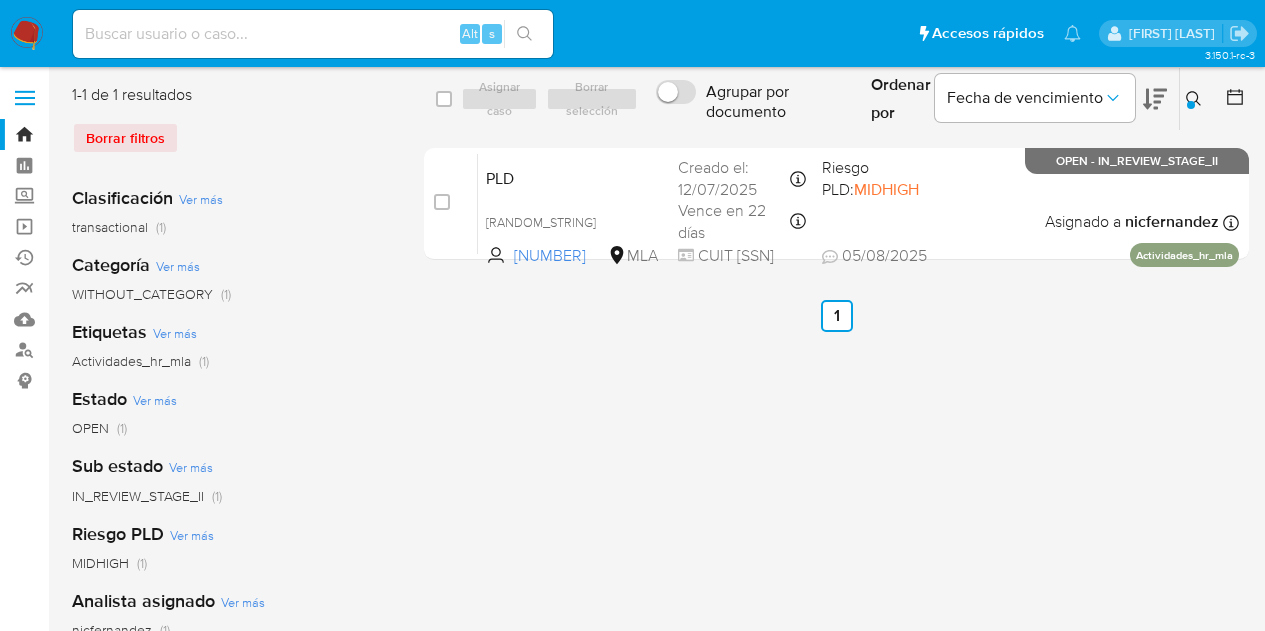 scroll, scrollTop: 0, scrollLeft: 0, axis: both 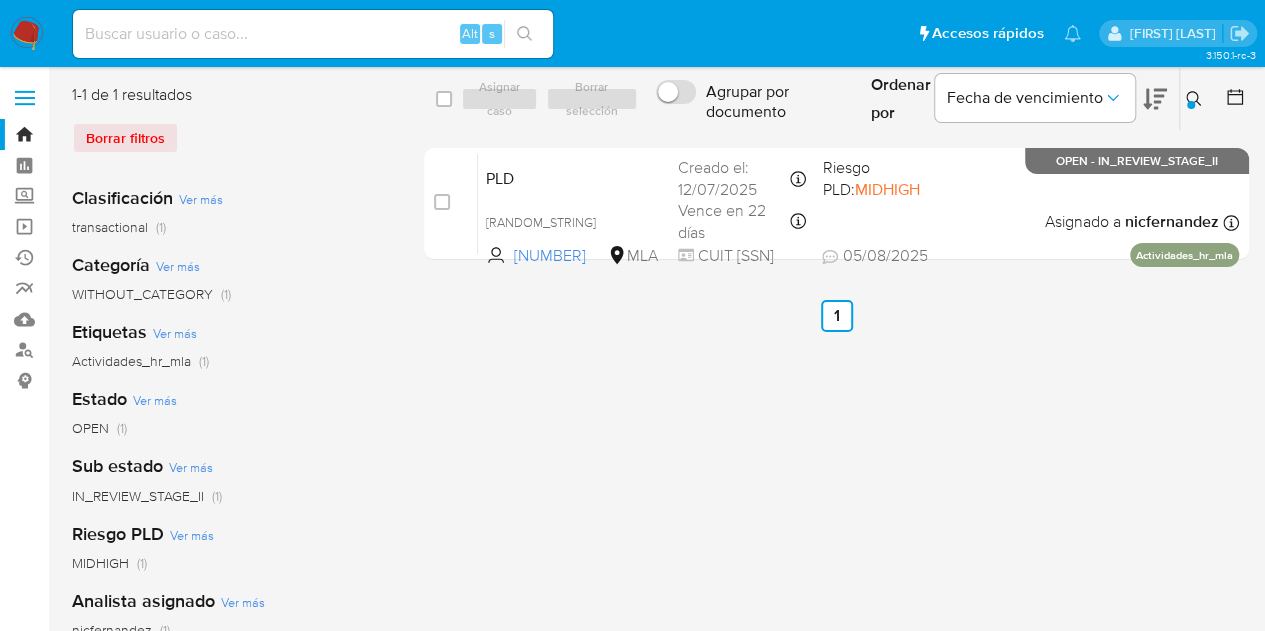 click at bounding box center [1196, 99] 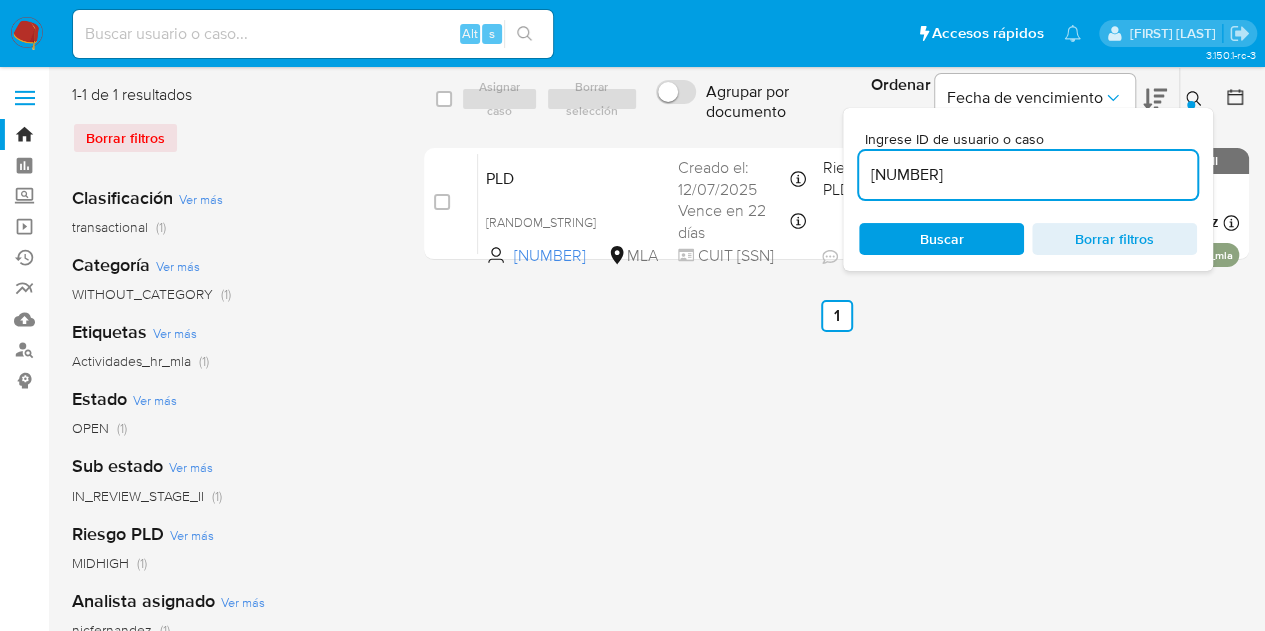 drag, startPoint x: 1009, startPoint y: 167, endPoint x: 694, endPoint y: 131, distance: 317.05048 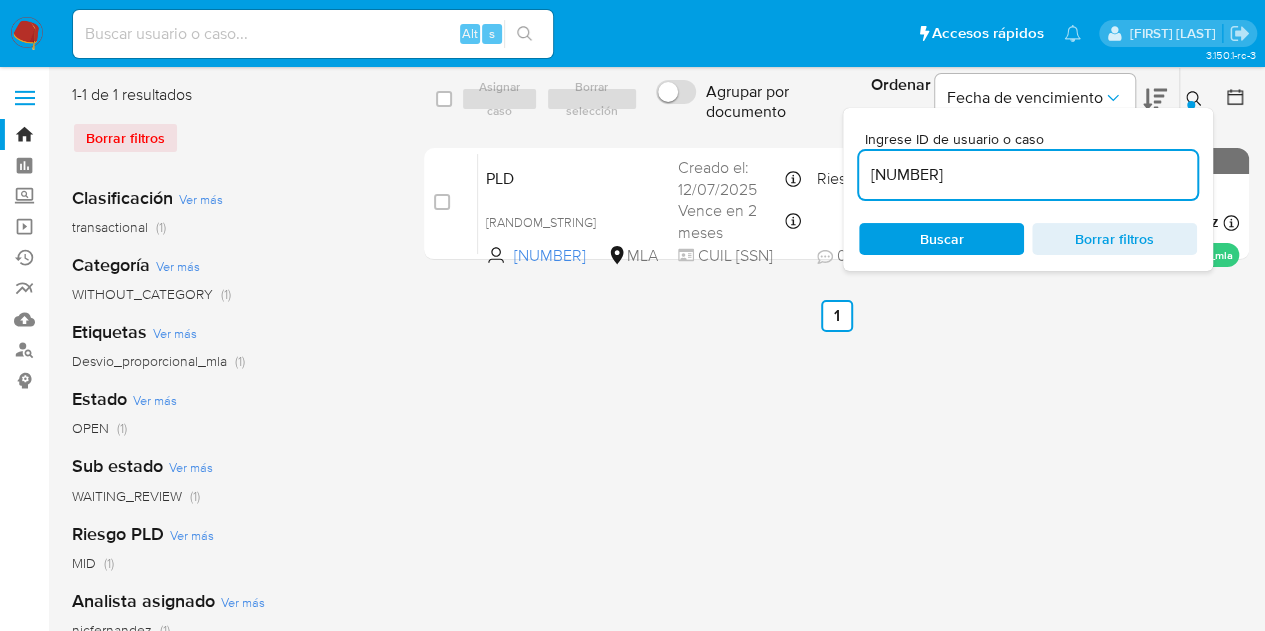 click 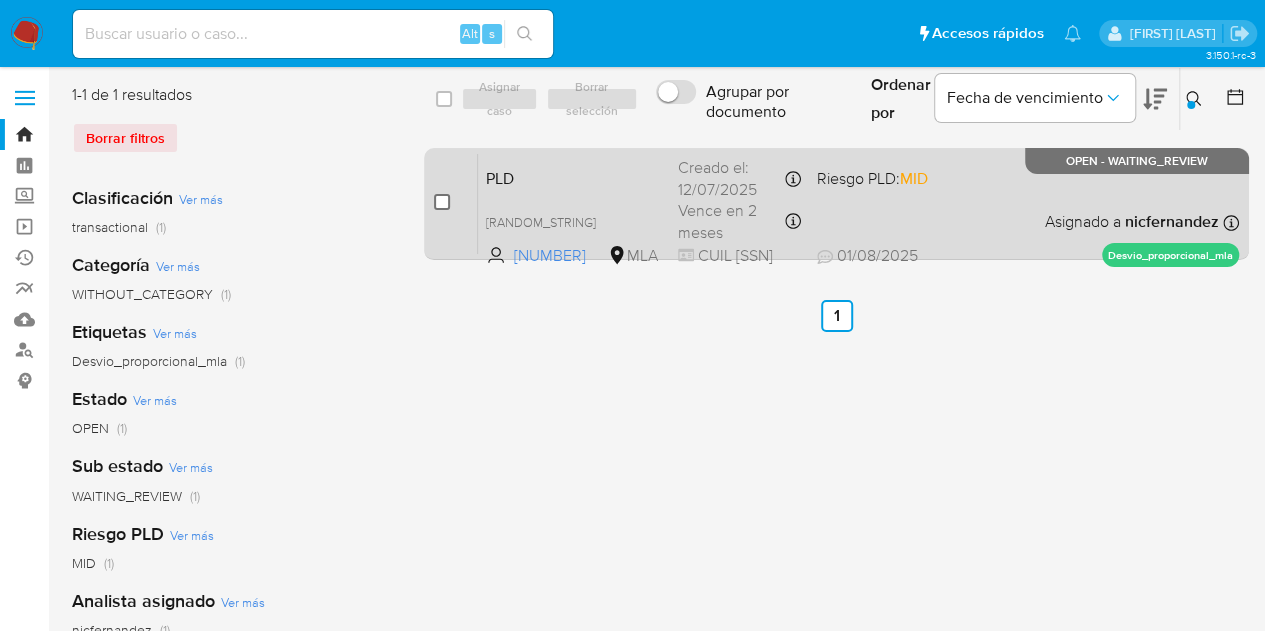 click at bounding box center [442, 202] 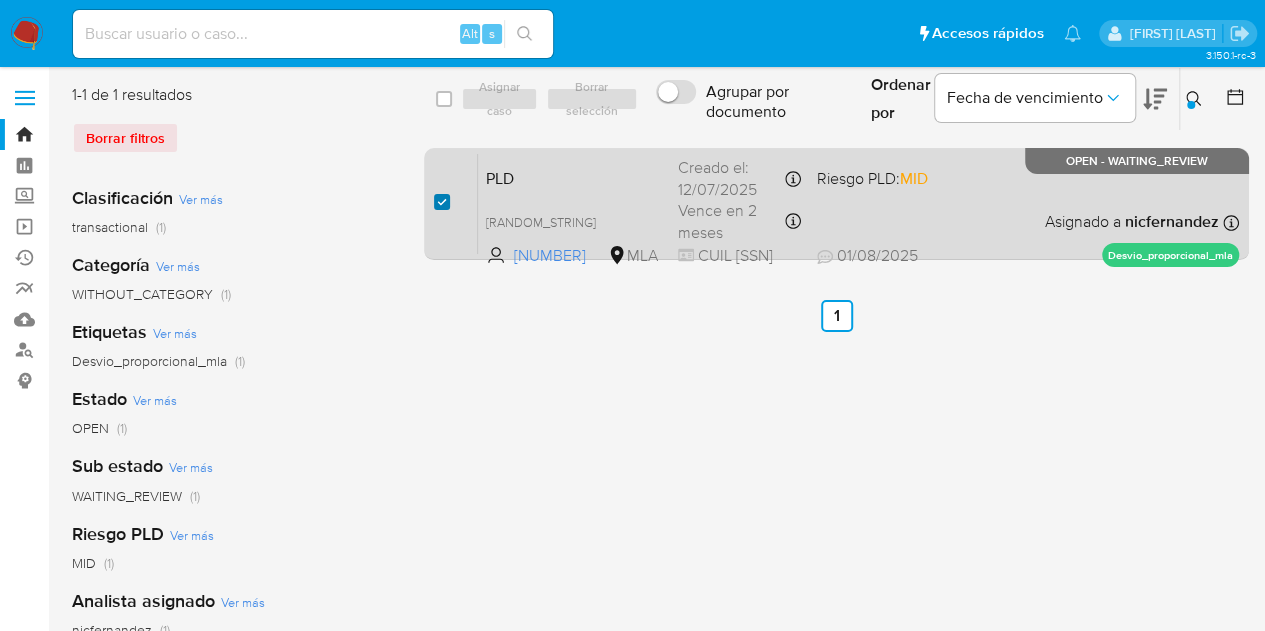 checkbox on "true" 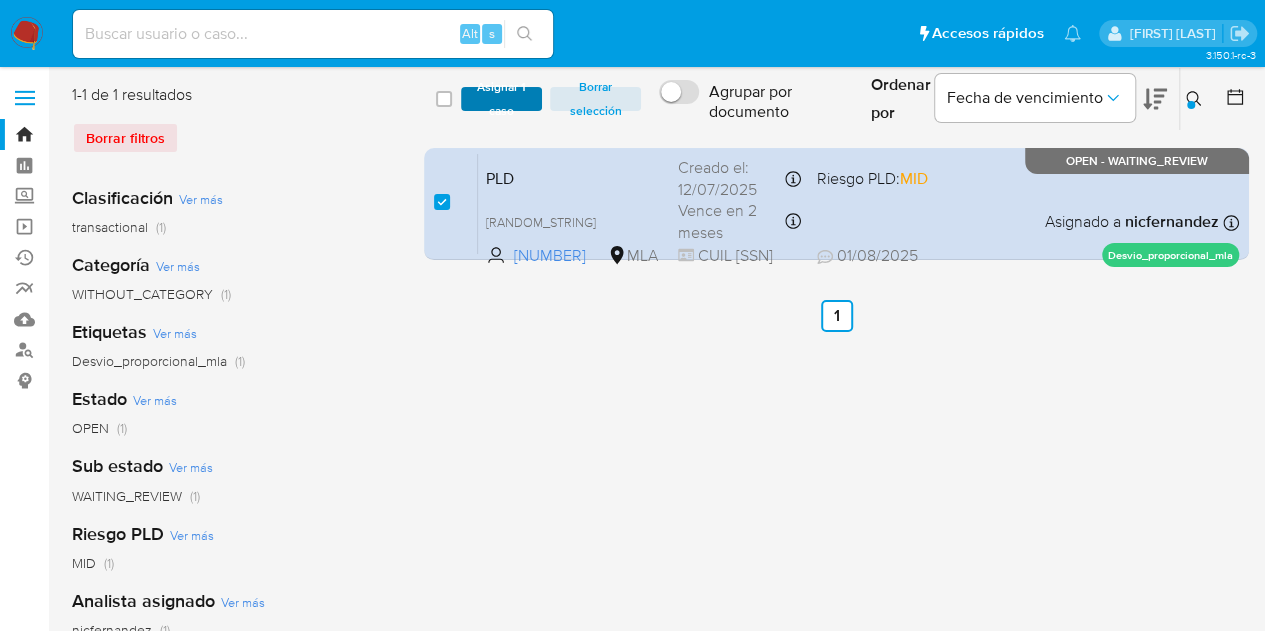 click on "Asignar 1 caso" at bounding box center [502, 99] 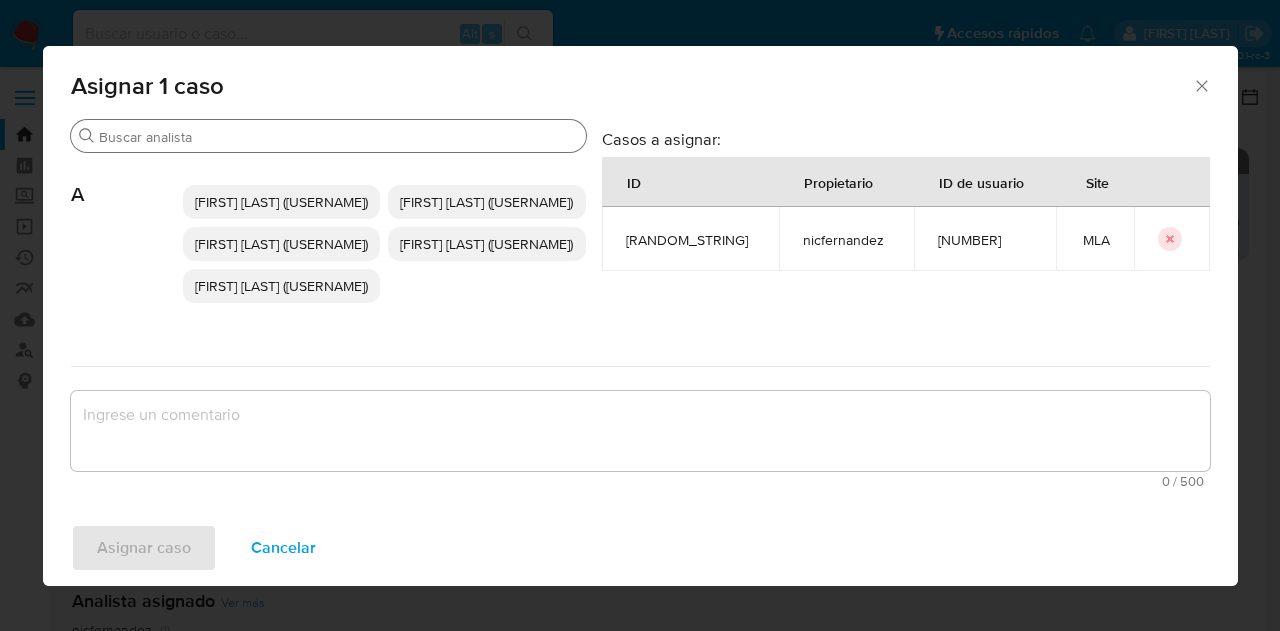 click on "Buscar" at bounding box center [338, 137] 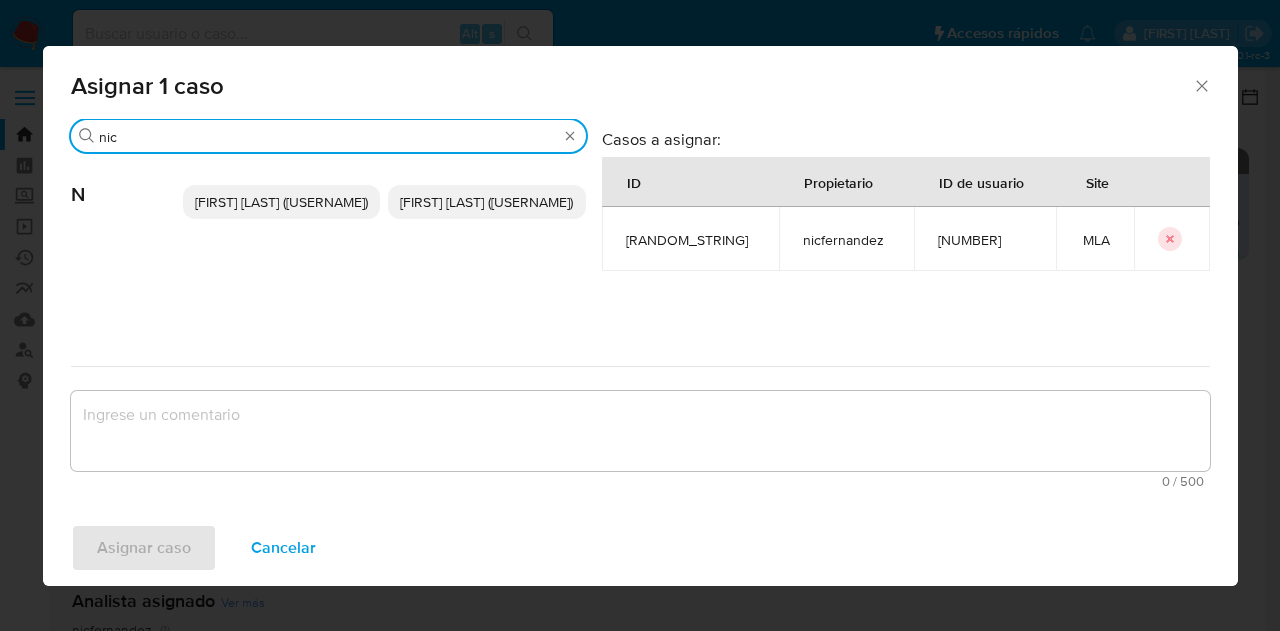 type on "nic" 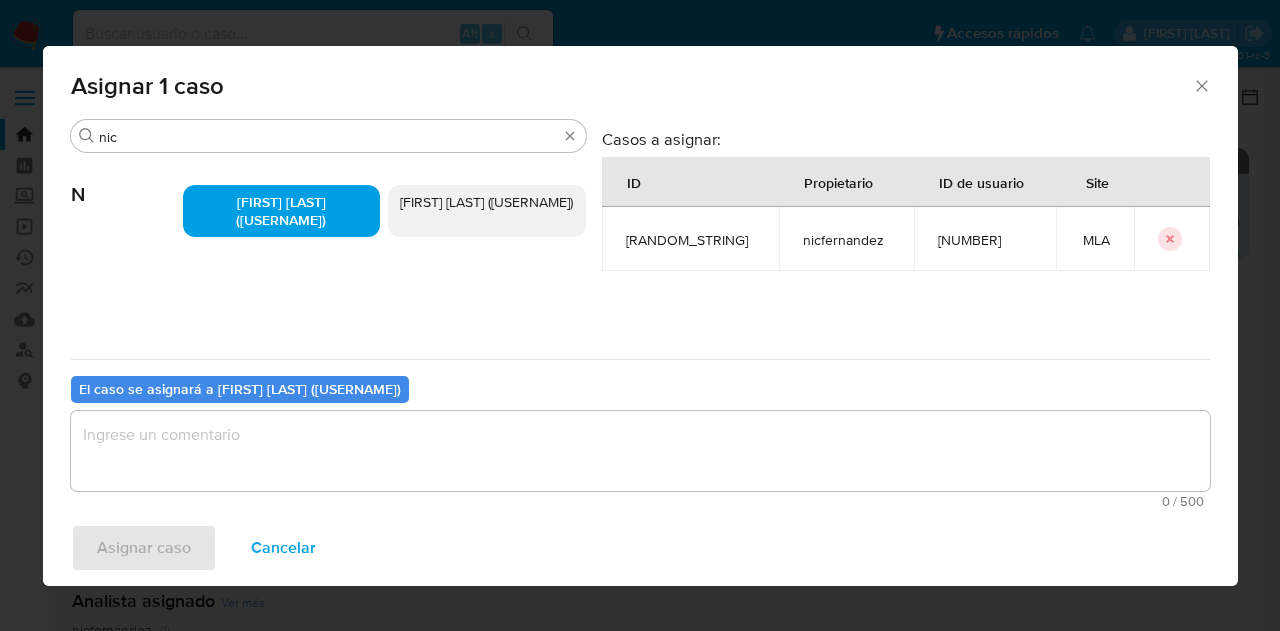 click at bounding box center (640, 451) 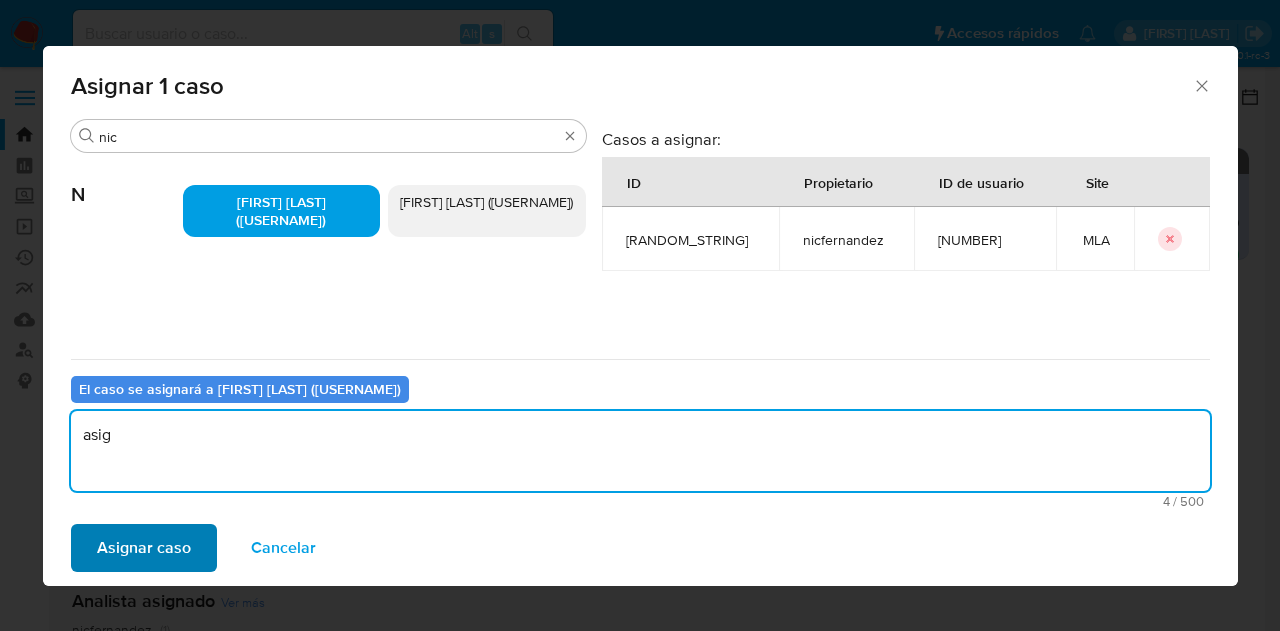 type on "asig" 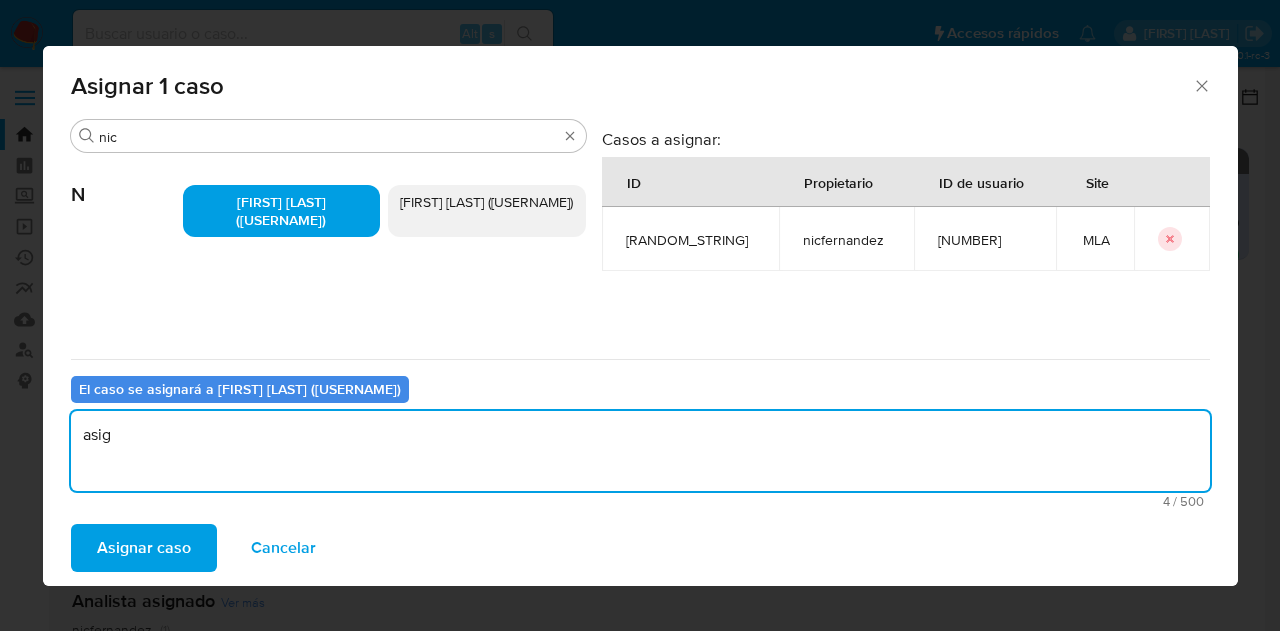 click on "Asignar caso" at bounding box center [144, 548] 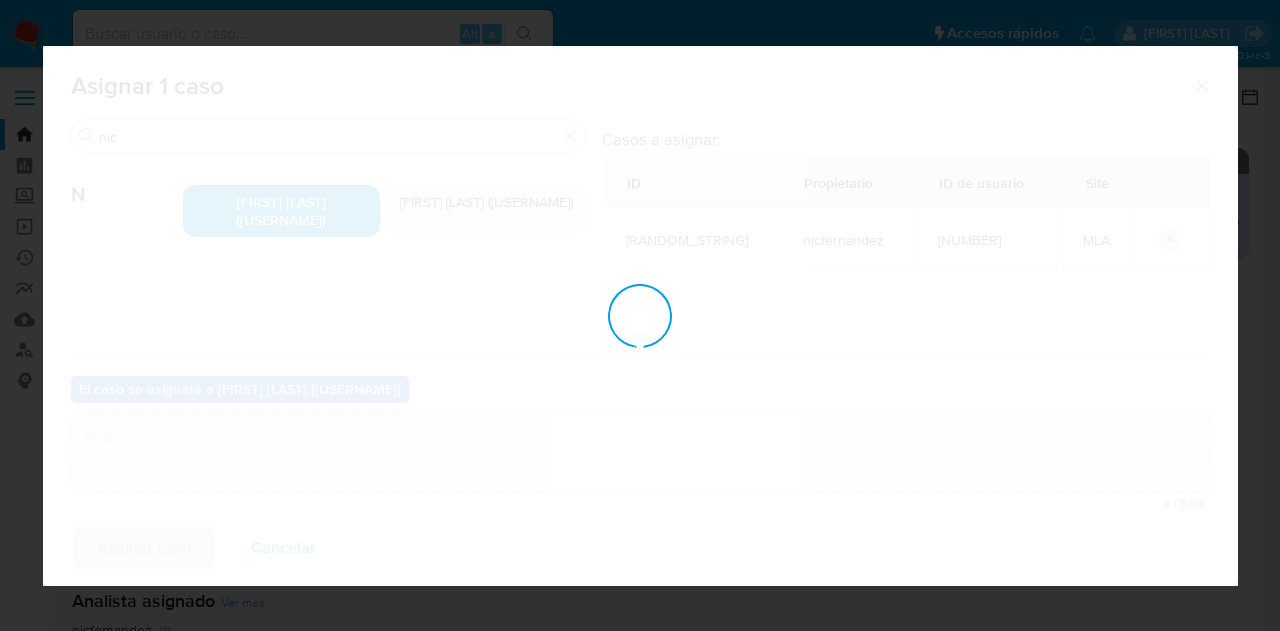 type 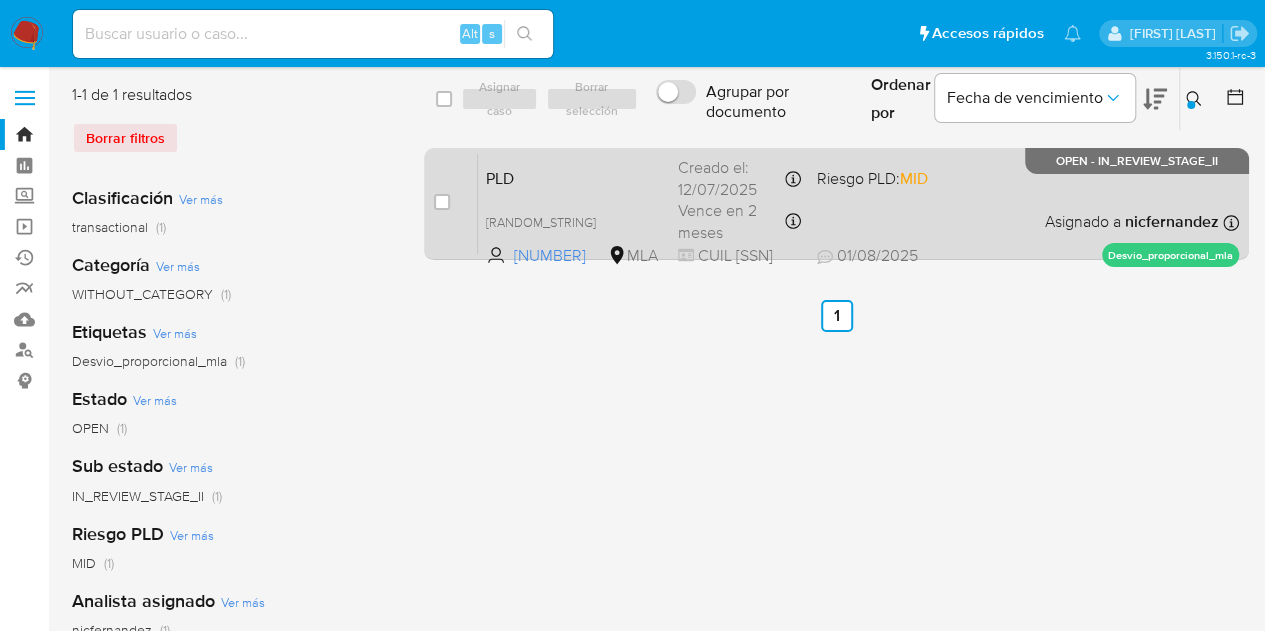 click on "PLD" at bounding box center (574, 177) 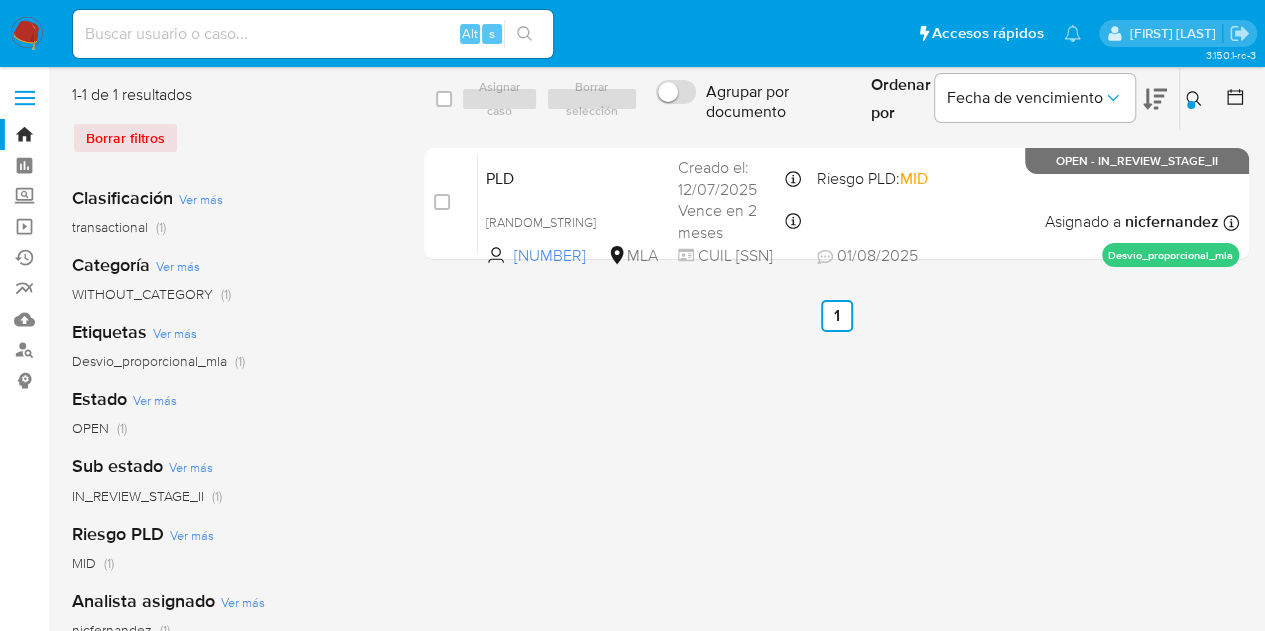 click 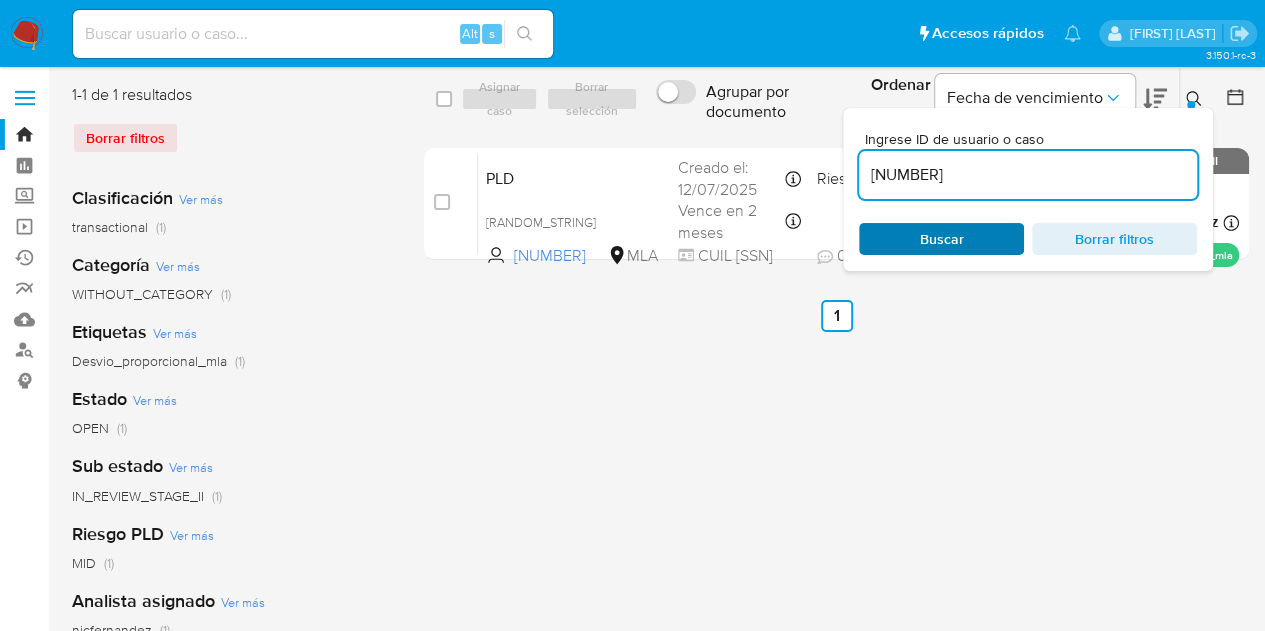 click on "Buscar" at bounding box center (941, 239) 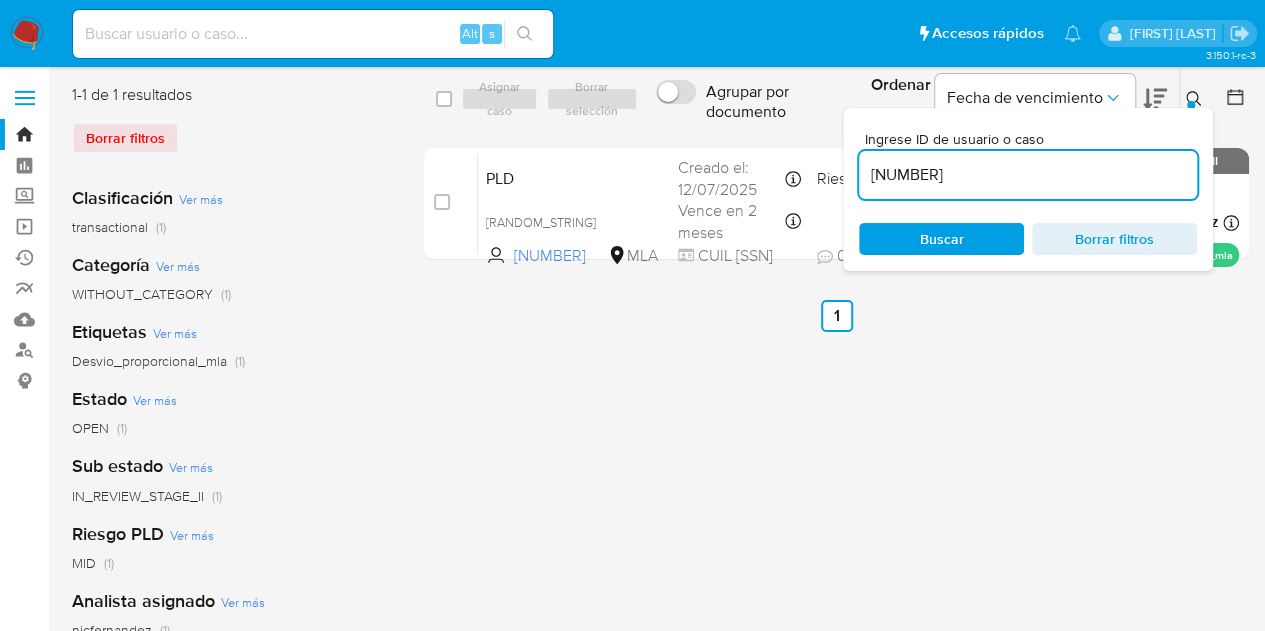 click 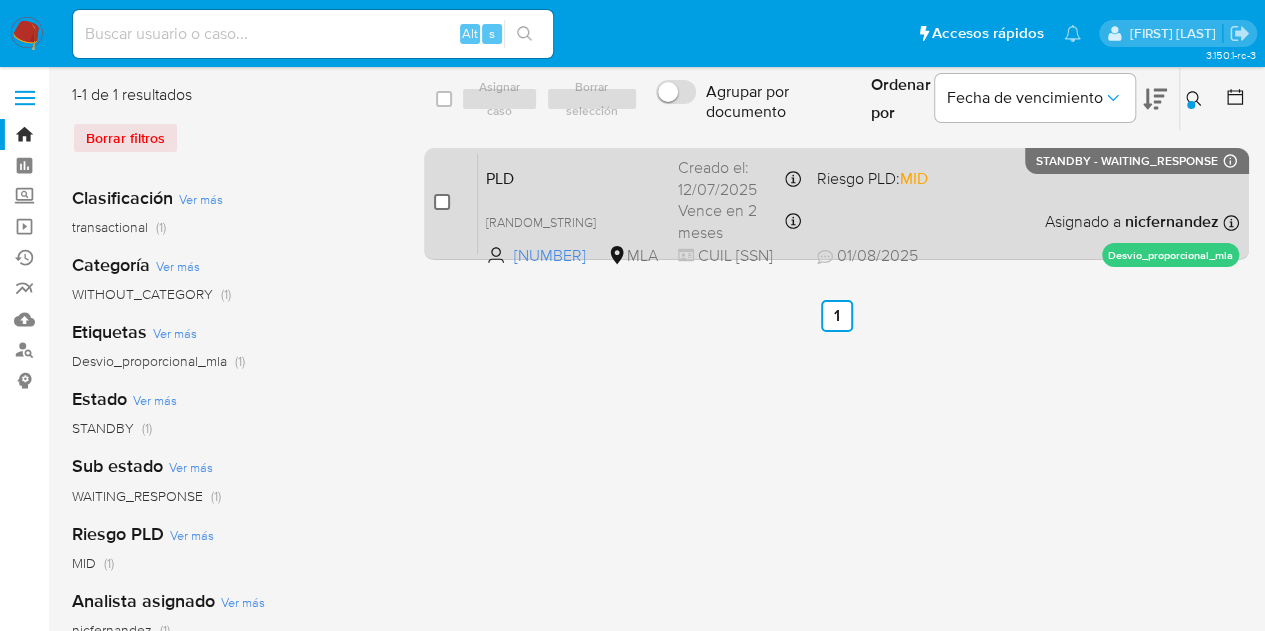 click at bounding box center [442, 202] 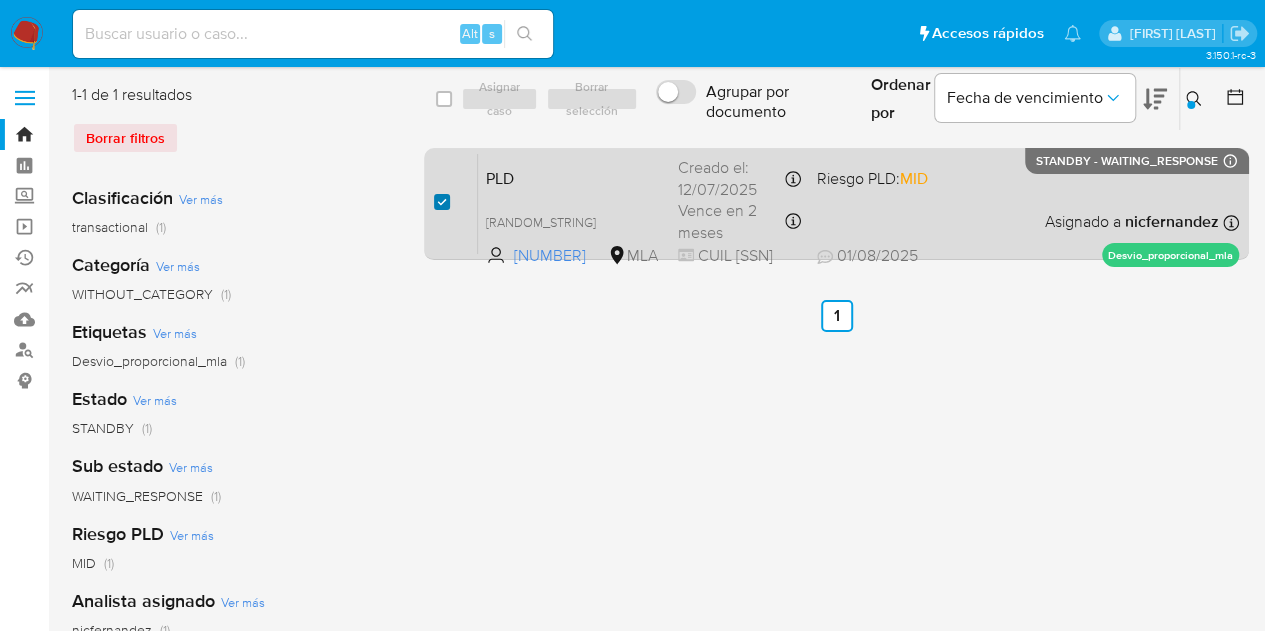 checkbox on "true" 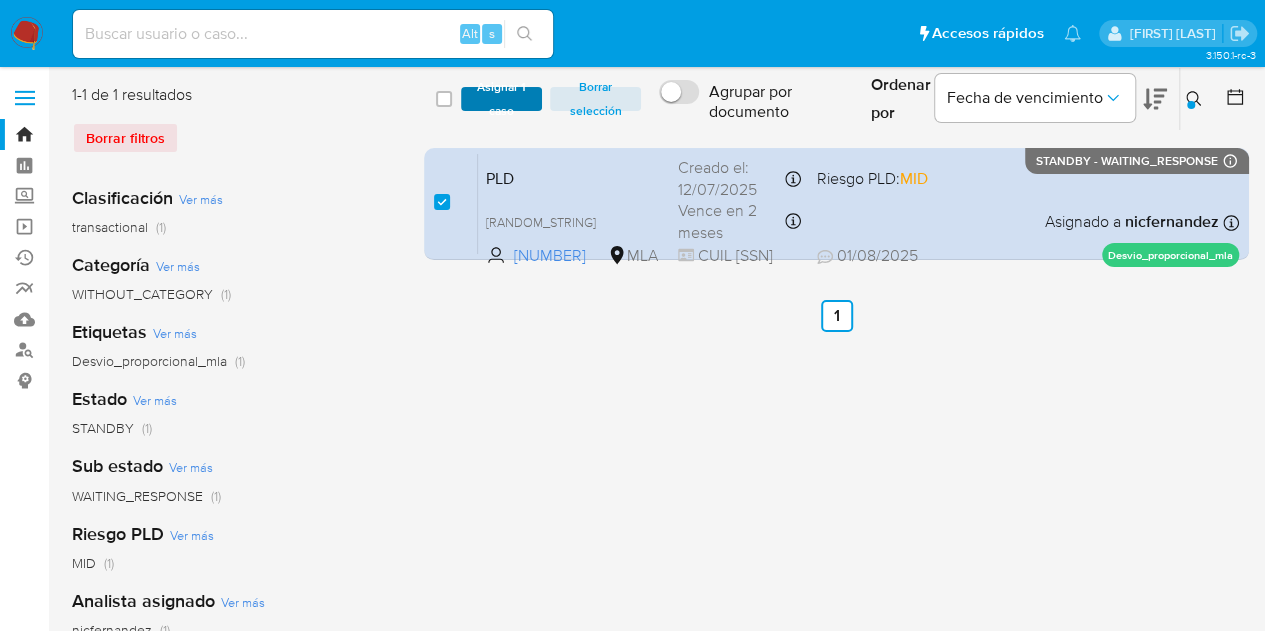 click on "Asignar 1 caso" at bounding box center (502, 99) 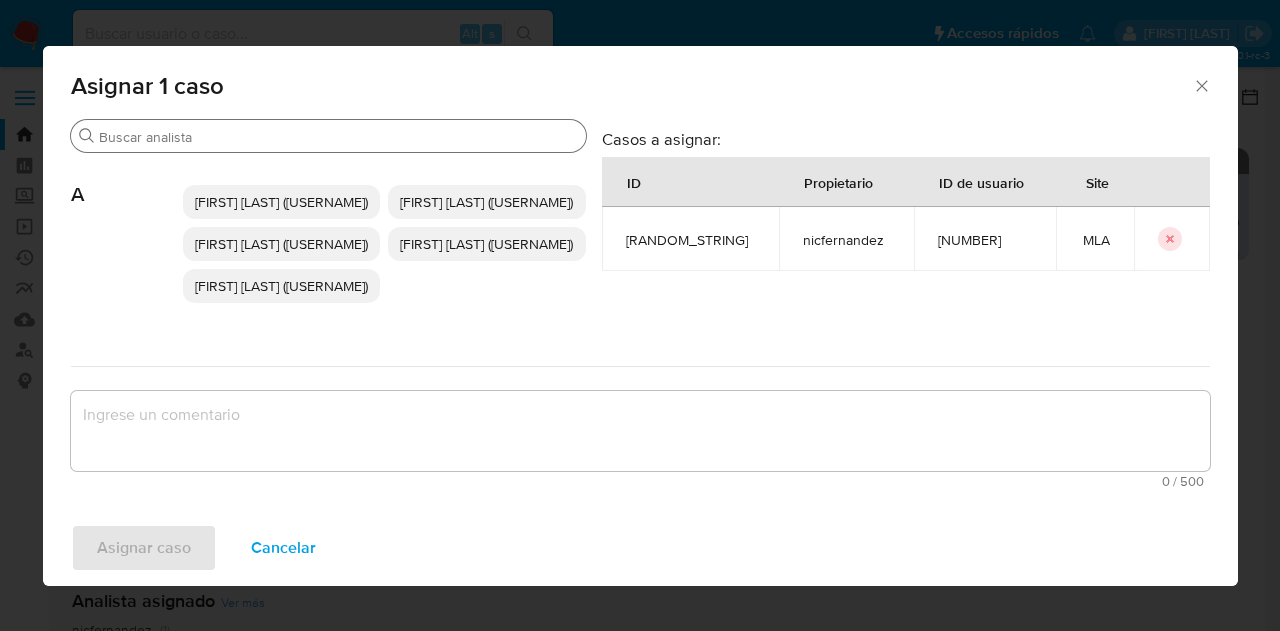 click on "Buscar" at bounding box center [338, 137] 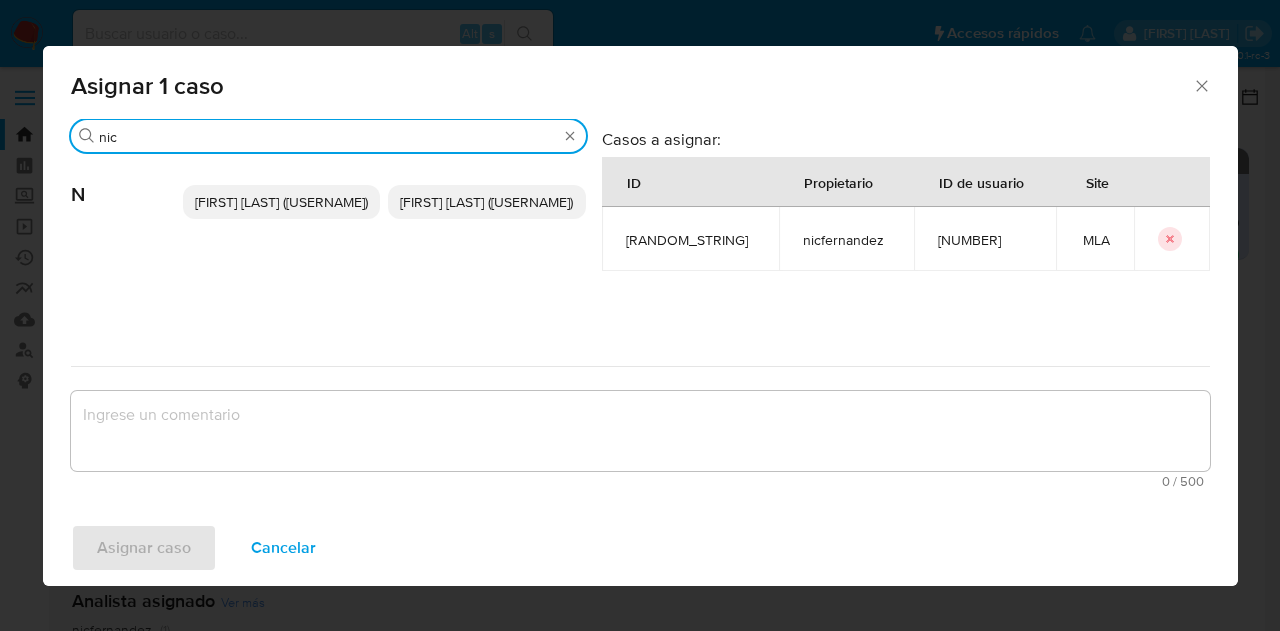 type on "nic" 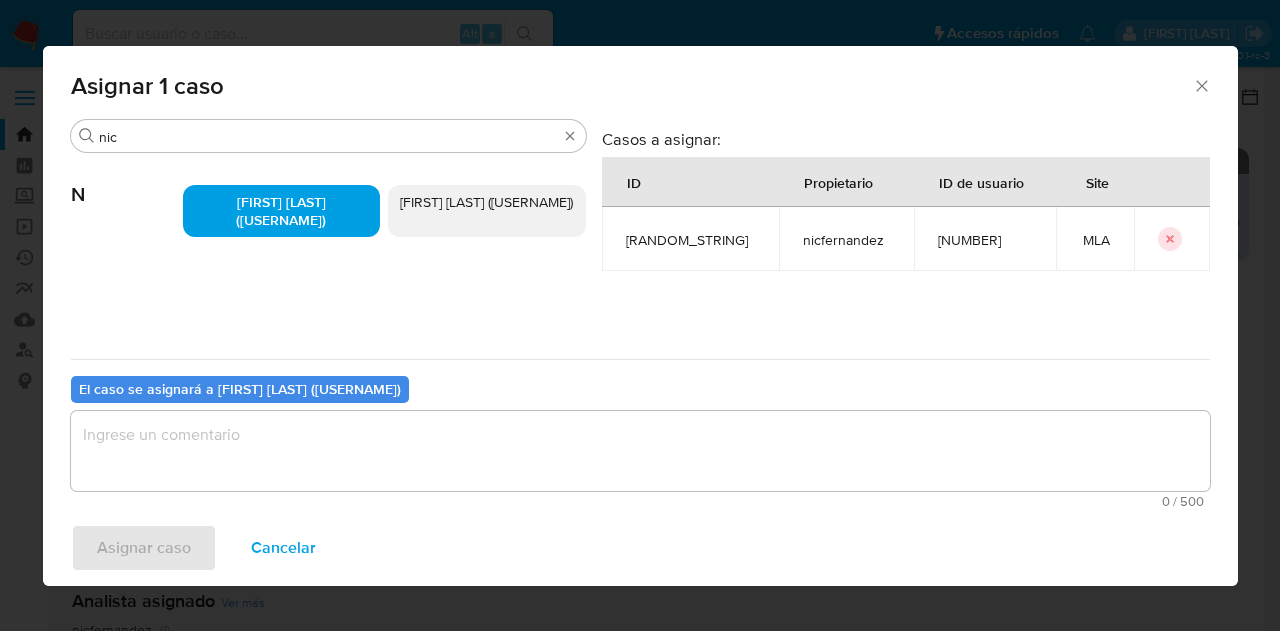 click on "El caso se asignará a
Nicolas Fernandez Allen (nicfernandez) 0 / 500 500 caracteres restantes" at bounding box center [640, 438] 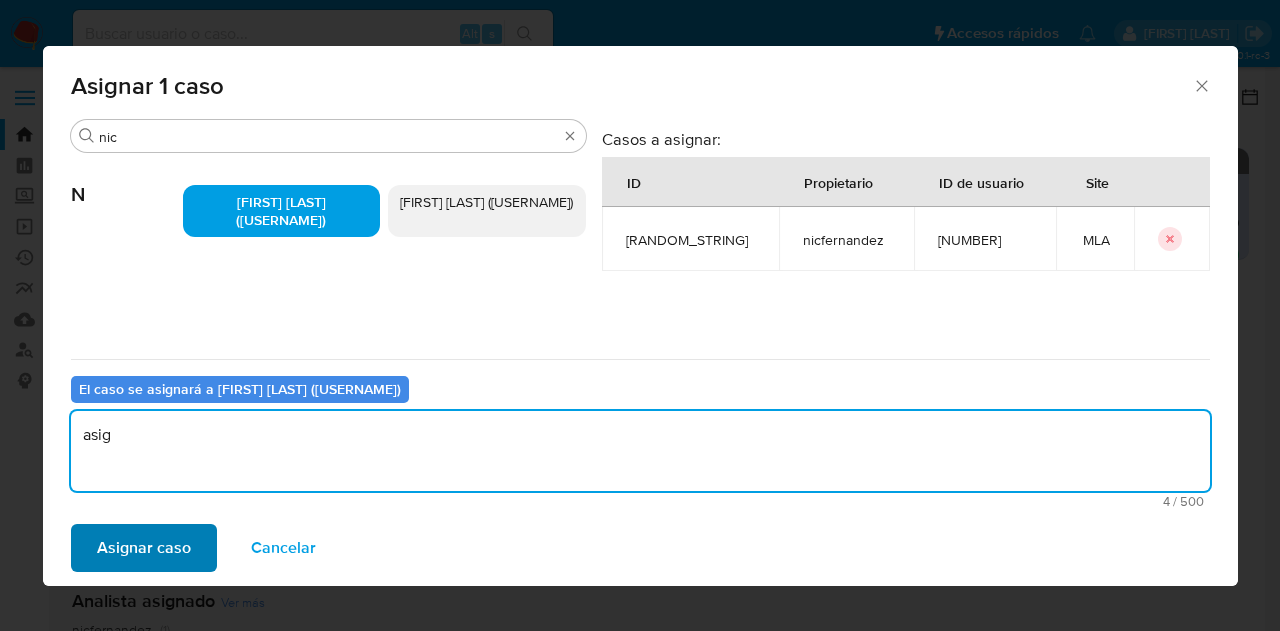 type on "asig" 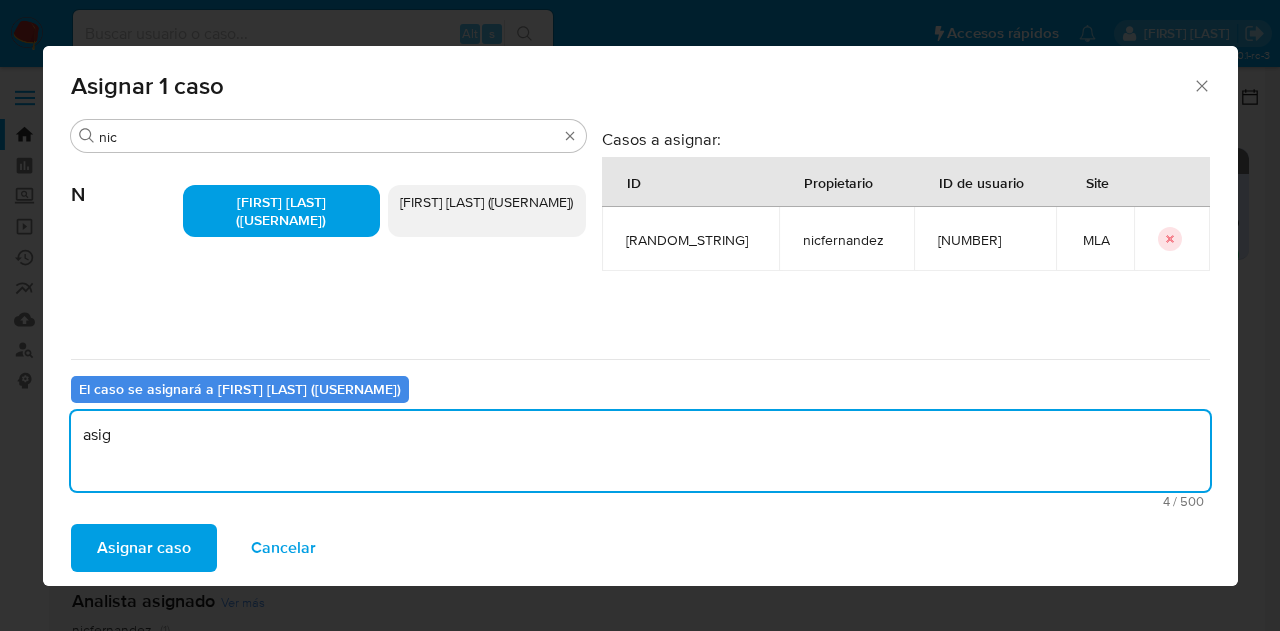 click on "Asignar caso" at bounding box center (144, 548) 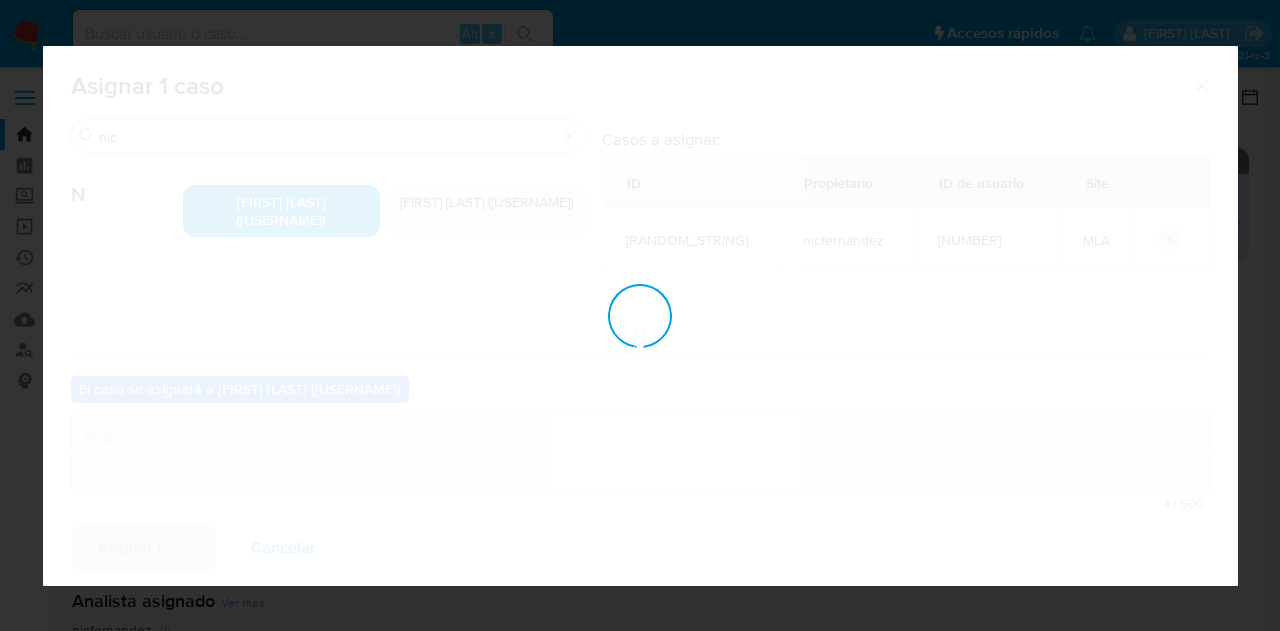 type 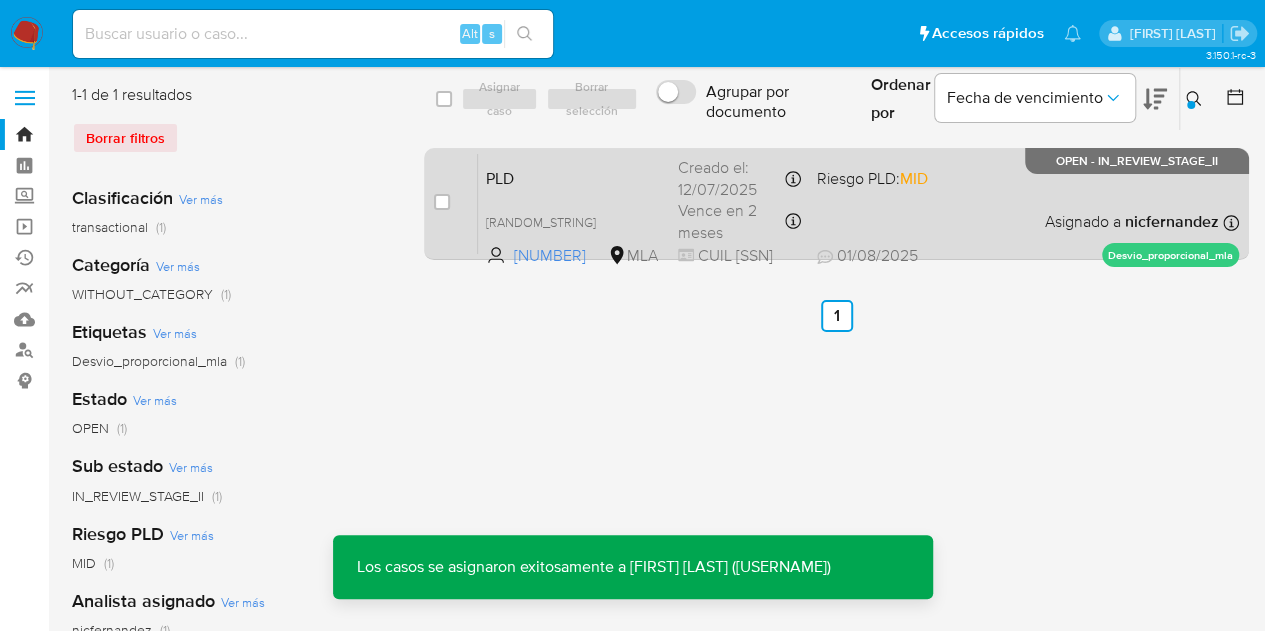 click on "PLD" at bounding box center [574, 177] 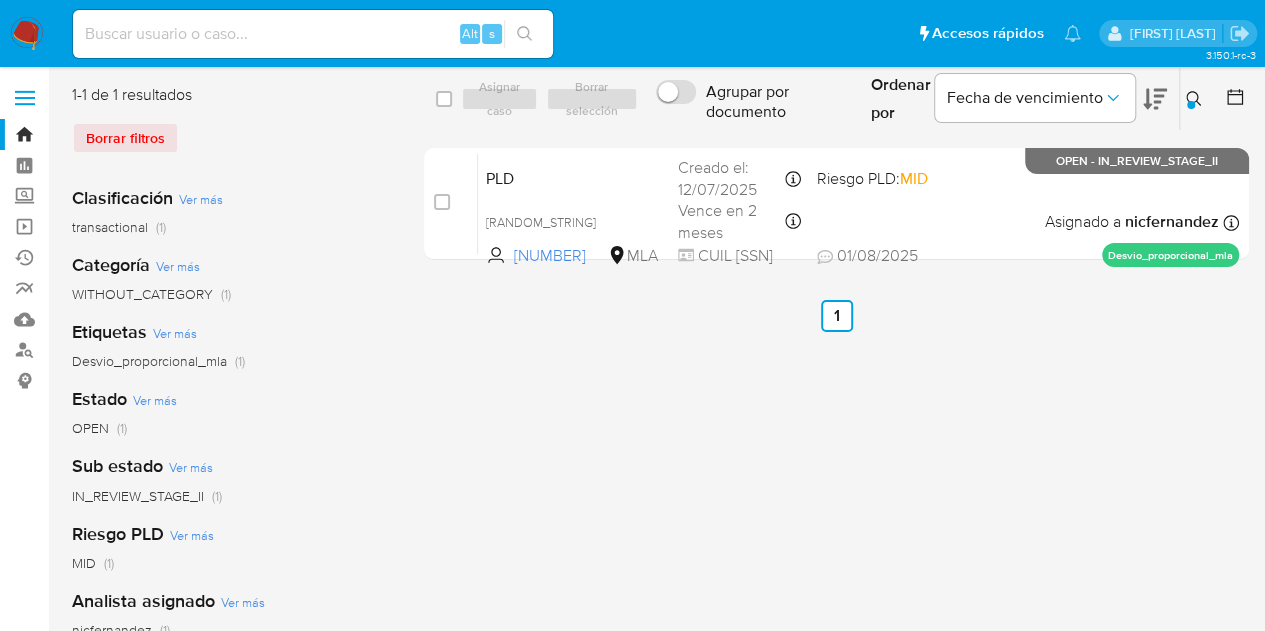 click 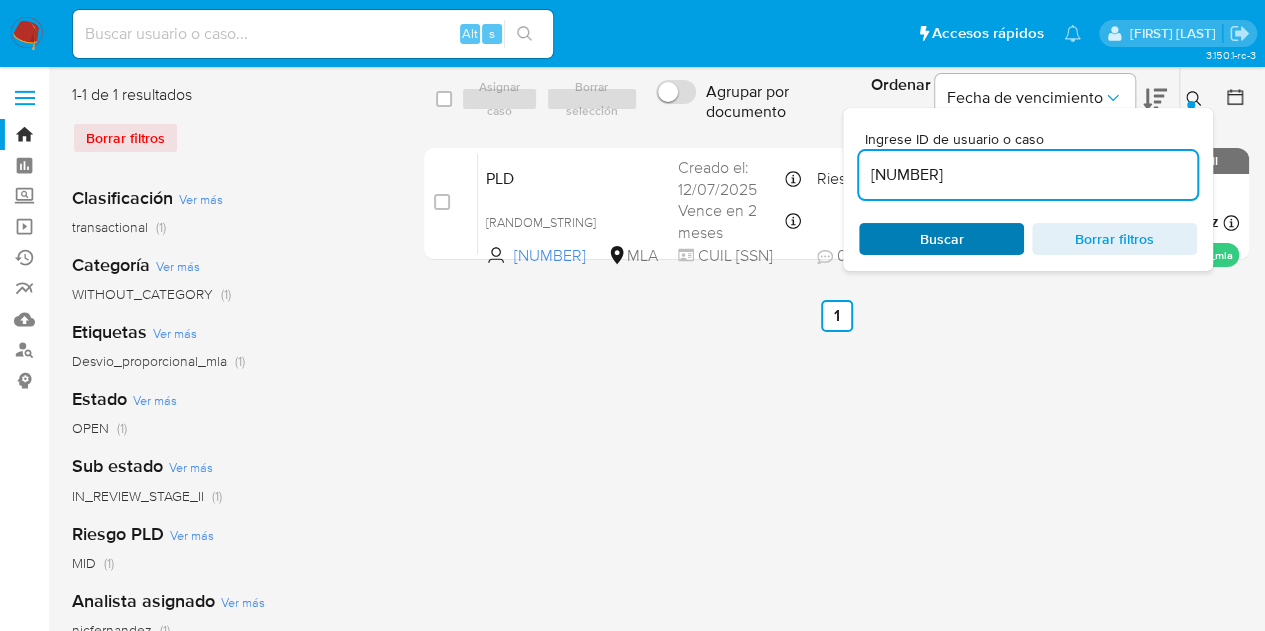drag, startPoint x: 946, startPoint y: 241, endPoint x: 1004, endPoint y: 246, distance: 58.21512 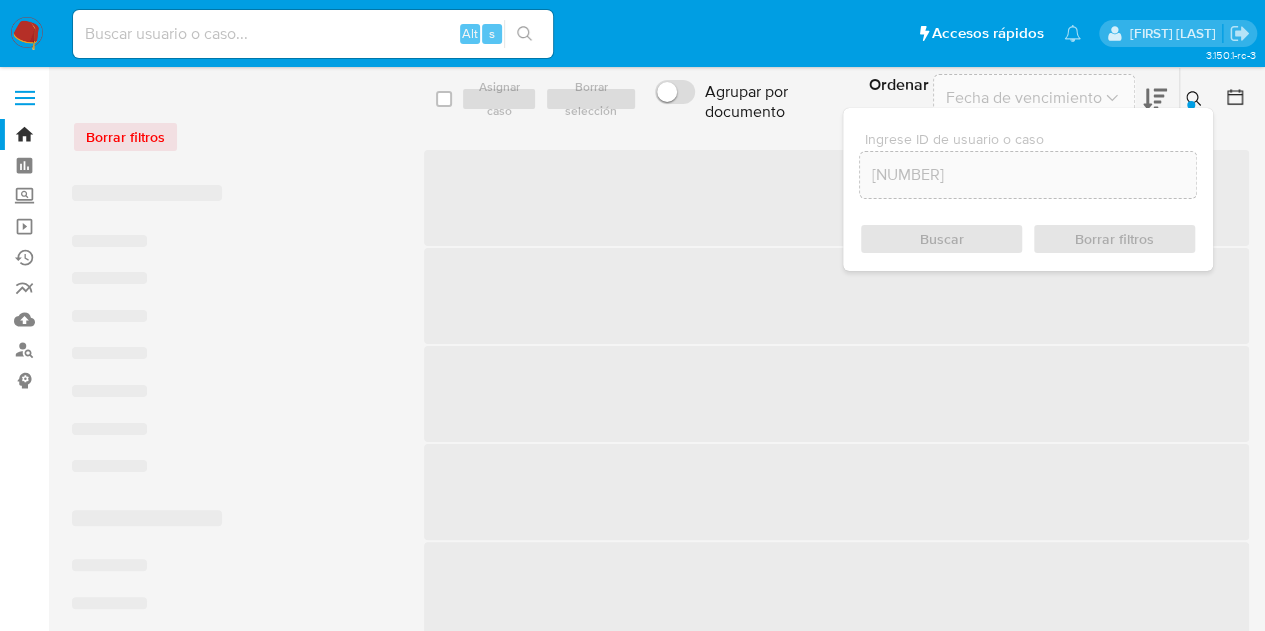 click 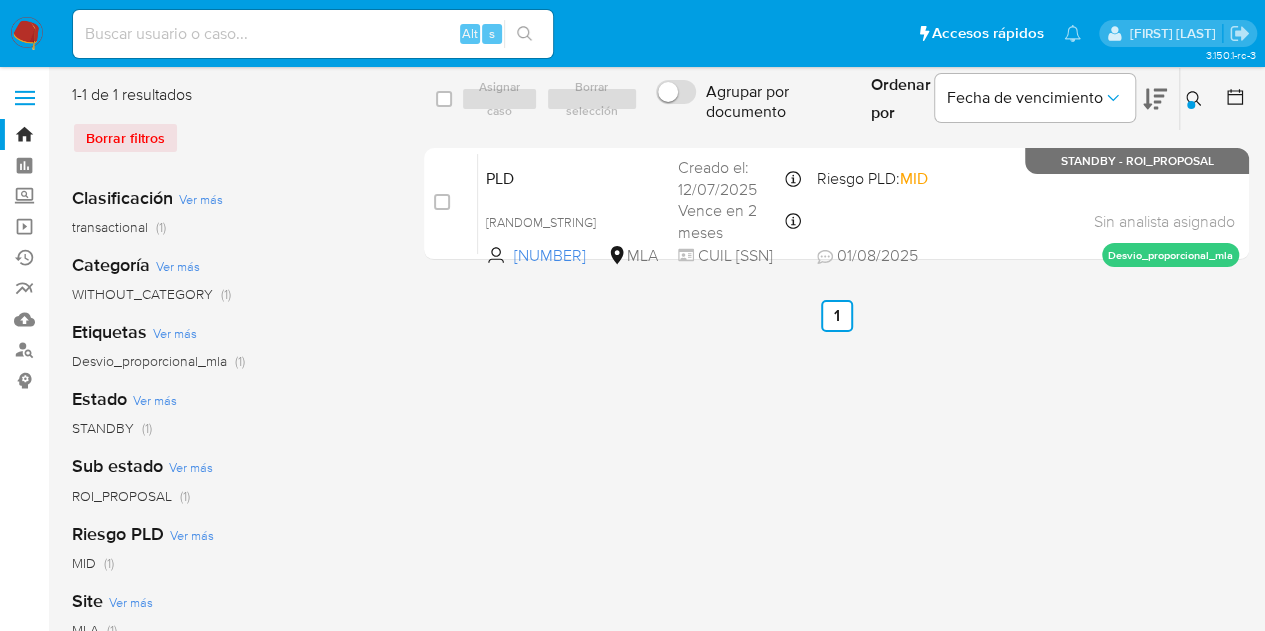 click 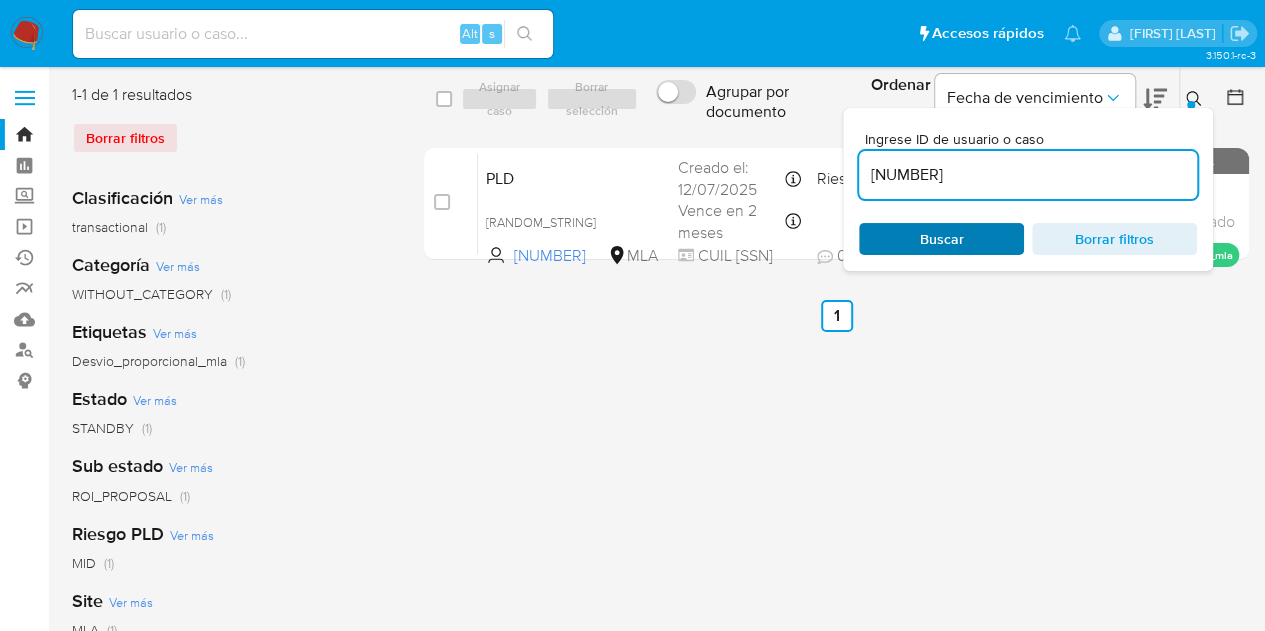 click on "Buscar" at bounding box center [941, 239] 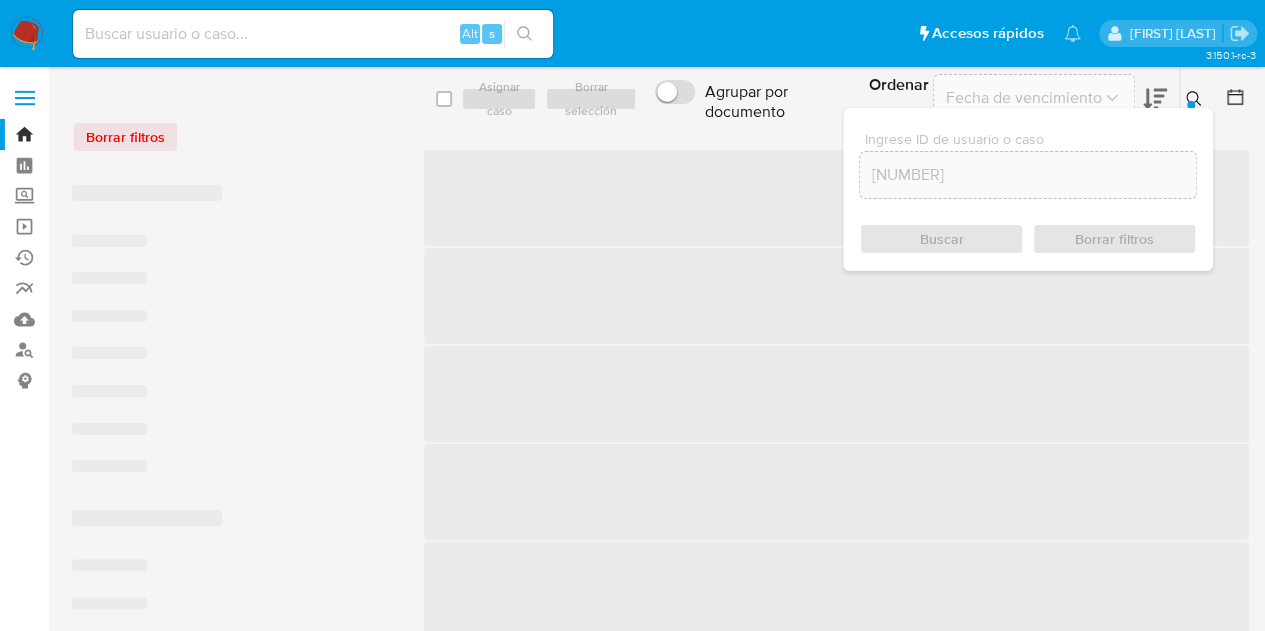 click 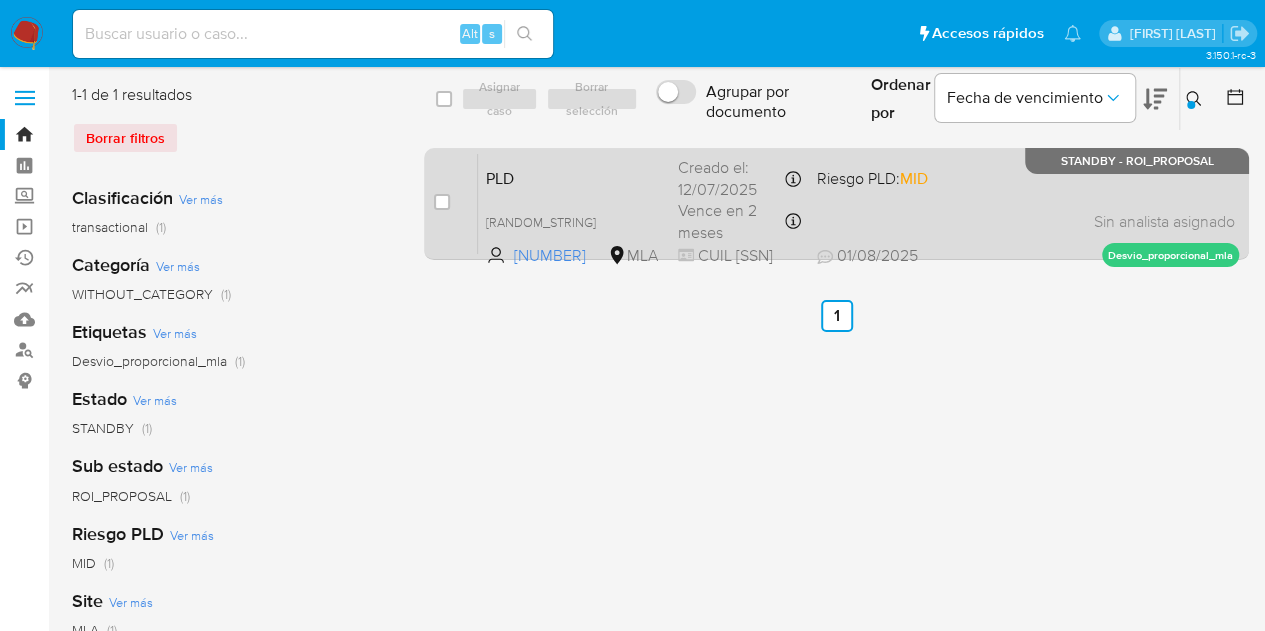 click on "PLD" at bounding box center [574, 177] 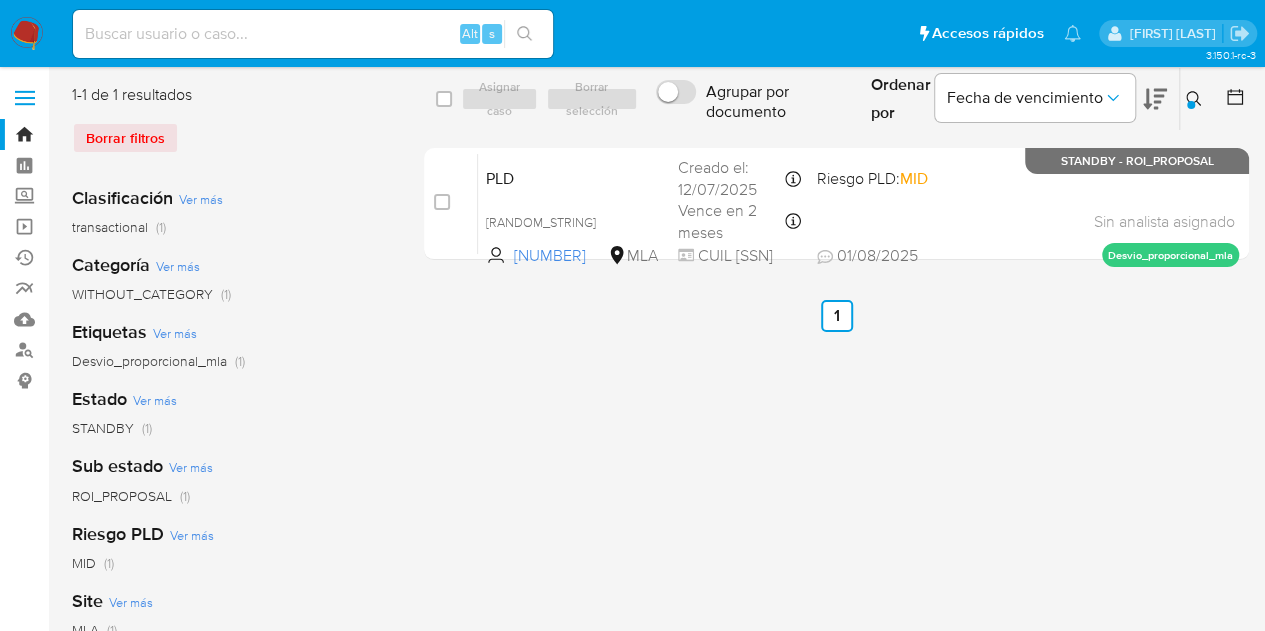 click 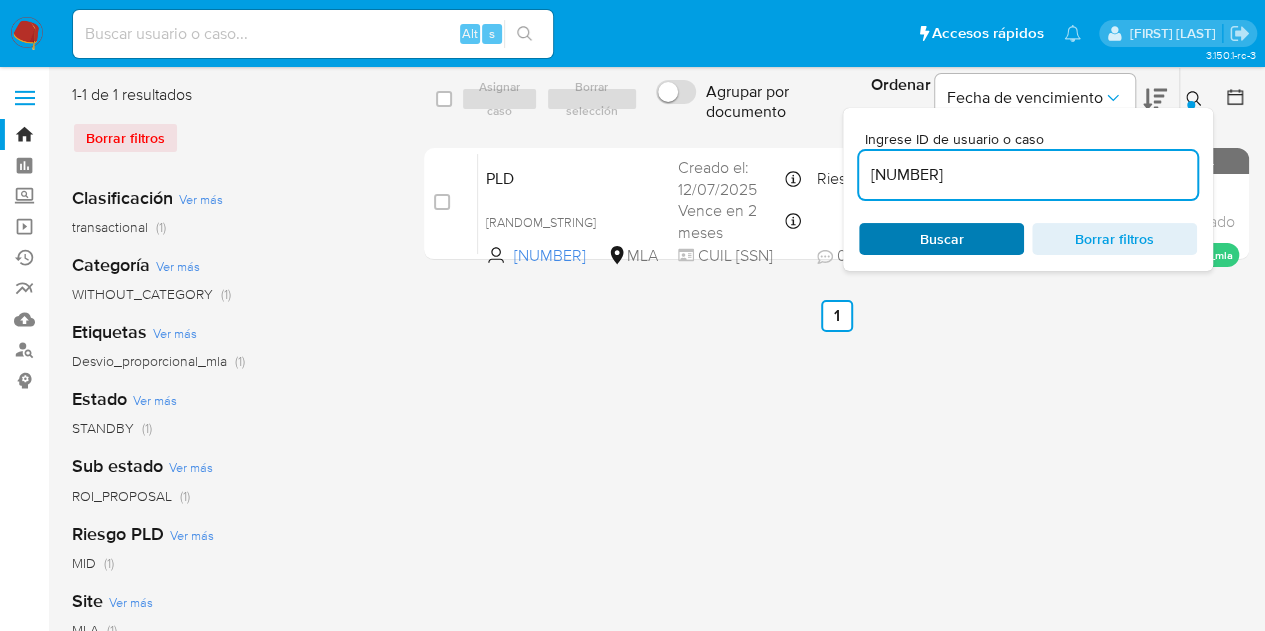 click on "Buscar" at bounding box center (941, 239) 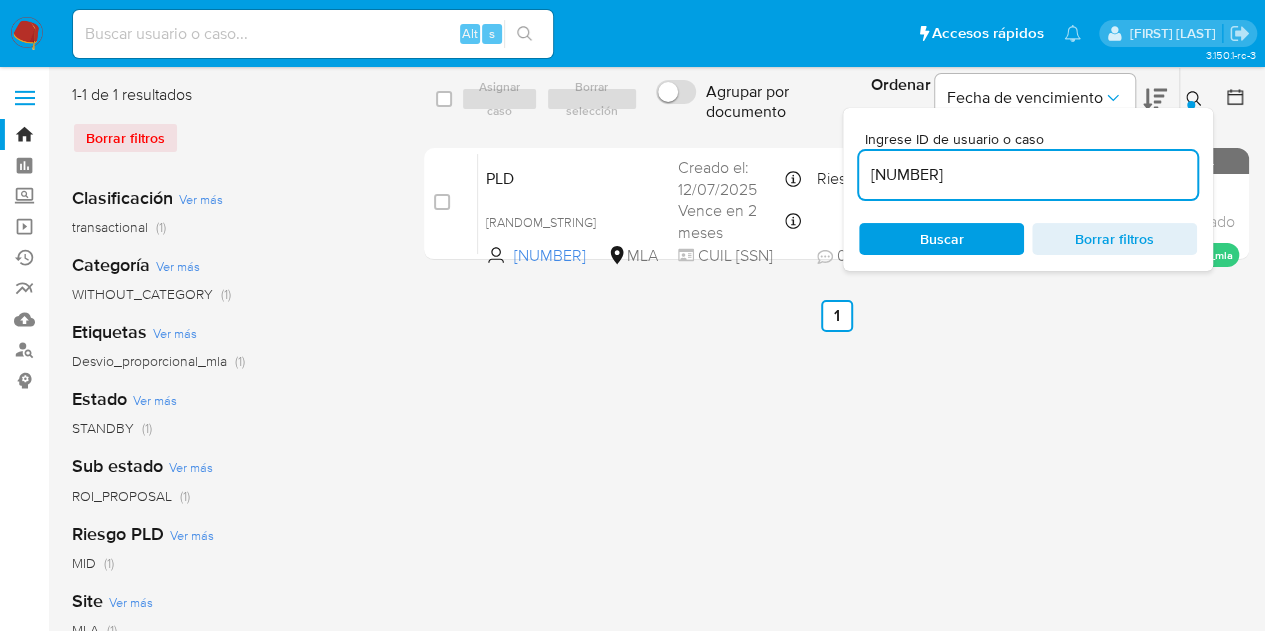 click 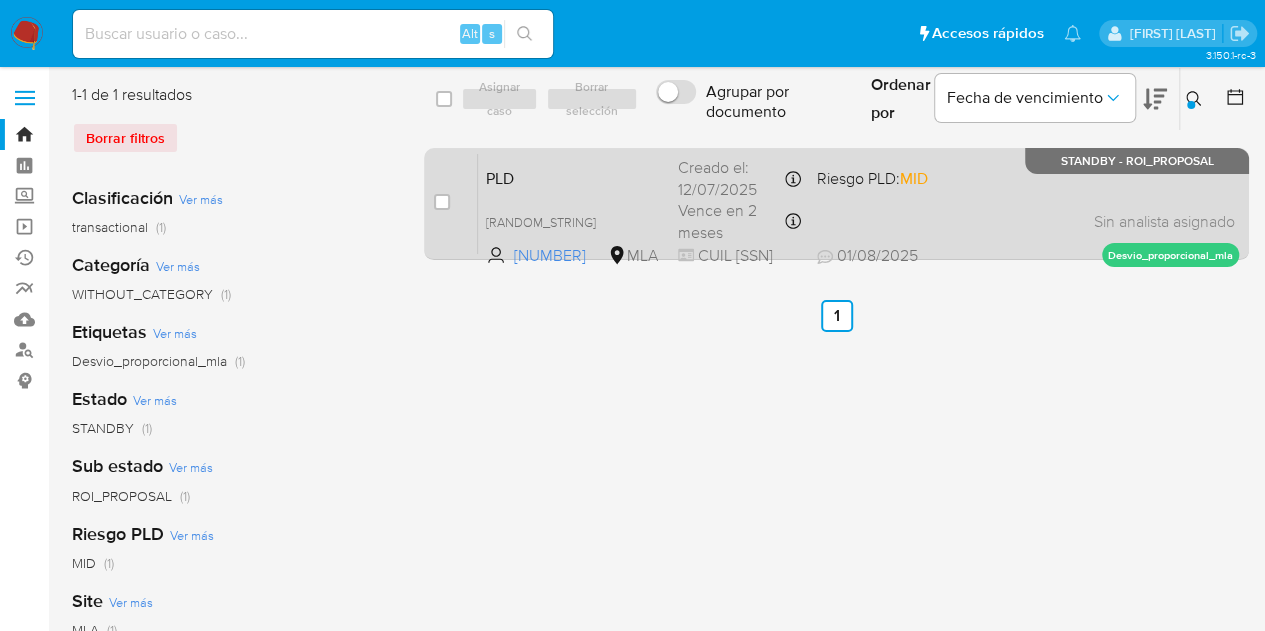 click on "PLD NPDLoi9ATEifAFJHFjMzjyYm 53613406 MLA Riesgo PLD:  MID Creado el: 12/07/2025   Creado el: 12/07/2025 03:16:49 Vence en 2 meses   Vence el 10/10/2025 03:16:49 CUIL   20358560351 01/08/2025   01/08/2025 18:06 Sin analista asignado   Asignado el: 17/07/2025 16:35:41 Desvio_proporcional_mla STANDBY - ROI_PROPOSAL" at bounding box center (858, 203) 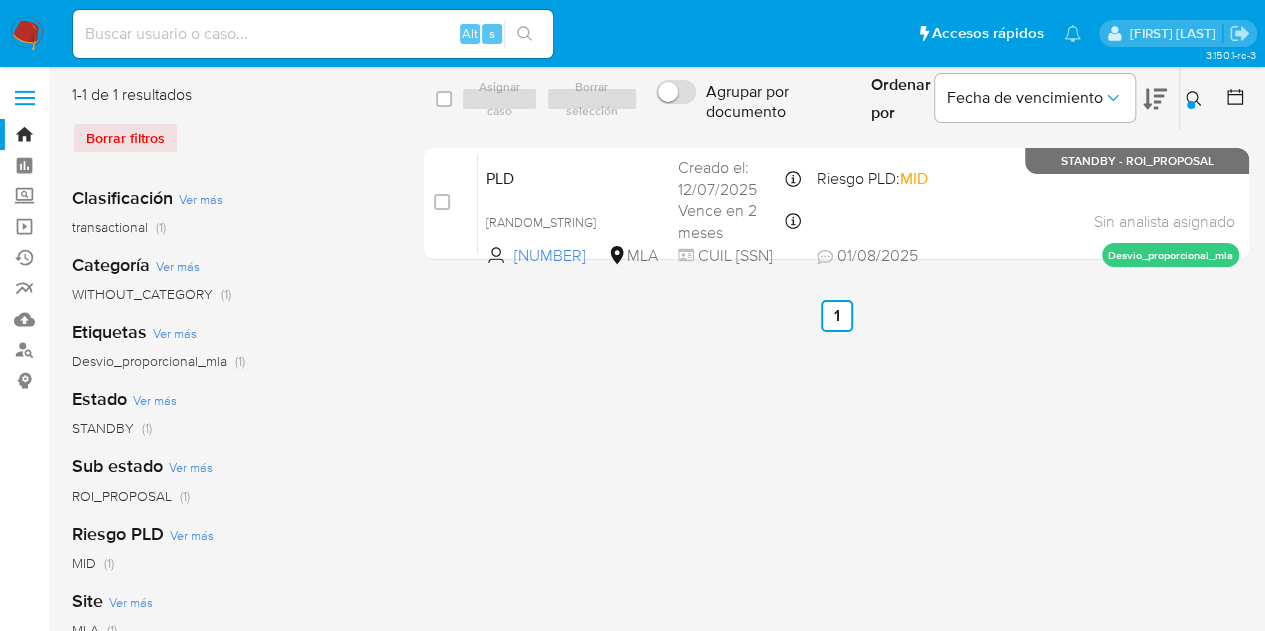 click 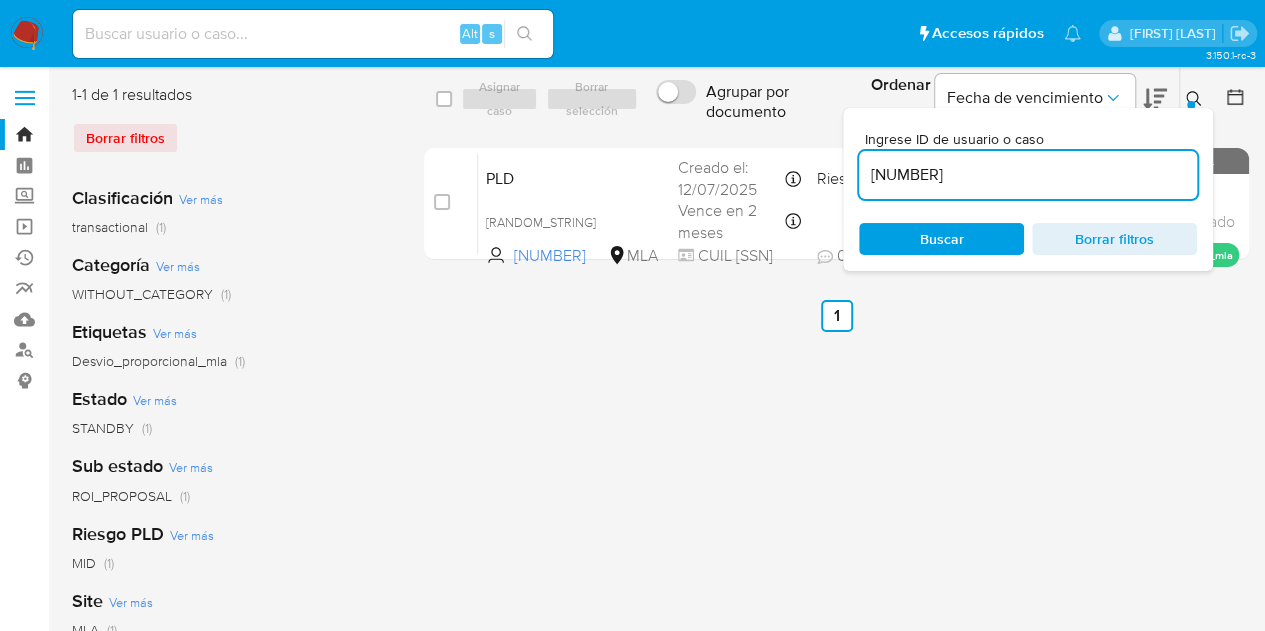 drag, startPoint x: 1062, startPoint y: 172, endPoint x: 619, endPoint y: 113, distance: 446.91162 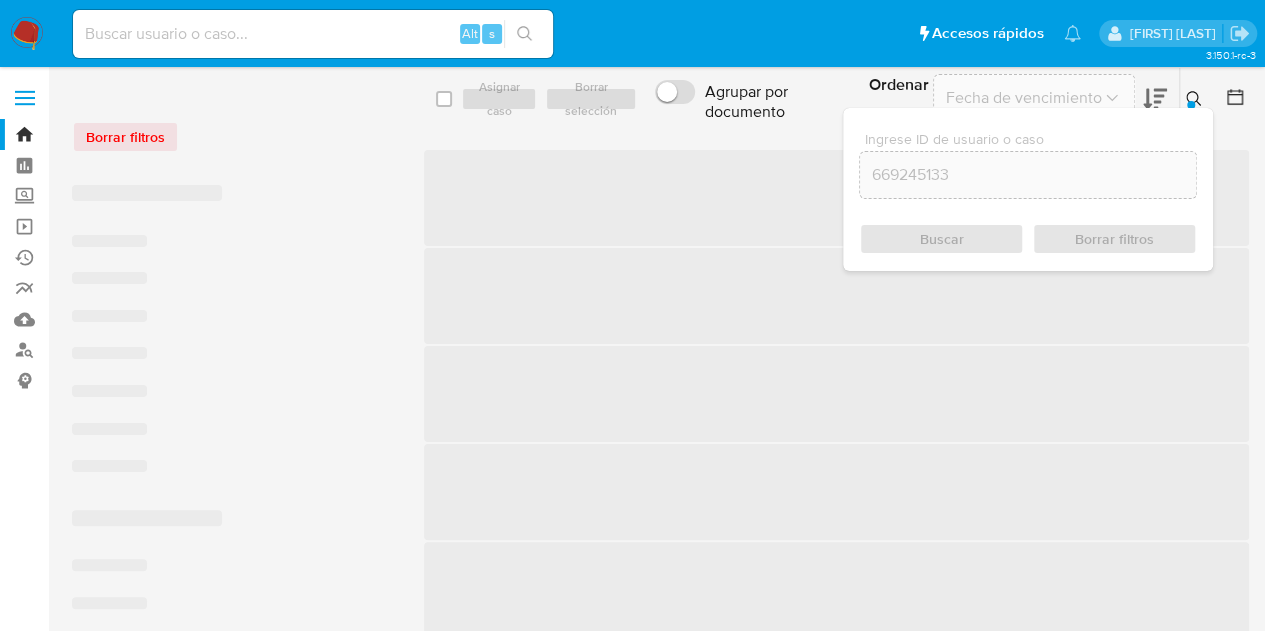 click at bounding box center [1196, 99] 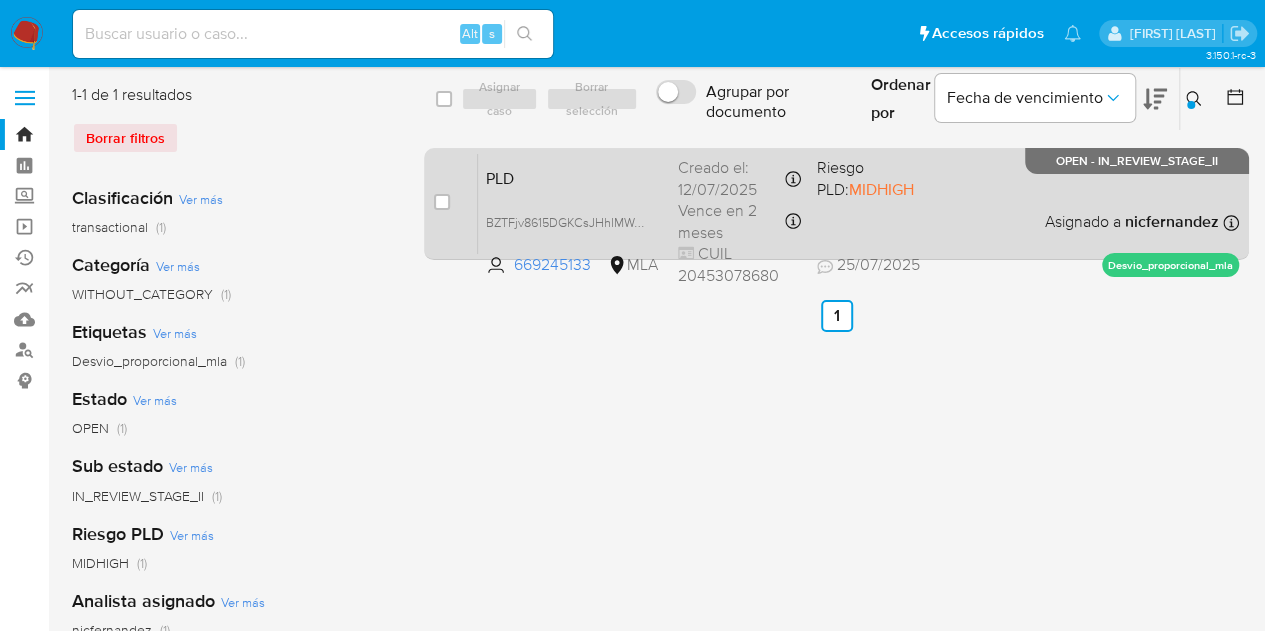 click on "PLD" at bounding box center [574, 177] 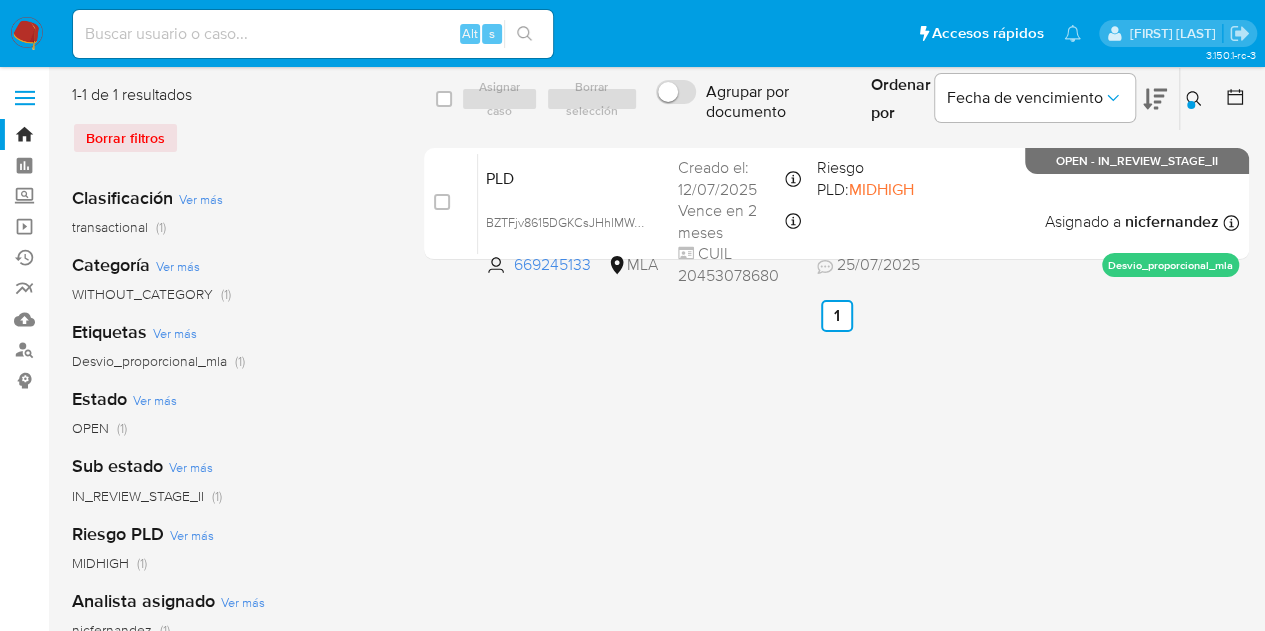 click at bounding box center [1191, 105] 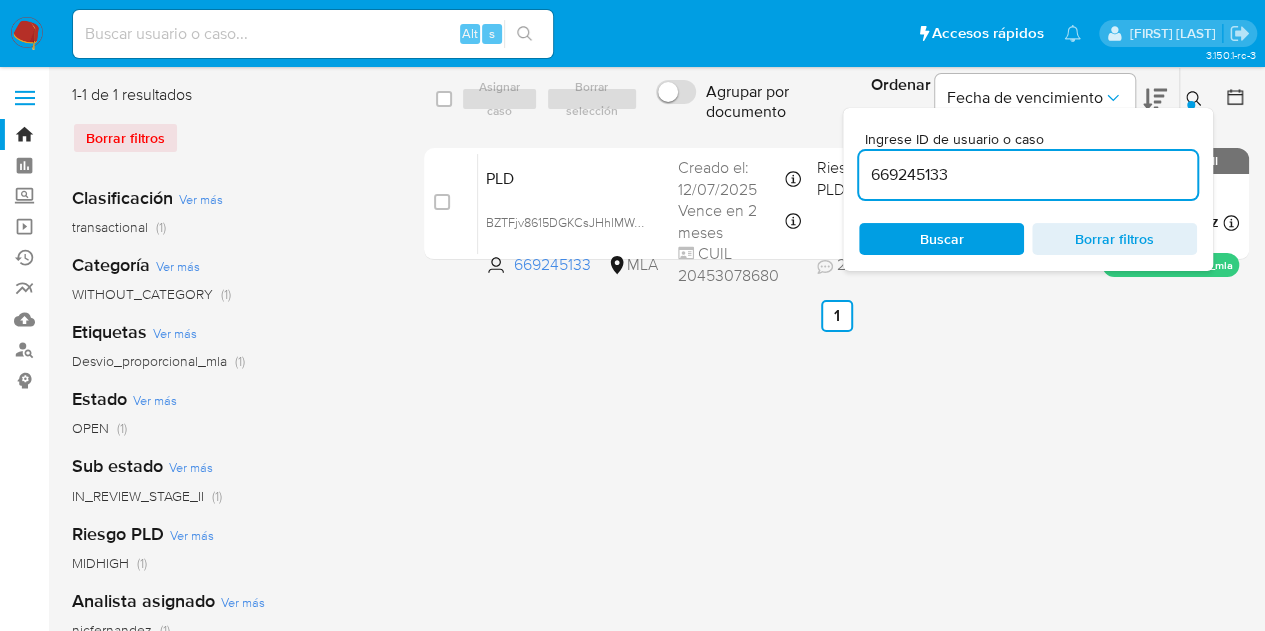 drag, startPoint x: 980, startPoint y: 168, endPoint x: 783, endPoint y: 143, distance: 198.57996 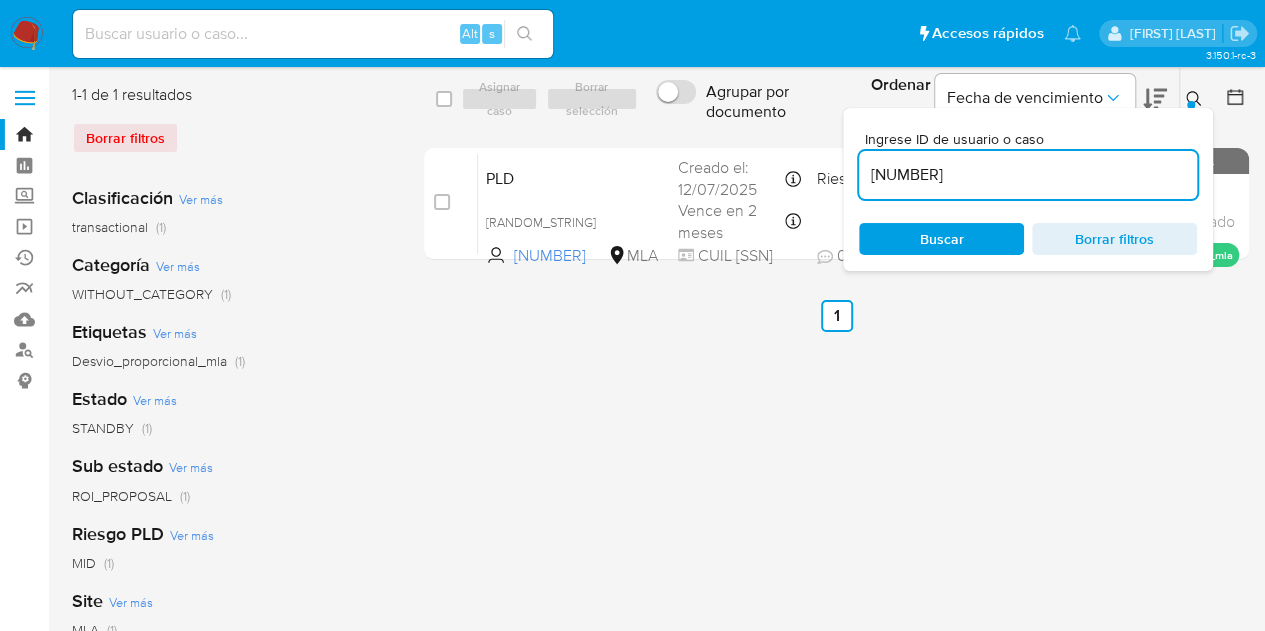 click 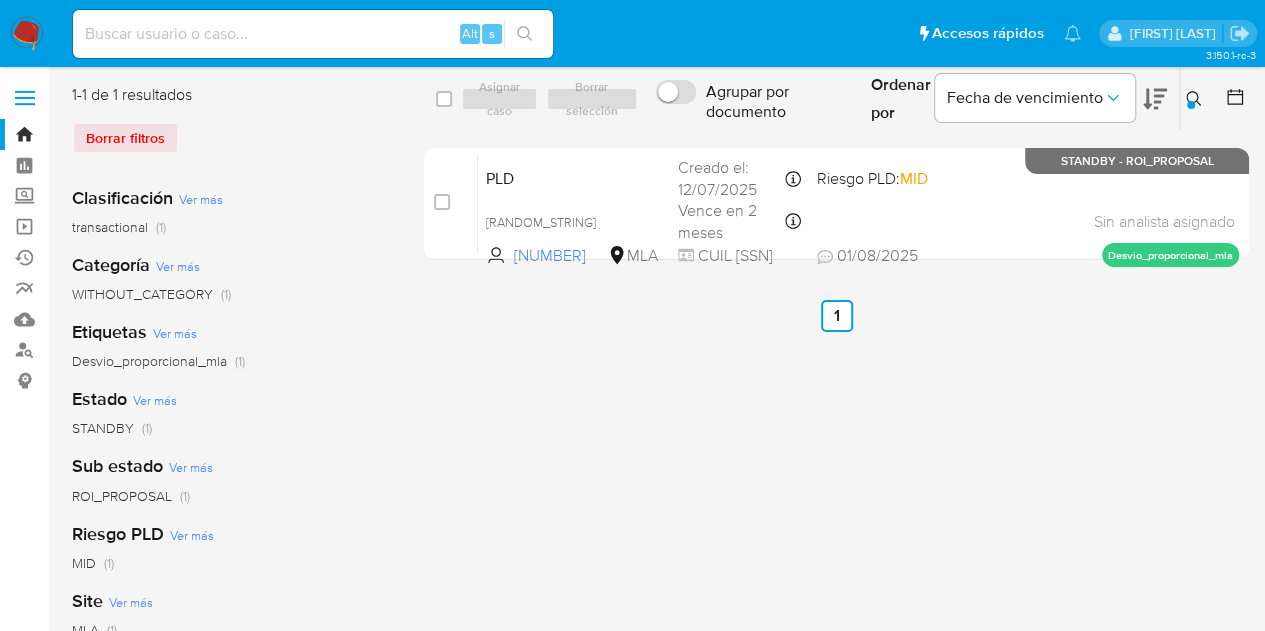 click on "select-all-cases-checkbox Asignar caso Borrar selección Agrupar por documento Ordenar por Fecha de vencimiento   No es posible ordenar los resultados mientras se encuentren agrupados. Ingrese ID de usuario o caso 53613406 Buscar Borrar filtros case-item-checkbox   No es posible asignar el caso PLD NPDLoi9ATEifAFJHFjMzjyYm 53613406 MLA Riesgo PLD:  MID Creado el: 12/07/2025   Creado el: 12/07/2025 03:16:49 Vence en 2 meses   Vence el 10/10/2025 03:16:49 CUIL   20358560351 01/08/2025   01/08/2025 18:06 Sin analista asignado   Asignado el: 17/07/2025 16:35:41 Desvio_proporcional_mla STANDBY - ROI_PROPOSAL  Anterior 1 Siguiente" at bounding box center [836, 515] 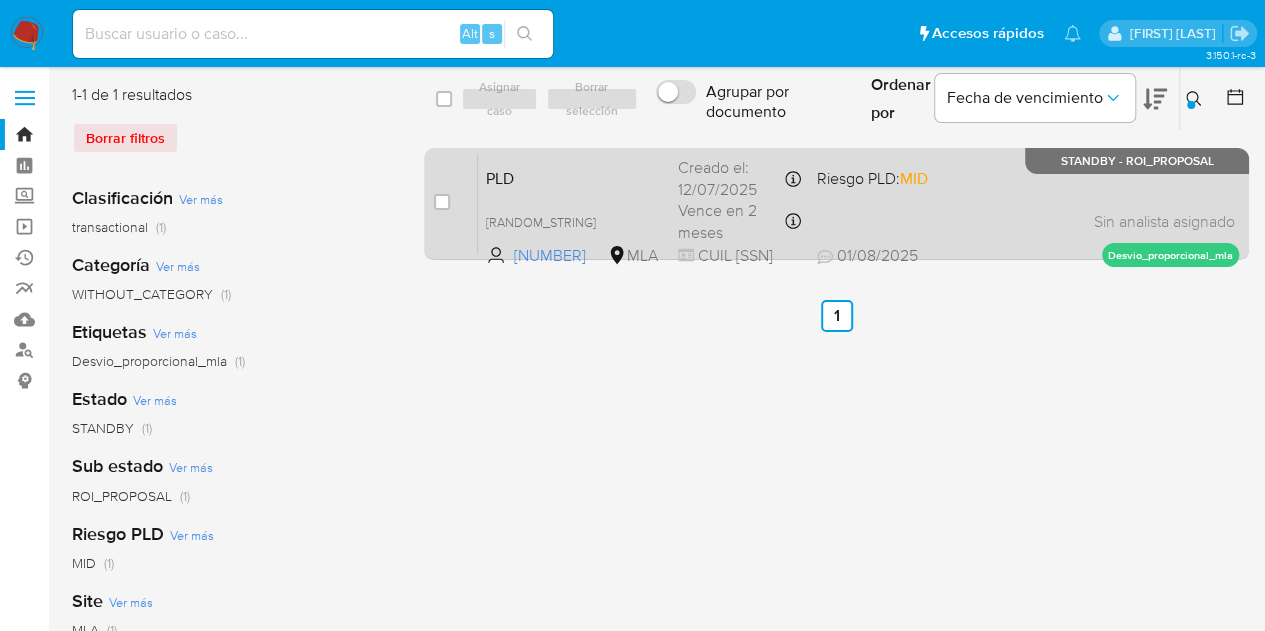 click on "PLD NPDLoi9ATEifAFJHFjMzjyYm 53613406 MLA Riesgo PLD:  MID Creado el: 12/07/2025   Creado el: 12/07/2025 03:16:49 Vence en 2 meses   Vence el 10/10/2025 03:16:49 CUIL   20358560351 01/08/2025   01/08/2025 18:06 Sin analista asignado   Asignado el: 17/07/2025 16:35:41 Desvio_proporcional_mla STANDBY - ROI_PROPOSAL" at bounding box center [858, 203] 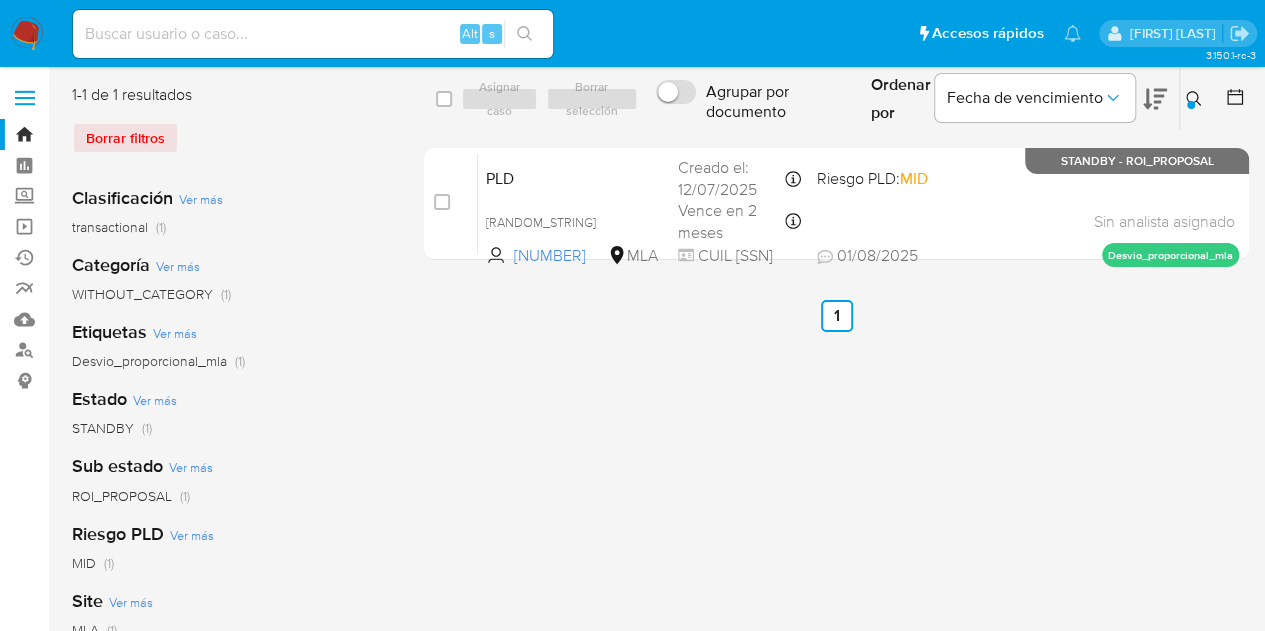 click 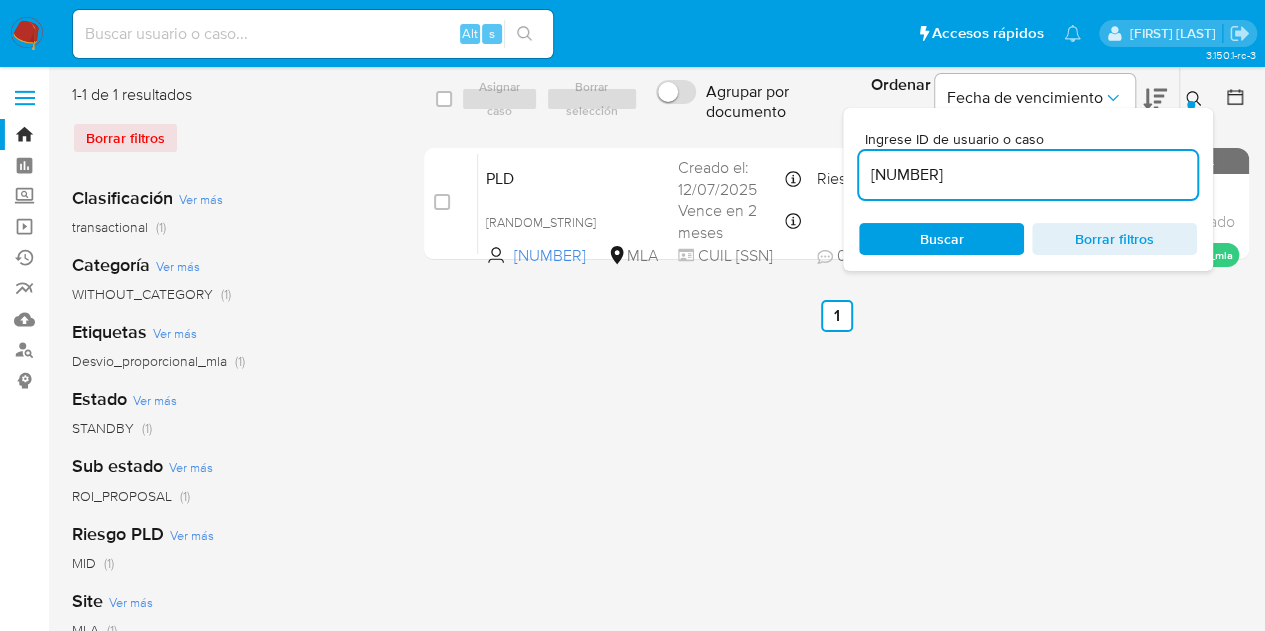 drag, startPoint x: 994, startPoint y: 168, endPoint x: 738, endPoint y: 138, distance: 257.75183 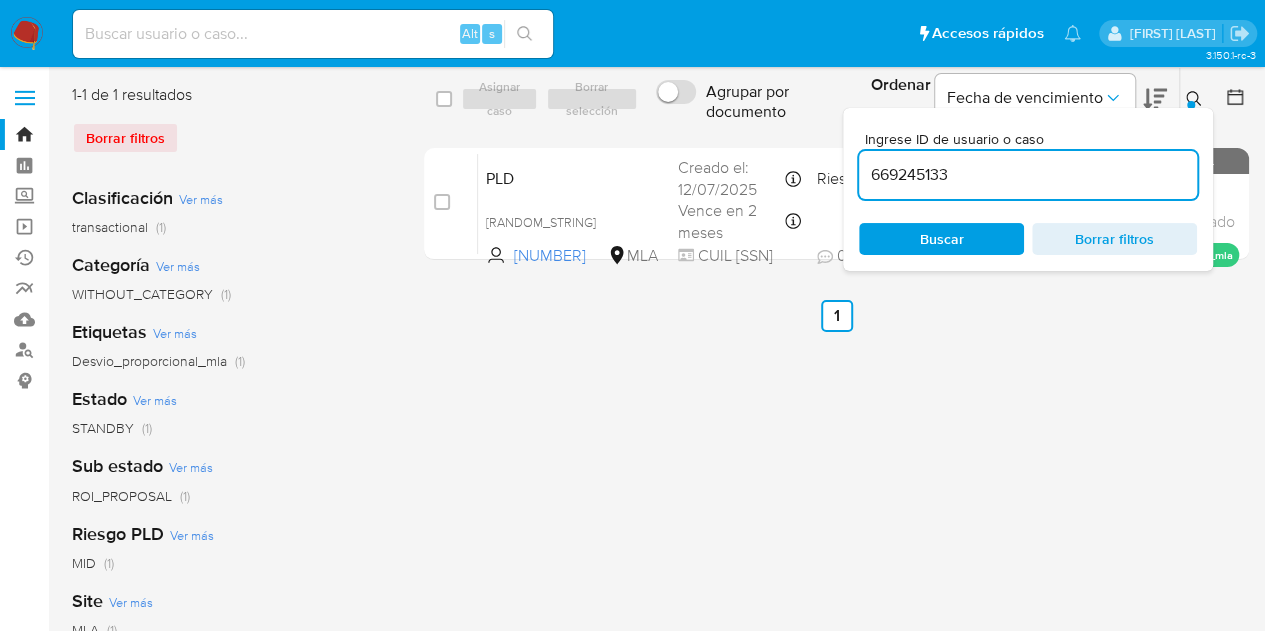 type on "669245133" 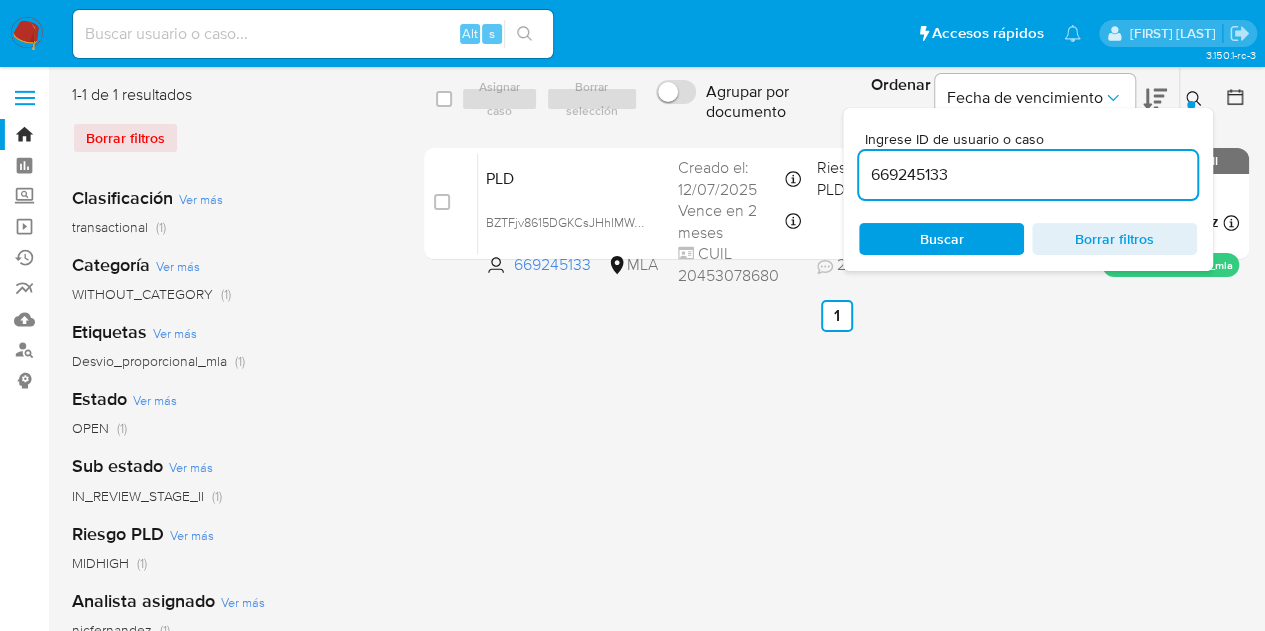 click 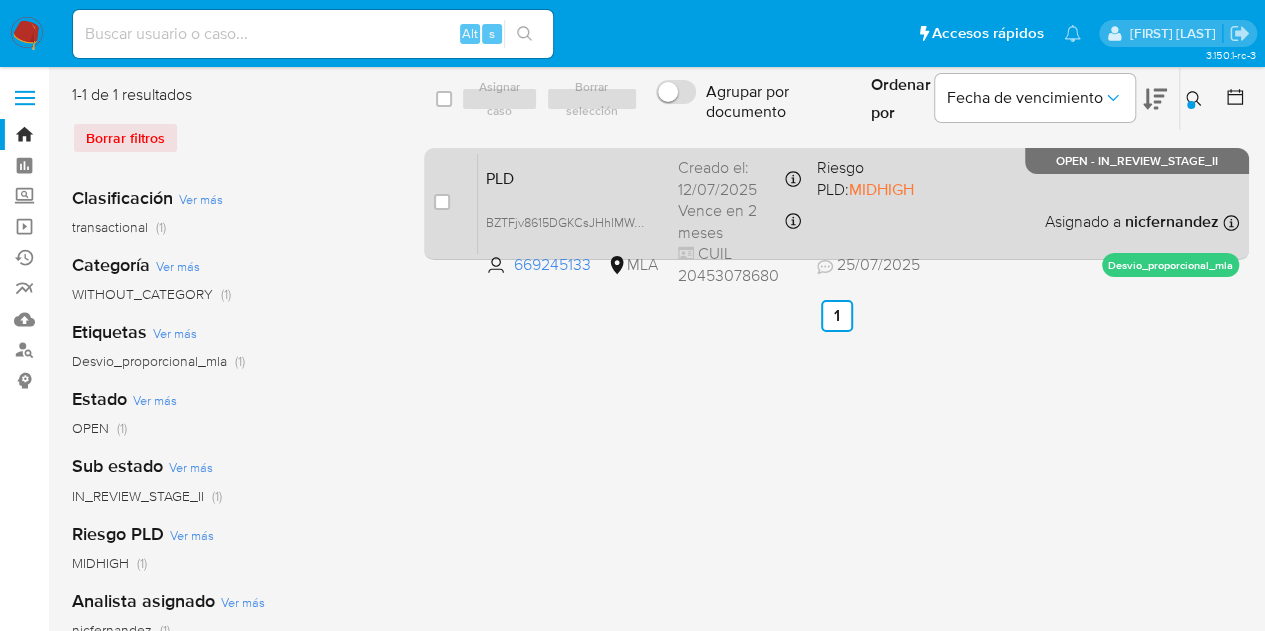click on "PLD" at bounding box center (574, 177) 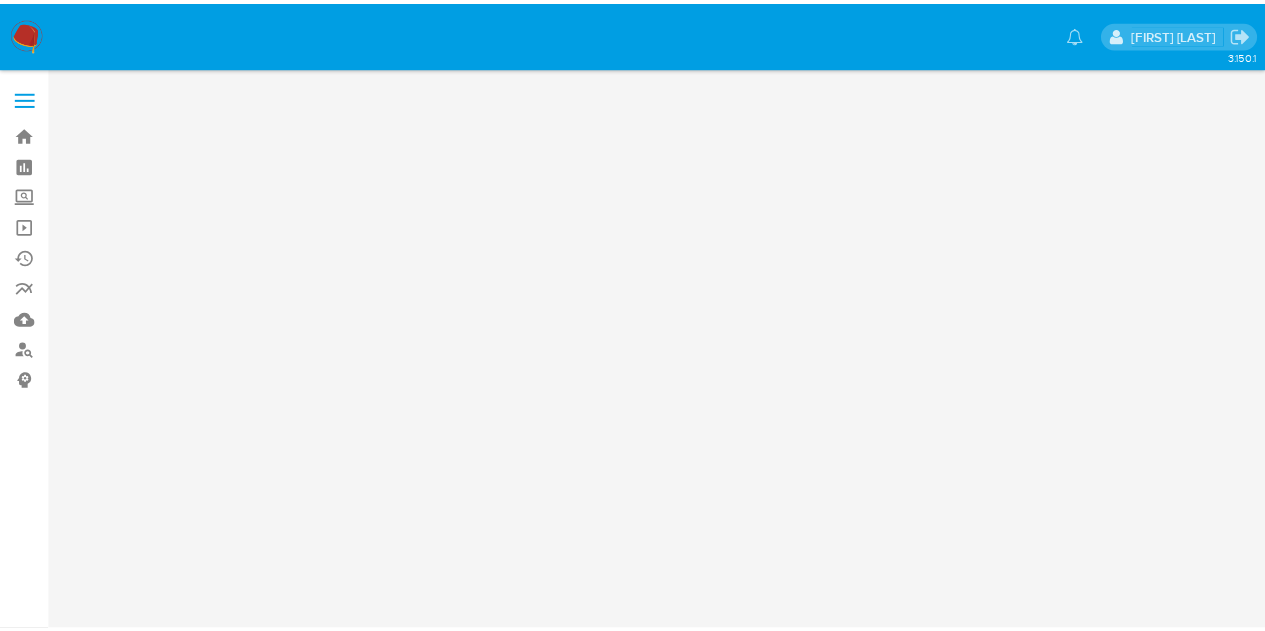 scroll, scrollTop: 0, scrollLeft: 0, axis: both 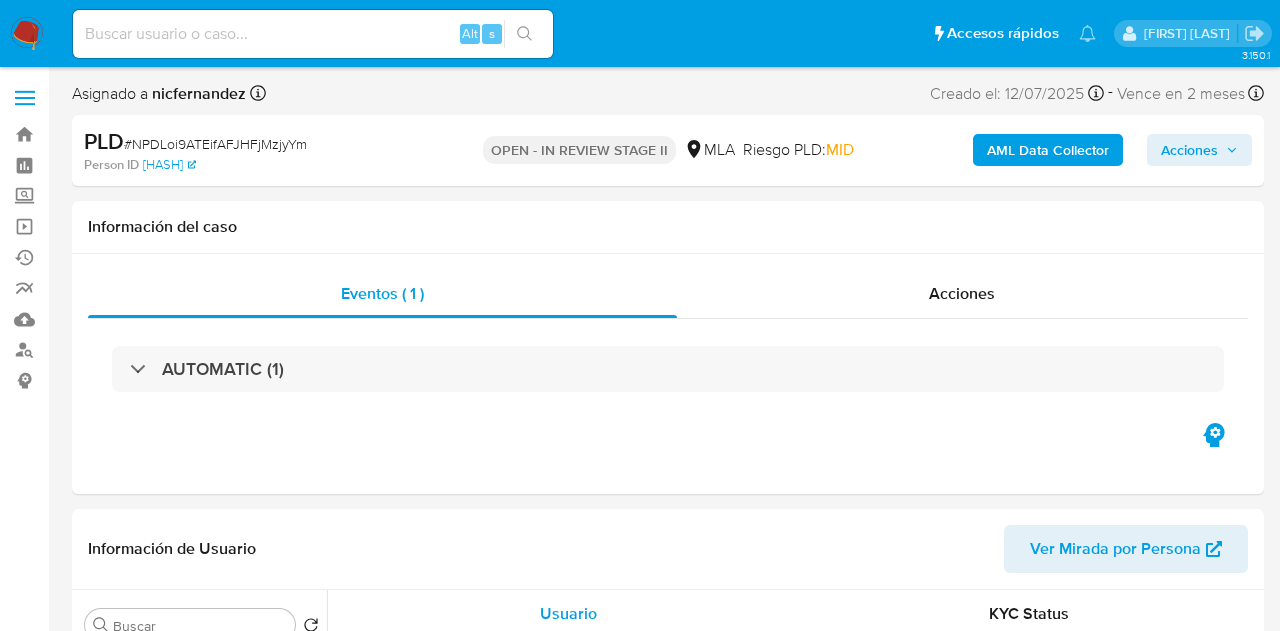 select on "10" 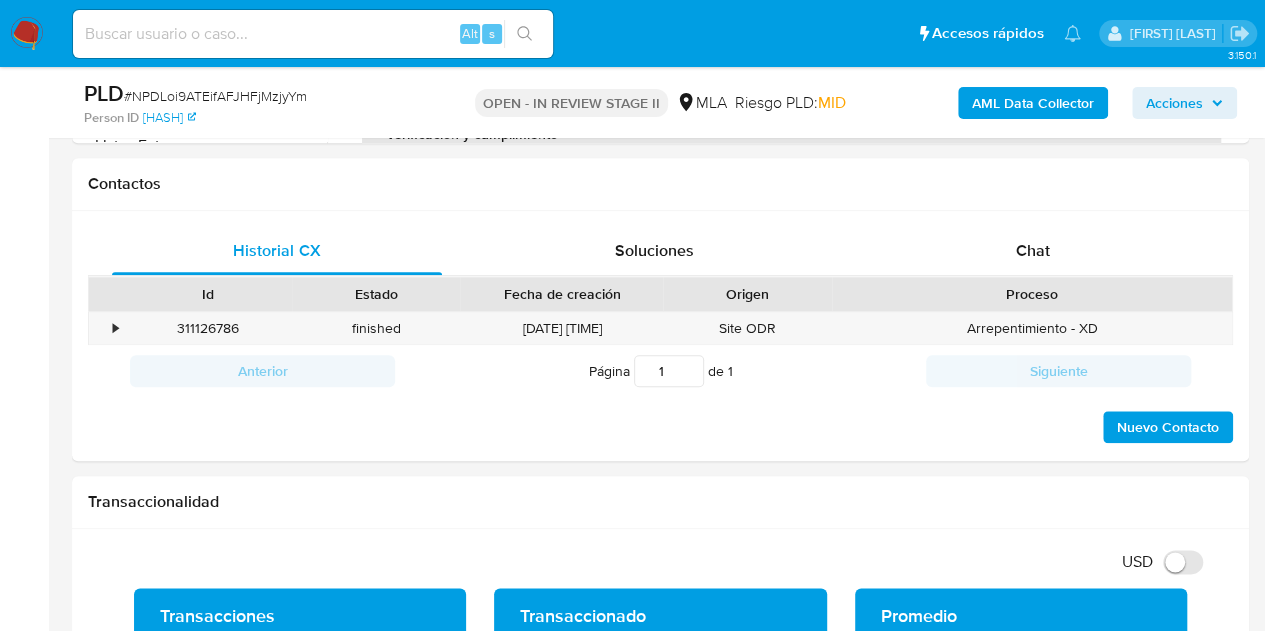scroll, scrollTop: 875, scrollLeft: 0, axis: vertical 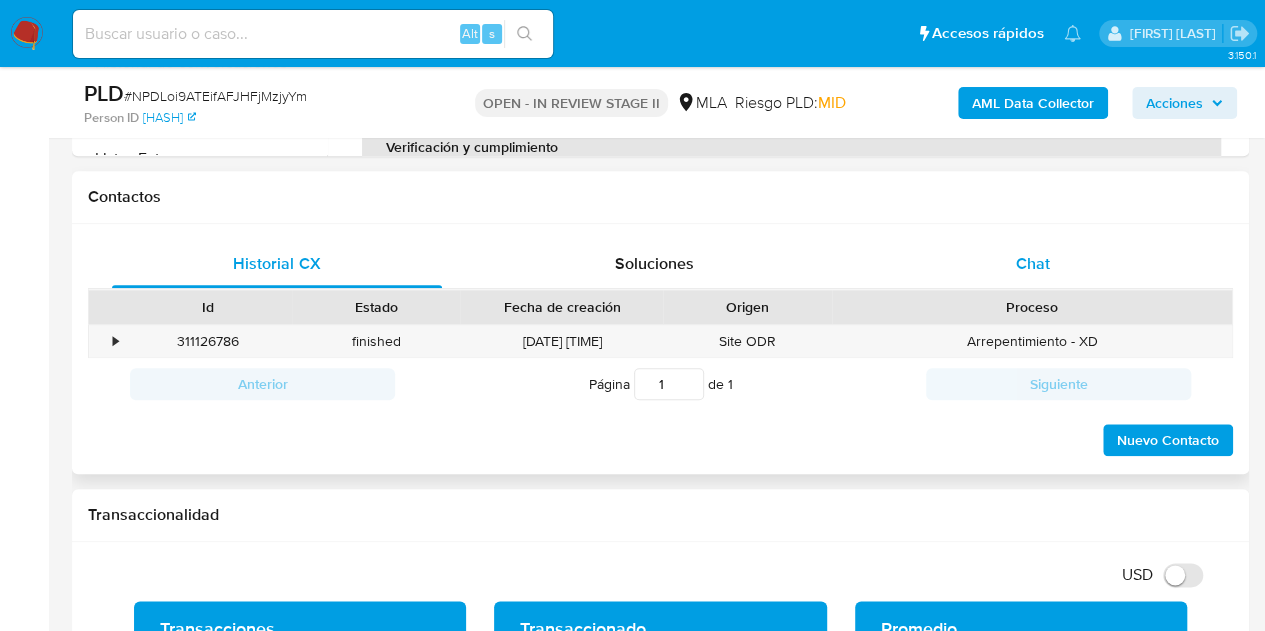 click on "Chat" at bounding box center [1033, 263] 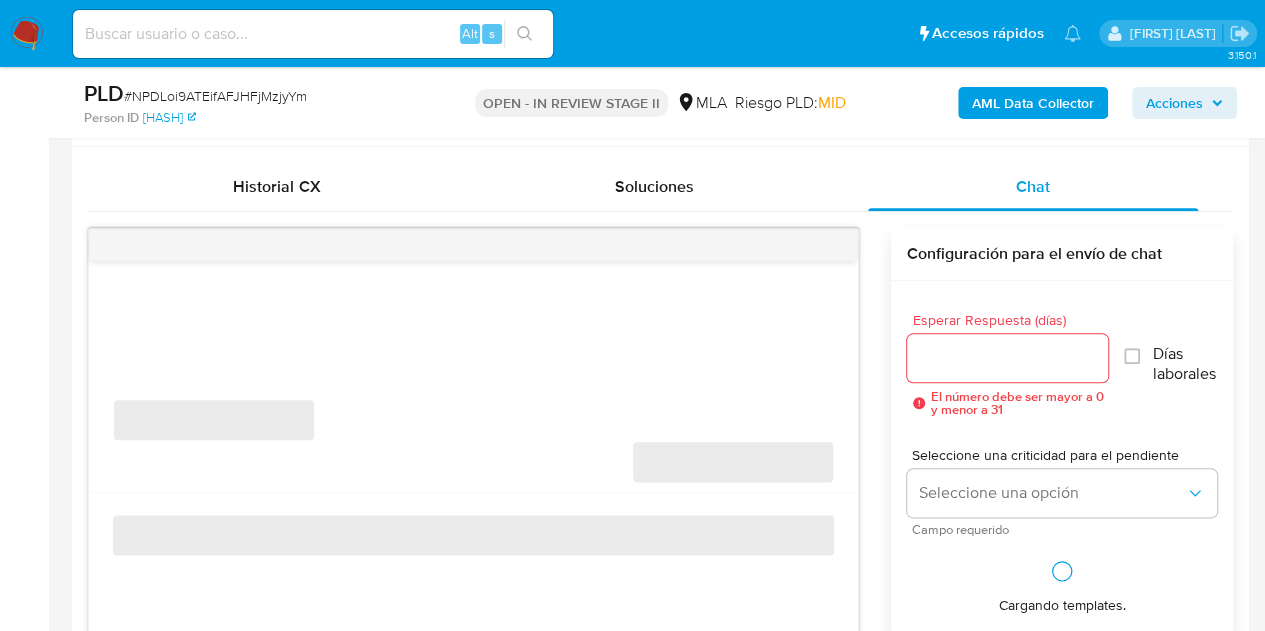 scroll, scrollTop: 990, scrollLeft: 0, axis: vertical 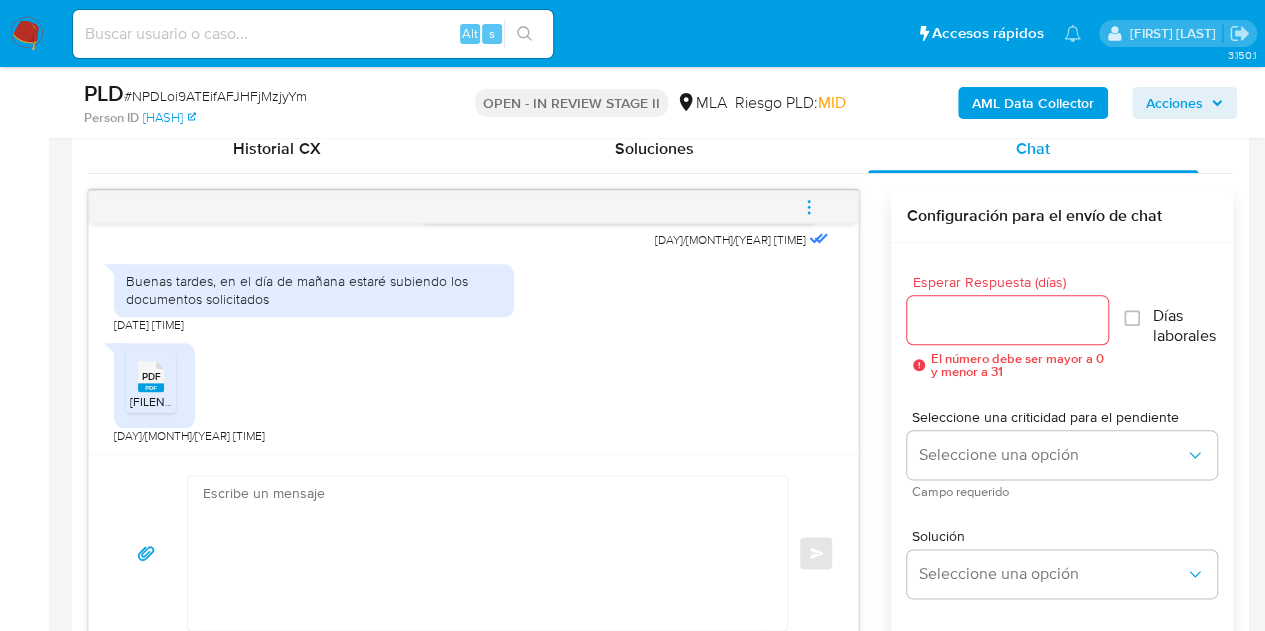 drag, startPoint x: 284, startPoint y: 329, endPoint x: 244, endPoint y: 345, distance: 43.081318 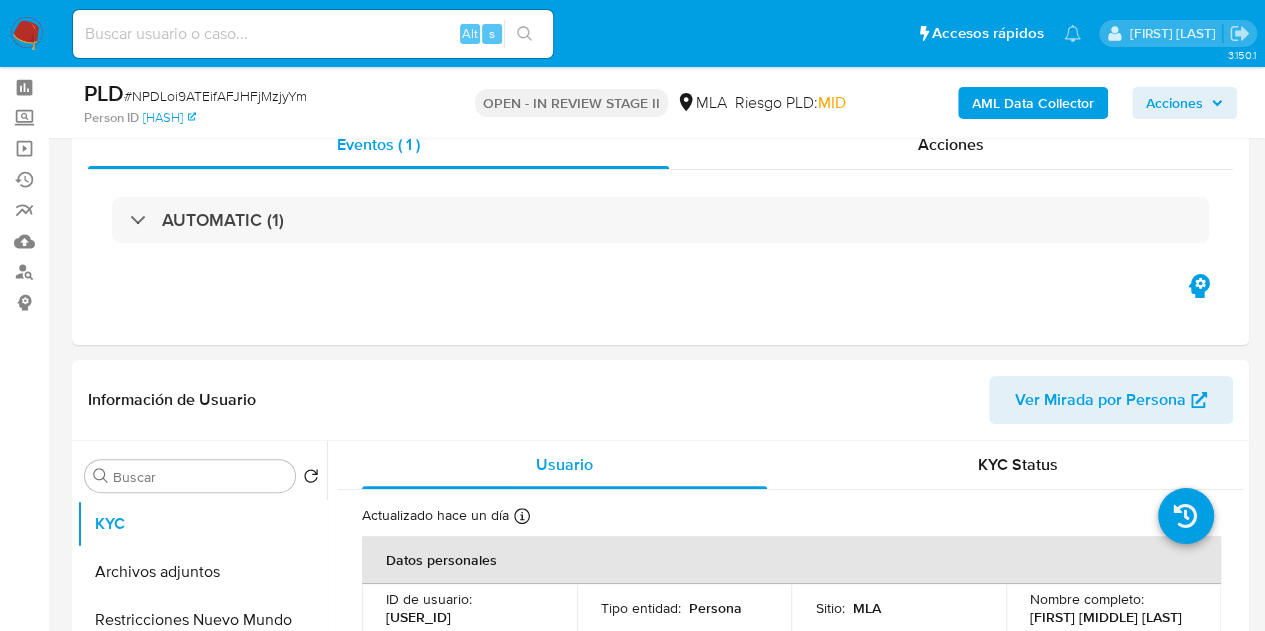 scroll, scrollTop: 68, scrollLeft: 0, axis: vertical 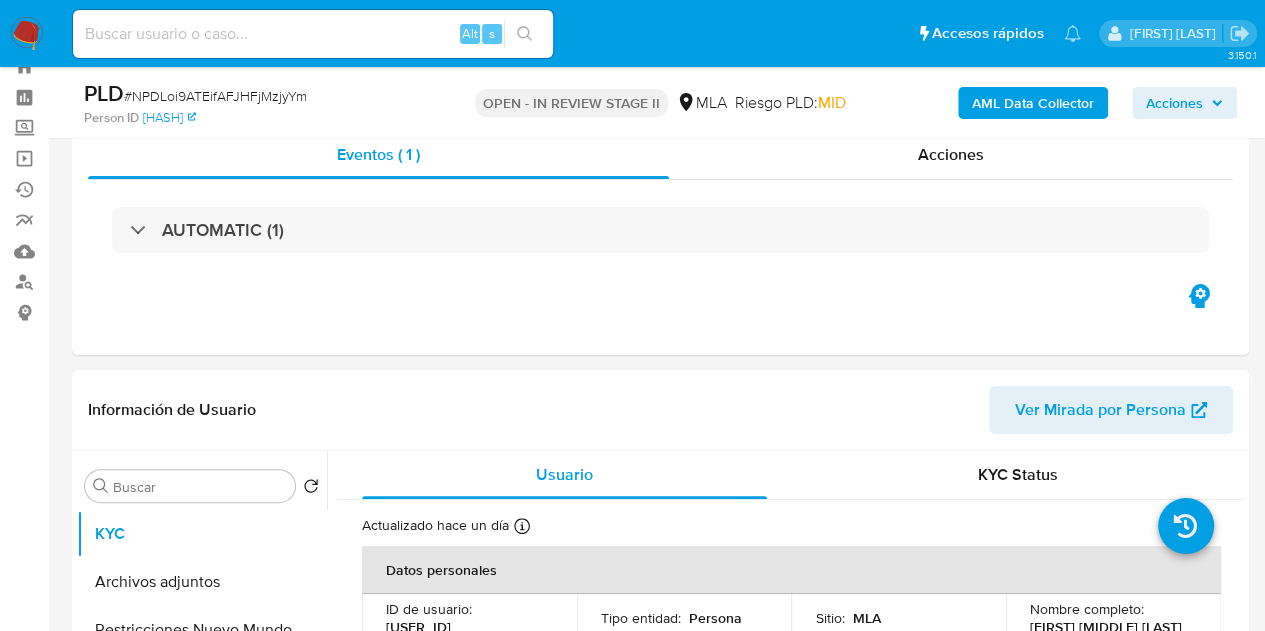 click on "Ver Mirada por Persona" at bounding box center (1100, 410) 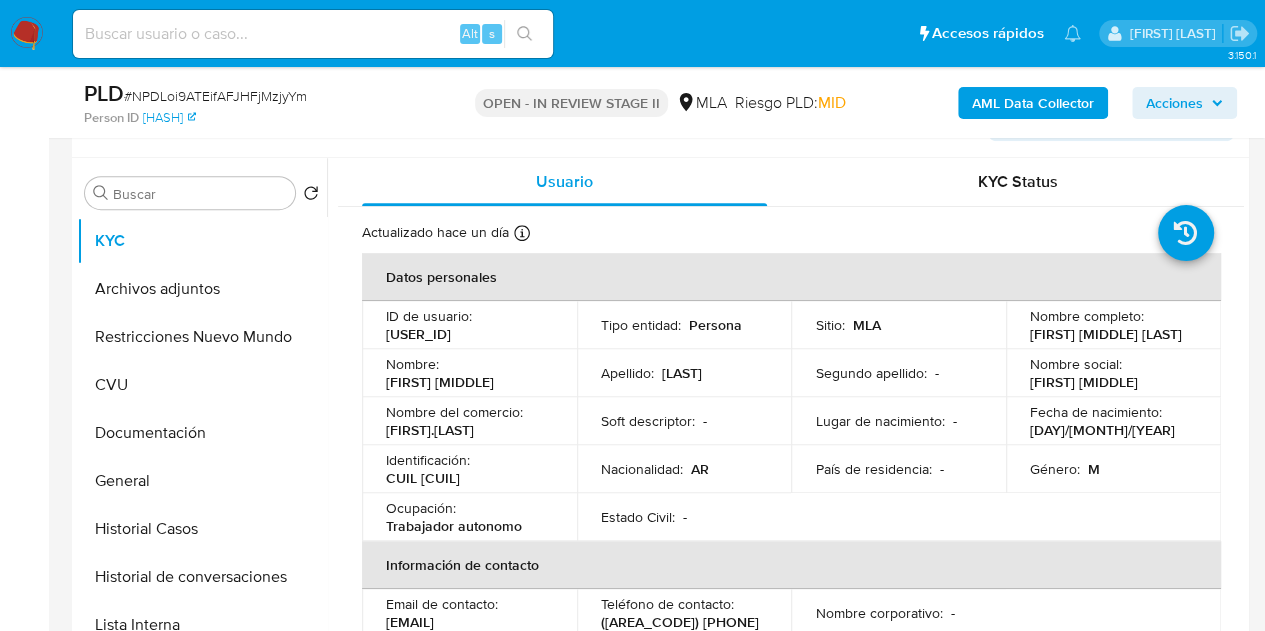 scroll, scrollTop: 342, scrollLeft: 0, axis: vertical 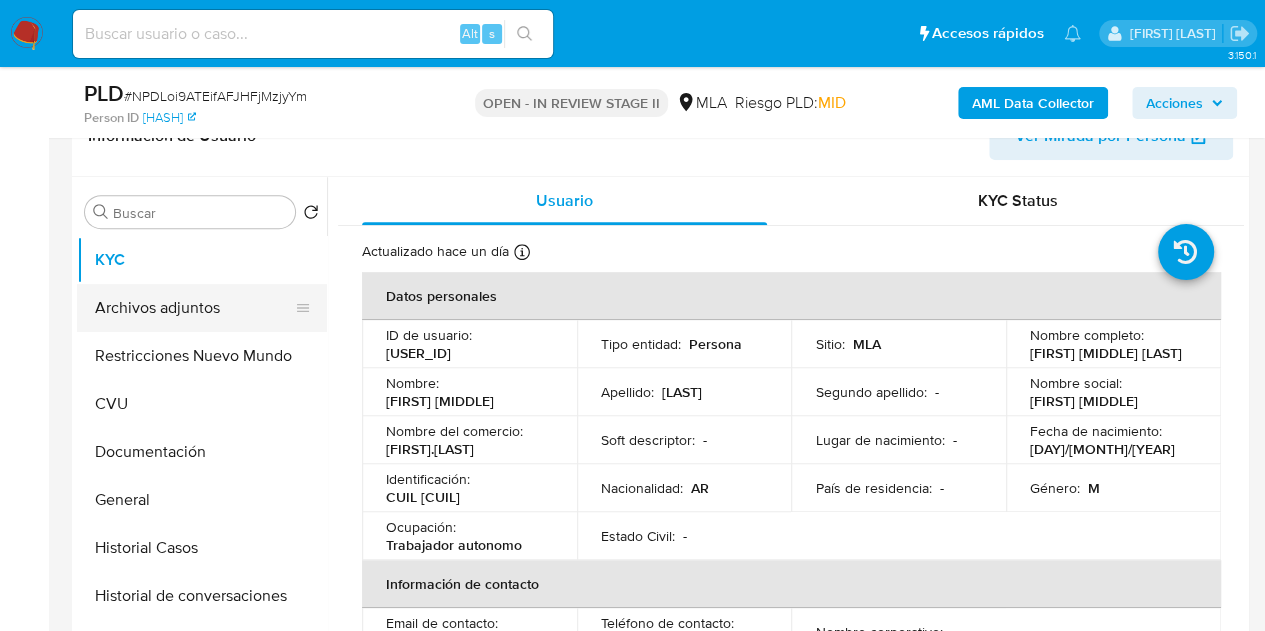 click on "Archivos adjuntos" at bounding box center (194, 308) 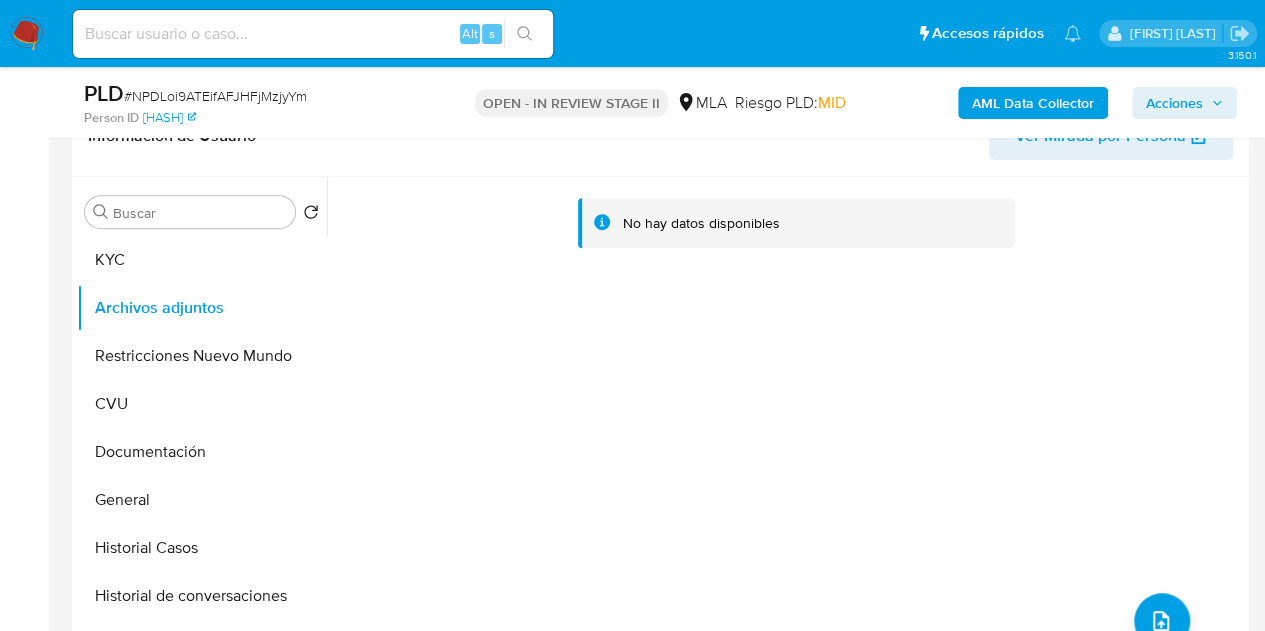 click on "AML Data Collector" at bounding box center (1033, 103) 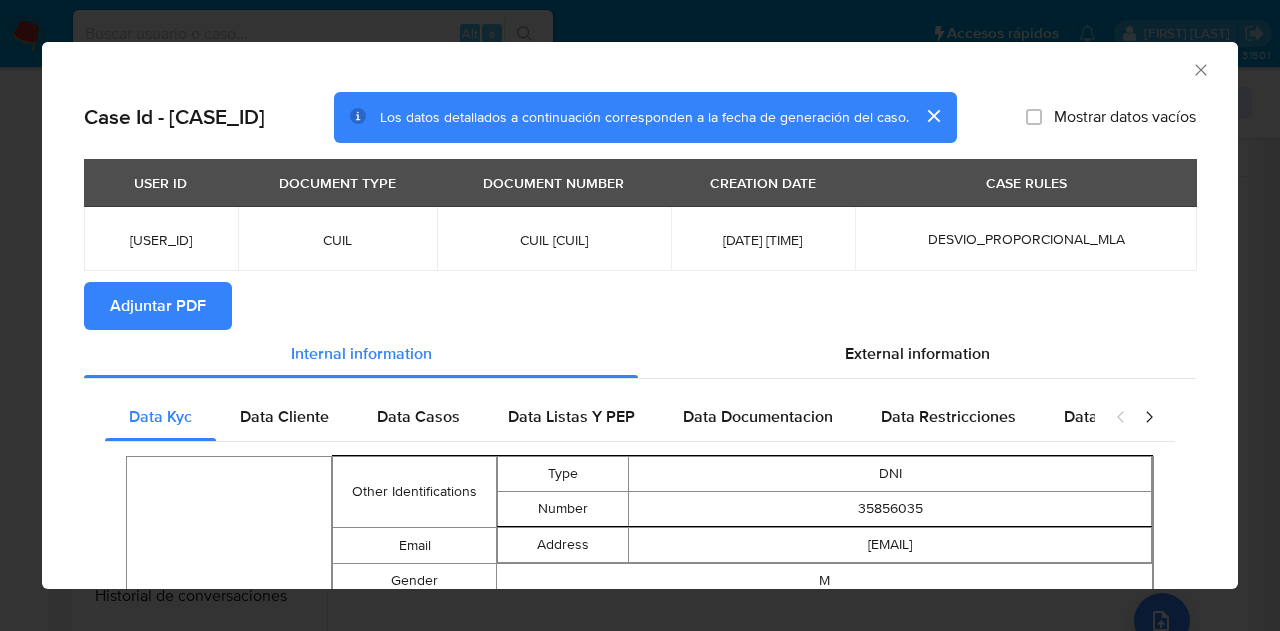 click on "Adjuntar PDF" at bounding box center [158, 306] 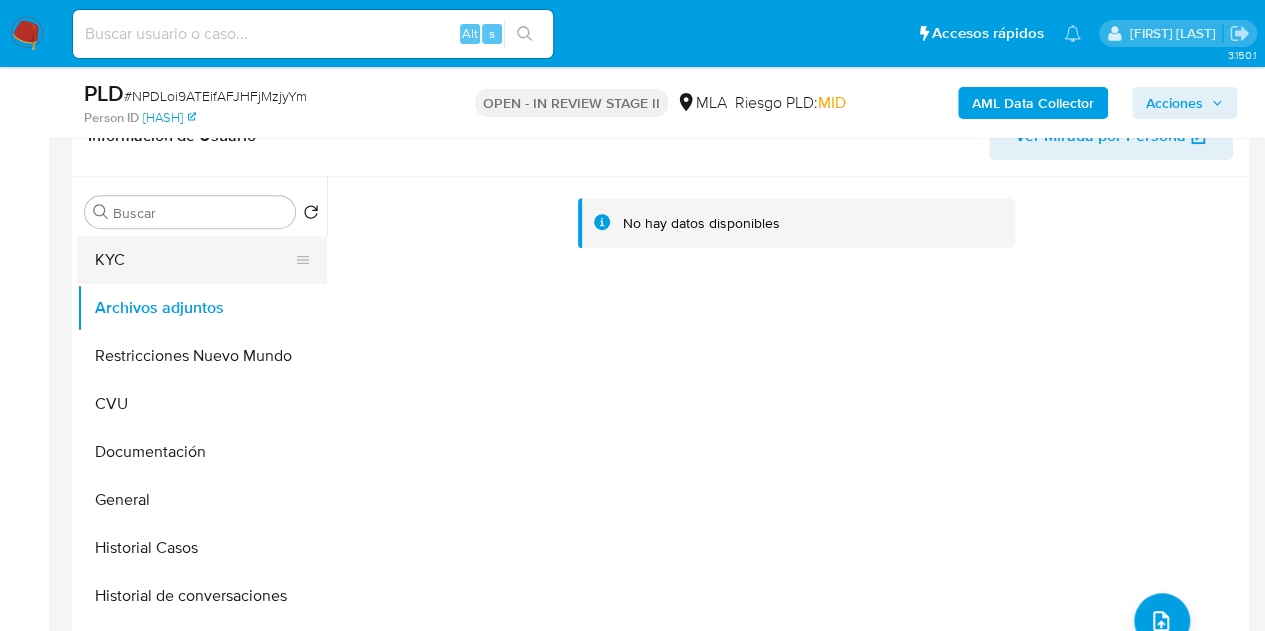 click on "KYC" at bounding box center [194, 260] 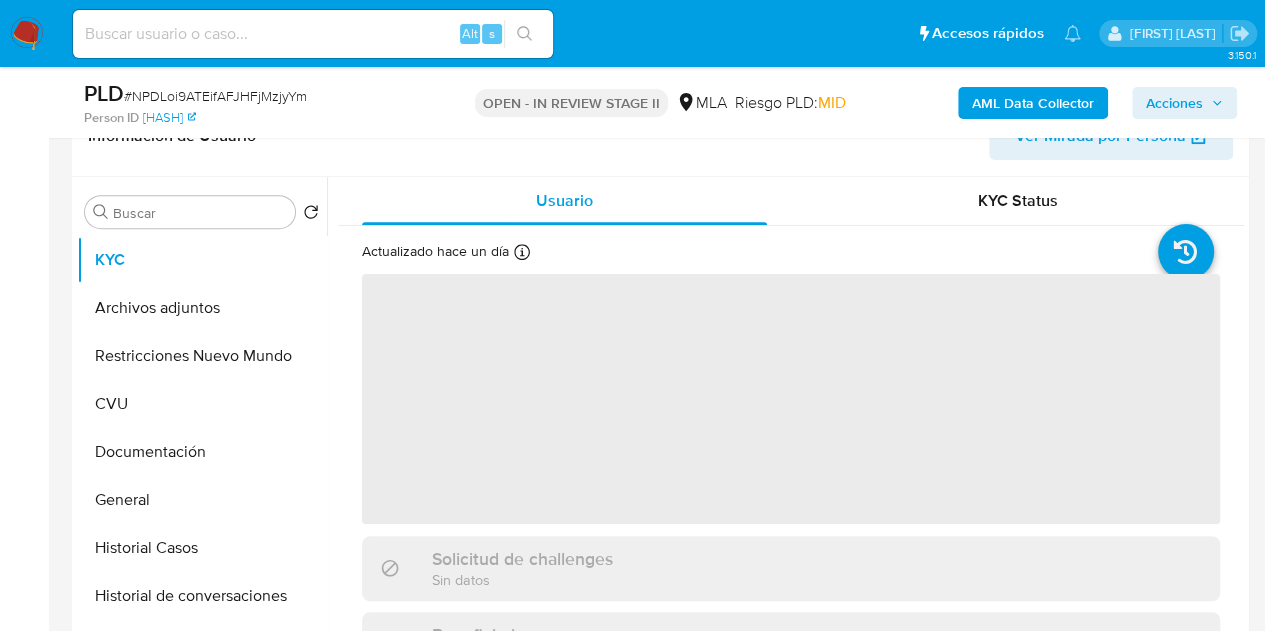 scroll, scrollTop: 266, scrollLeft: 0, axis: vertical 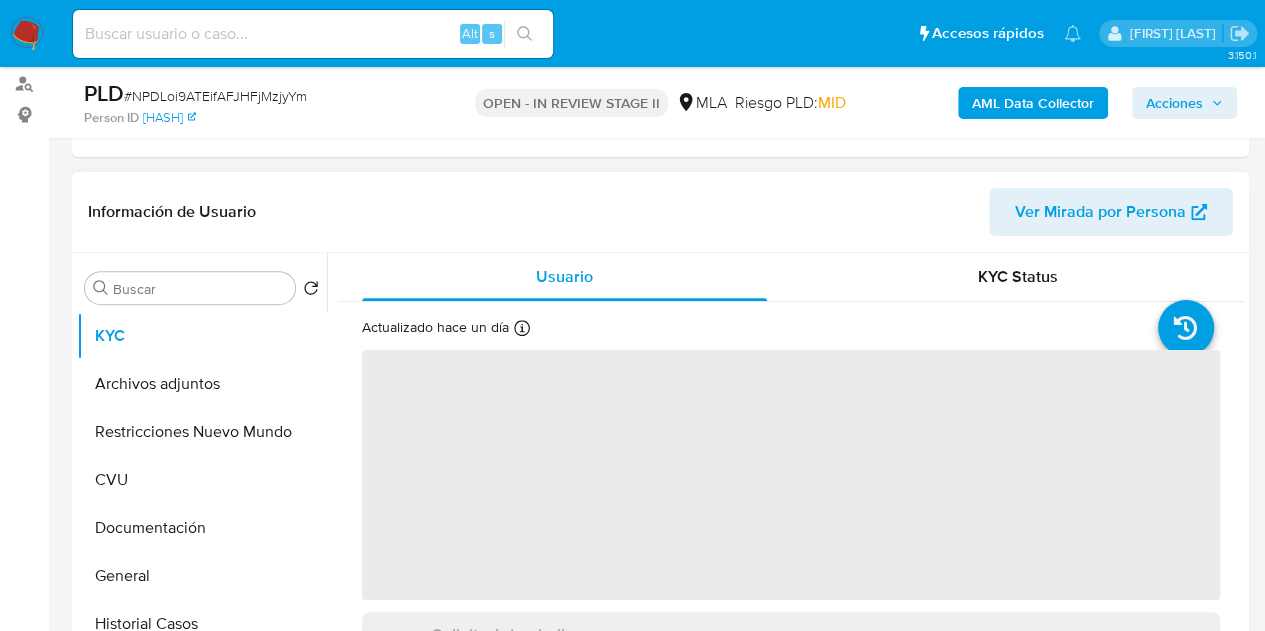 click on "Ver Mirada por Persona" at bounding box center [1100, 212] 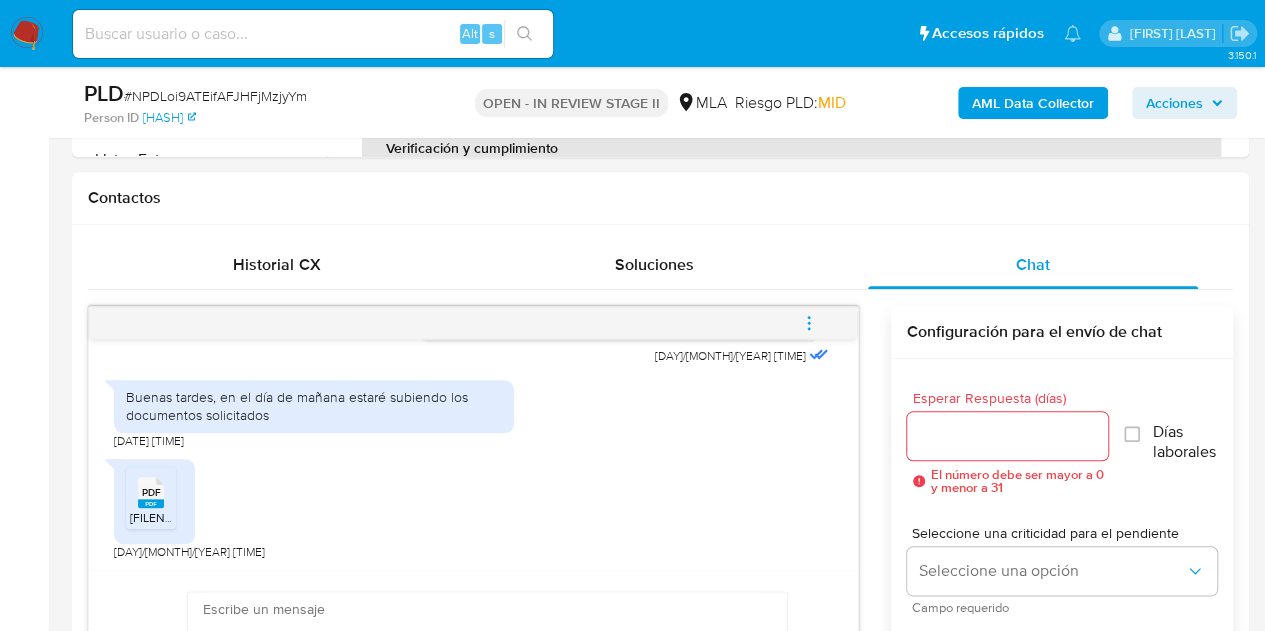 scroll, scrollTop: 922, scrollLeft: 0, axis: vertical 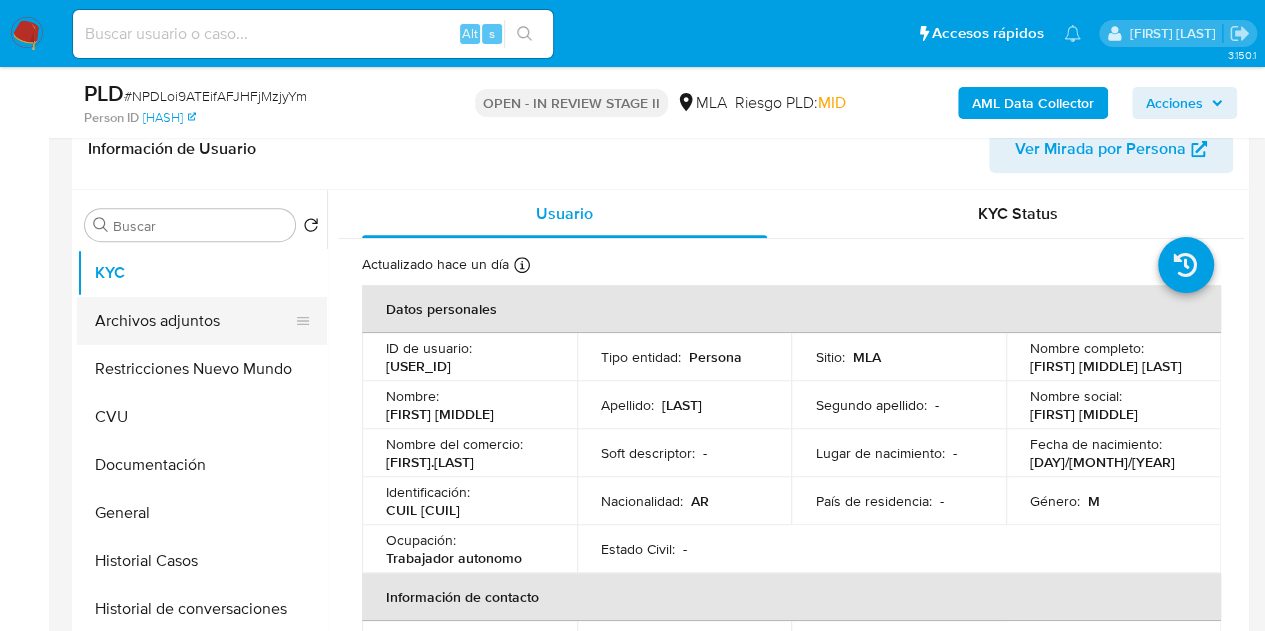 click on "Archivos adjuntos" at bounding box center [194, 321] 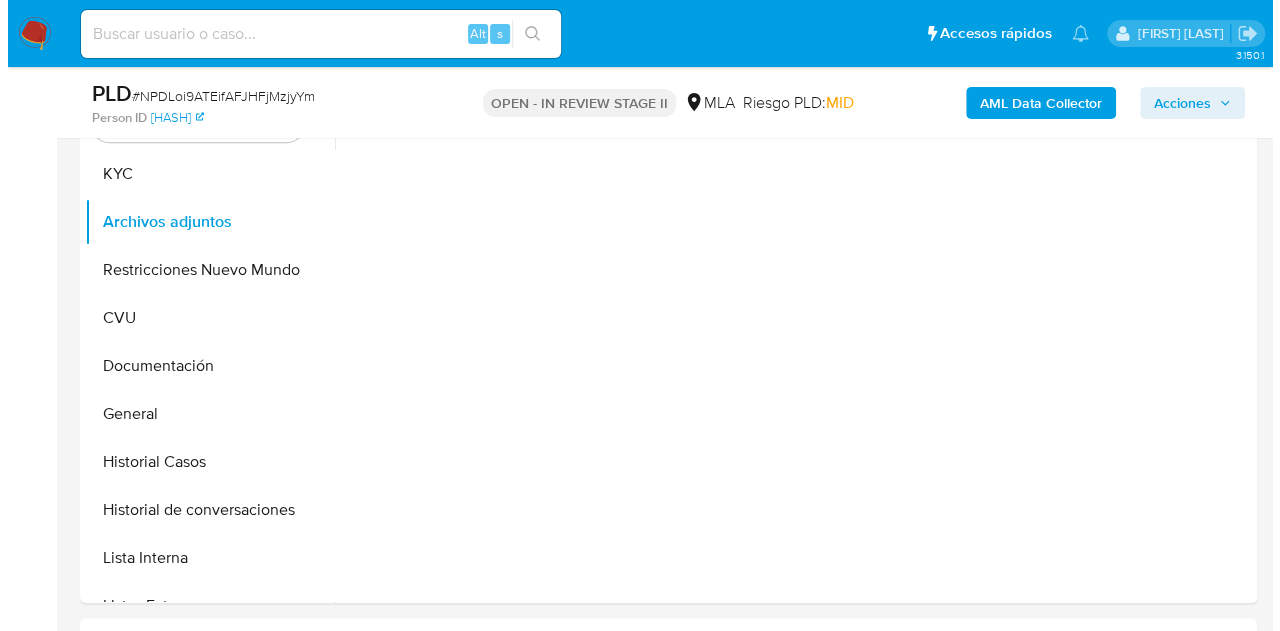 scroll, scrollTop: 409, scrollLeft: 0, axis: vertical 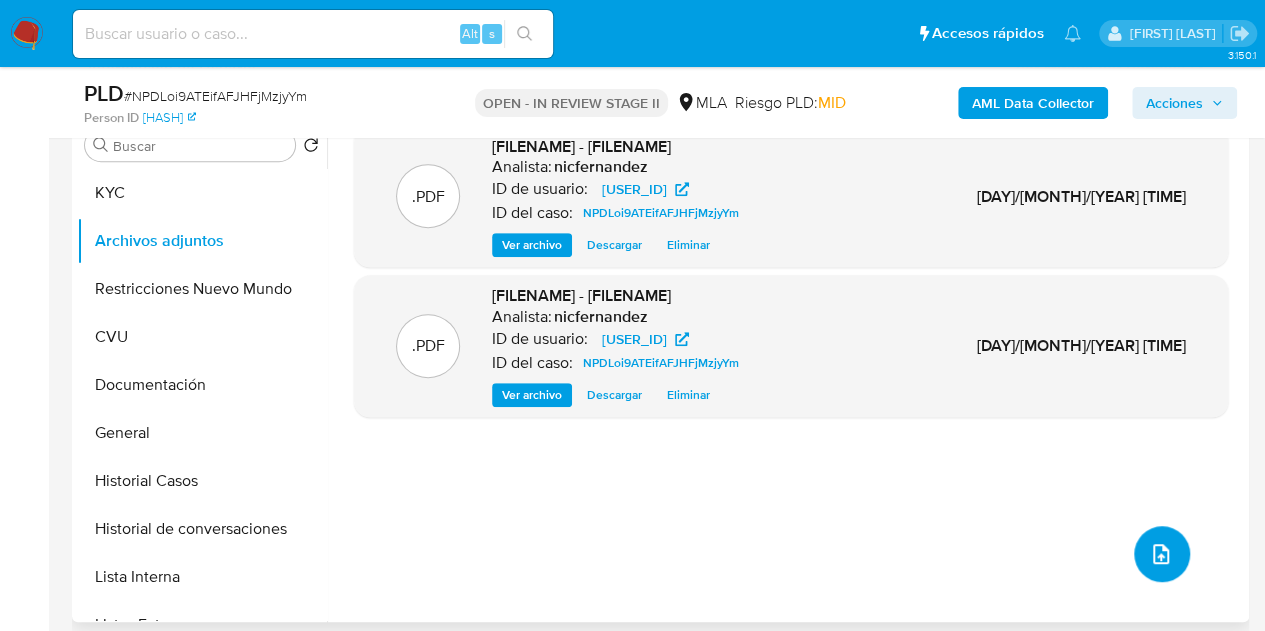 click 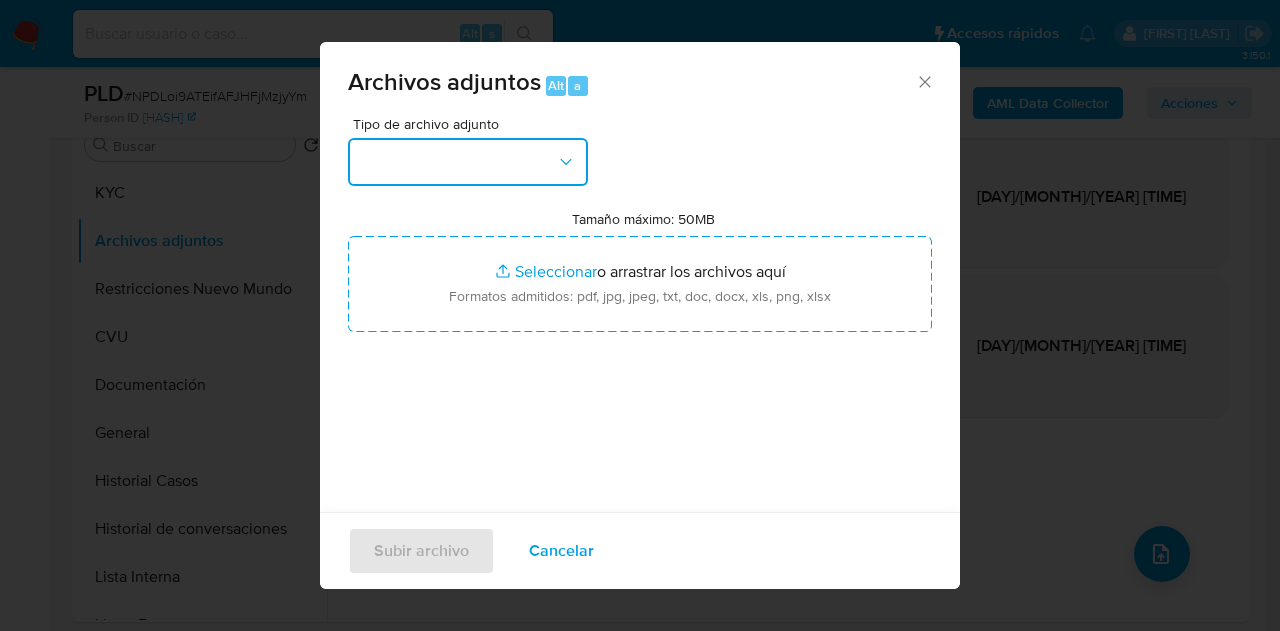click at bounding box center (468, 162) 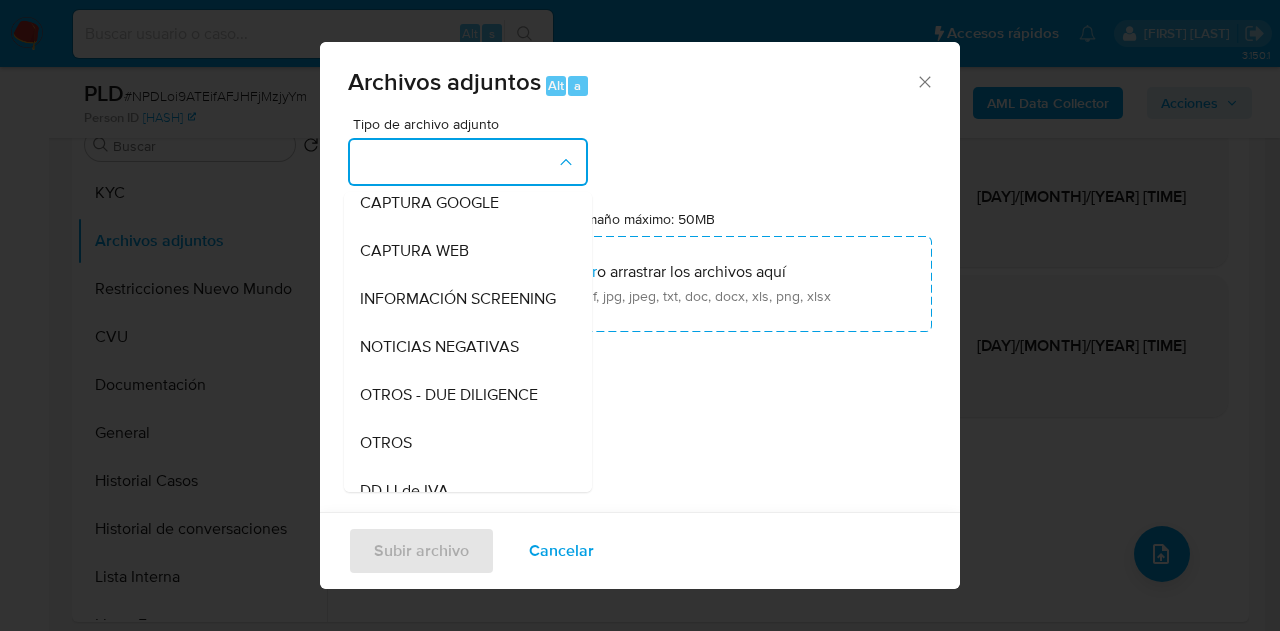 scroll, scrollTop: 256, scrollLeft: 0, axis: vertical 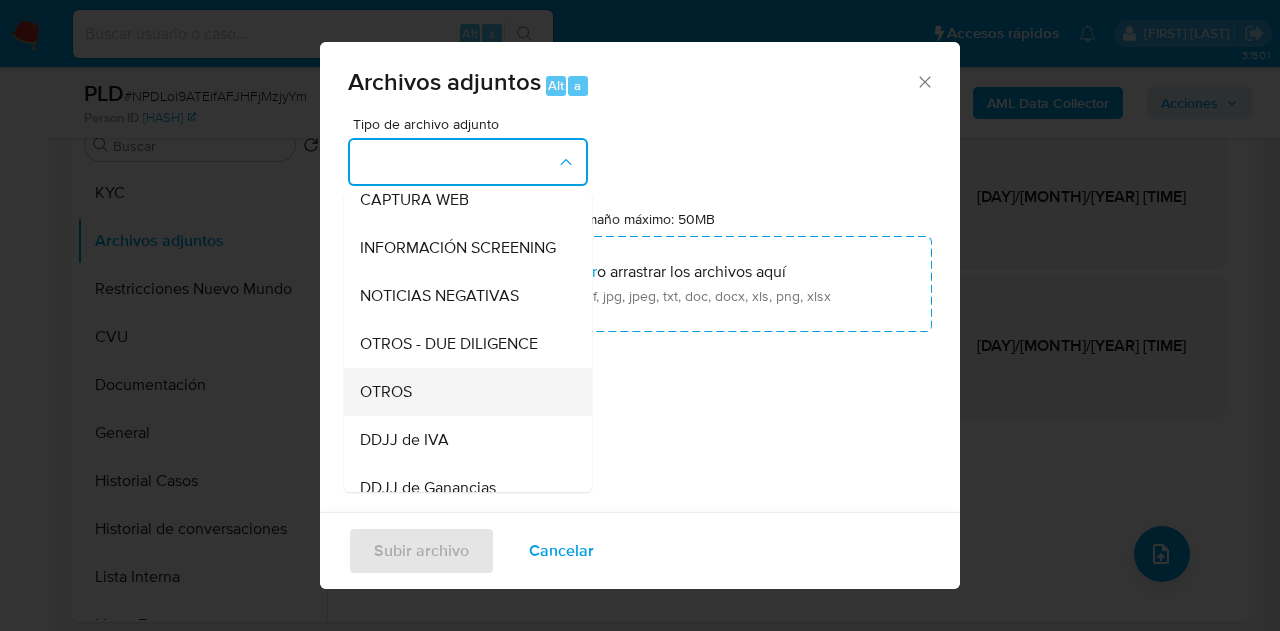 click on "OTROS" at bounding box center [462, 392] 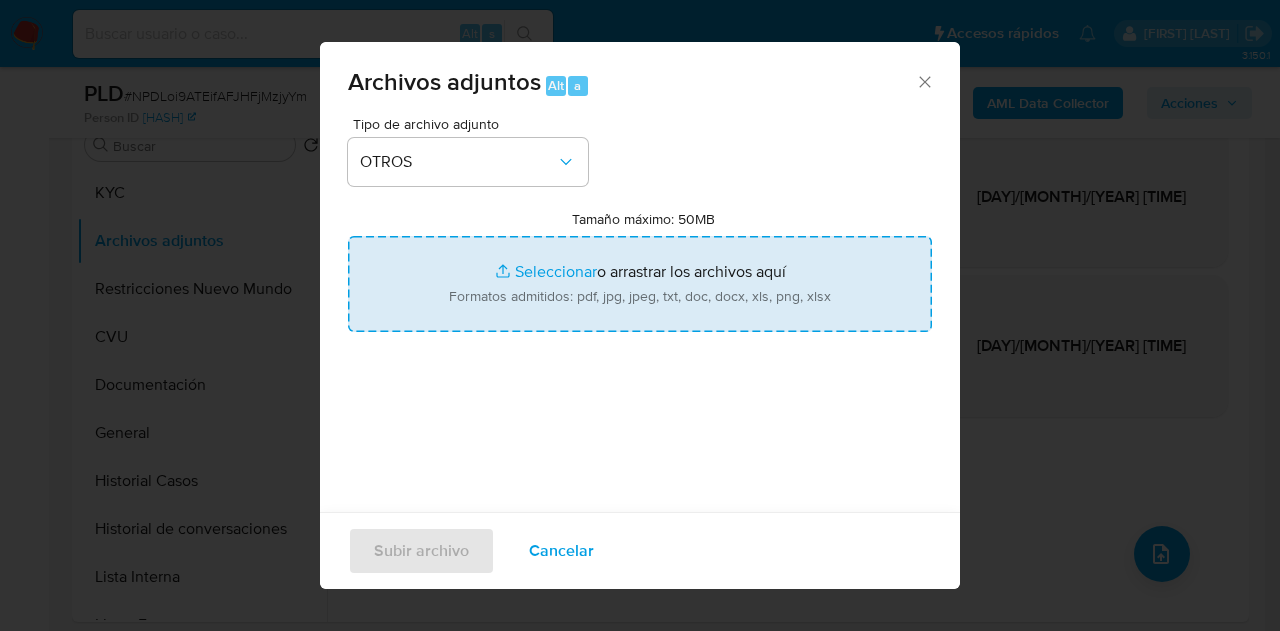 click on "Tamaño máximo: 50MB Seleccionar archivos" at bounding box center [640, 284] 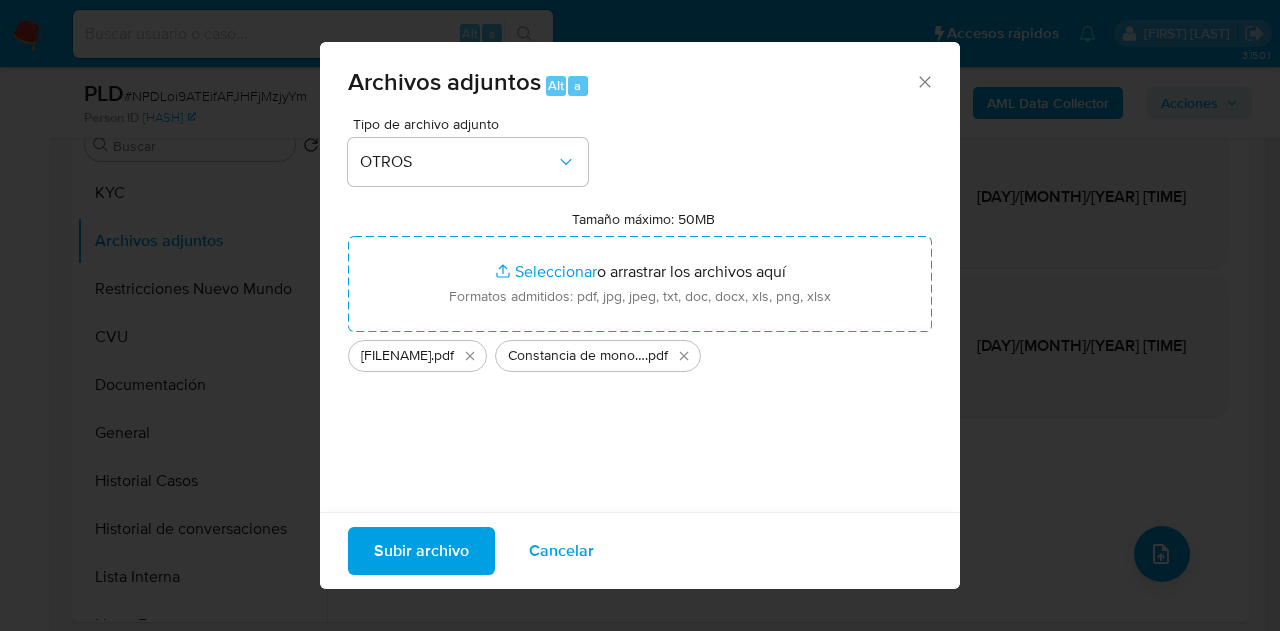 drag, startPoint x: 499, startPoint y: 283, endPoint x: 410, endPoint y: 543, distance: 274.81085 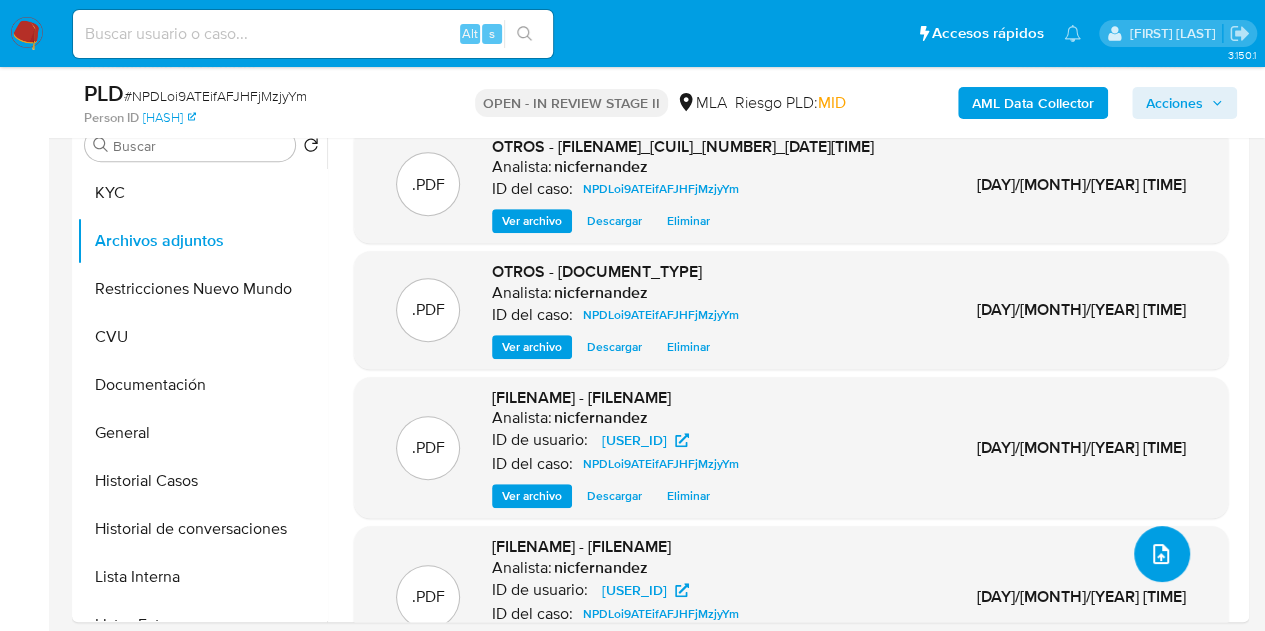 click 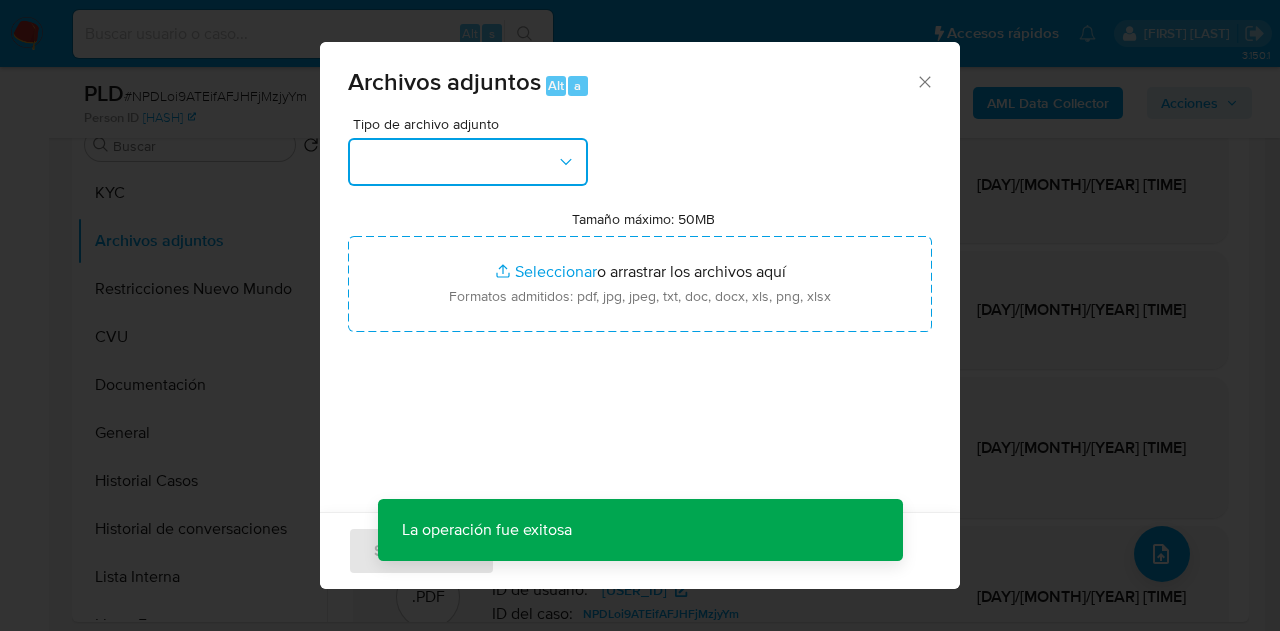 click at bounding box center (468, 162) 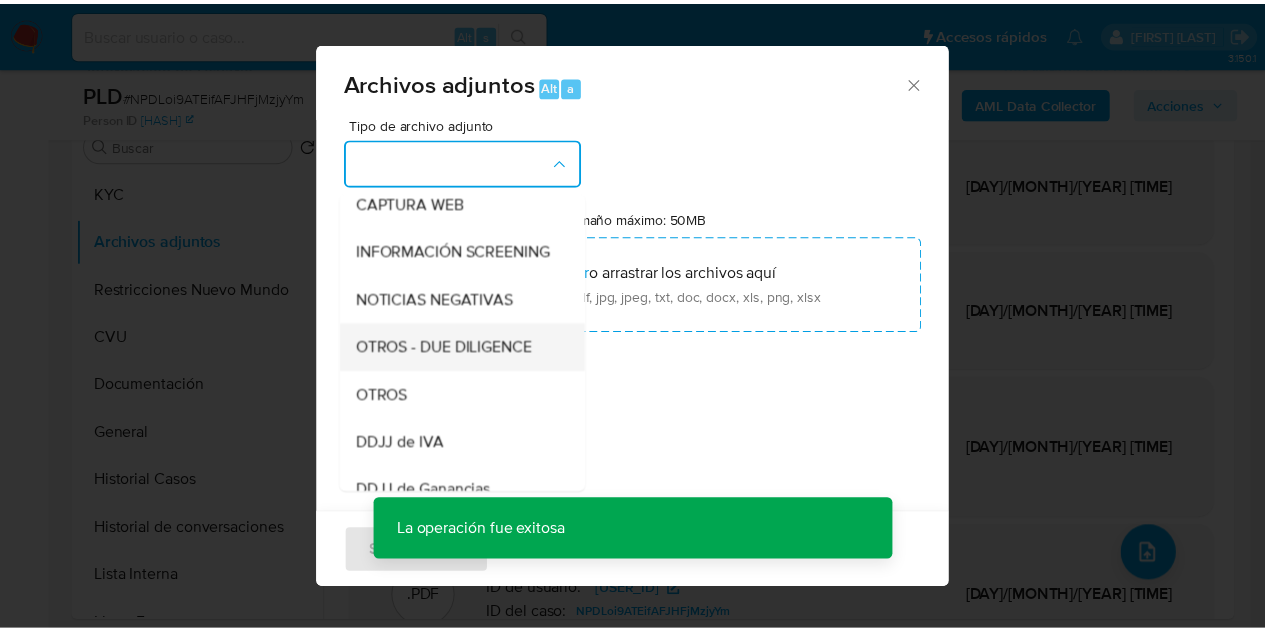 scroll, scrollTop: 258, scrollLeft: 0, axis: vertical 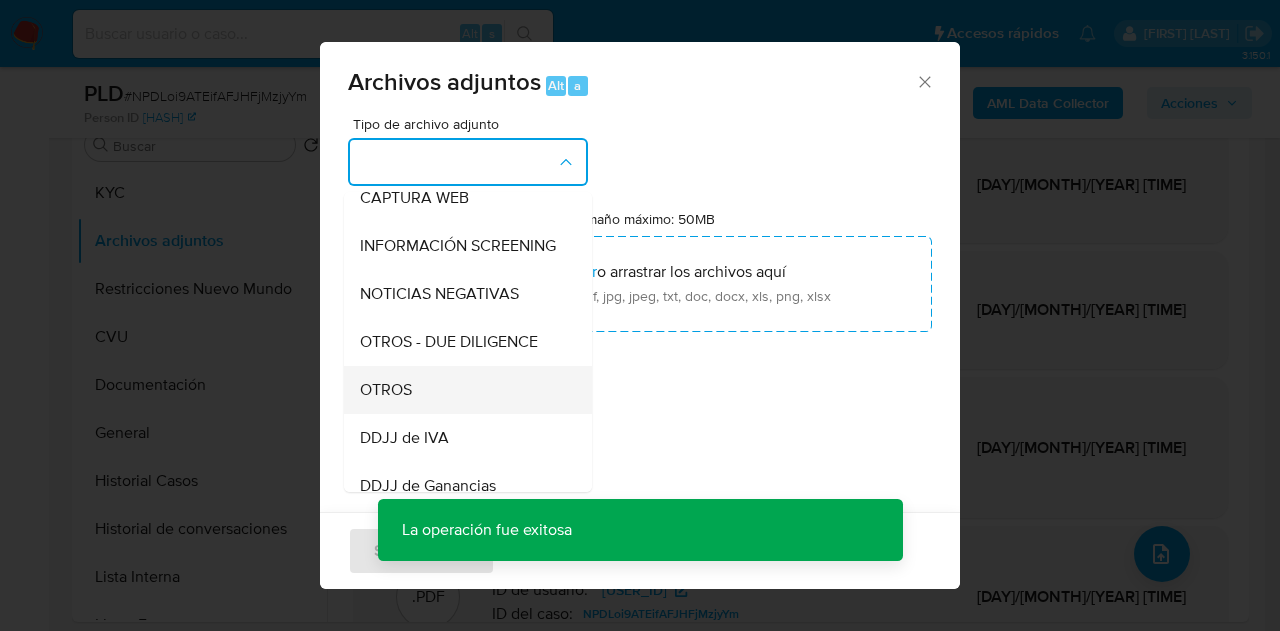 click on "OTROS" at bounding box center [462, 390] 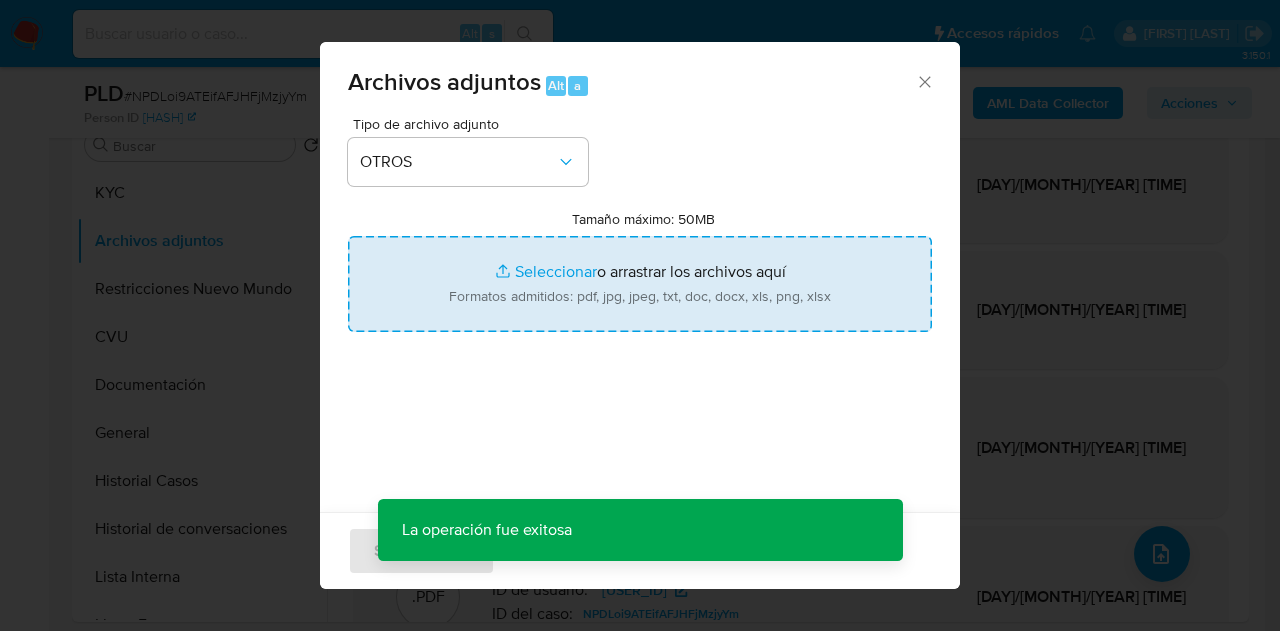 click on "Tamaño máximo: 50MB Seleccionar archivos" at bounding box center (640, 284) 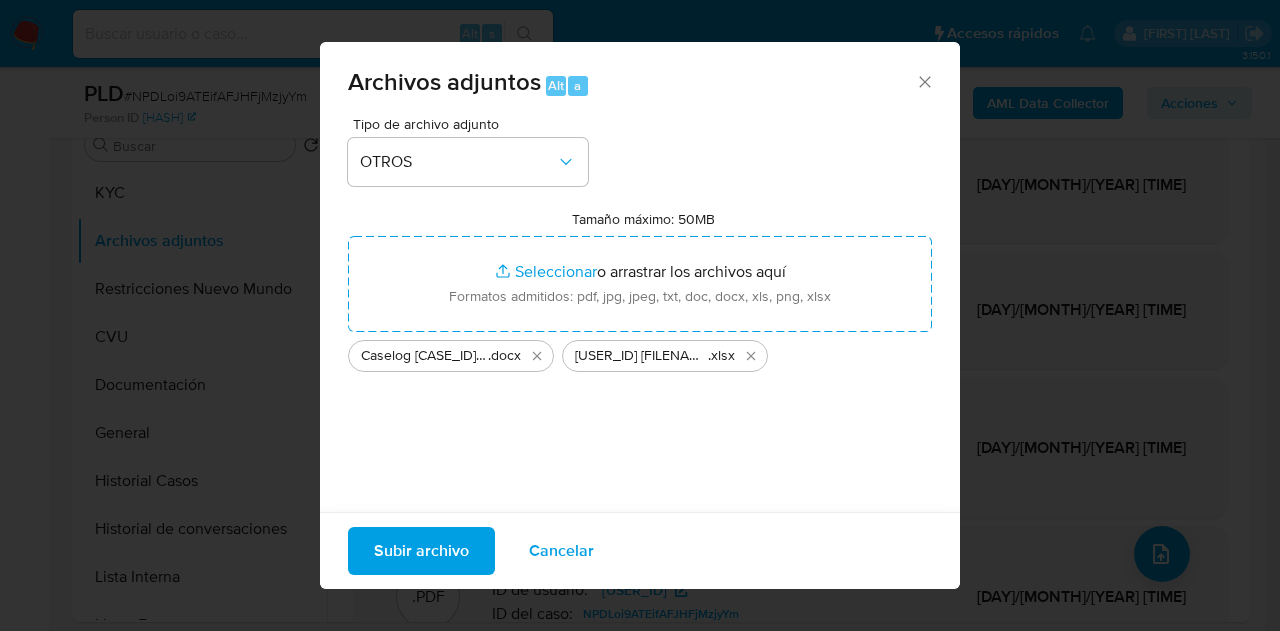 click on "Subir archivo" at bounding box center [421, 551] 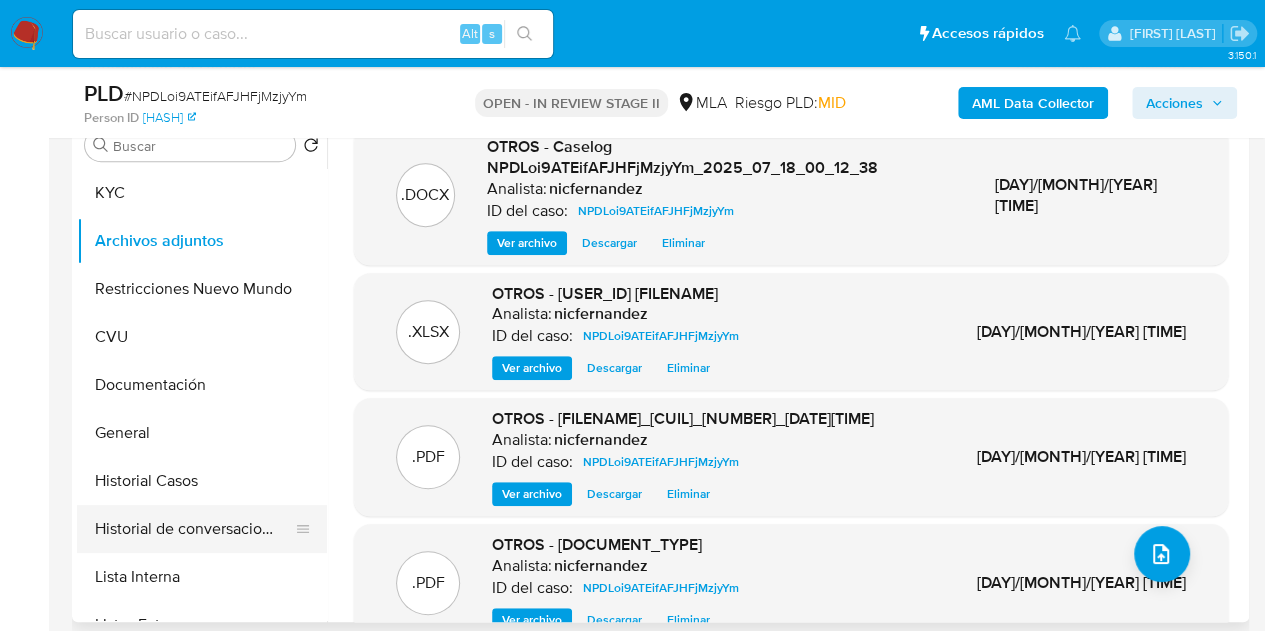 click on "Historial de conversaciones" at bounding box center (194, 529) 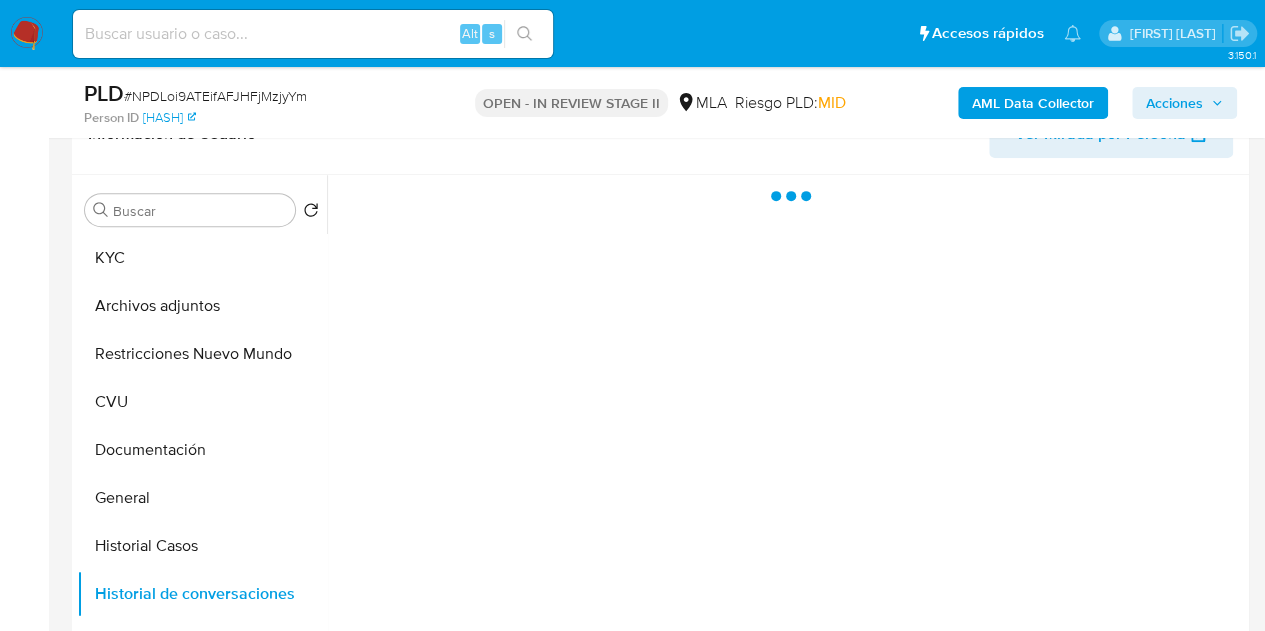 scroll, scrollTop: 334, scrollLeft: 0, axis: vertical 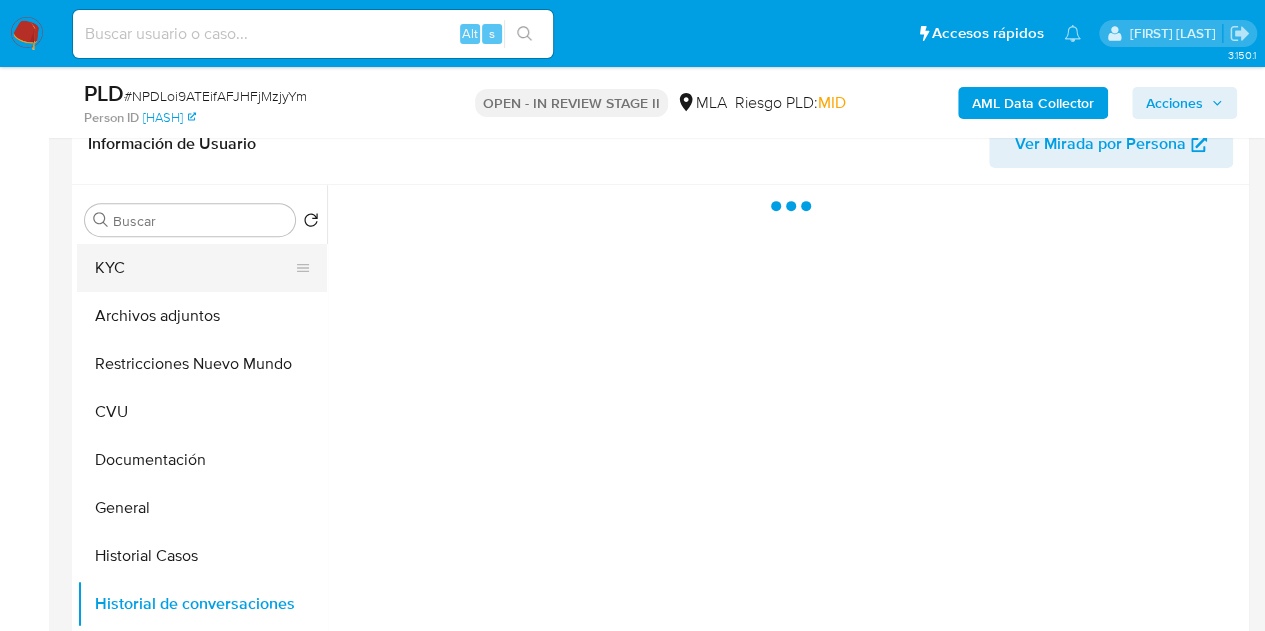 click on "KYC" at bounding box center (194, 268) 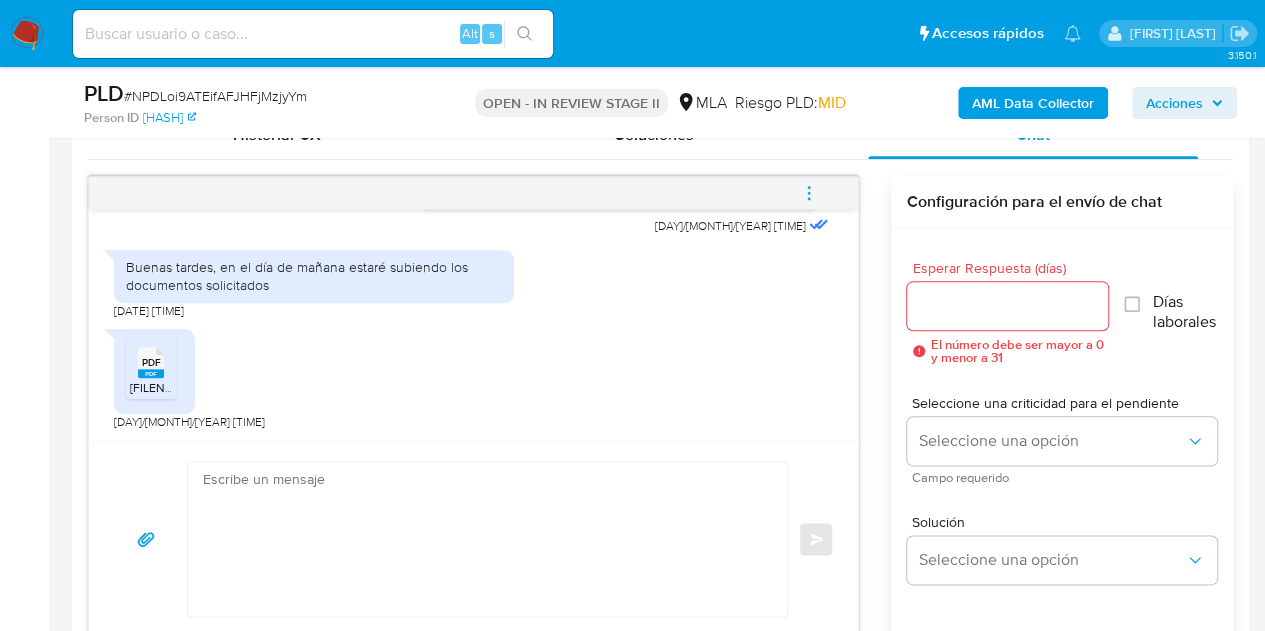 scroll, scrollTop: 622, scrollLeft: 0, axis: vertical 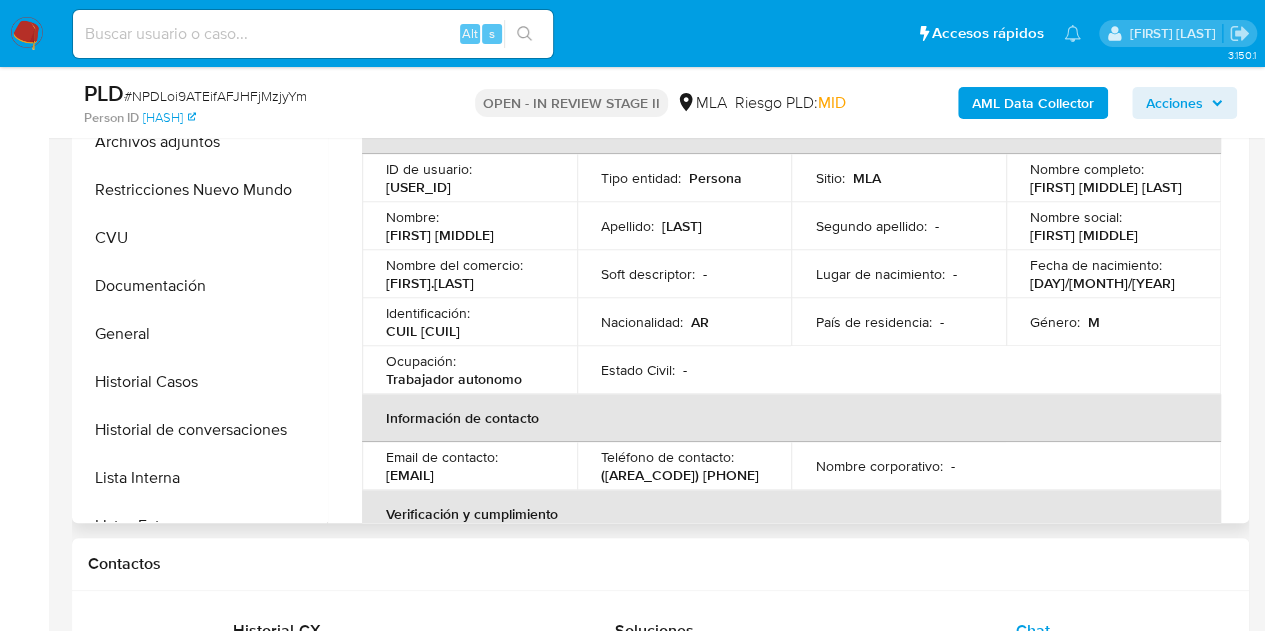 click on "Mauricio  Ariel" at bounding box center [440, 235] 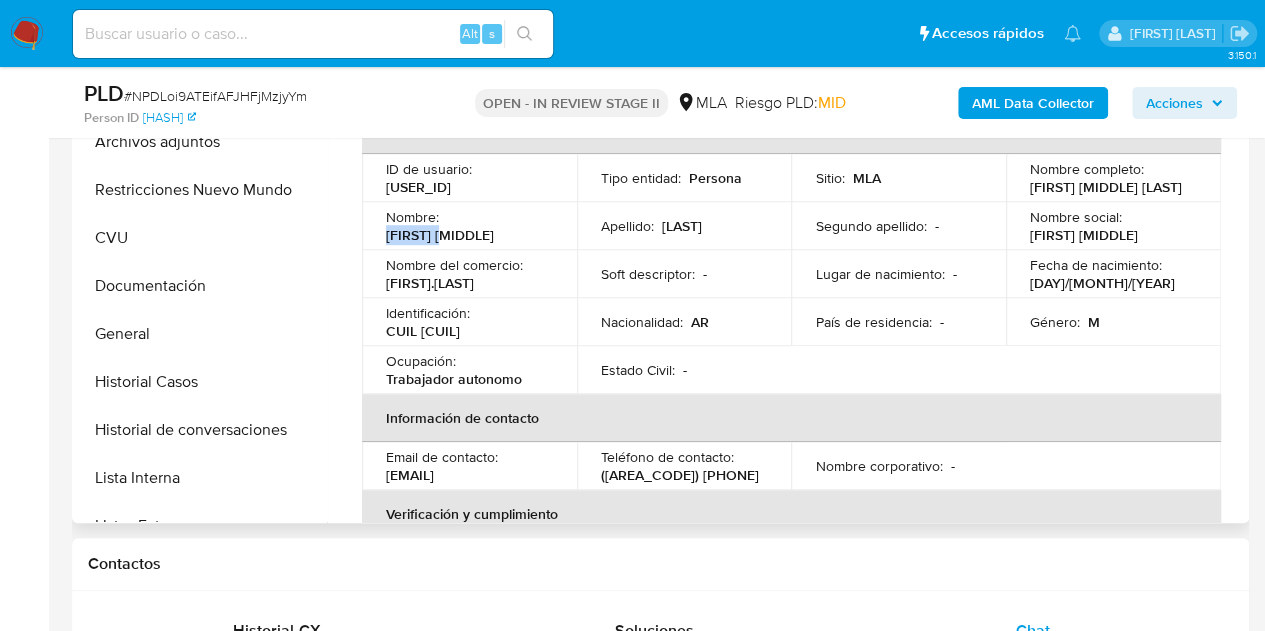 click on "Mauricio  Ariel" at bounding box center [440, 235] 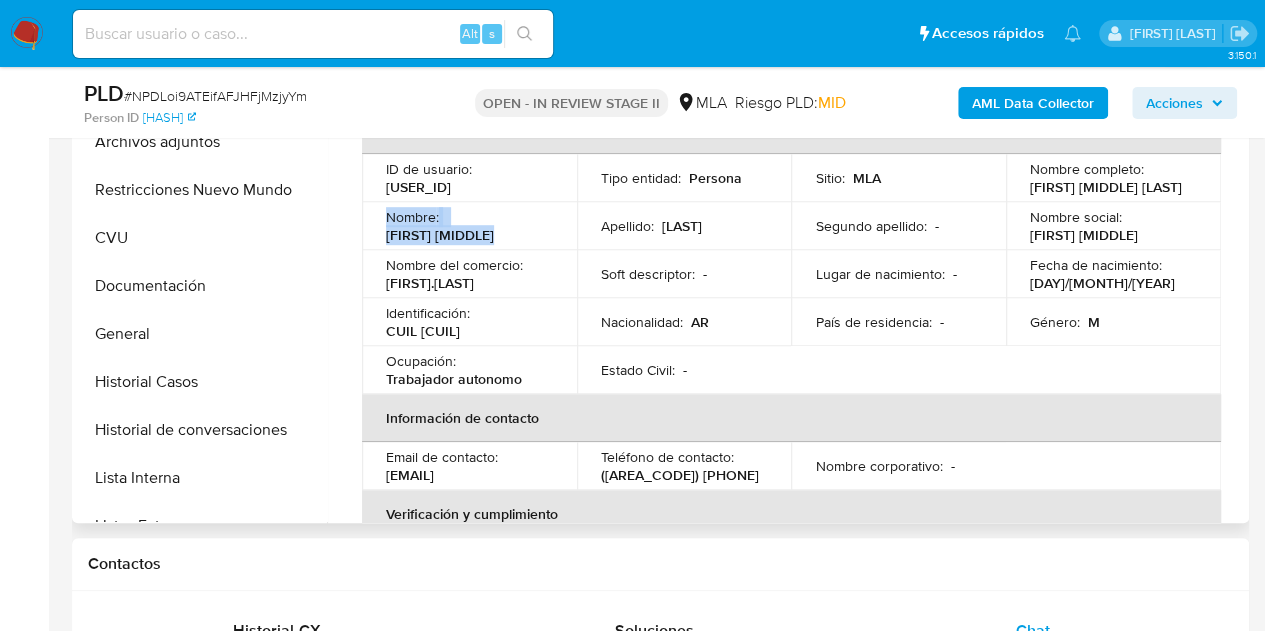 click on "Mauricio  Ariel" at bounding box center [440, 235] 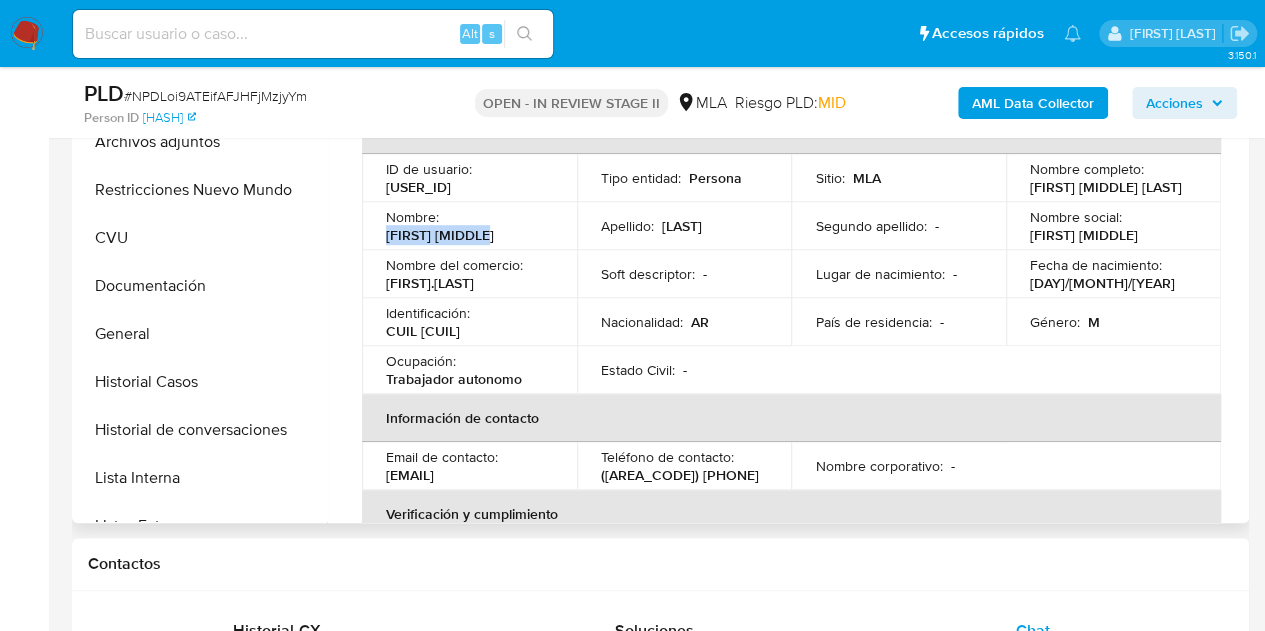 drag, startPoint x: 446, startPoint y: 225, endPoint x: 629, endPoint y: 419, distance: 266.69272 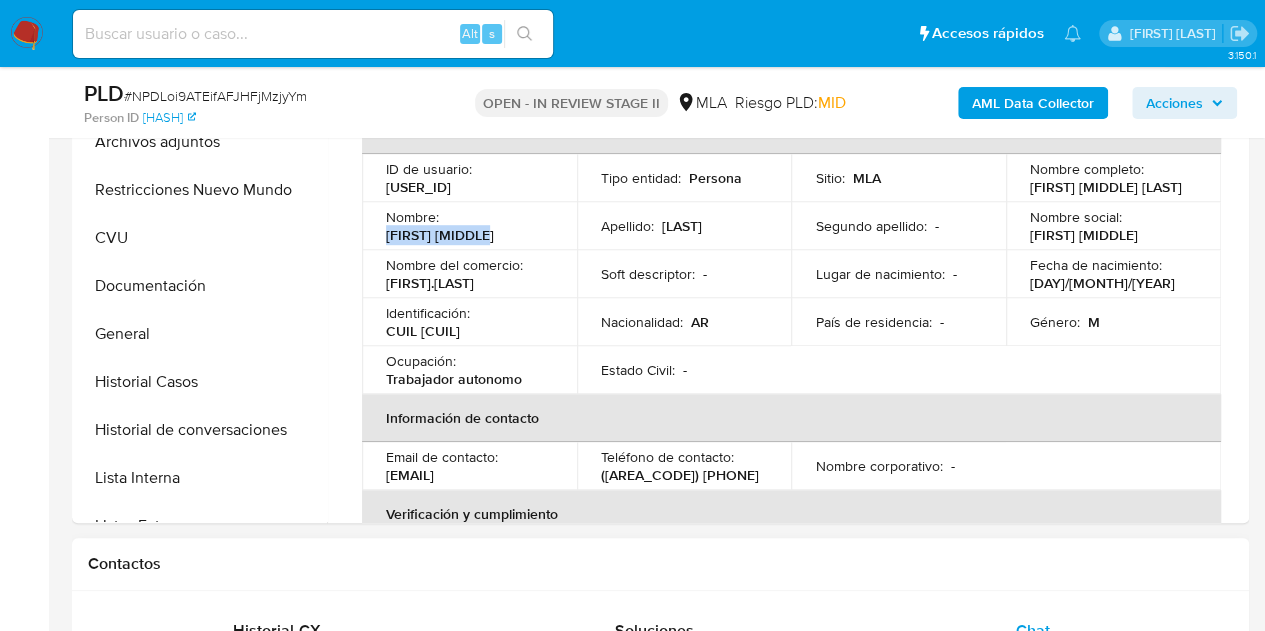 copy on "Mauricio  Ariel" 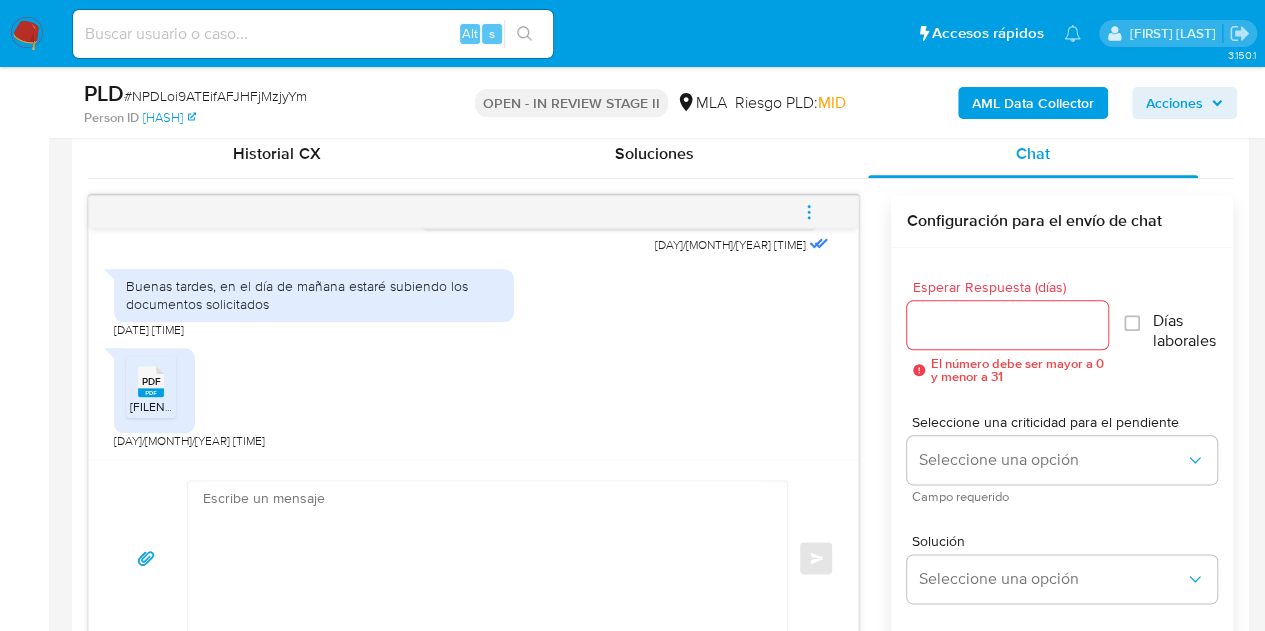 scroll, scrollTop: 1072, scrollLeft: 0, axis: vertical 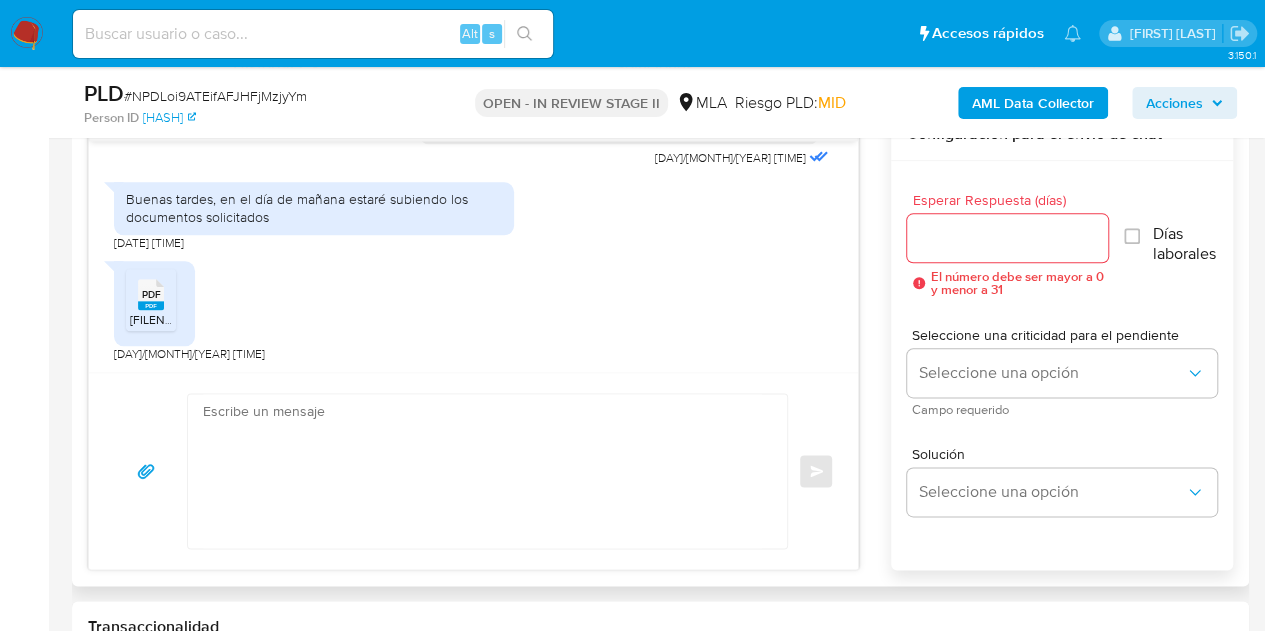 click at bounding box center [482, 471] 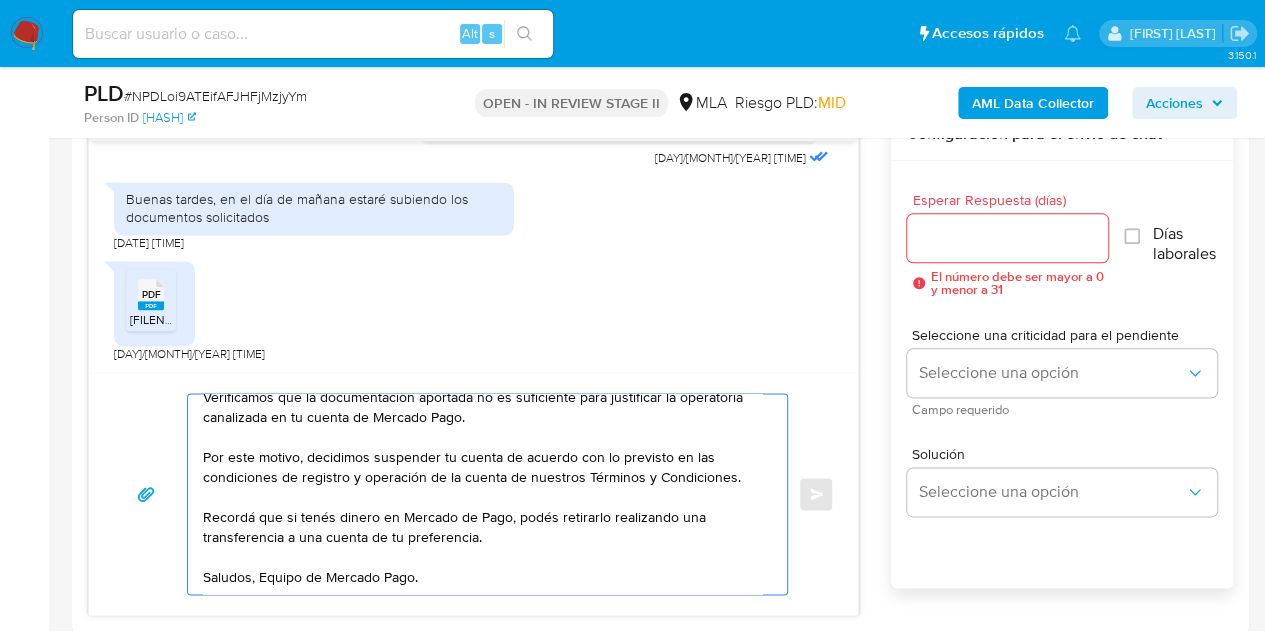 scroll, scrollTop: 0, scrollLeft: 0, axis: both 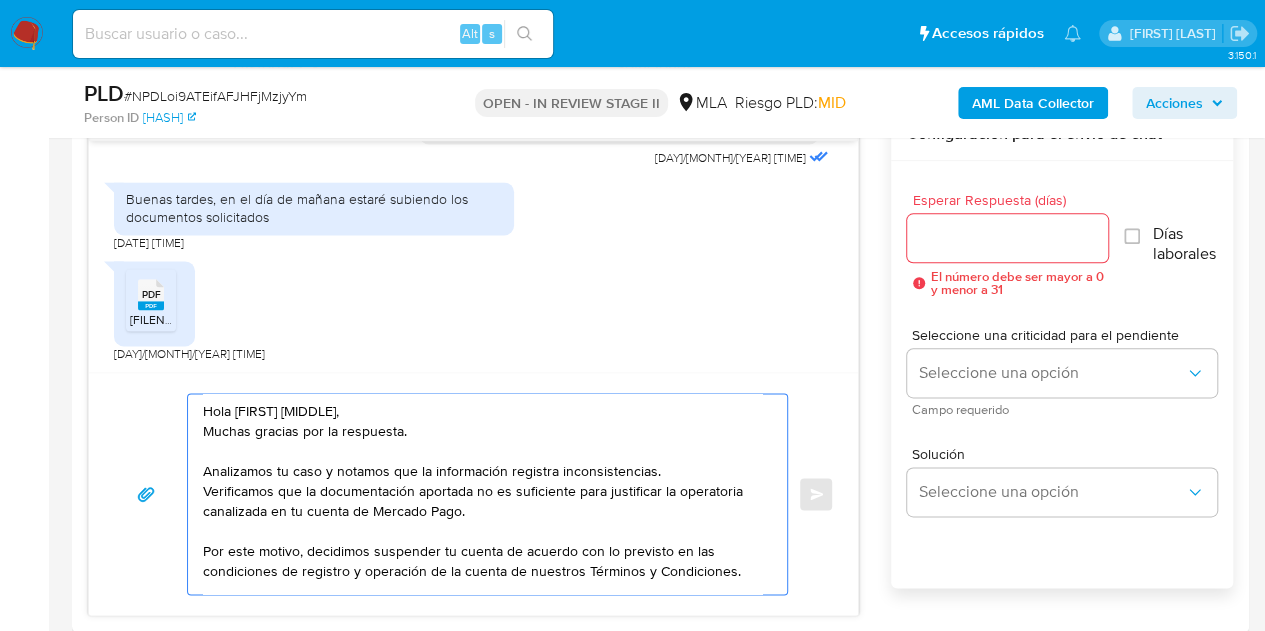 type on "Hola Mauricio Ariel,
Muchas gracias por la respuesta.
Analizamos tu caso y notamos que la información registra inconsistencias.
Verificamos que la documentación aportada no es suficiente para justificar la operatoria canalizada en tu cuenta de Mercado Pago.
Por este motivo, decidimos suspender tu cuenta de acuerdo con lo previsto en las condiciones de registro y operación de la cuenta de nuestros Términos y Condiciones.
Recordá que si tenés dinero en Mercado de Pago, podés retirarlo realizando una transferencia a una cuenta de tu preferencia.
Saludos, Equipo de Mercado Pago." 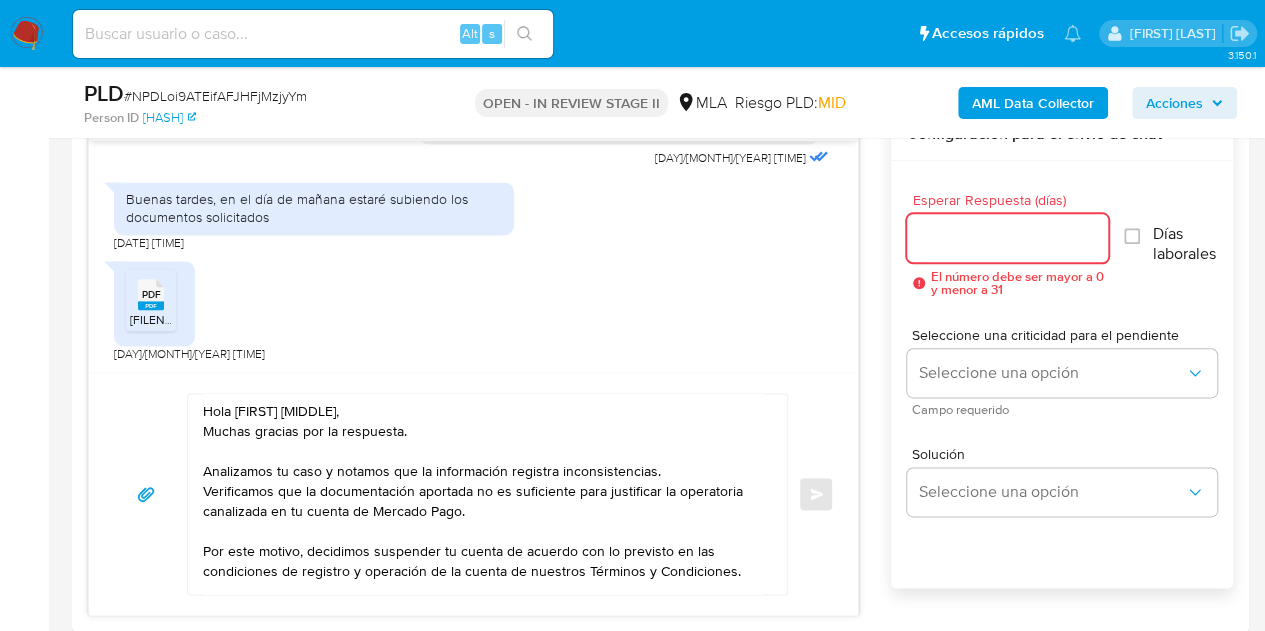 click on "Esperar Respuesta (días)" at bounding box center [1008, 238] 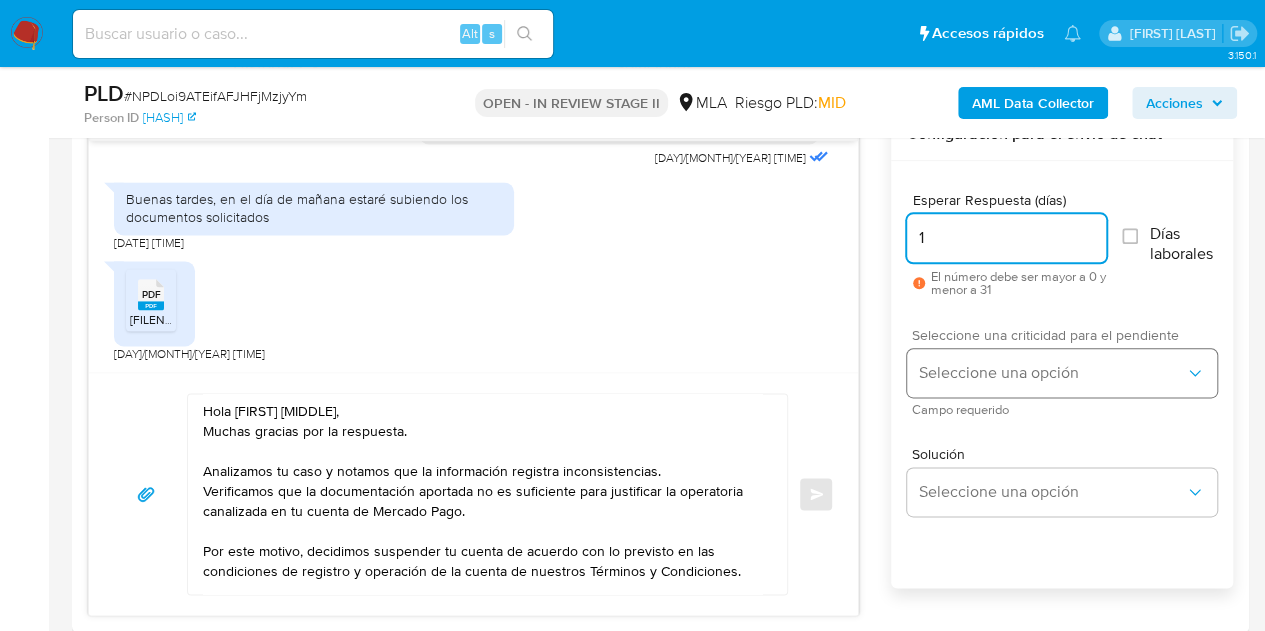 type on "1" 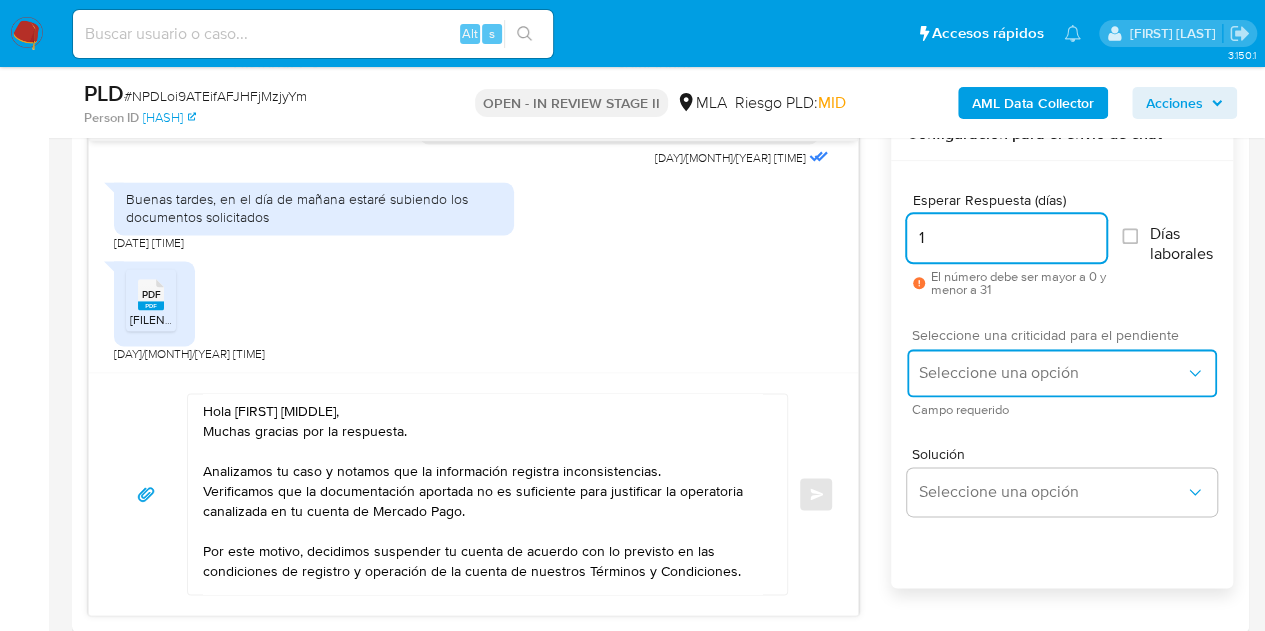 click on "Seleccione una opción" at bounding box center (1052, 373) 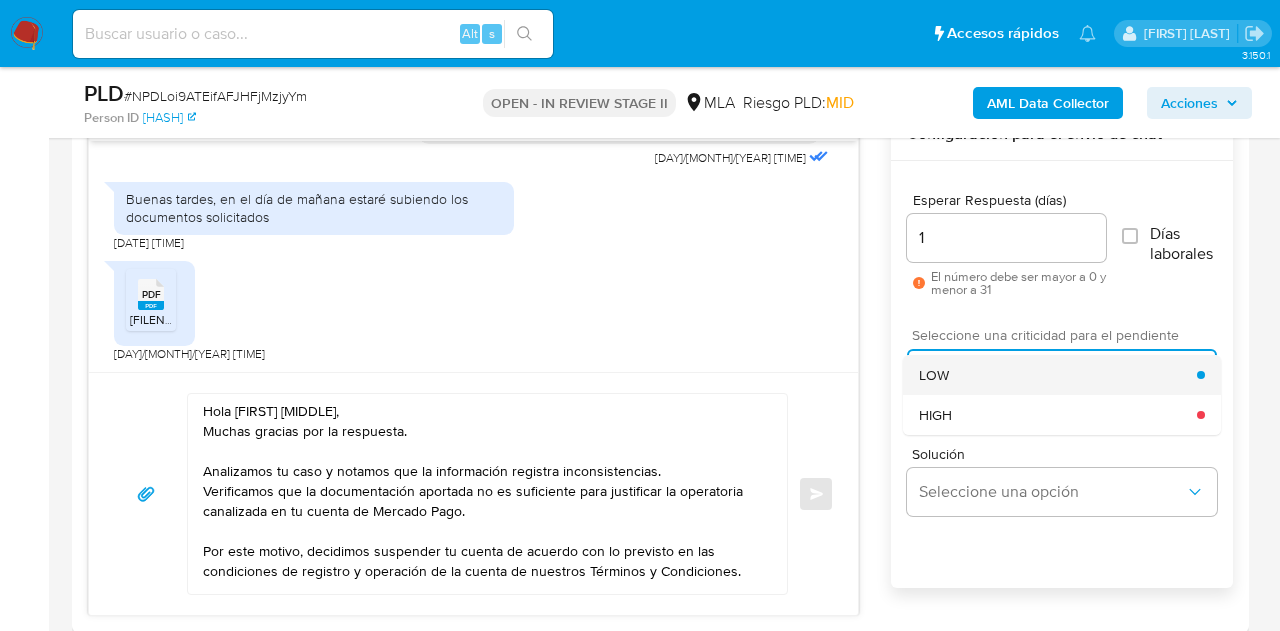 click on "LOW" at bounding box center [1058, 375] 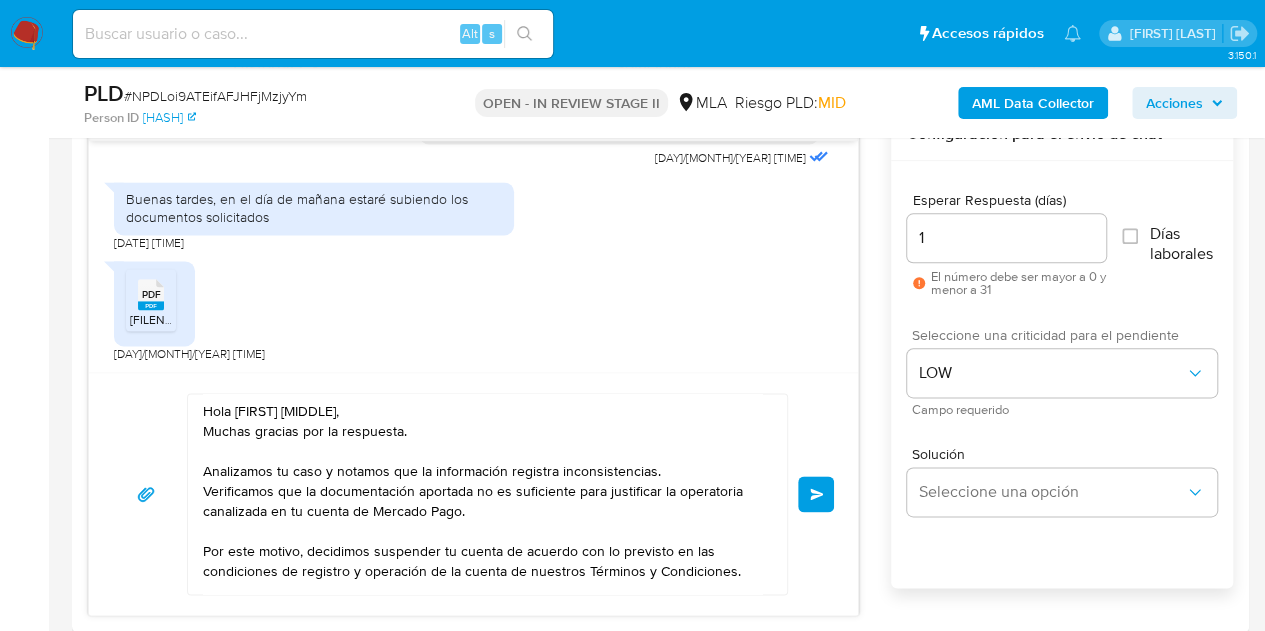 click on "Esperar Respuesta (días) 1 El número debe ser mayor a 0 y menor a 31 Días laborales Seleccione una criticidad para el pendiente LOW Campo requerido Solución Seleccione una opción" at bounding box center (1062, 401) 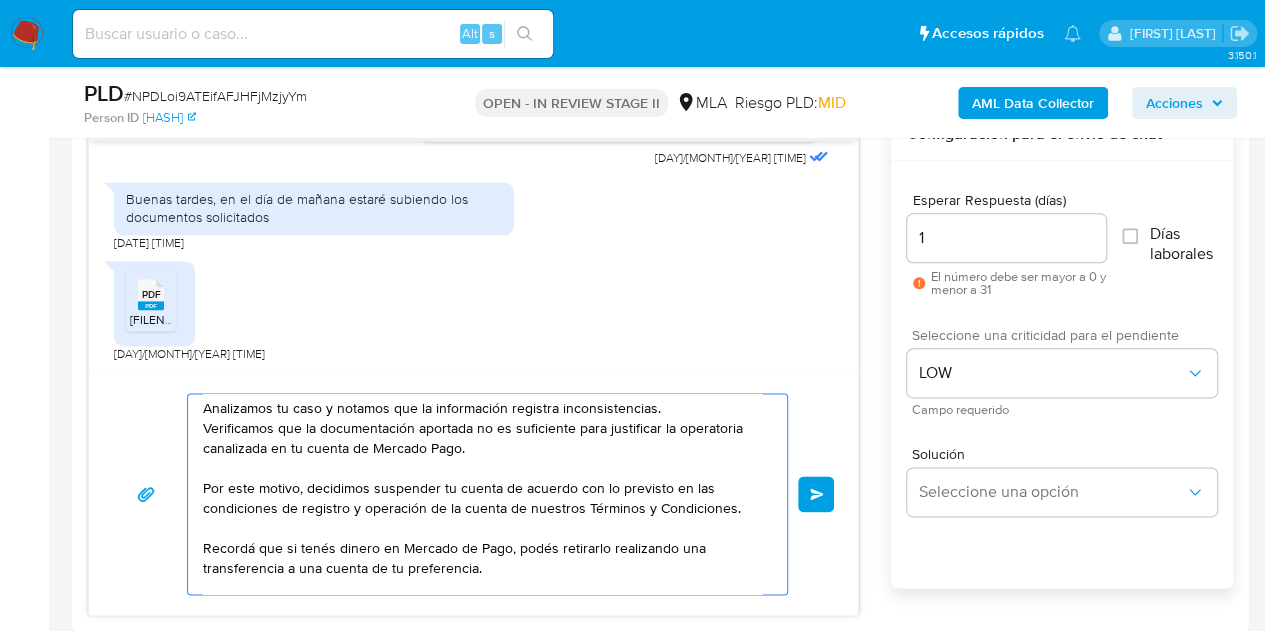 scroll, scrollTop: 94, scrollLeft: 0, axis: vertical 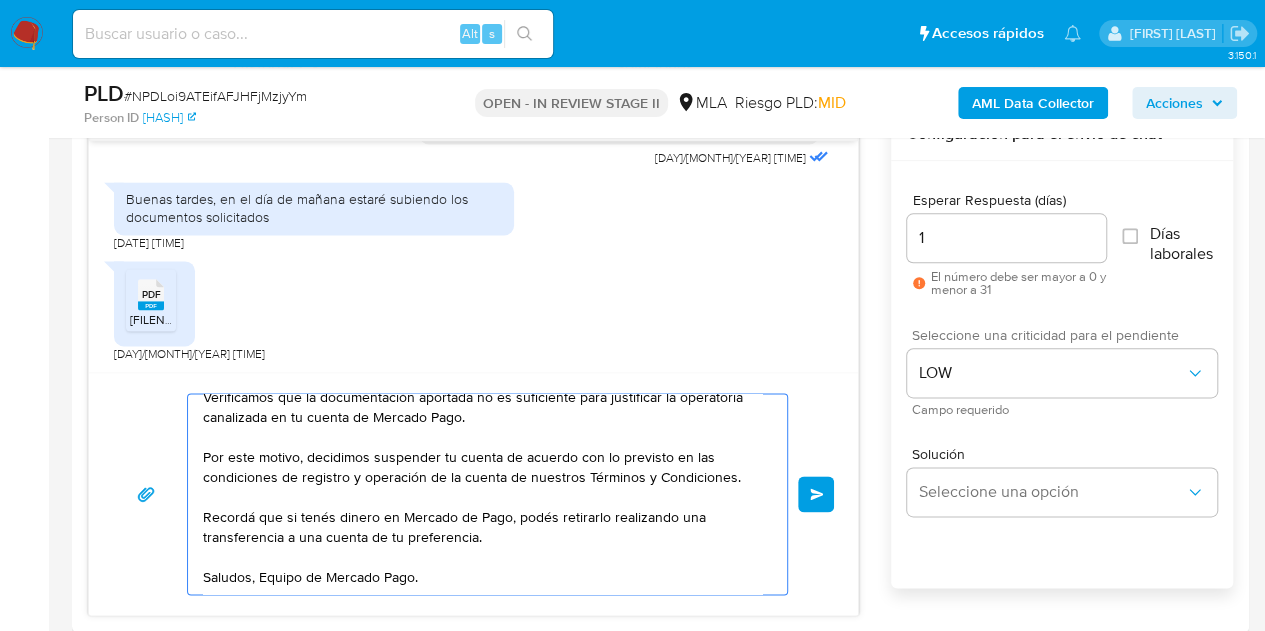 click on "Enviar" at bounding box center (817, 494) 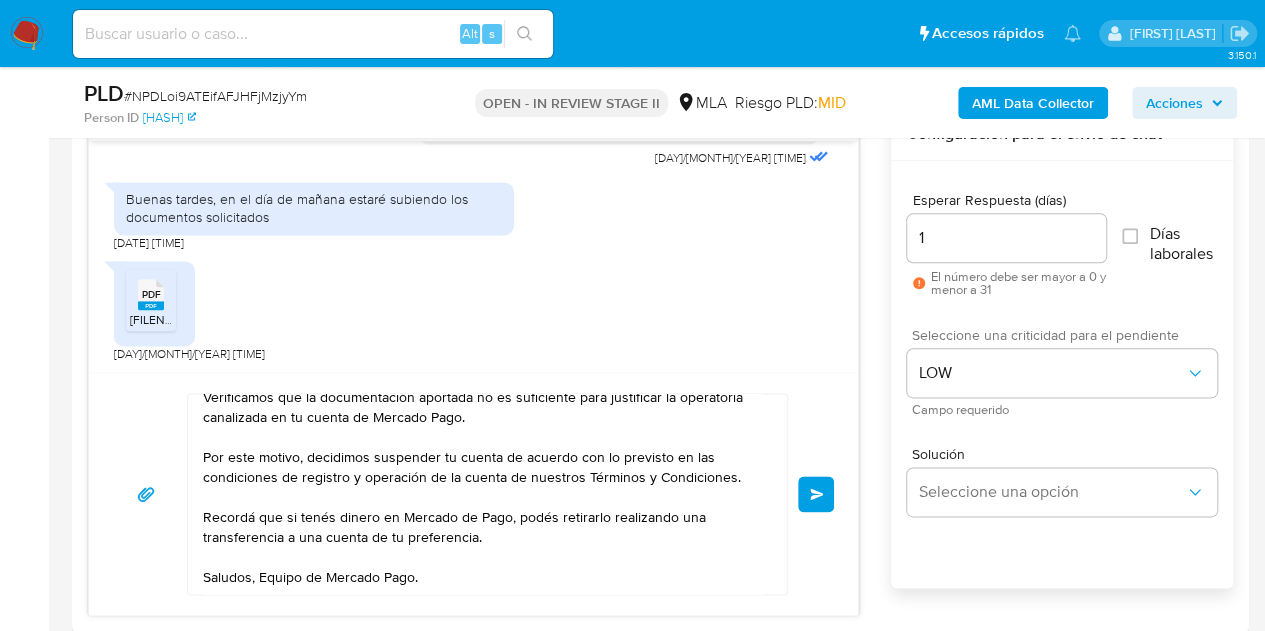 type 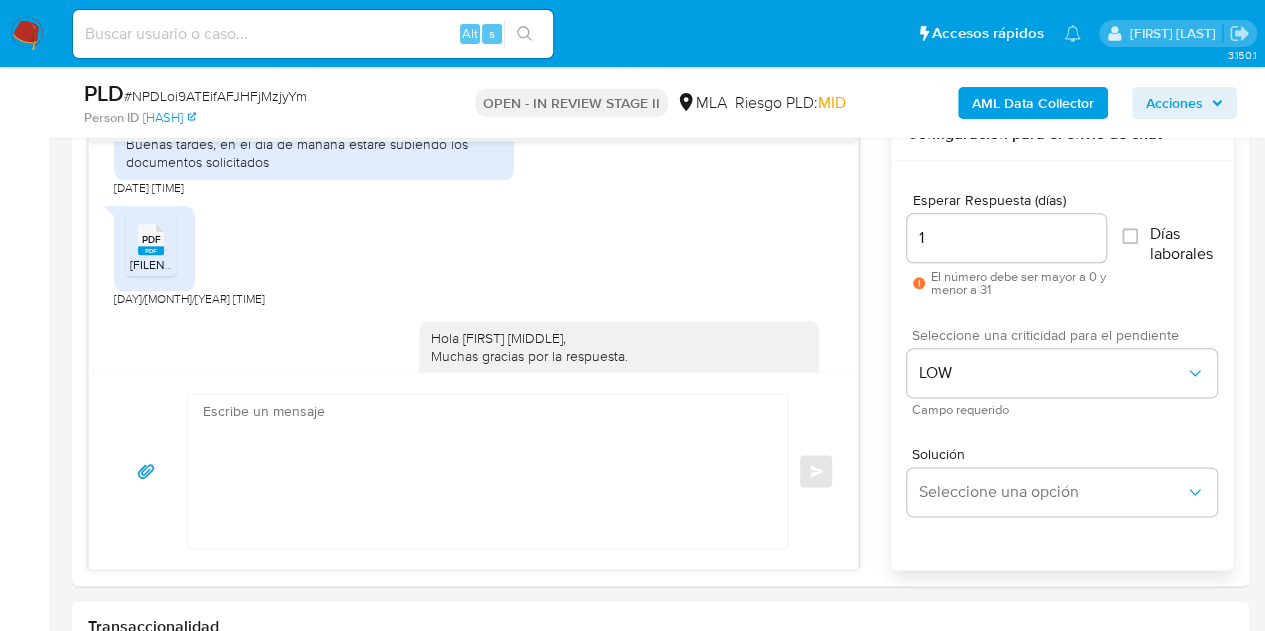 scroll, scrollTop: 1918, scrollLeft: 0, axis: vertical 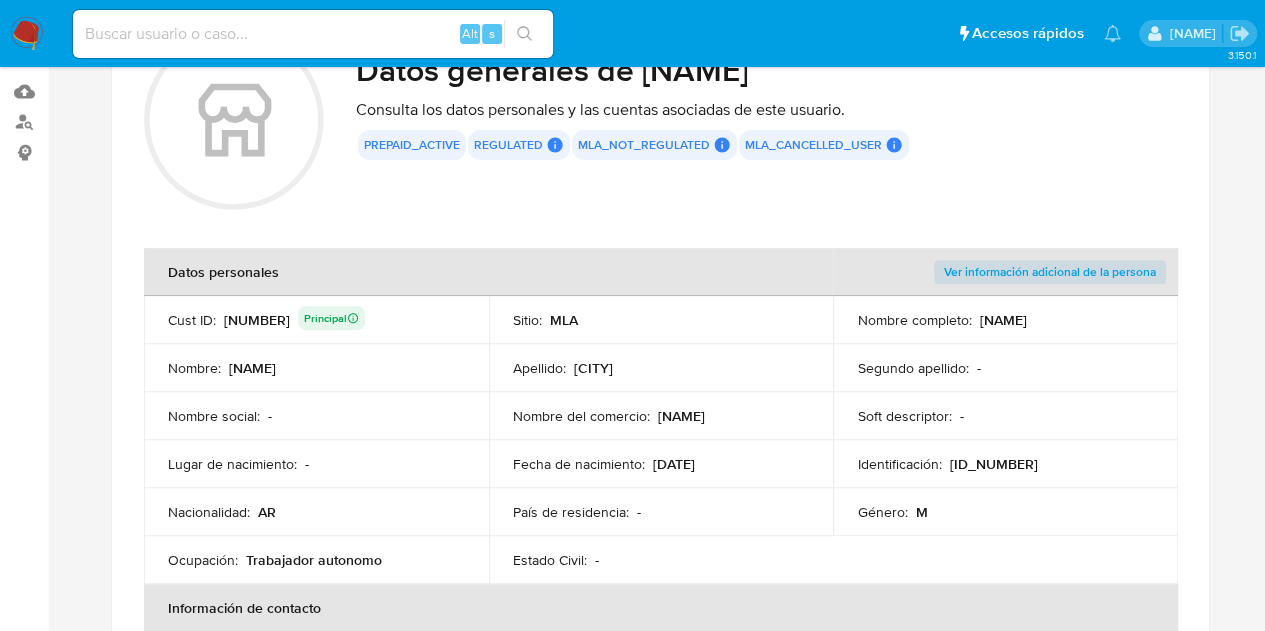drag, startPoint x: 656, startPoint y: 419, endPoint x: 750, endPoint y: 411, distance: 94.33981 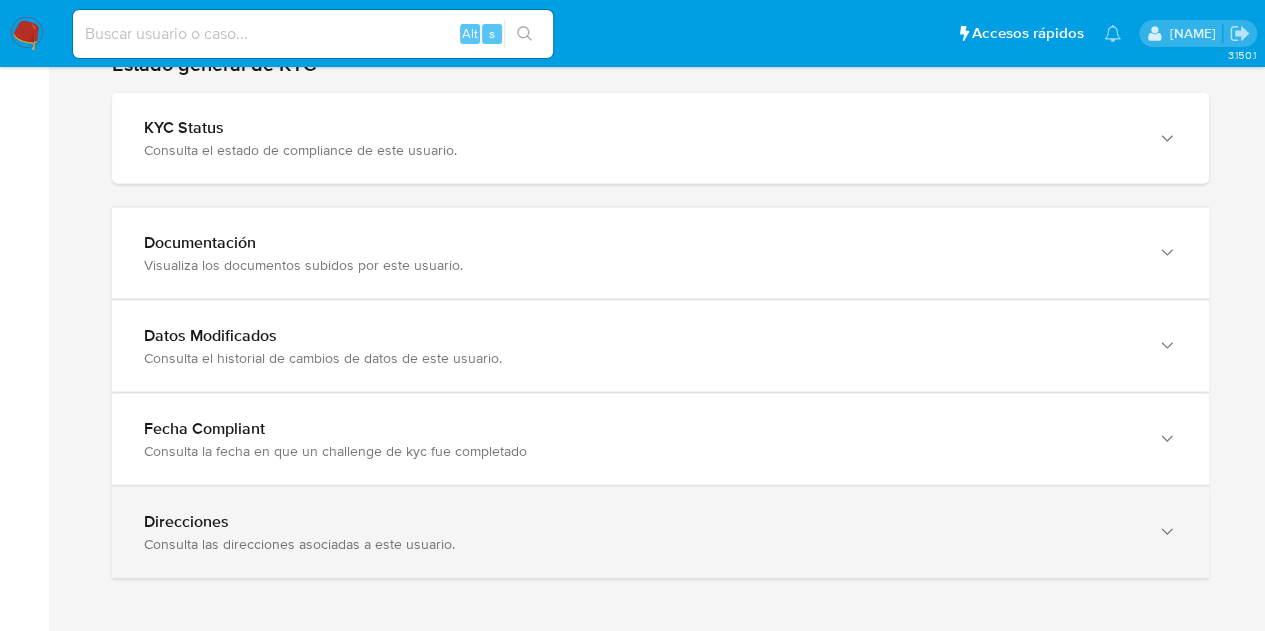 click on "Direcciones Consulta las direcciones asociadas a este usuario." at bounding box center [660, 532] 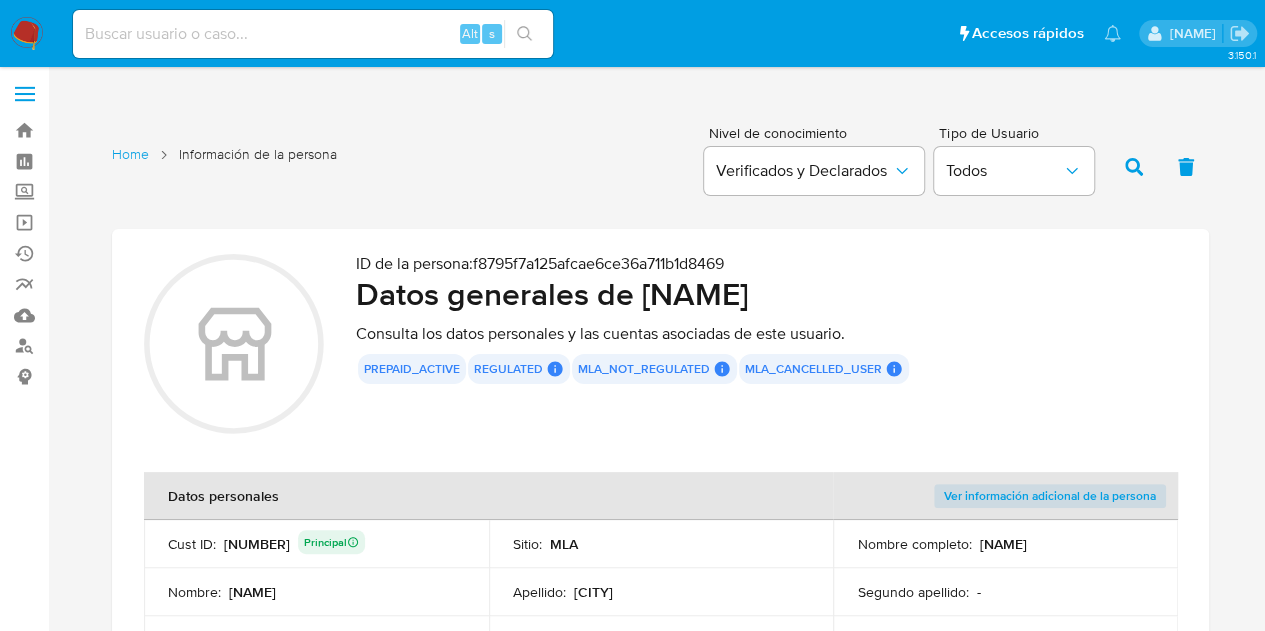 scroll, scrollTop: 0, scrollLeft: 0, axis: both 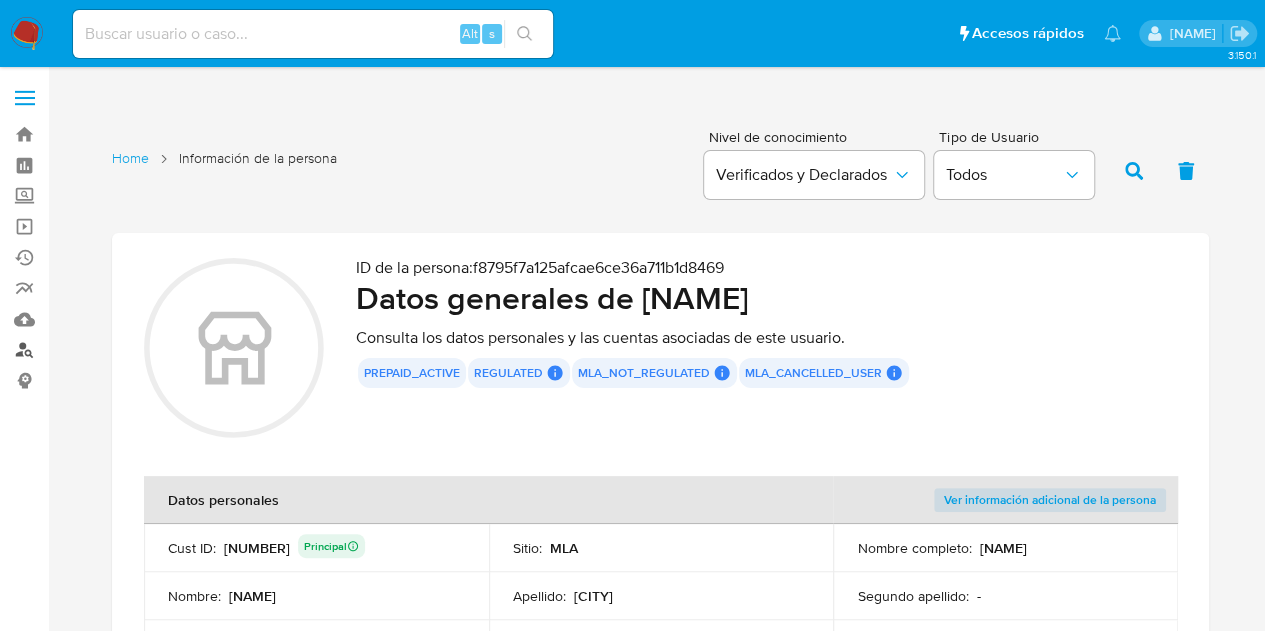 click on "Buscador de personas" at bounding box center (119, 350) 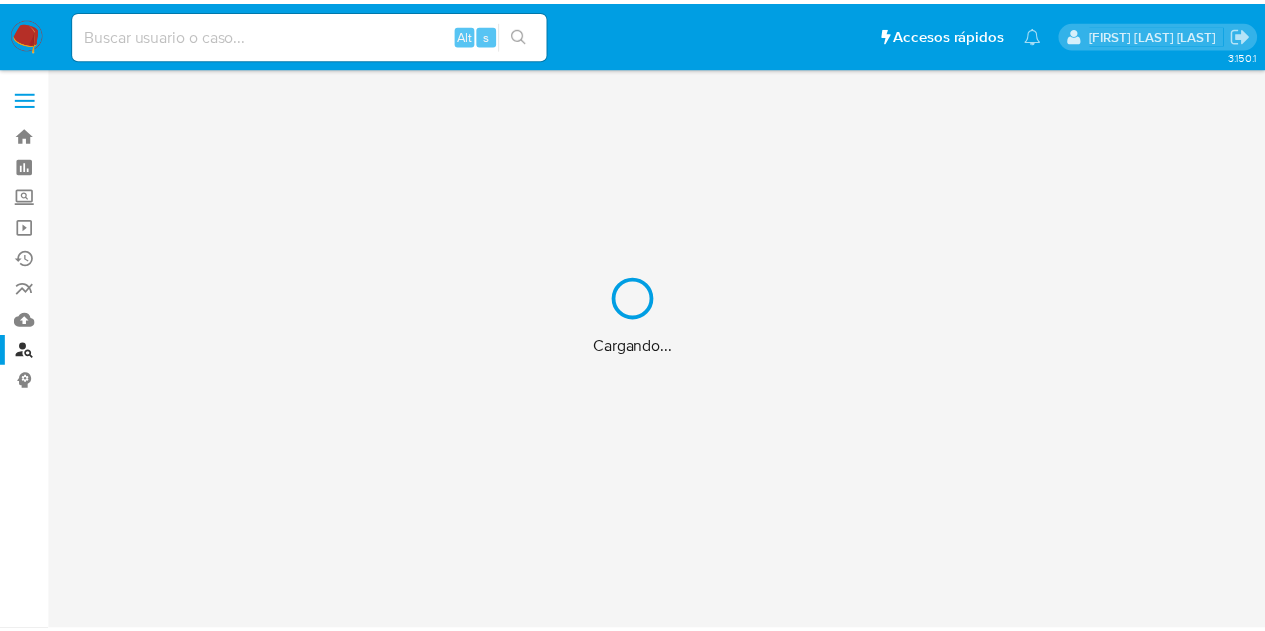 scroll, scrollTop: 0, scrollLeft: 0, axis: both 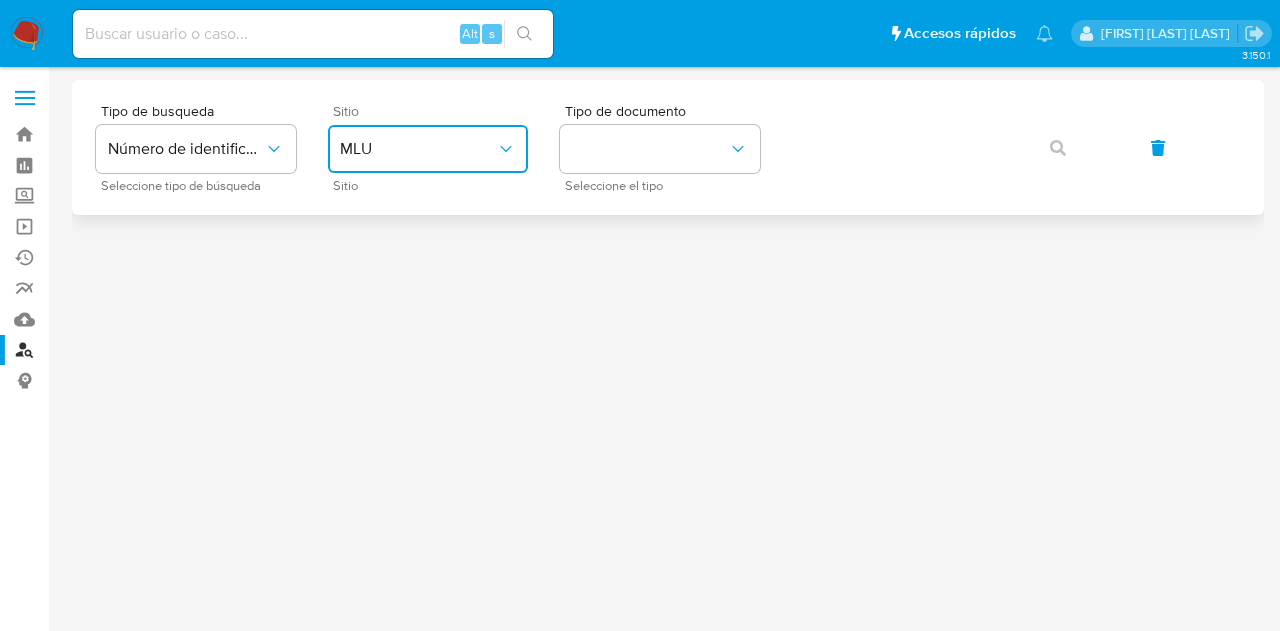 click on "MLU" at bounding box center [418, 149] 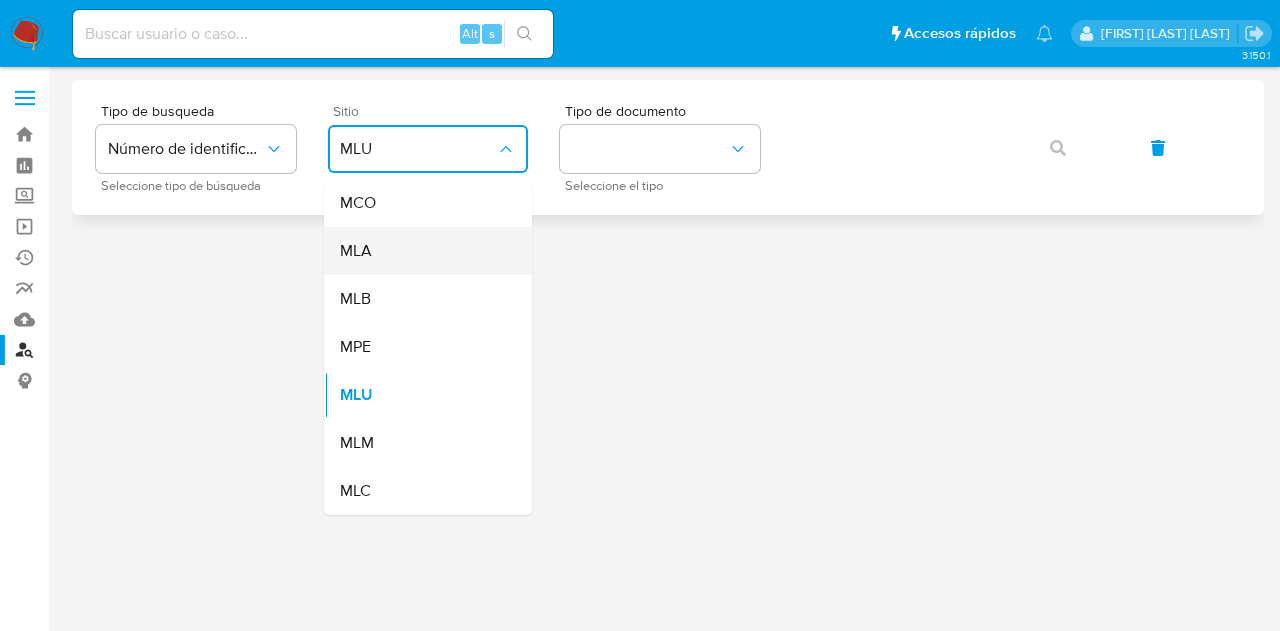click on "MLA" at bounding box center (422, 251) 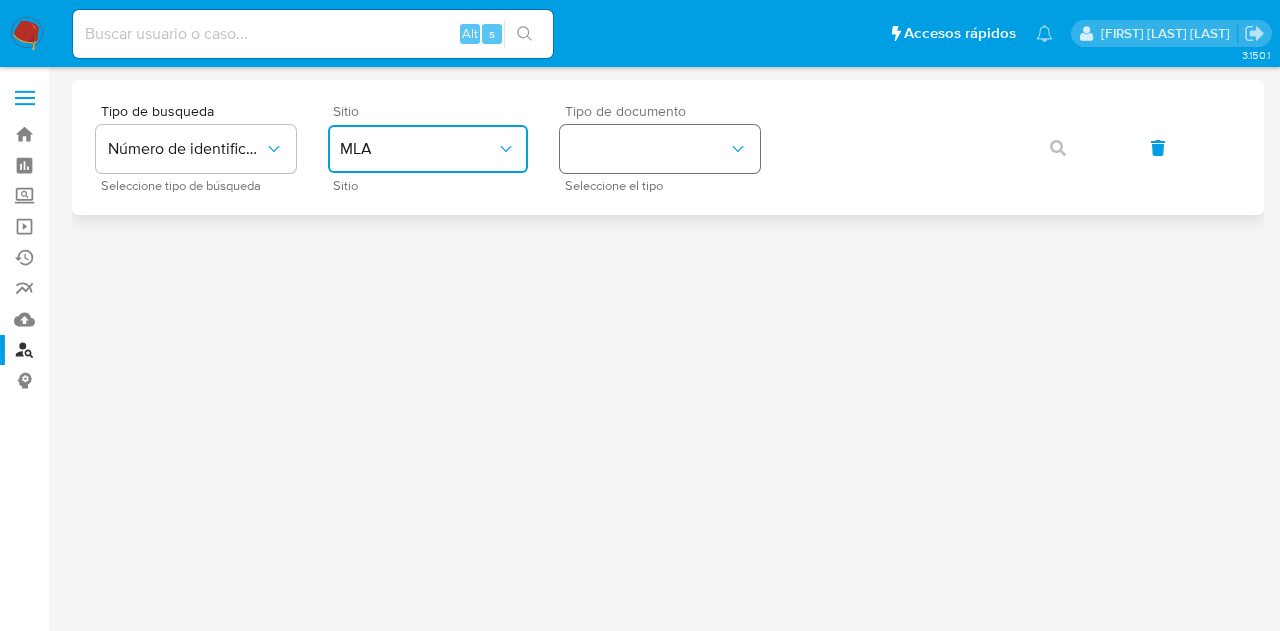 click at bounding box center [660, 149] 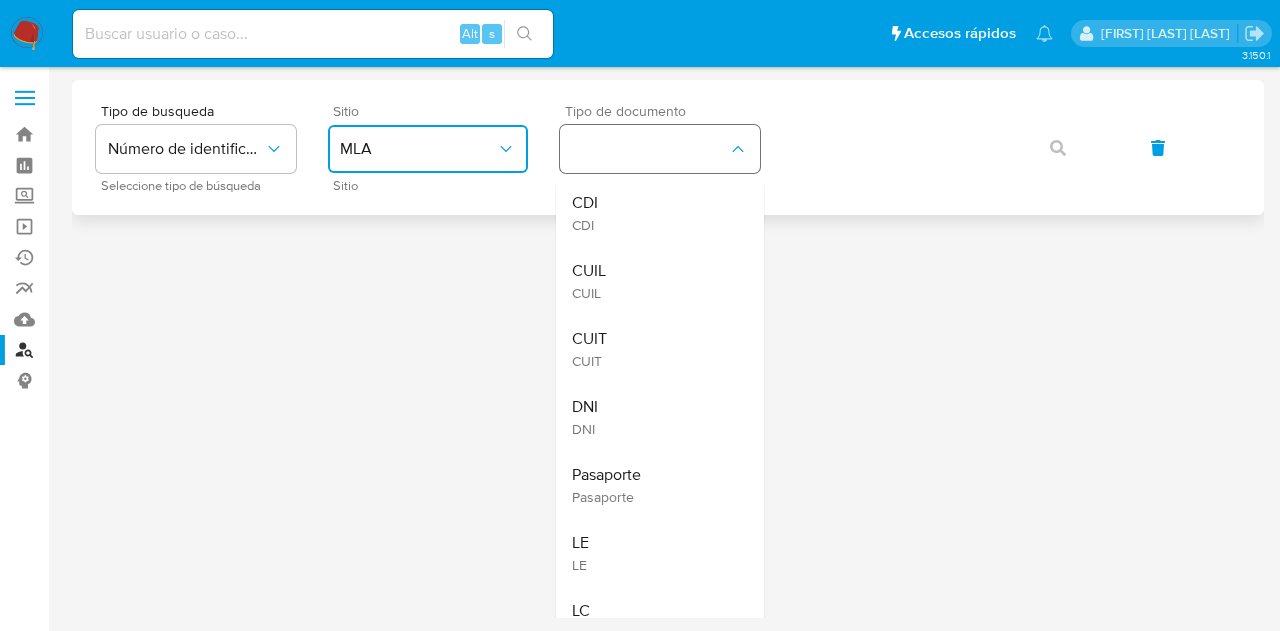 click on "CUIL CUIL" at bounding box center (654, 281) 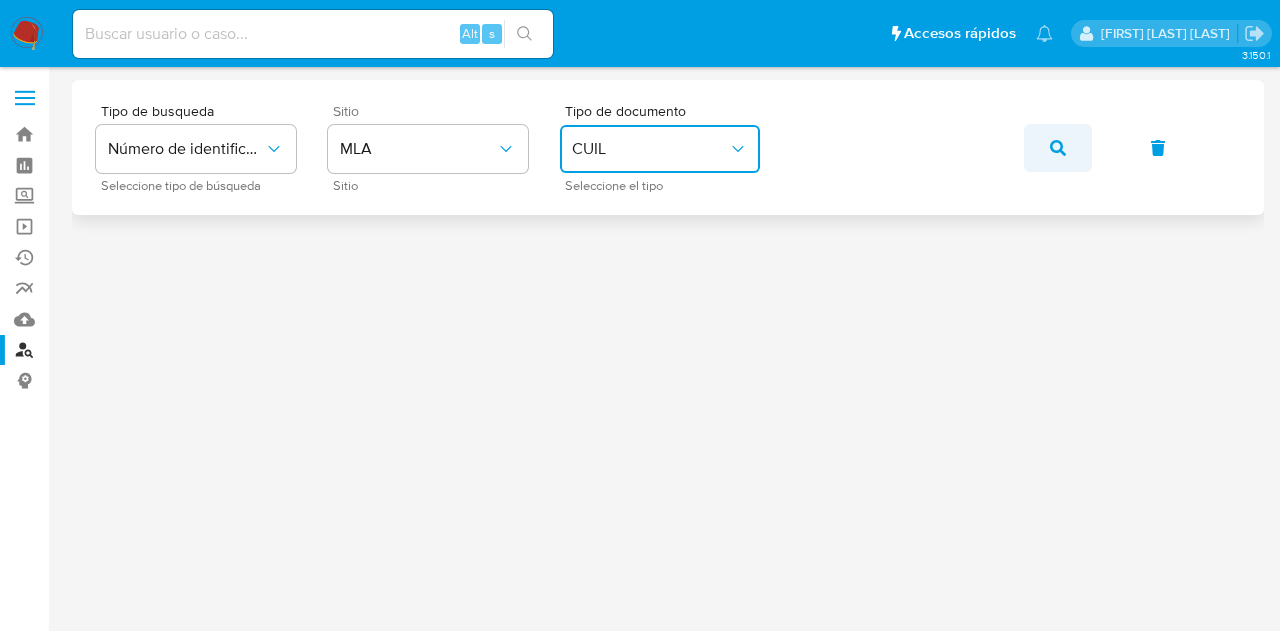 click at bounding box center (1058, 148) 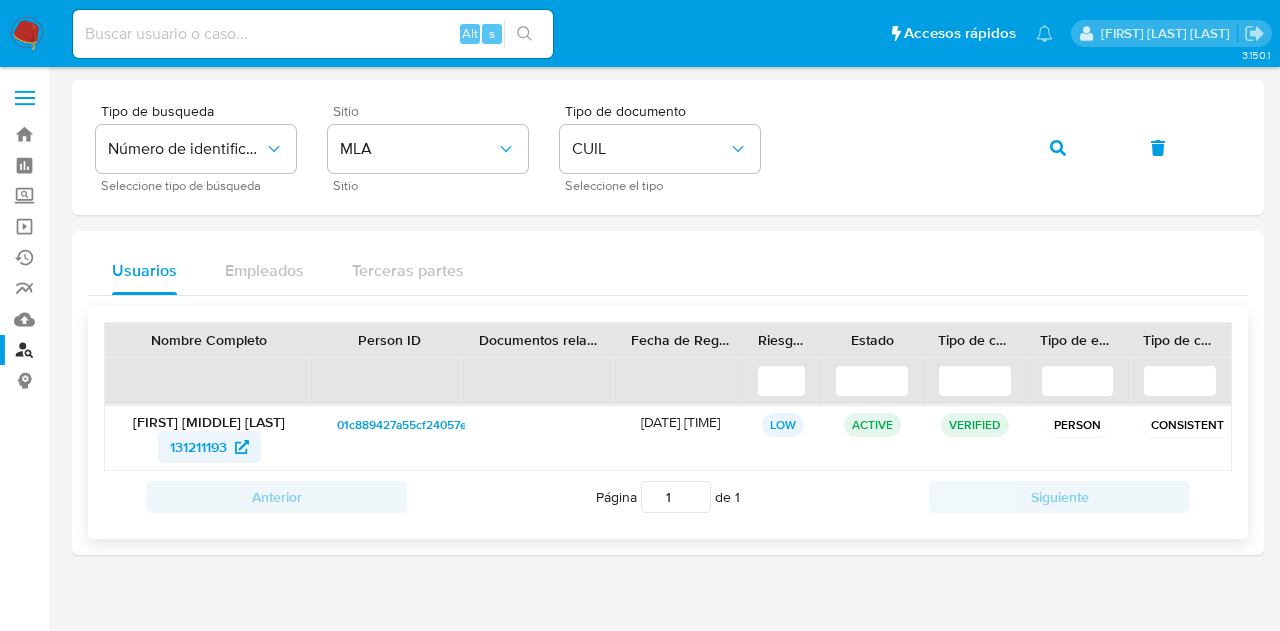 click on "131211193" at bounding box center [198, 447] 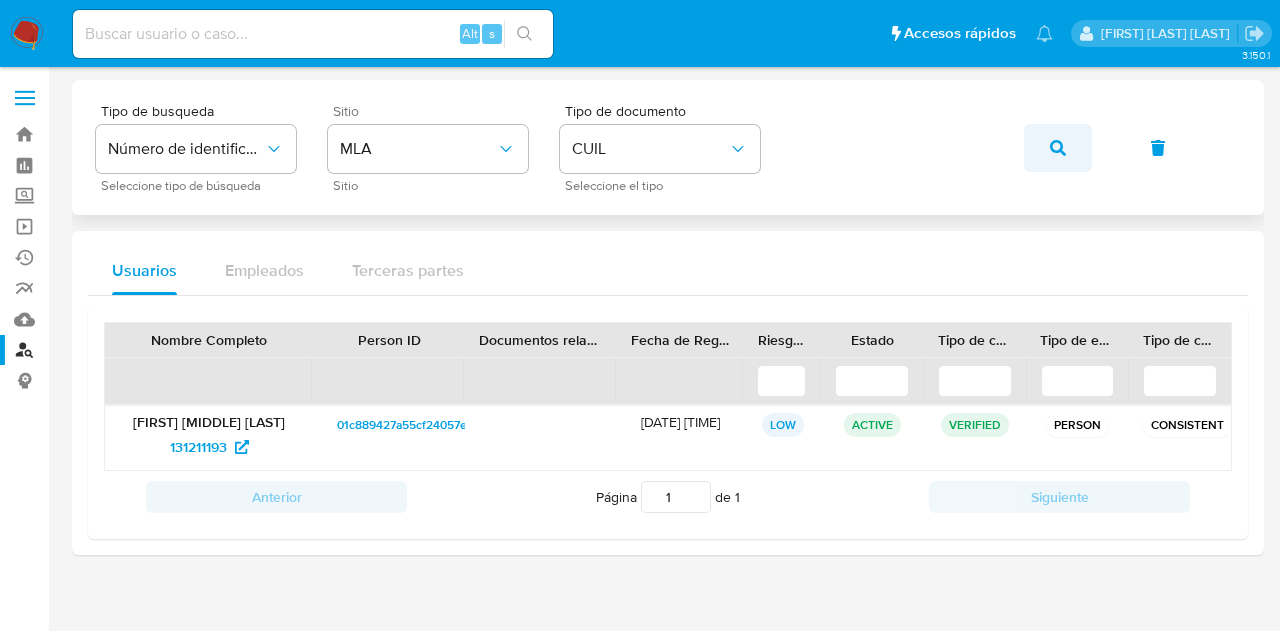 click 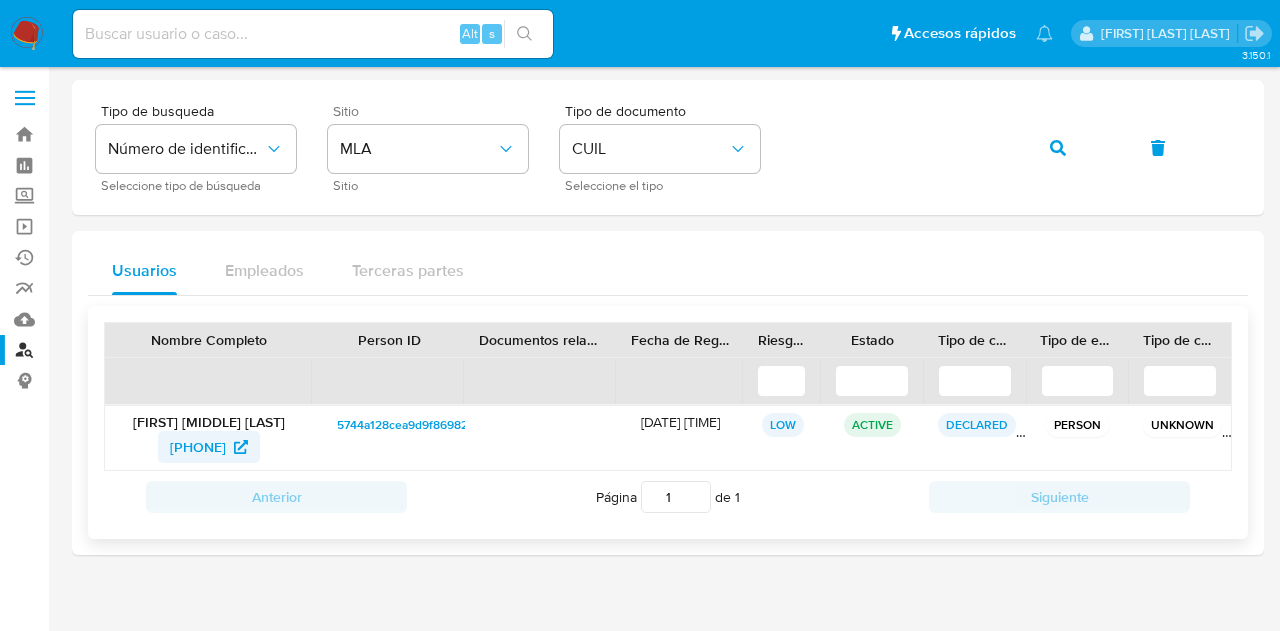 click on "[NUMBER]" at bounding box center [198, 447] 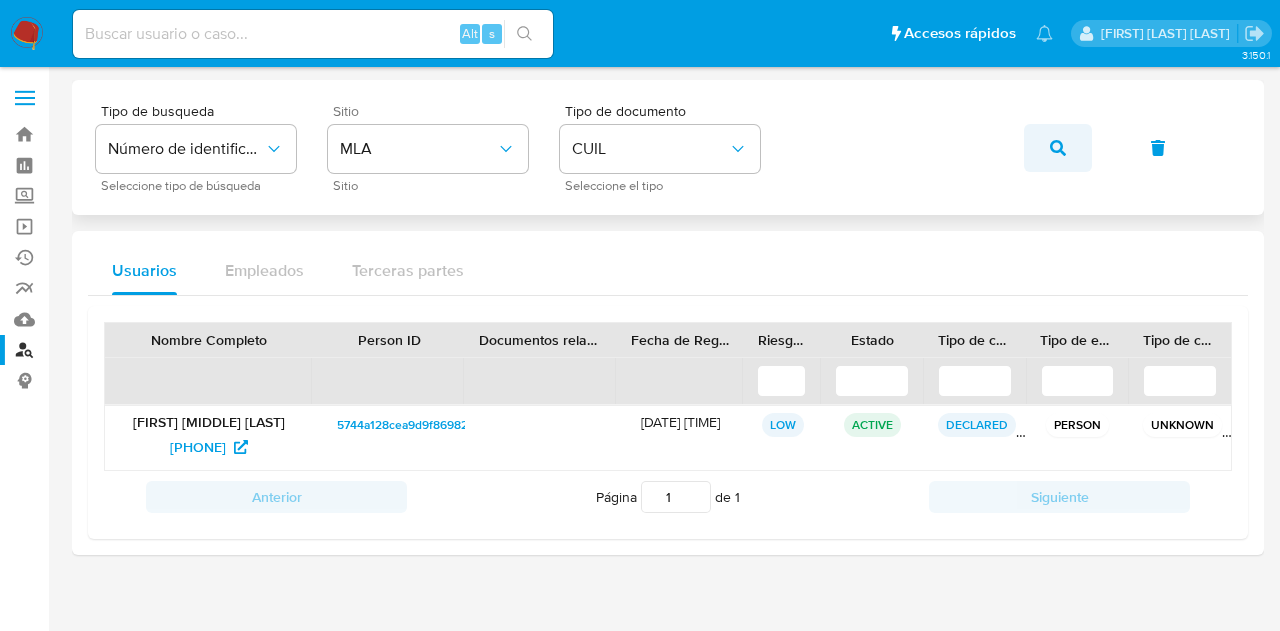click 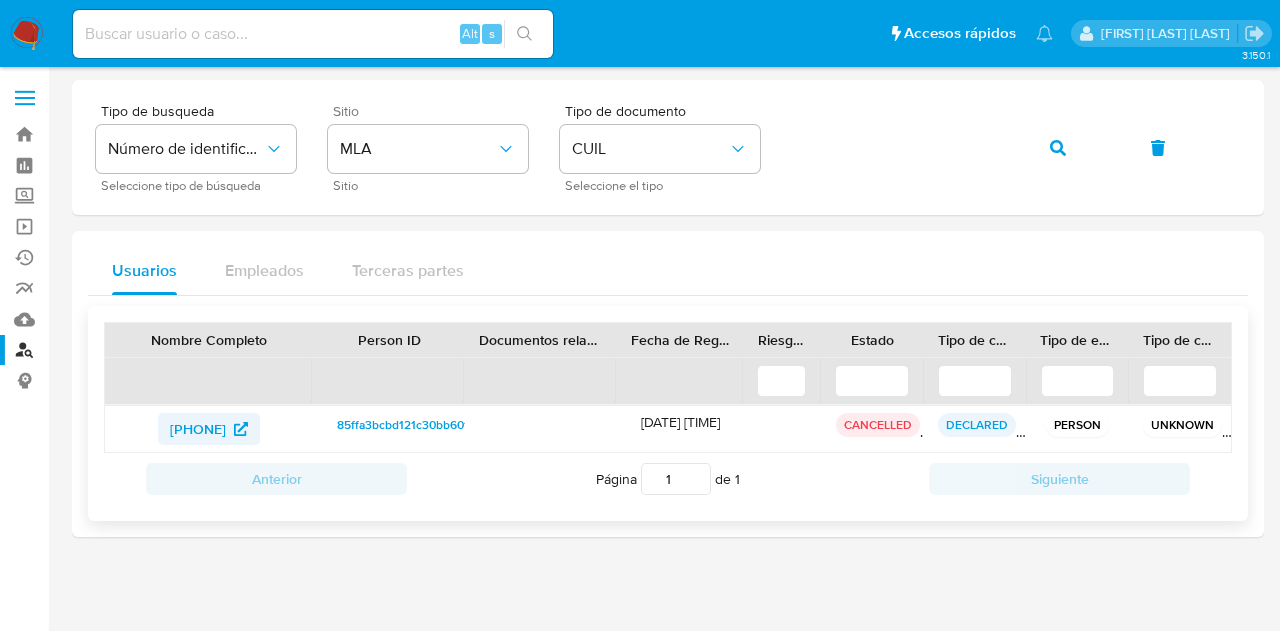 click on "[NUMBER]" at bounding box center (198, 429) 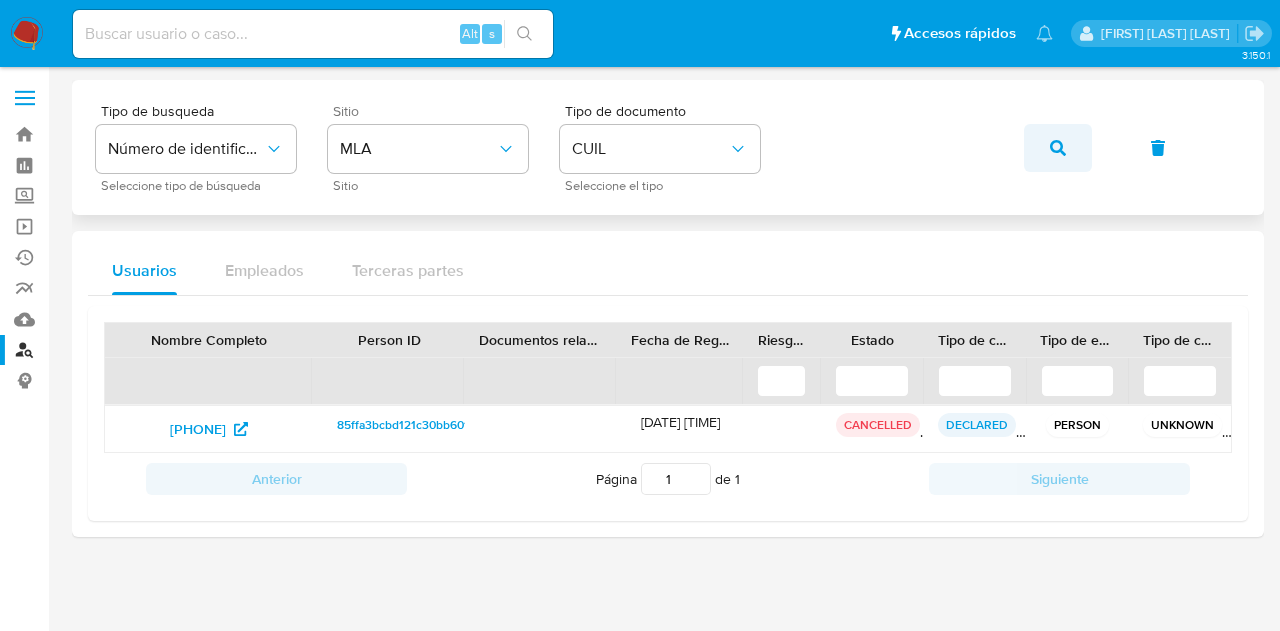 click at bounding box center (1058, 148) 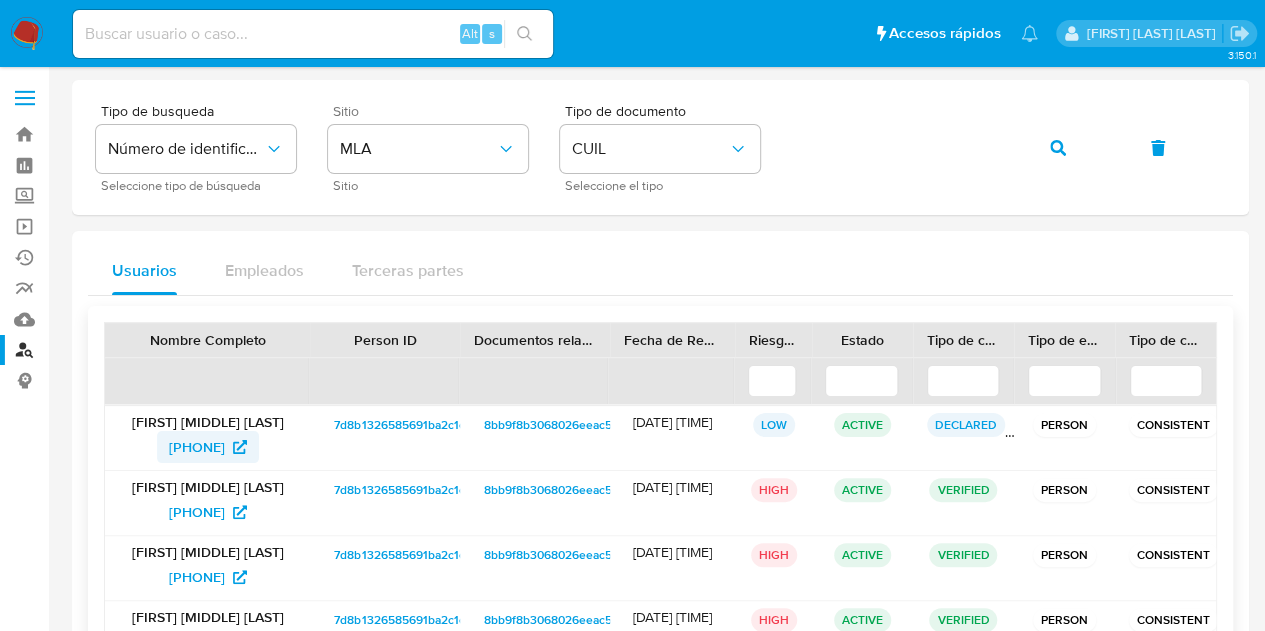 click on "[NUMBER]" at bounding box center [197, 447] 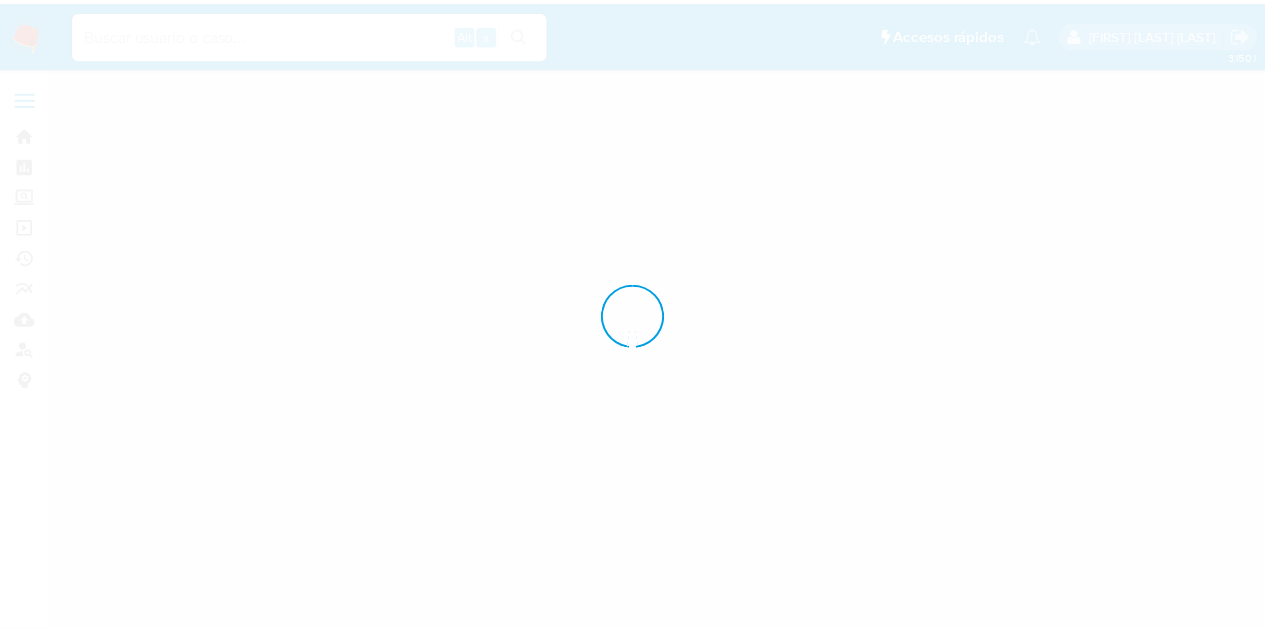 scroll, scrollTop: 0, scrollLeft: 0, axis: both 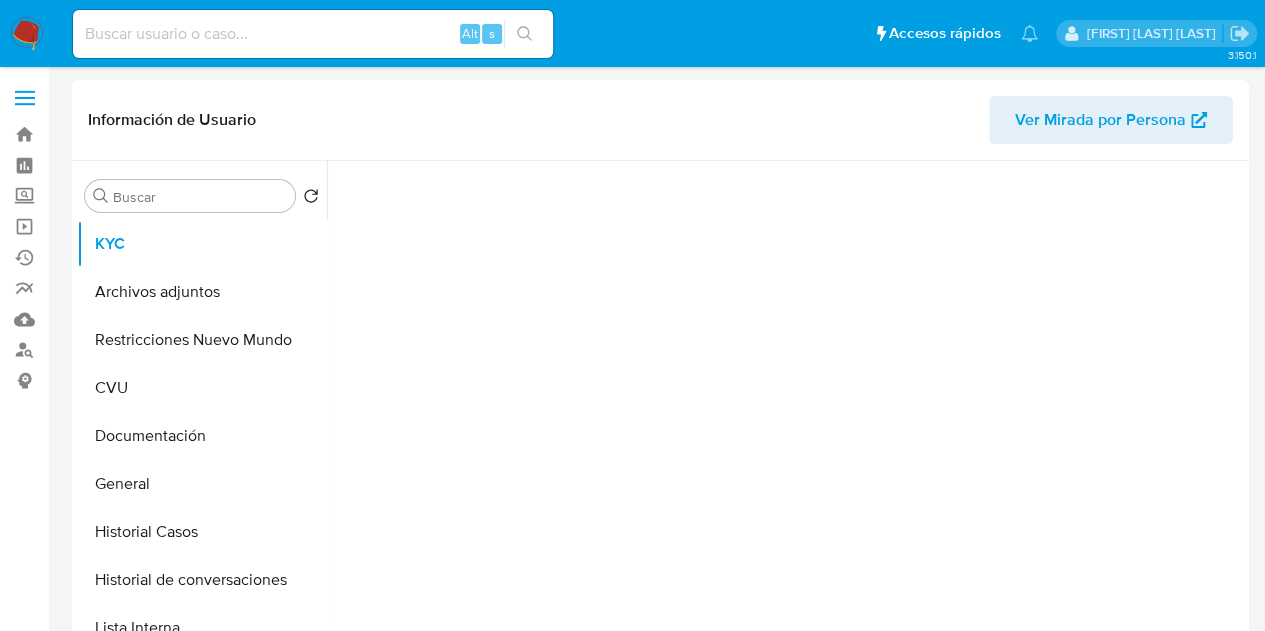 click on "Ver Mirada por Persona" at bounding box center [1100, 120] 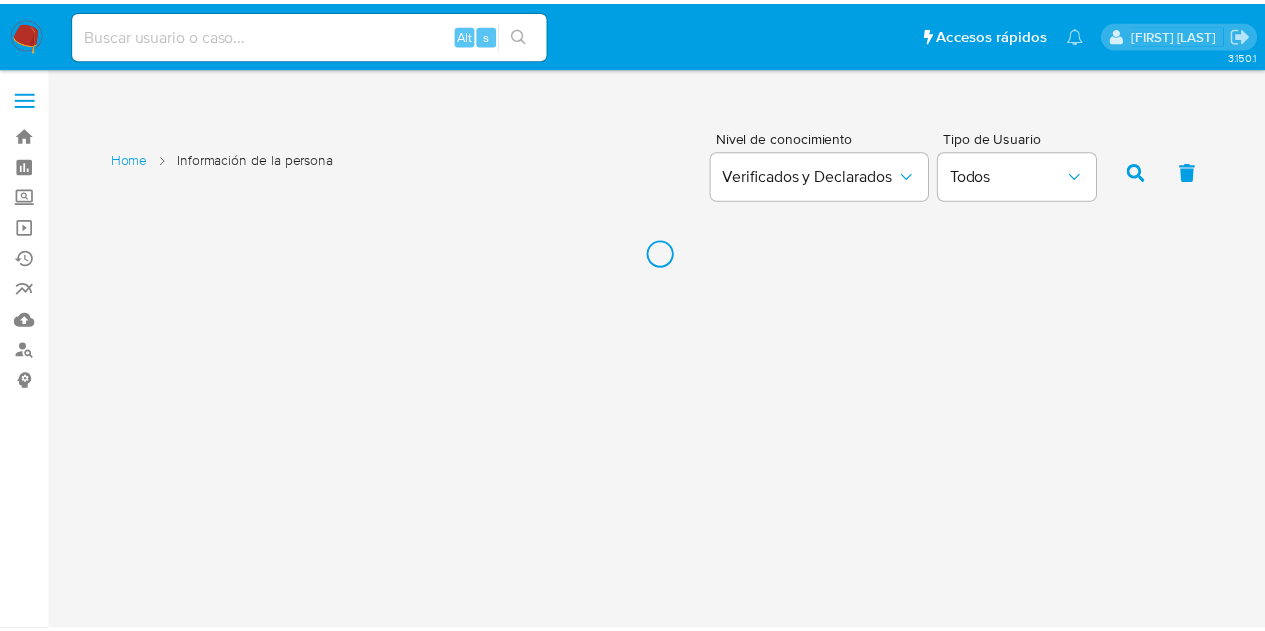 scroll, scrollTop: 0, scrollLeft: 0, axis: both 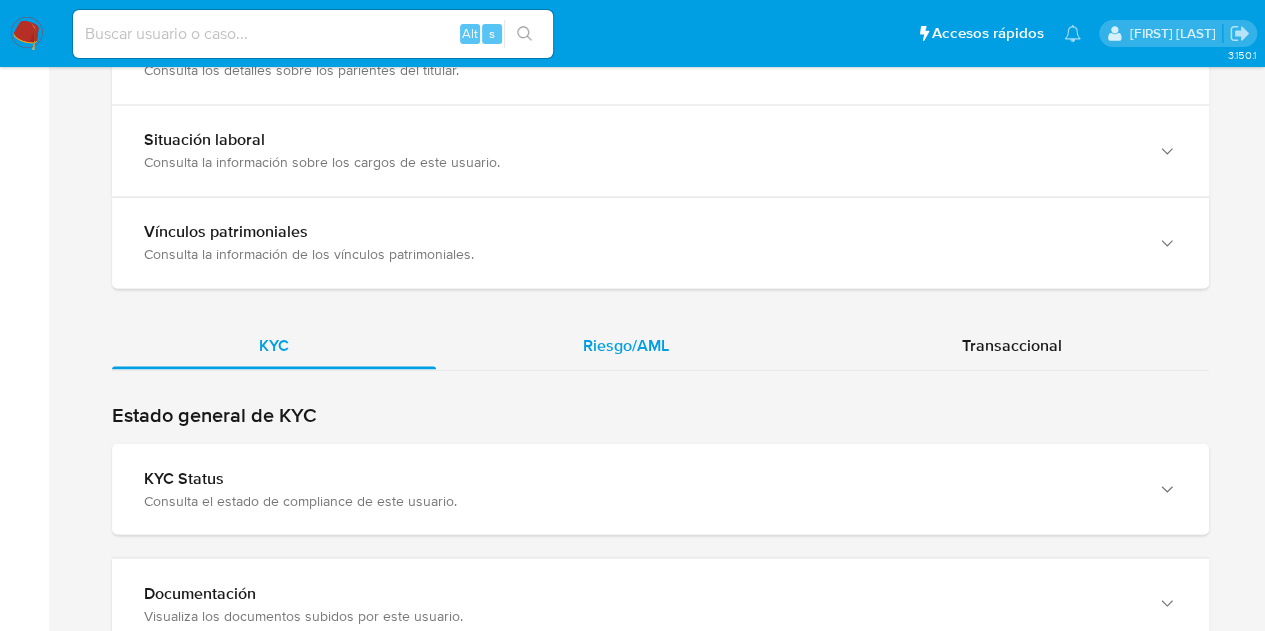 click on "Riesgo/AML" at bounding box center [626, 344] 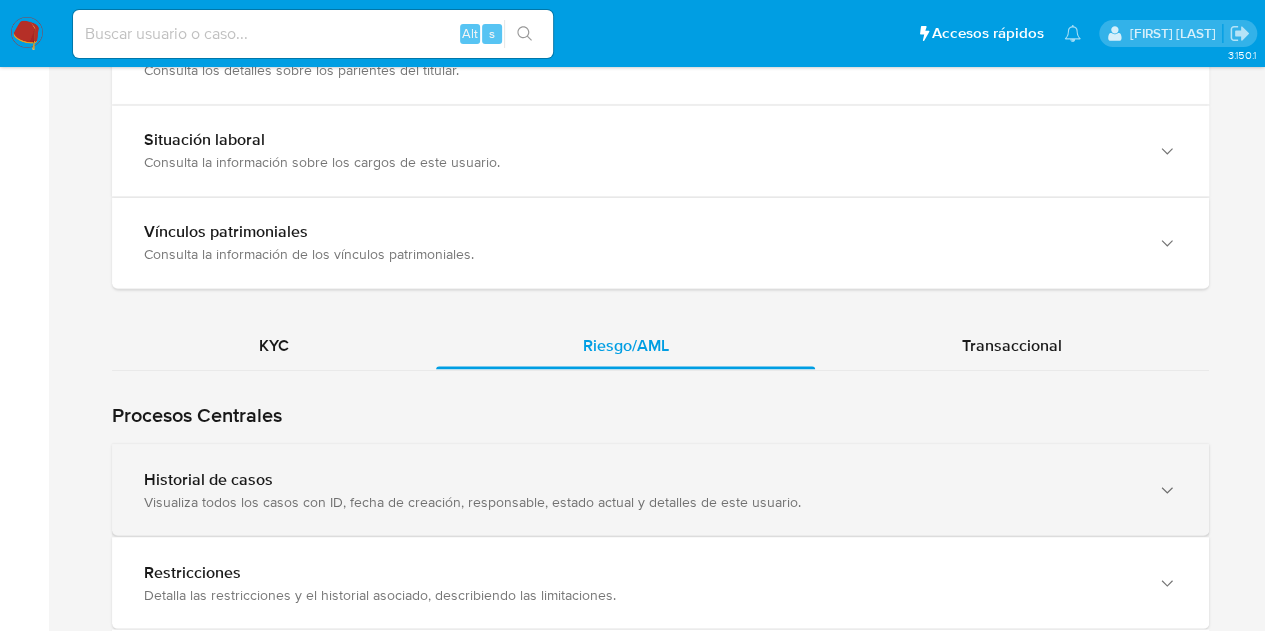 click on "Historial de casos" at bounding box center [640, 479] 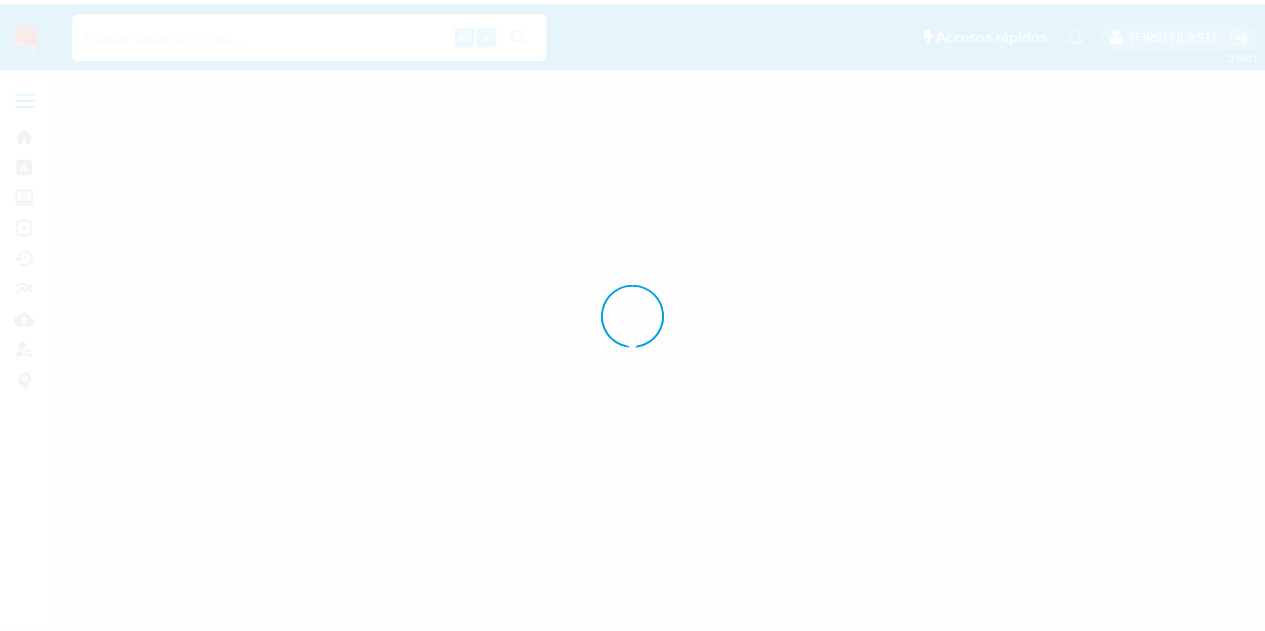 scroll, scrollTop: 0, scrollLeft: 0, axis: both 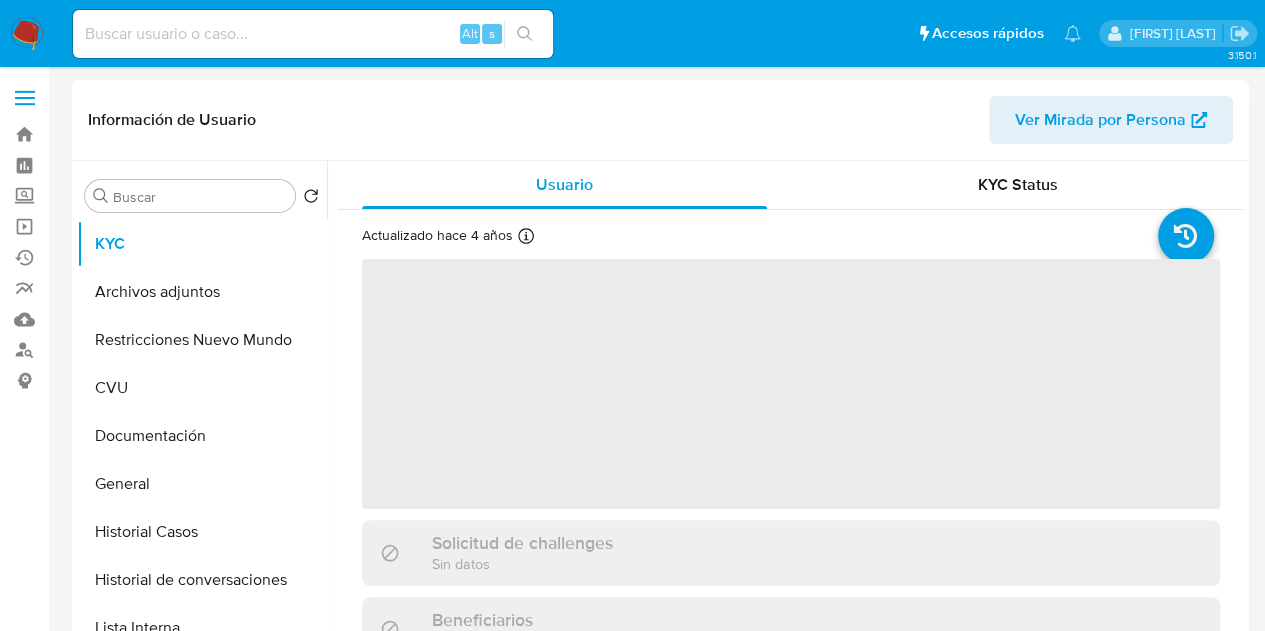 click on "Ver Mirada por Persona" at bounding box center (1100, 120) 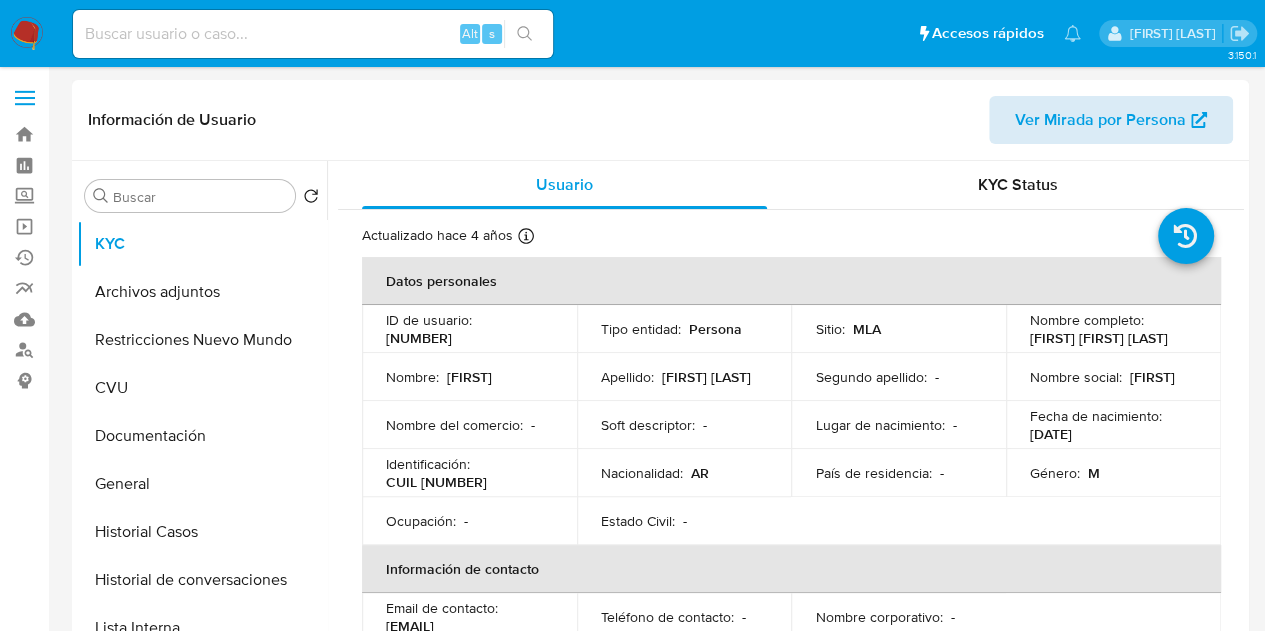 select on "10" 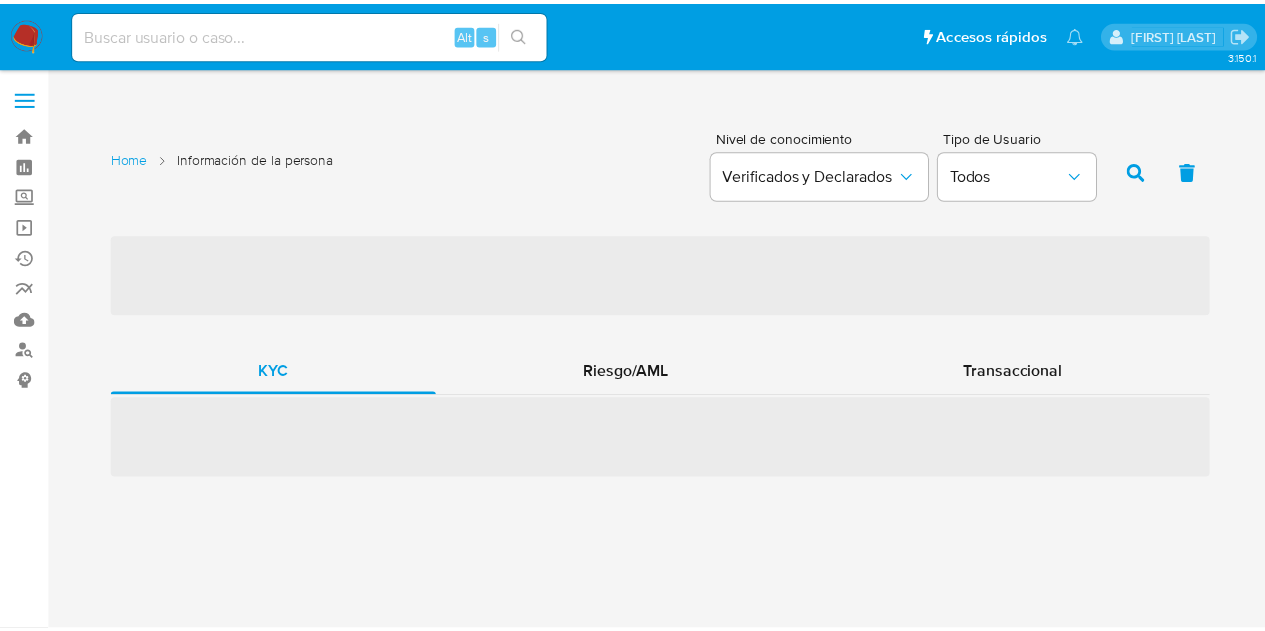 scroll, scrollTop: 0, scrollLeft: 0, axis: both 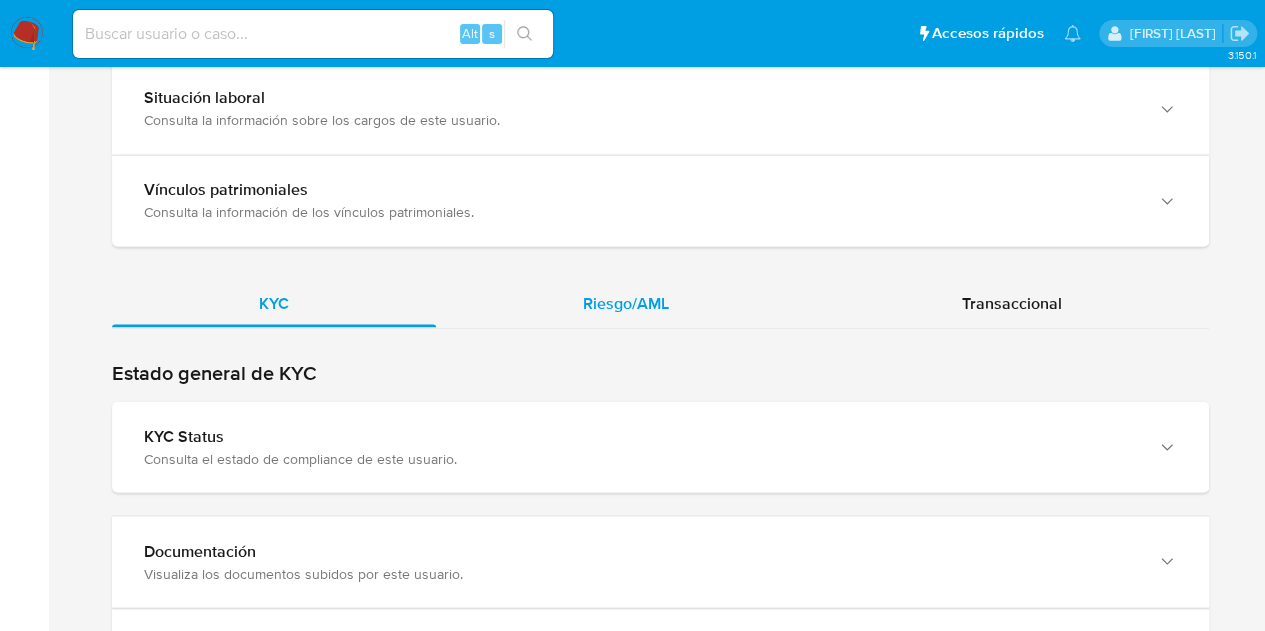 click on "Riesgo/AML" at bounding box center [626, 302] 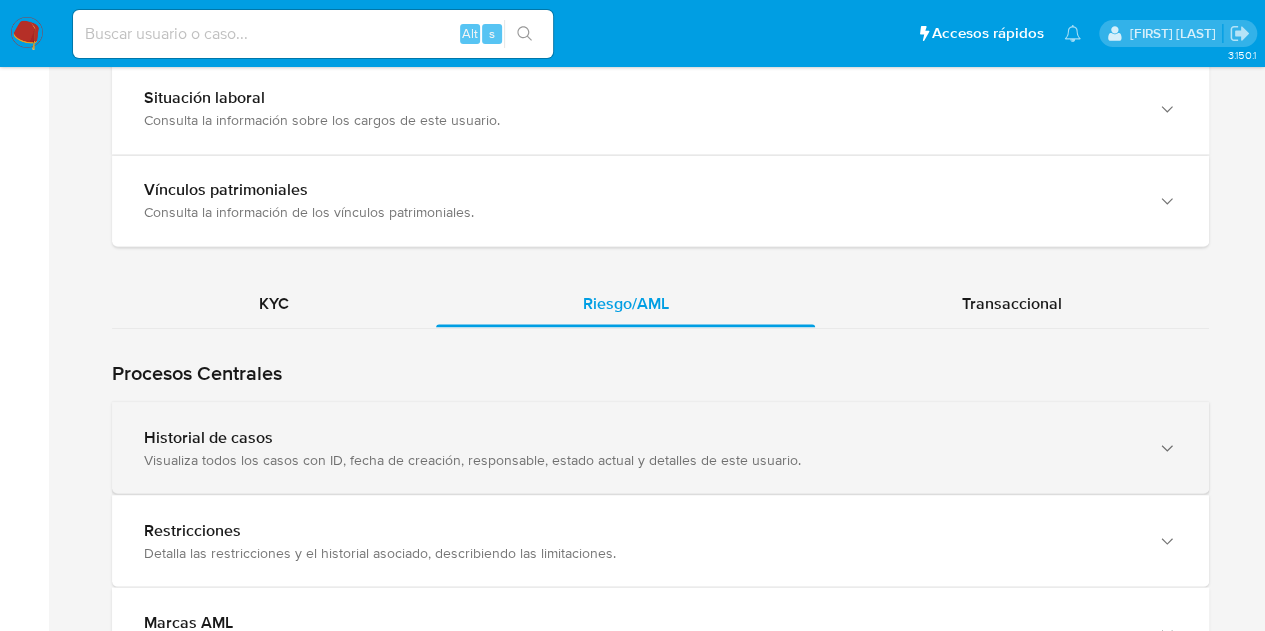 click on "Historial de casos Visualiza todos los casos con ID, fecha de creación, responsable, estado actual y detalles de este usuario." at bounding box center [660, 447] 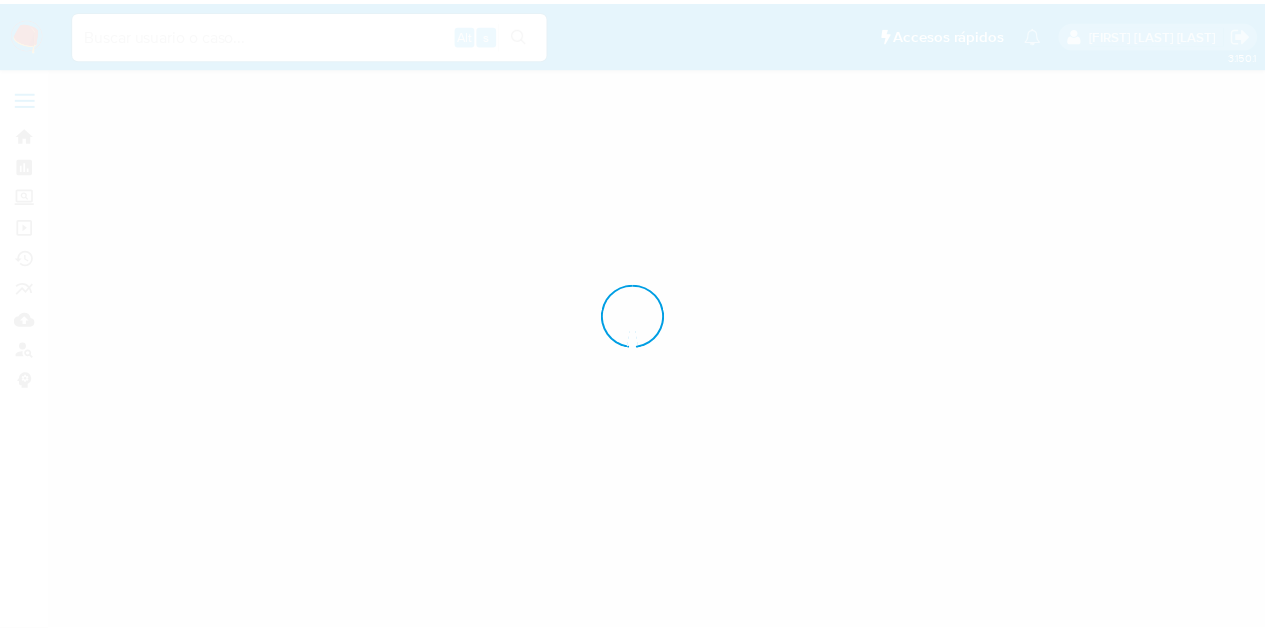 scroll, scrollTop: 0, scrollLeft: 0, axis: both 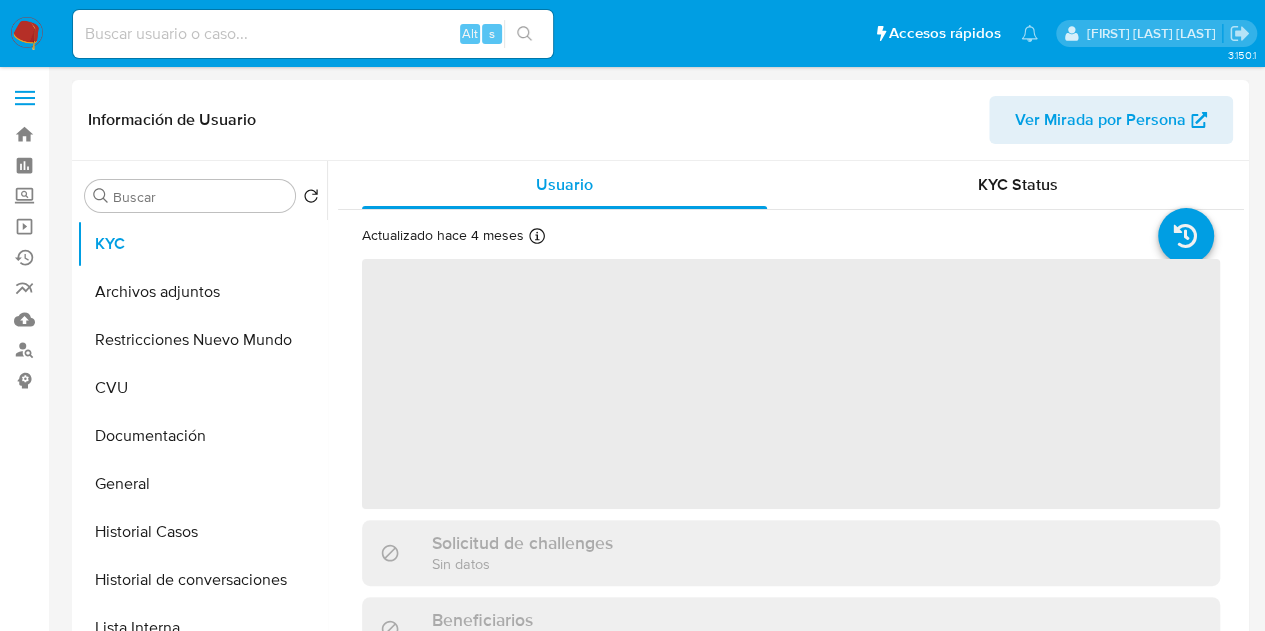 click on "Ver Mirada por Persona" at bounding box center (1100, 120) 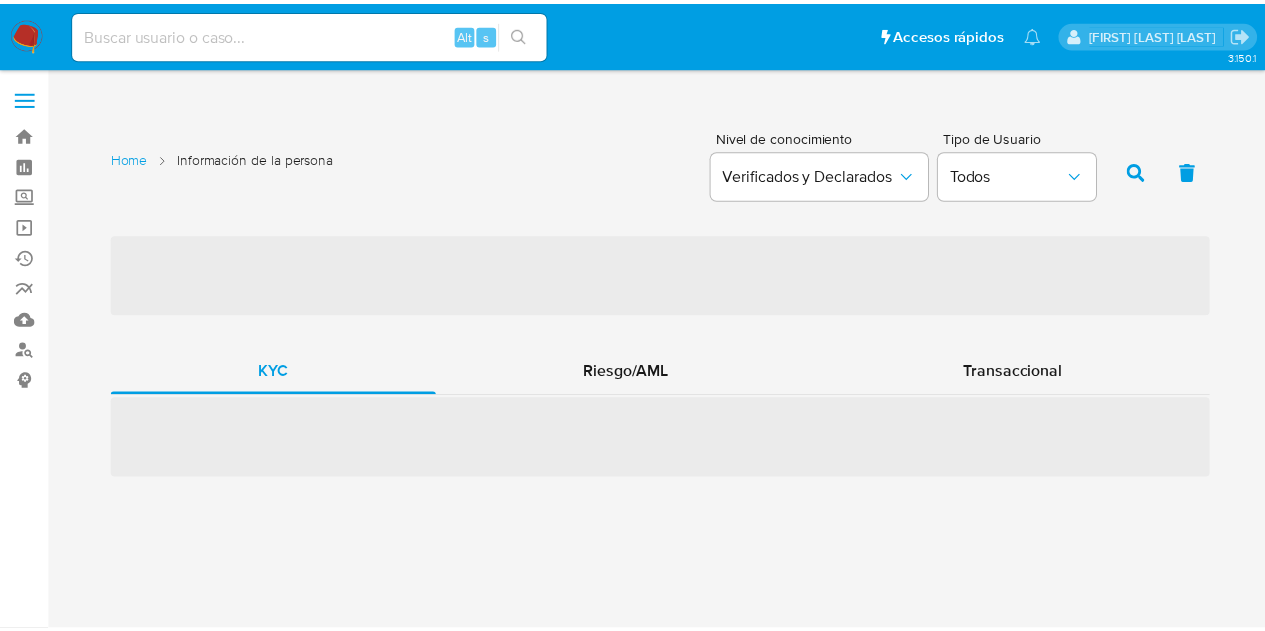 scroll, scrollTop: 0, scrollLeft: 0, axis: both 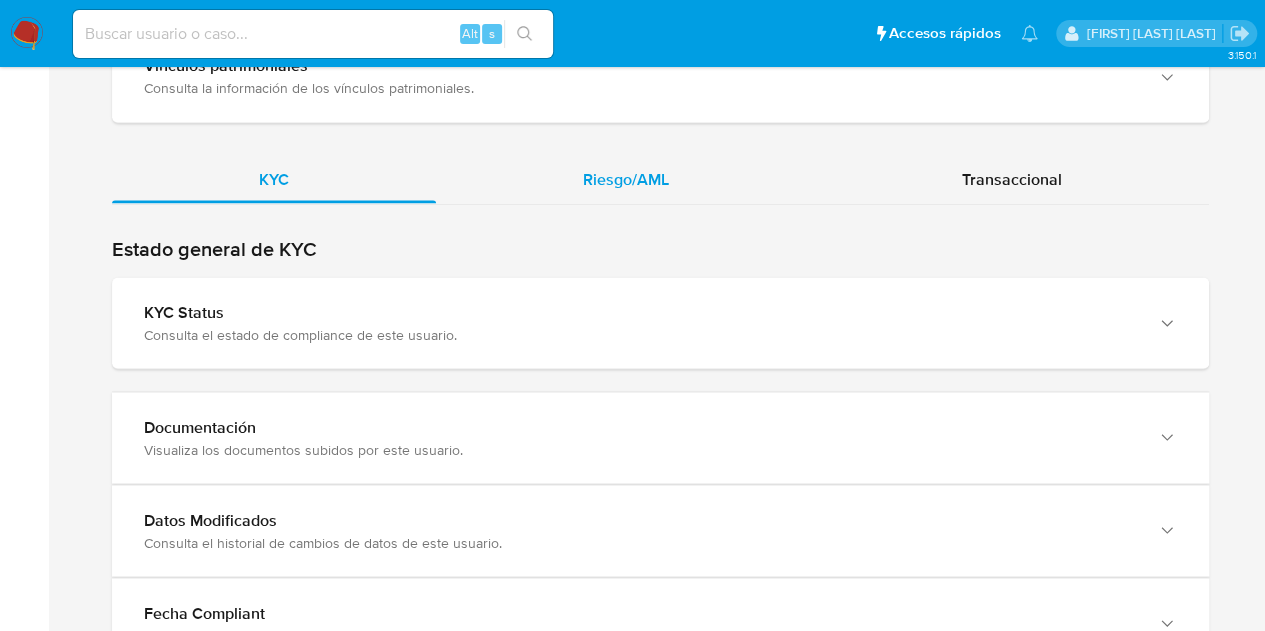 click on "Riesgo/AML" at bounding box center (626, 178) 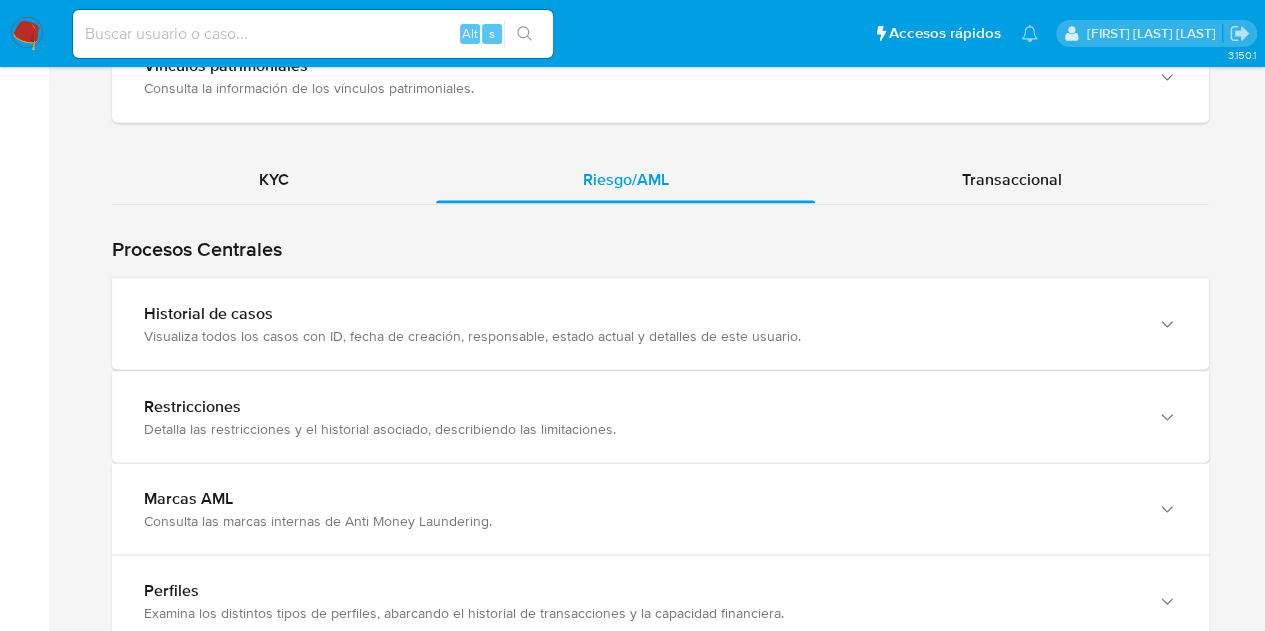 click on "Visualiza todos los casos con ID, fecha de creación, responsable, estado actual y detalles de este usuario." at bounding box center [640, 335] 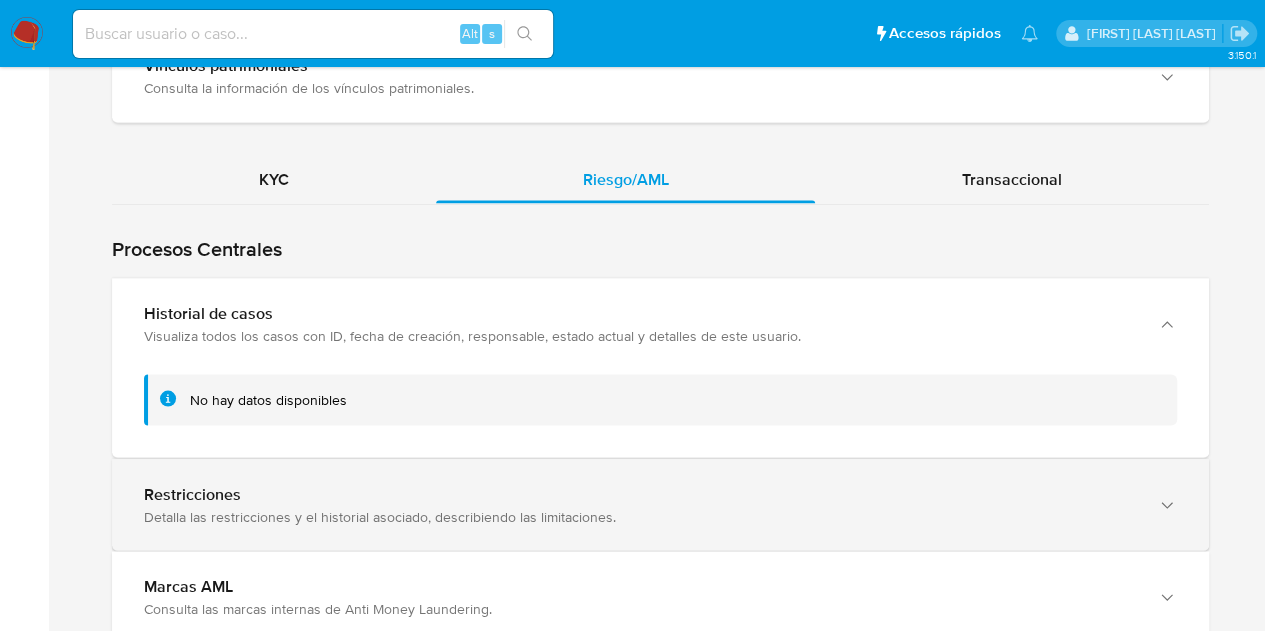 click on "Restricciones" at bounding box center [640, 494] 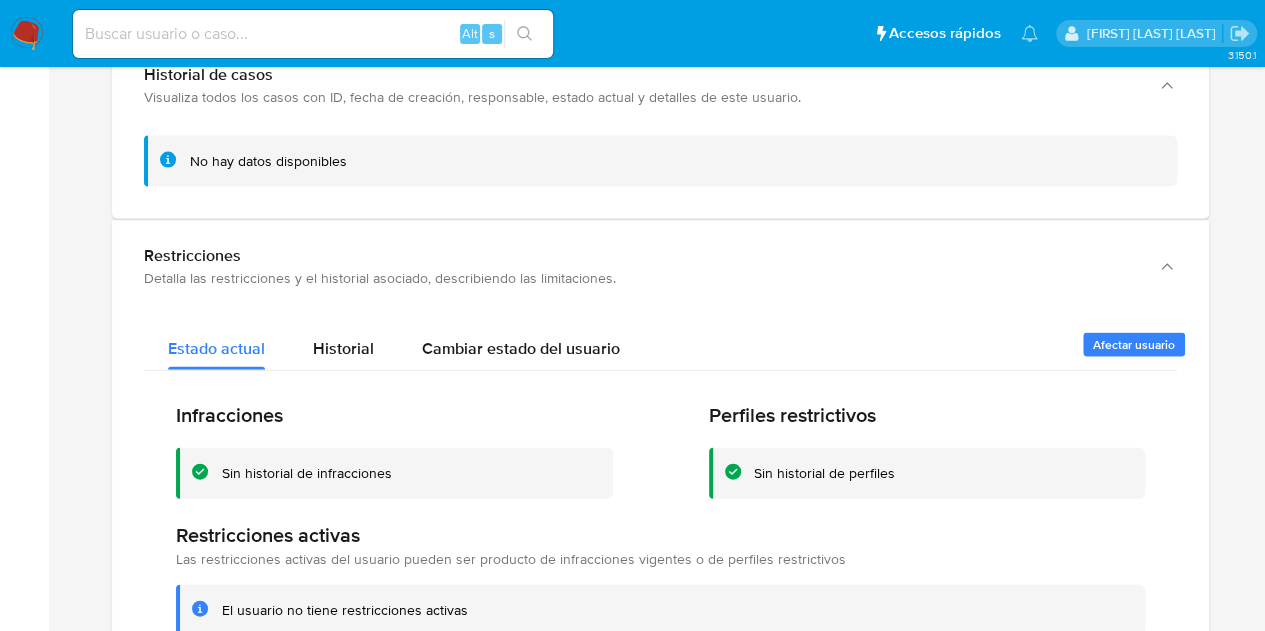 scroll, scrollTop: 2080, scrollLeft: 0, axis: vertical 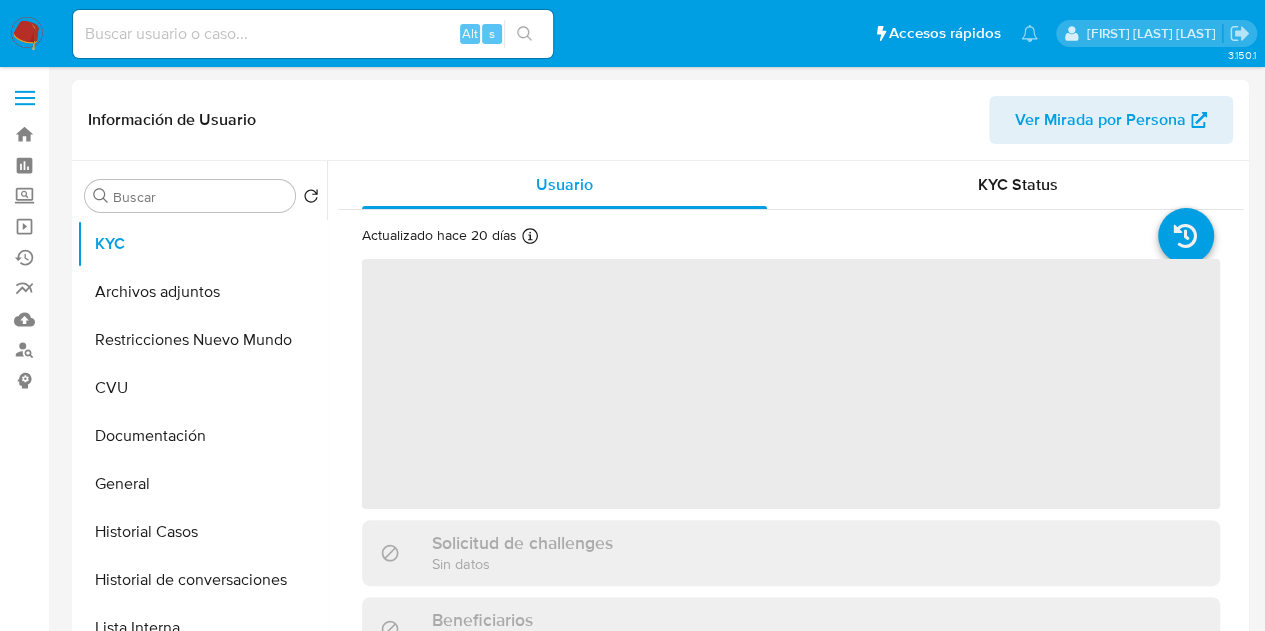 click on "Ver Mirada por Persona" at bounding box center (1100, 120) 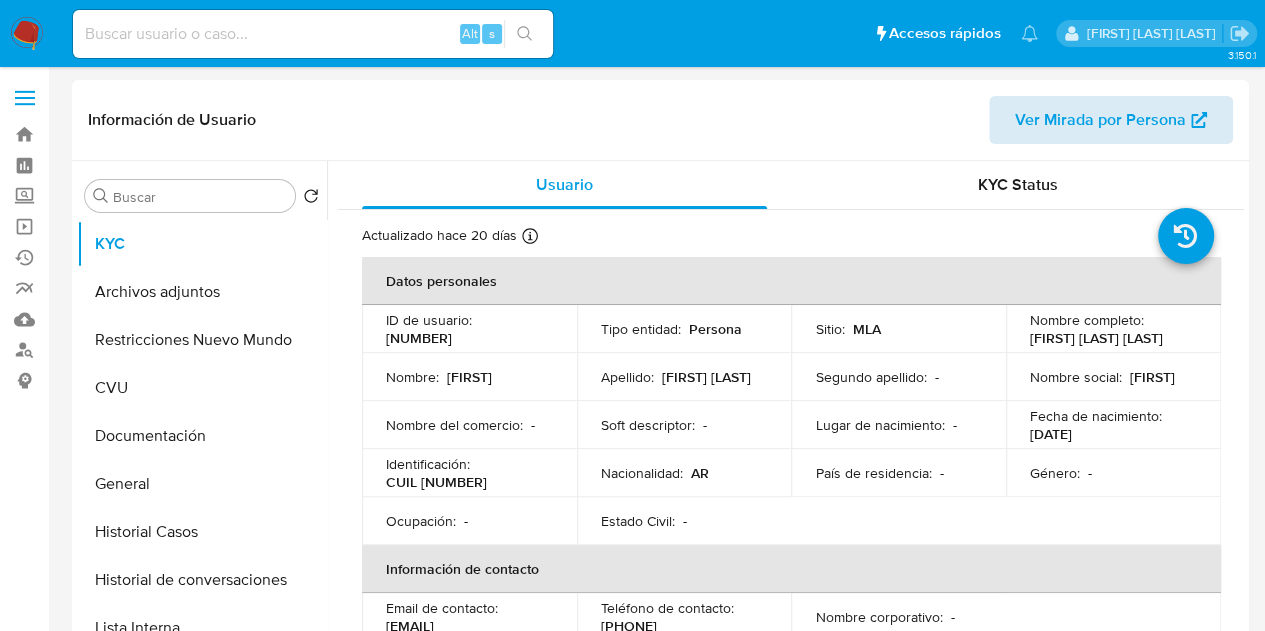 select on "10" 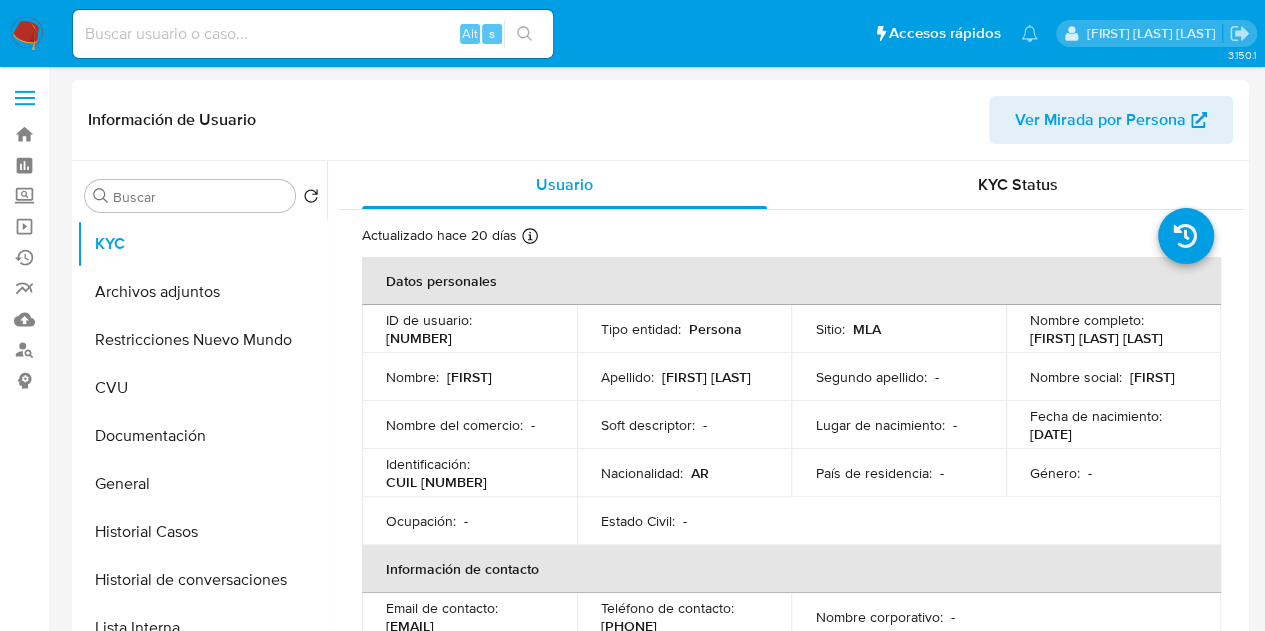 drag, startPoint x: 1028, startPoint y: 337, endPoint x: 1084, endPoint y: 352, distance: 57.974133 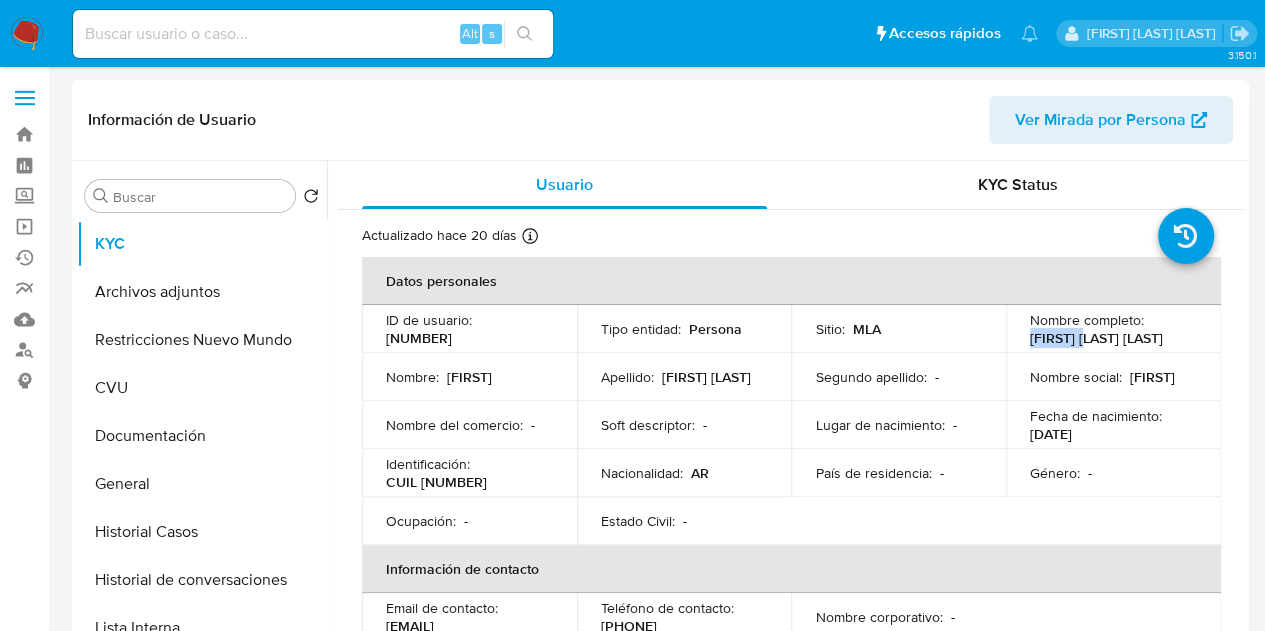 click on "Jonathan Hernan Albertini" at bounding box center (1096, 338) 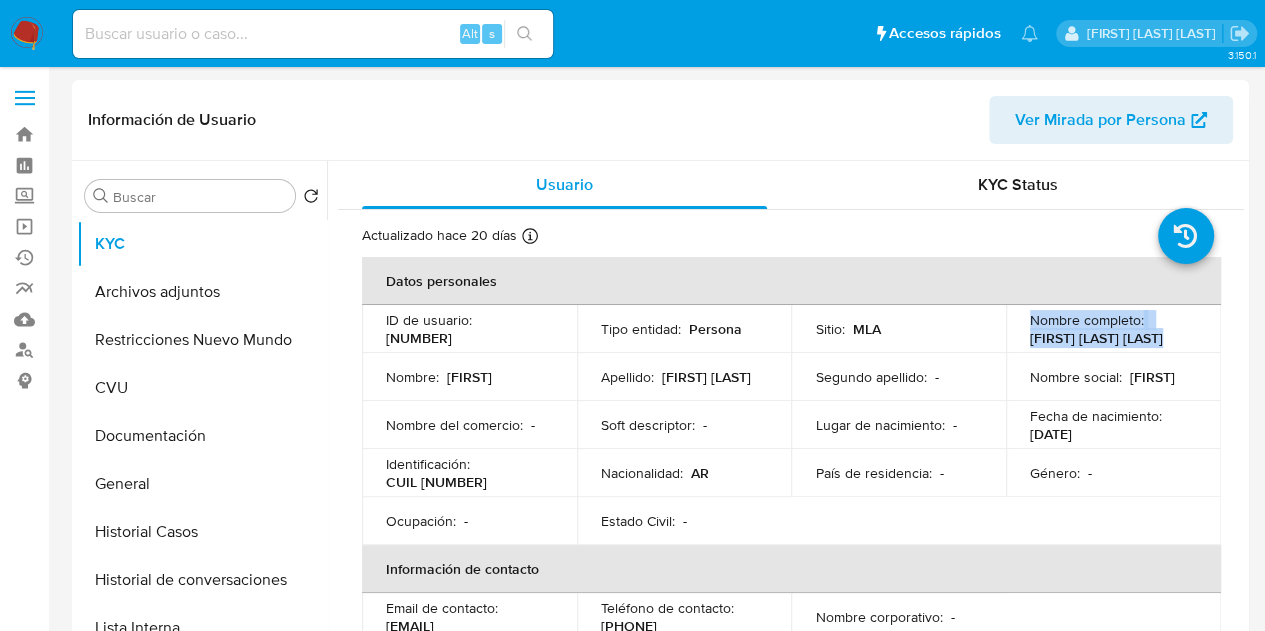 click on "Jonathan Hernan Albertini" at bounding box center [1096, 338] 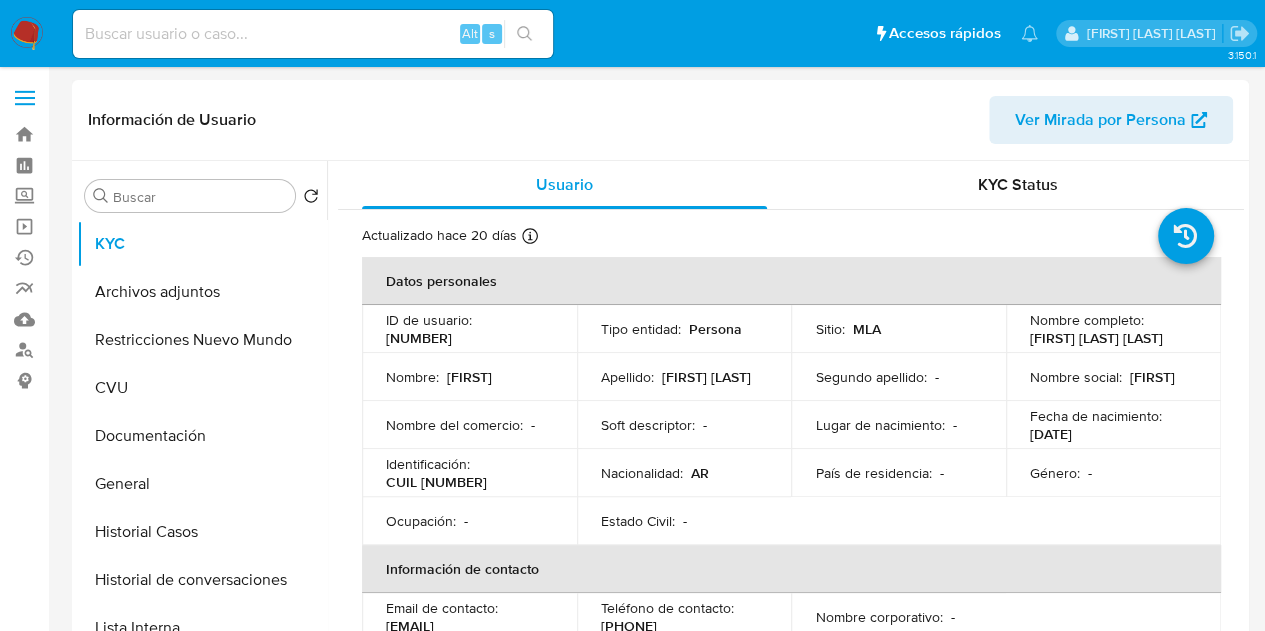 drag, startPoint x: 1024, startPoint y: 331, endPoint x: 1087, endPoint y: 349, distance: 65.52099 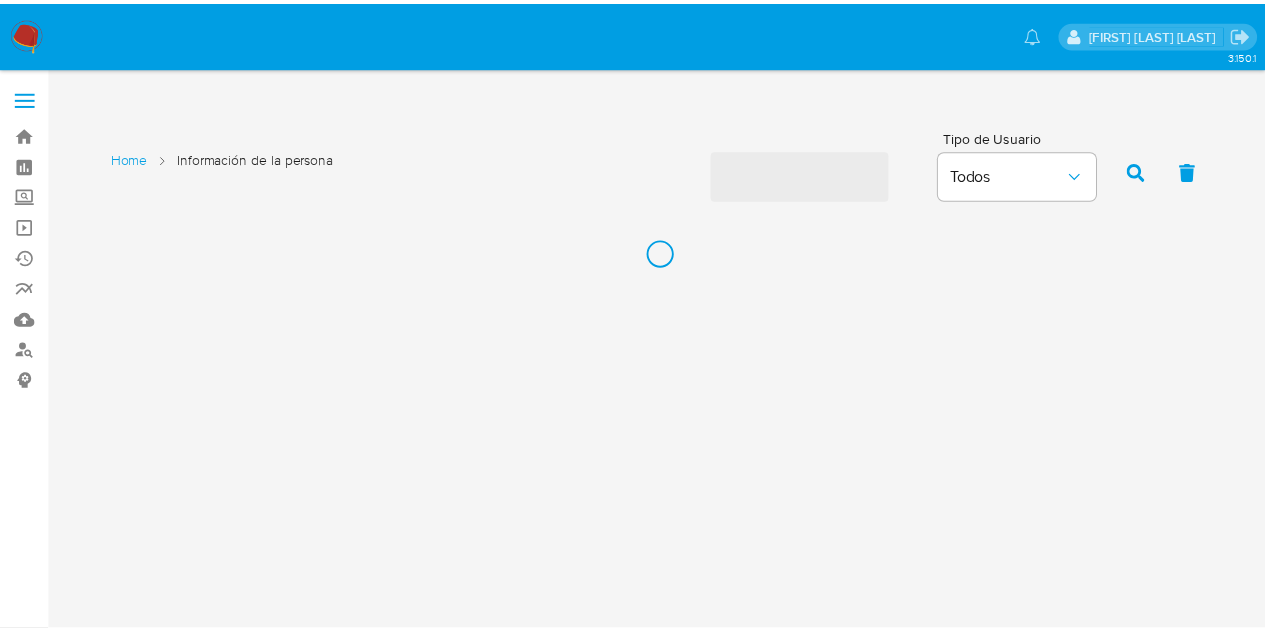 scroll, scrollTop: 0, scrollLeft: 0, axis: both 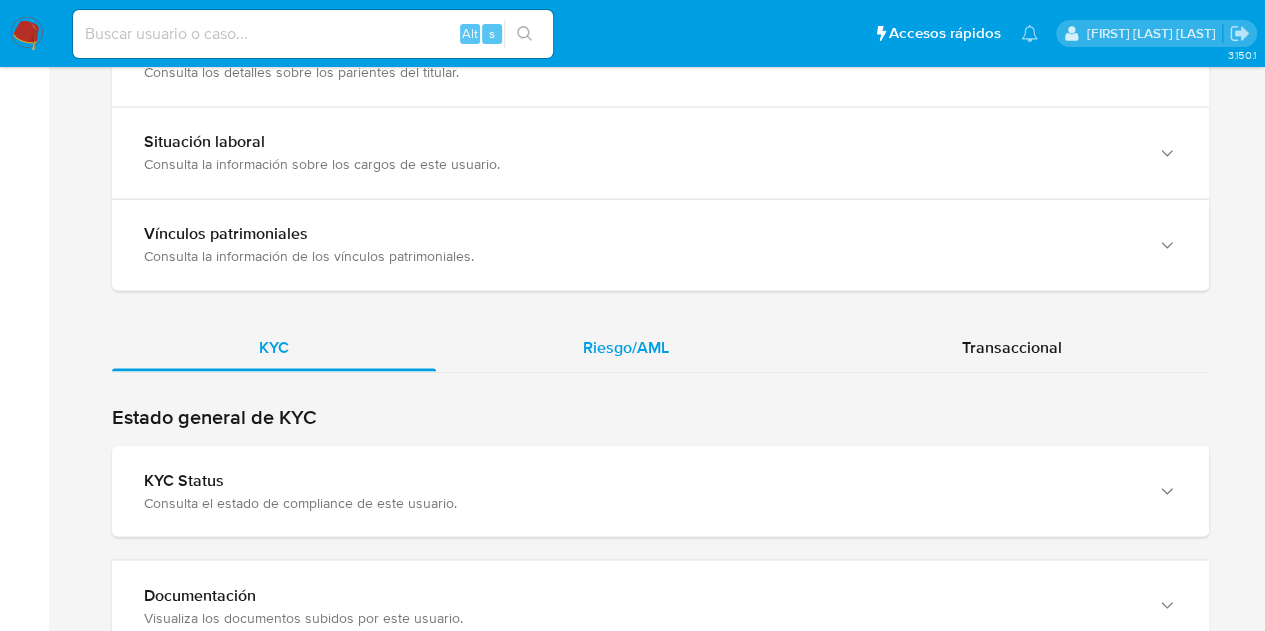 click on "Riesgo/AML" at bounding box center [626, 346] 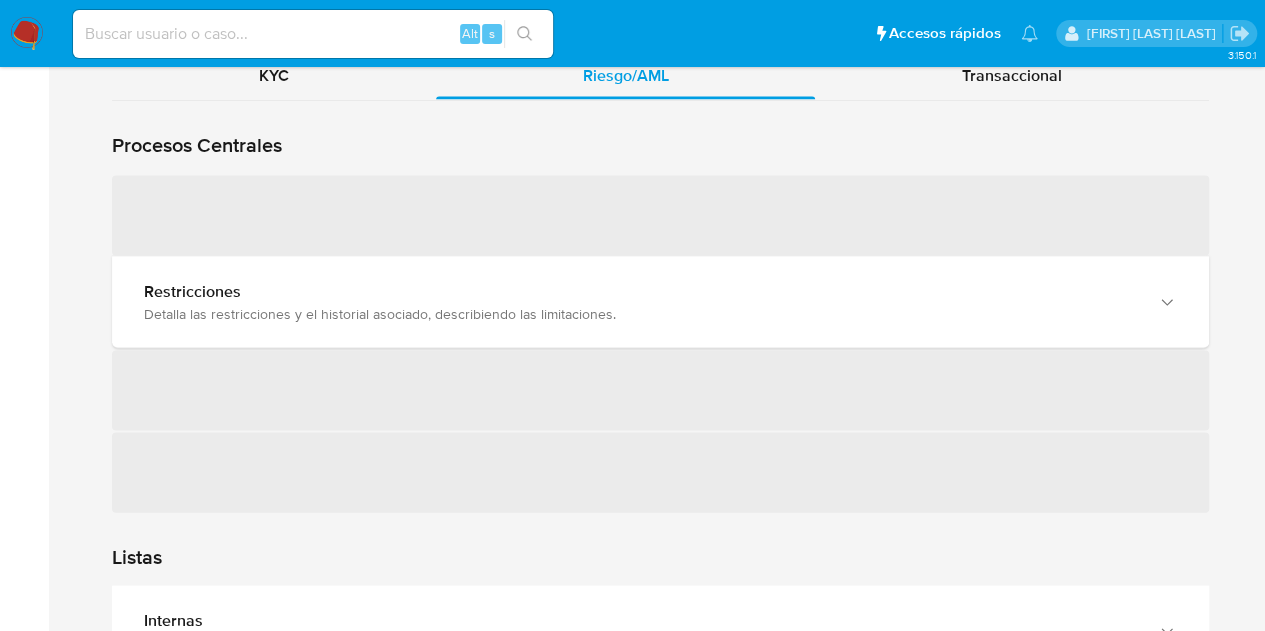 scroll, scrollTop: 1887, scrollLeft: 0, axis: vertical 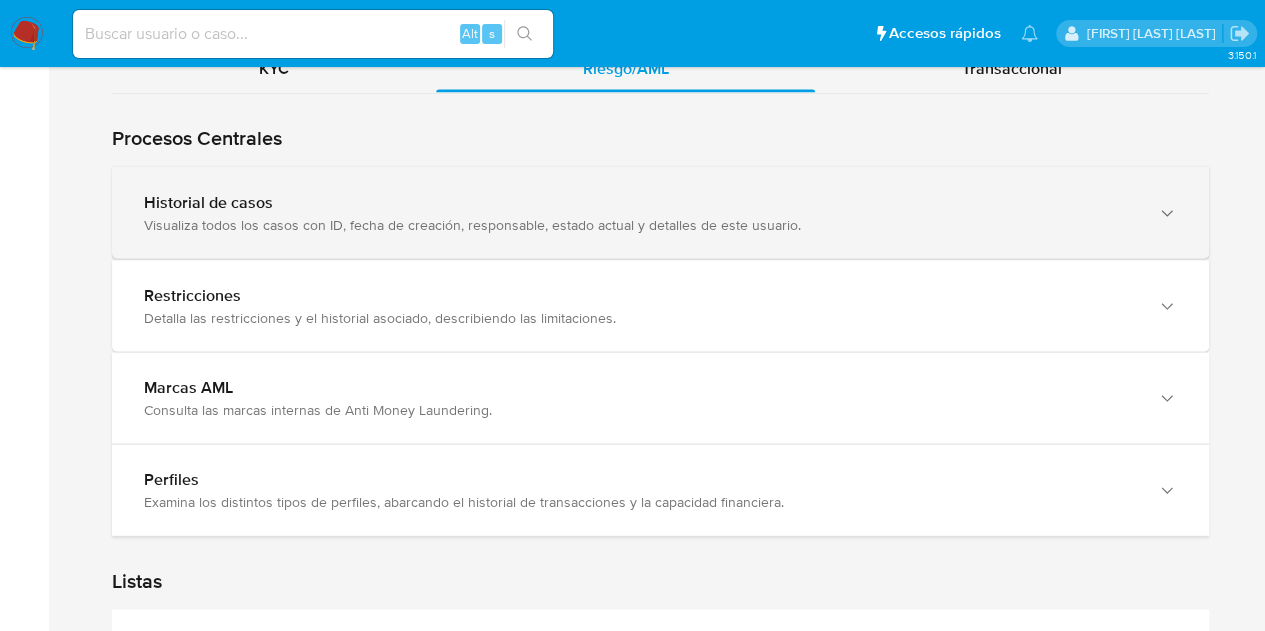 click on "Historial de casos Visualiza todos los casos con ID, fecha de creación, responsable, estado actual y detalles de este usuario." at bounding box center (660, 212) 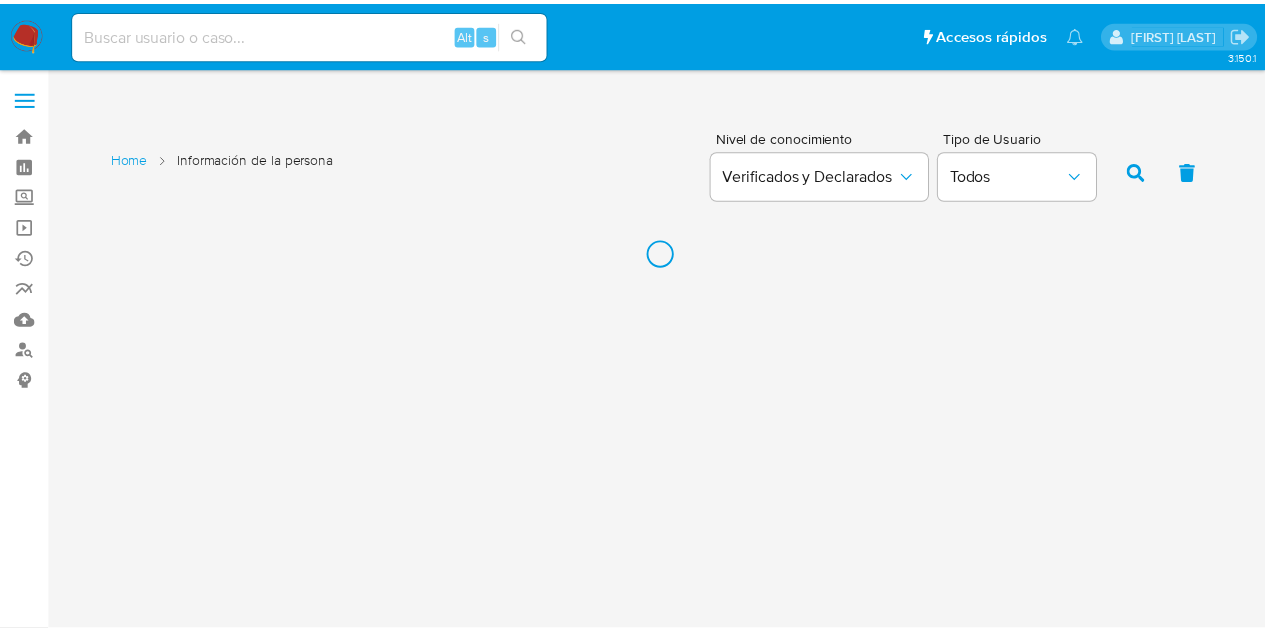 scroll, scrollTop: 0, scrollLeft: 0, axis: both 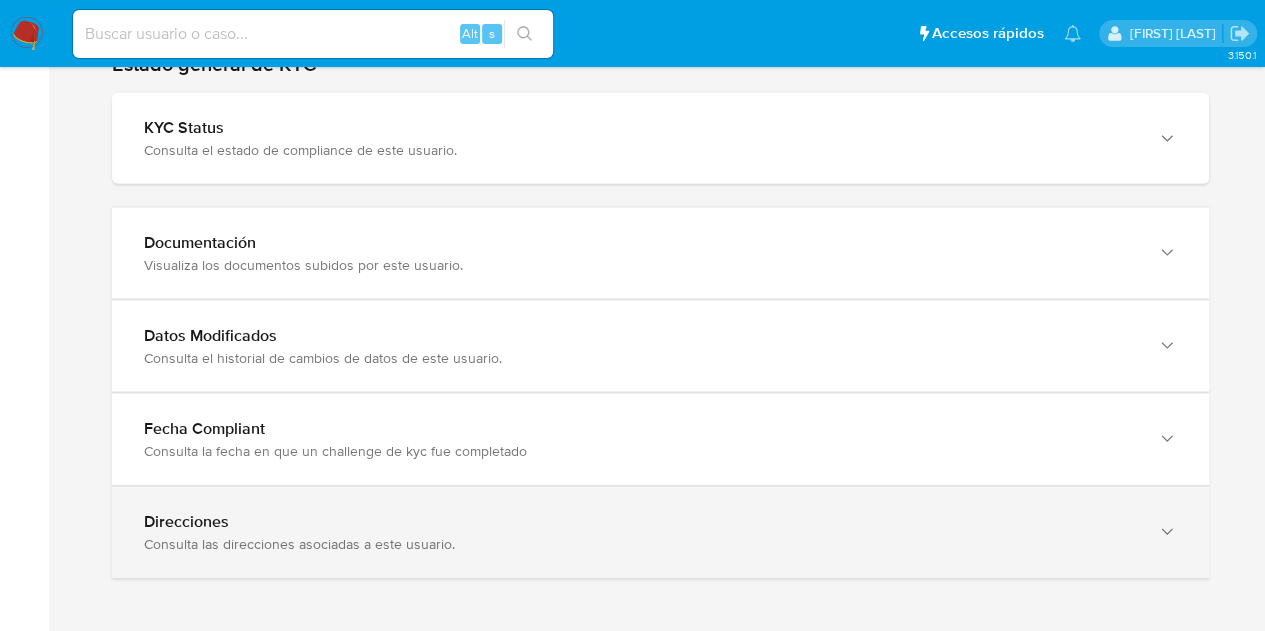 click on "Direcciones Consulta las direcciones asociadas a este usuario." at bounding box center (660, 532) 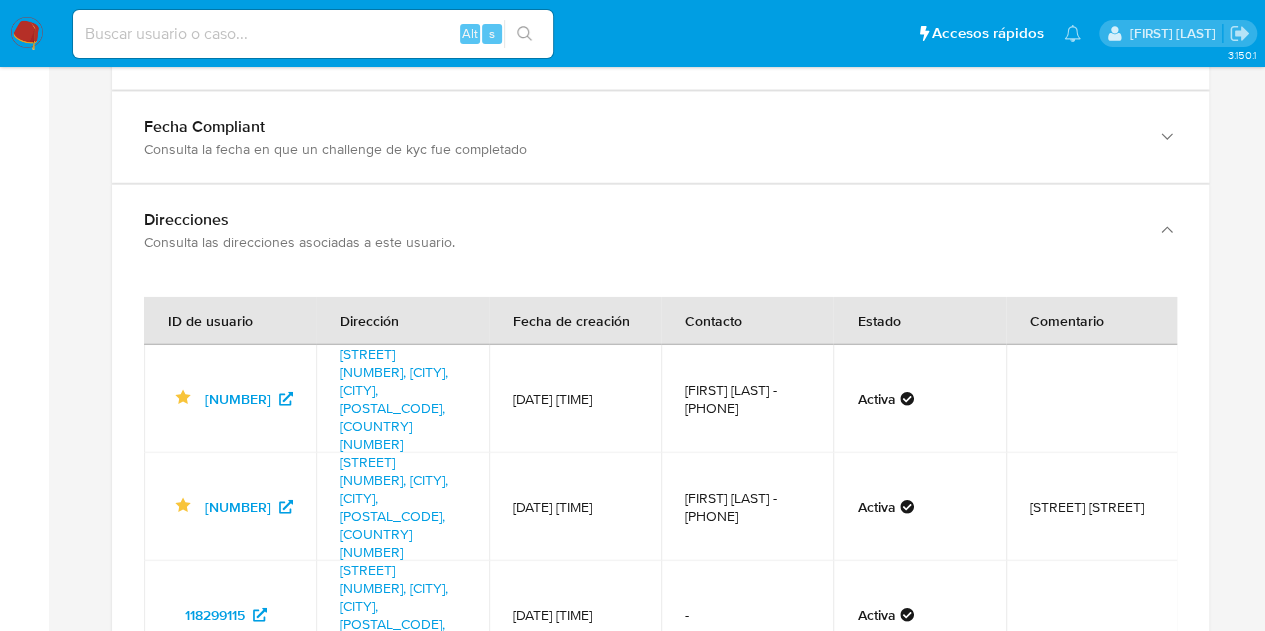 scroll, scrollTop: 2358, scrollLeft: 0, axis: vertical 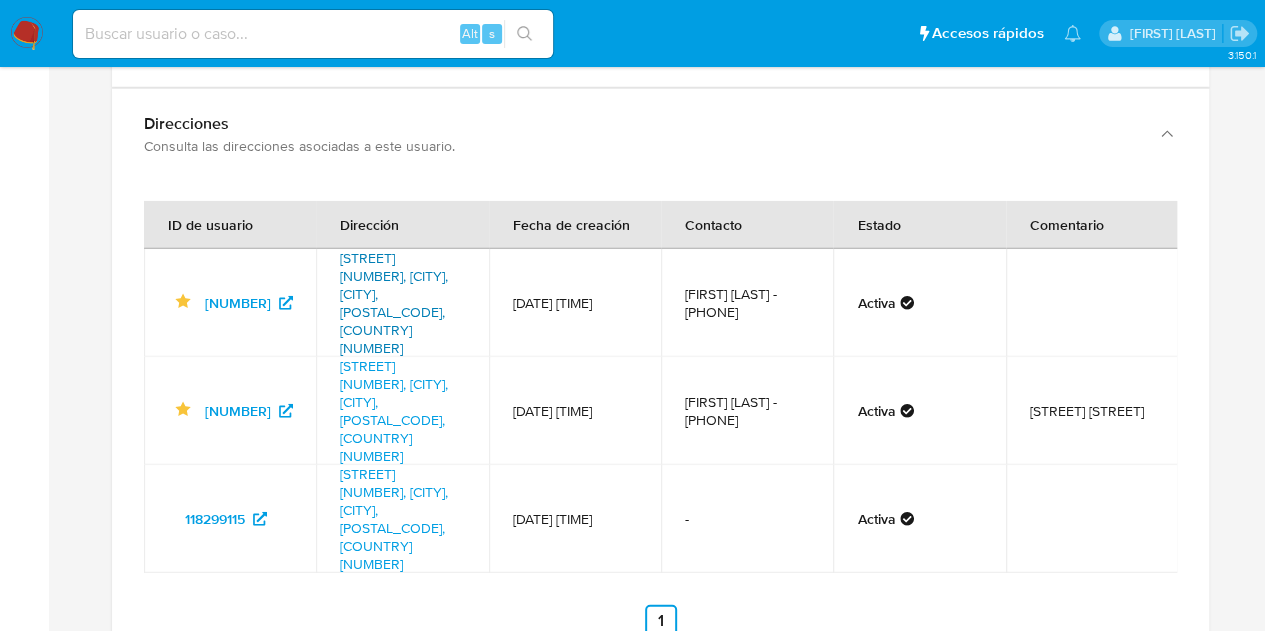 click on "[STREET] [NUMBER], [CITY], [CITY], [POSTAL_CODE], [COUNTRY] [NUMBER]" at bounding box center (394, 303) 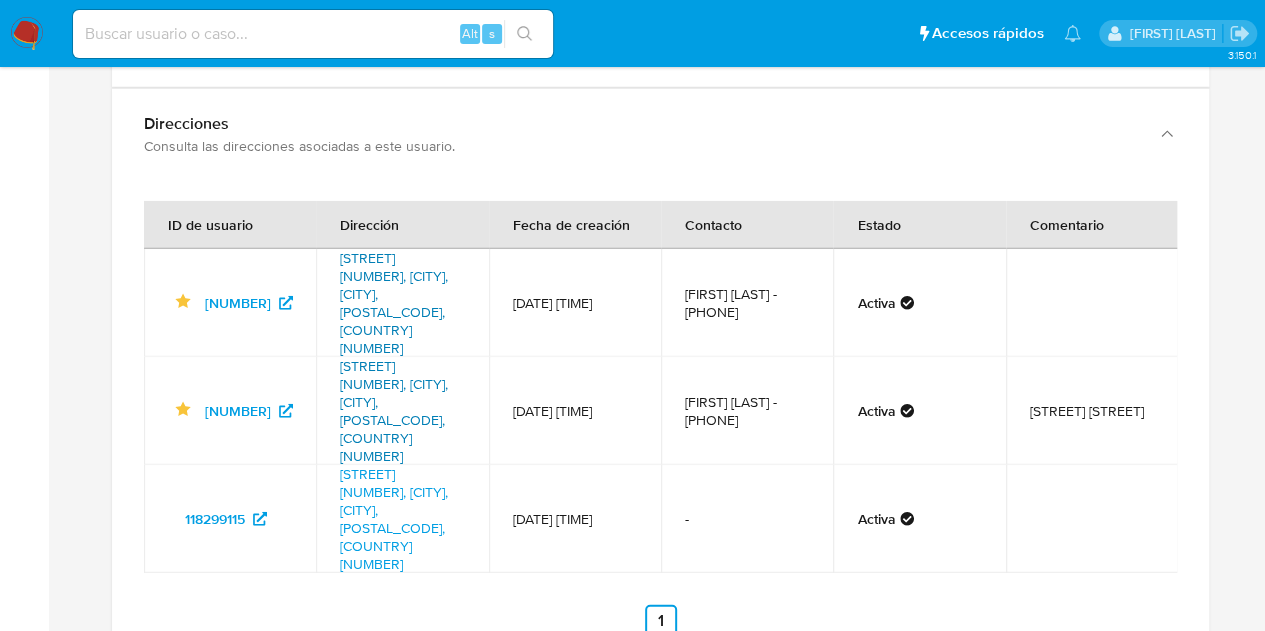 click on "[STREET] [NUMBER], [CITY], [CITY], [POSTAL_CODE], [COUNTRY] [NUMBER]" at bounding box center (394, 411) 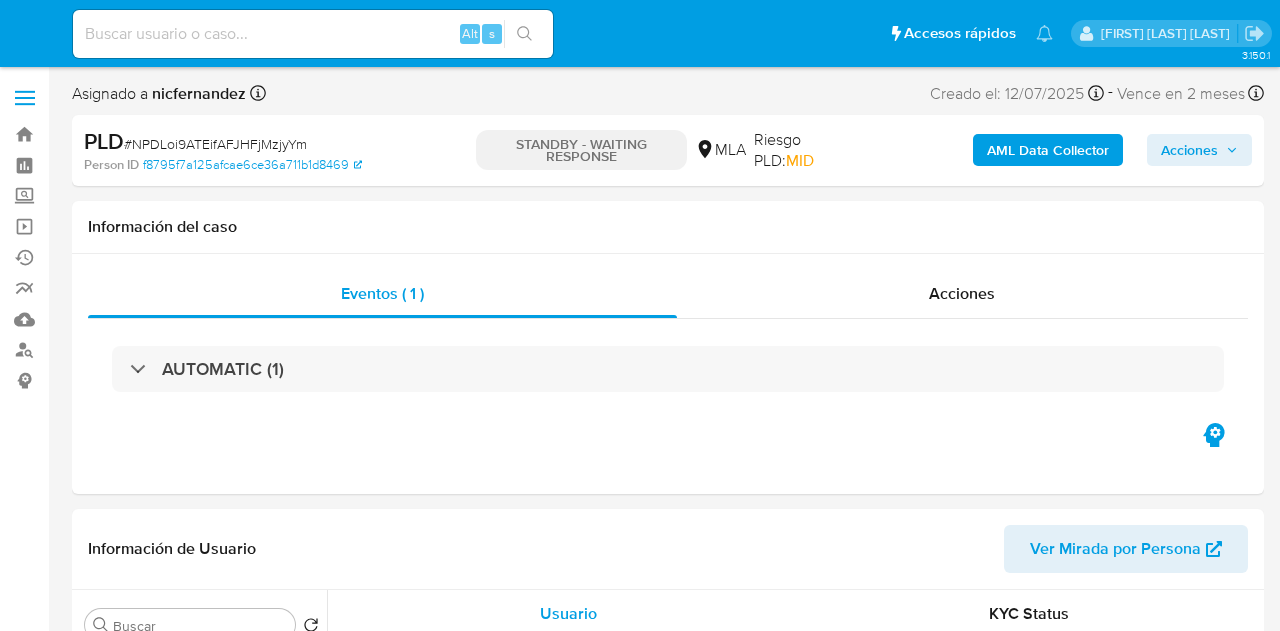 select on "10" 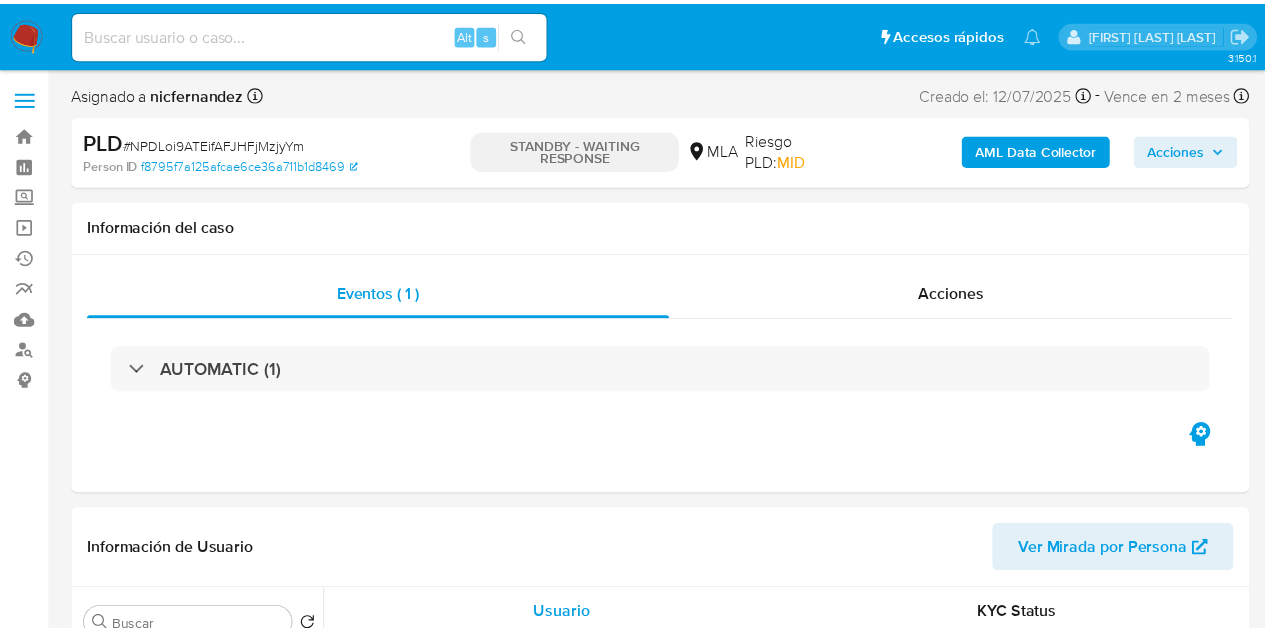 scroll, scrollTop: 0, scrollLeft: 0, axis: both 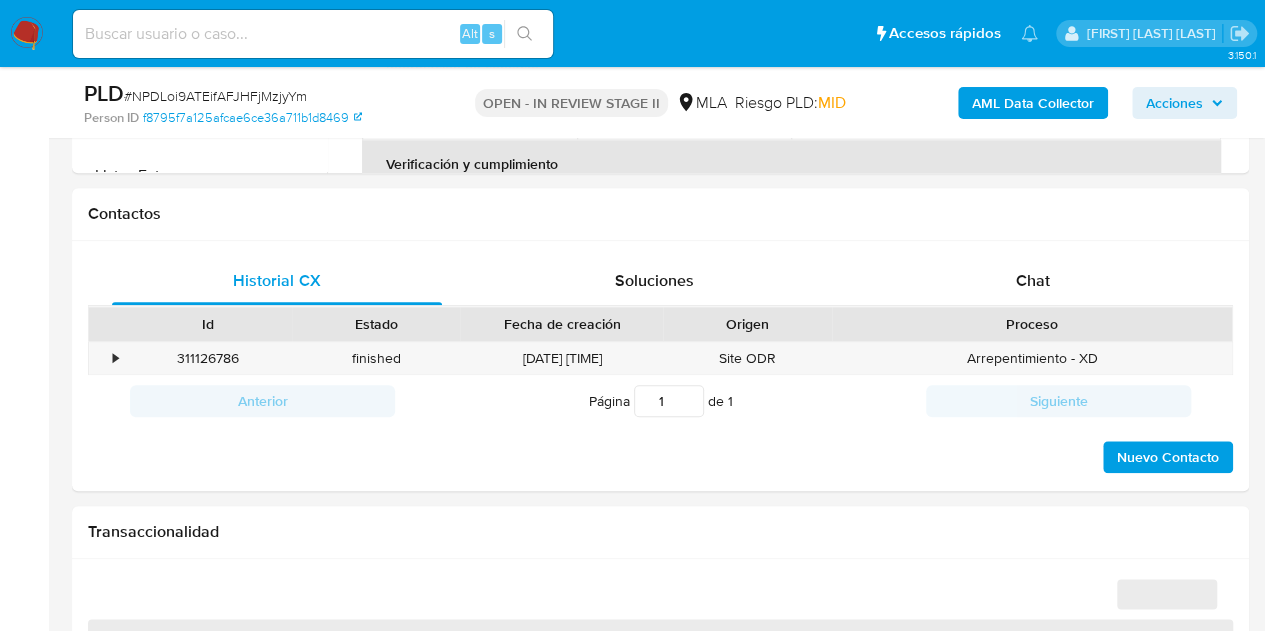 select on "10" 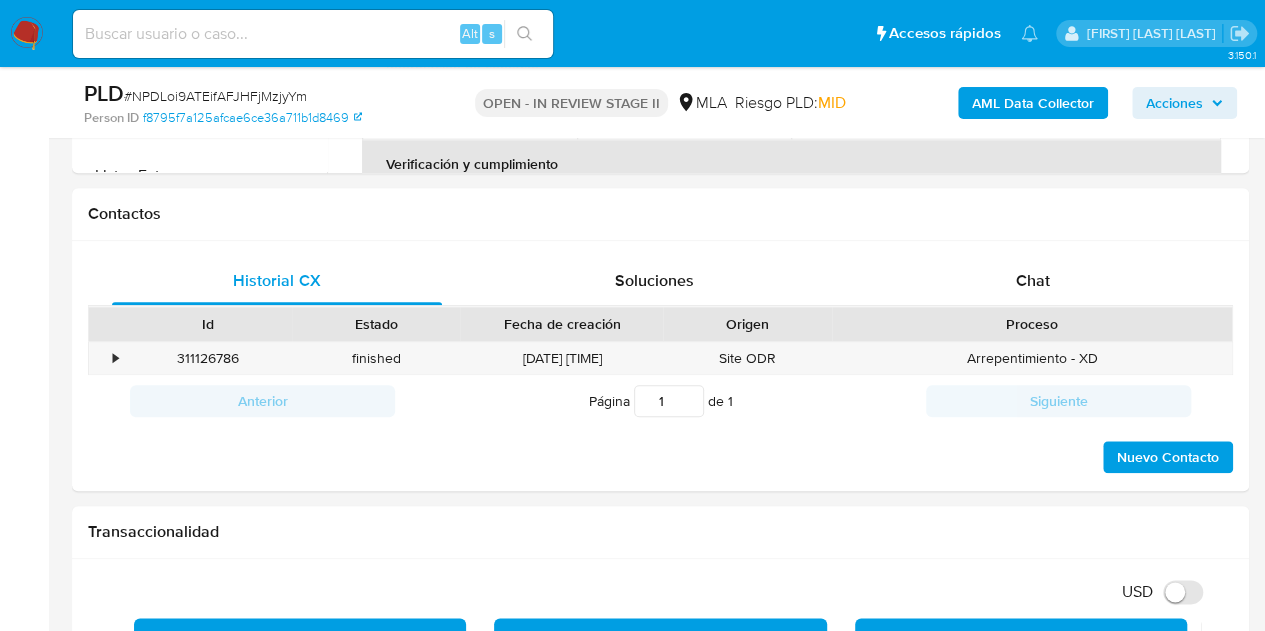 scroll, scrollTop: 941, scrollLeft: 0, axis: vertical 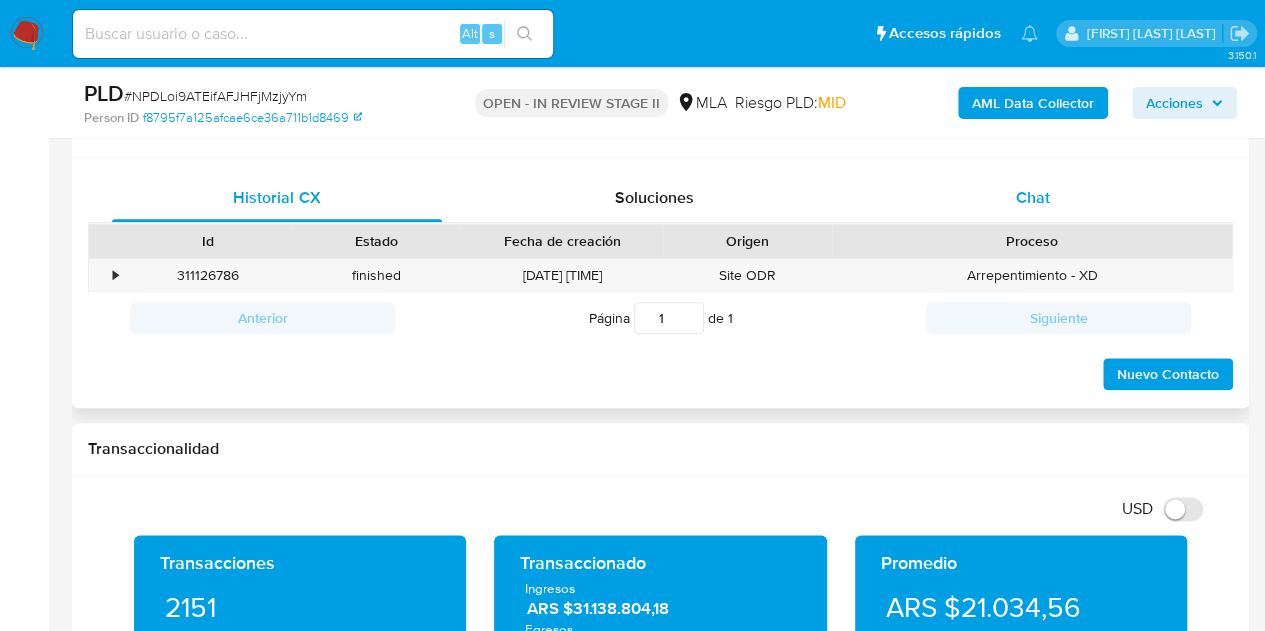 click on "Chat" at bounding box center (1033, 198) 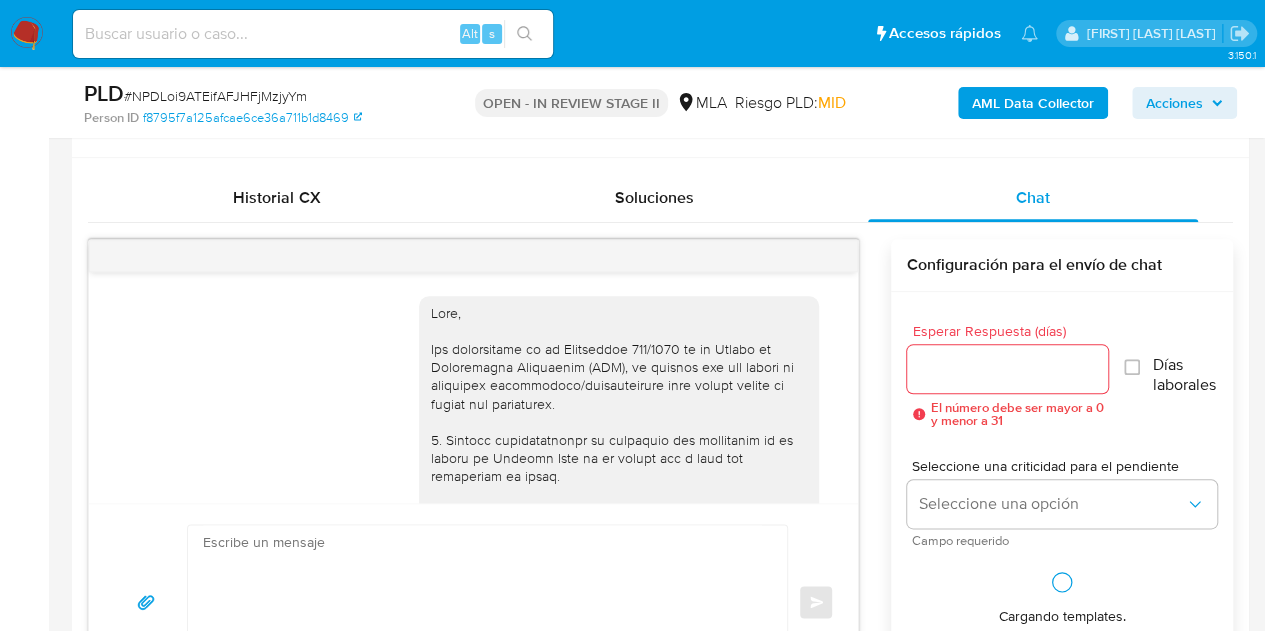 scroll, scrollTop: 1918, scrollLeft: 0, axis: vertical 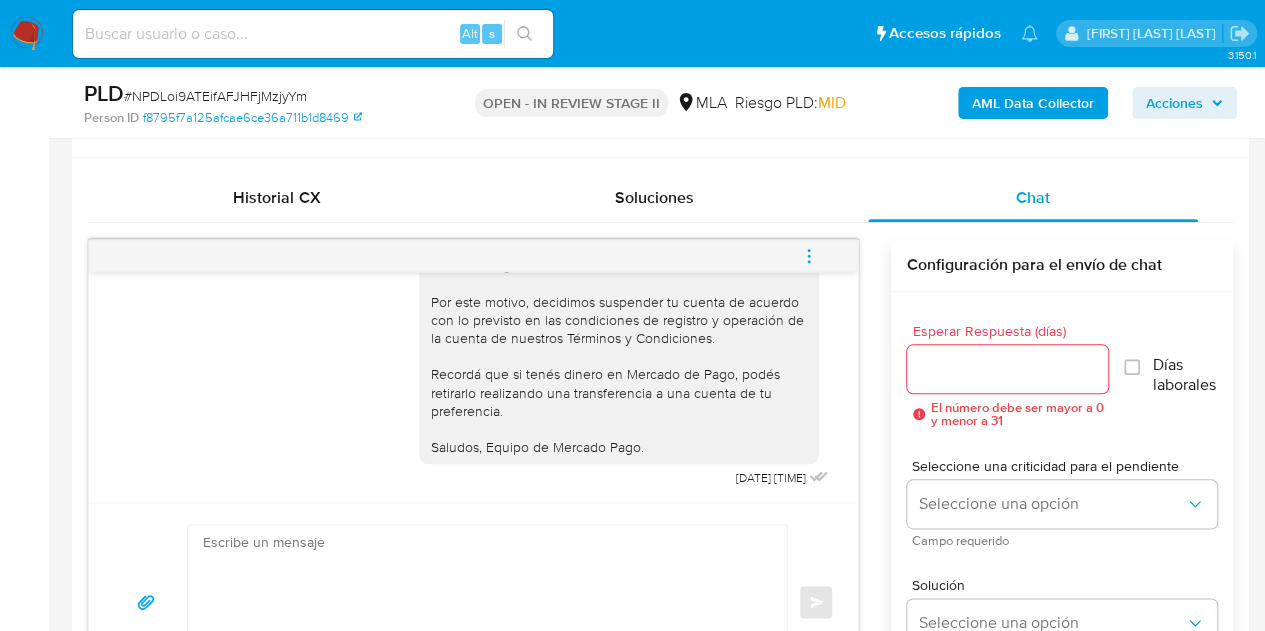 click 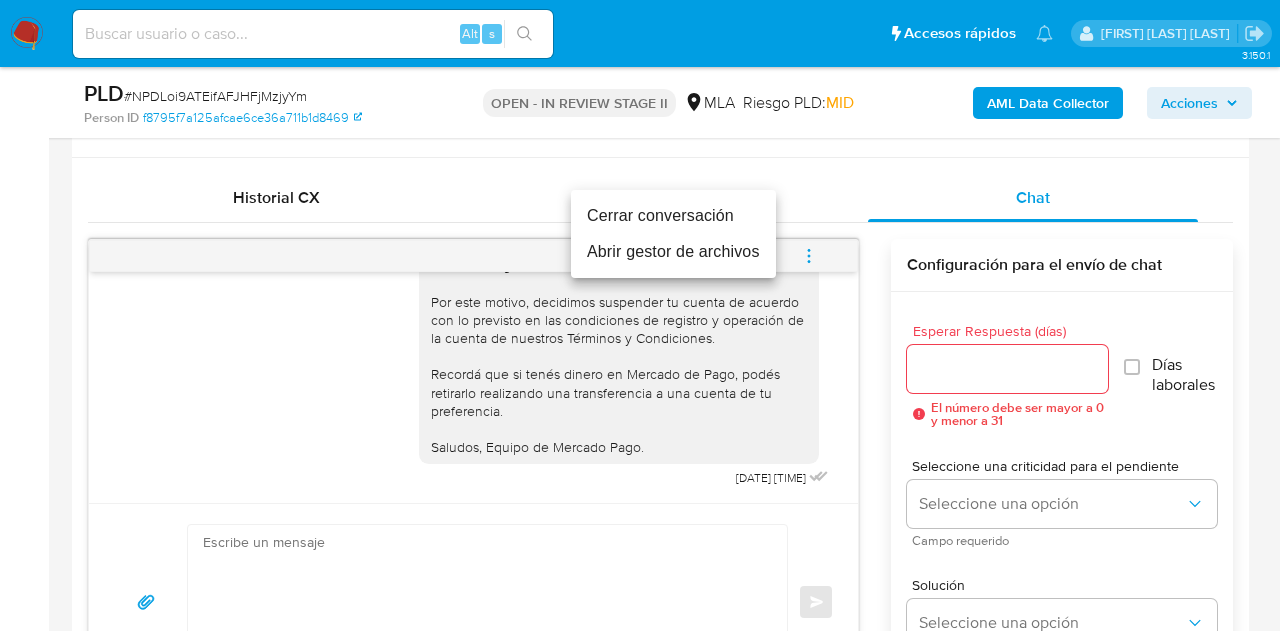 click on "Cerrar conversación" at bounding box center [673, 216] 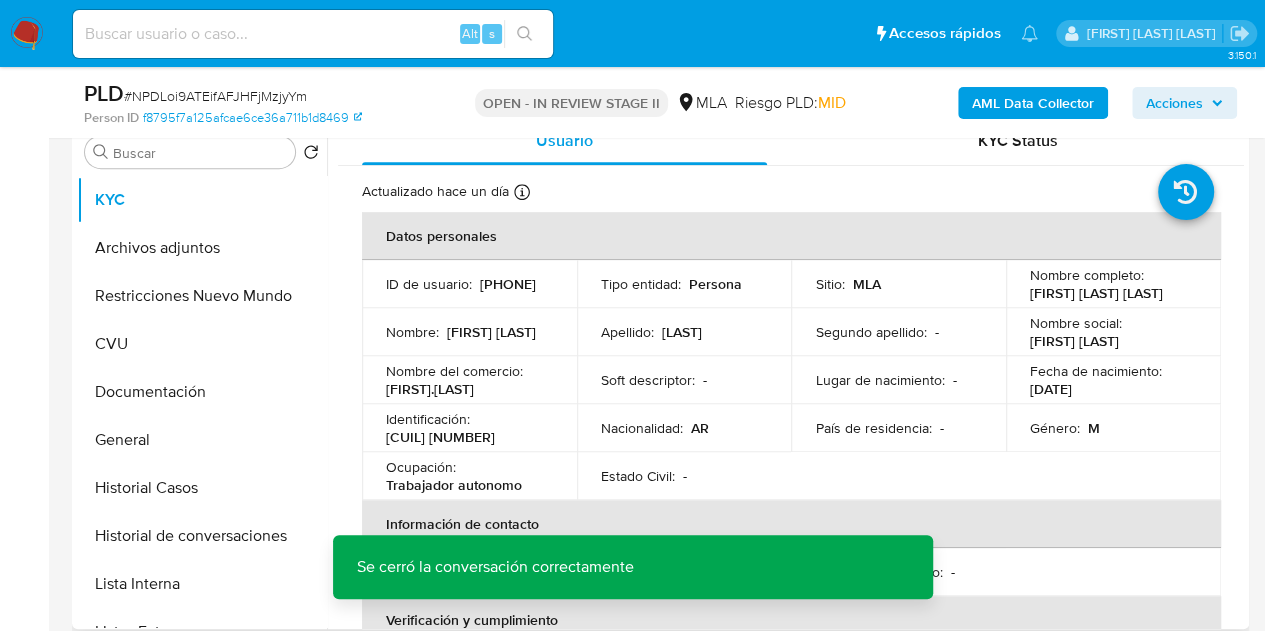 scroll, scrollTop: 397, scrollLeft: 0, axis: vertical 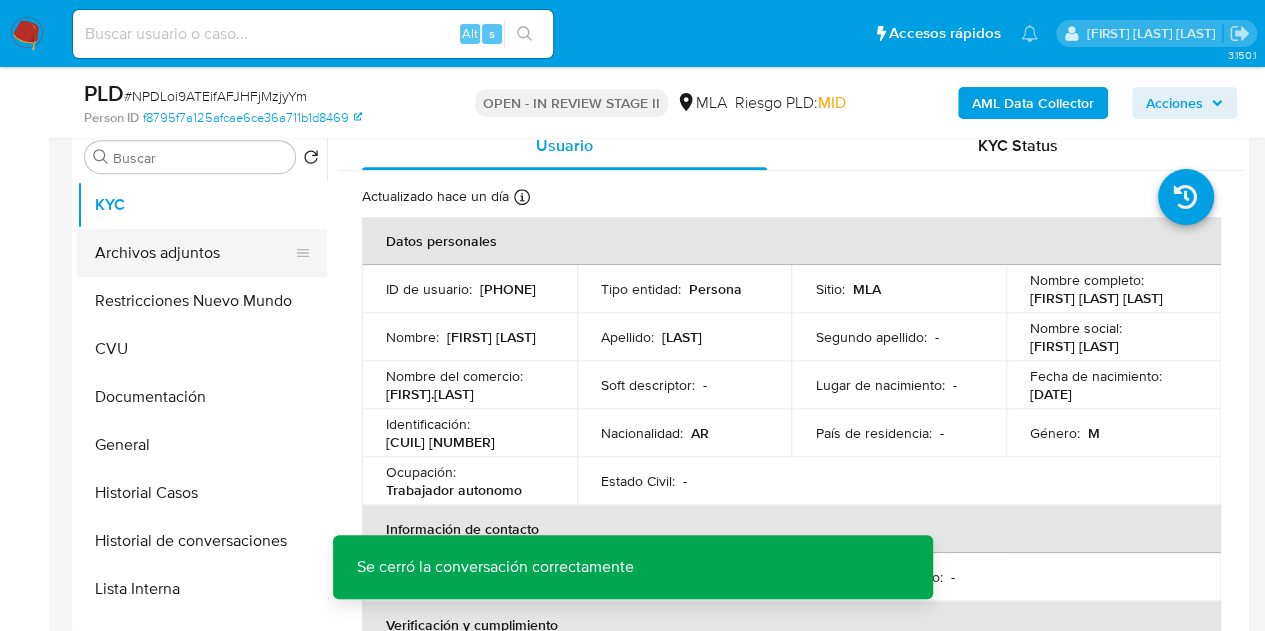 click on "Archivos adjuntos" at bounding box center [194, 253] 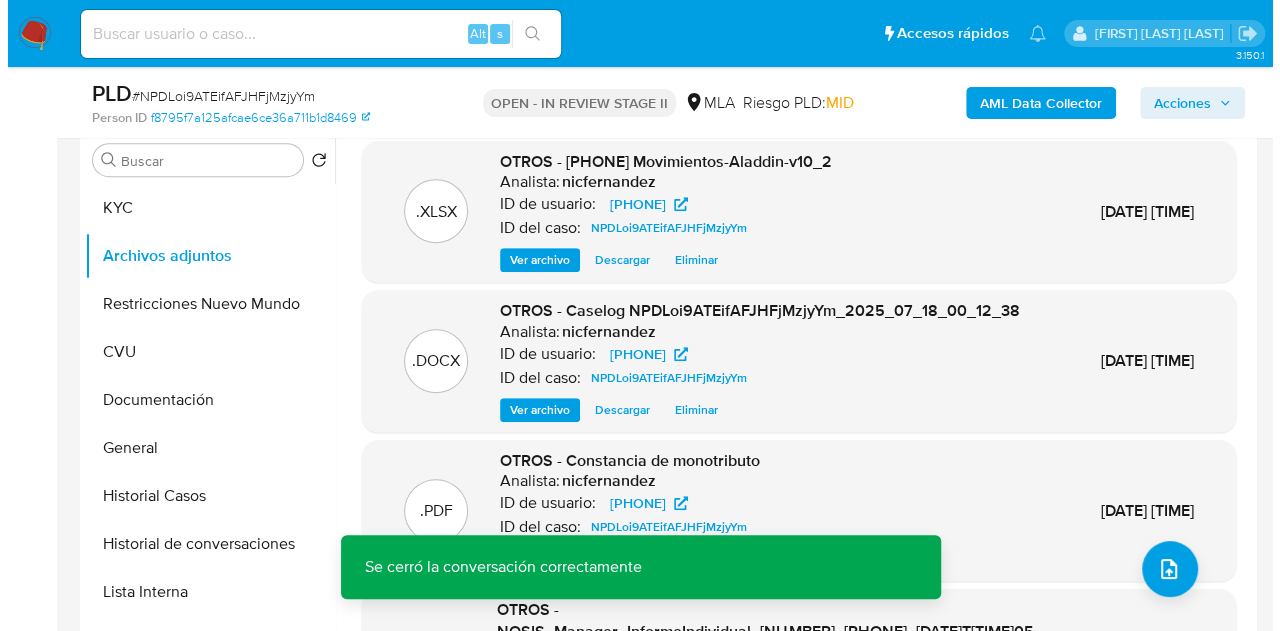 scroll, scrollTop: 385, scrollLeft: 0, axis: vertical 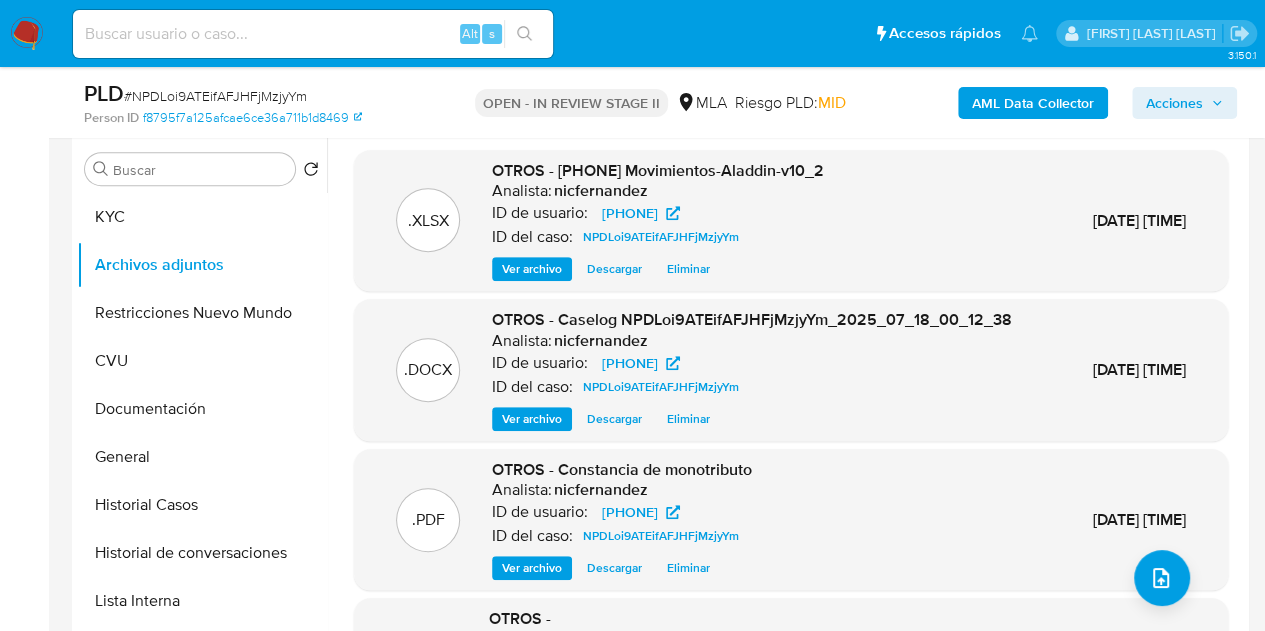 click on "Ver archivo" at bounding box center [532, 419] 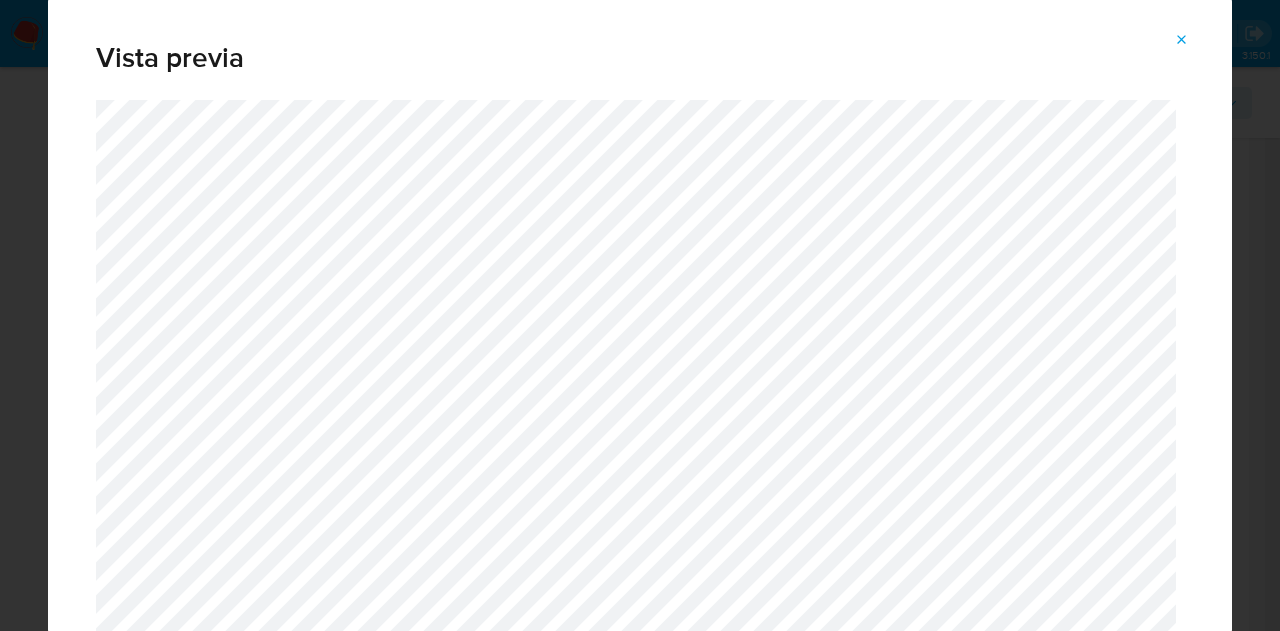 drag, startPoint x: 1233, startPoint y: 77, endPoint x: 1243, endPoint y: 117, distance: 41.231056 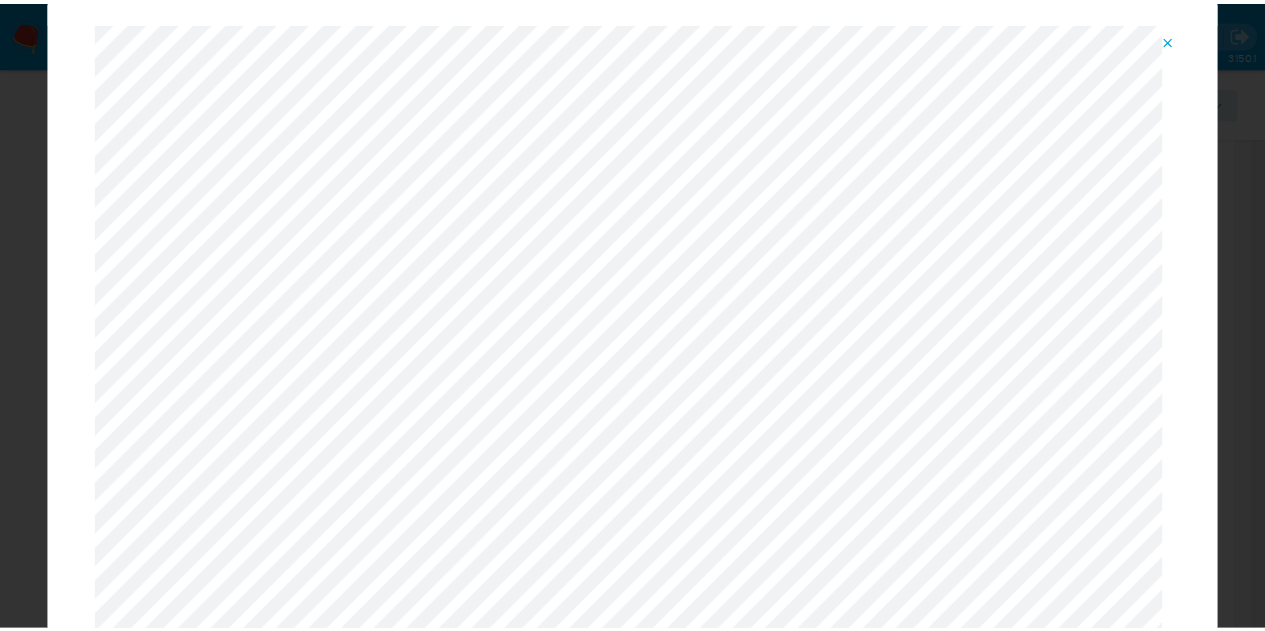 scroll, scrollTop: 0, scrollLeft: 0, axis: both 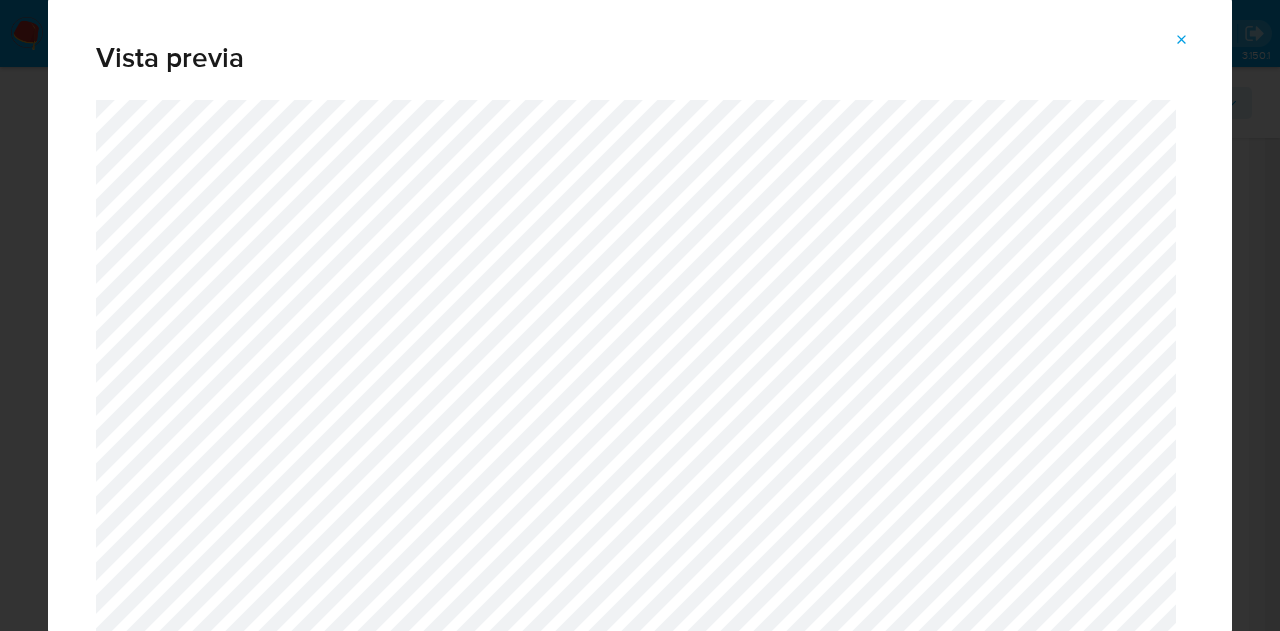 click 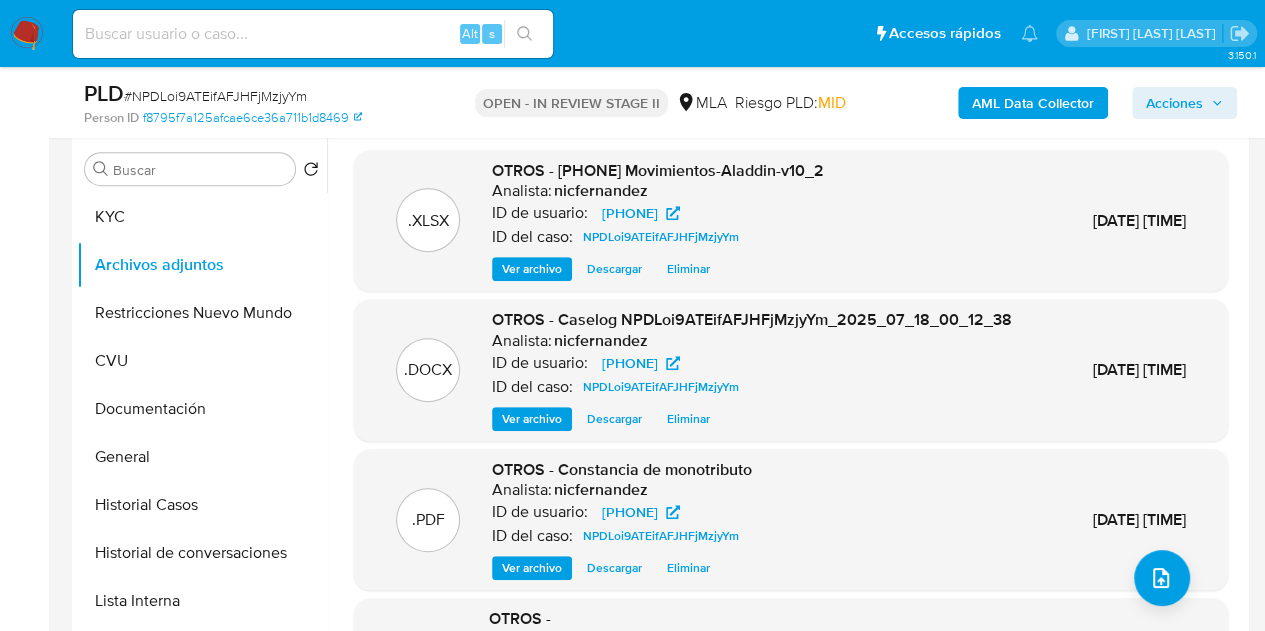 scroll, scrollTop: 329, scrollLeft: 0, axis: vertical 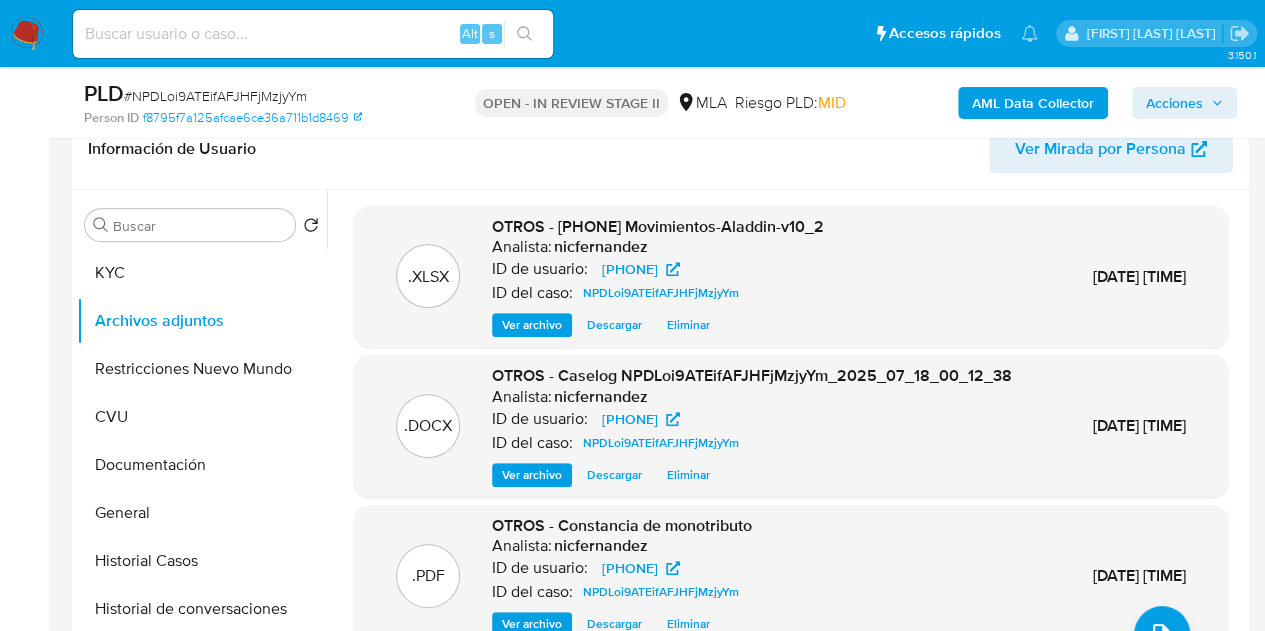 click on "Acciones" at bounding box center [1184, 103] 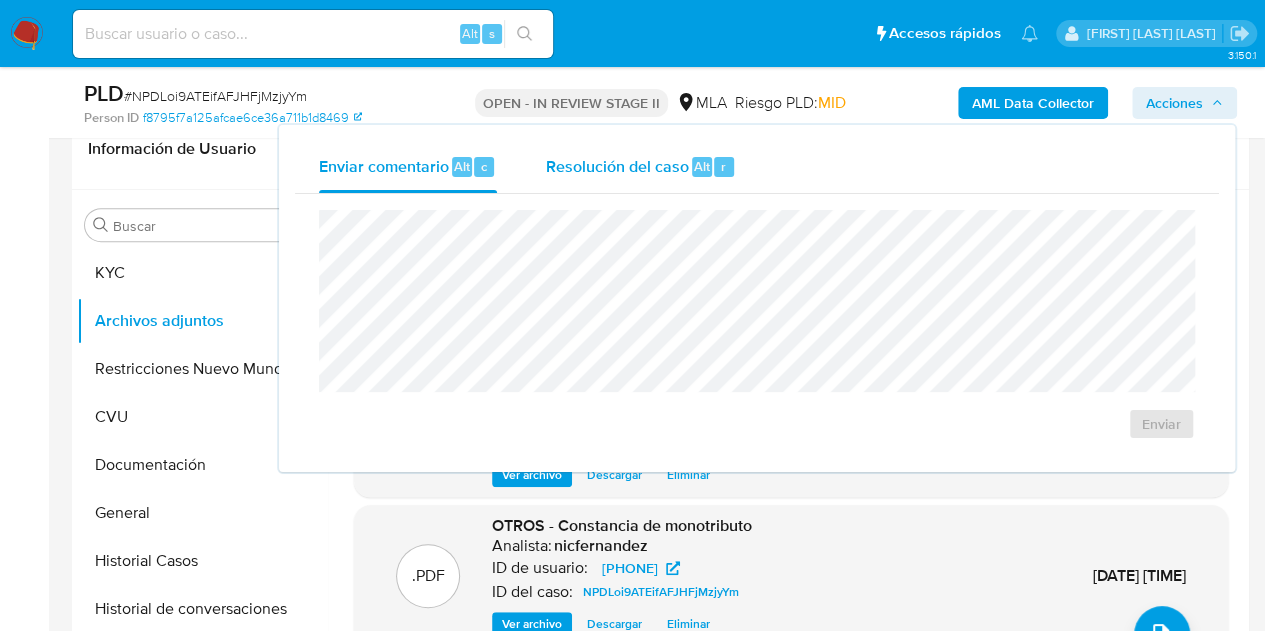 click on "Resolución del caso Alt r" at bounding box center [640, 167] 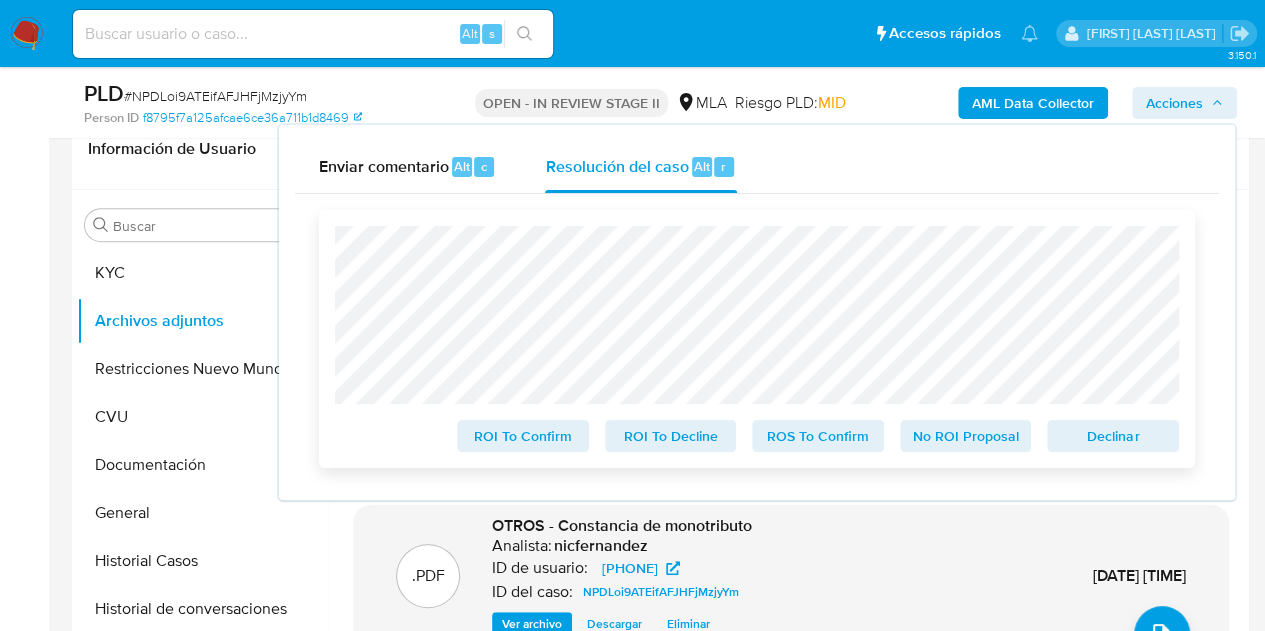 click on "Declinar" at bounding box center (1113, 436) 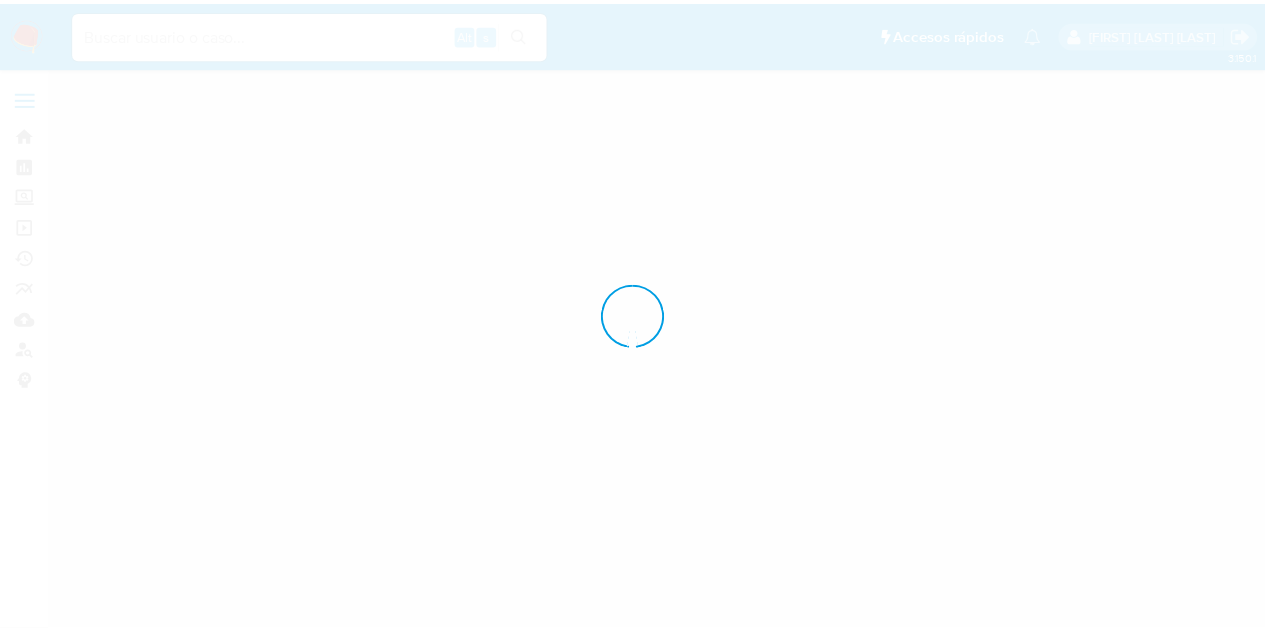 scroll, scrollTop: 0, scrollLeft: 0, axis: both 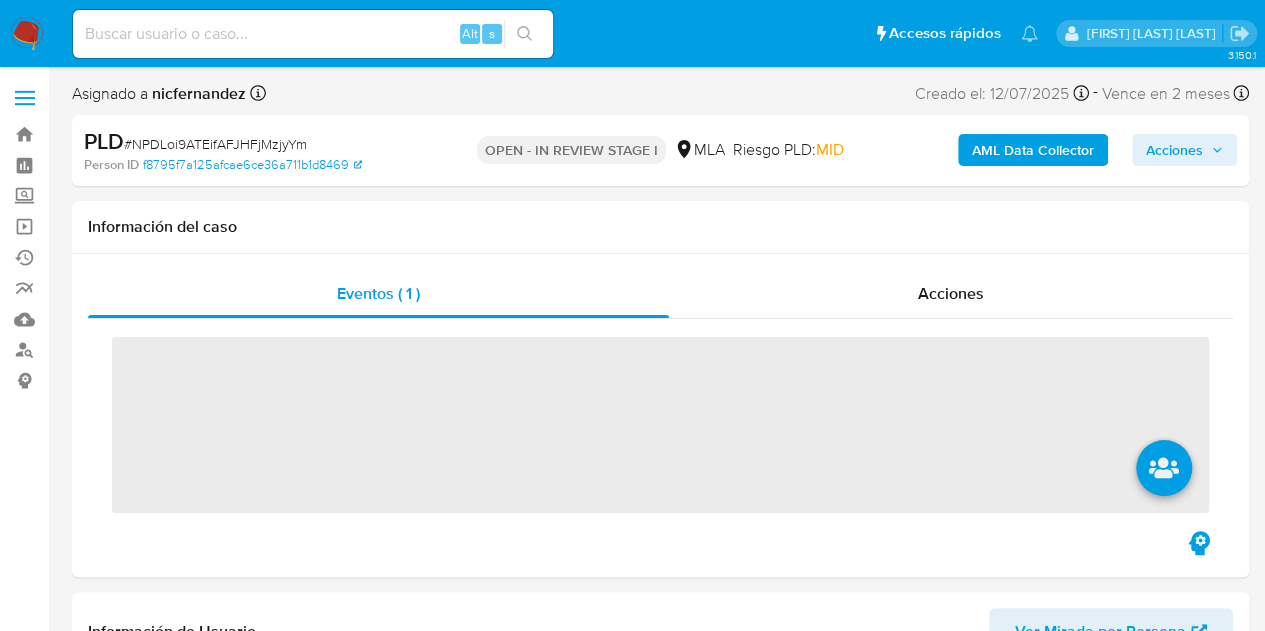 click 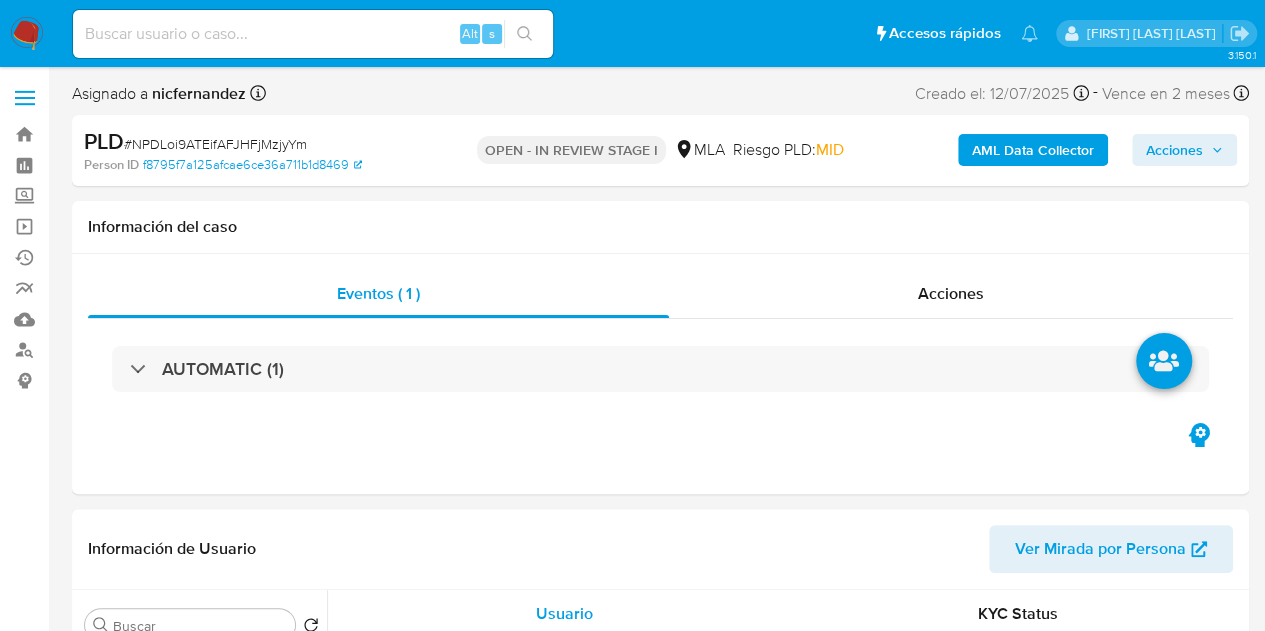drag, startPoint x: 1213, startPoint y: 149, endPoint x: 1161, endPoint y: 161, distance: 53.366657 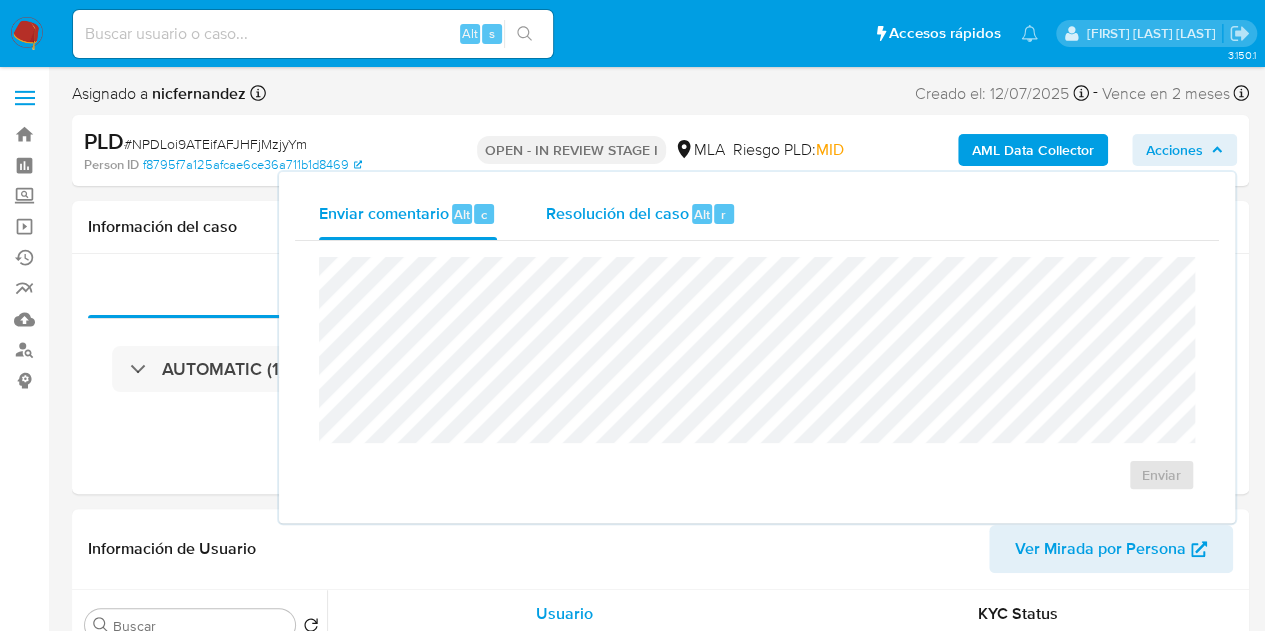 click on "Resolución del caso Alt r" at bounding box center [640, 214] 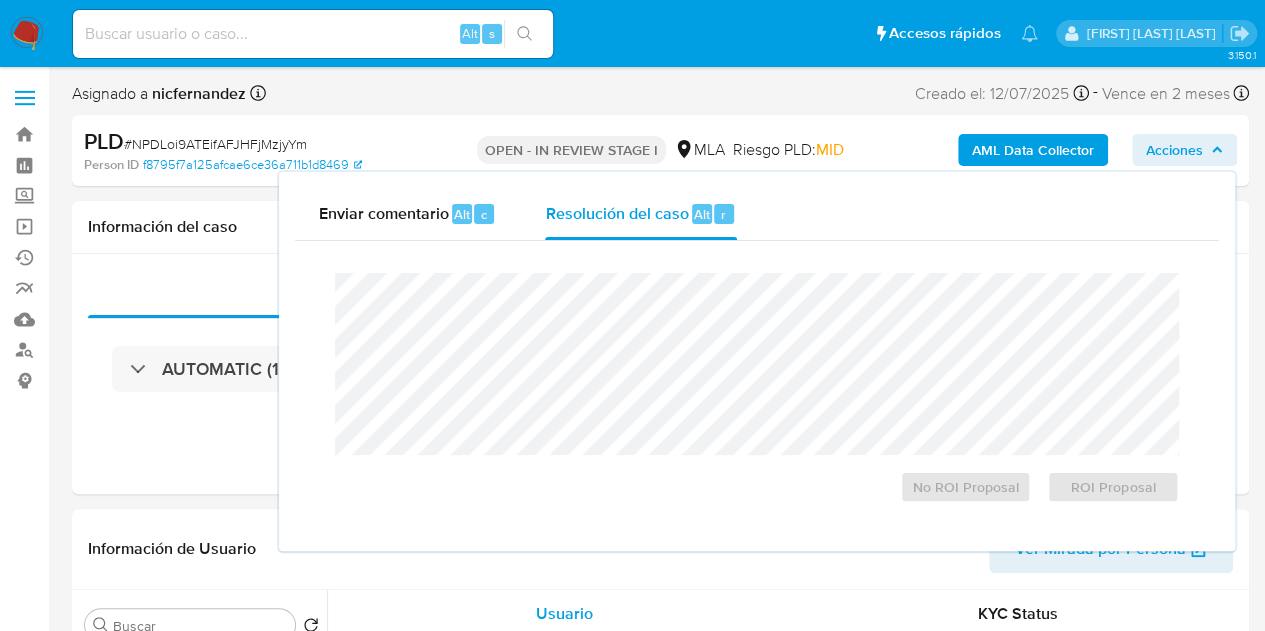 select on "10" 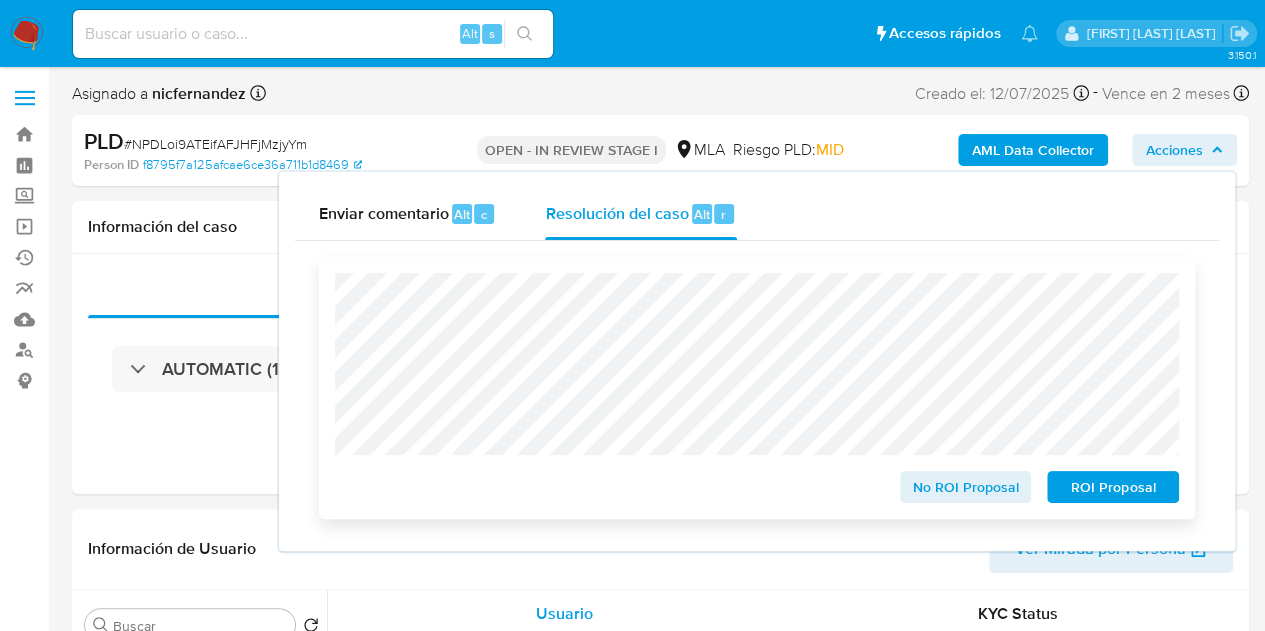 click on "ROI Proposal" at bounding box center (1113, 487) 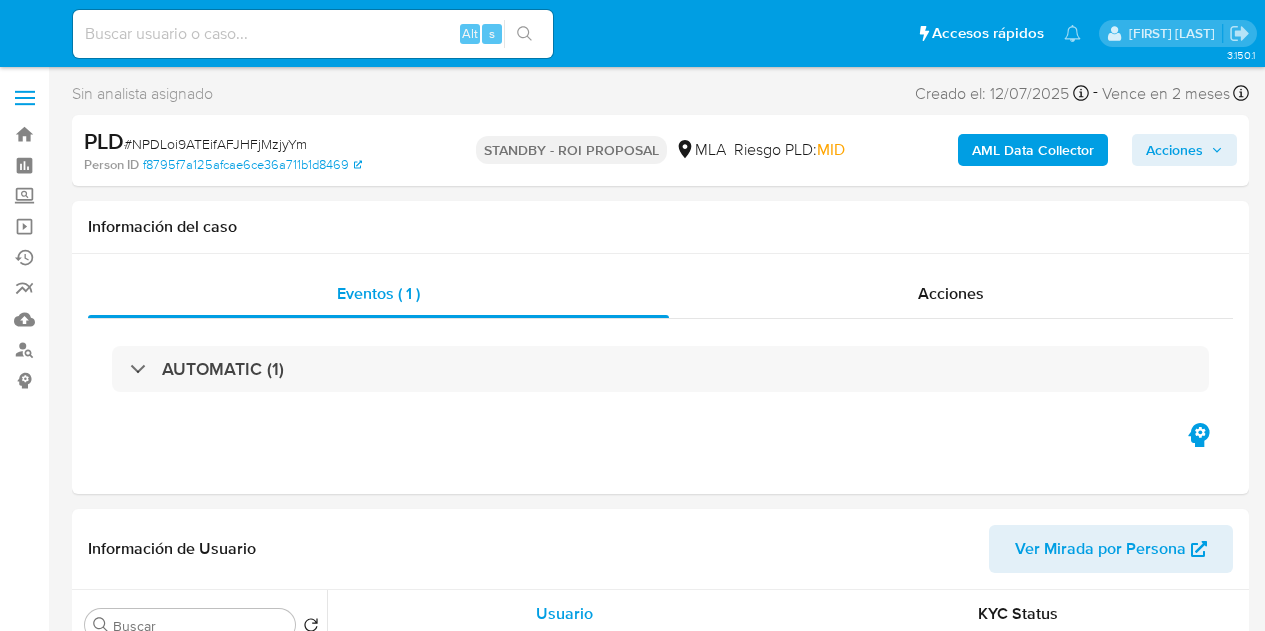 select on "10" 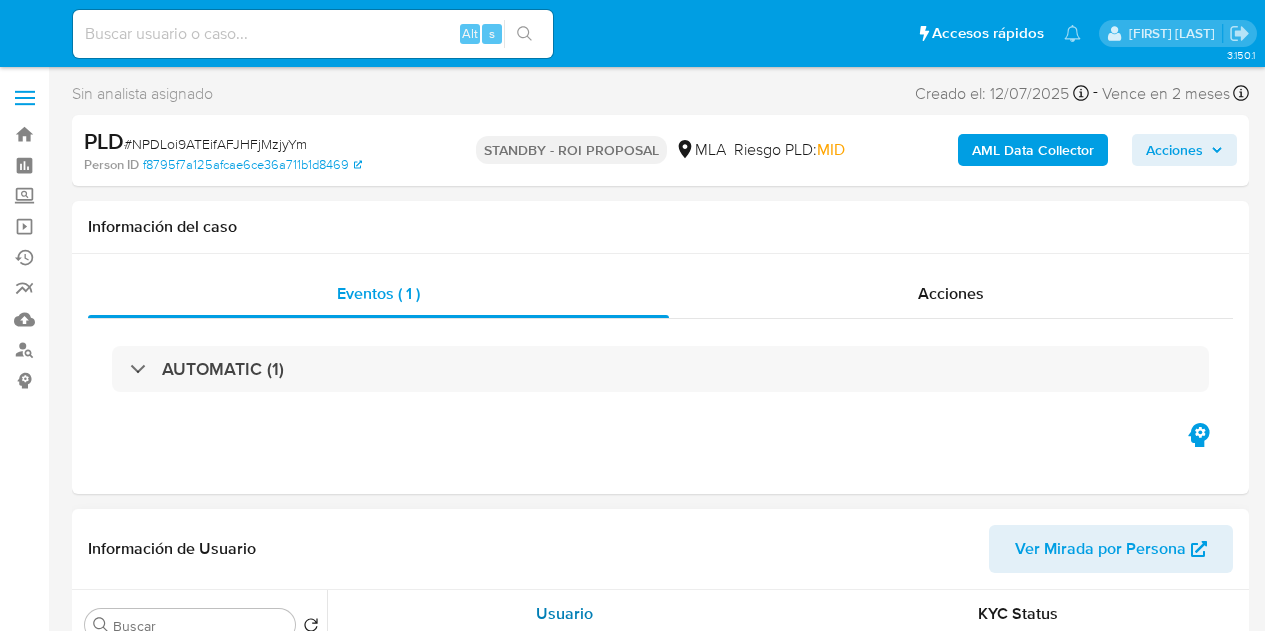 scroll, scrollTop: 0, scrollLeft: 0, axis: both 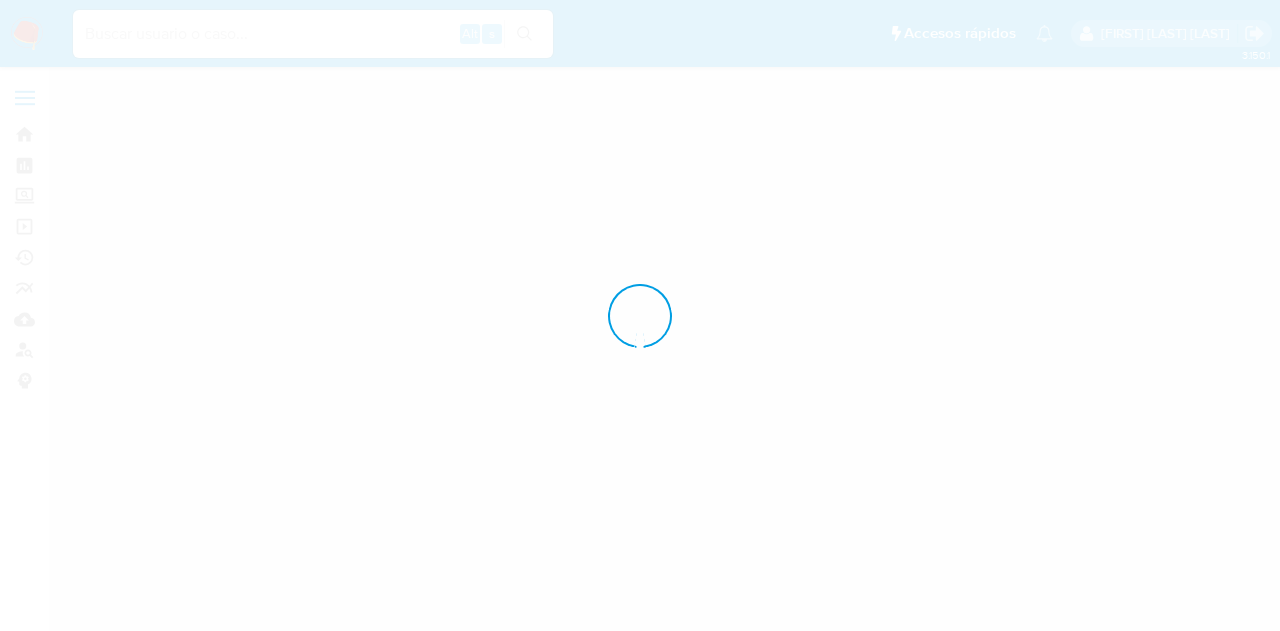 click at bounding box center (640, 315) 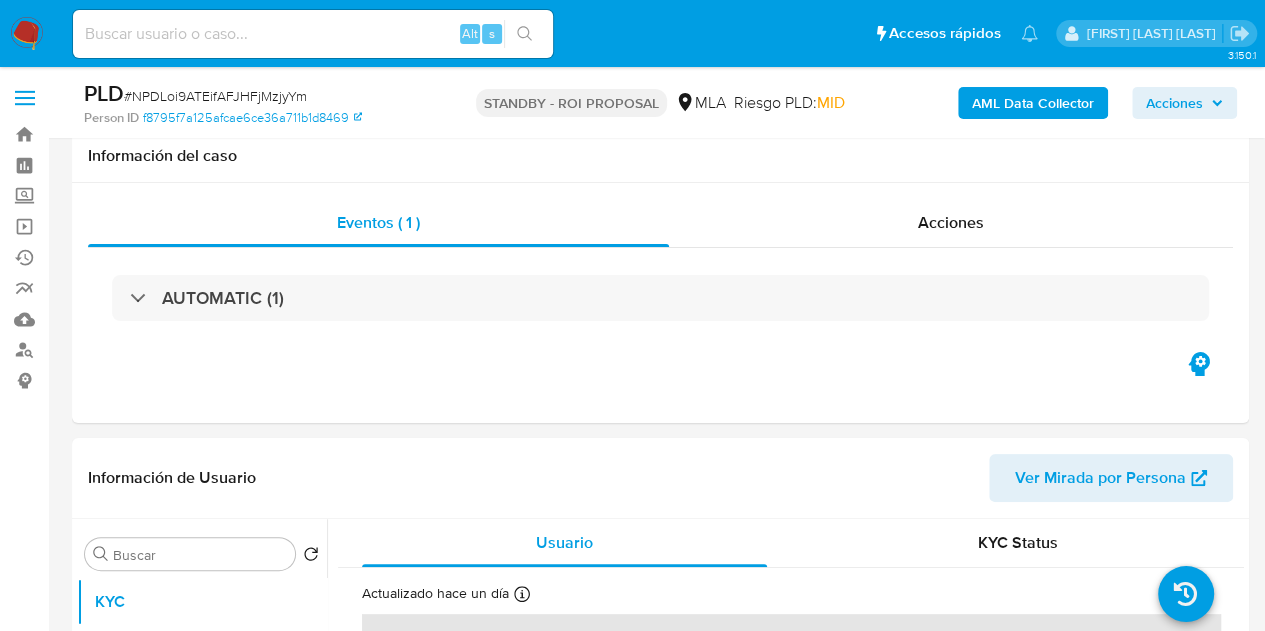 scroll, scrollTop: 333, scrollLeft: 0, axis: vertical 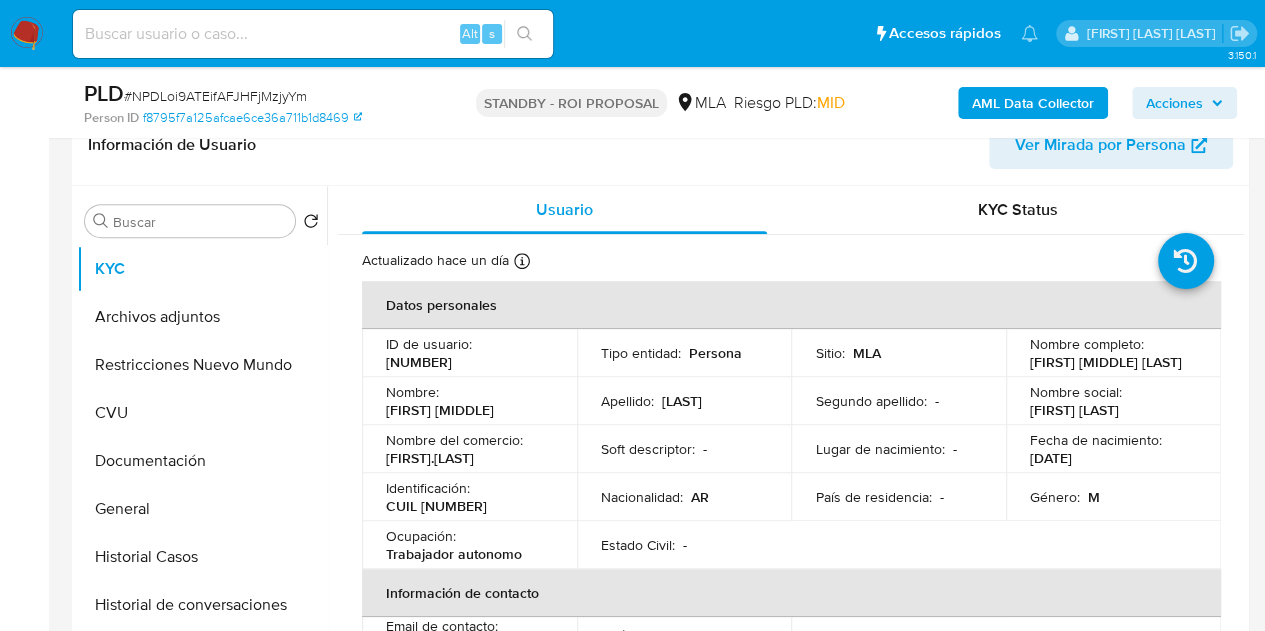select on "10" 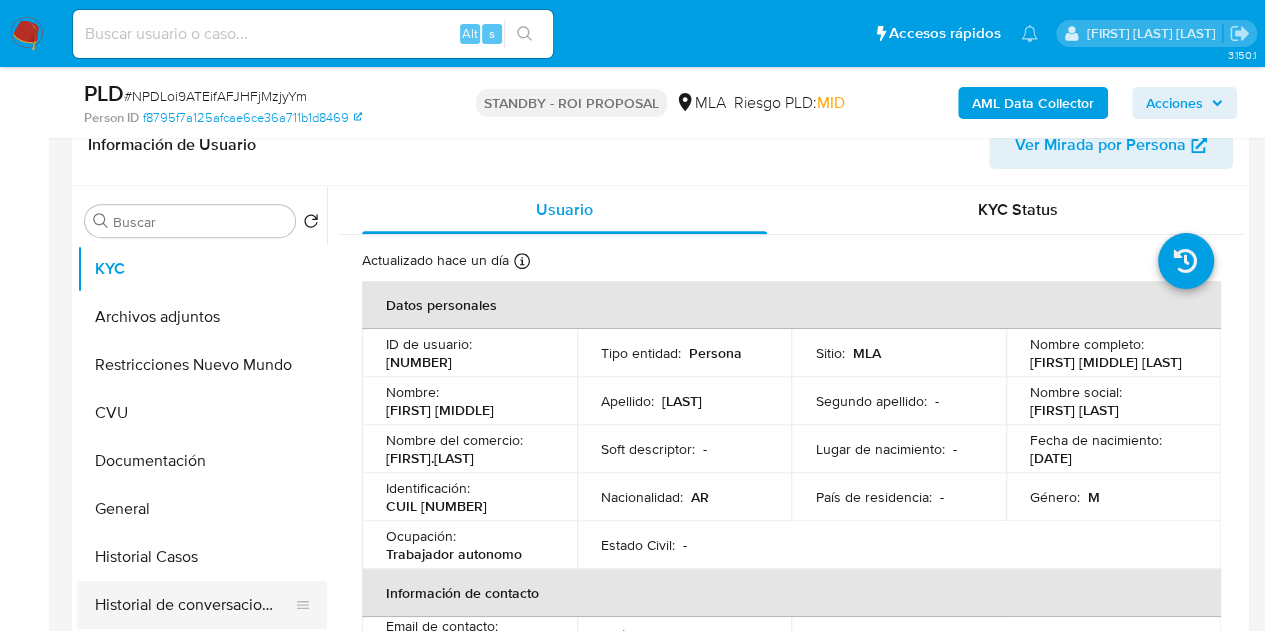 click on "Historial de conversaciones" at bounding box center (194, 605) 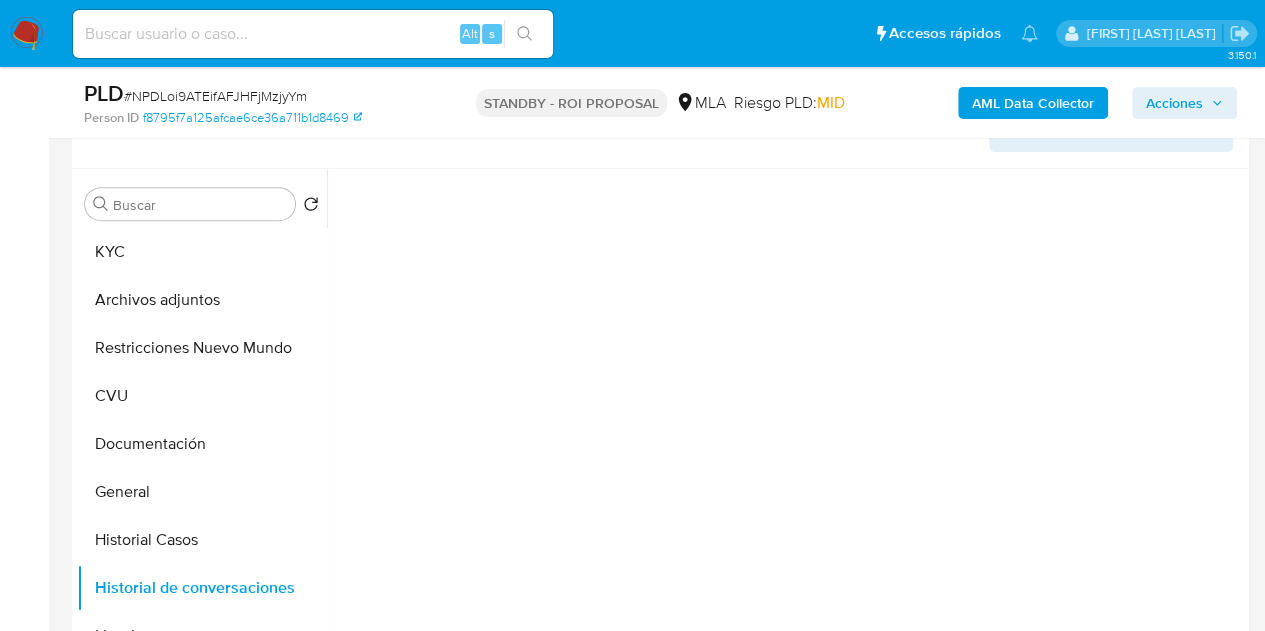 scroll, scrollTop: 320, scrollLeft: 0, axis: vertical 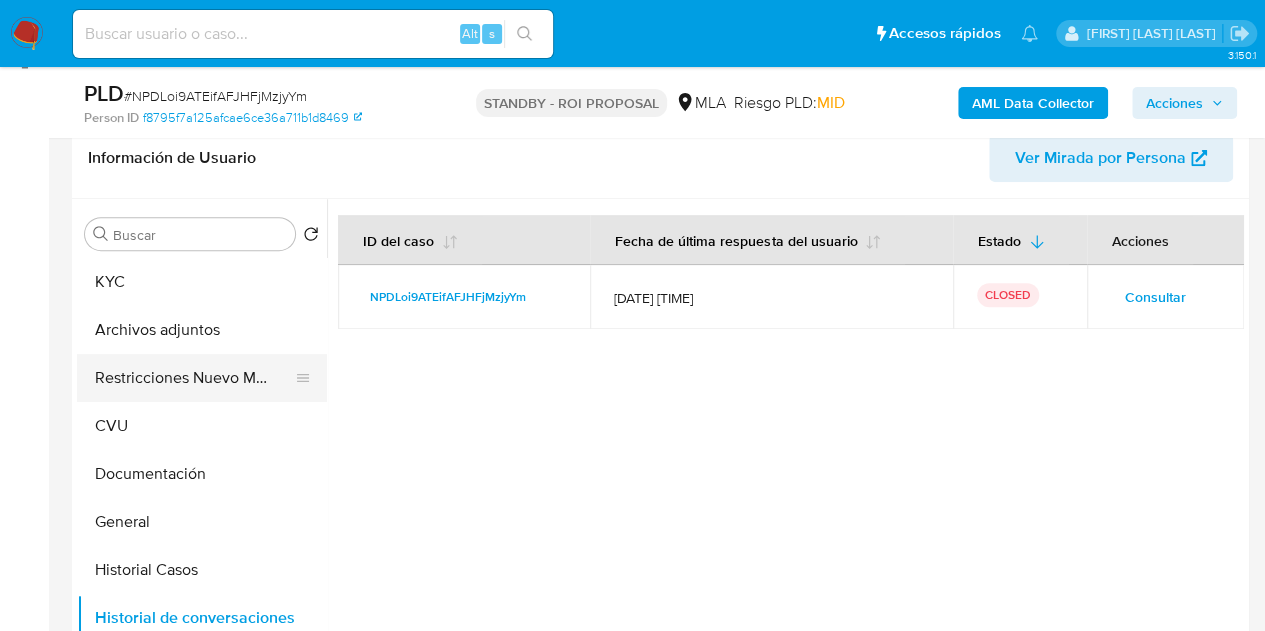 click on "Restricciones Nuevo Mundo" at bounding box center (194, 378) 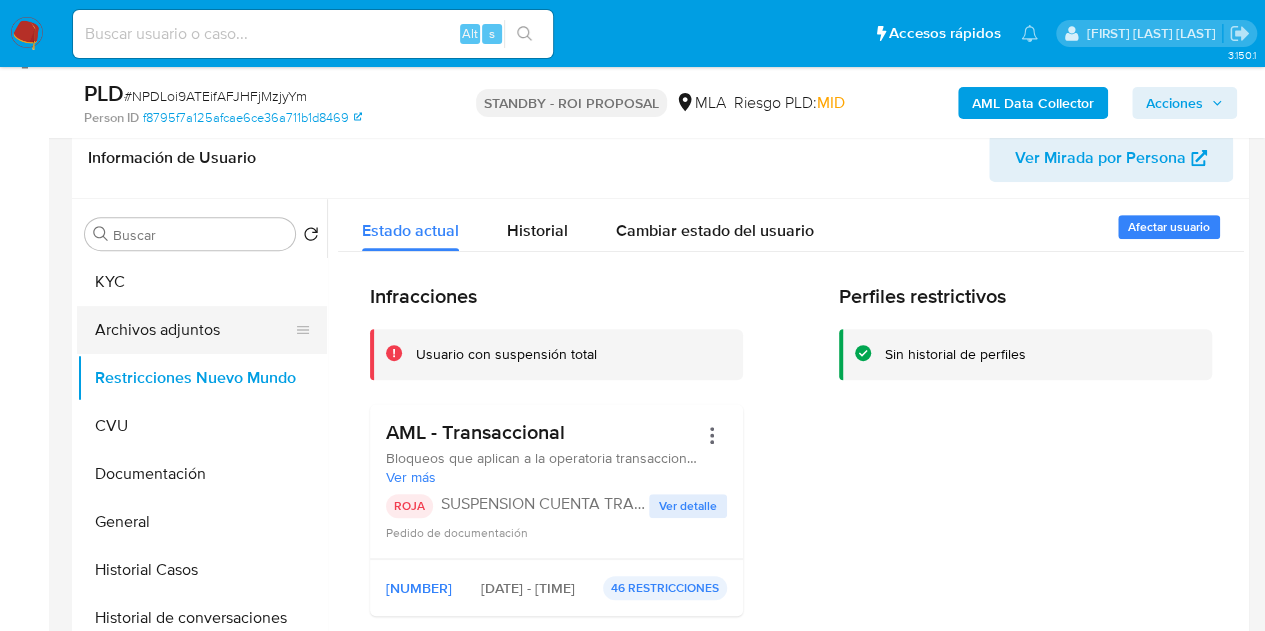 click on "Archivos adjuntos" at bounding box center [194, 330] 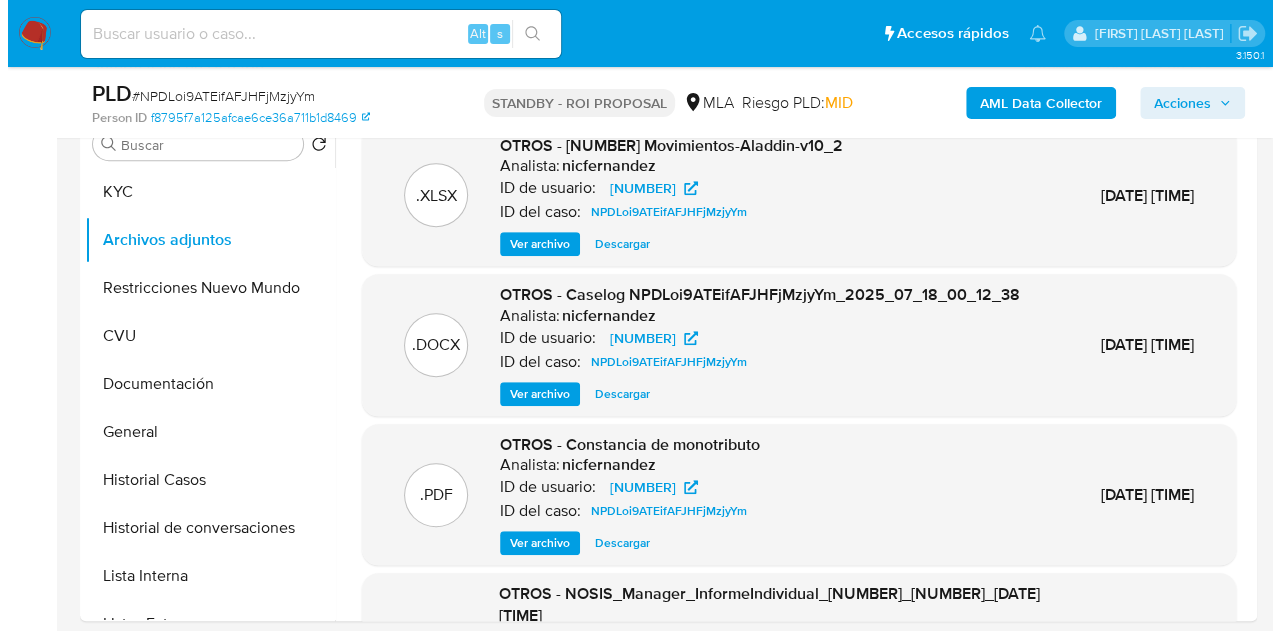 scroll, scrollTop: 376, scrollLeft: 0, axis: vertical 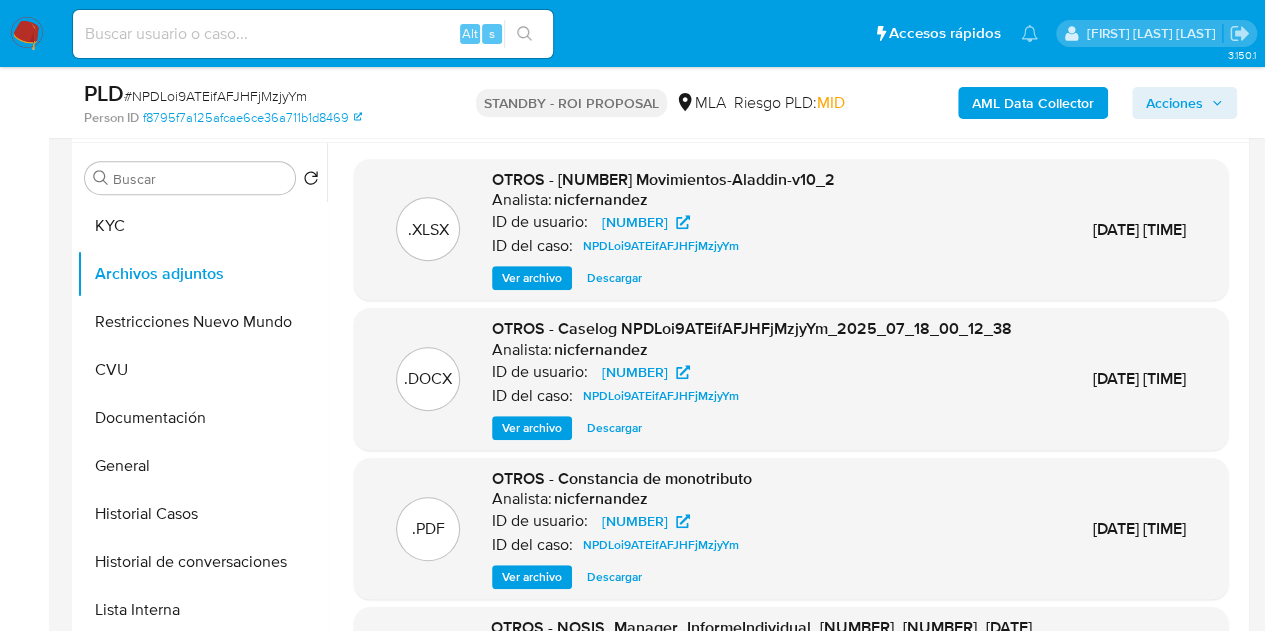click on "Ver archivo" at bounding box center (532, 428) 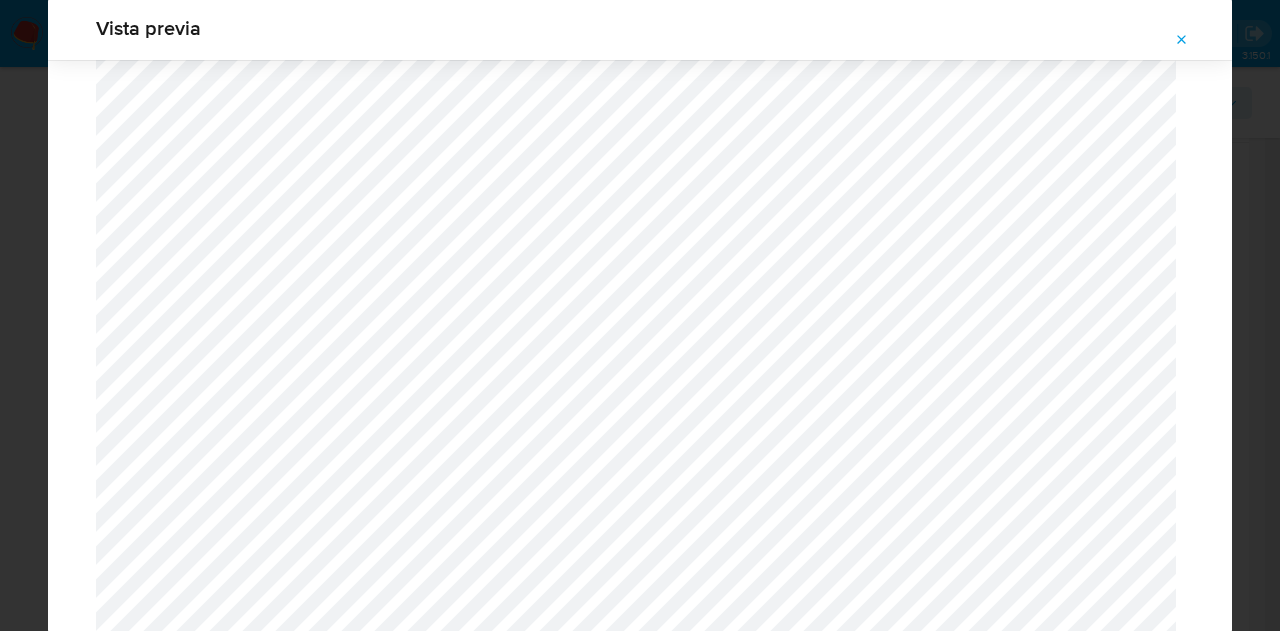 scroll, scrollTop: 2143, scrollLeft: 0, axis: vertical 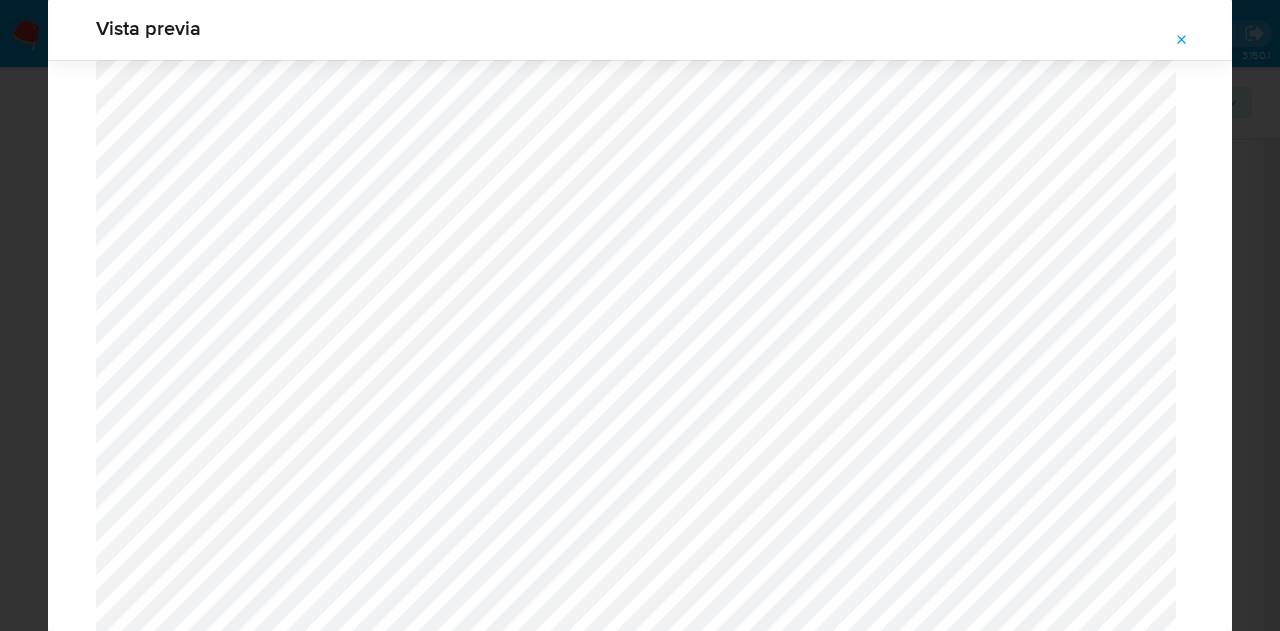 click 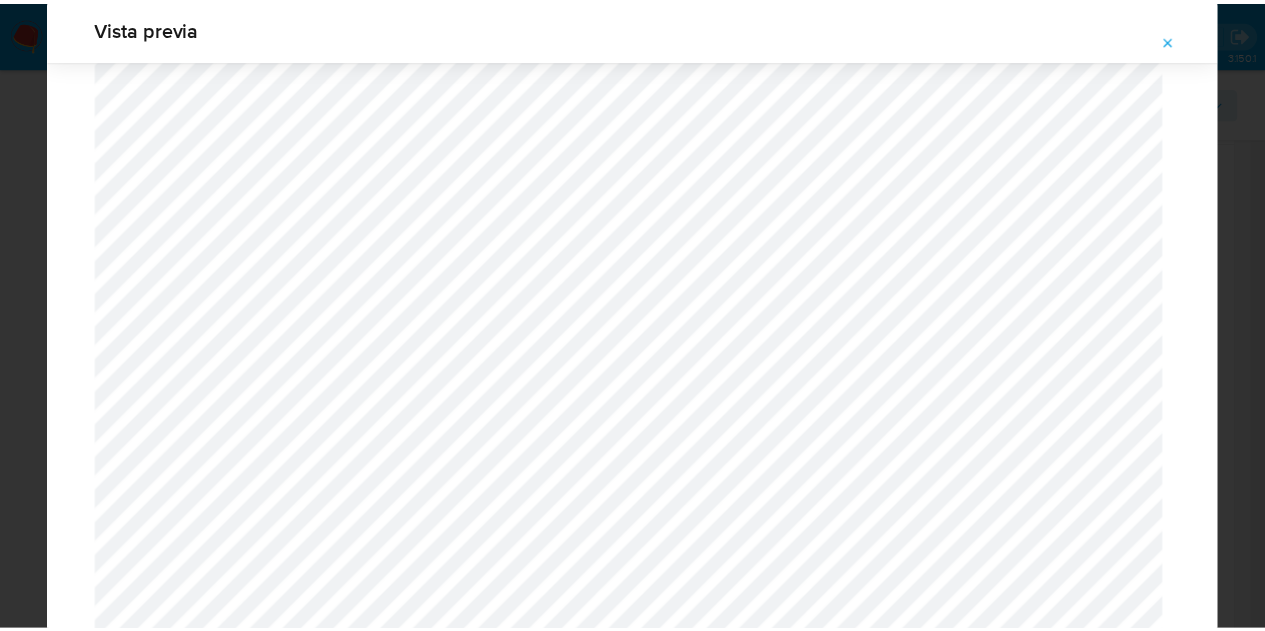 scroll, scrollTop: 64, scrollLeft: 0, axis: vertical 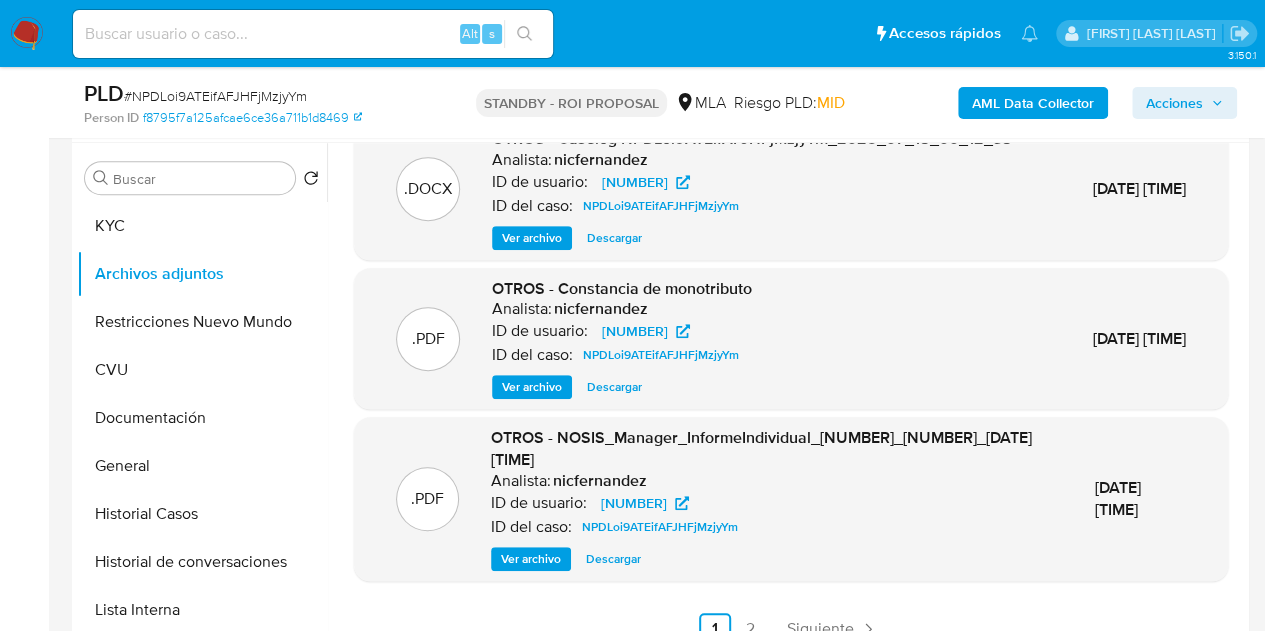 click on "Buscar   Volver al orden por defecto KYC Archivos adjuntos Restricciones Nuevo Mundo CVU Documentación General Historial Casos Historial de conversaciones Lista Interna Listas Externas Anticipos de dinero Cruces y Relaciones Créditos Cuentas Bancarias Datos Modificados Devices Geolocation Direcciones Dispositivos Point Fecha Compliant Historial Riesgo PLD IV Challenges Información de accesos Insurtech Inversiones Items Marcas AML Perfiles Tarjetas .XLSX OTROS - 53613406 Movimientos-Aladdin-v10_2 Analista: nicfernandez ID de usuario: 53613406 ID del caso: NPDLoi9ATEifAFJHFjMzjyYm Ver archivo Descargar 07/Ago/2025 14:17:29 .DOCX OTROS - Caselog NPDLoi9ATEifAFJHFjMzjyYm_2025_07_18_00_12_38 Analista: nicfernandez ID de usuario: 53613406 ID del caso: NPDLoi9ATEifAFJHFjMzjyYm Ver archivo Descargar 07/Ago/2025 14:17:28 .PDF OTROS - Constancia de monotributo Analista: nicfernandez ID de usuario: 53613406 ID del caso: NPDLoi9ATEifAFJHFjMzjyYm Ver archivo Descargar 07/Ago/2025 14:17:09 .PDF Analista: nicfernandez 1" at bounding box center [660, 399] 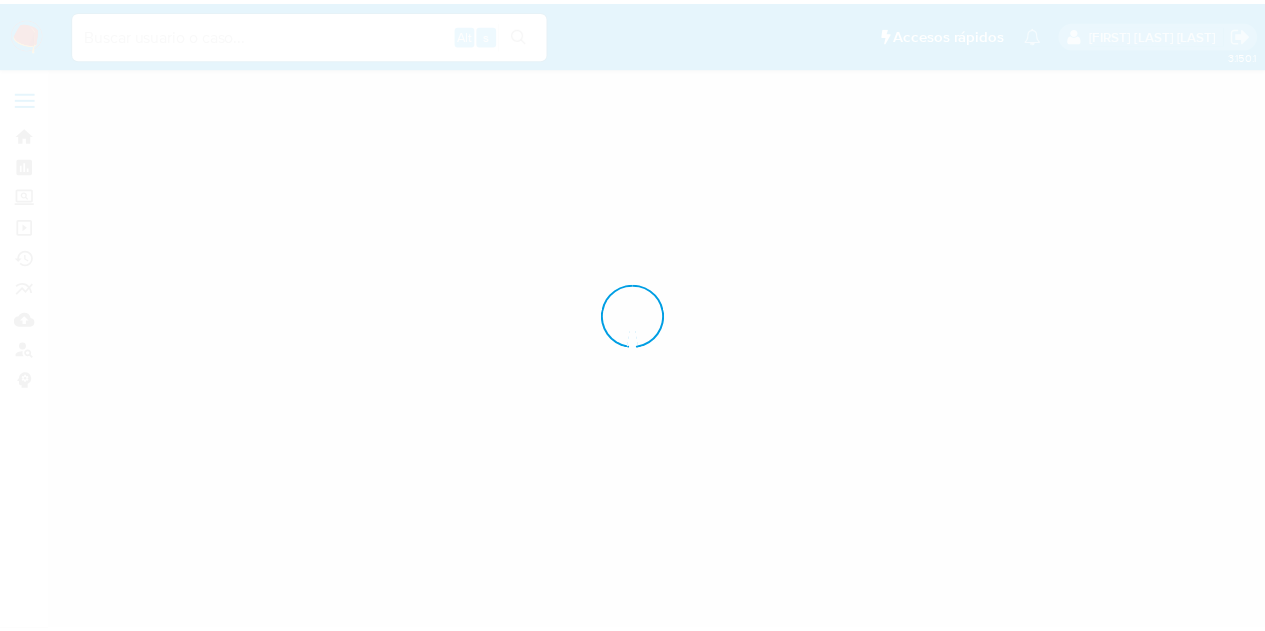 scroll, scrollTop: 0, scrollLeft: 0, axis: both 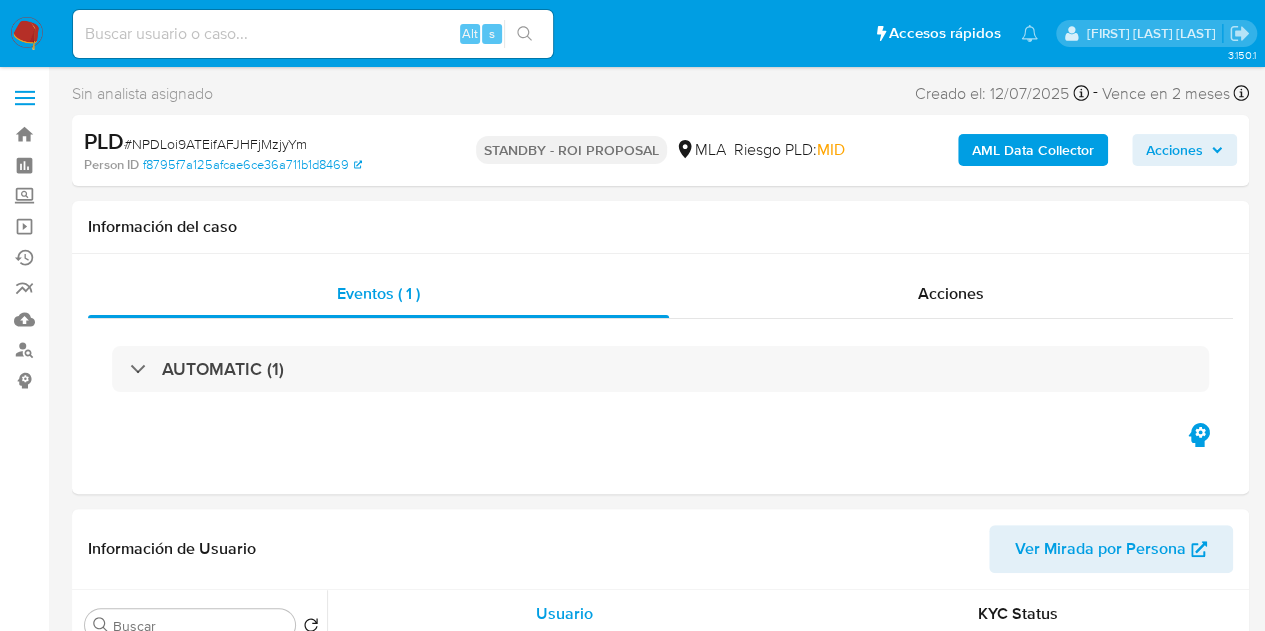 select on "10" 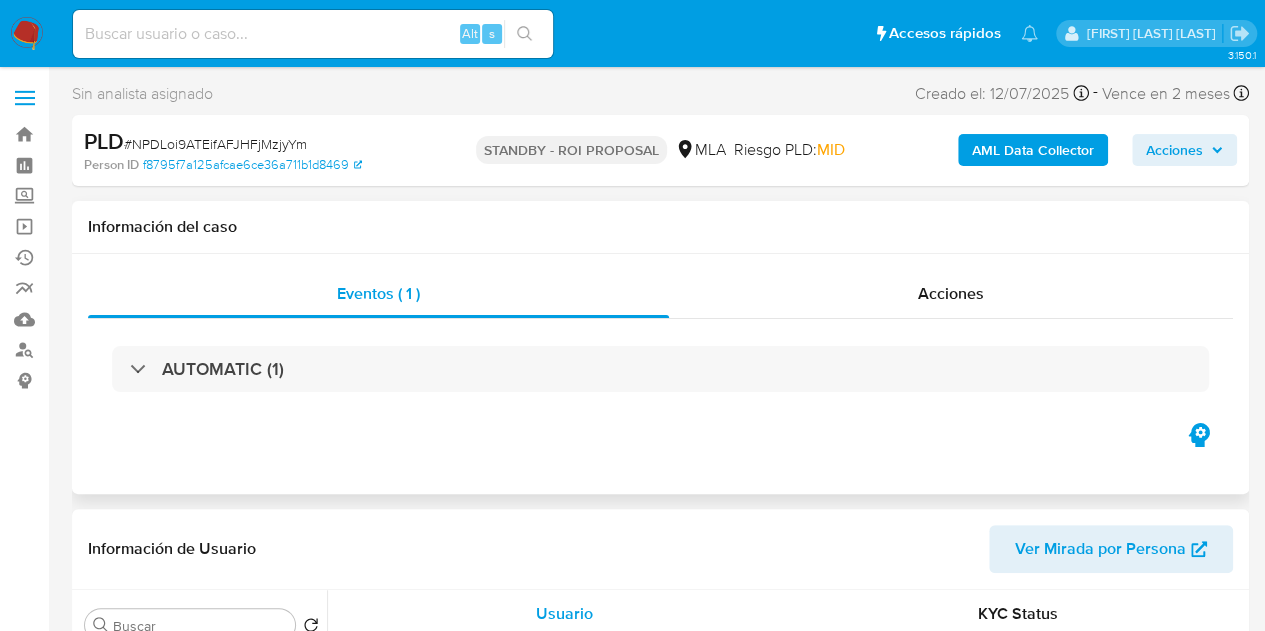 click on "Eventos ( 1 ) Acciones AUTOMATIC (1)" at bounding box center (660, 374) 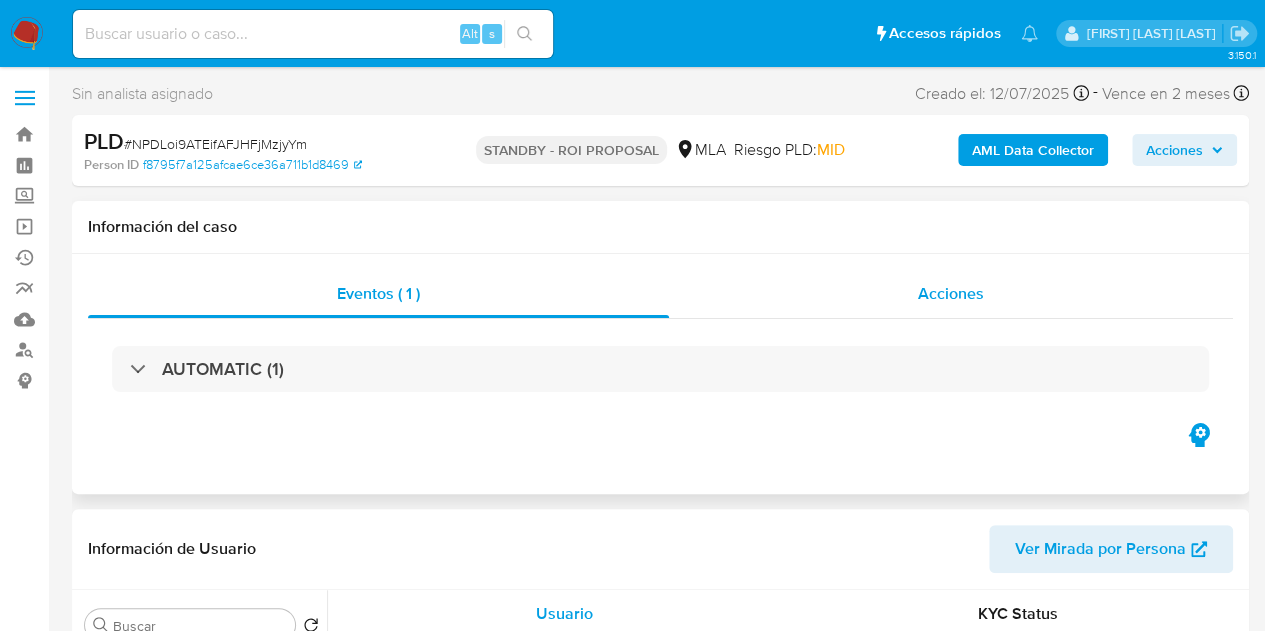 click on "Acciones" at bounding box center [951, 294] 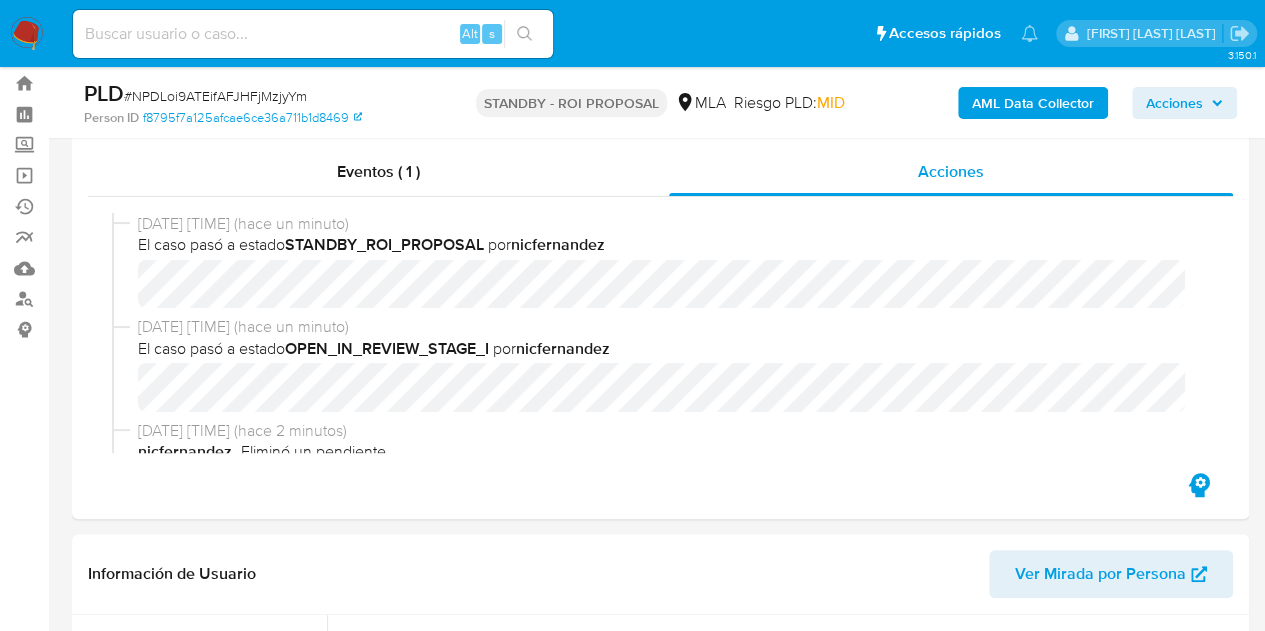 scroll, scrollTop: 63, scrollLeft: 0, axis: vertical 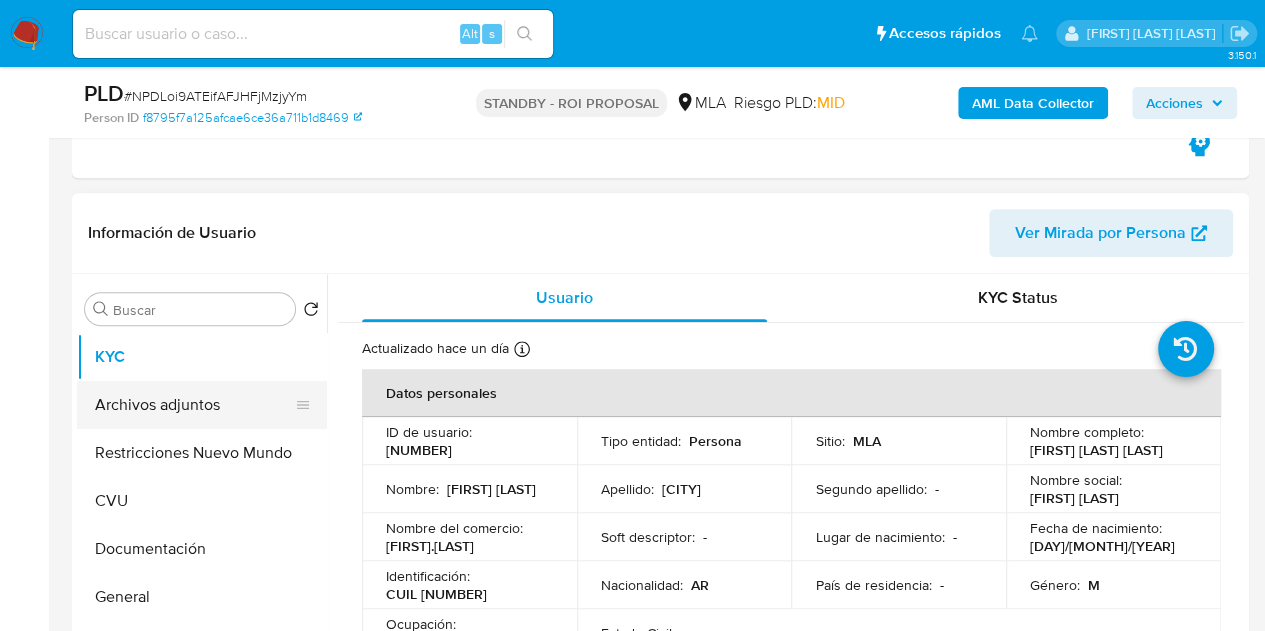 click on "Archivos adjuntos" at bounding box center [194, 405] 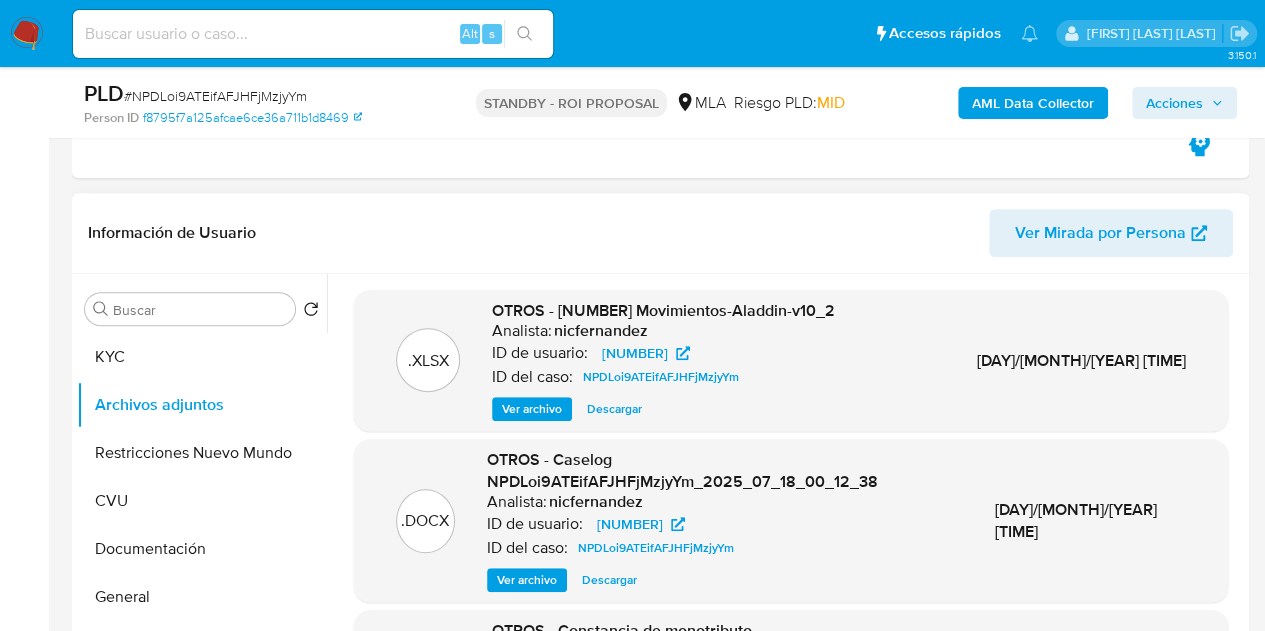 click on "Ver archivo" at bounding box center (527, 580) 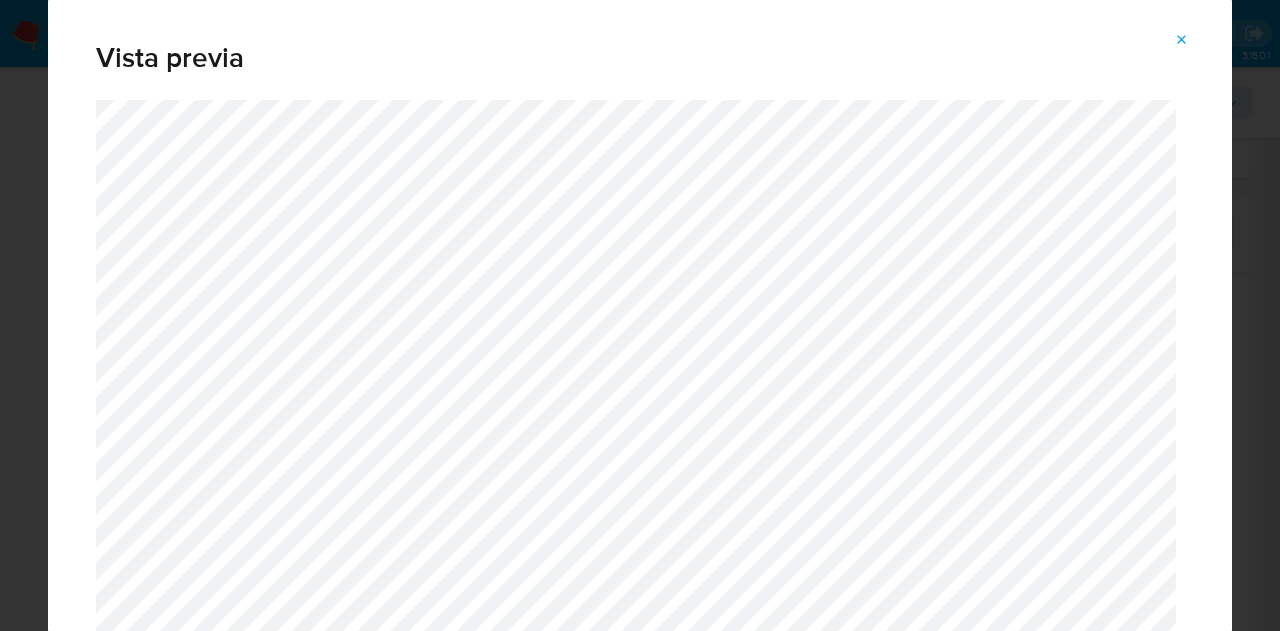 click at bounding box center [1182, 40] 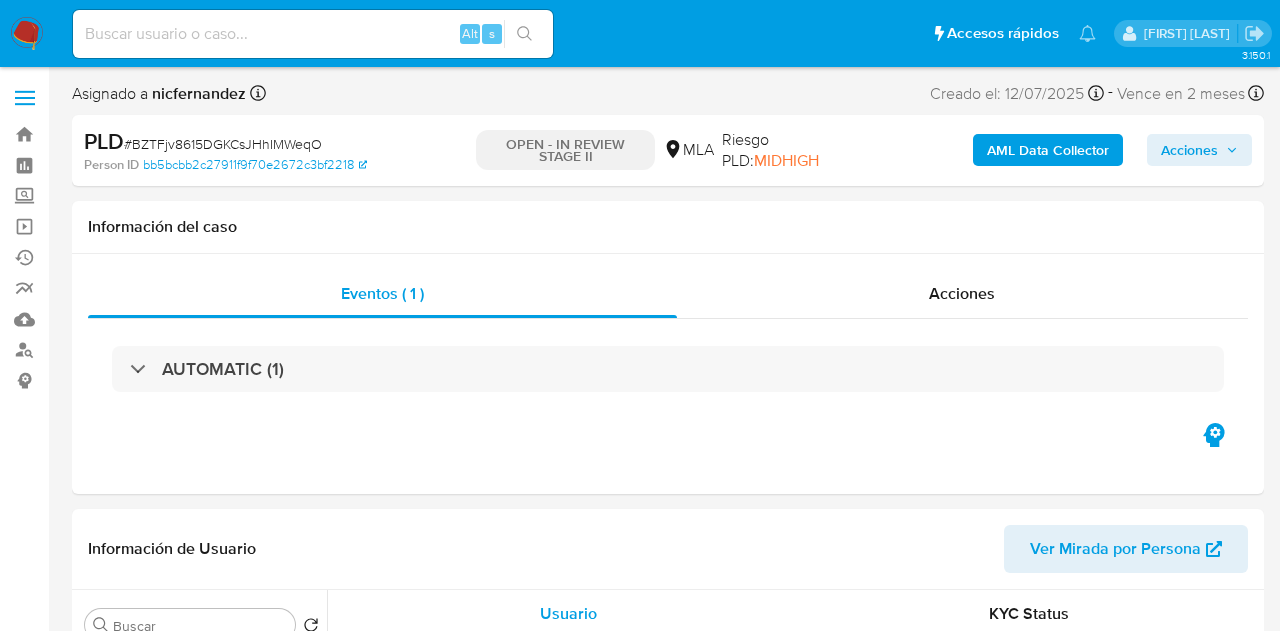 select on "10" 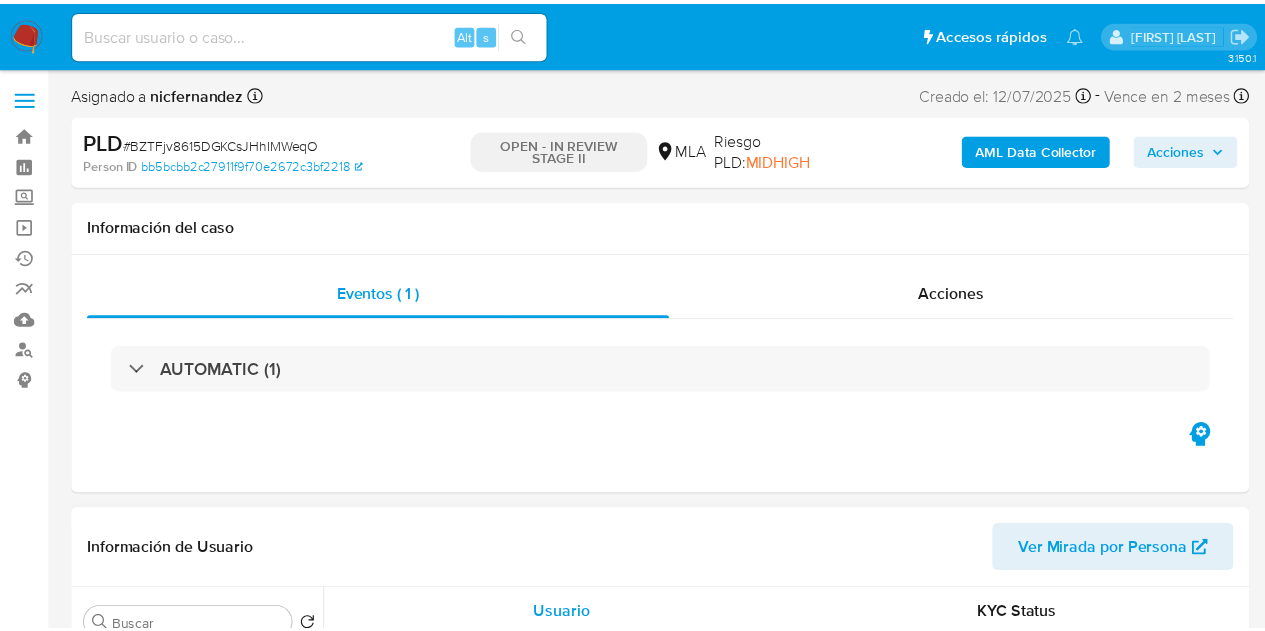 scroll, scrollTop: 0, scrollLeft: 0, axis: both 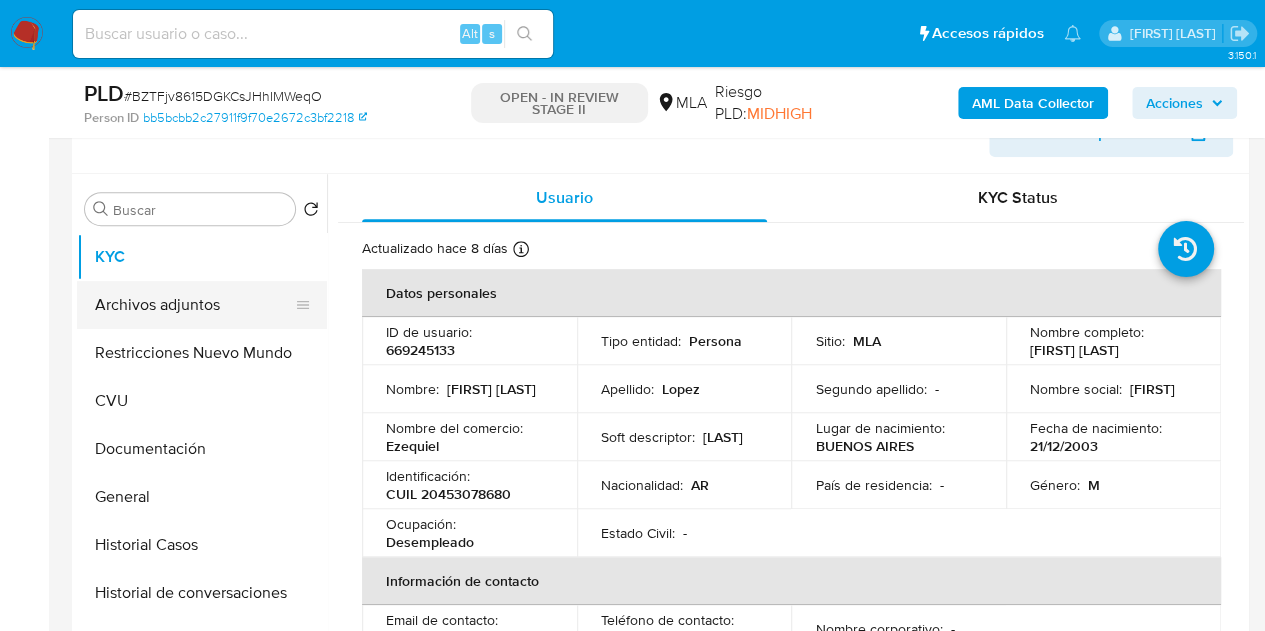 click on "Archivos adjuntos" at bounding box center [194, 305] 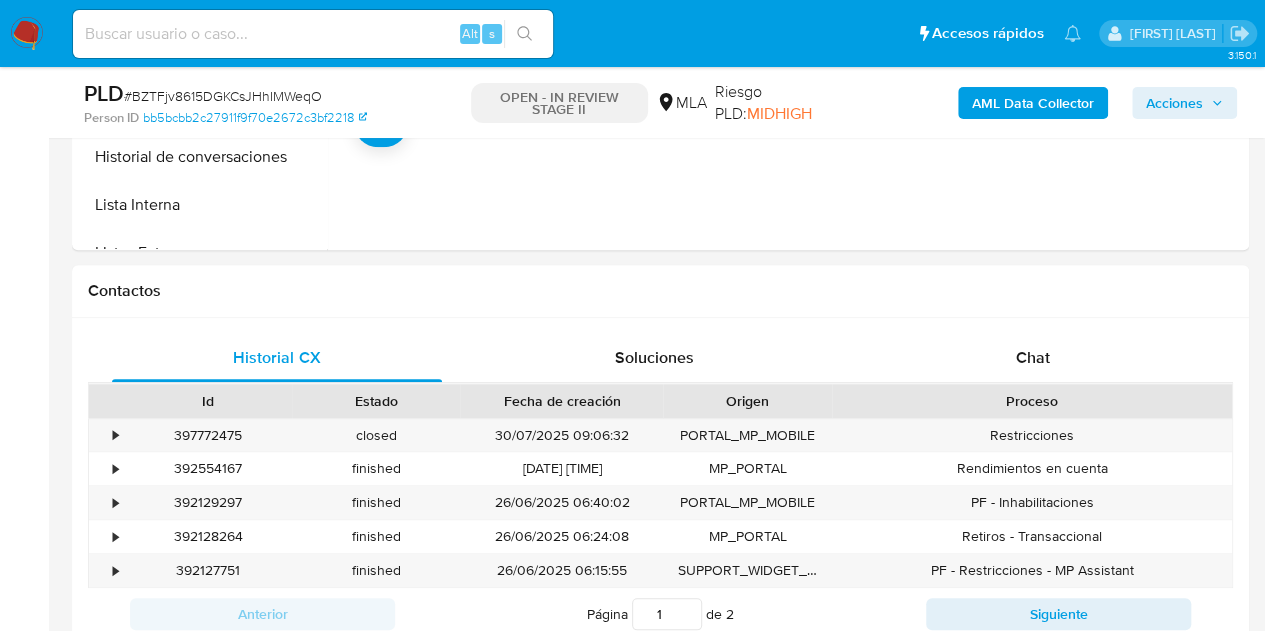 scroll, scrollTop: 888, scrollLeft: 0, axis: vertical 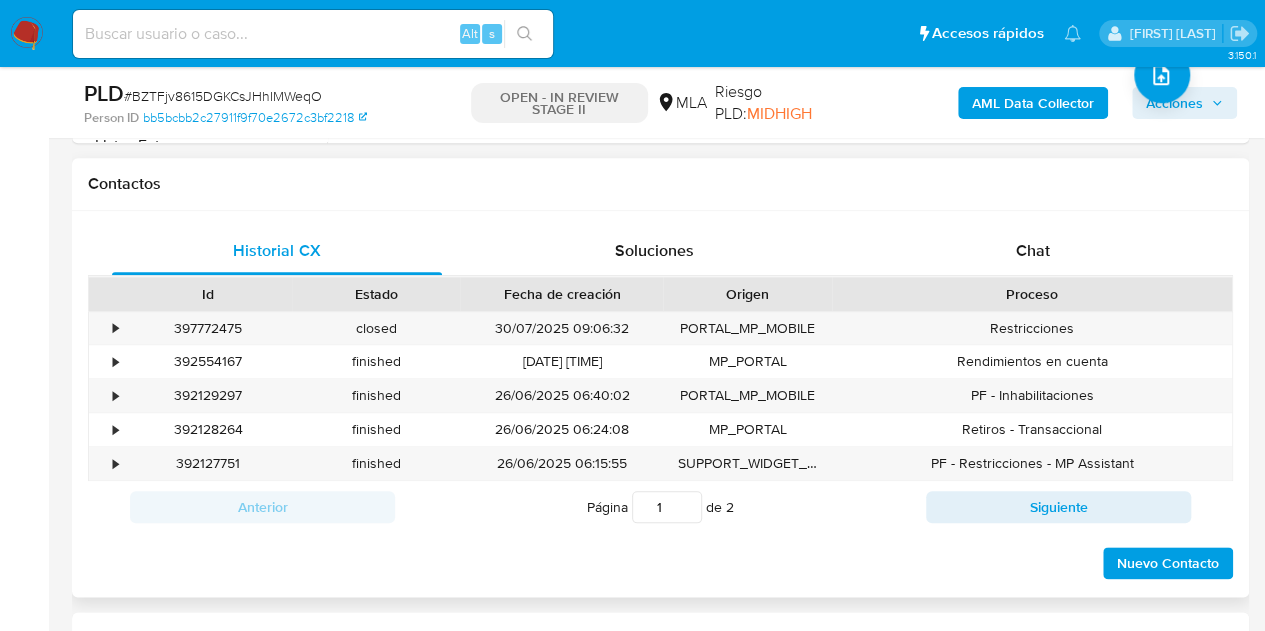 click on "Proceso" at bounding box center [1032, 294] 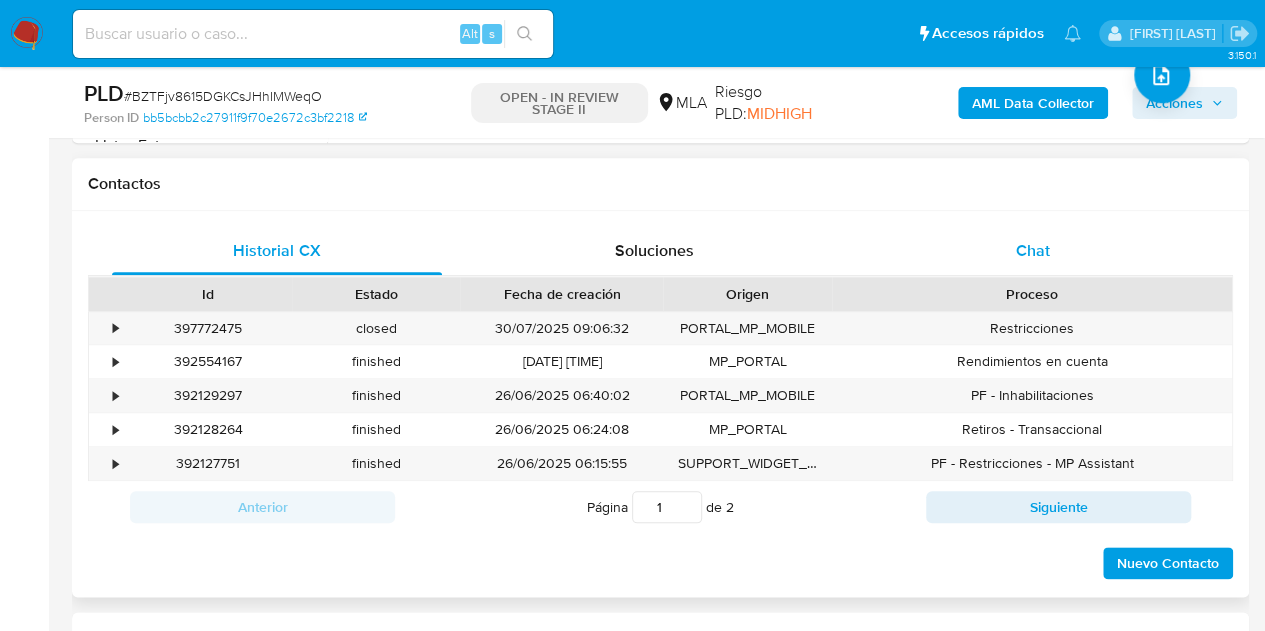 click on "Chat" at bounding box center (1033, 251) 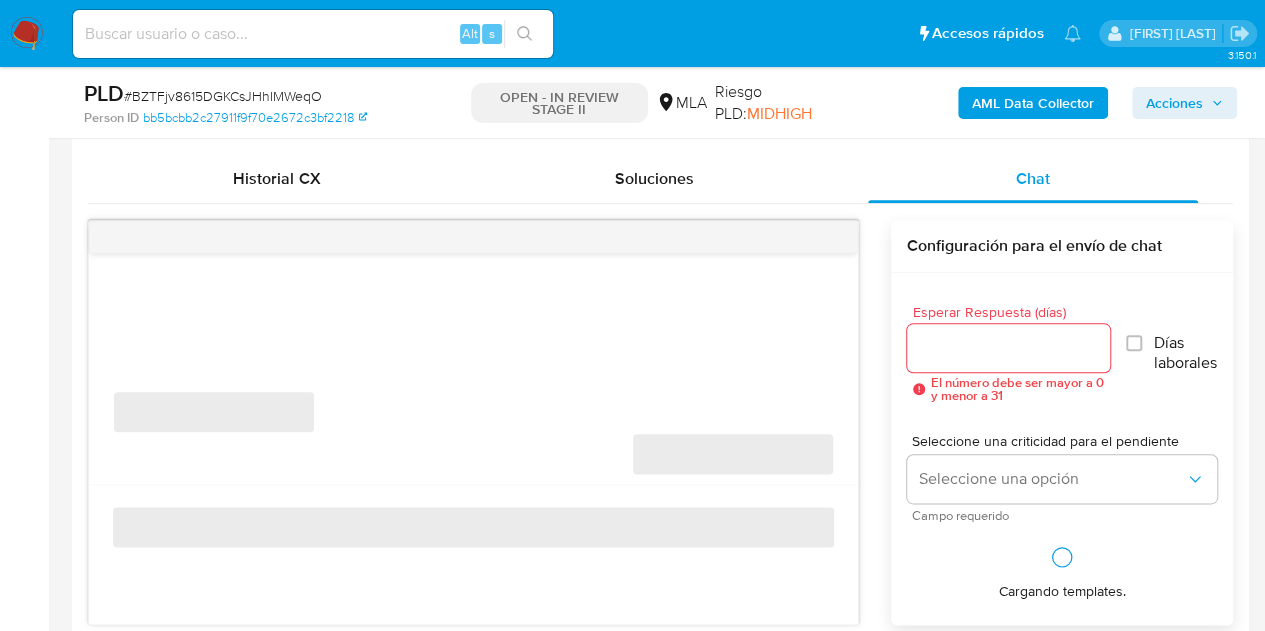 scroll, scrollTop: 974, scrollLeft: 0, axis: vertical 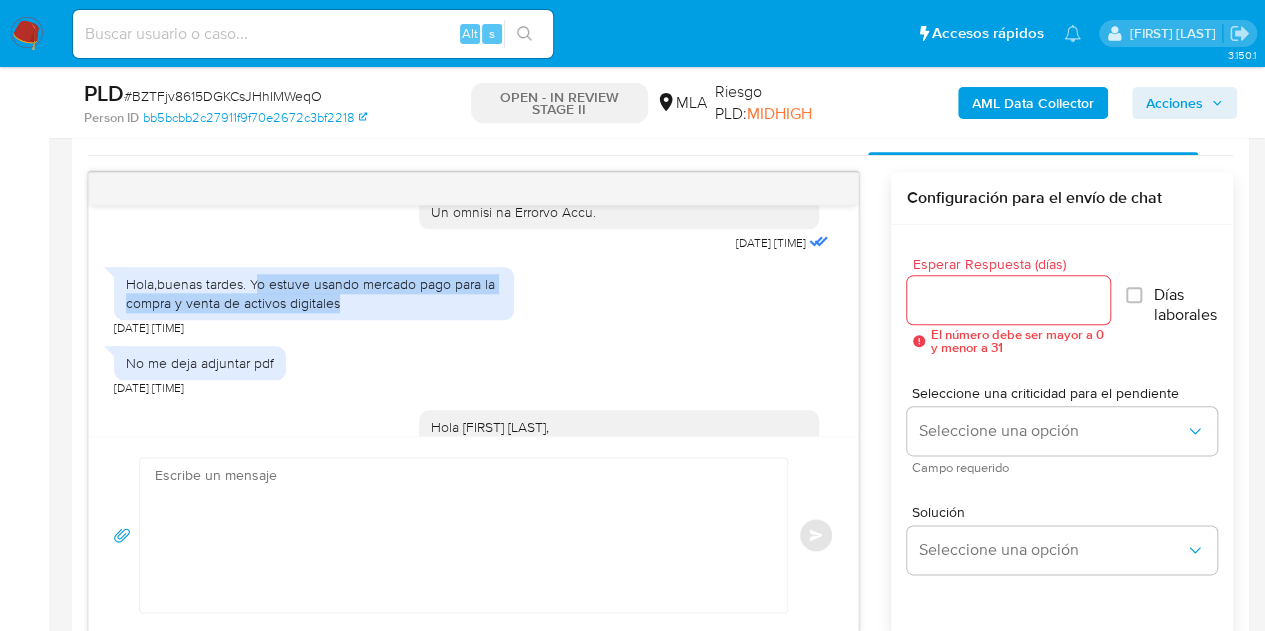 drag, startPoint x: 255, startPoint y: 323, endPoint x: 344, endPoint y: 329, distance: 89.20202 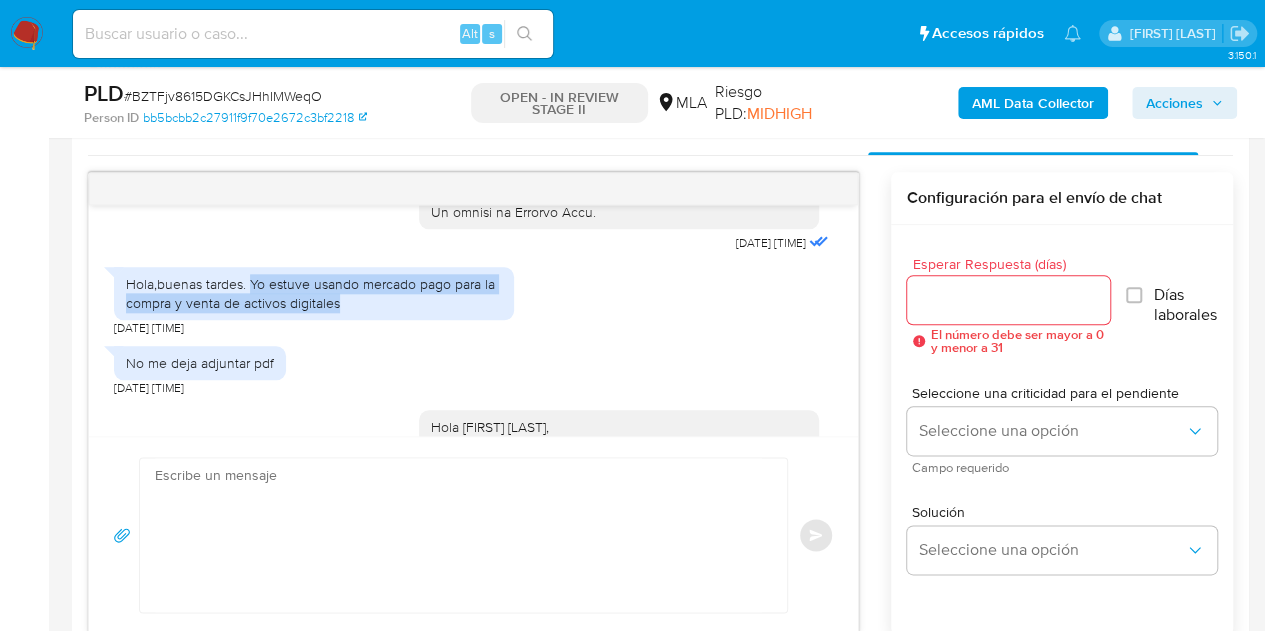 drag, startPoint x: 251, startPoint y: 321, endPoint x: 354, endPoint y: 337, distance: 104.23531 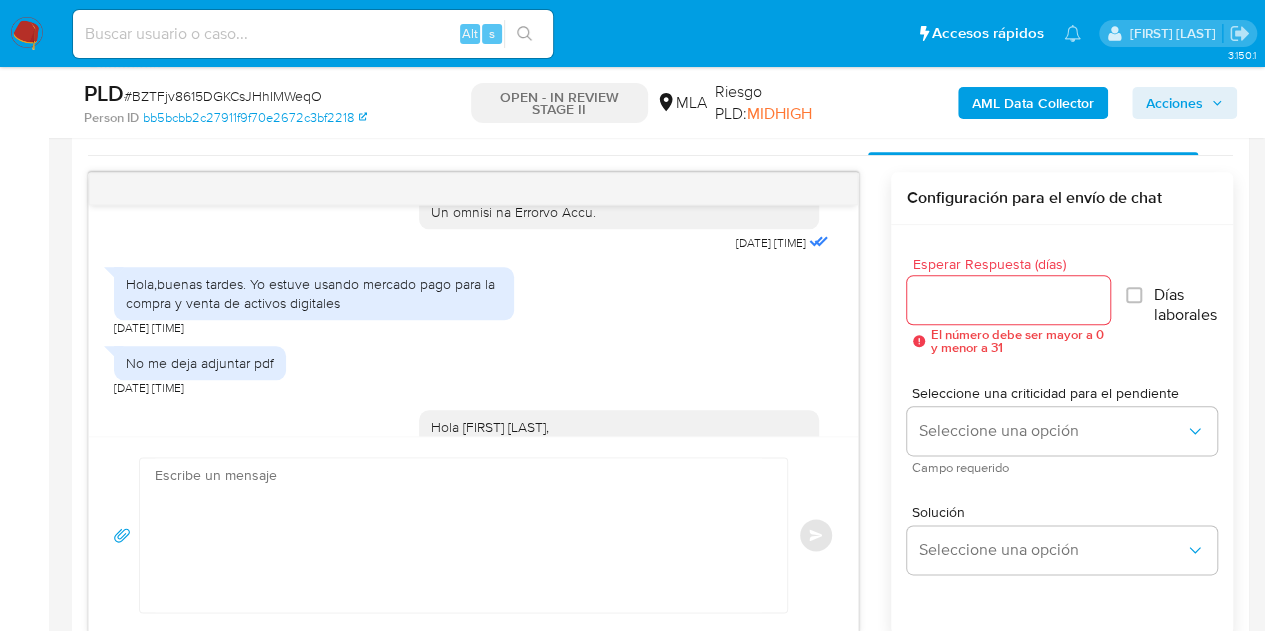 click on "Enviar" at bounding box center [473, 534] 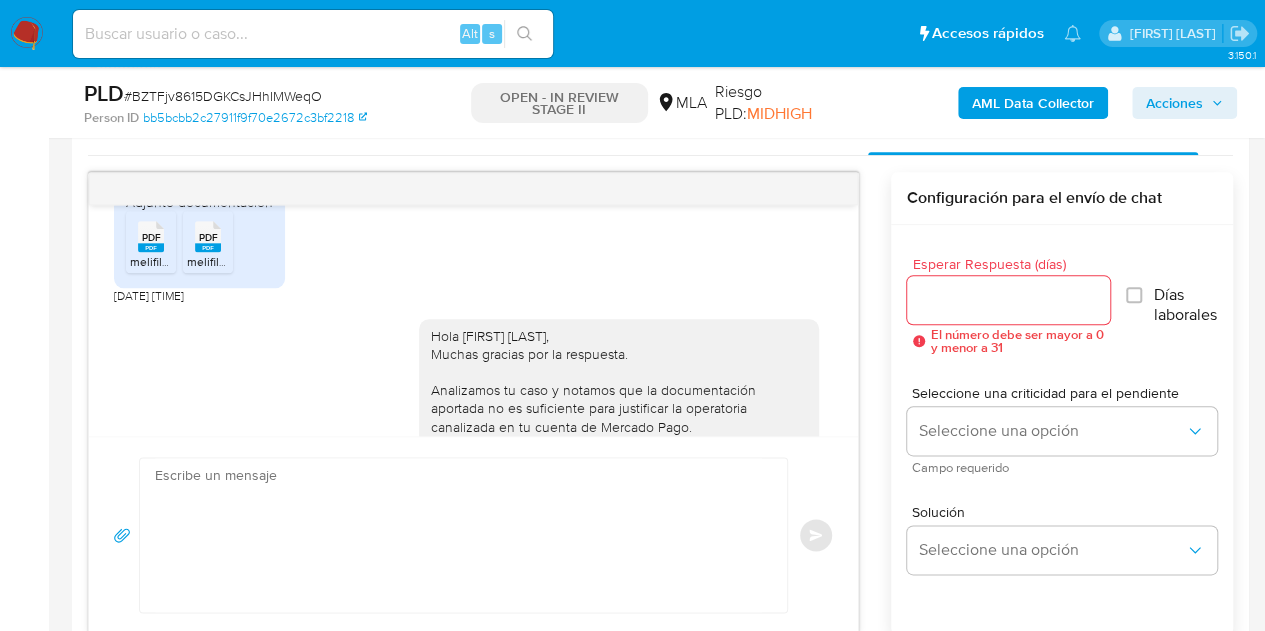 scroll, scrollTop: 1902, scrollLeft: 0, axis: vertical 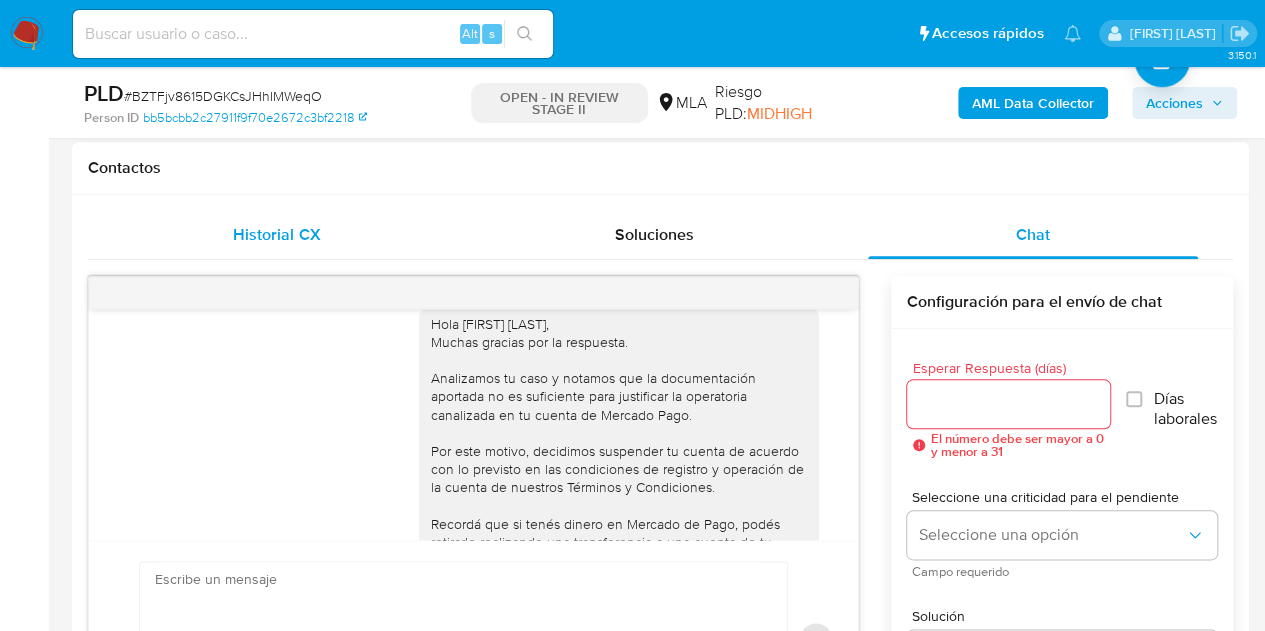 click on "Historial CX" at bounding box center (276, 234) 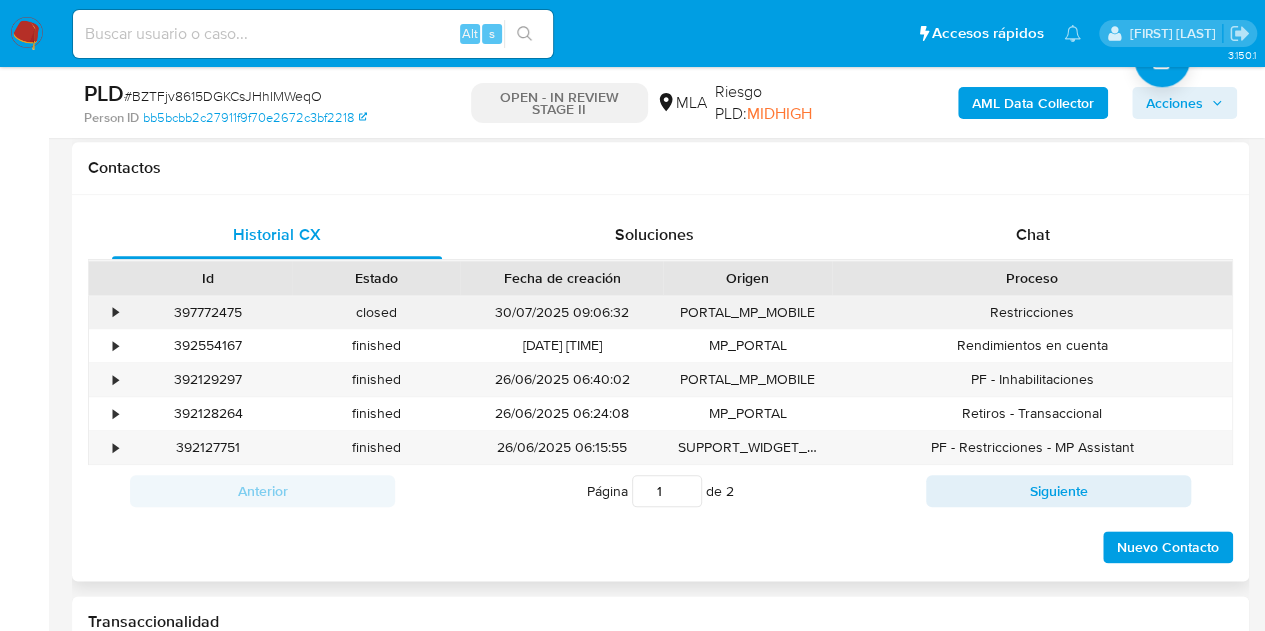 click on "397772475" at bounding box center [208, 312] 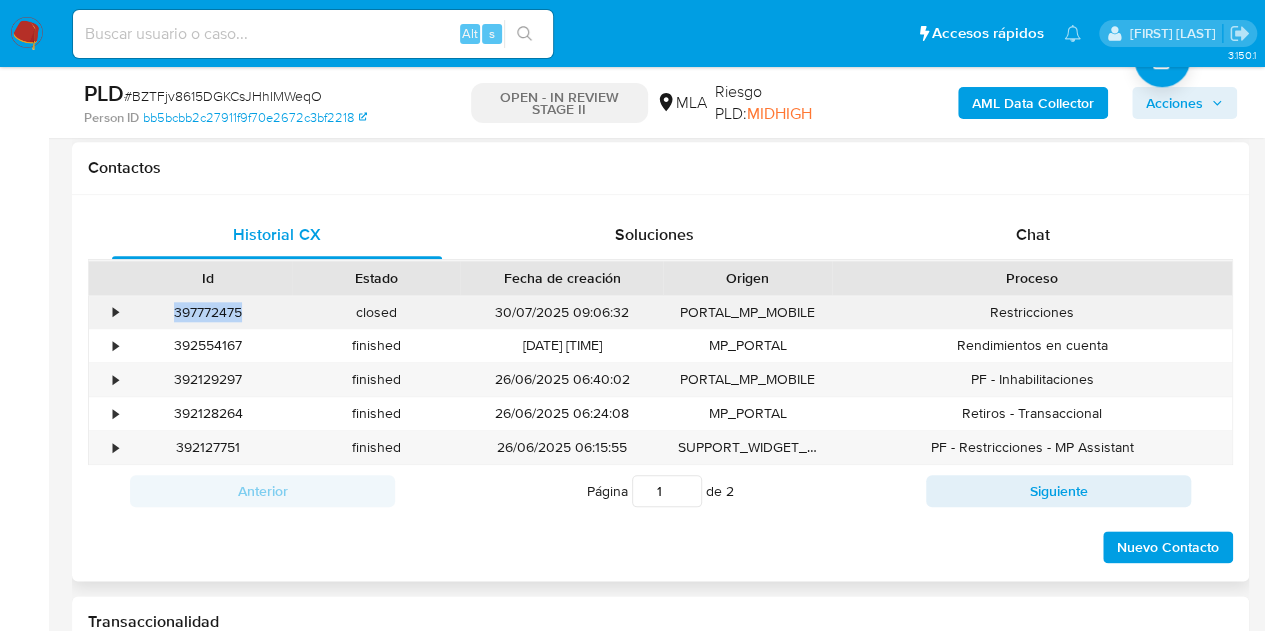 click on "397772475" at bounding box center (208, 312) 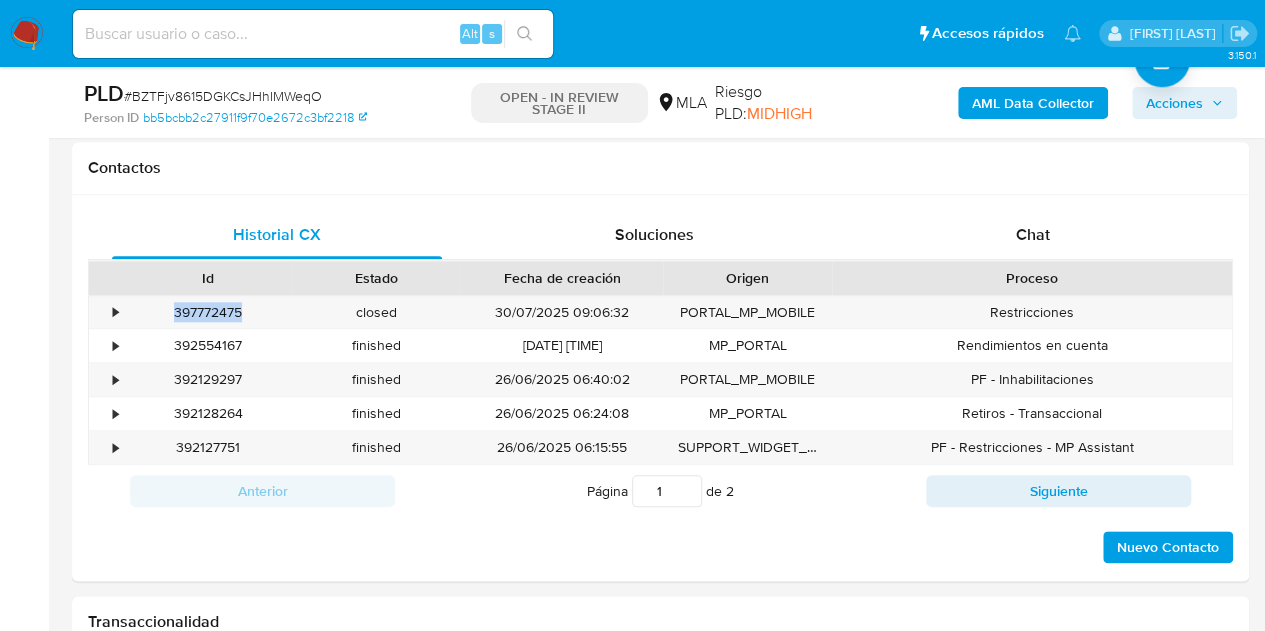 copy on "397772475" 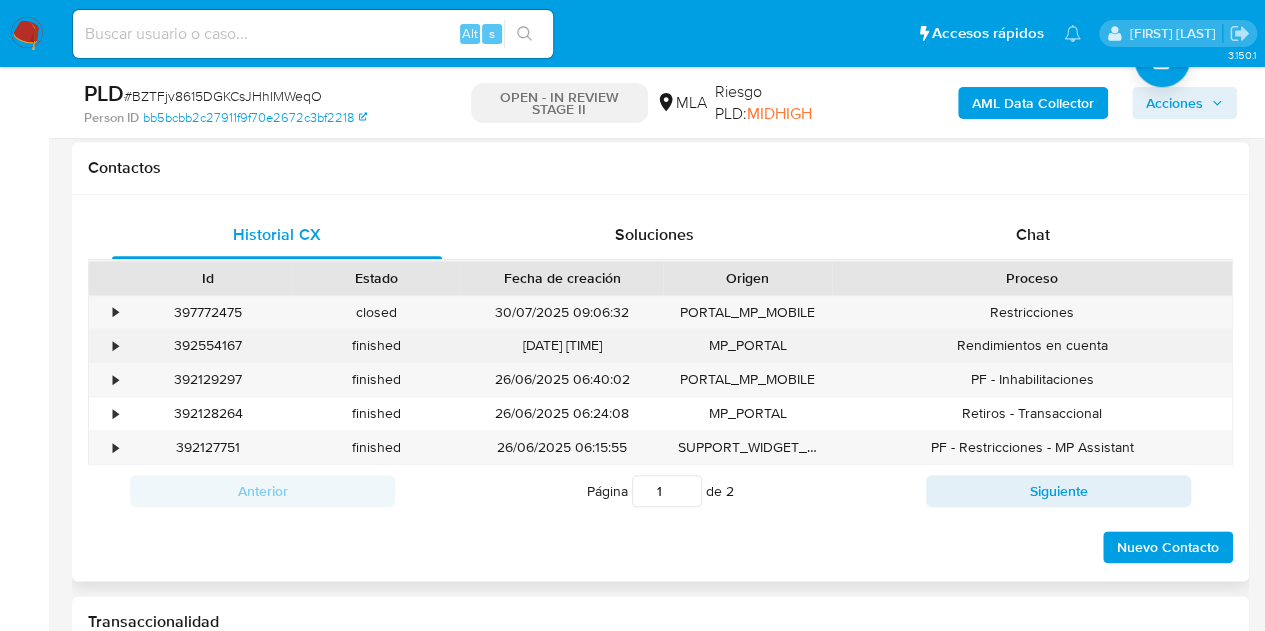 click on "[DATE] [TIME]" at bounding box center [561, 345] 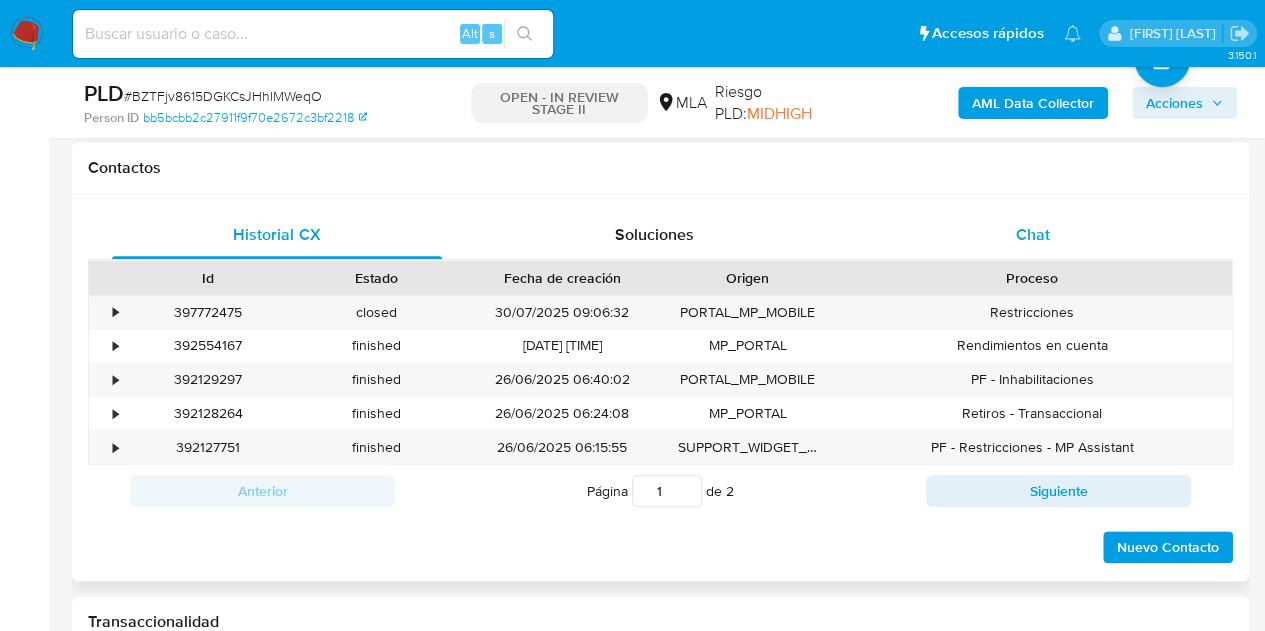 click on "Chat" at bounding box center [1033, 234] 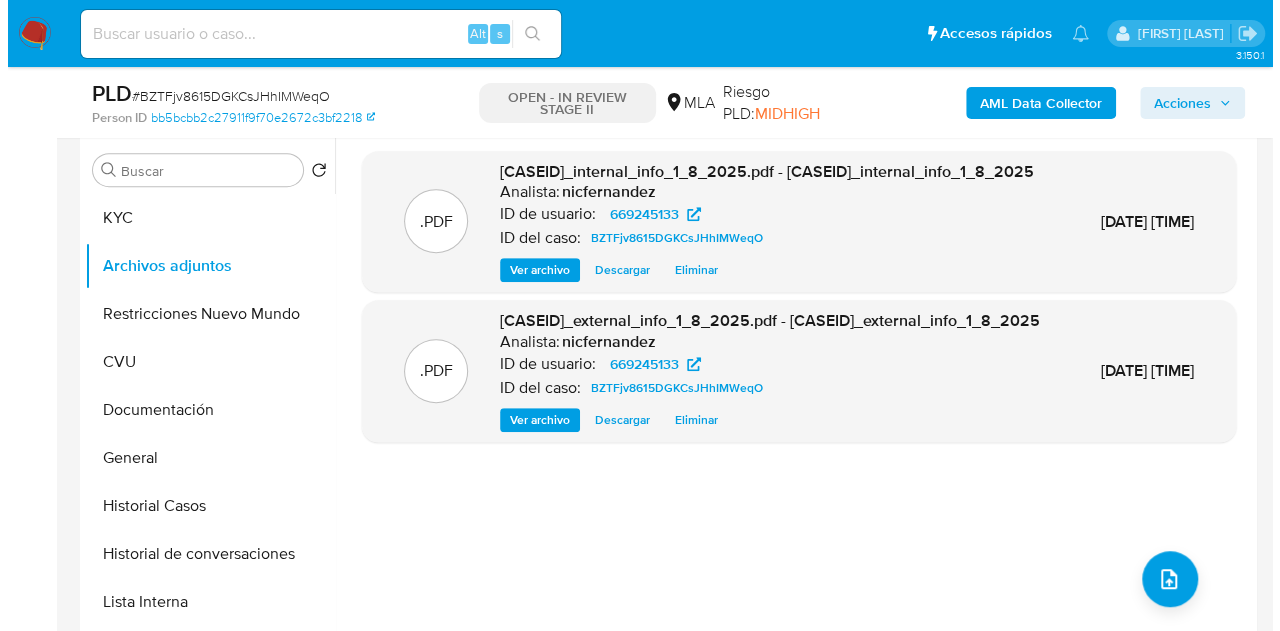 scroll, scrollTop: 398, scrollLeft: 0, axis: vertical 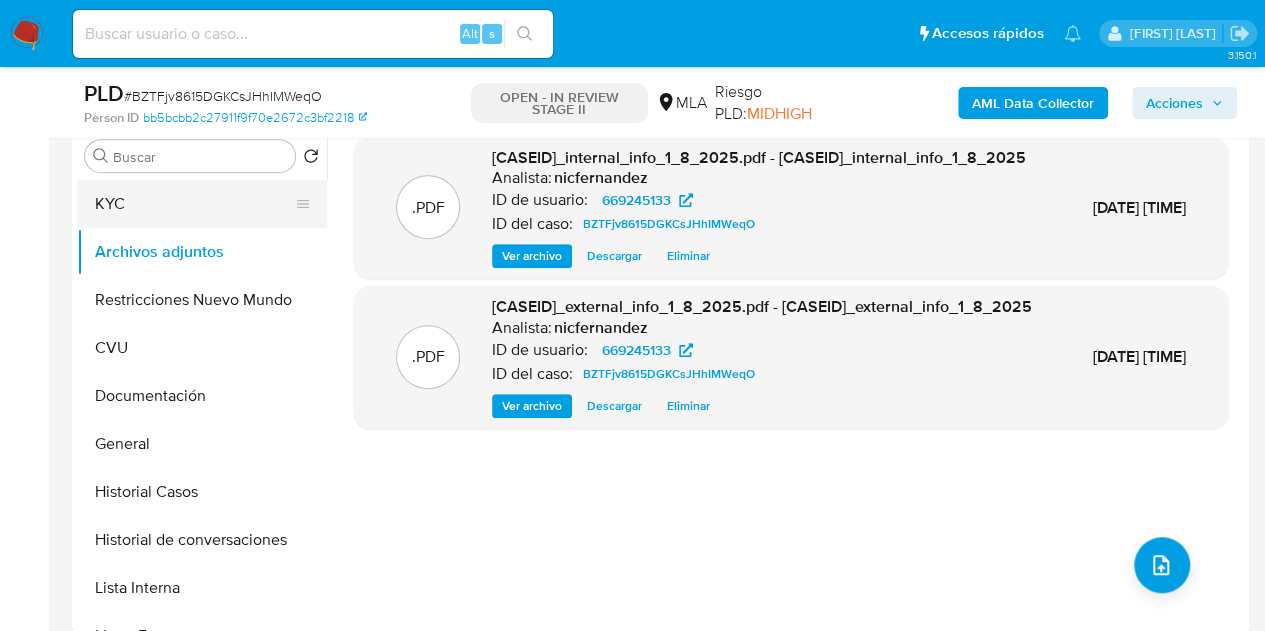 click on "KYC" at bounding box center [194, 204] 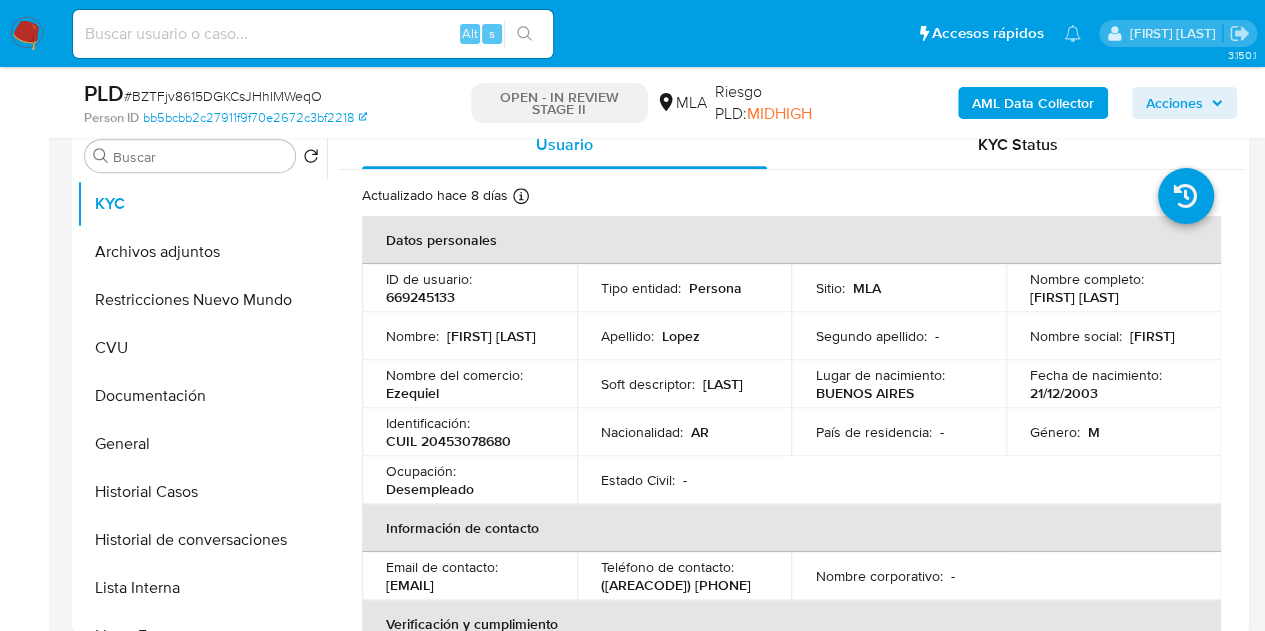 drag, startPoint x: 1025, startPoint y: 303, endPoint x: 1170, endPoint y: 288, distance: 145.7738 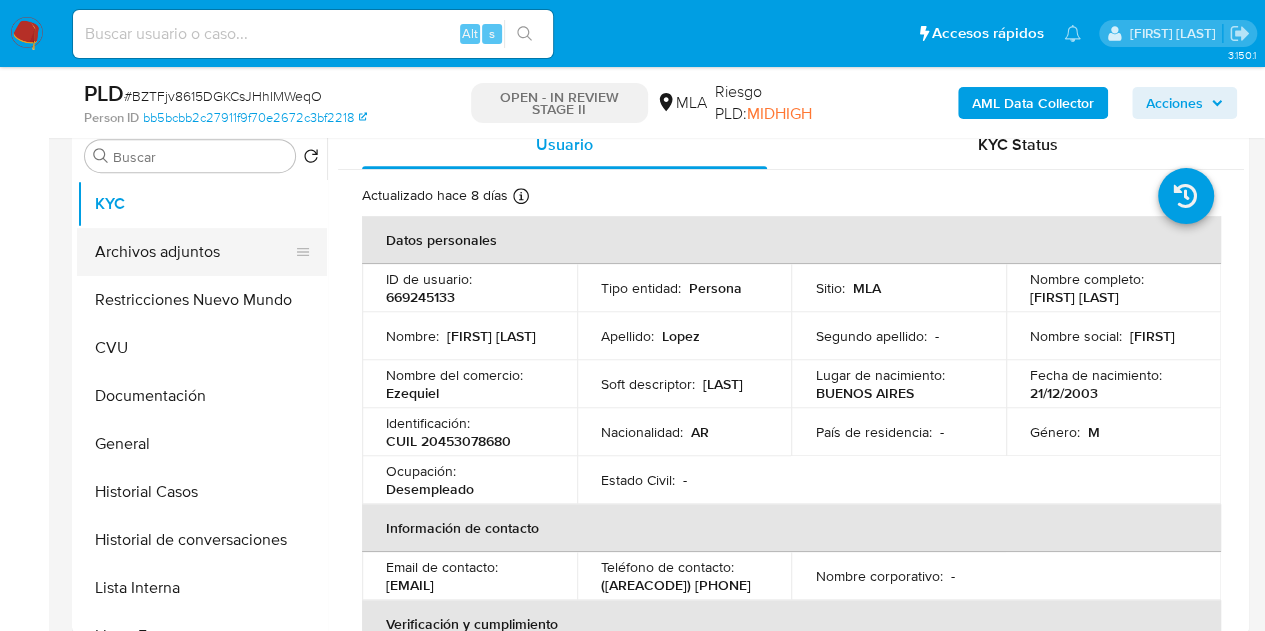 click on "Archivos adjuntos" at bounding box center [194, 252] 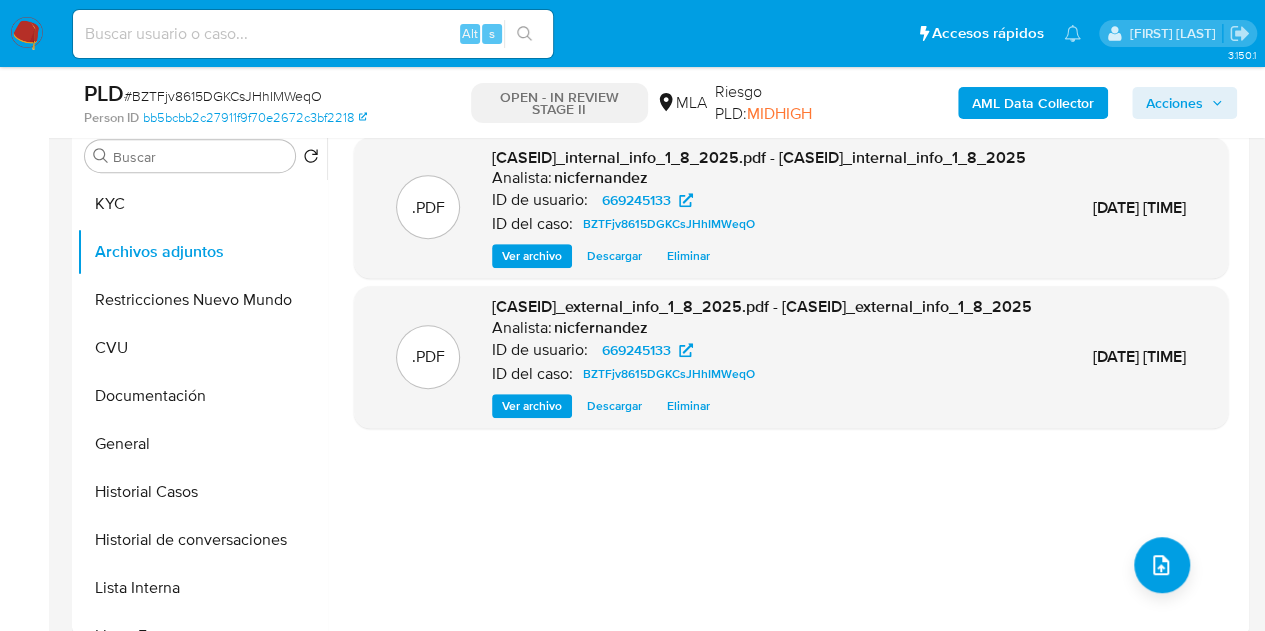 drag, startPoint x: 436, startPoint y: 544, endPoint x: 860, endPoint y: 501, distance: 426.17484 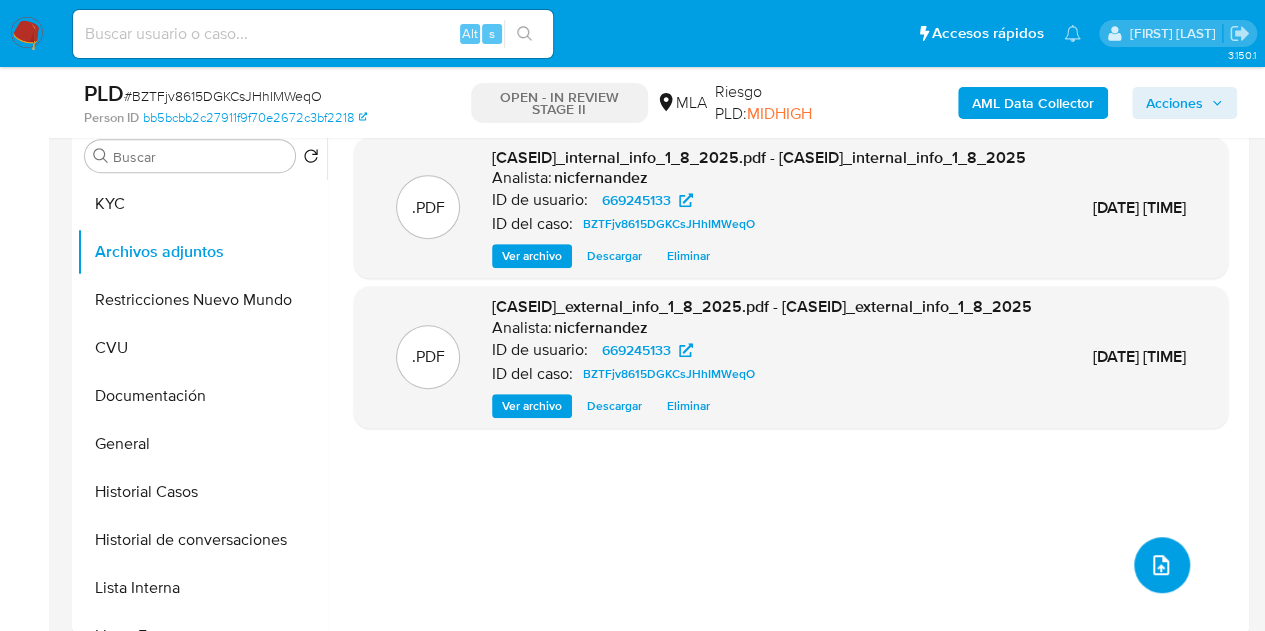 click 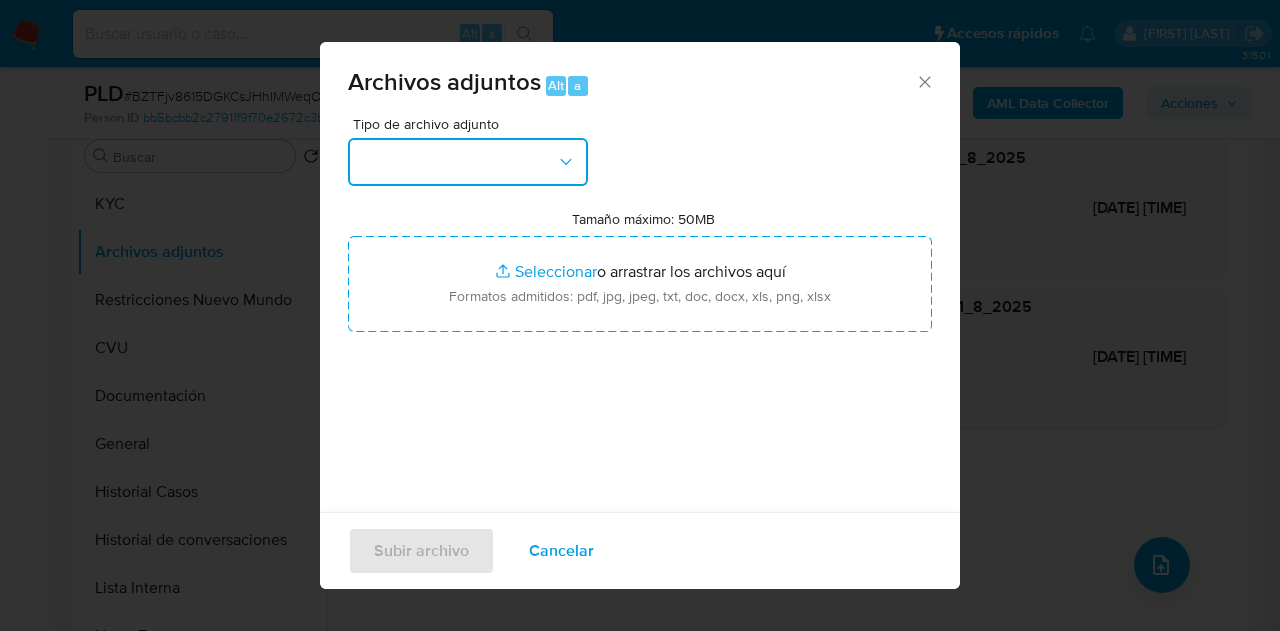 drag, startPoint x: 503, startPoint y: 173, endPoint x: 515, endPoint y: 183, distance: 15.6205 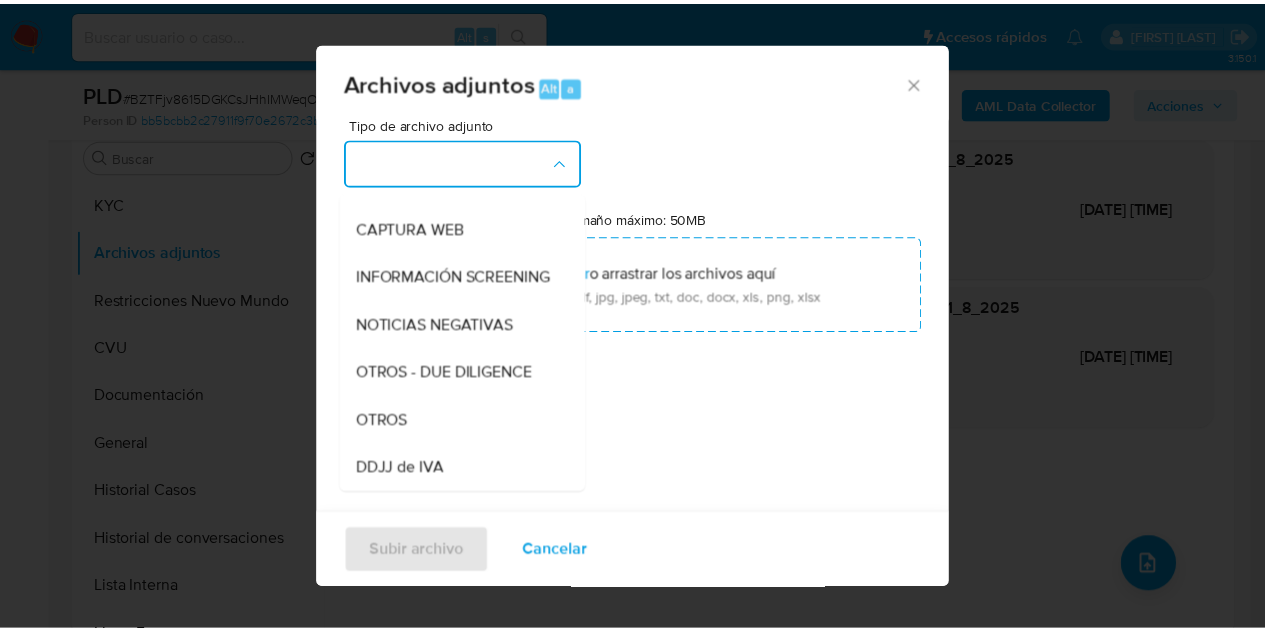 scroll, scrollTop: 247, scrollLeft: 0, axis: vertical 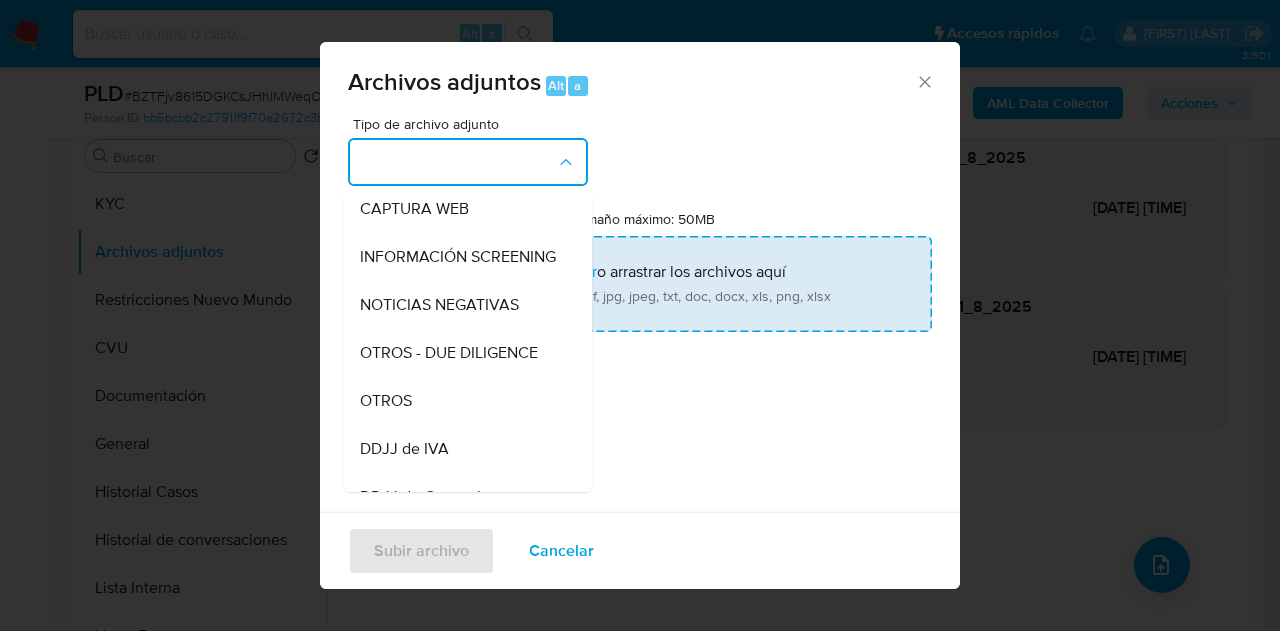 drag, startPoint x: 430, startPoint y: 427, endPoint x: 570, endPoint y: 299, distance: 189.69449 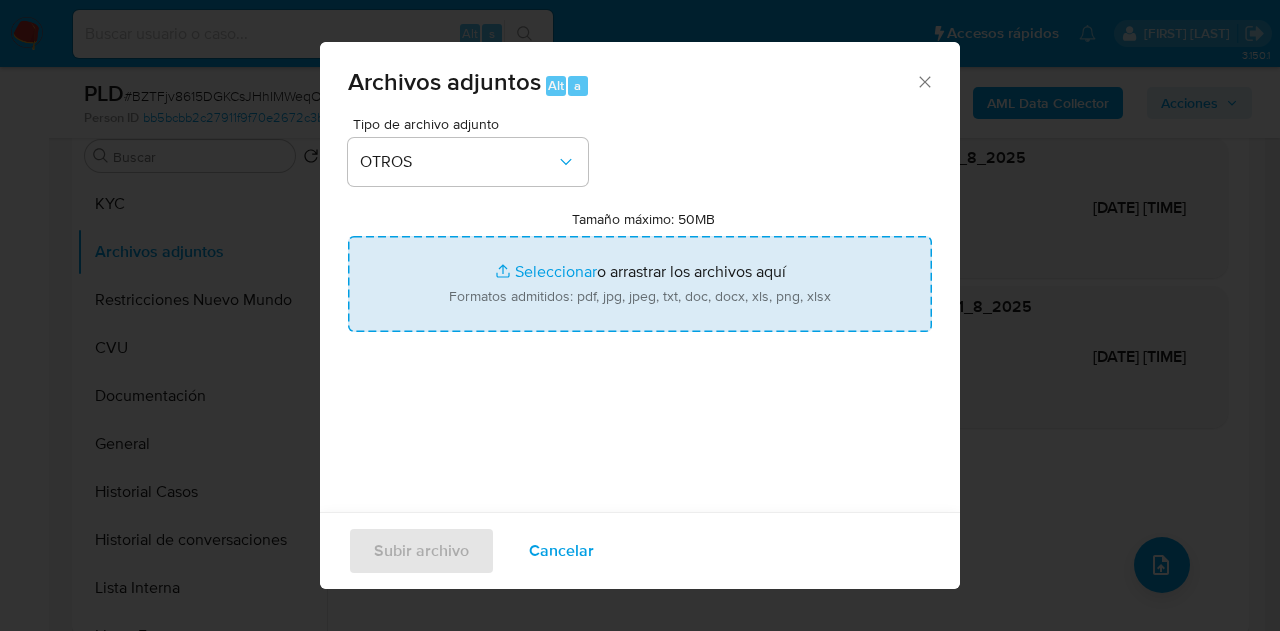 click on "Tamaño máximo: 50MB Seleccionar archivos" at bounding box center [640, 284] 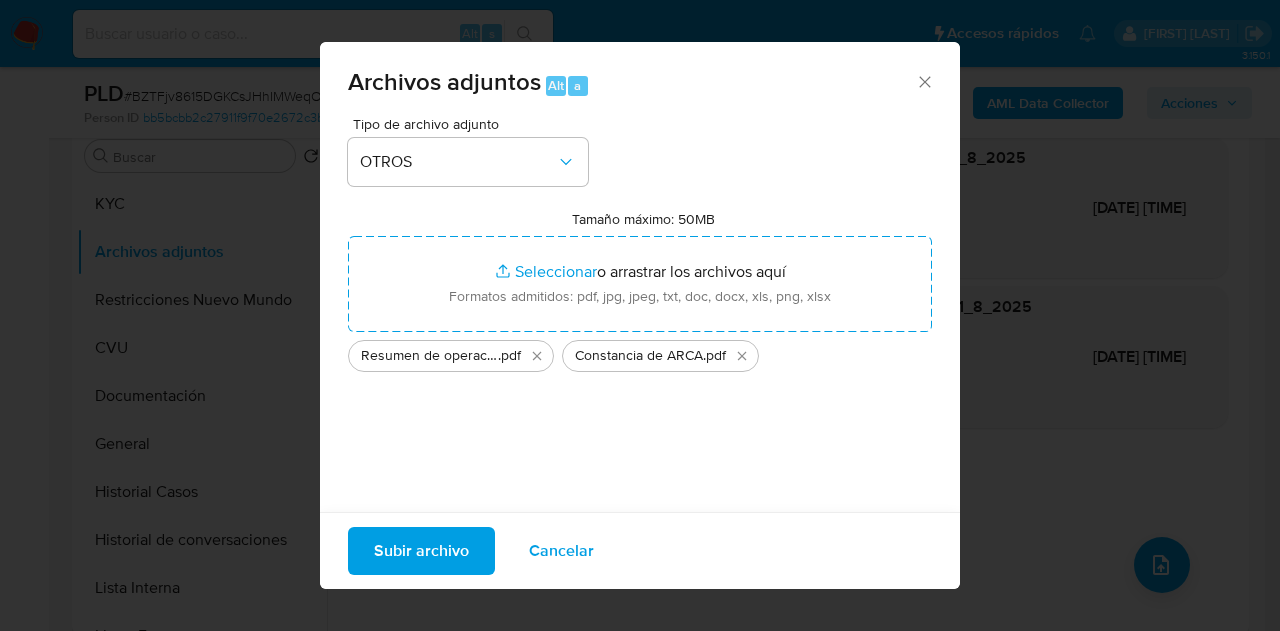 click on "Subir archivo" at bounding box center [421, 551] 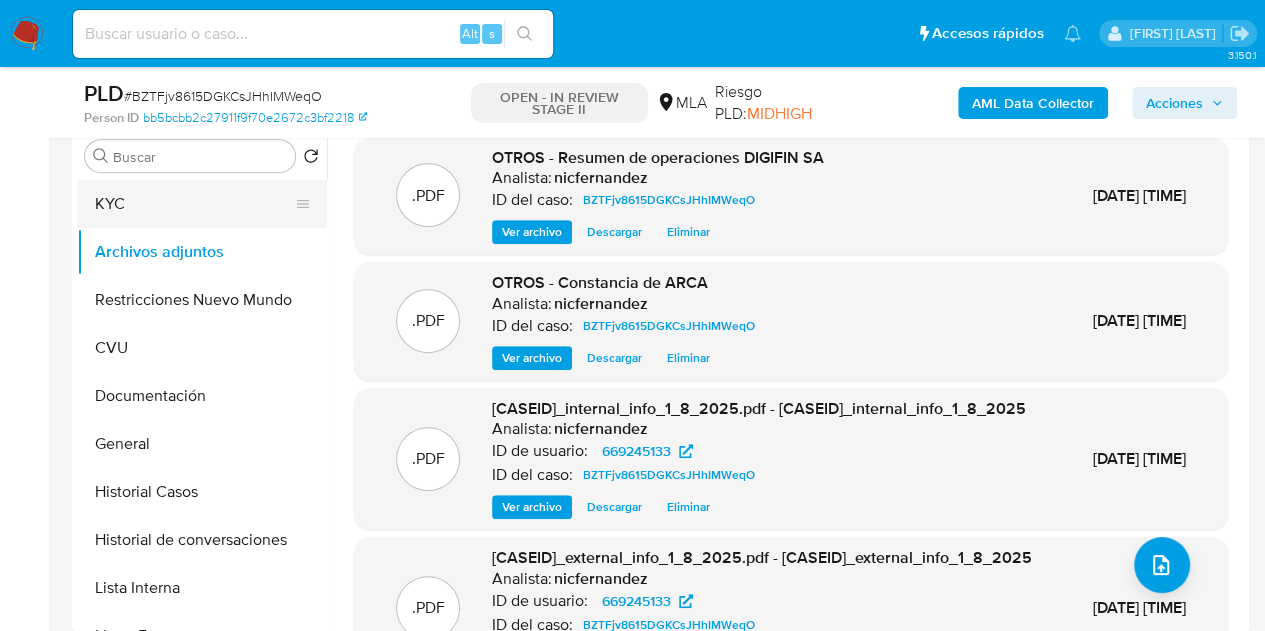 click on "KYC" at bounding box center [194, 204] 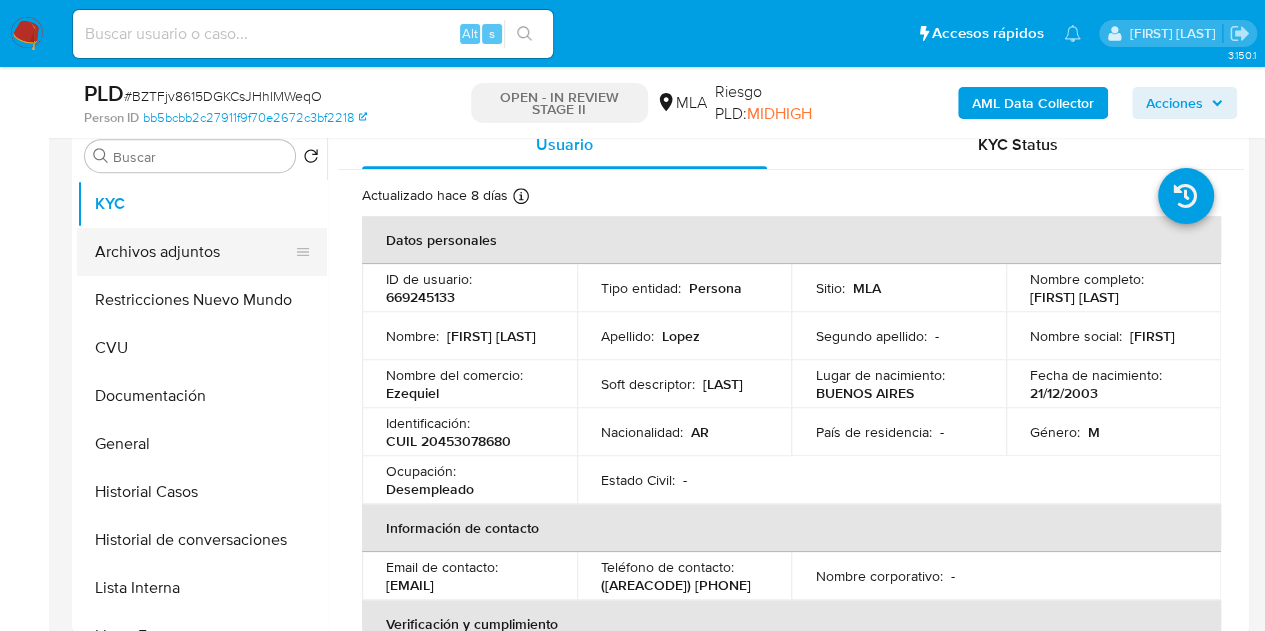 click on "Archivos adjuntos" at bounding box center [194, 252] 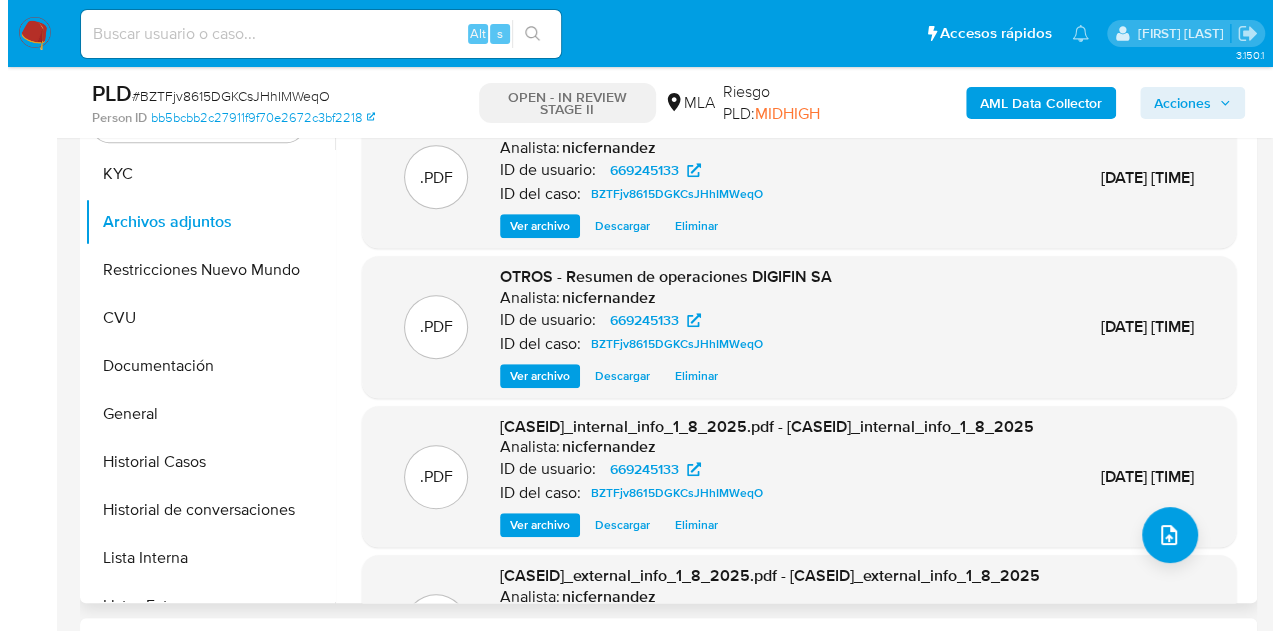 scroll, scrollTop: 433, scrollLeft: 0, axis: vertical 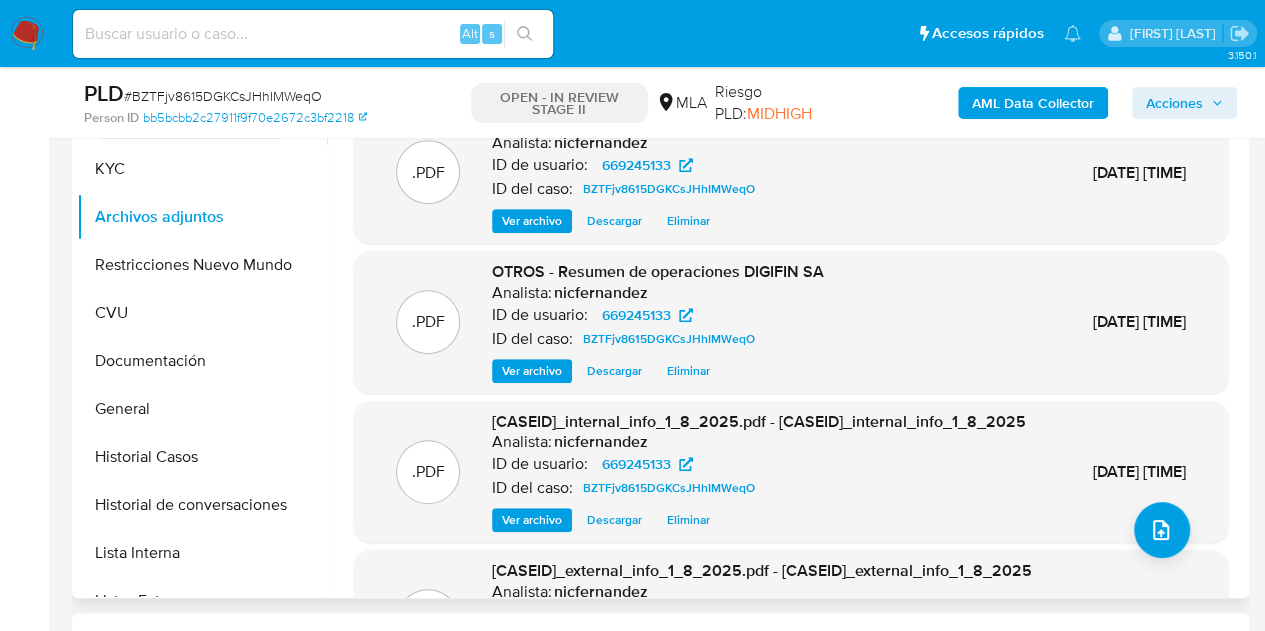 click on ".PDF OTROS - Resumen de operaciones DIGIFIN SA Analista: nicfernandez ID de usuario: 669245133 ID del caso: BZTFjv8615DGKCsJHhIMWeqO Ver archivo Descargar Eliminar 07/Ago/2025 14:53:36" at bounding box center [791, 322] 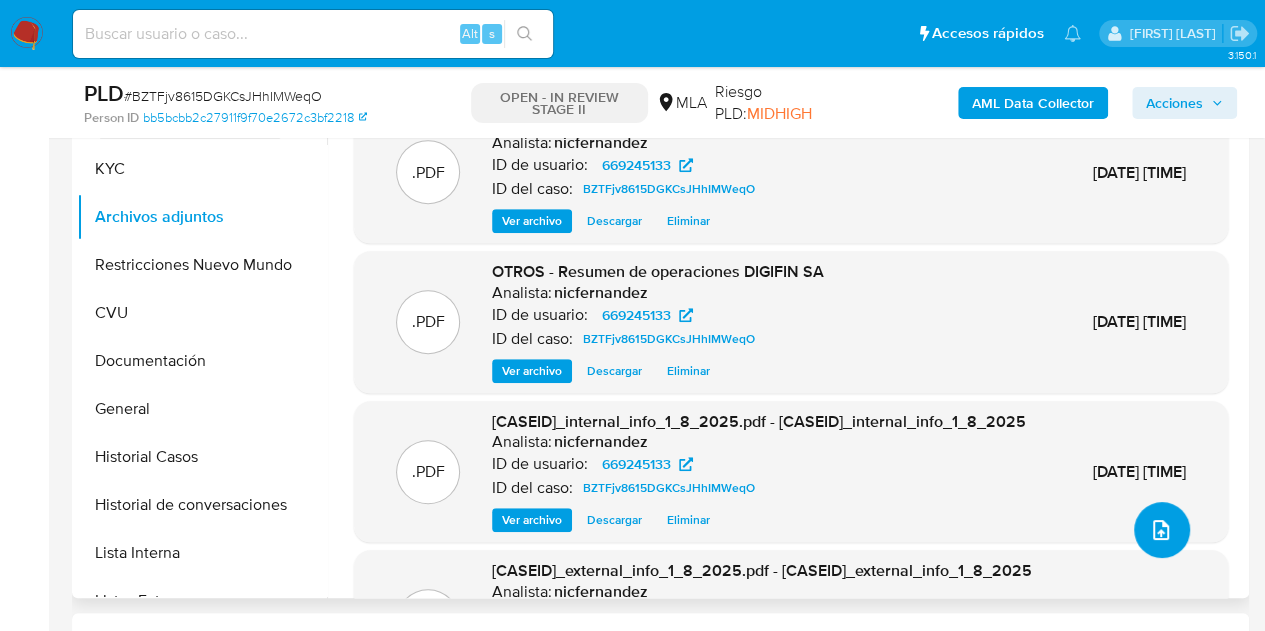 click 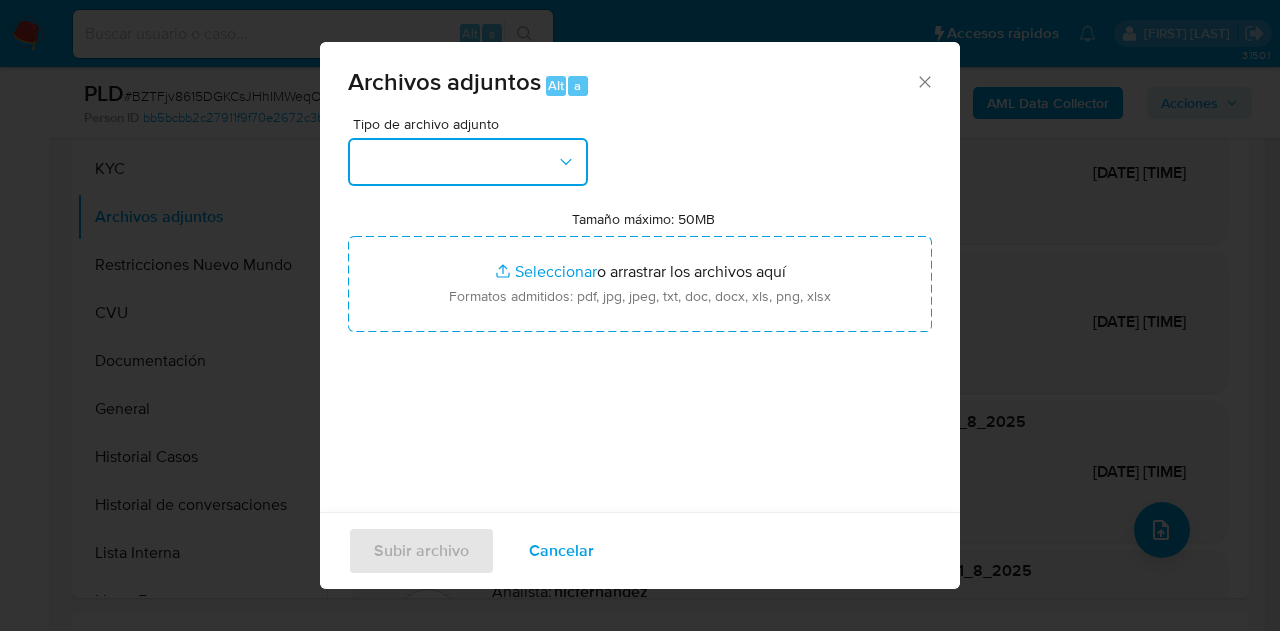 click at bounding box center [468, 162] 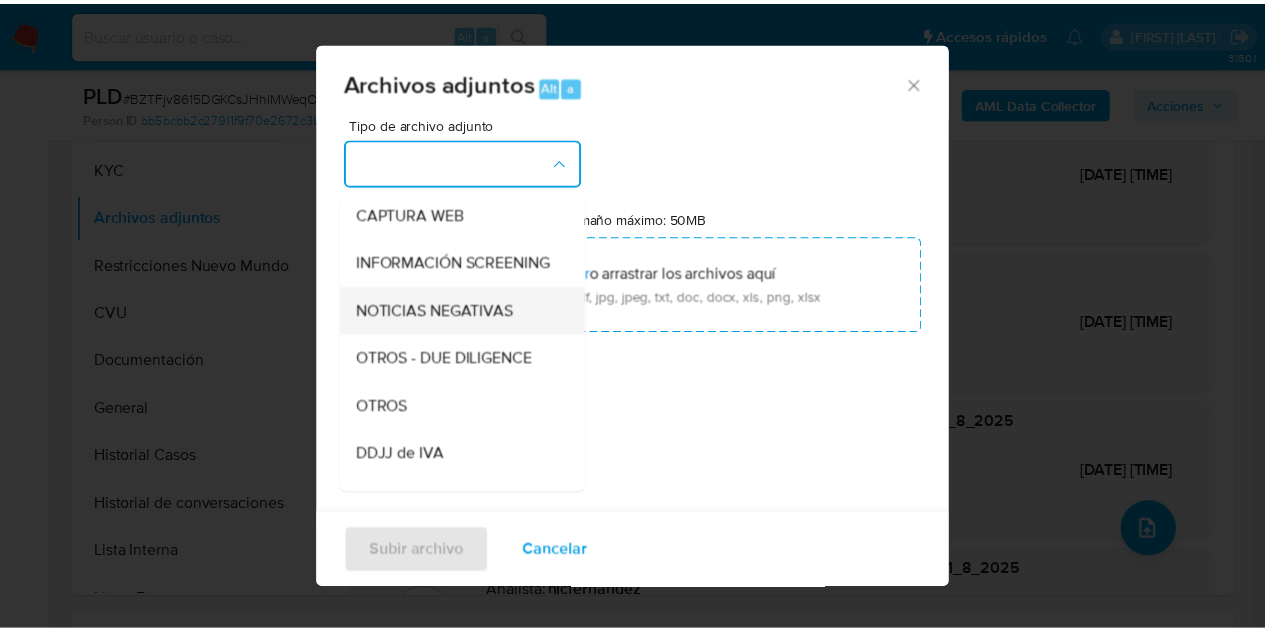 scroll, scrollTop: 258, scrollLeft: 0, axis: vertical 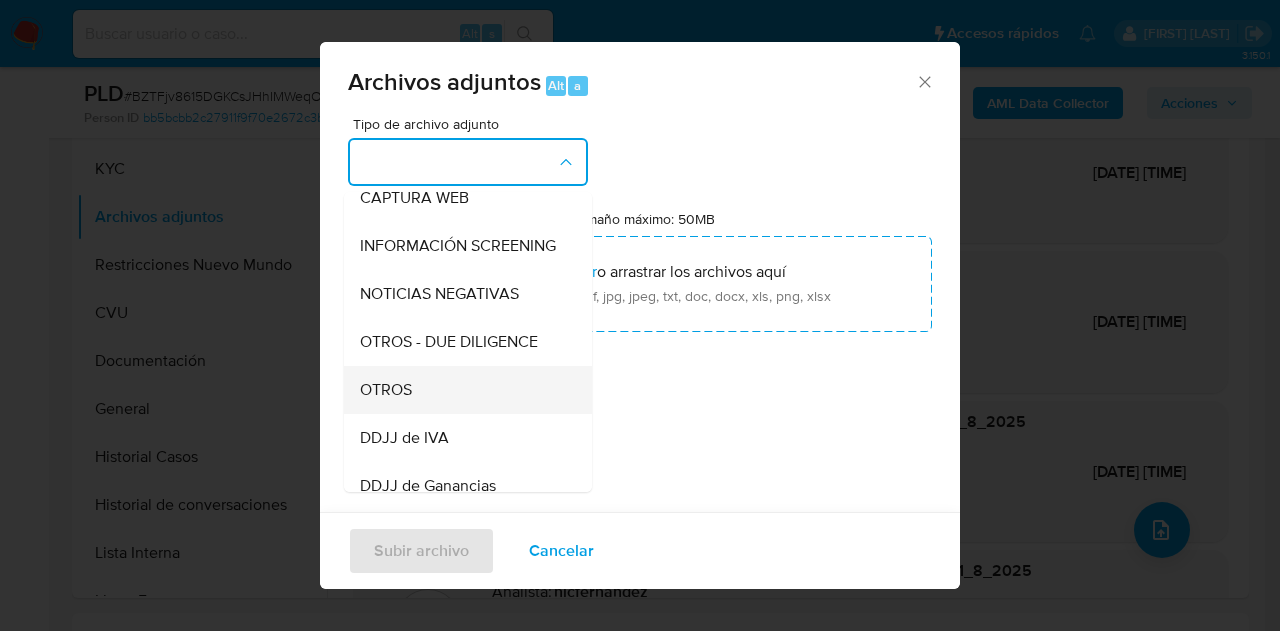 click on "OTROS" at bounding box center [462, 390] 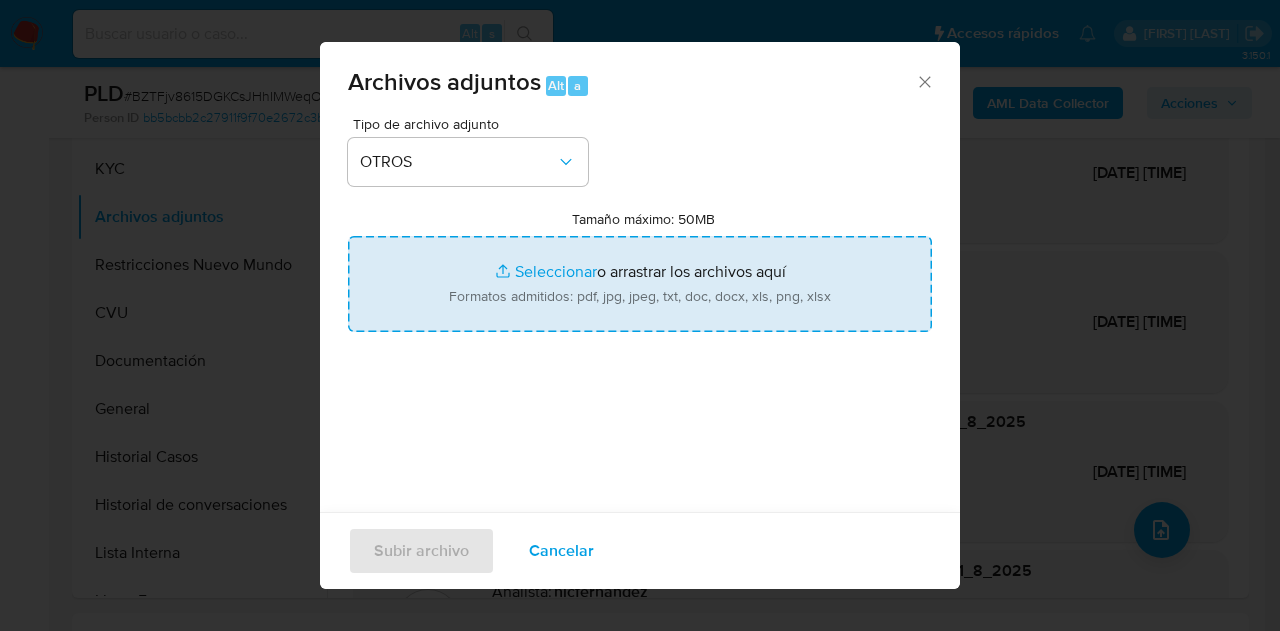 click on "Tamaño máximo: 50MB Seleccionar archivos" at bounding box center (640, 284) 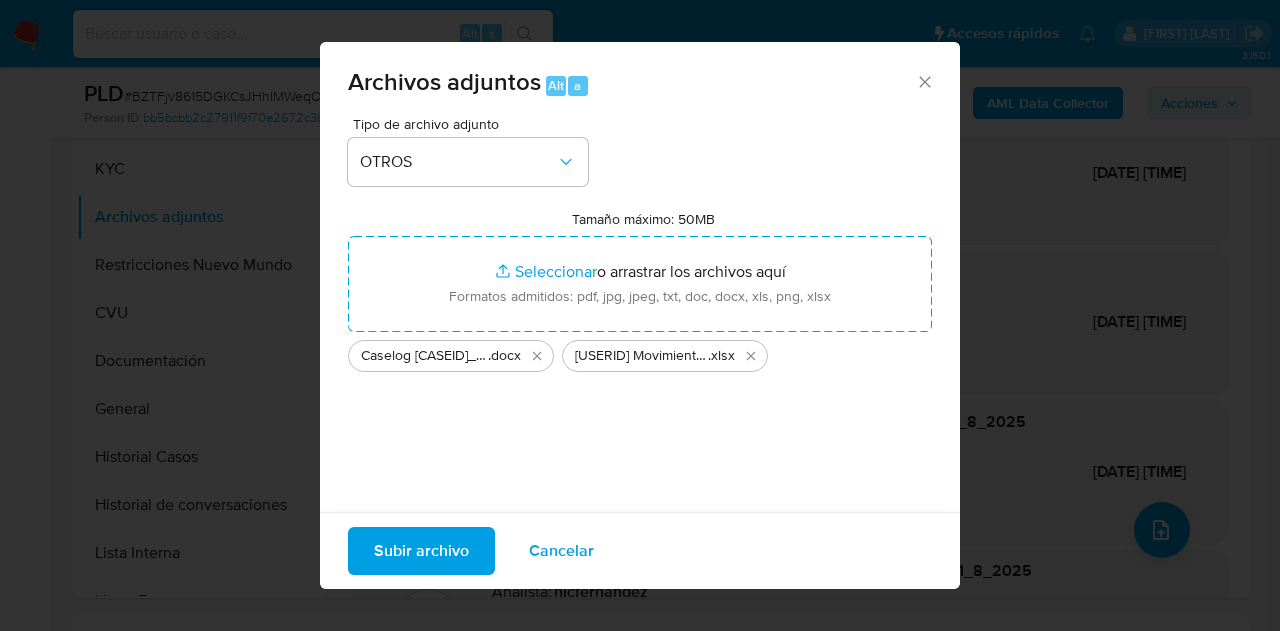 click on "Subir archivo" at bounding box center (421, 551) 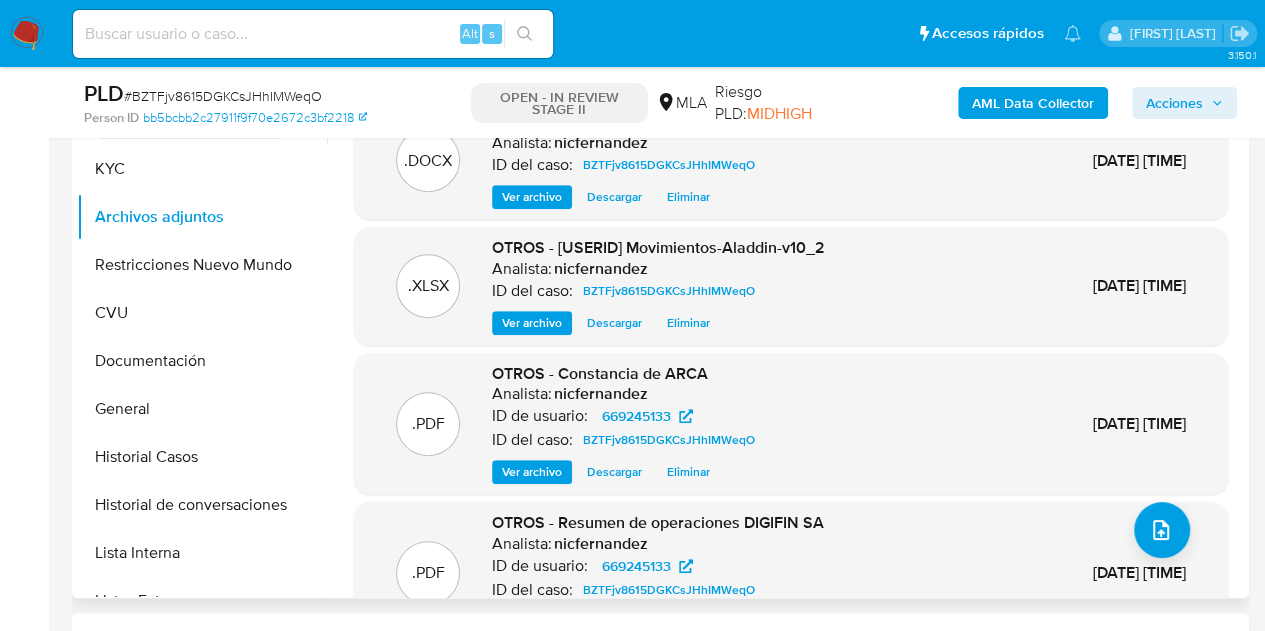 click on ".PDF OTROS - Constancia de ARCA Analista: nicfernandez ID de usuario: 669245133 ID del caso: BZTFjv8615DGKCsJHhIMWeqO Ver archivo Descargar Eliminar 07/Ago/2025 14:53:37" at bounding box center (791, 424) 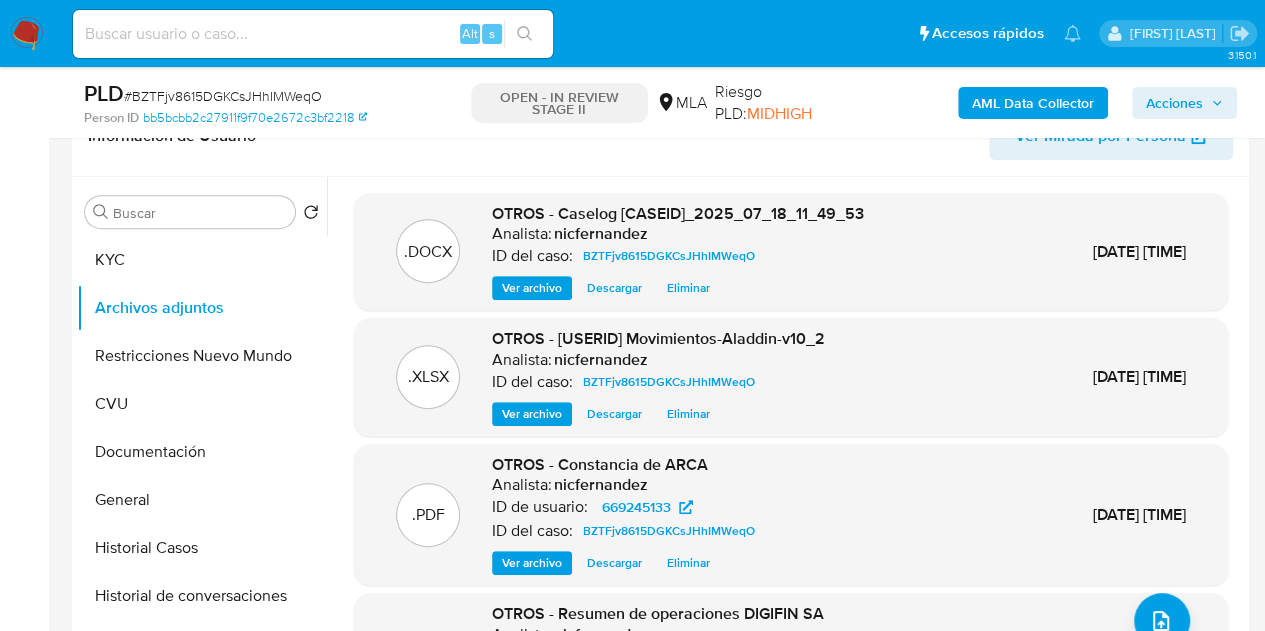 scroll, scrollTop: 333, scrollLeft: 0, axis: vertical 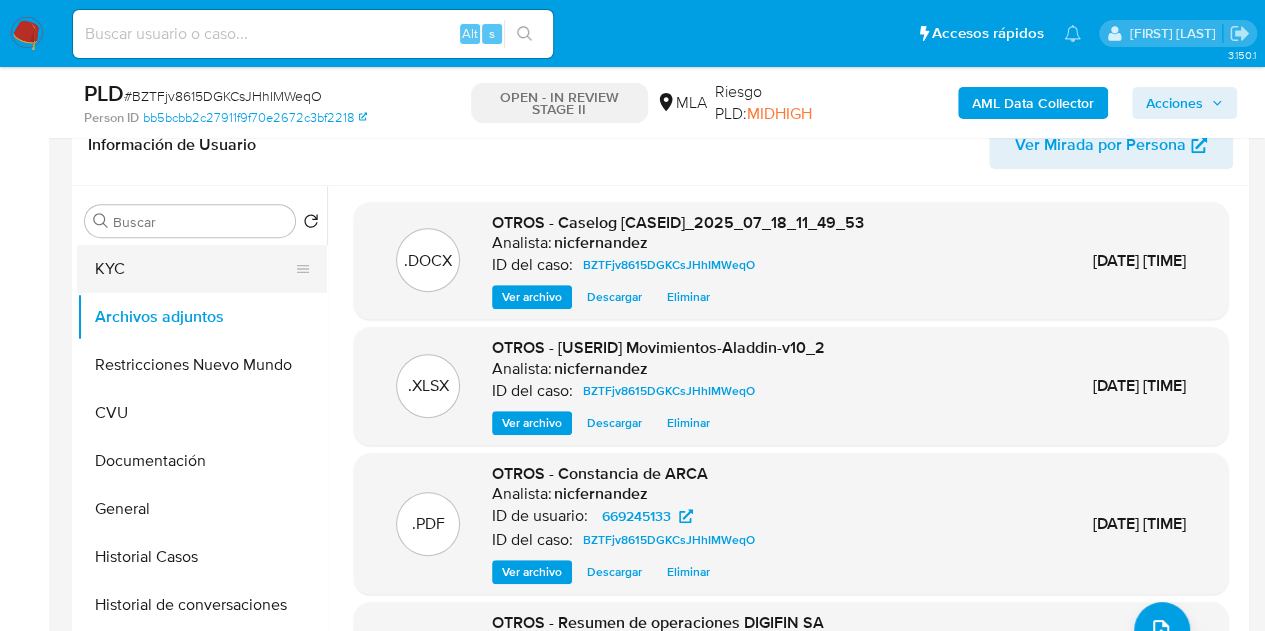 click on "KYC" at bounding box center [194, 269] 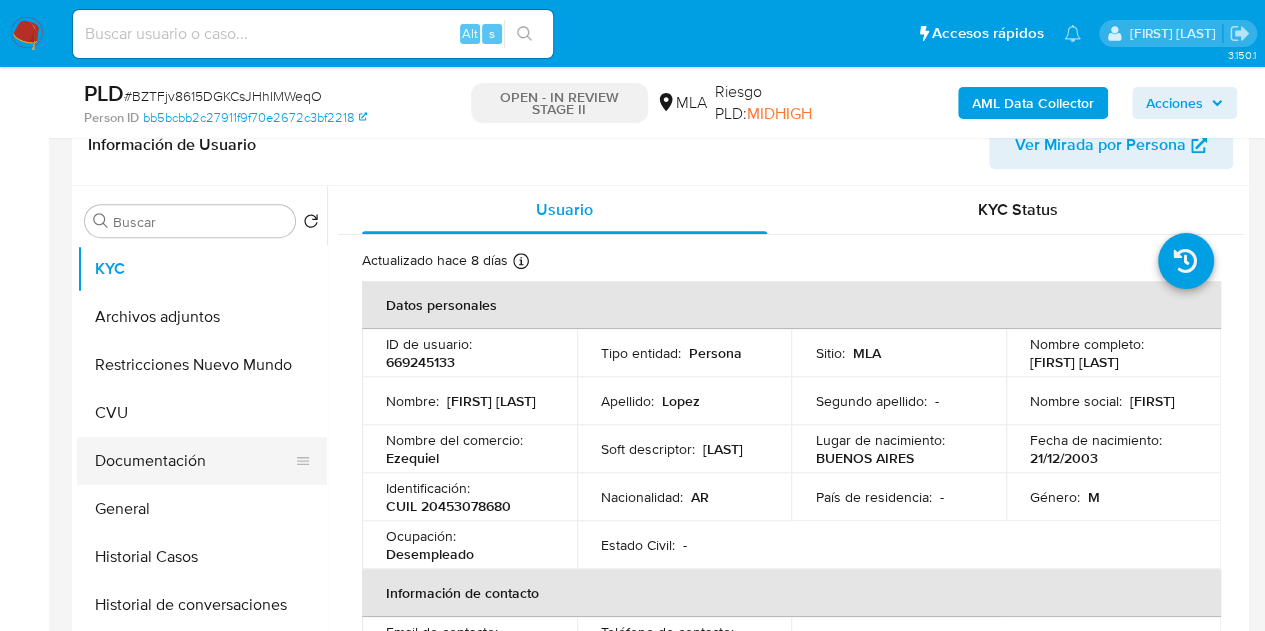 click on "Documentación" at bounding box center (194, 461) 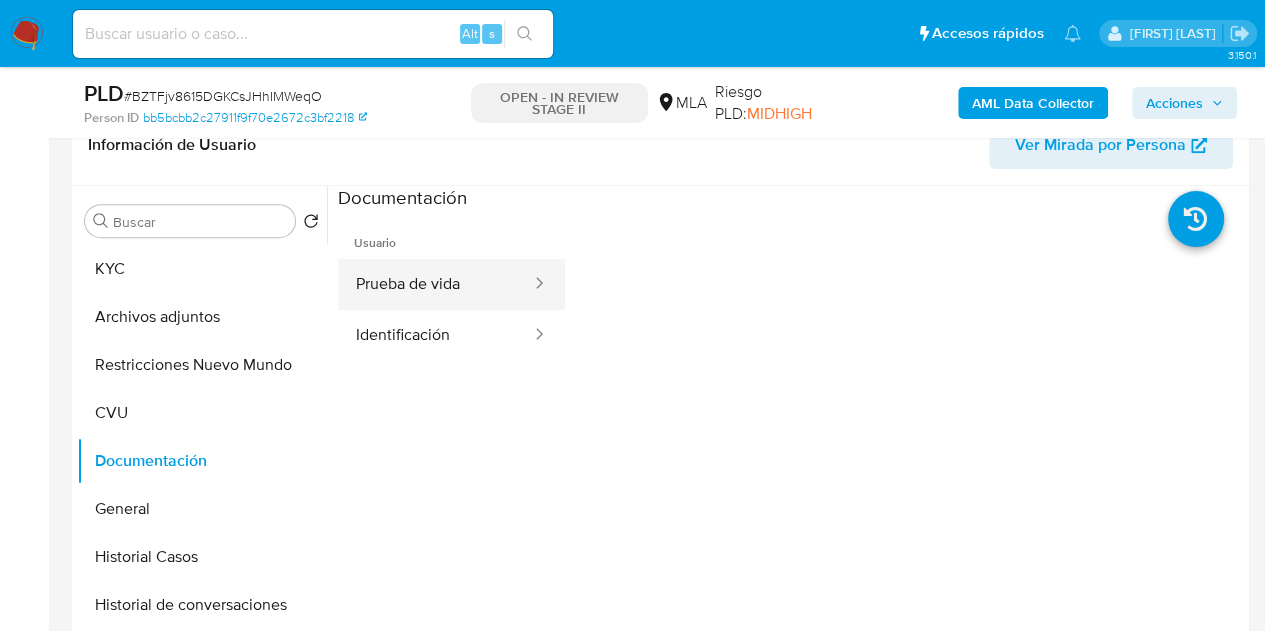 click on "Prueba de vida" at bounding box center [435, 284] 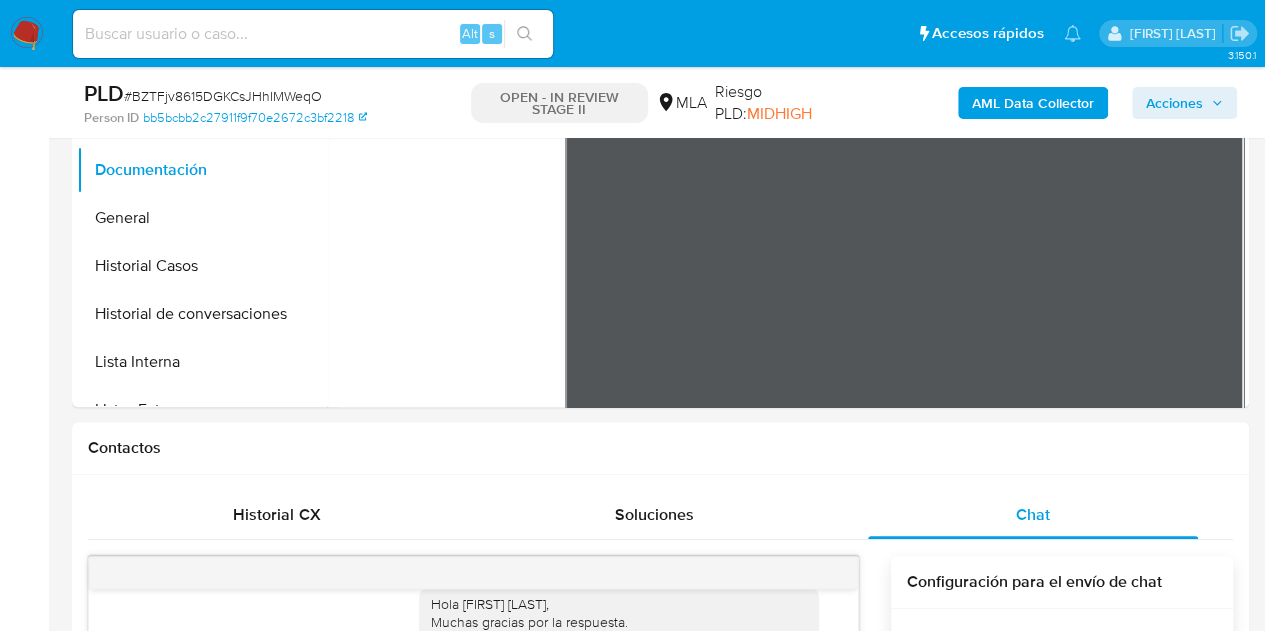 scroll, scrollTop: 470, scrollLeft: 0, axis: vertical 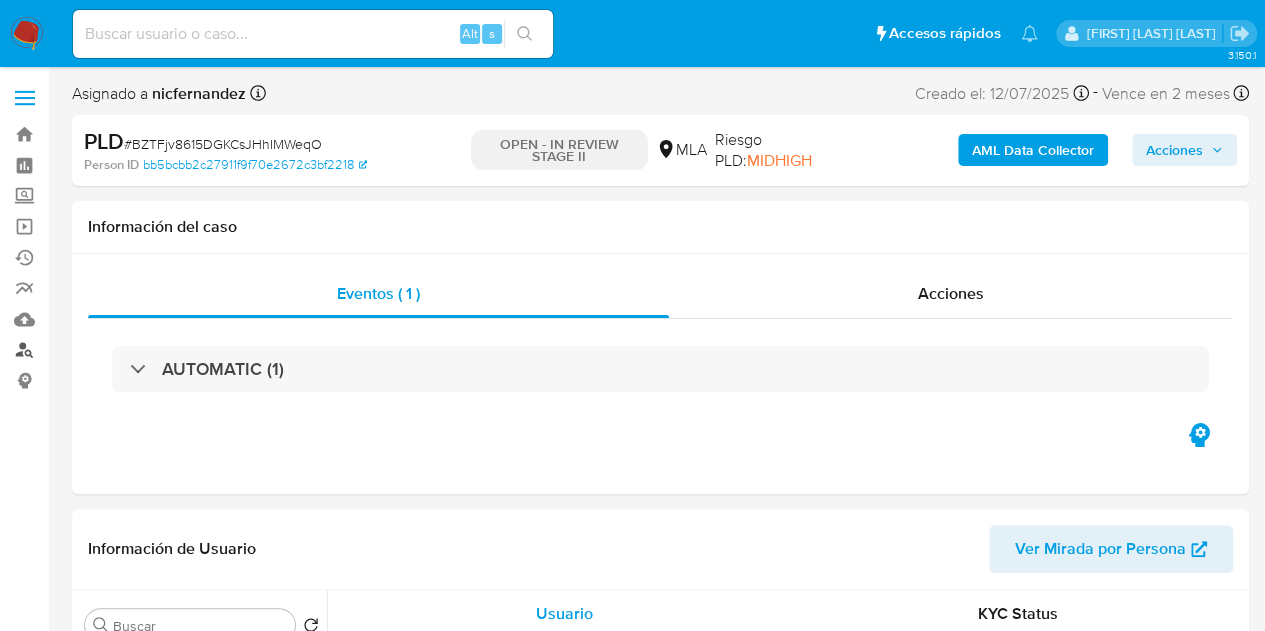 click on "Buscador de personas" at bounding box center (119, 350) 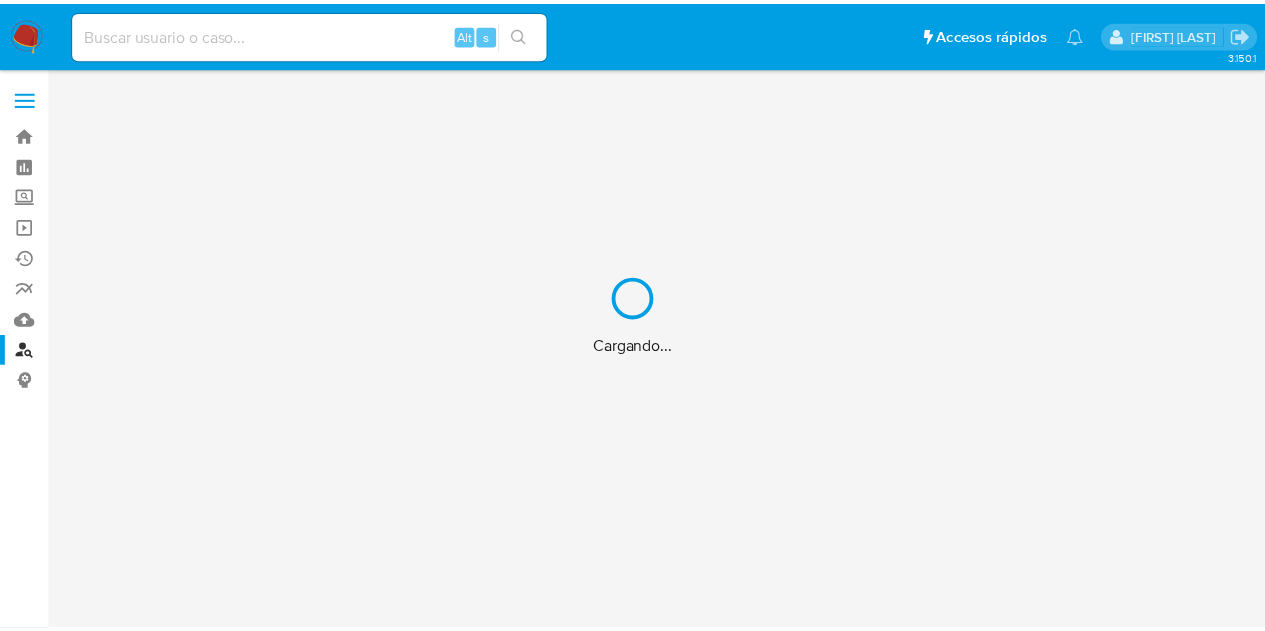 scroll, scrollTop: 0, scrollLeft: 0, axis: both 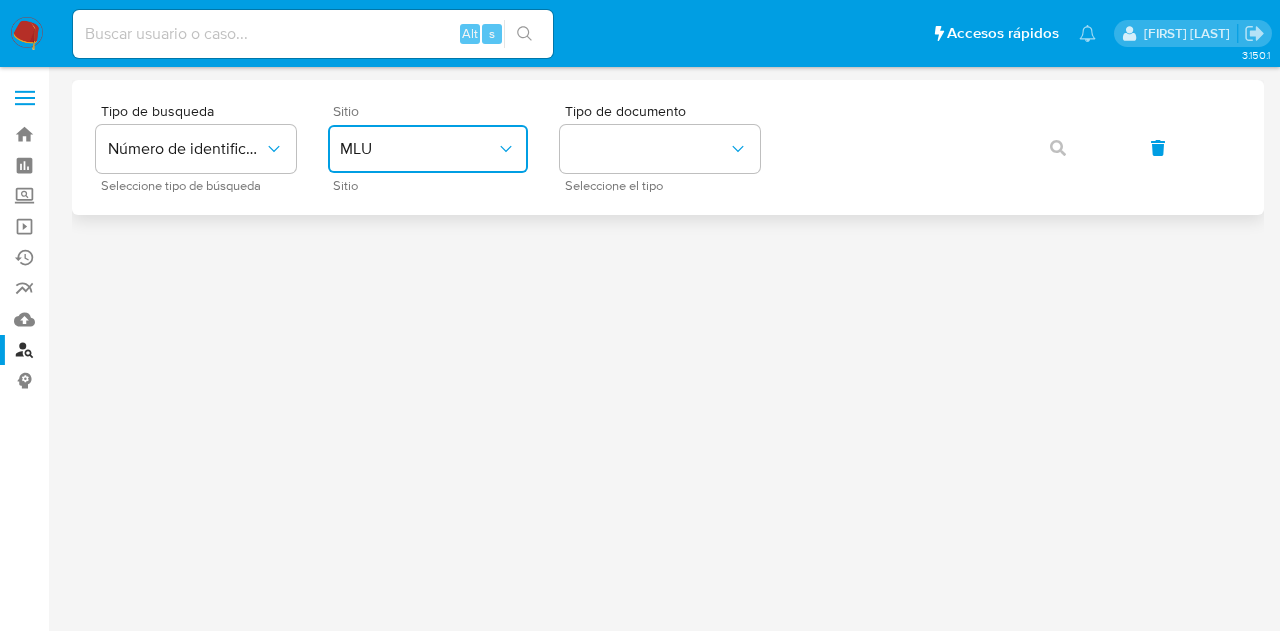 click on "MLU" at bounding box center [428, 149] 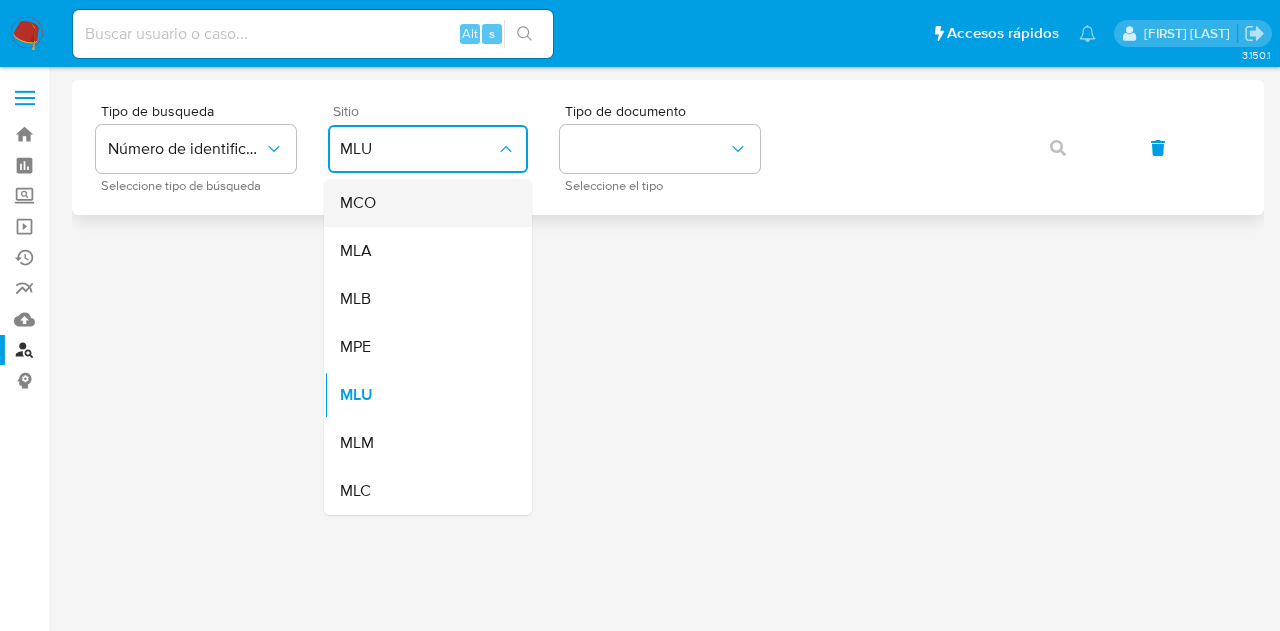 click on "MCO" at bounding box center [422, 203] 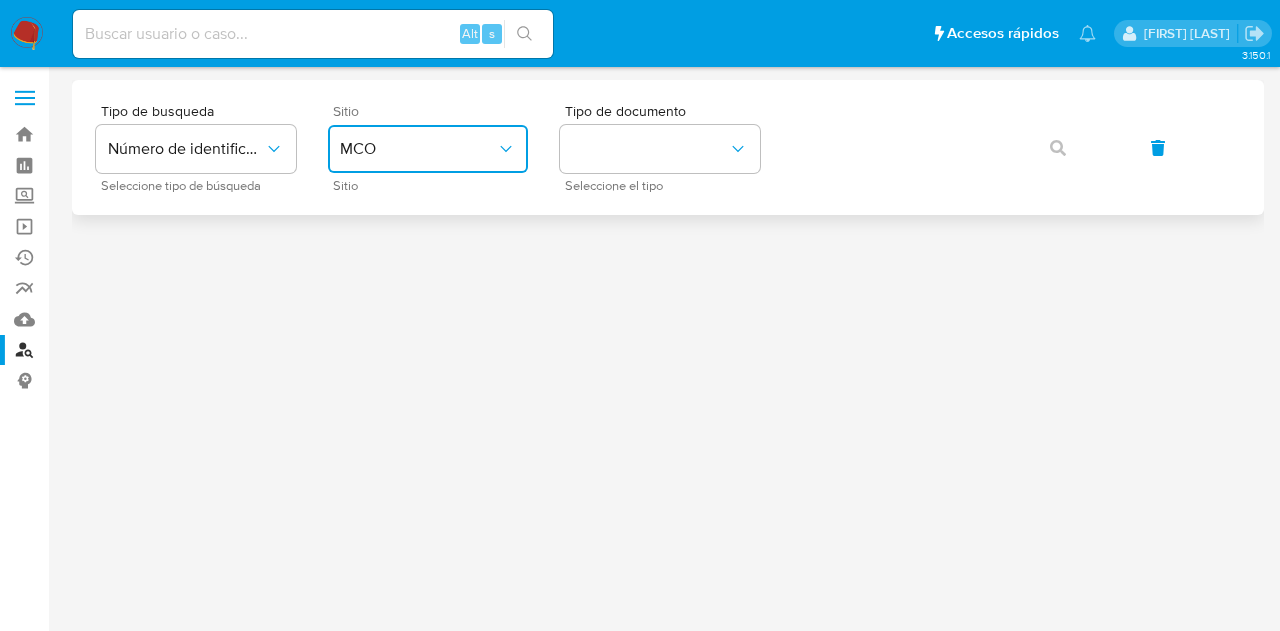 click on "MCO" at bounding box center (418, 149) 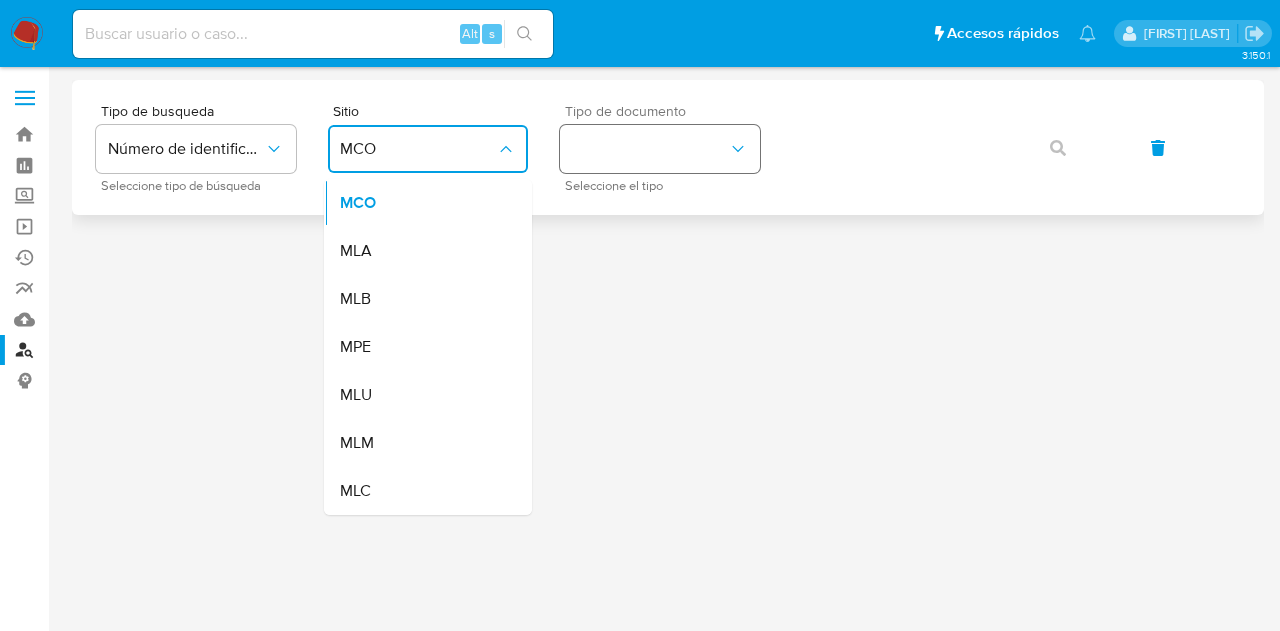 drag, startPoint x: 412, startPoint y: 251, endPoint x: 630, endPoint y: 163, distance: 235.09148 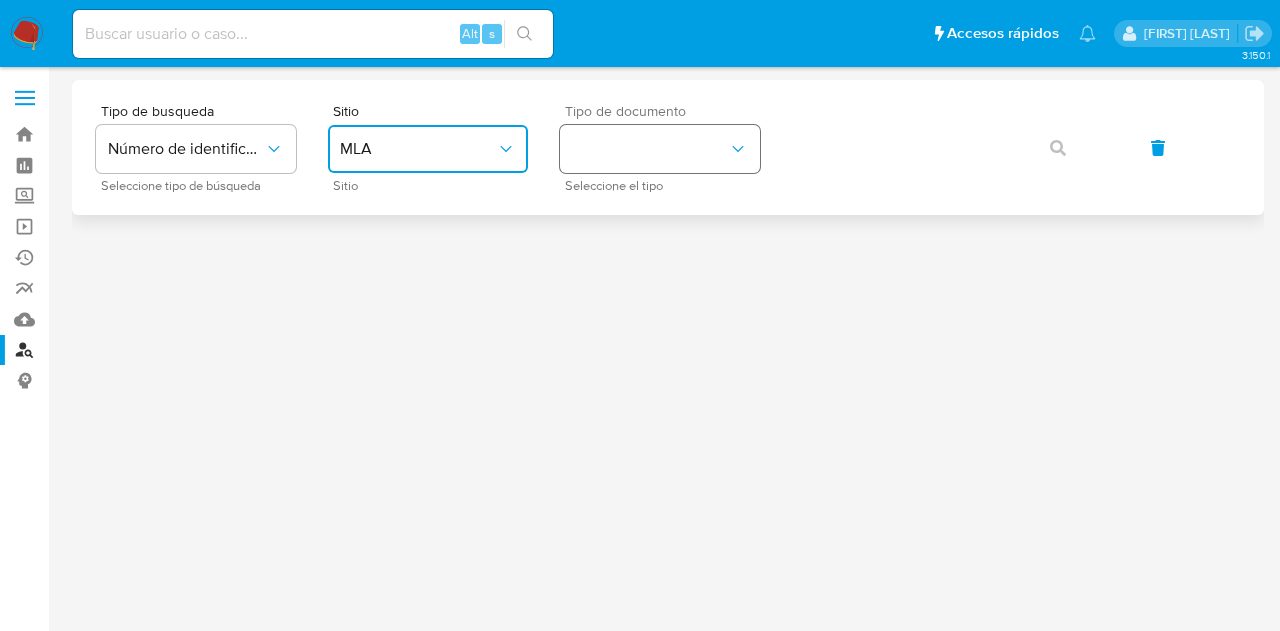 click at bounding box center [660, 149] 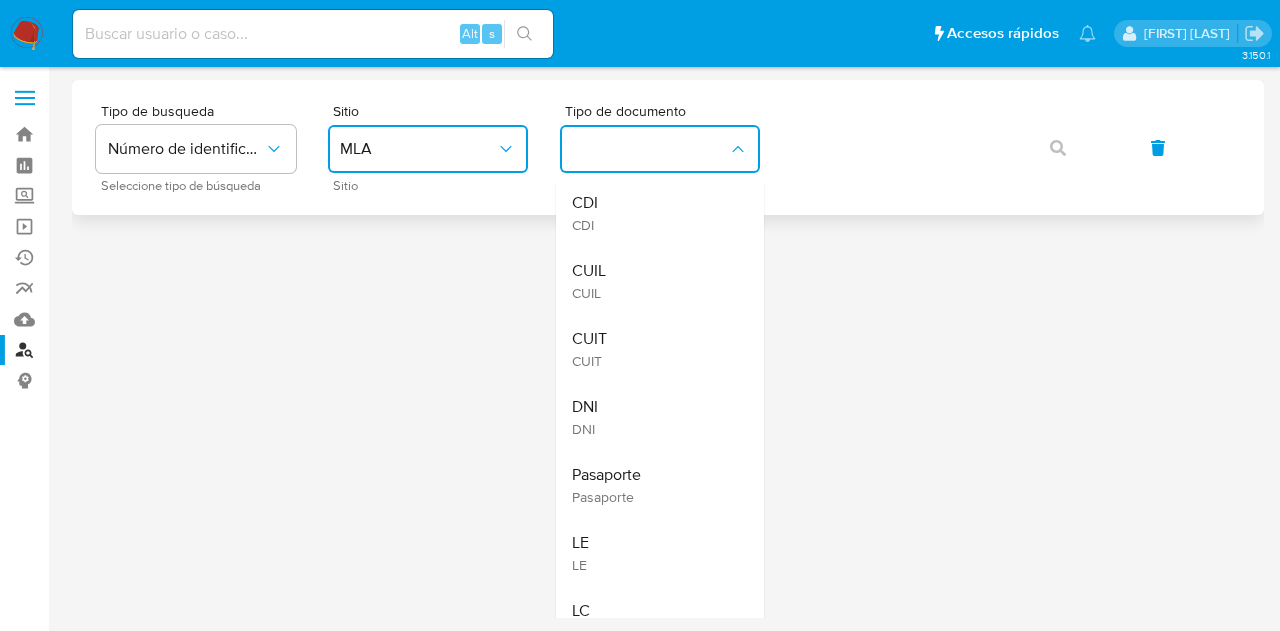 drag, startPoint x: 648, startPoint y: 279, endPoint x: 794, endPoint y: 186, distance: 173.10402 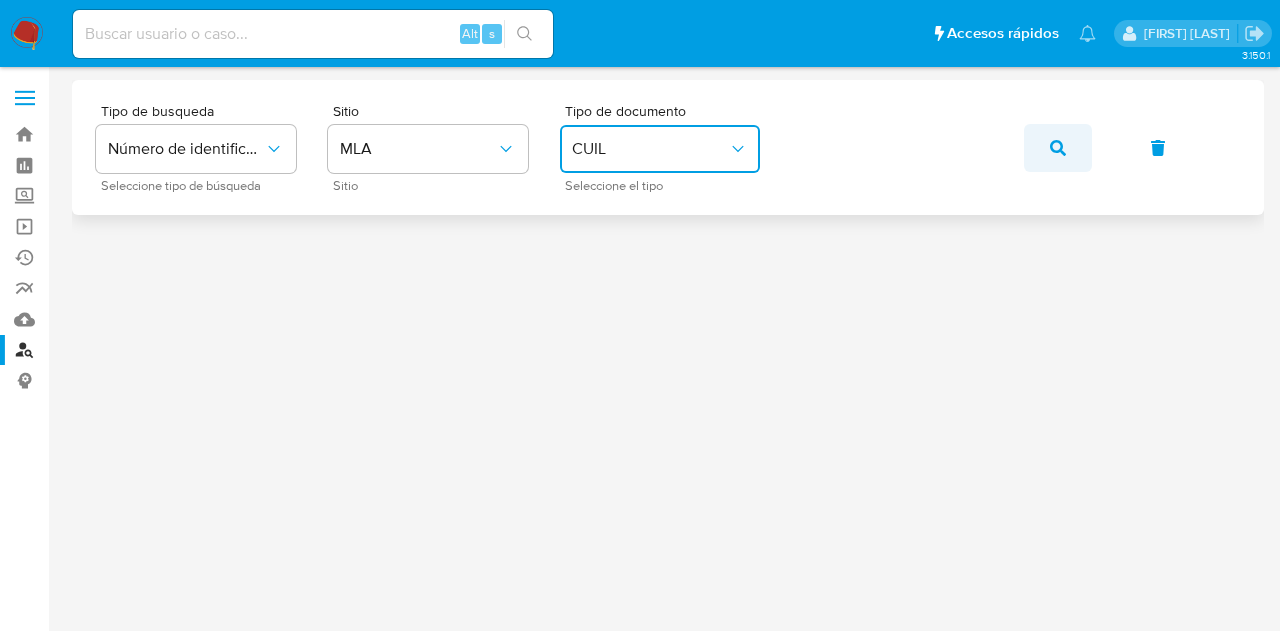 click 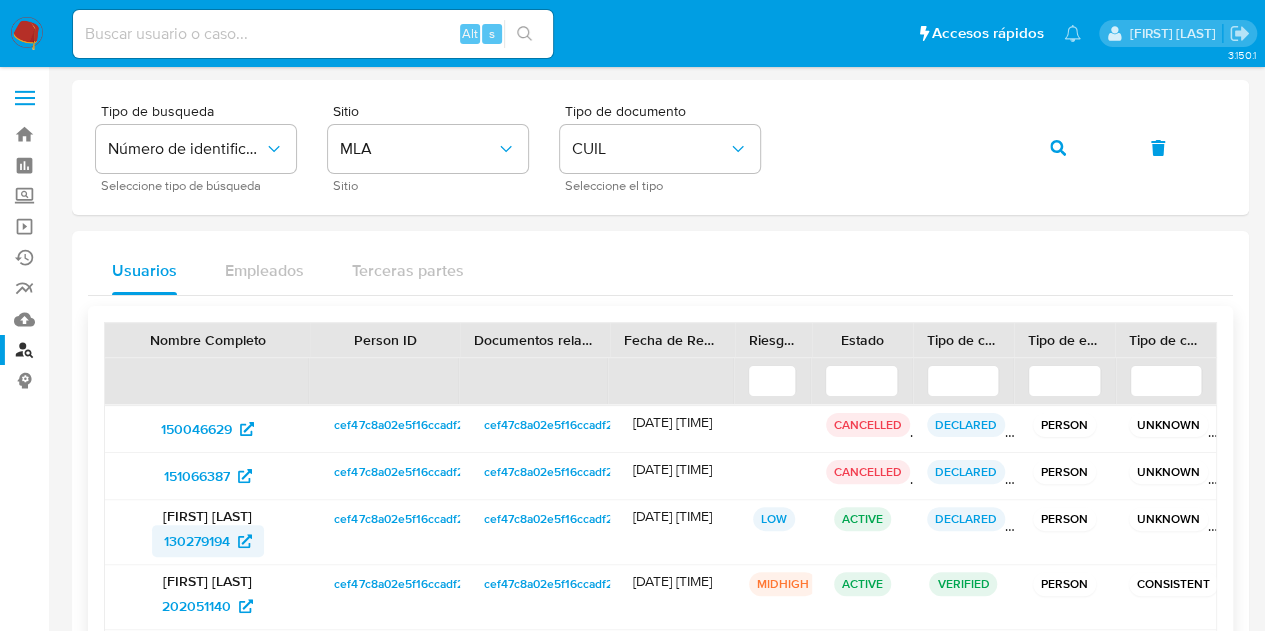 click on "130279194" at bounding box center [197, 541] 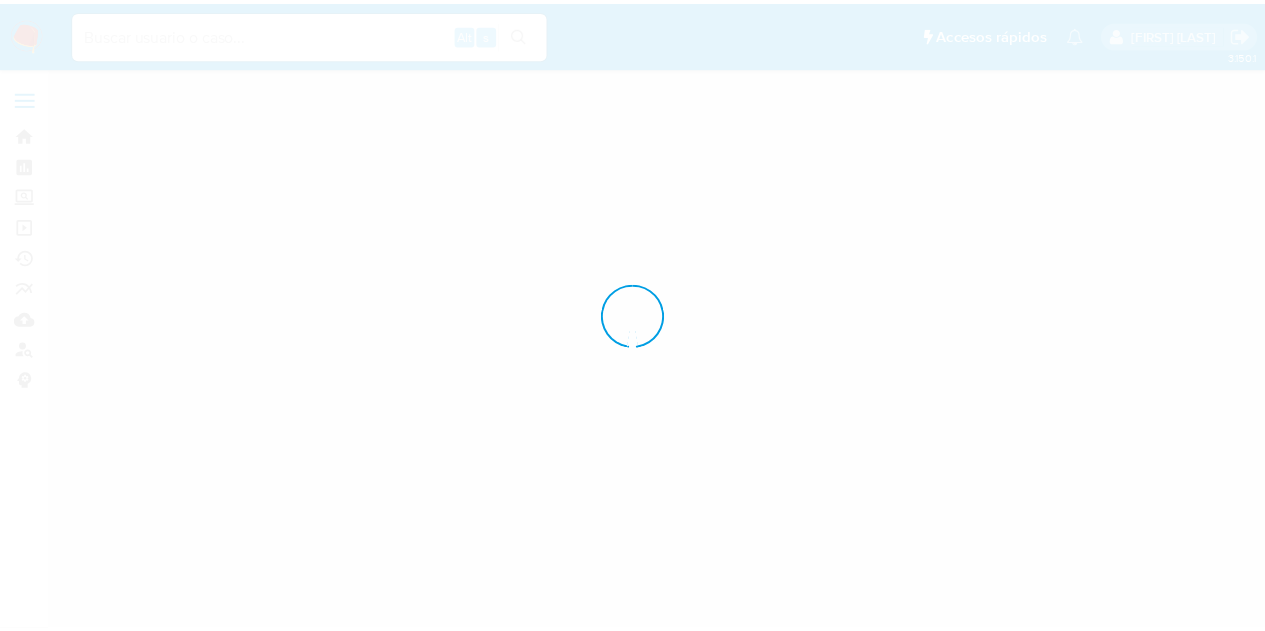 scroll, scrollTop: 0, scrollLeft: 0, axis: both 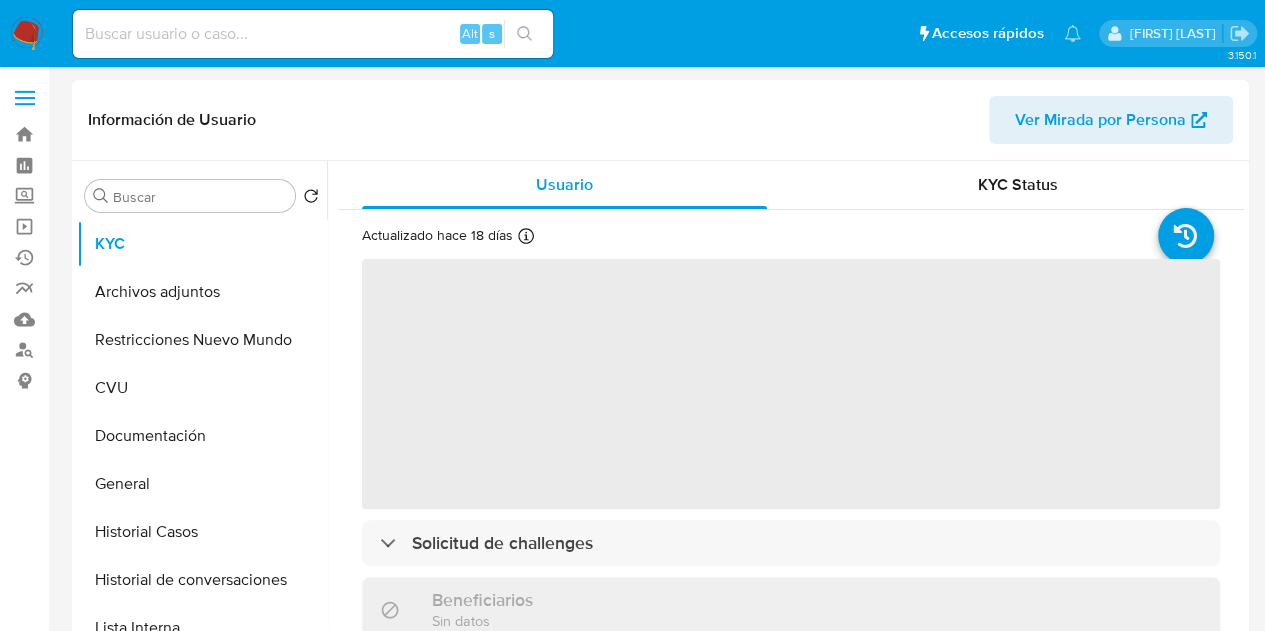 click on "Ver Mirada por Persona" at bounding box center (1100, 120) 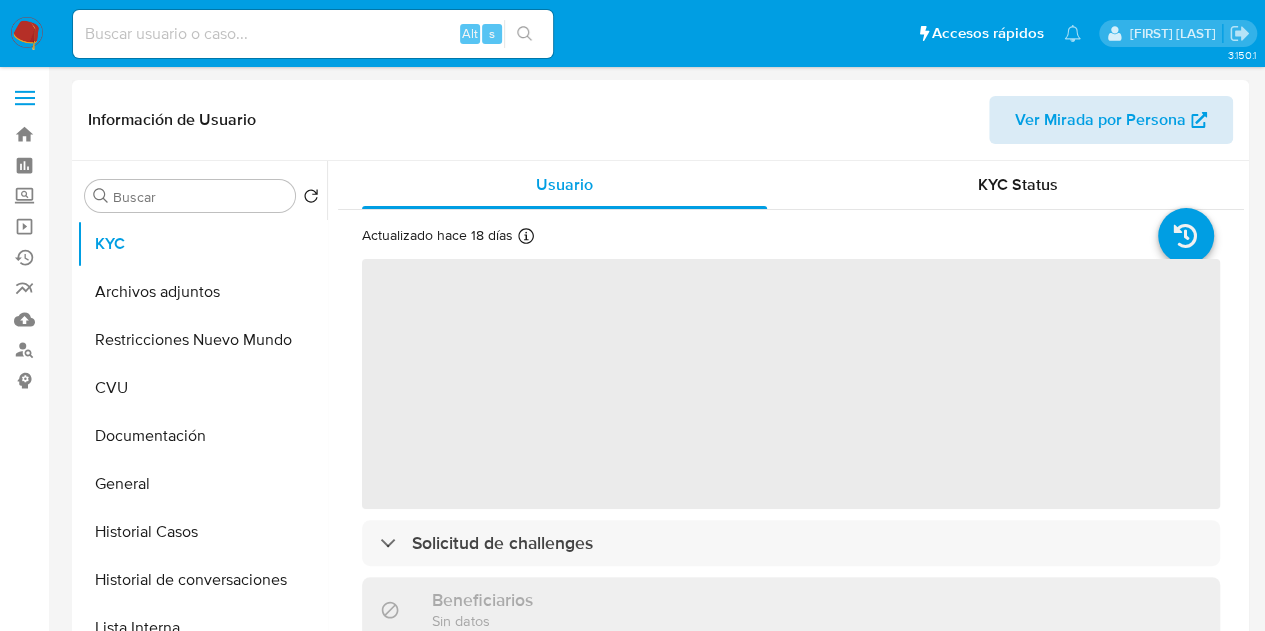 select on "10" 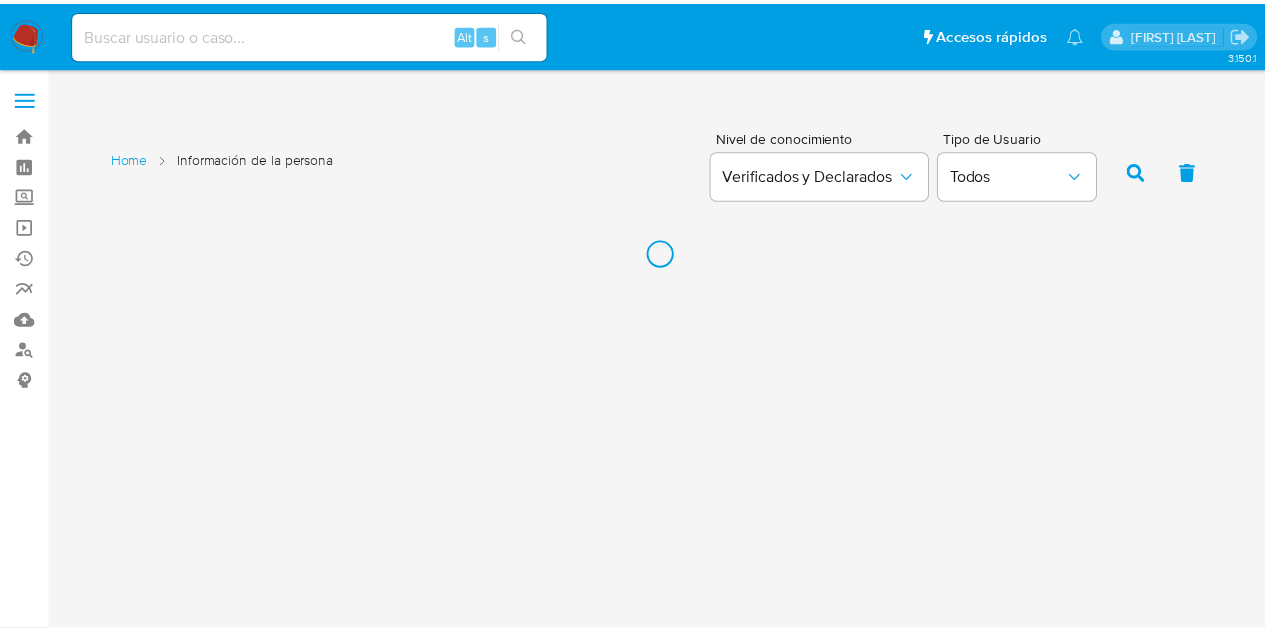scroll, scrollTop: 0, scrollLeft: 0, axis: both 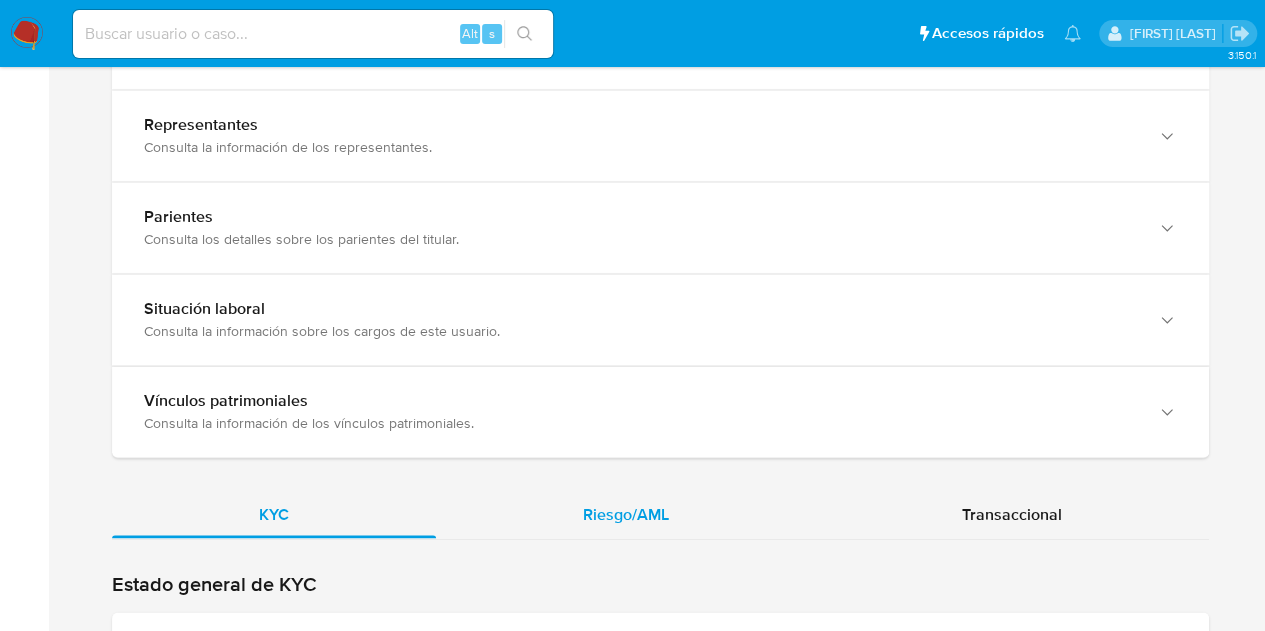 click on "Riesgo/AML" at bounding box center [626, 513] 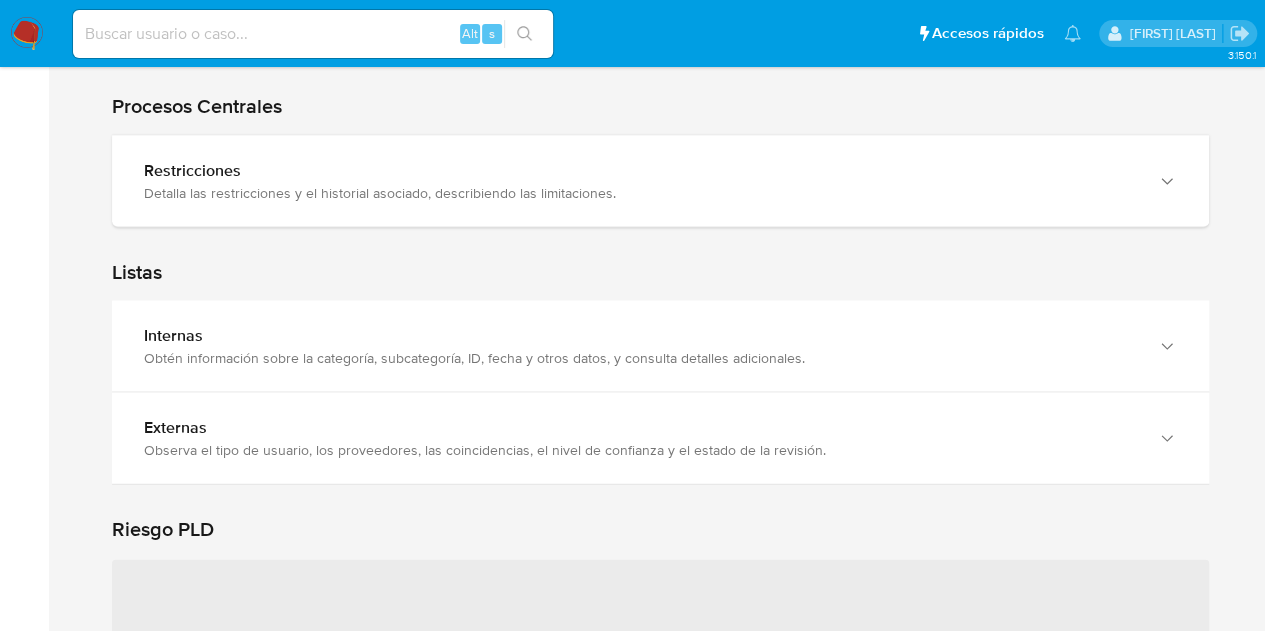 scroll, scrollTop: 1870, scrollLeft: 0, axis: vertical 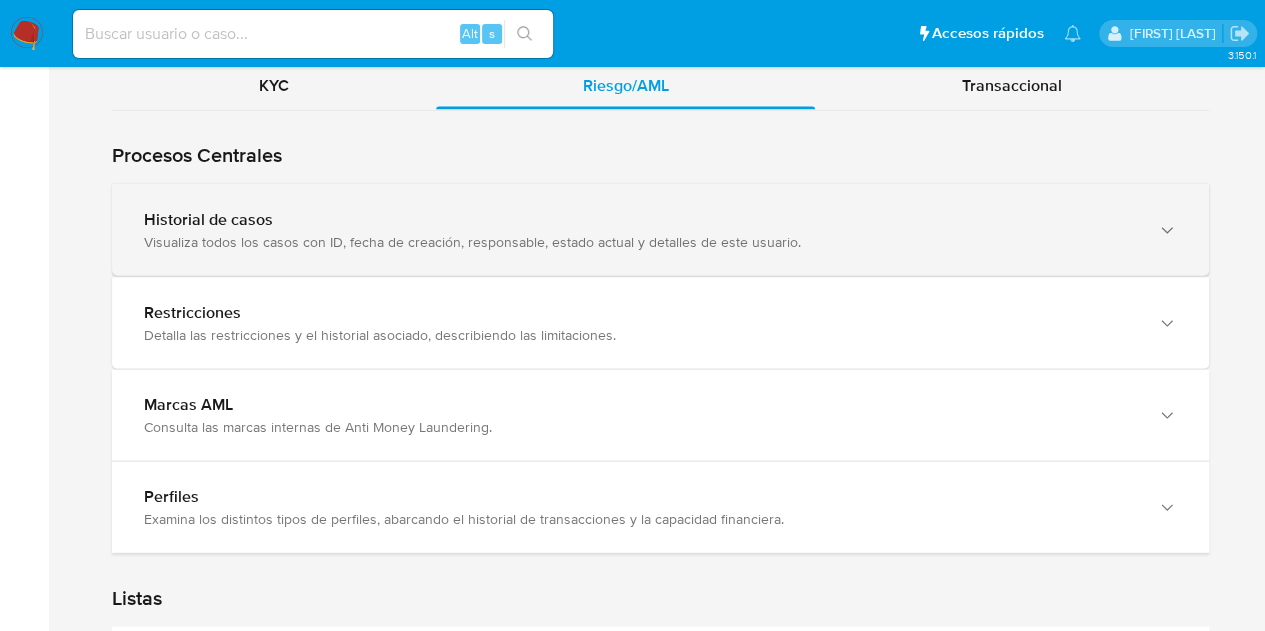 click on "Historial de casos Visualiza todos los casos con ID, fecha de creación, responsable, estado actual y detalles de este usuario." at bounding box center (660, 229) 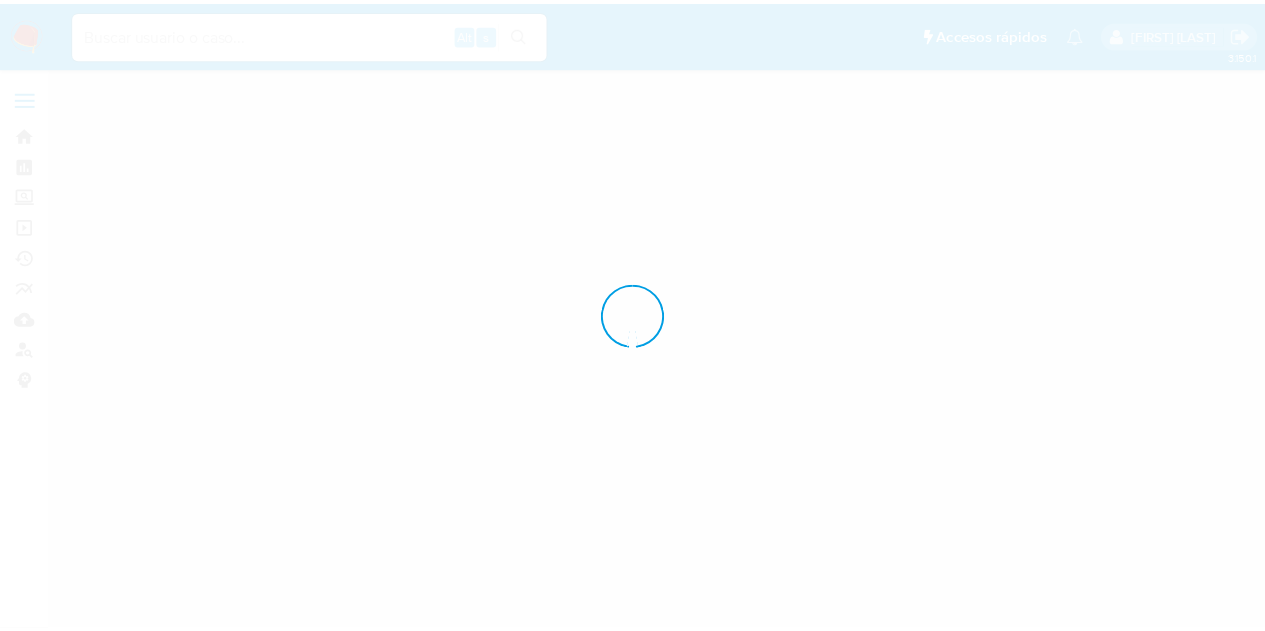scroll, scrollTop: 0, scrollLeft: 0, axis: both 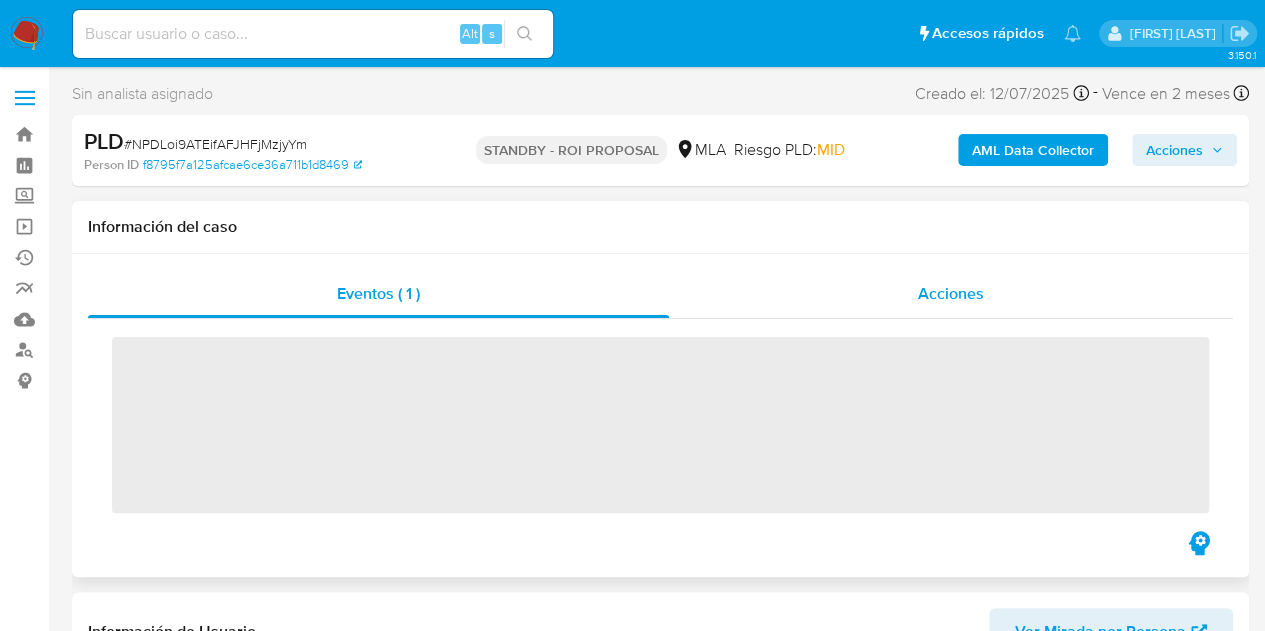 click on "Acciones" at bounding box center [951, 294] 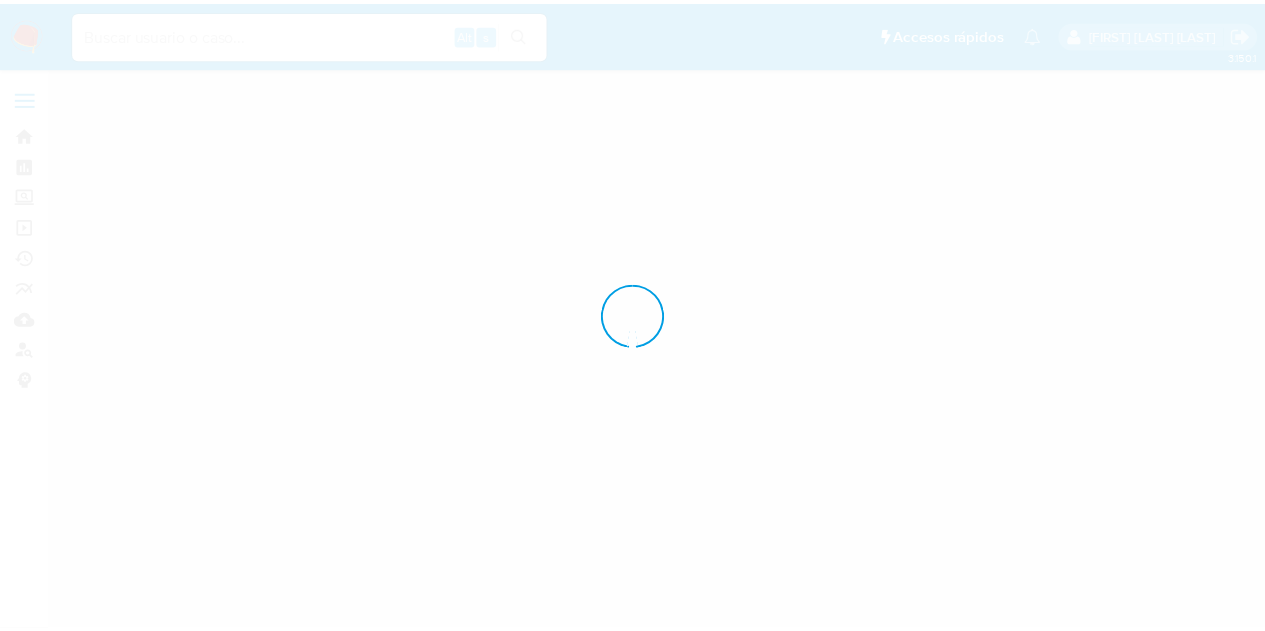 scroll, scrollTop: 0, scrollLeft: 0, axis: both 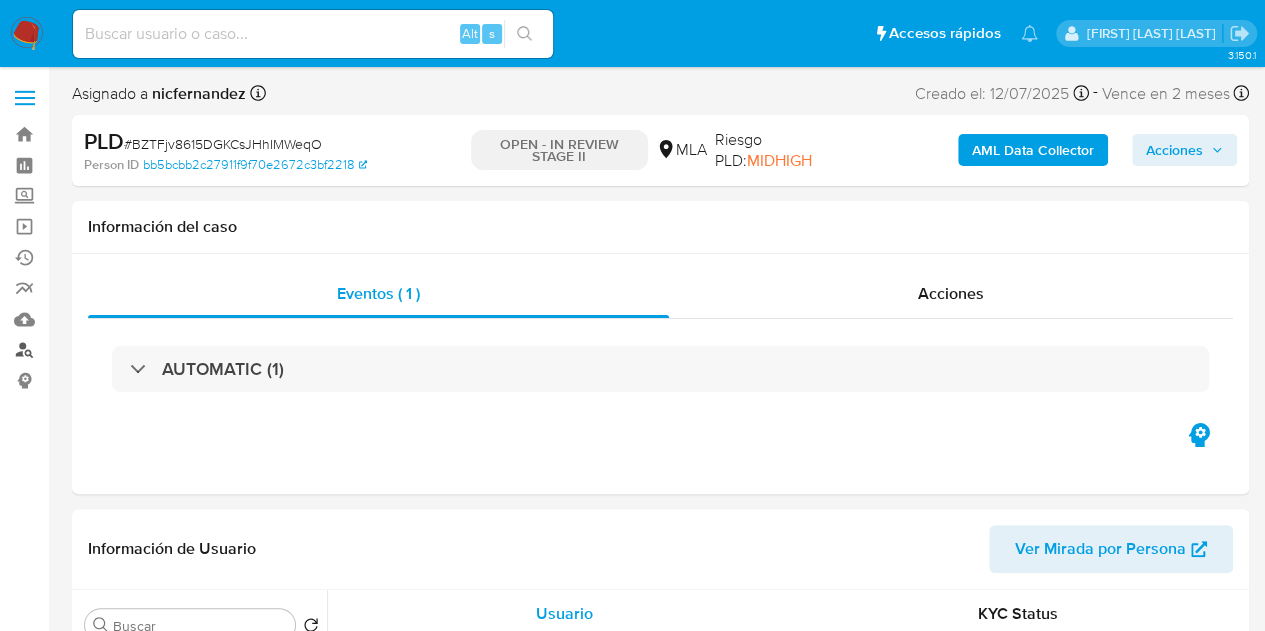 click on "Buscador de personas" at bounding box center (119, 350) 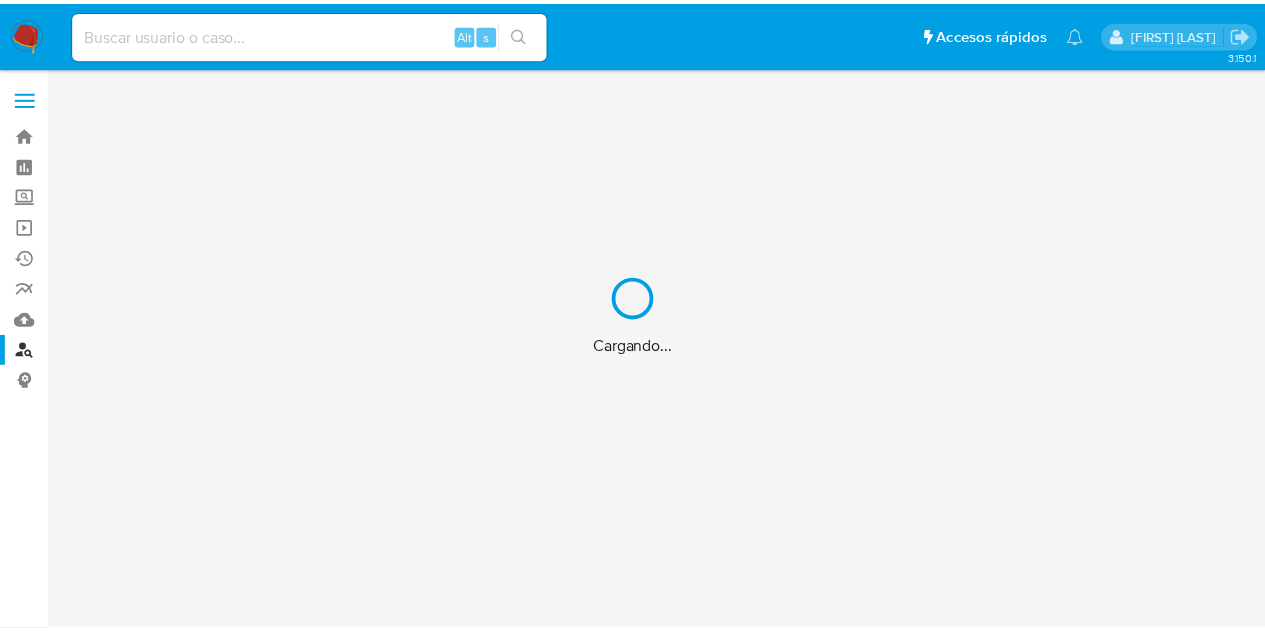 scroll, scrollTop: 0, scrollLeft: 0, axis: both 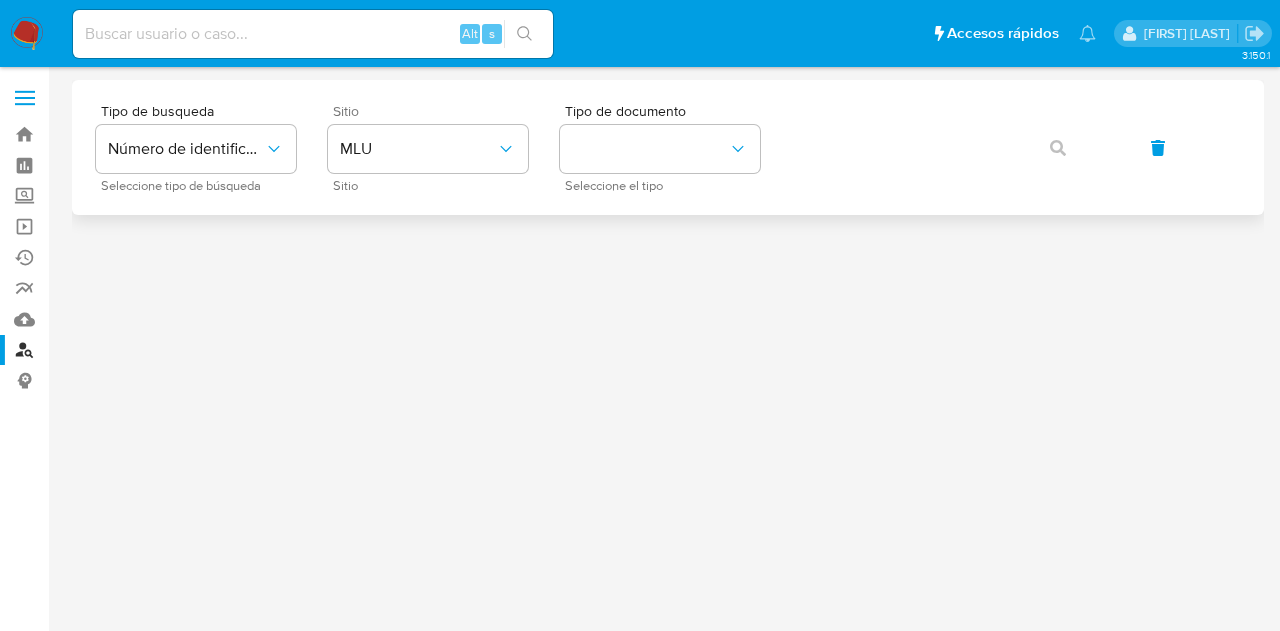 click on "Sitio" at bounding box center [433, 111] 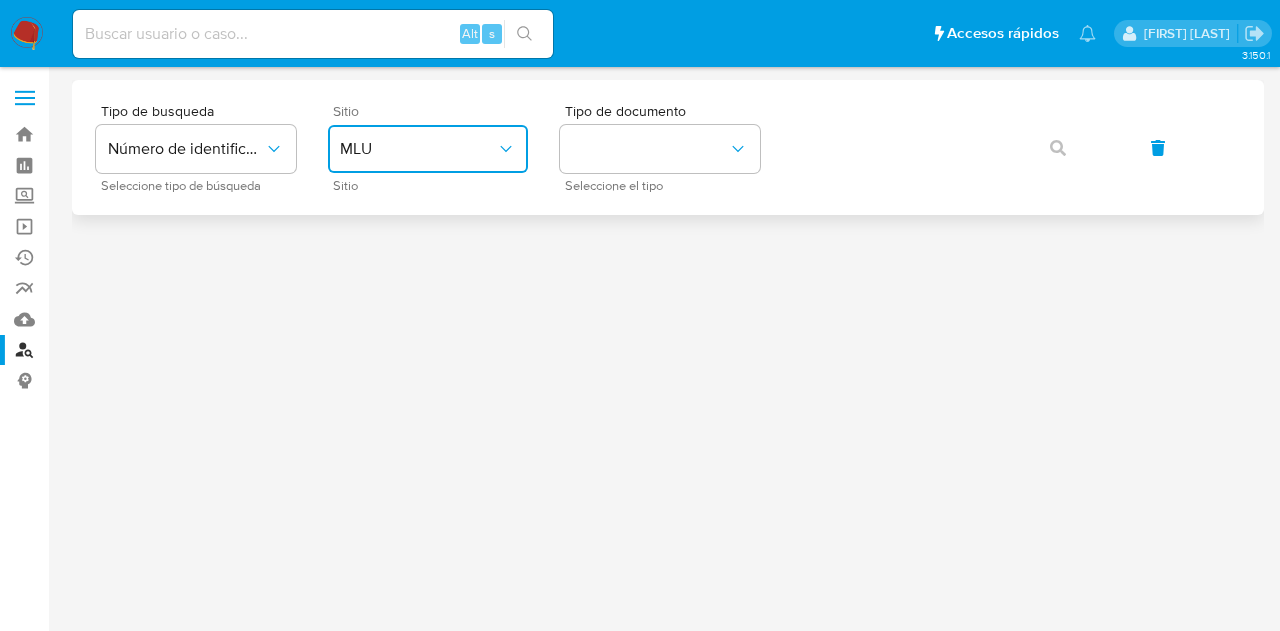 click on "MLU" at bounding box center [418, 149] 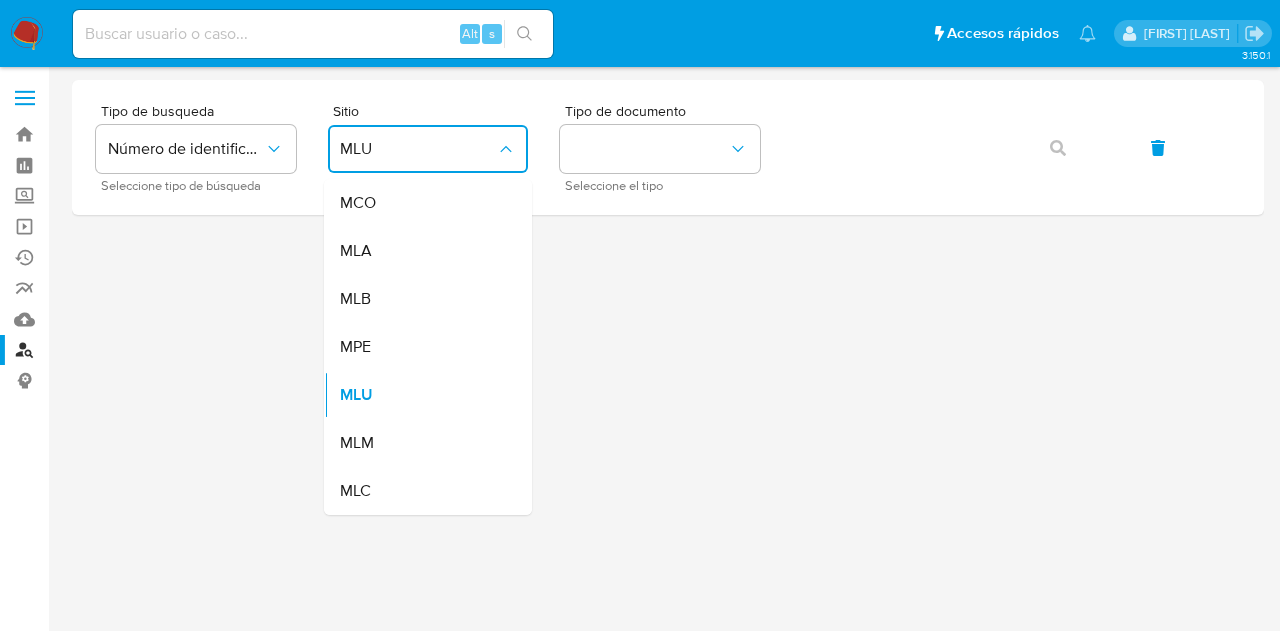 drag, startPoint x: 438, startPoint y: 243, endPoint x: 456, endPoint y: 239, distance: 18.439089 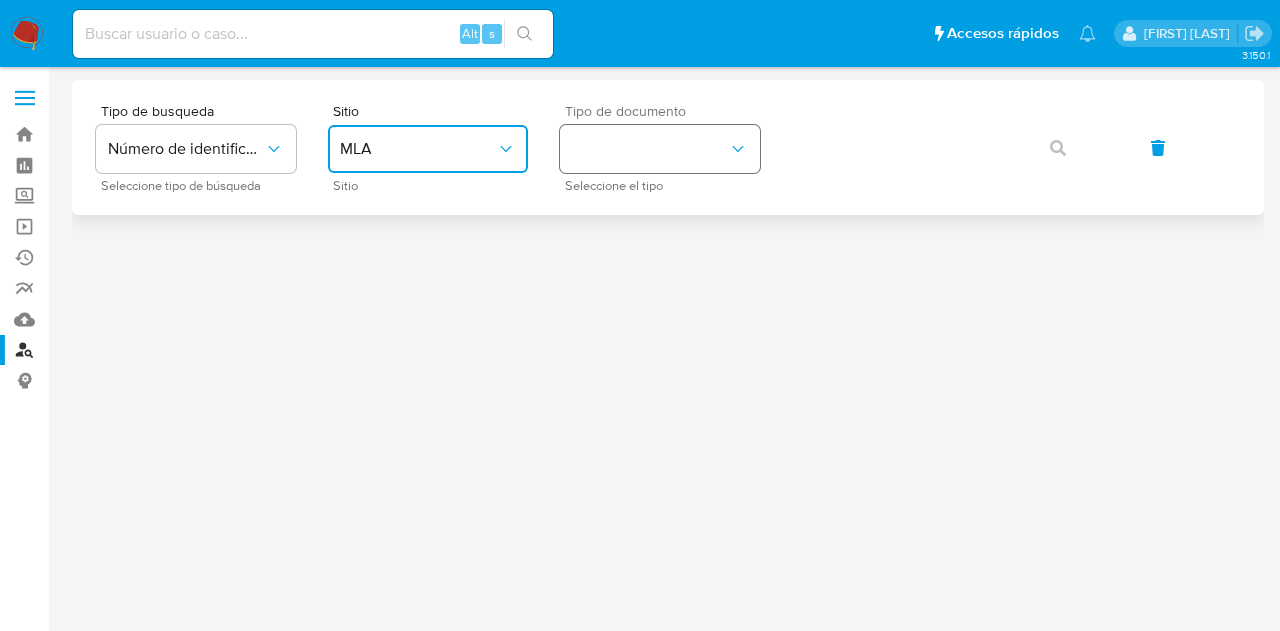 click at bounding box center [660, 149] 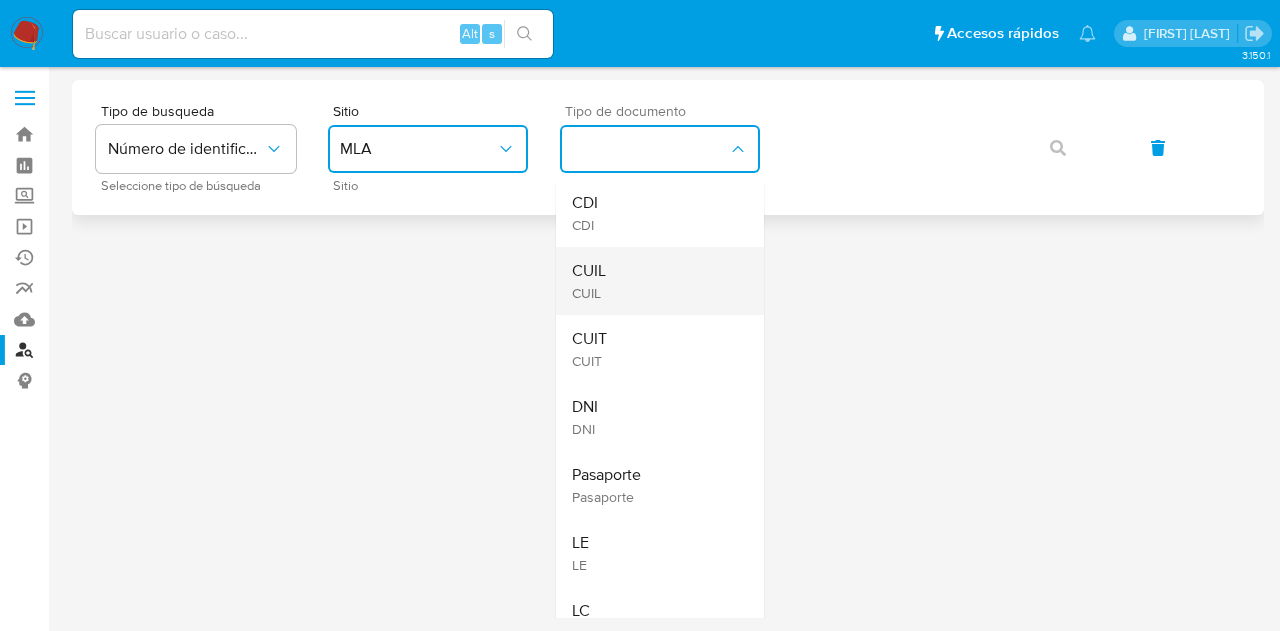 click on "CUIL CUIL" at bounding box center (654, 281) 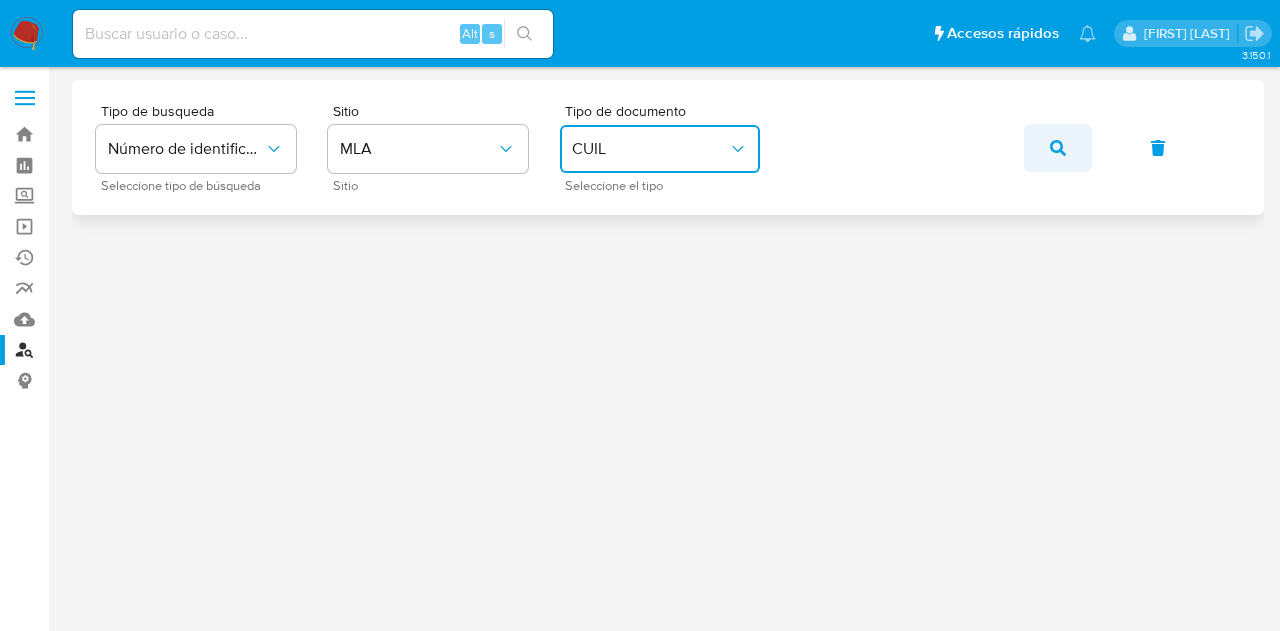click at bounding box center (1058, 148) 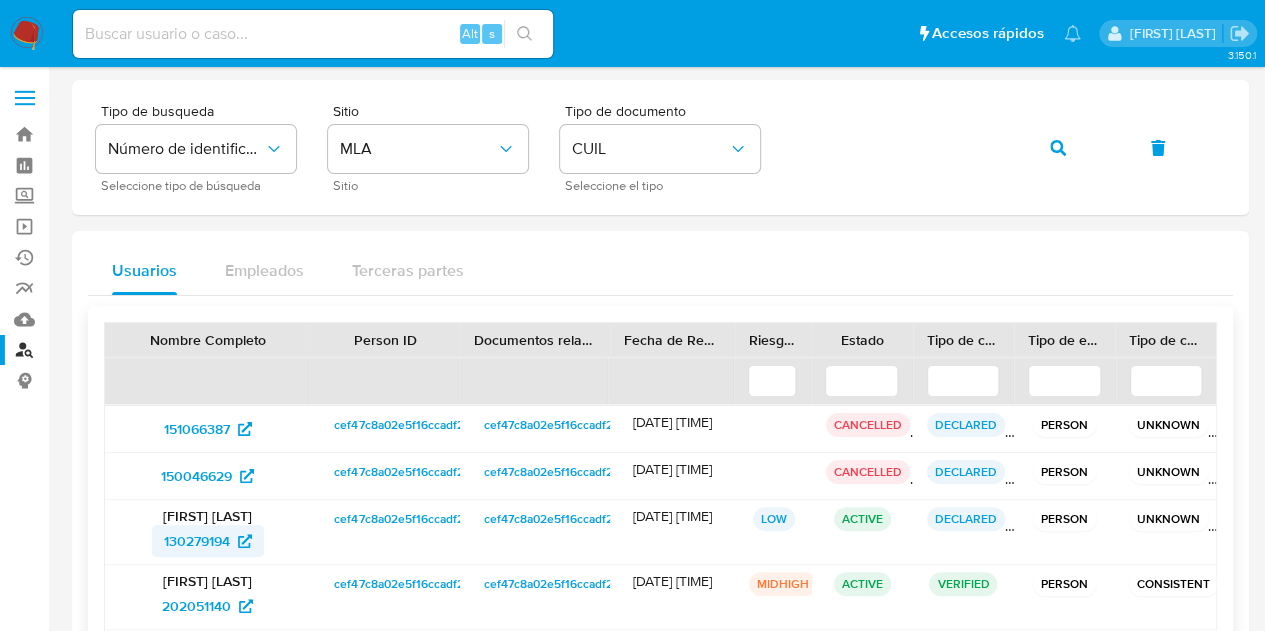 click on "130279194" at bounding box center (197, 541) 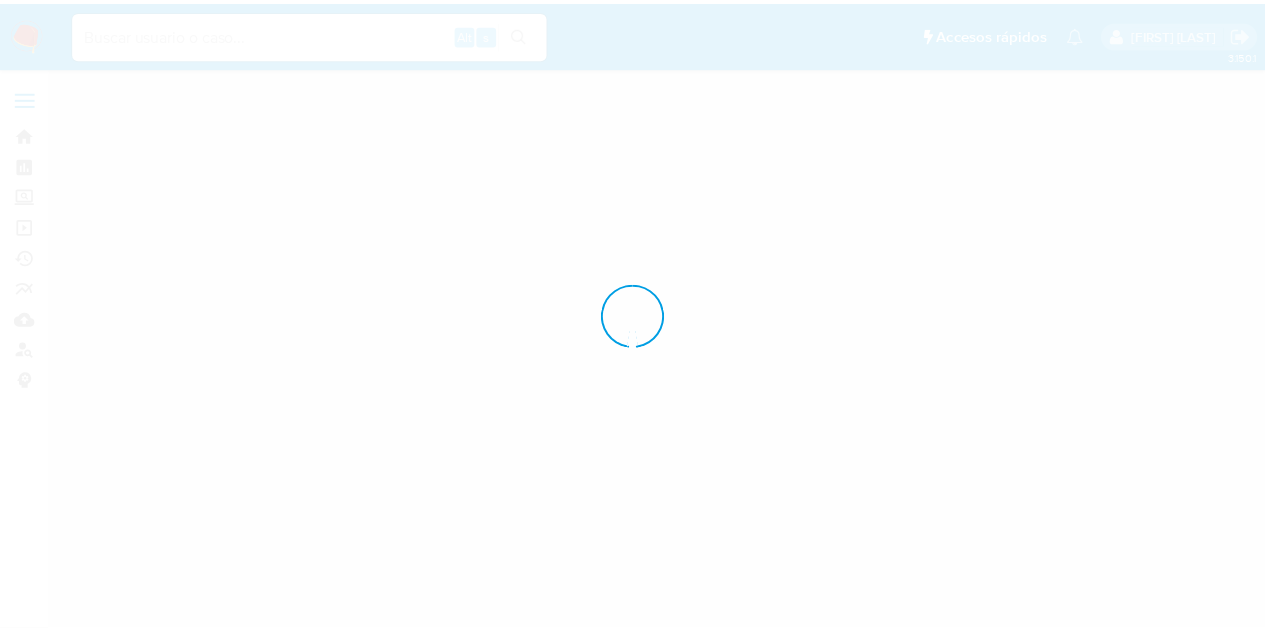 scroll, scrollTop: 0, scrollLeft: 0, axis: both 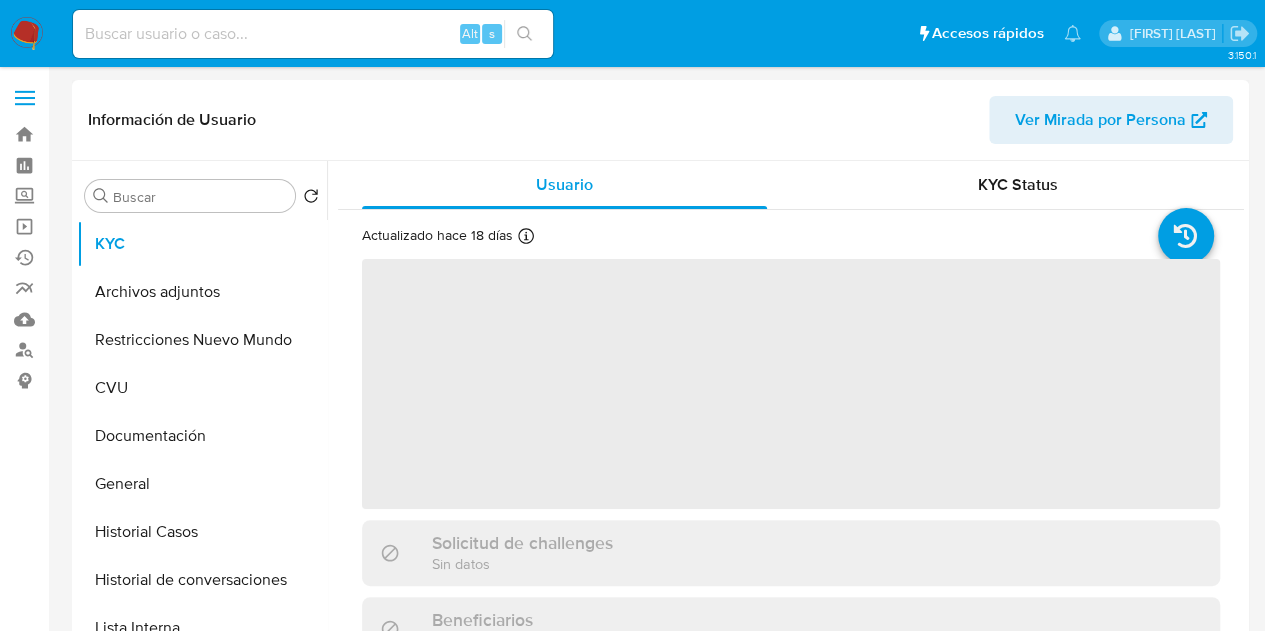 click on "Ver Mirada por Persona" at bounding box center (1100, 120) 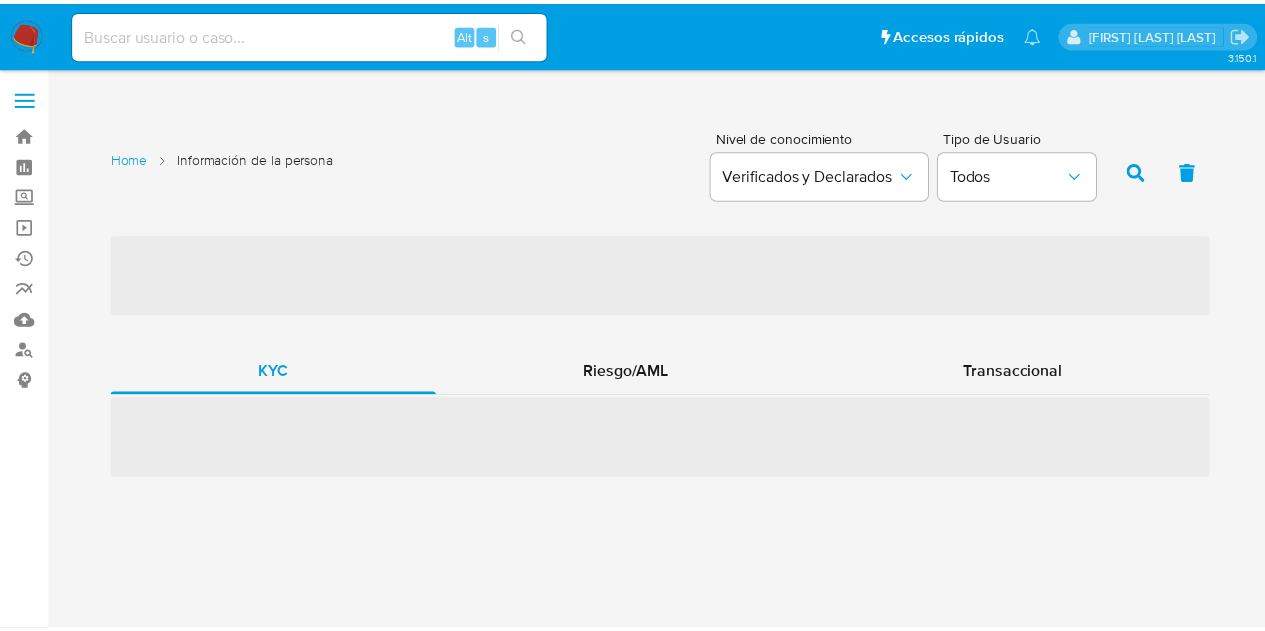 scroll, scrollTop: 0, scrollLeft: 0, axis: both 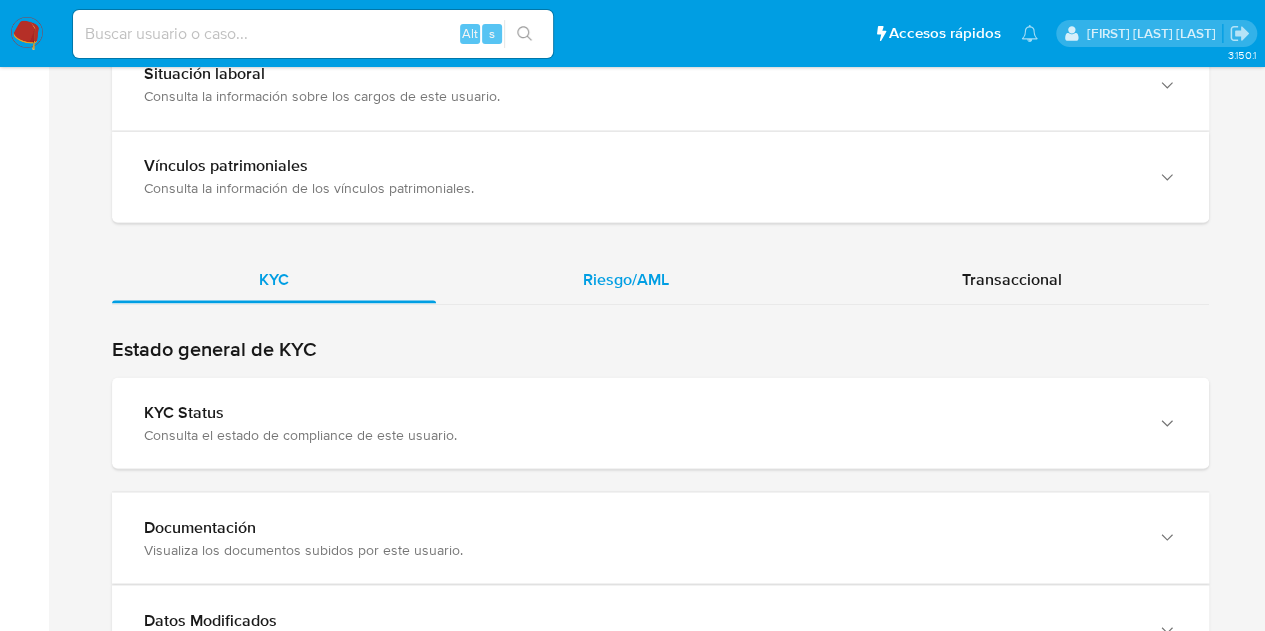 click on "Riesgo/AML" at bounding box center (626, 278) 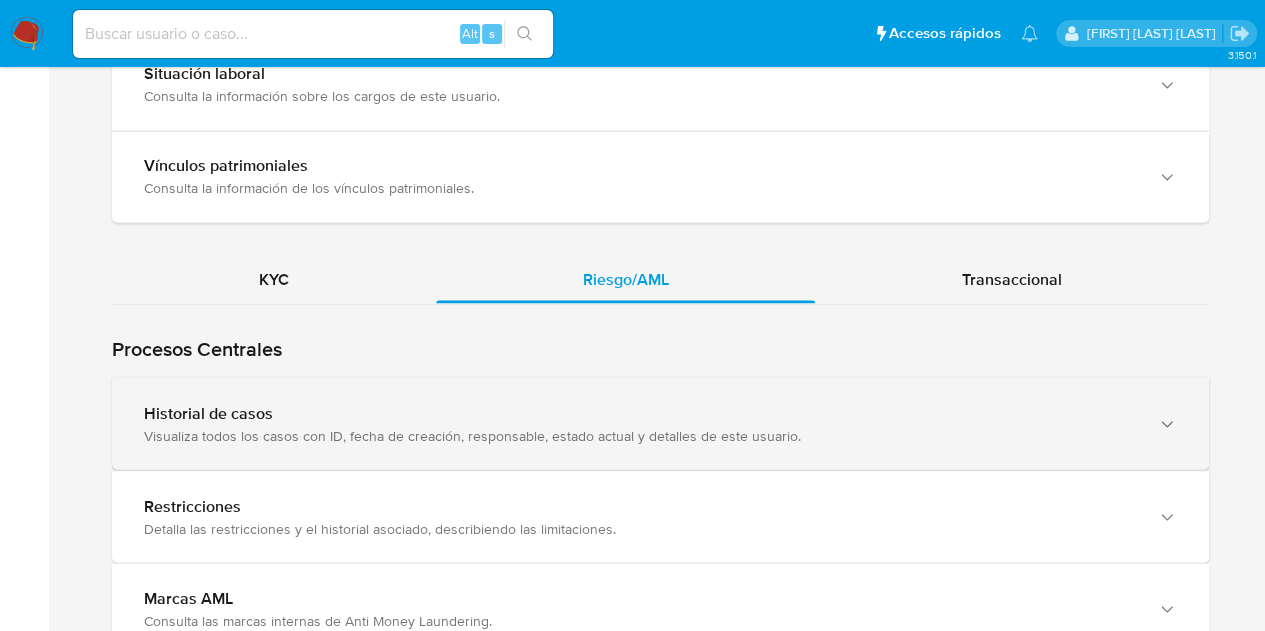 click on "Historial de casos" at bounding box center (640, 413) 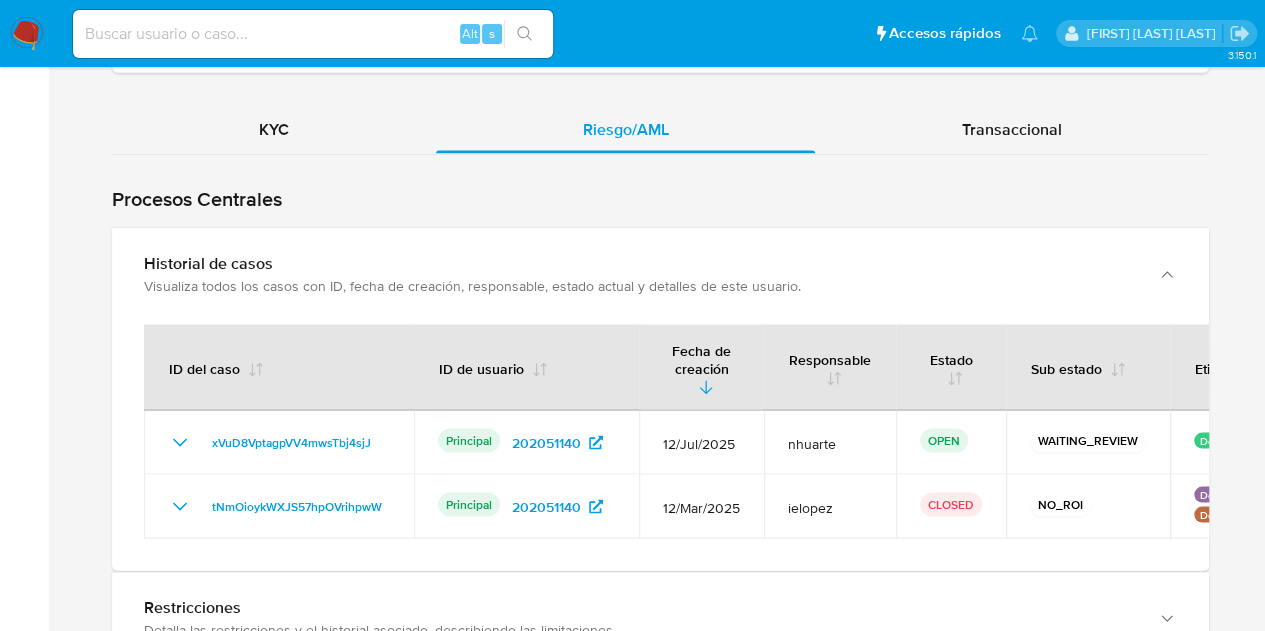 scroll, scrollTop: 1859, scrollLeft: 0, axis: vertical 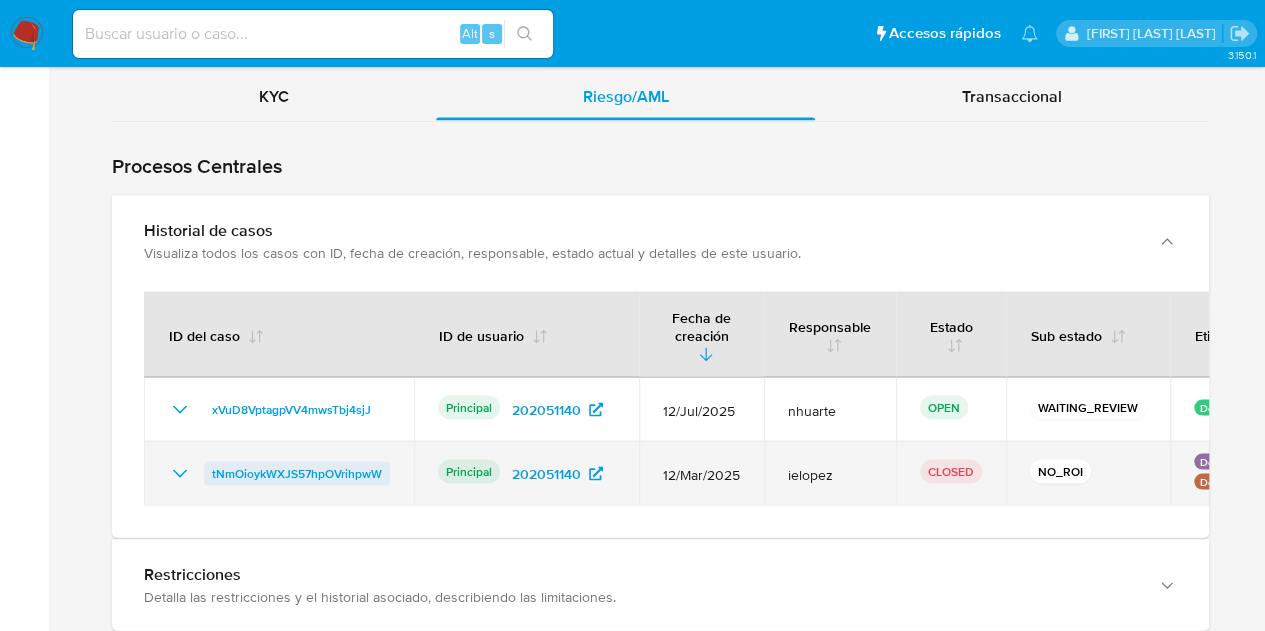 click on "tNmOioykWXJS57hpOVrihpwW" at bounding box center (297, 473) 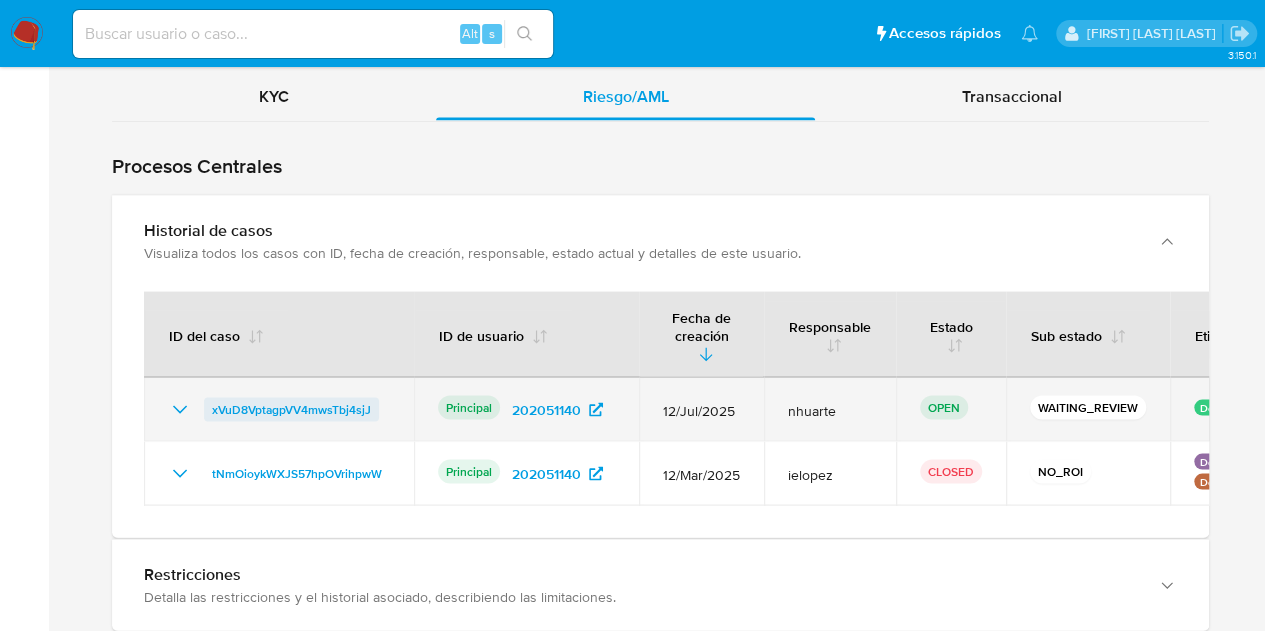 click on "xVuD8VptagpVV4mwsTbj4sjJ" at bounding box center [291, 409] 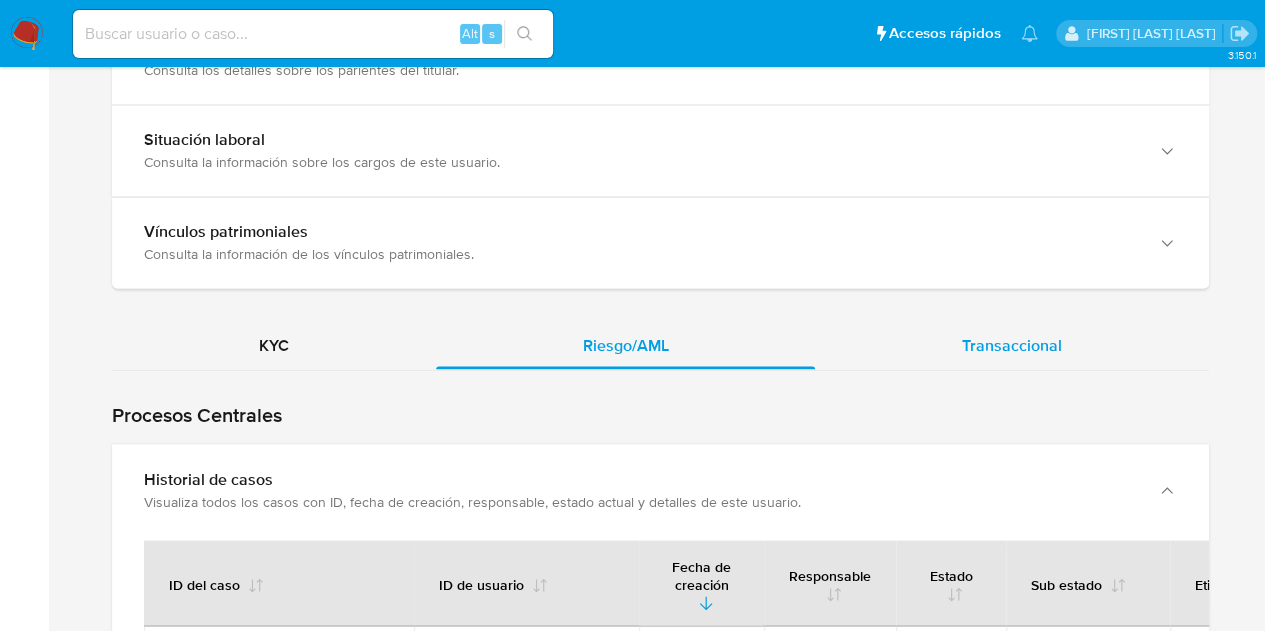 click on "Transaccional" at bounding box center (1012, 345) 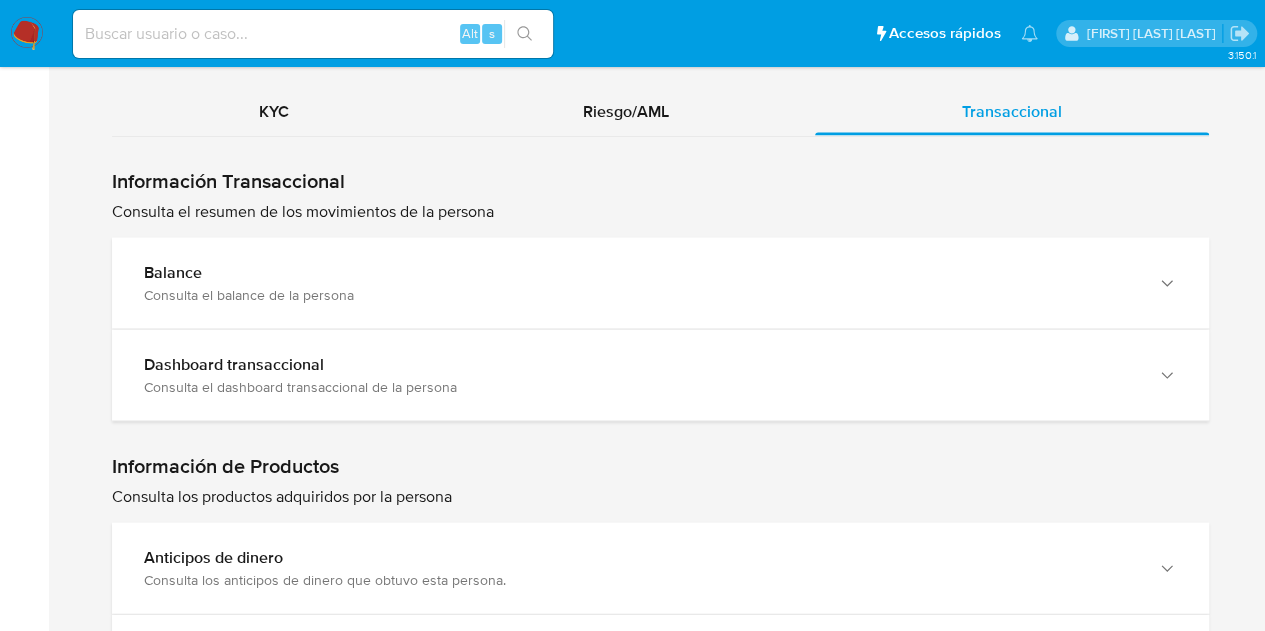 scroll, scrollTop: 1899, scrollLeft: 0, axis: vertical 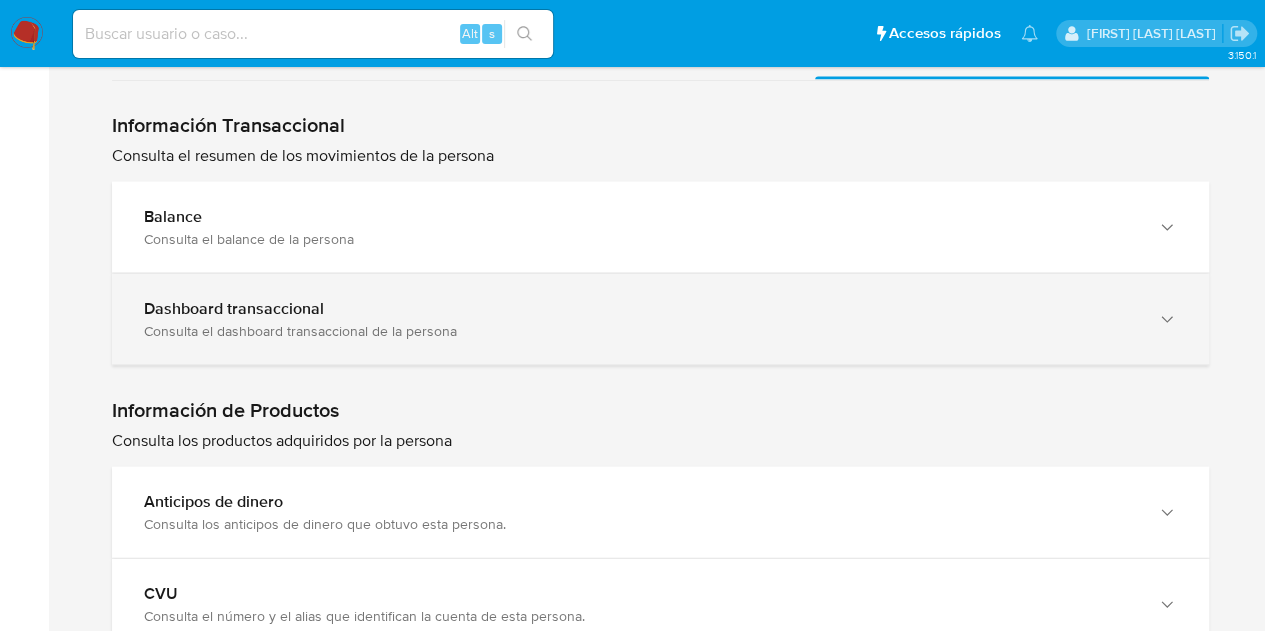 click on "Dashboard transaccional Consulta el dashboard transaccional de la persona" at bounding box center [660, 319] 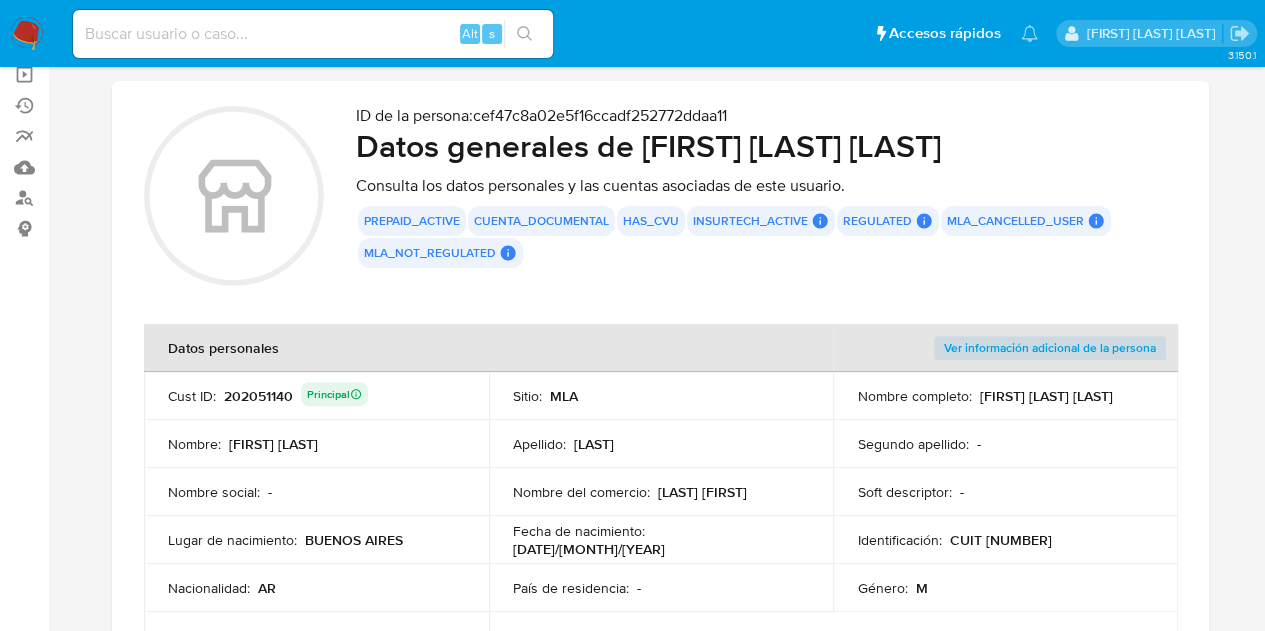 scroll, scrollTop: 14, scrollLeft: 0, axis: vertical 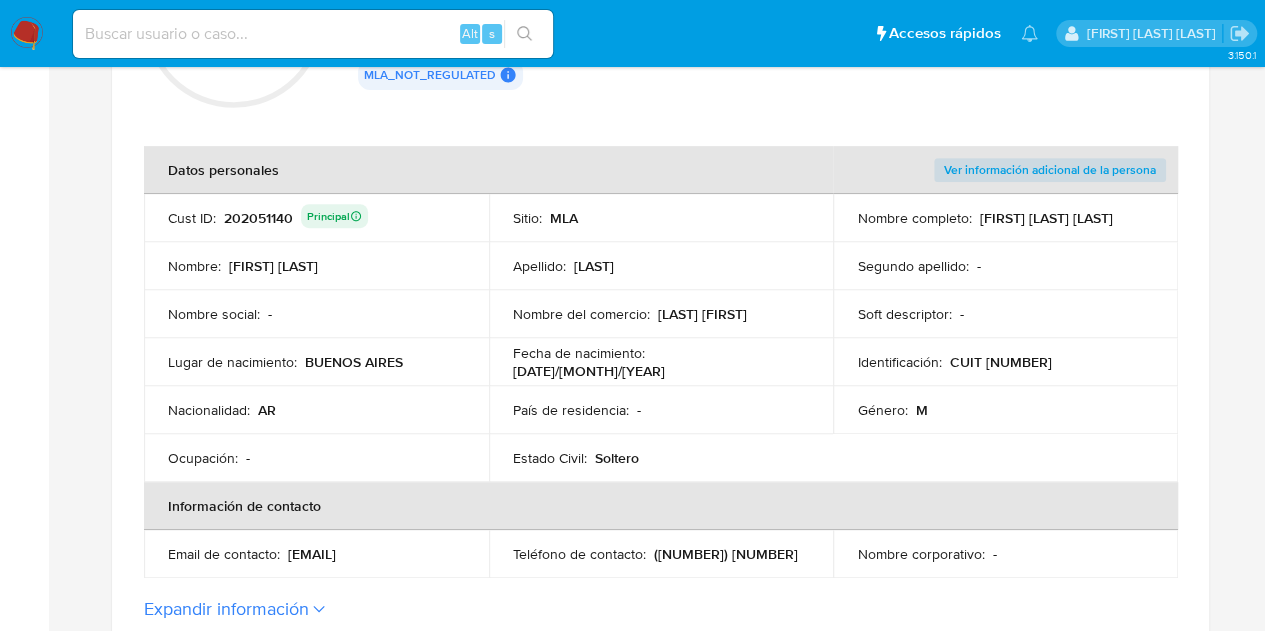 drag, startPoint x: 979, startPoint y: 219, endPoint x: 1158, endPoint y: 207, distance: 179.40178 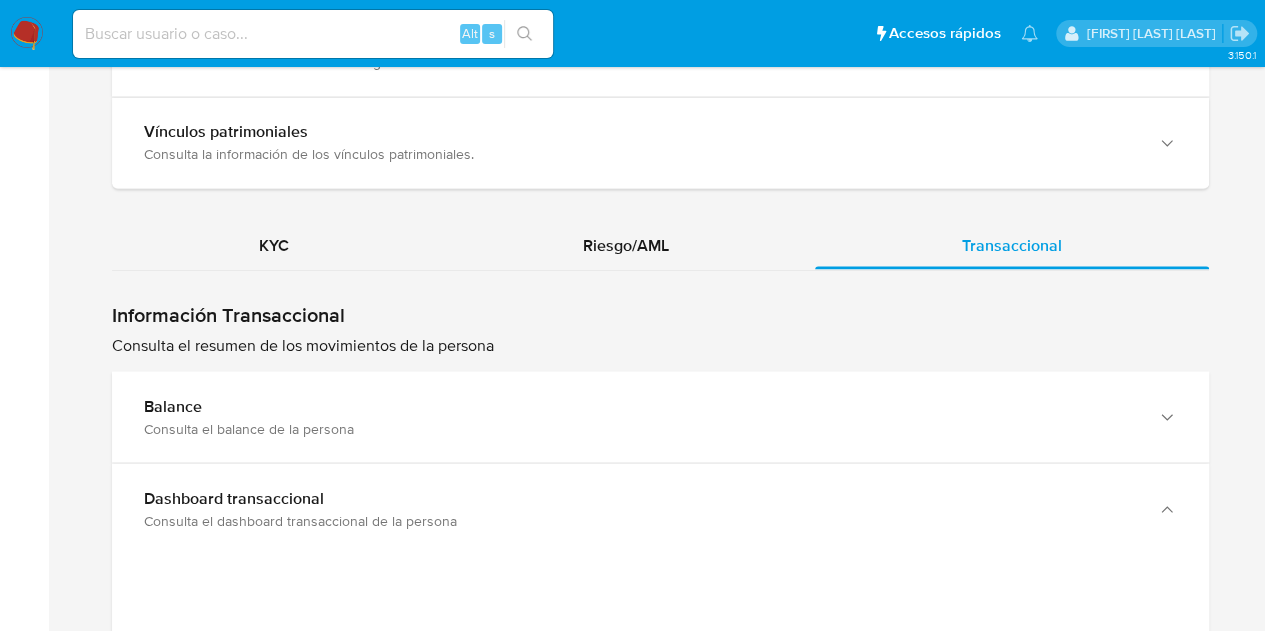 scroll, scrollTop: 1716, scrollLeft: 0, axis: vertical 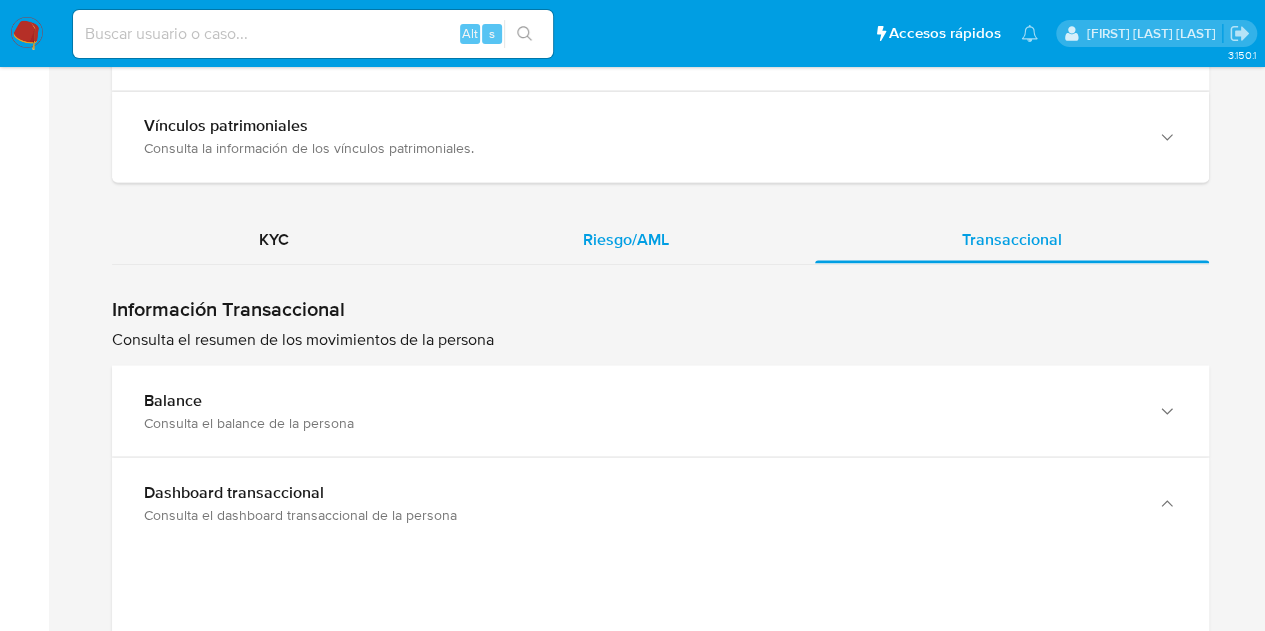 click on "Riesgo/AML" at bounding box center [626, 239] 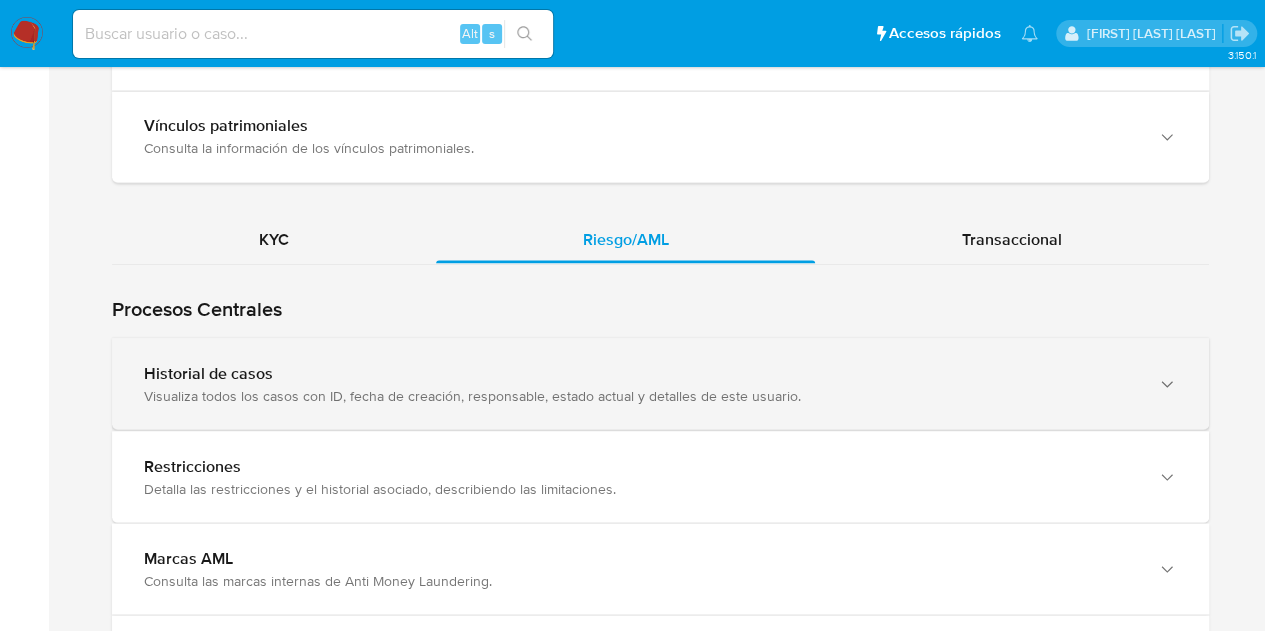click on "Historial de casos Visualiza todos los casos con ID, fecha de creación, responsable, estado actual y detalles de este usuario." at bounding box center [660, 383] 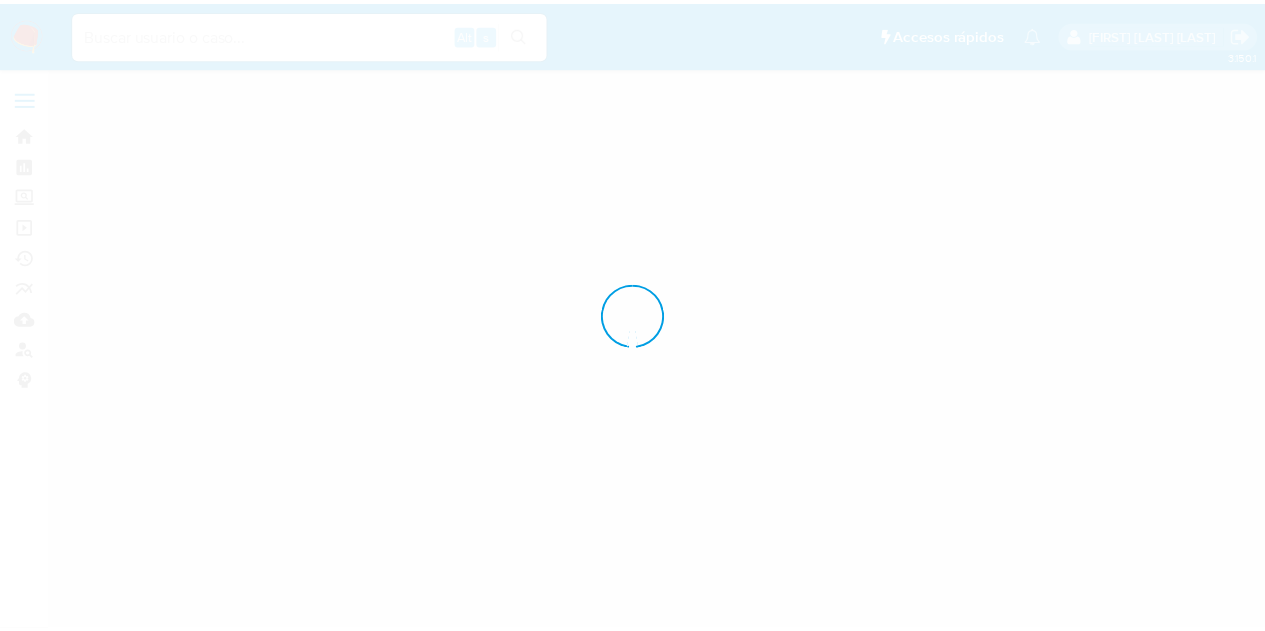 scroll, scrollTop: 0, scrollLeft: 0, axis: both 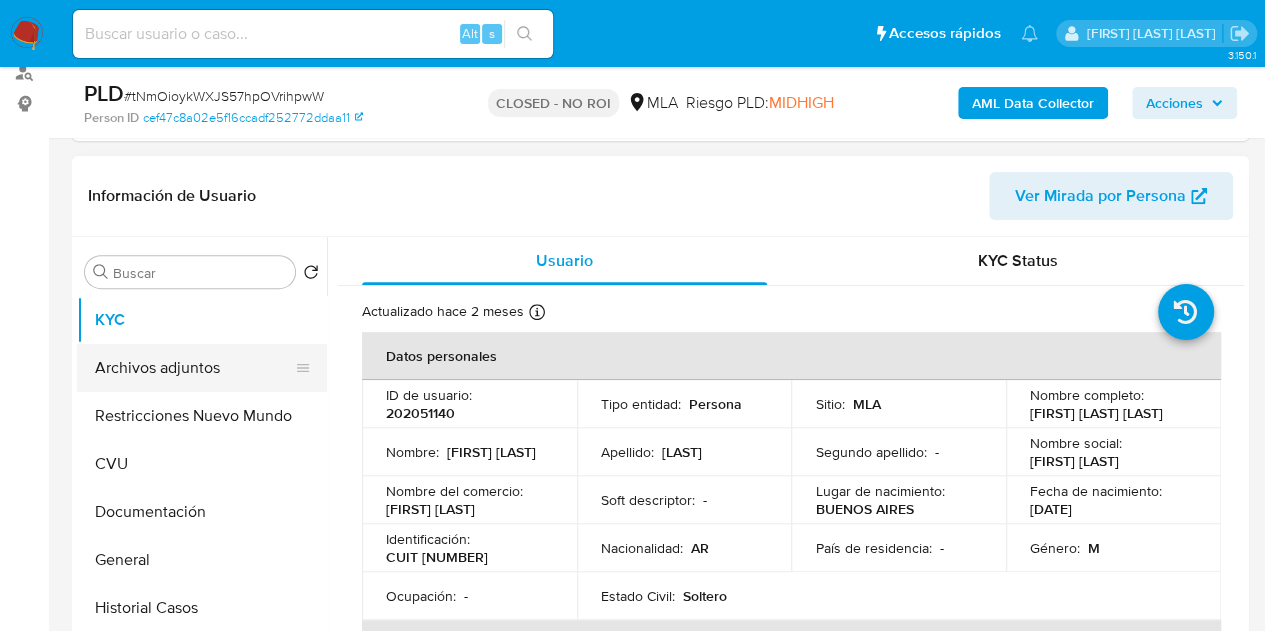 click on "Archivos adjuntos" at bounding box center [194, 368] 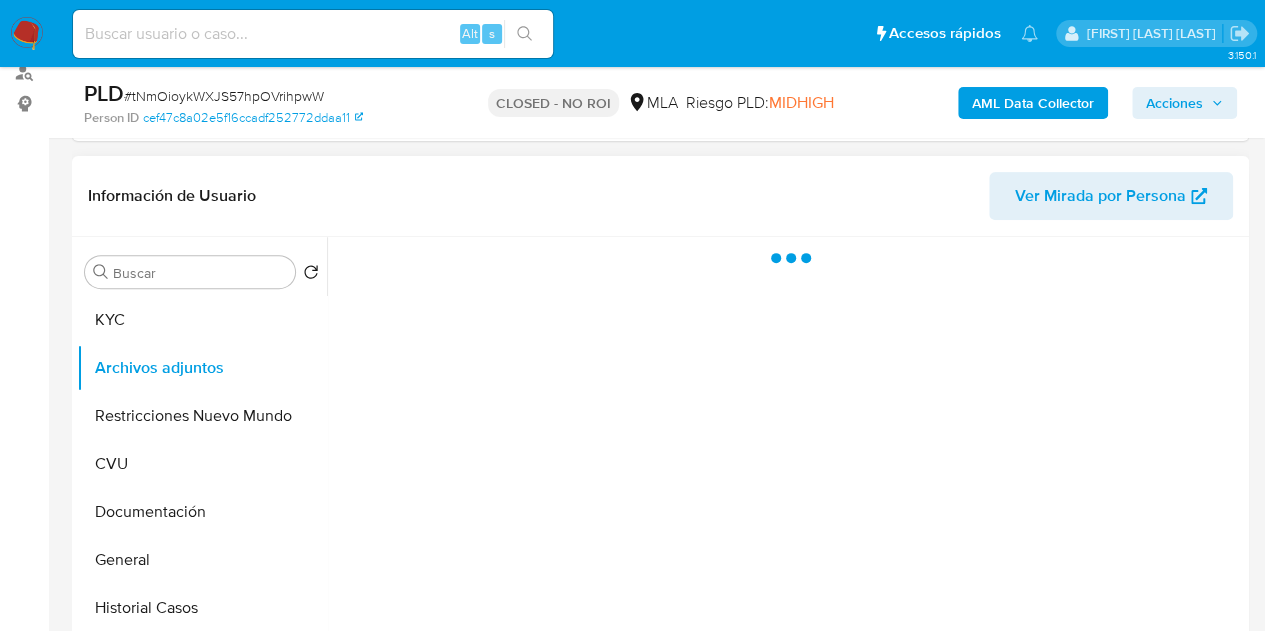 select on "10" 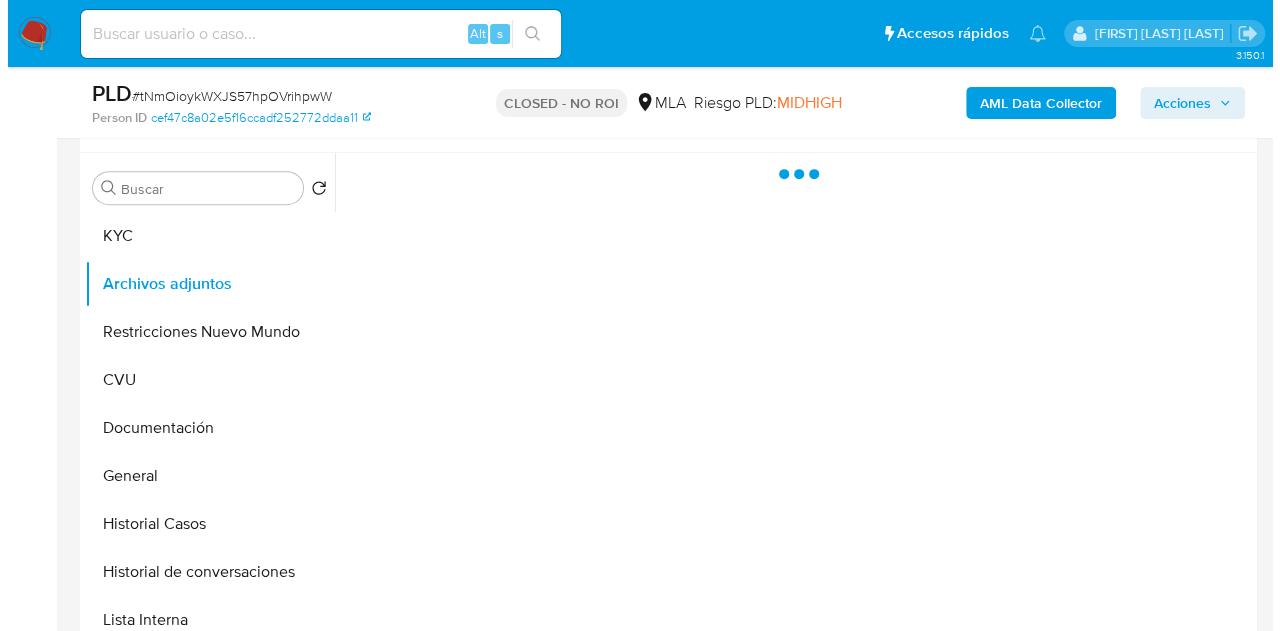 scroll, scrollTop: 370, scrollLeft: 0, axis: vertical 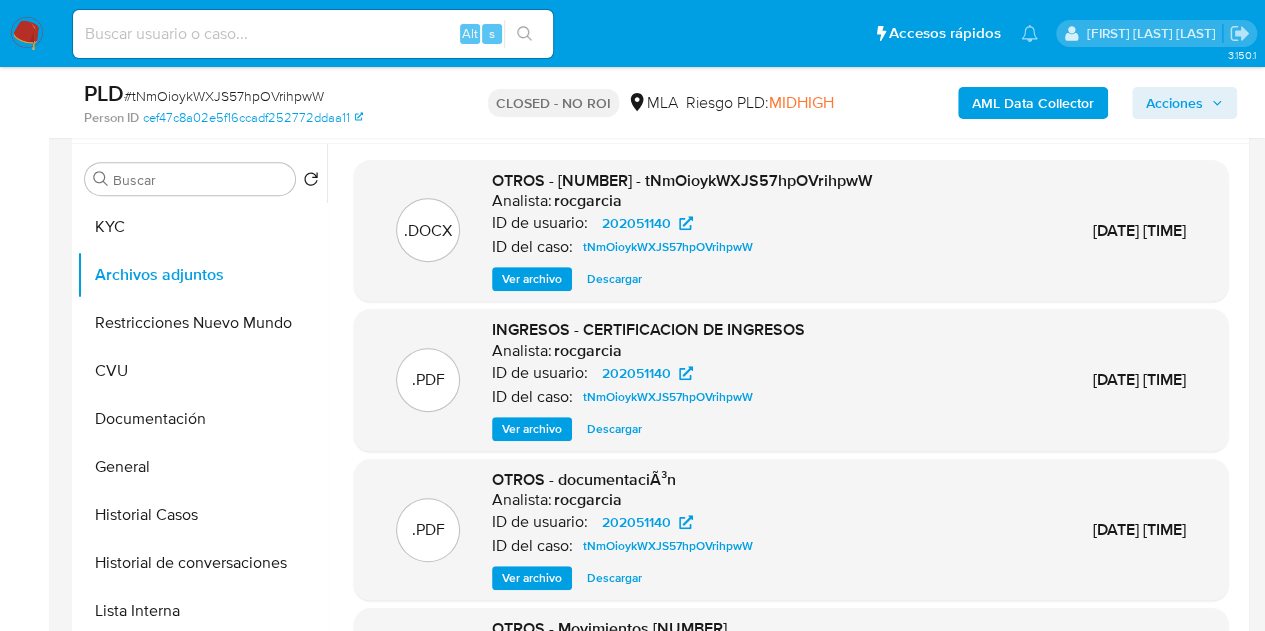 click on "Ver archivo" at bounding box center (532, 279) 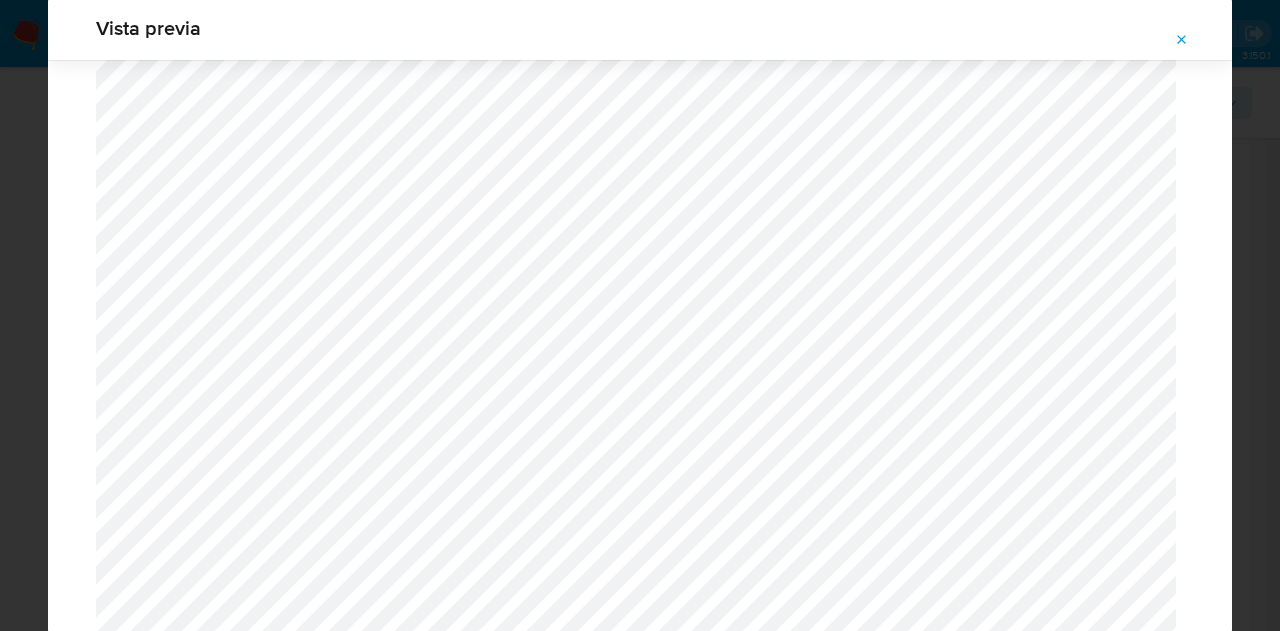 scroll, scrollTop: 304, scrollLeft: 0, axis: vertical 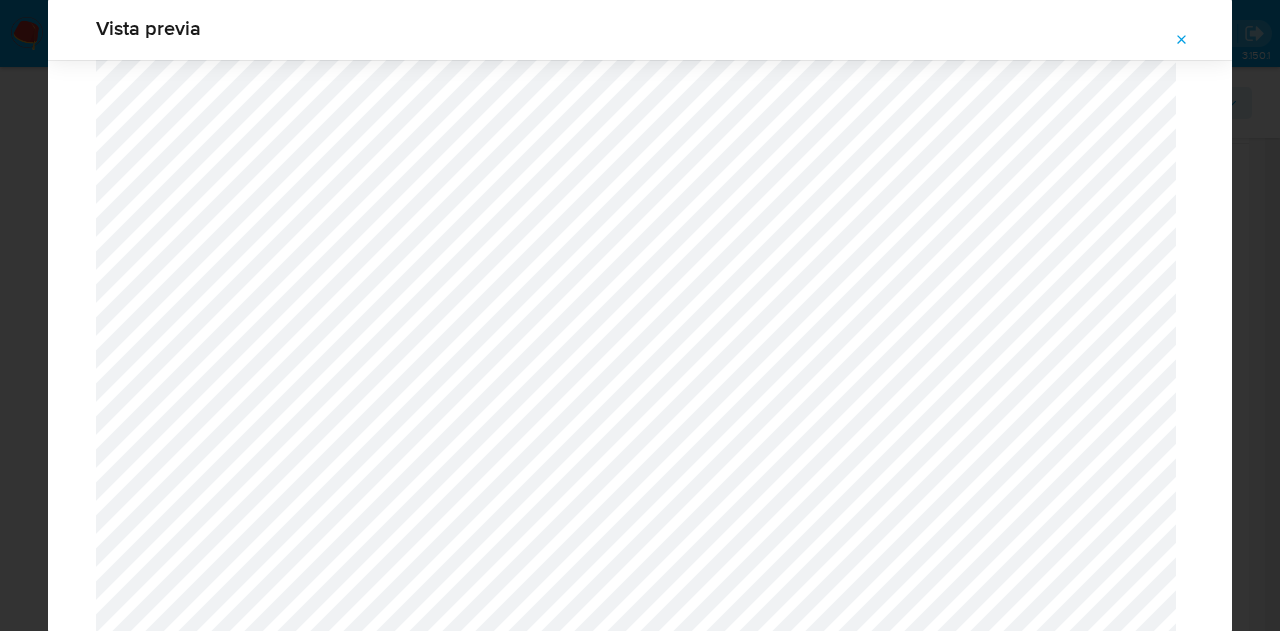click 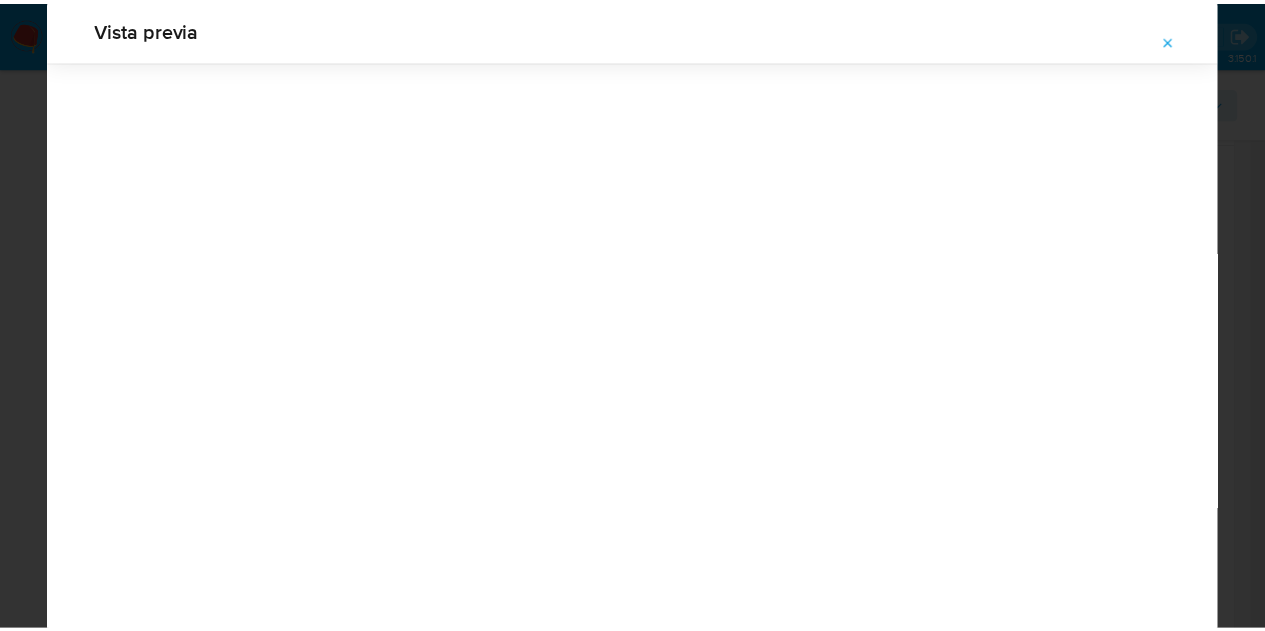 scroll, scrollTop: 64, scrollLeft: 0, axis: vertical 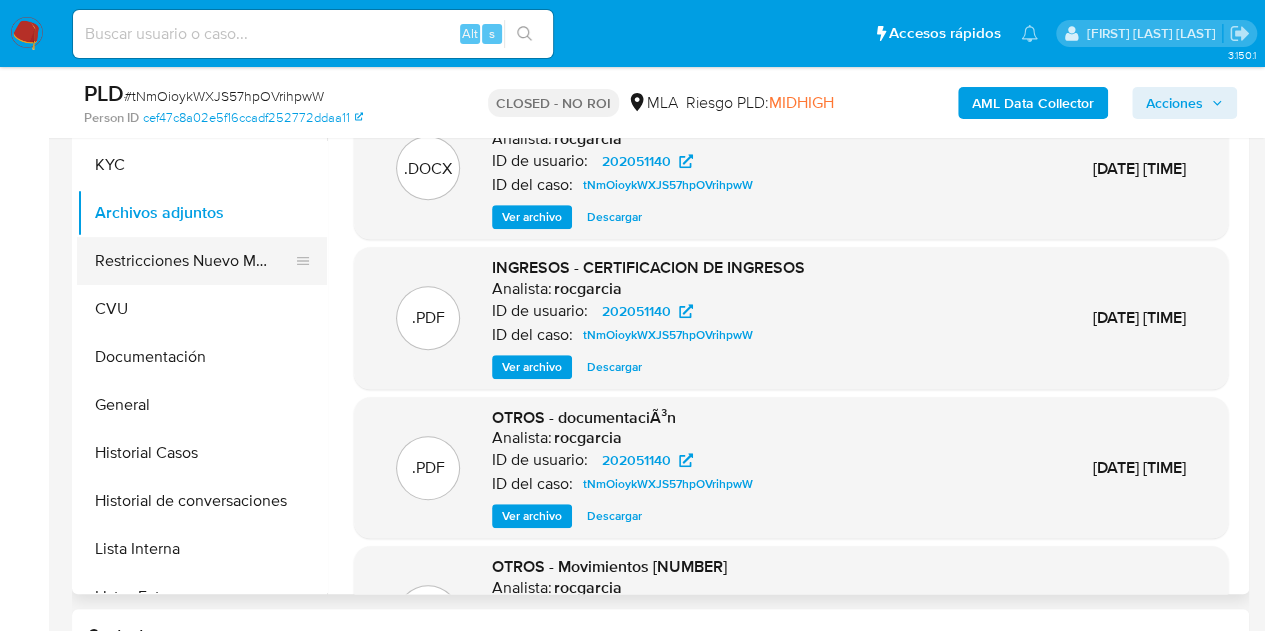 click on "Restricciones Nuevo Mundo" at bounding box center [194, 261] 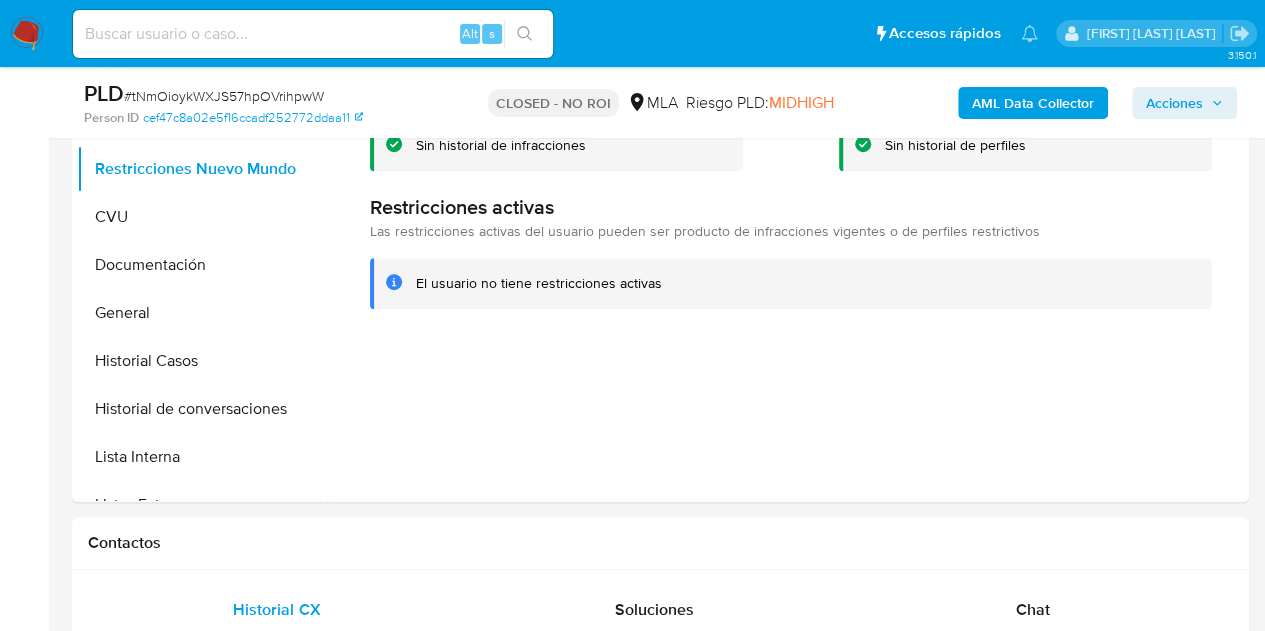 scroll, scrollTop: 365, scrollLeft: 0, axis: vertical 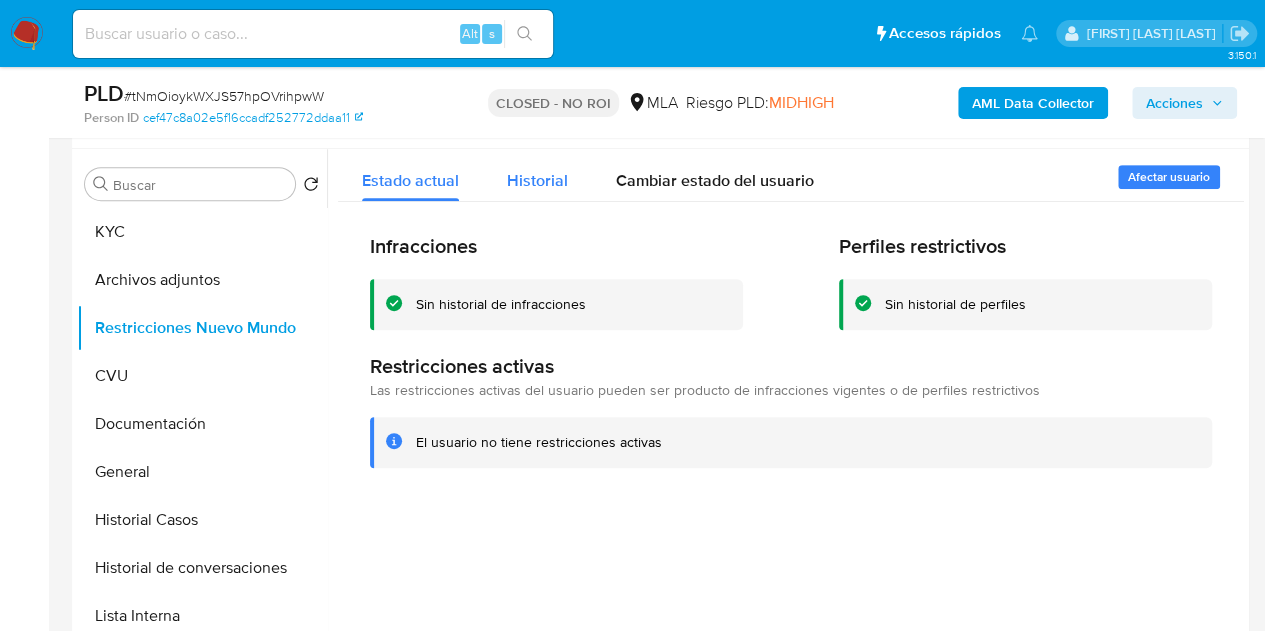 click on "Historial" at bounding box center (537, 180) 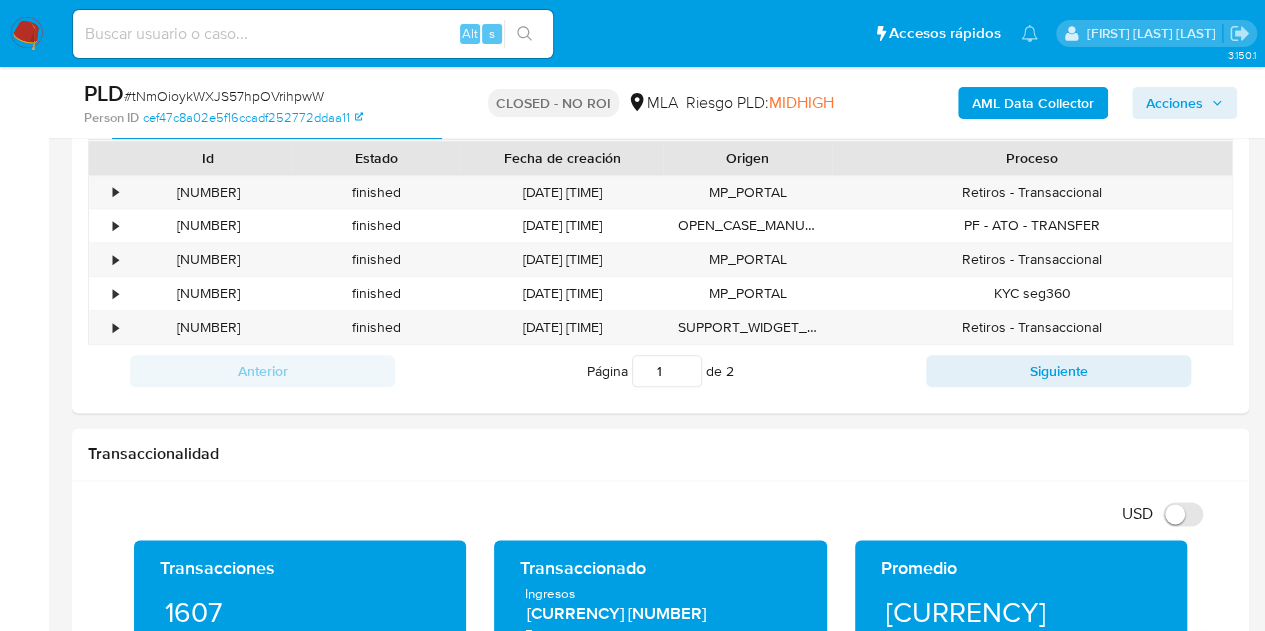 scroll, scrollTop: 929, scrollLeft: 0, axis: vertical 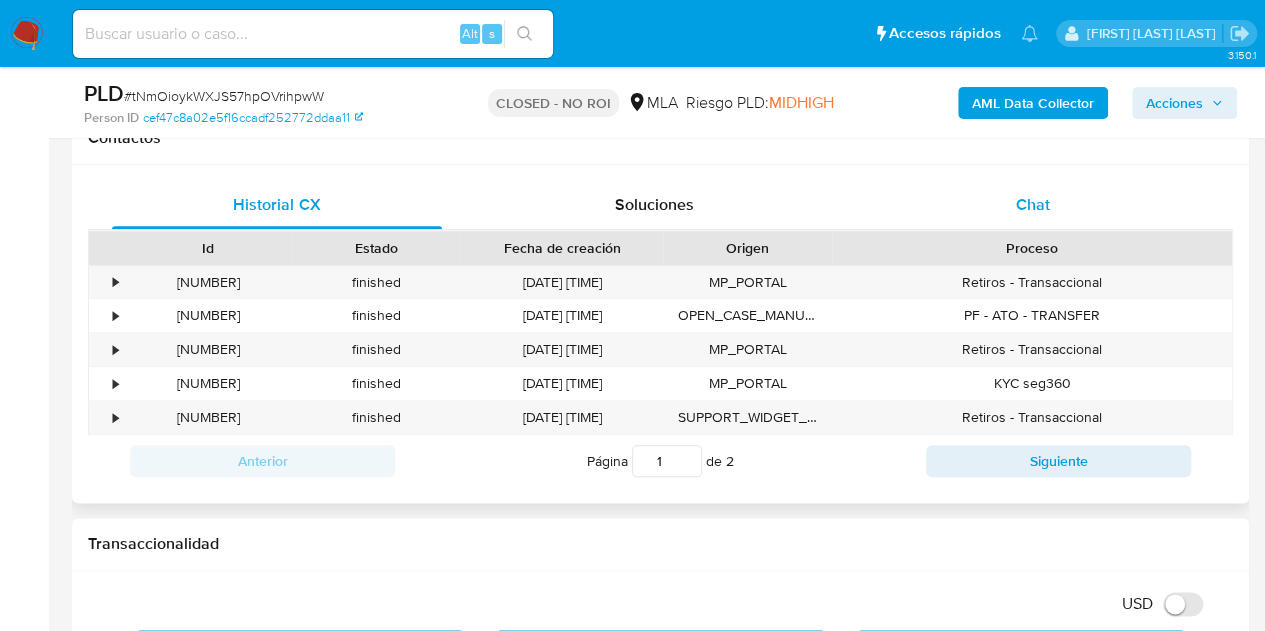 click on "Chat" at bounding box center [1033, 205] 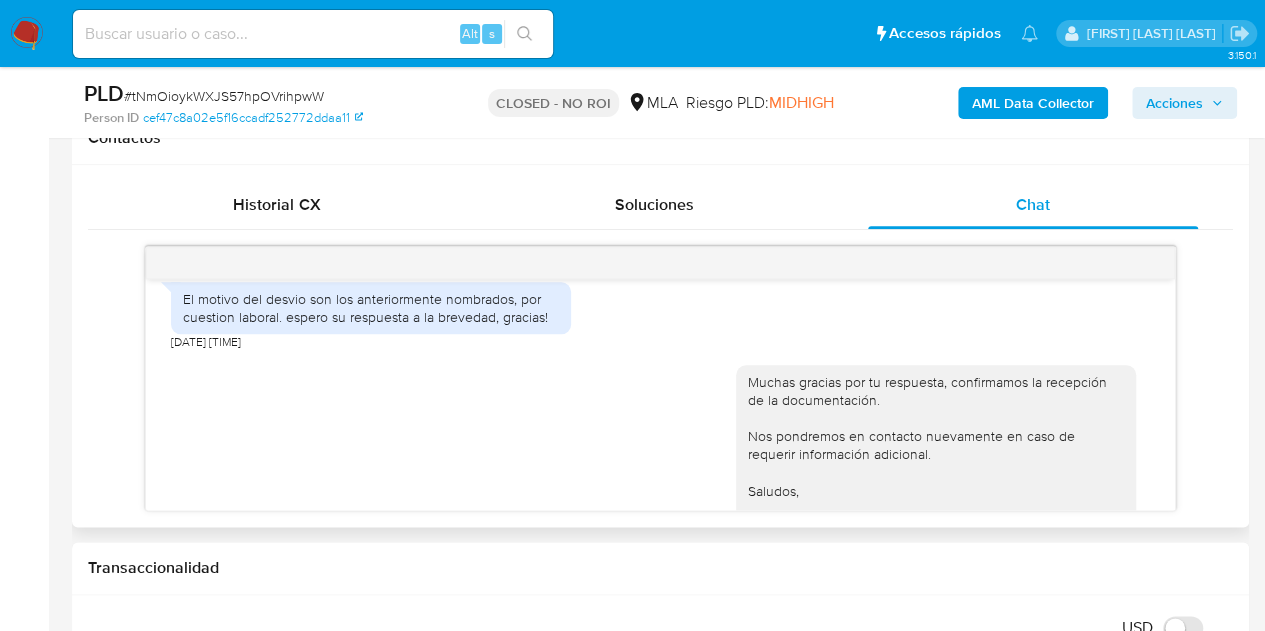 scroll, scrollTop: 2448, scrollLeft: 0, axis: vertical 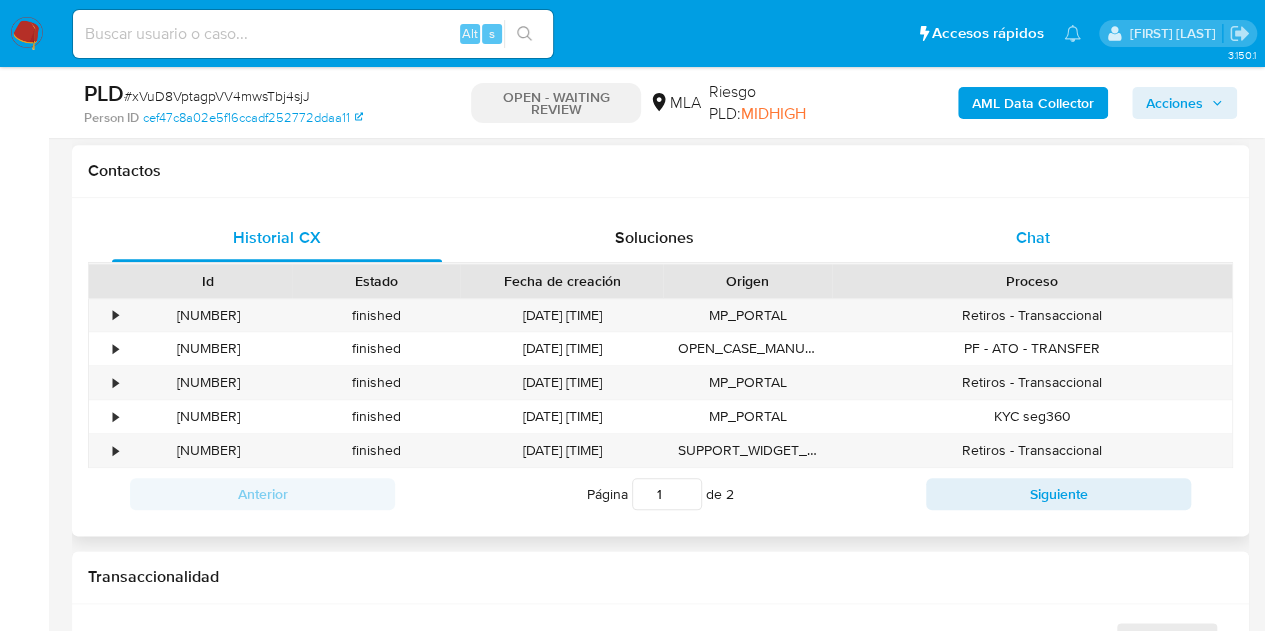 click on "Chat" at bounding box center [1033, 237] 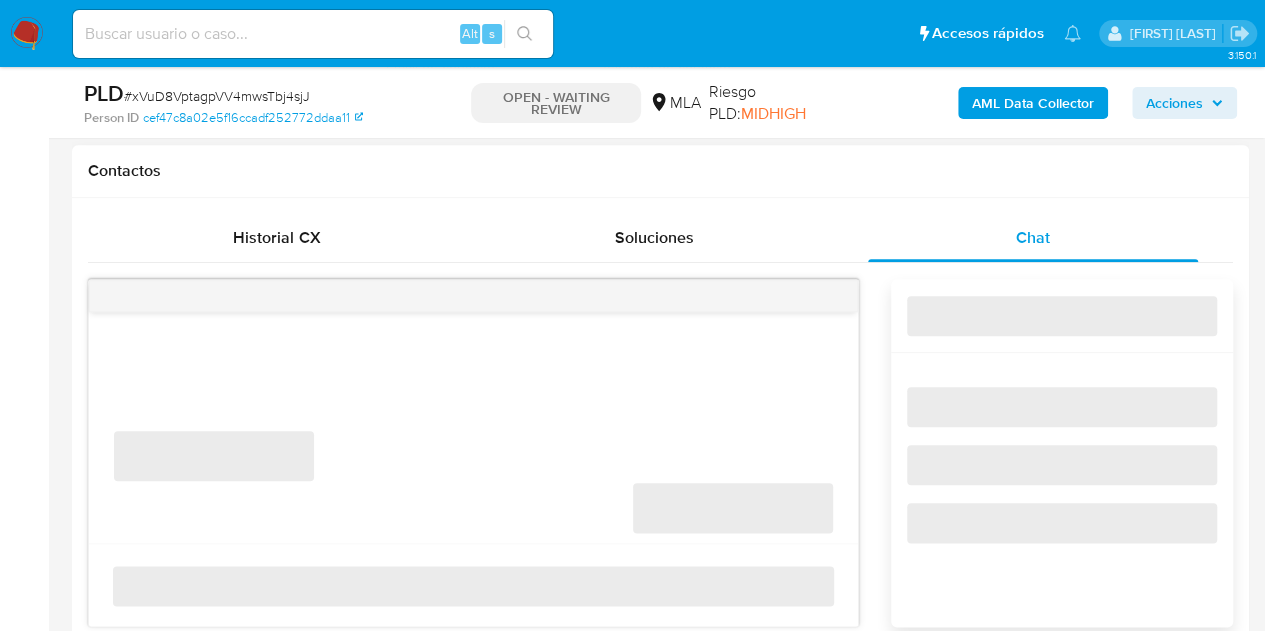 select on "10" 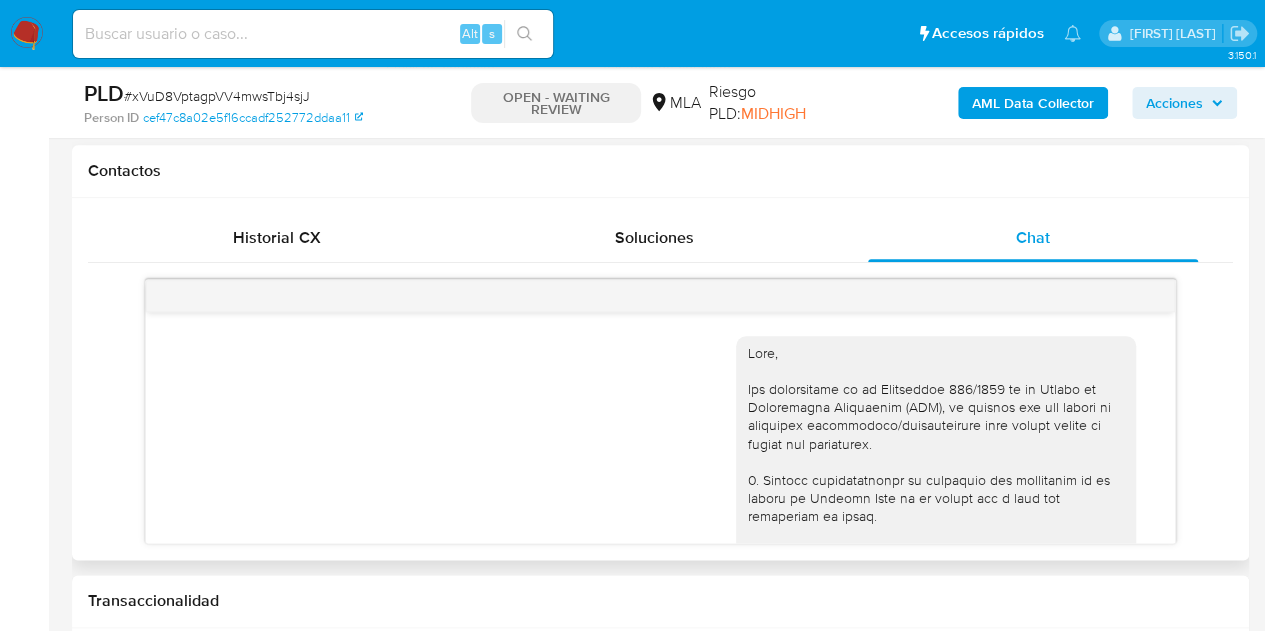 scroll, scrollTop: 1128, scrollLeft: 0, axis: vertical 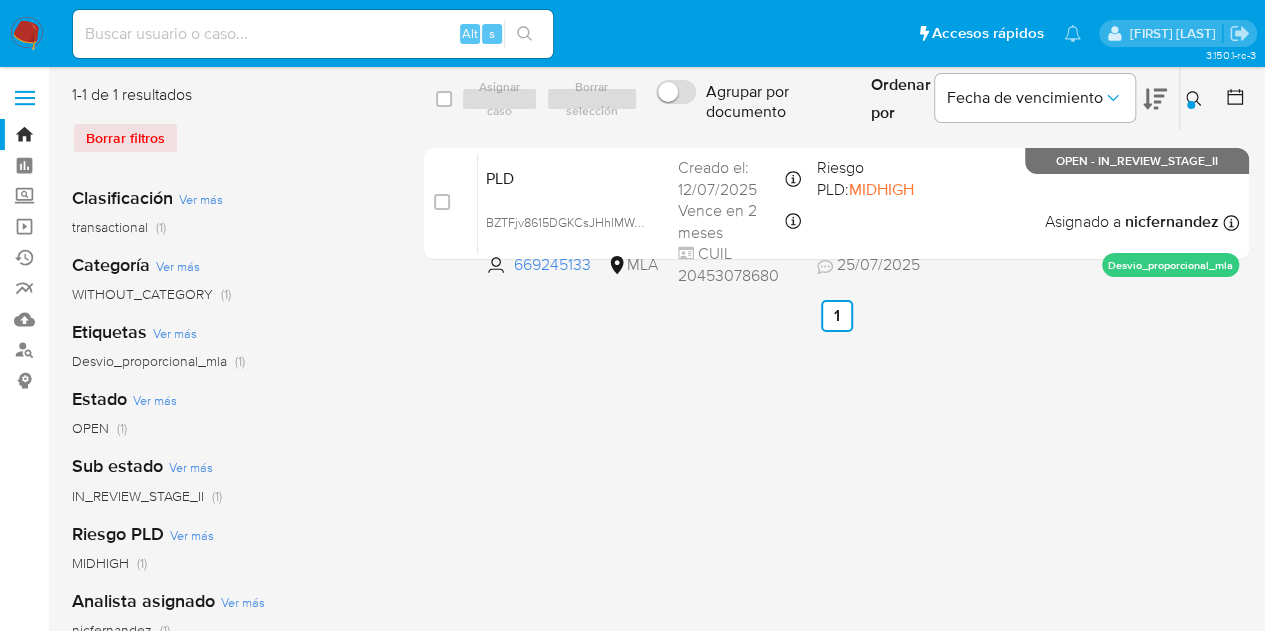 click 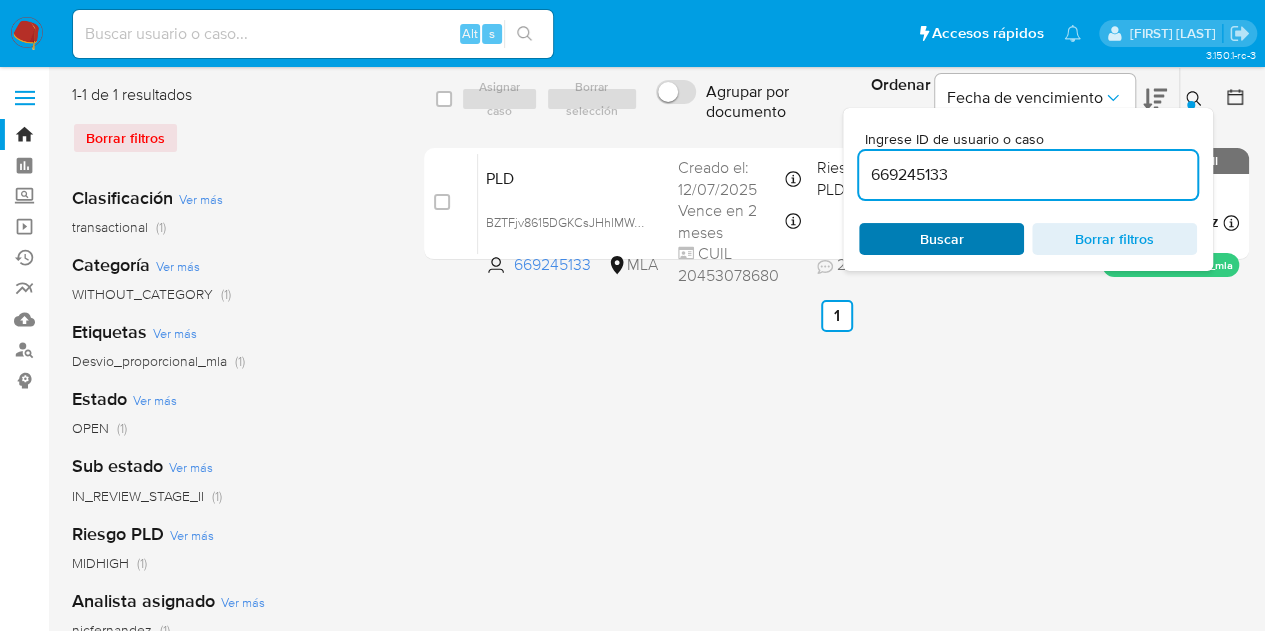 click on "Buscar" at bounding box center [942, 239] 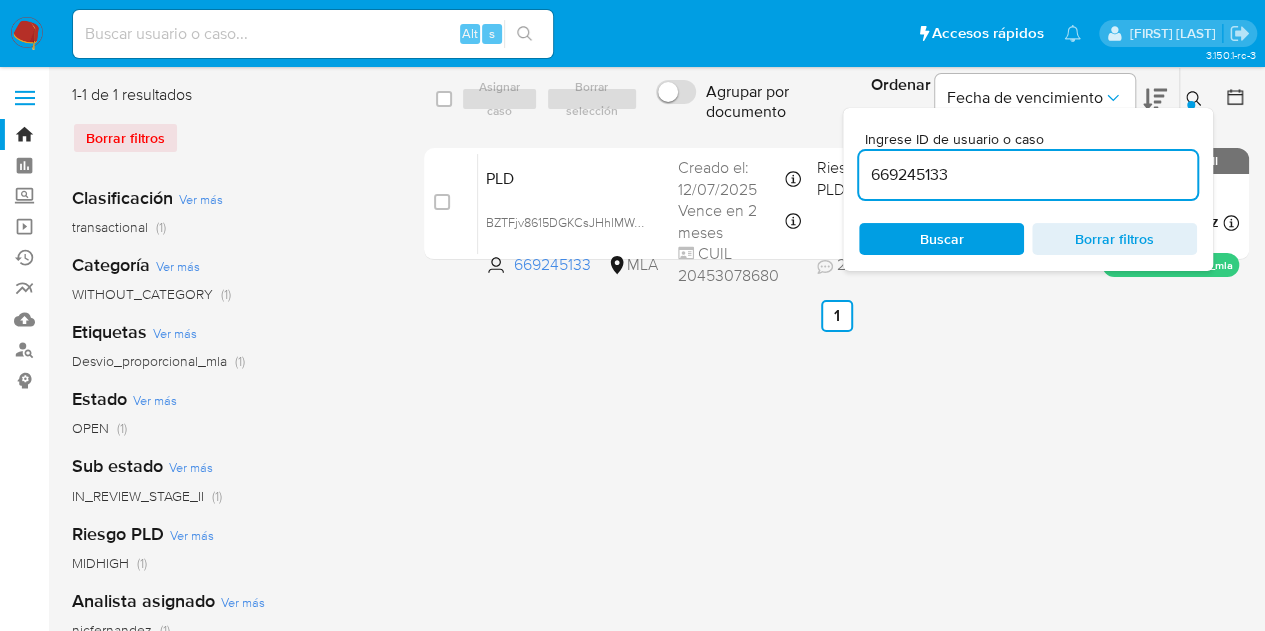 click at bounding box center (1191, 105) 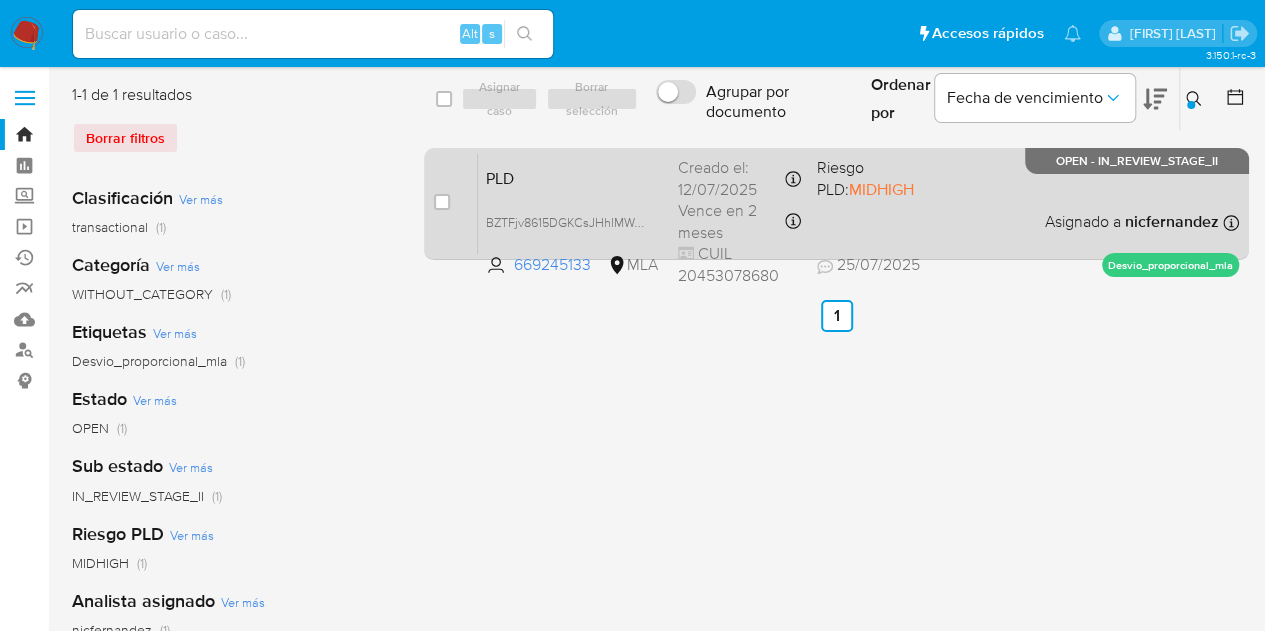 click on "PLD" at bounding box center [574, 177] 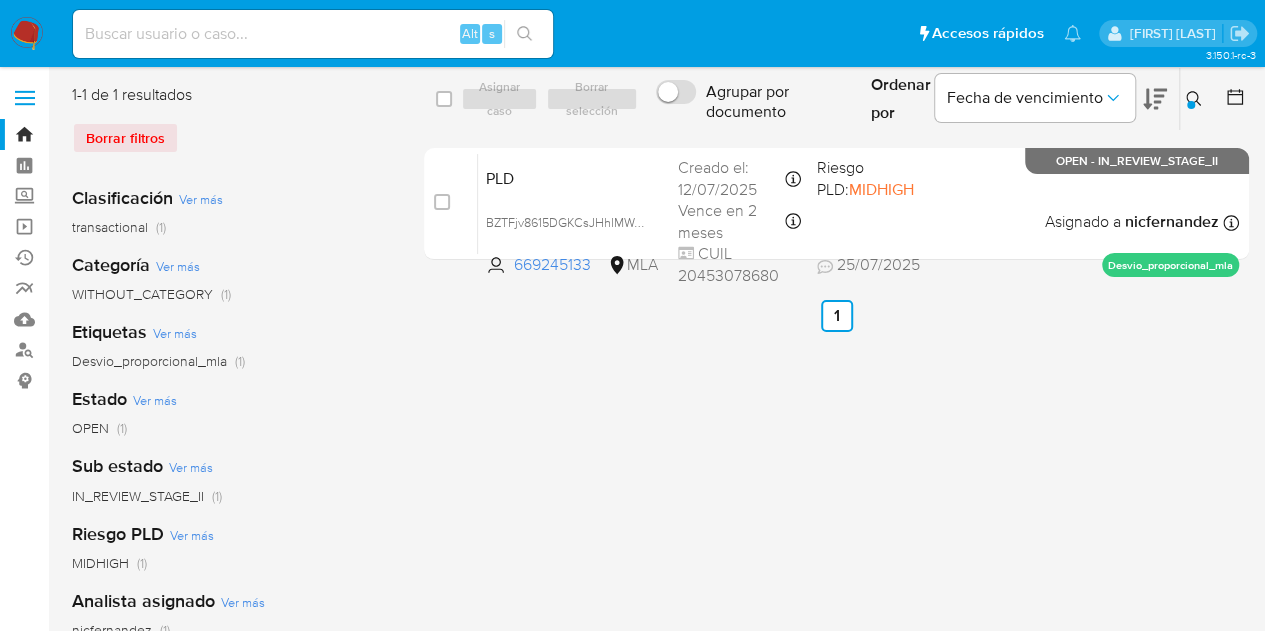 click 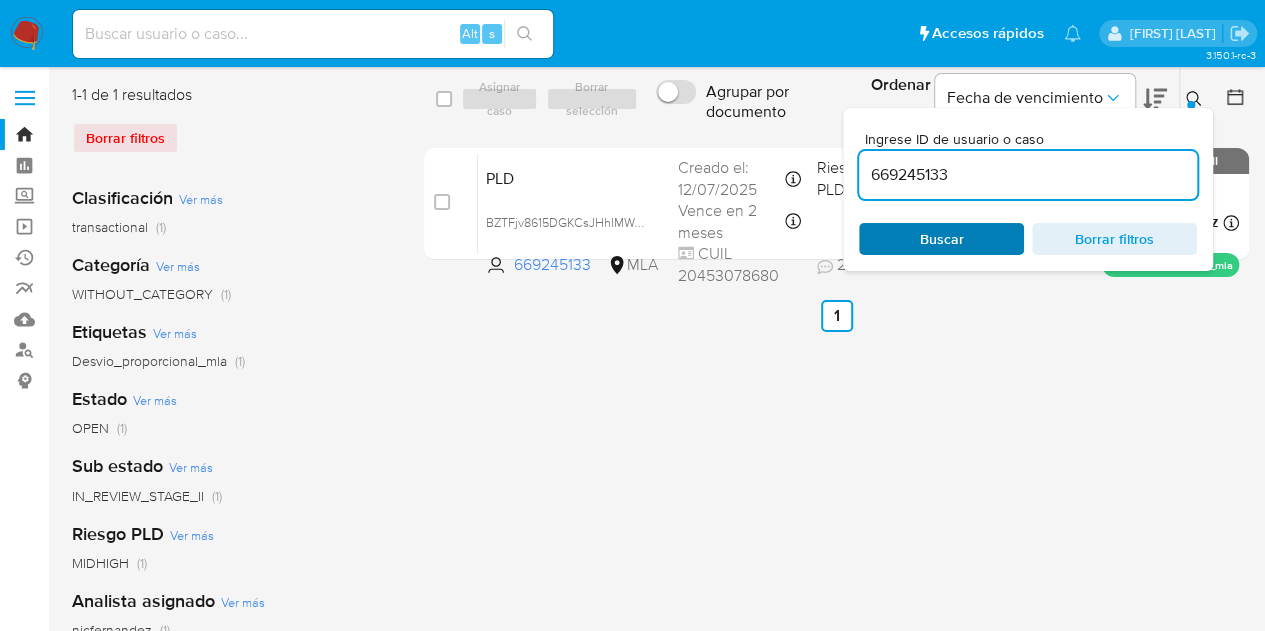 click on "Buscar" at bounding box center (942, 239) 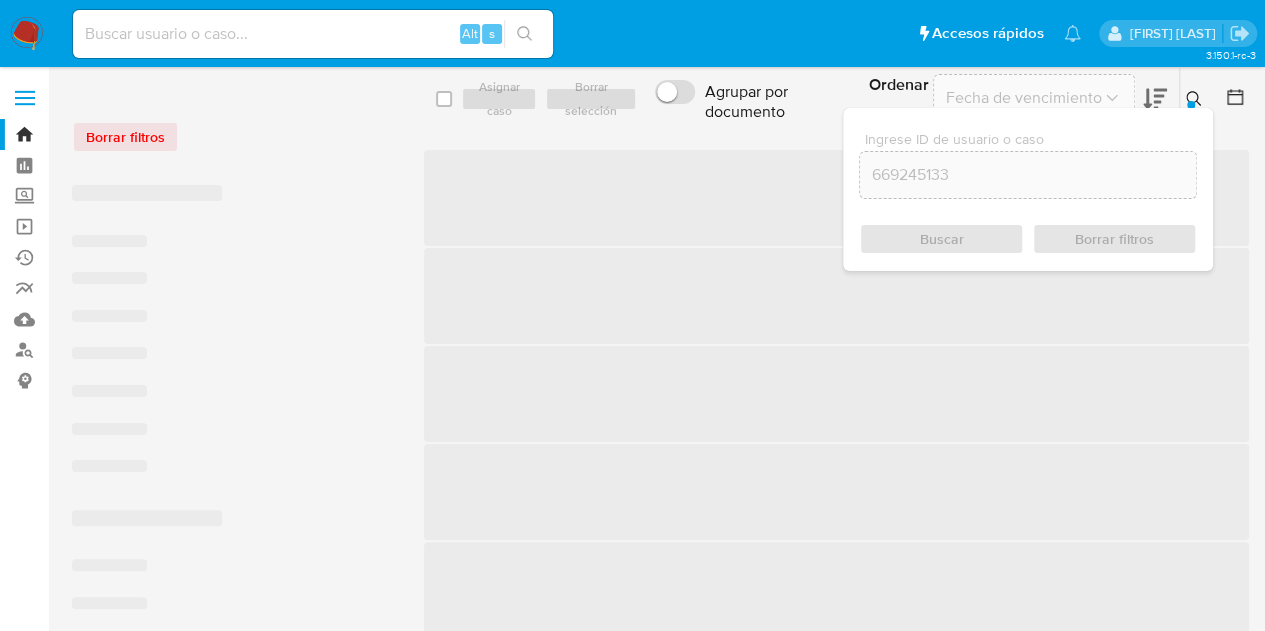drag, startPoint x: 1190, startPoint y: 102, endPoint x: 830, endPoint y: 177, distance: 367.72952 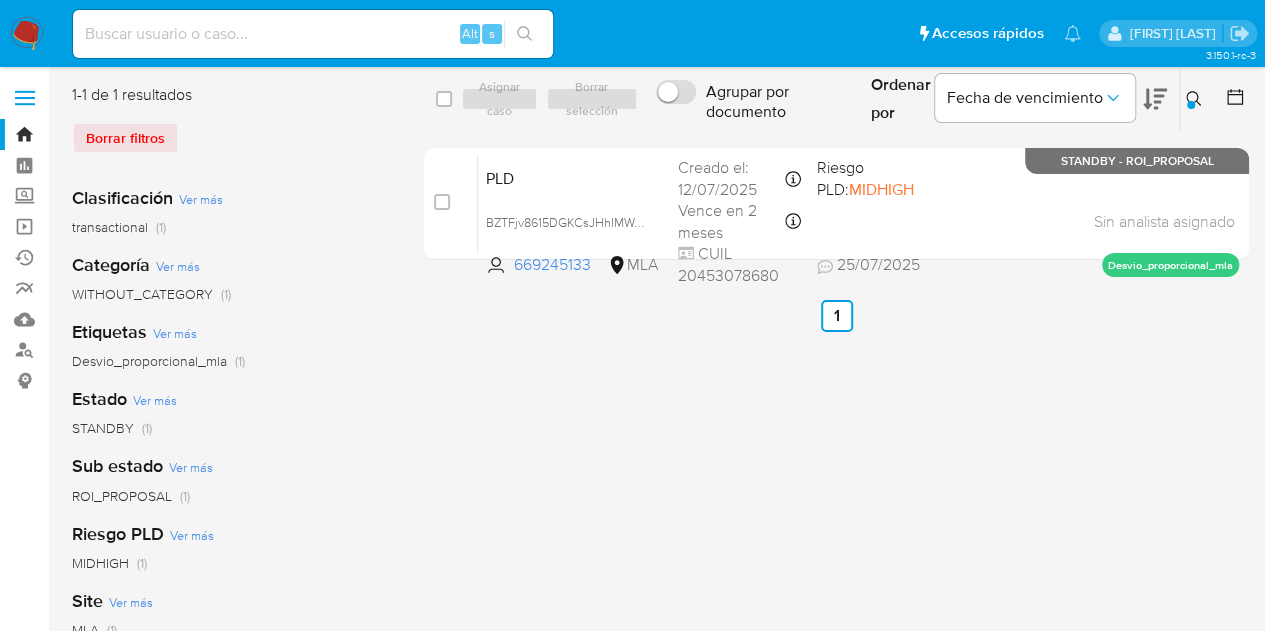 click 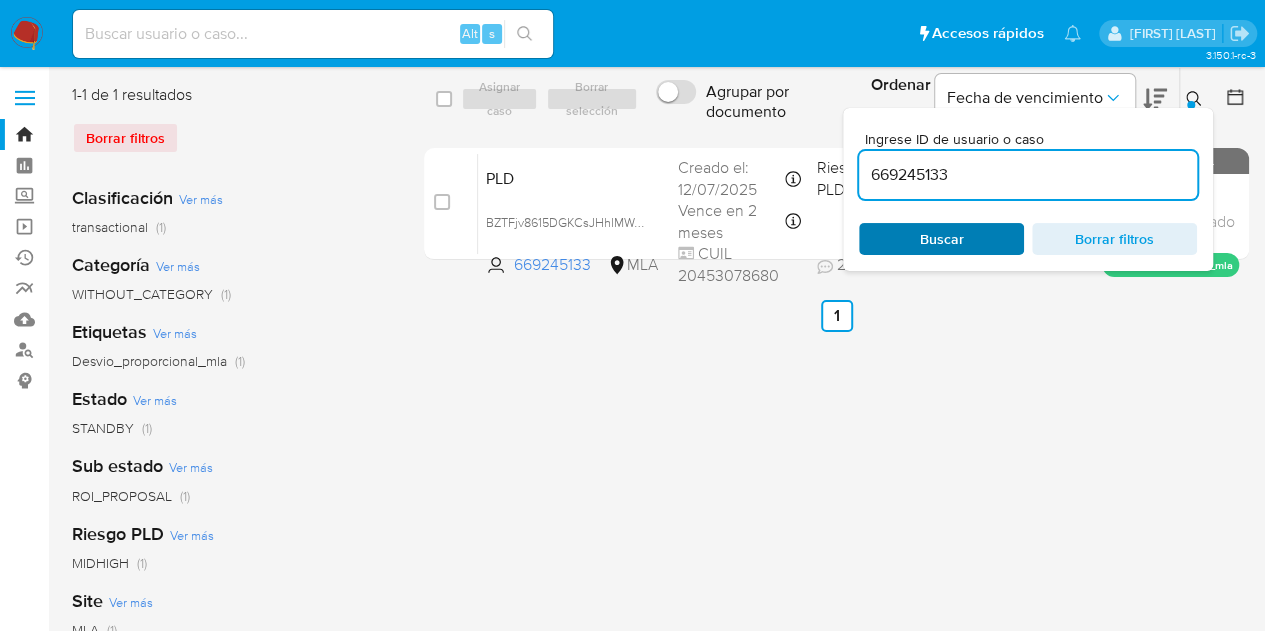 click on "Buscar" at bounding box center (942, 239) 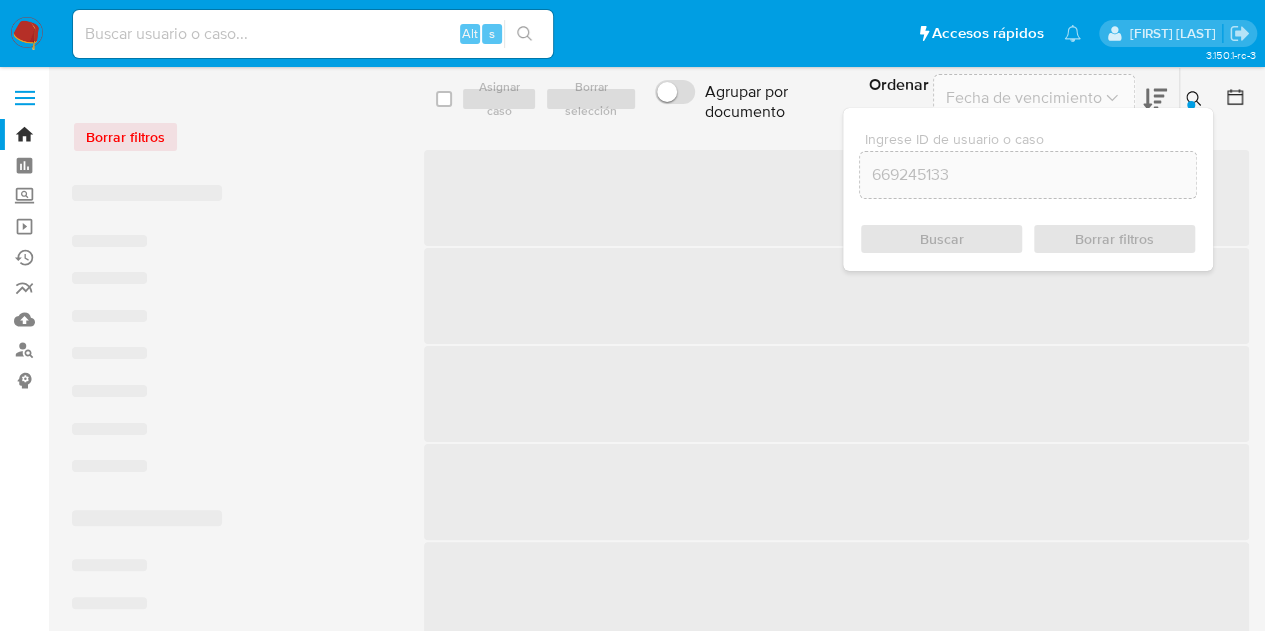 click 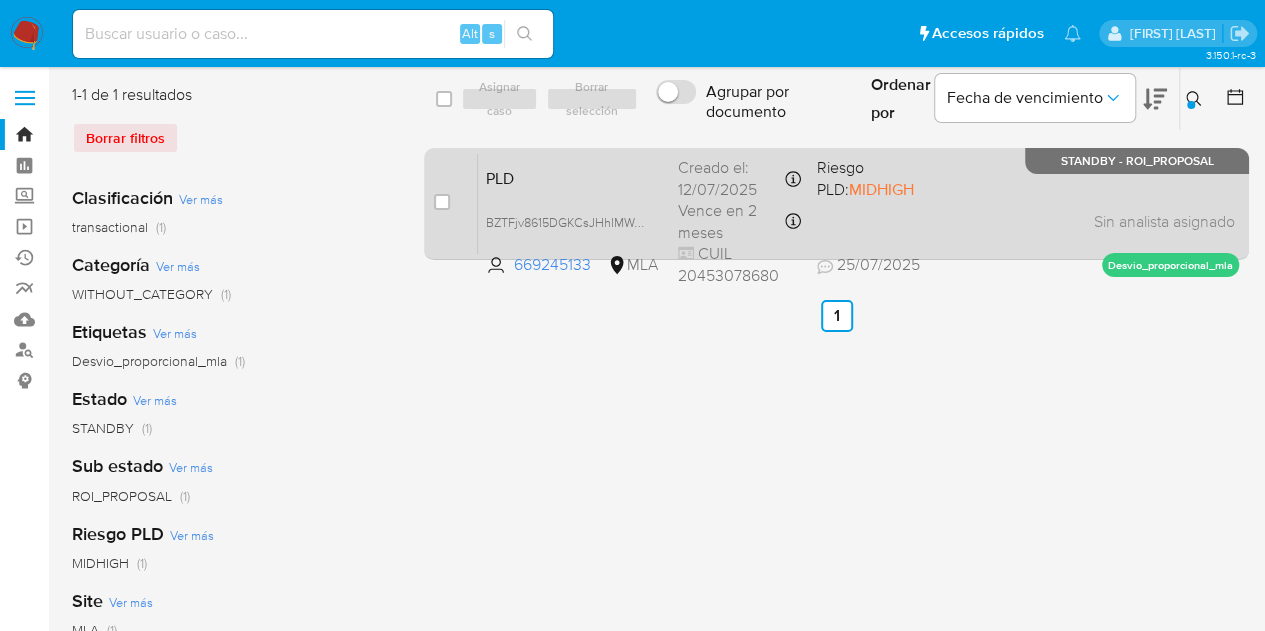 click on "PLD BZTFjv8615DGKCsJHhIMWeqO 669245133 MLA Riesgo PLD:  MIDHIGH Creado el: 12/07/2025   Creado el: 12/07/2025 03:31:41 Vence en 2 meses   Vence el 10/10/2025 03:31:41 CUIL   20453078680 25/07/2025   25/07/2025 09:51 Sin analista asignado   Asignado el: 17/07/2025 16:34:25 Desvio_proporcional_mla STANDBY - ROI_PROPOSAL" at bounding box center [858, 203] 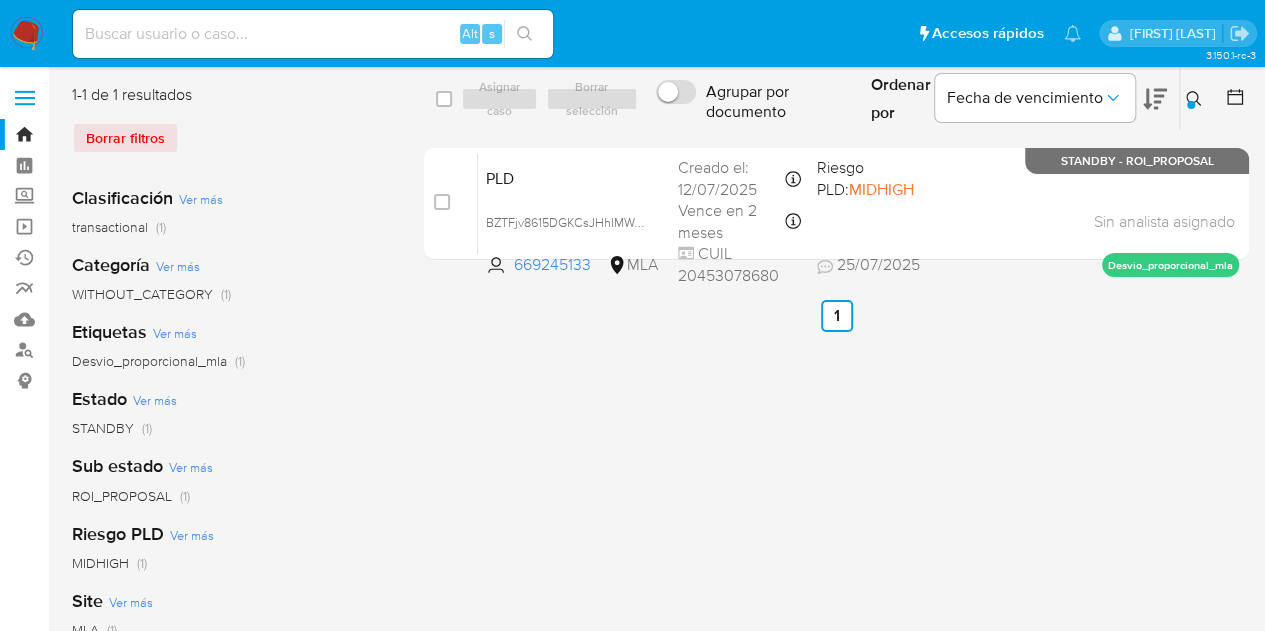 click on "select-all-cases-checkbox Asignar caso Borrar selección Agrupar por documento Ordenar por Fecha de vencimiento   No es posible ordenar los resultados mientras se encuentren agrupados. Ingrese ID de usuario o caso 669245133 Buscar Borrar filtros Los casos se asignaron exitosamente a Nicolas Fernandez Allen (nicfernandez) Los casos se asignaron exitosamente a Nicolas Fernandez Allen (nicfernandez) case-item-checkbox   No es posible asignar el caso PLD BZTFjv8615DGKCsJHhIMWeqO 669245133 MLA Riesgo PLD:  MIDHIGH Creado el: 12/07/2025   Creado el: 12/07/2025 03:31:41 Vence en 2 meses   Vence el 10/10/2025 03:31:41 CUIL   20453078680 25/07/2025   25/07/2025 09:51 Sin analista asignado   Asignado el: 17/07/2025 16:34:25 Desvio_proporcional_mla STANDBY - ROI_PROPOSAL  Anterior 1 Siguiente" at bounding box center [836, 515] 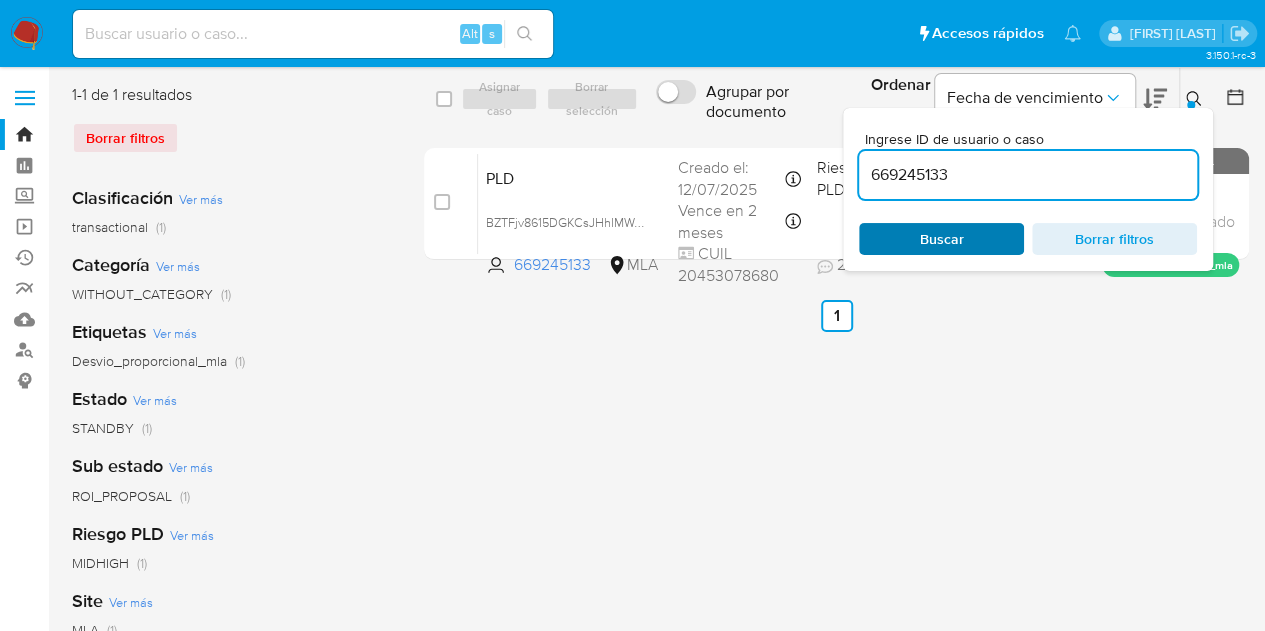 click on "Buscar" at bounding box center [942, 239] 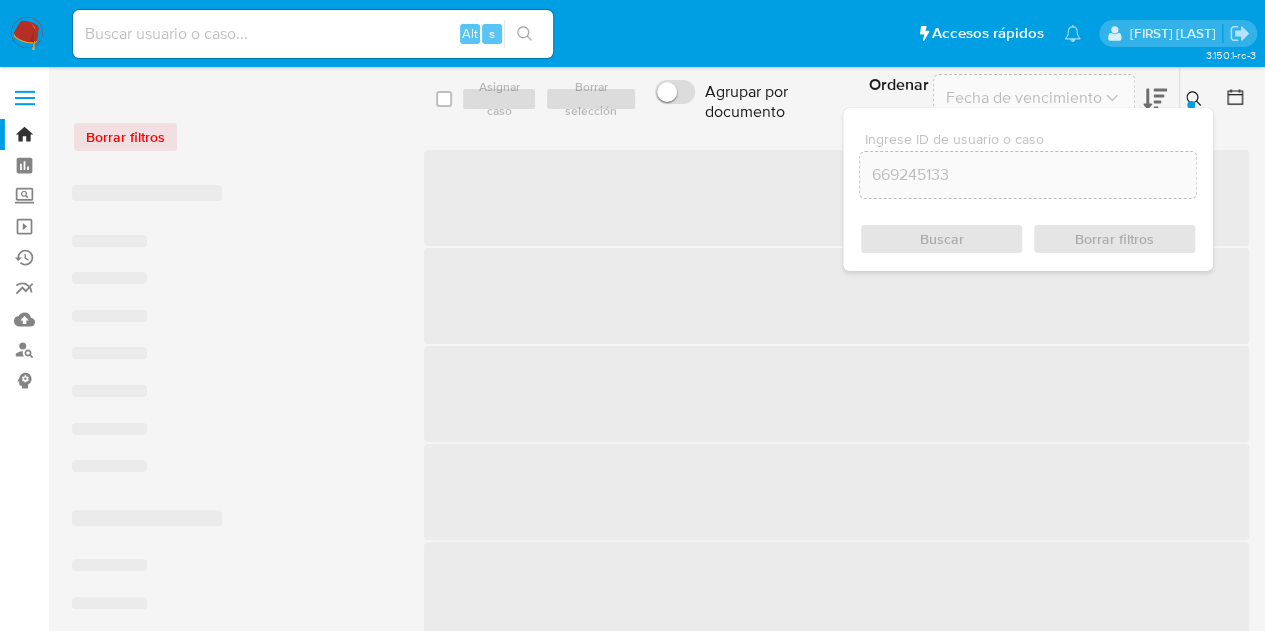 click 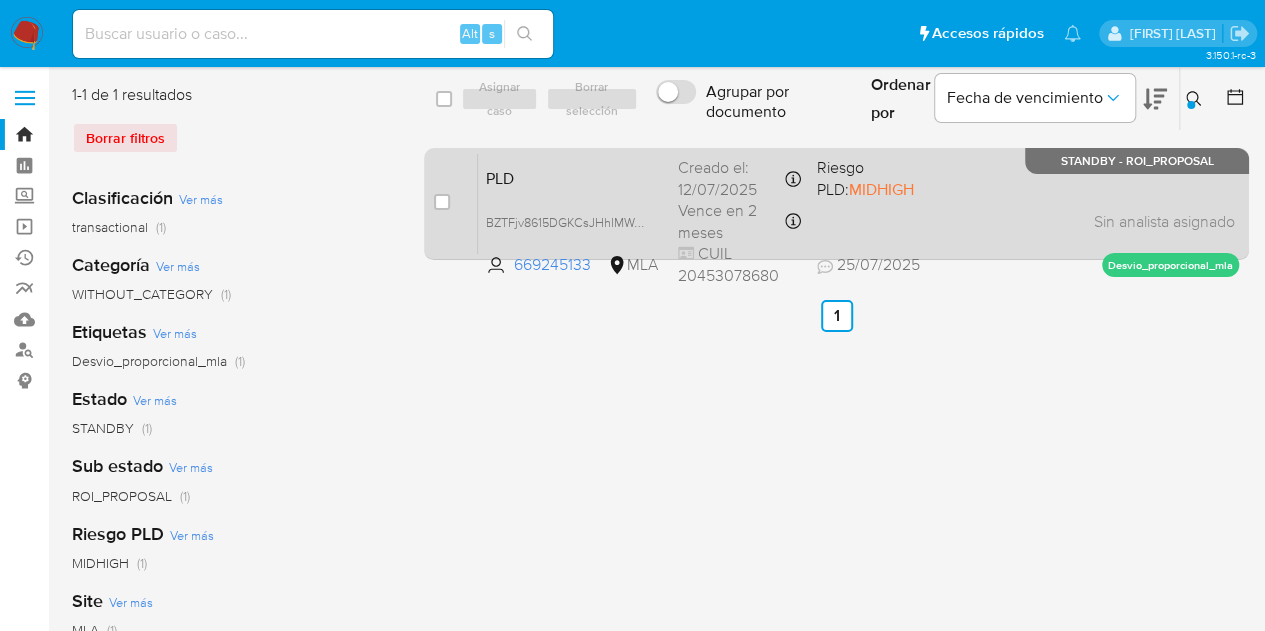 click on "PLD BZTFjv8615DGKCsJHhIMWeqO 669245133 MLA Riesgo PLD:  MIDHIGH Creado el: 12/07/2025   Creado el: 12/07/2025 03:31:41 Vence en 2 meses   Vence el 10/10/2025 03:31:41 CUIL   20453078680 25/07/2025   25/07/2025 09:51 Sin analista asignado   Asignado el: 17/07/2025 16:34:25 Desvio_proporcional_mla STANDBY - ROI_PROPOSAL" at bounding box center [858, 203] 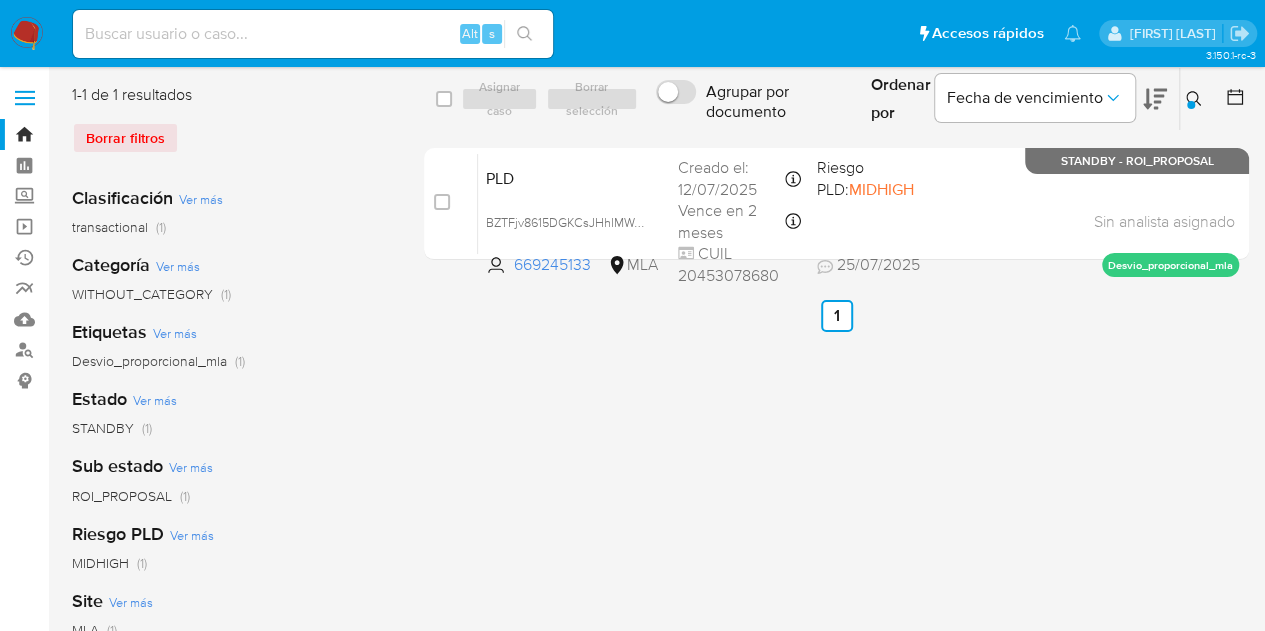 click at bounding box center [1196, 99] 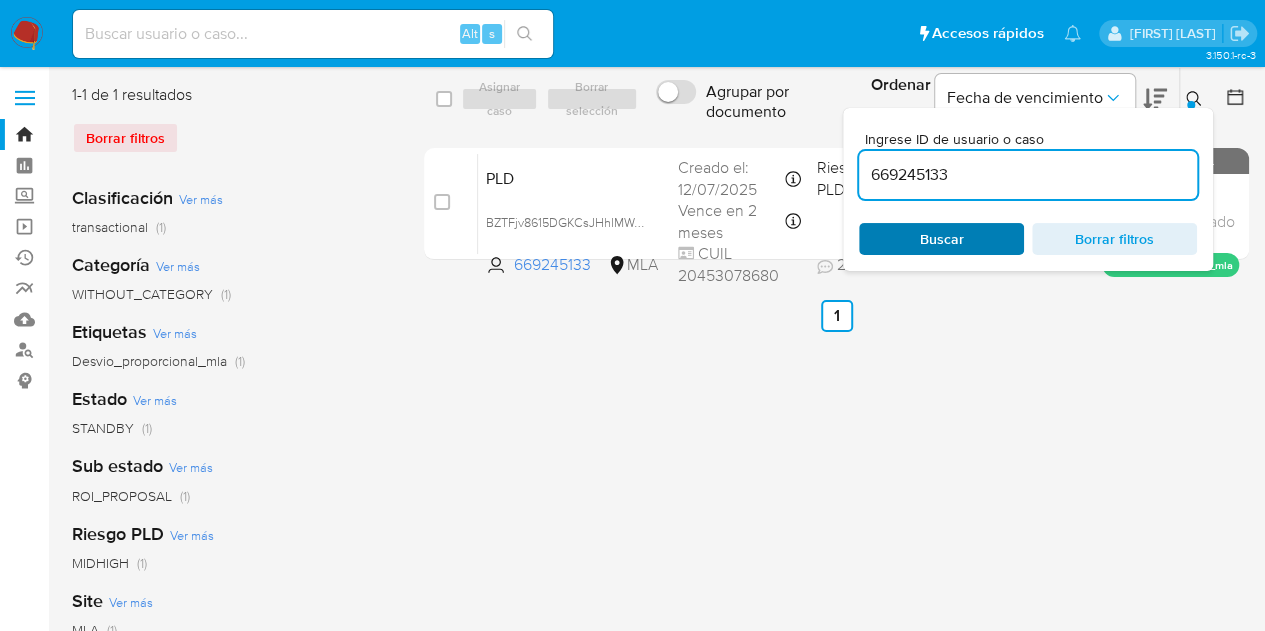 click on "Buscar" at bounding box center (941, 239) 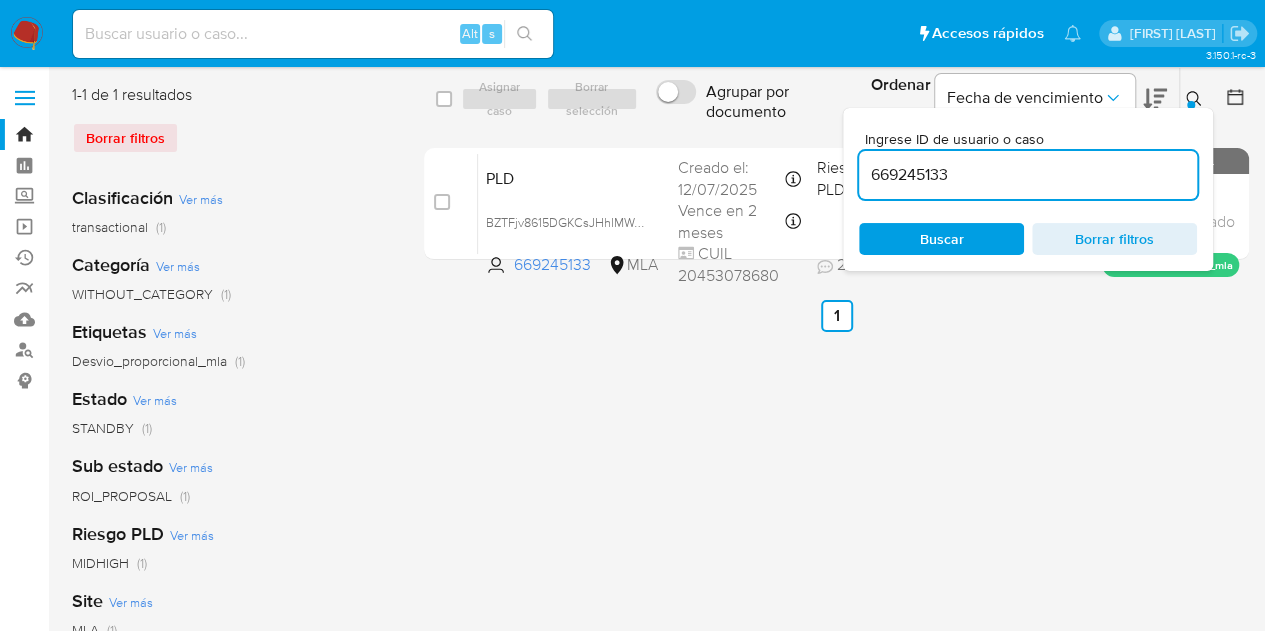 click on "Ingrese ID de usuario o caso 669245133 Buscar Borrar filtros" at bounding box center (1196, 99) 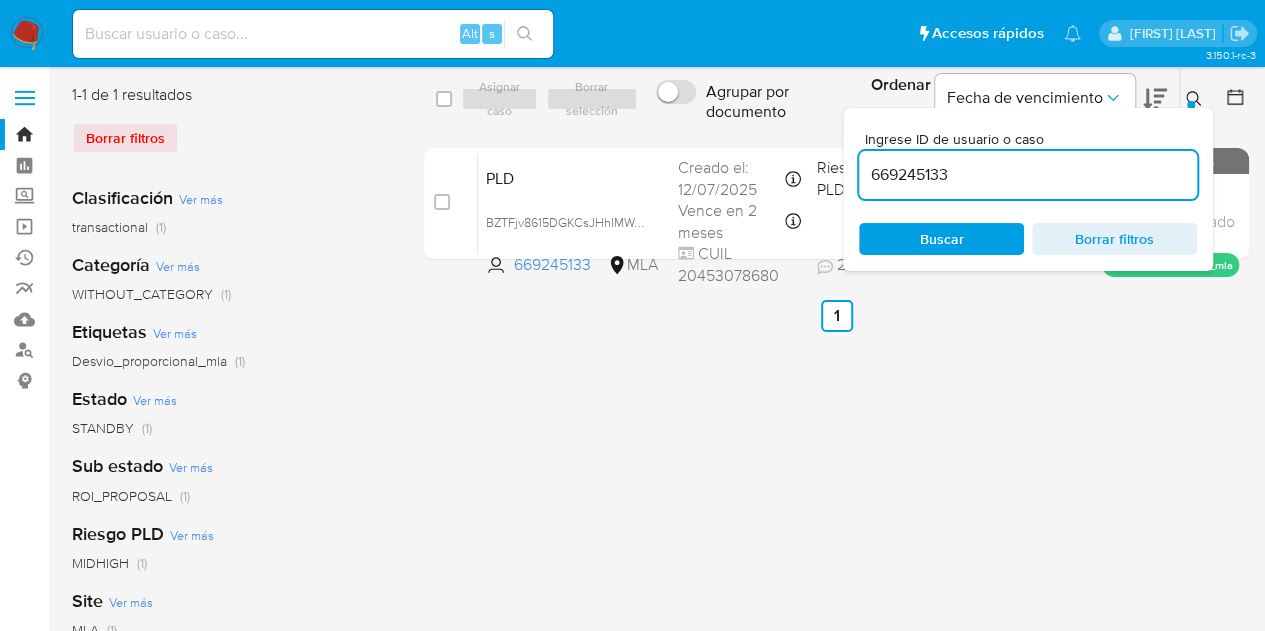 click 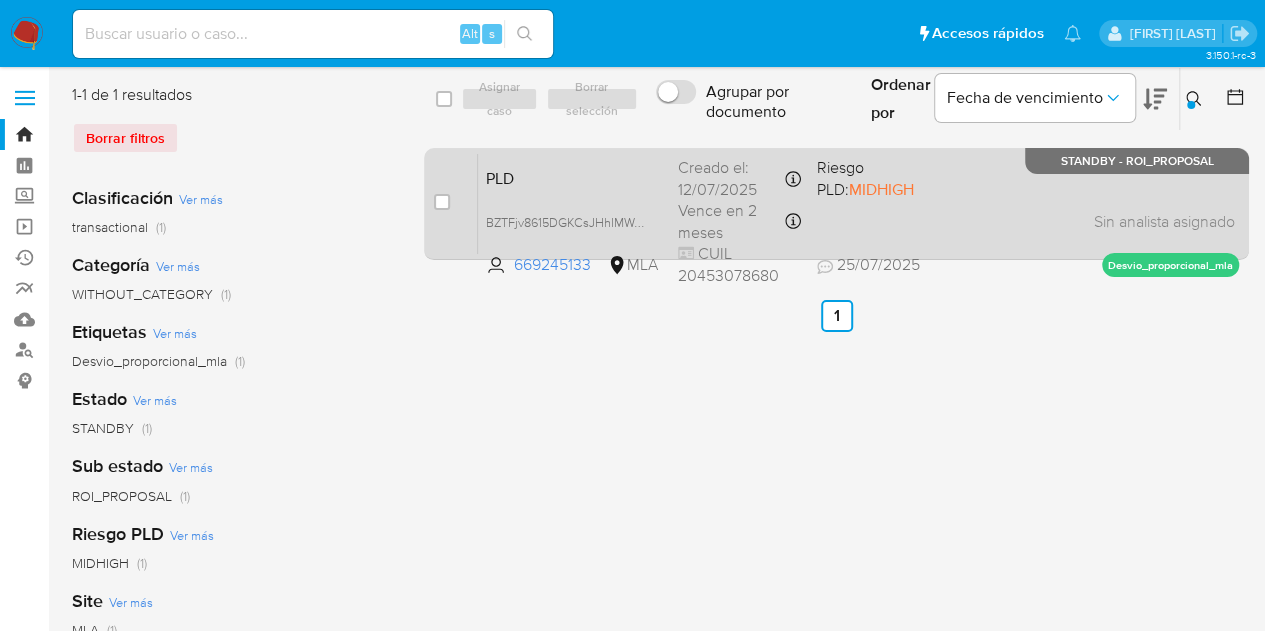 click on "PLD" at bounding box center [574, 177] 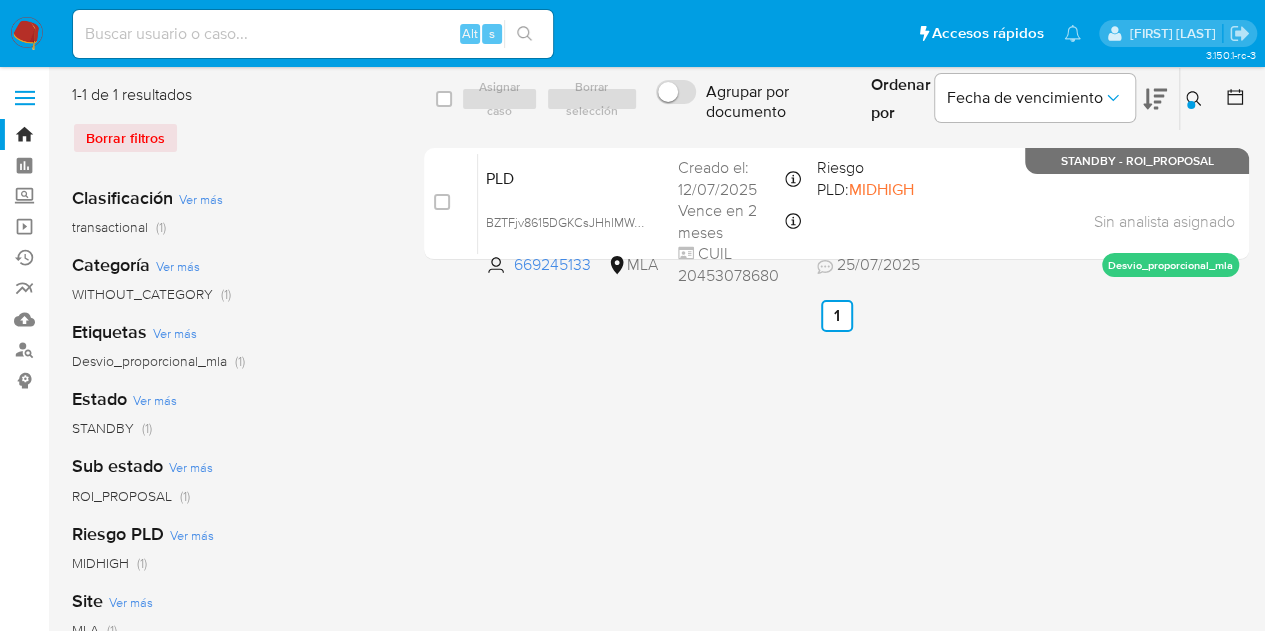 click 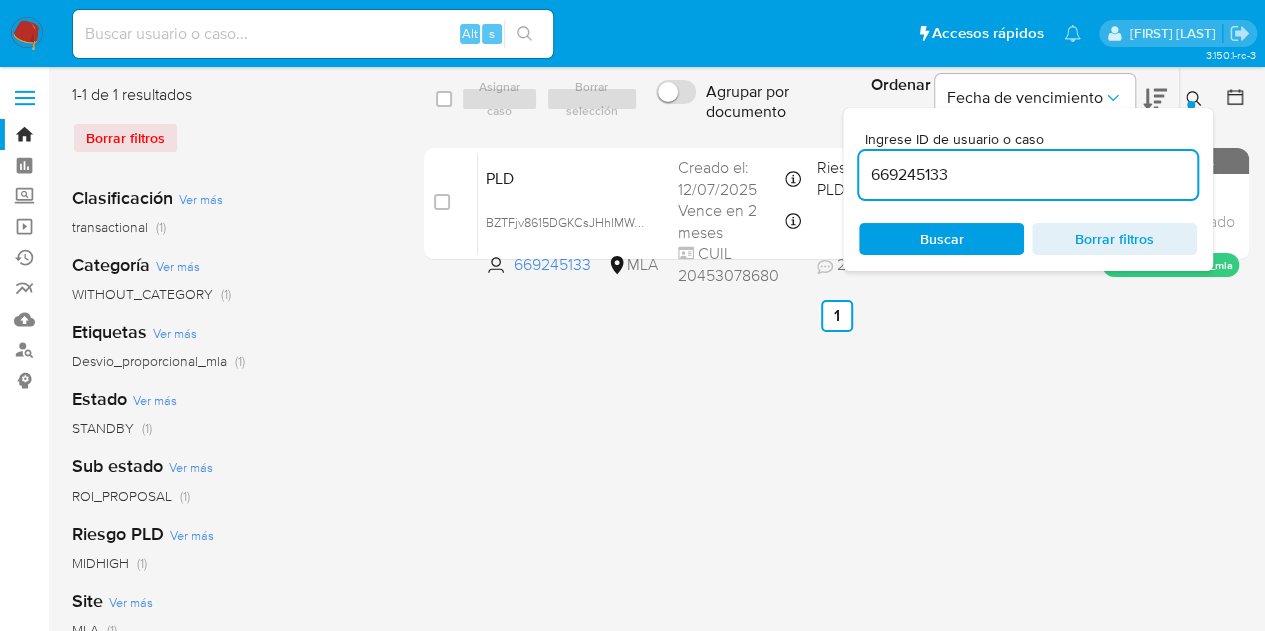 drag, startPoint x: 1036, startPoint y: 171, endPoint x: 668, endPoint y: 99, distance: 374.97733 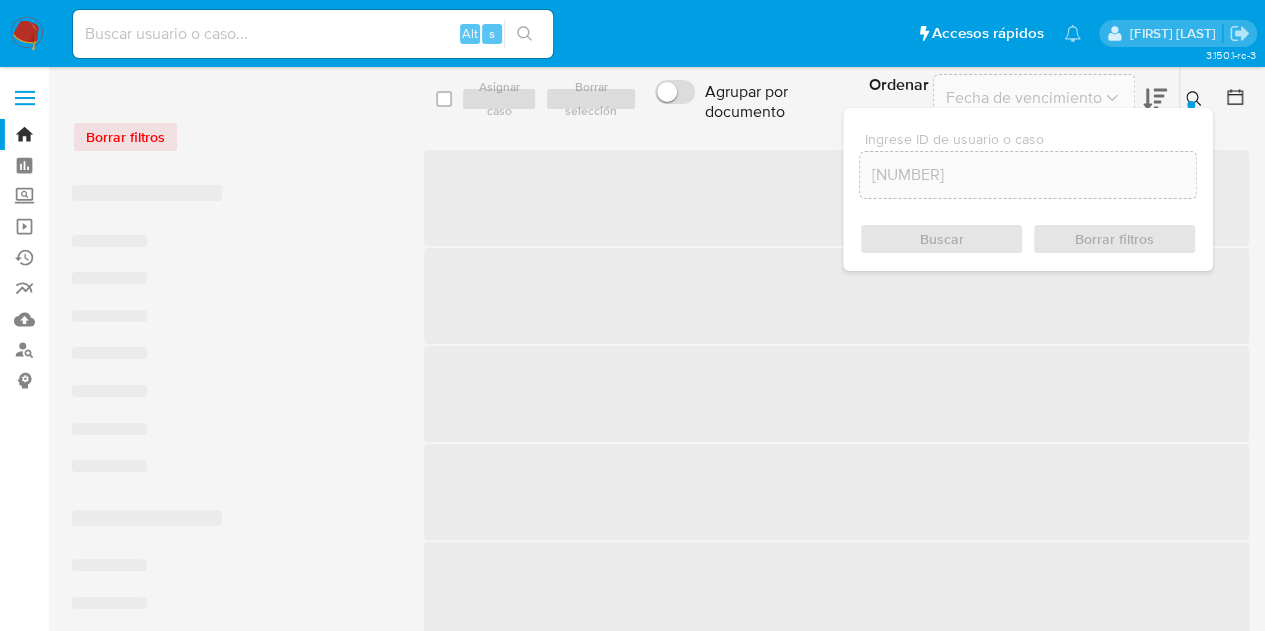 click 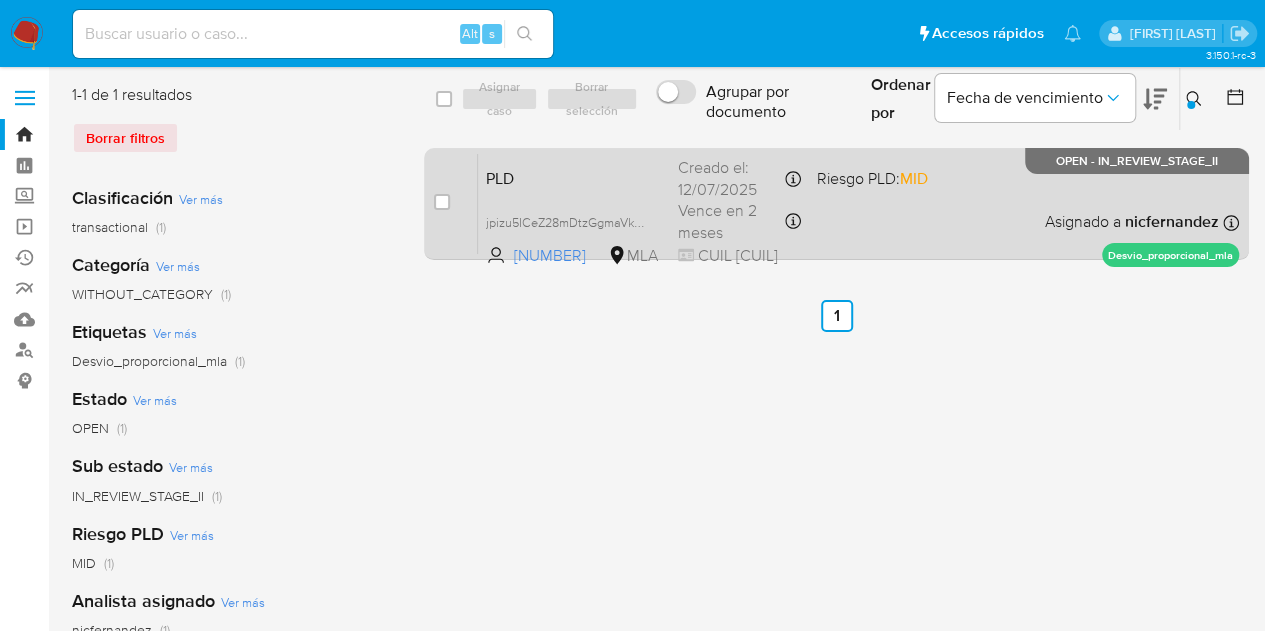 click on "PLD" at bounding box center (574, 177) 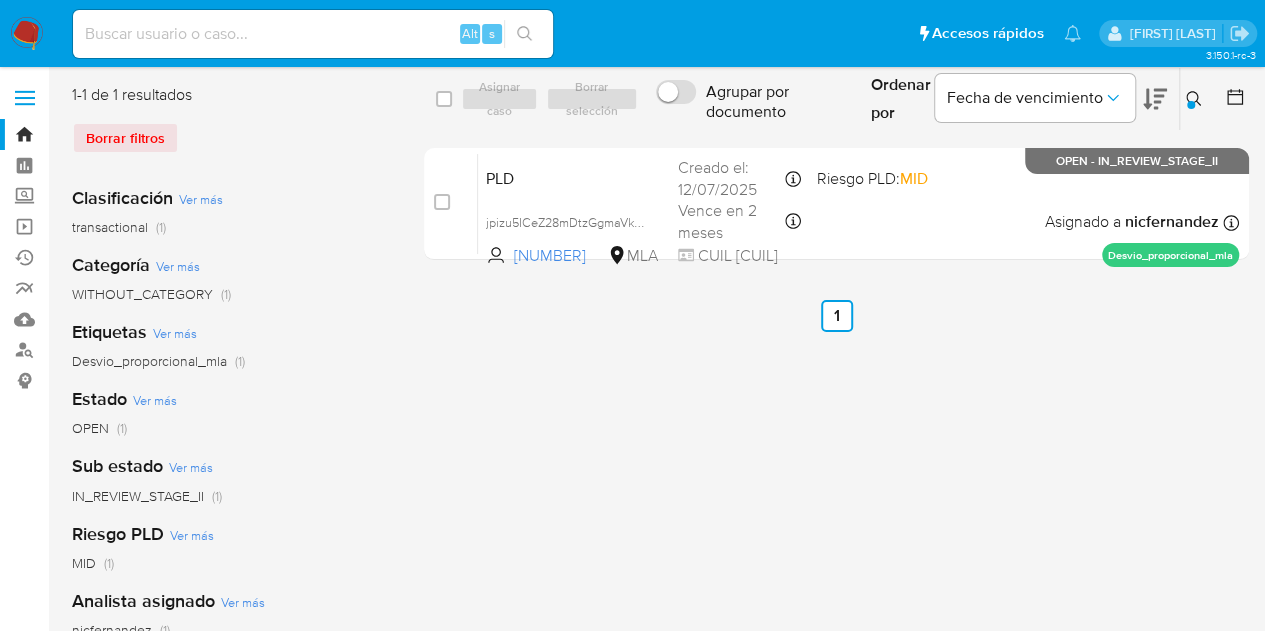 click at bounding box center [1196, 99] 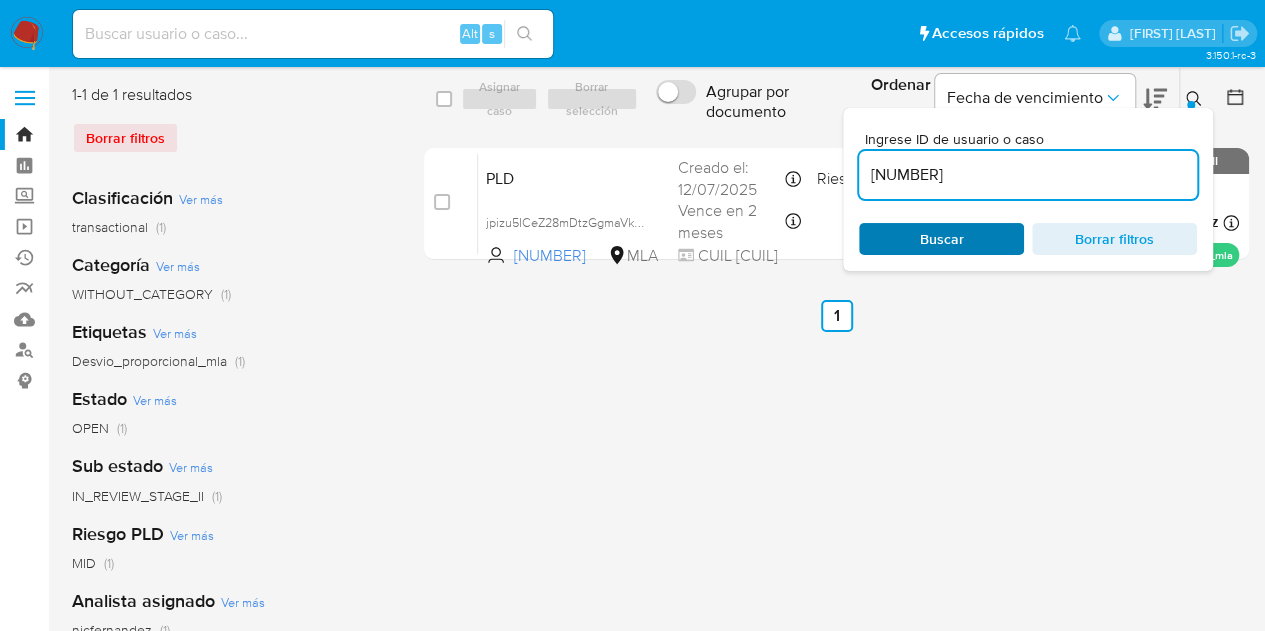 click on "Buscar" at bounding box center (941, 239) 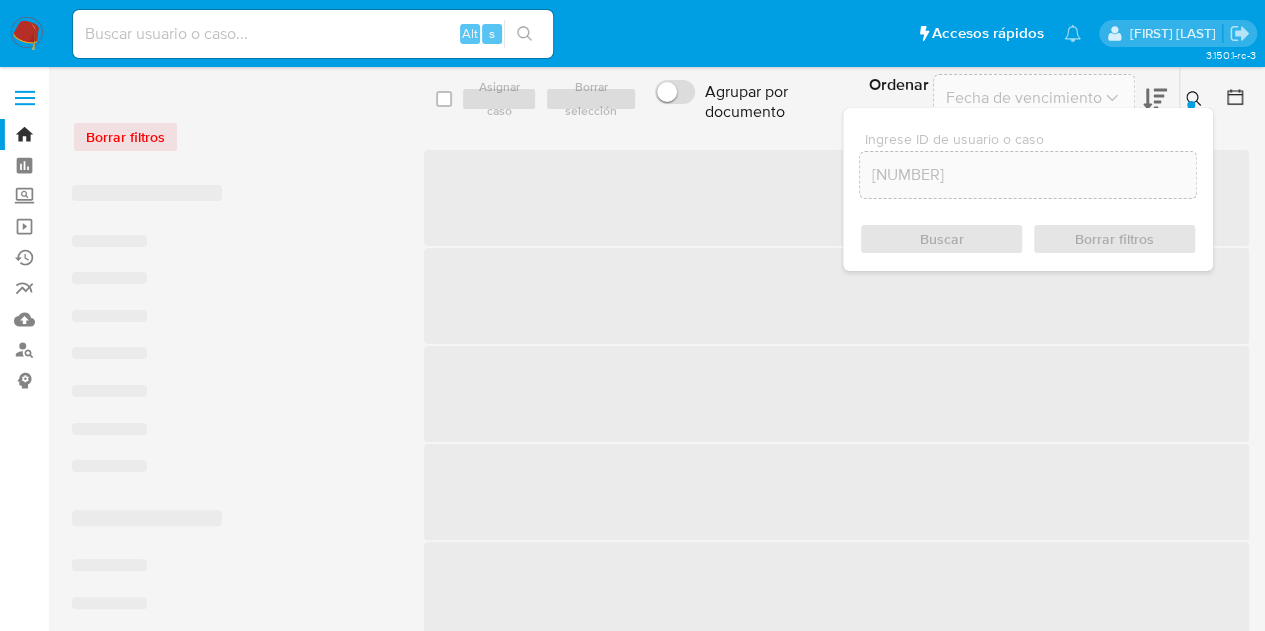 click at bounding box center [1196, 99] 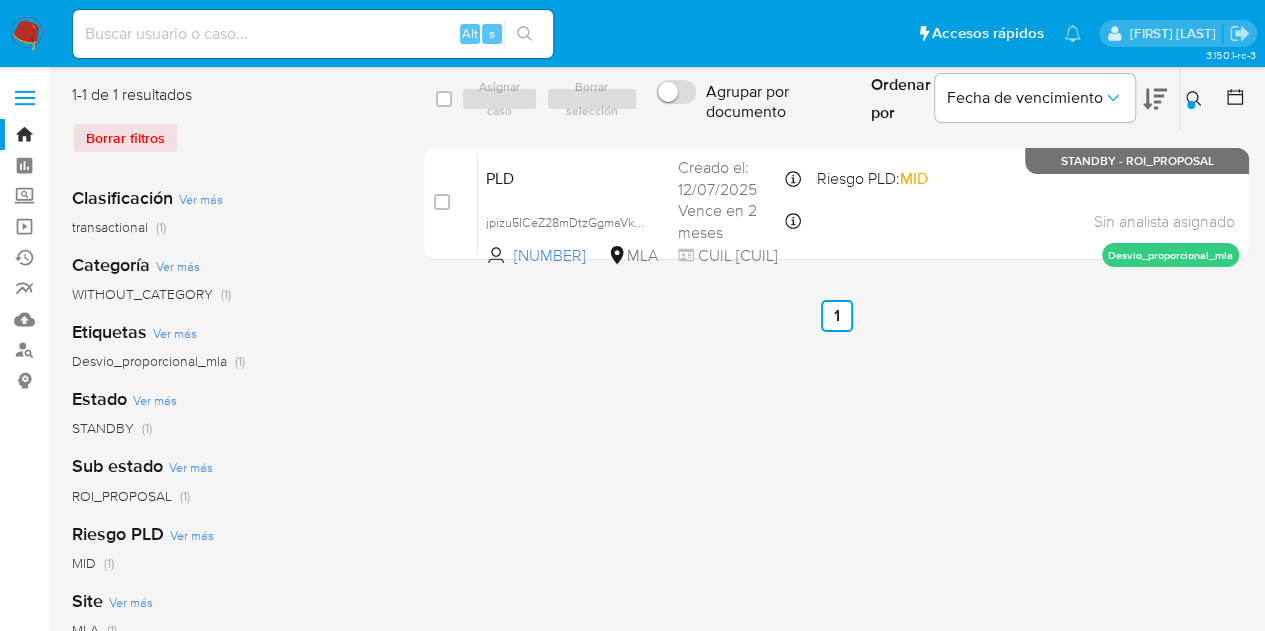 click at bounding box center (1196, 99) 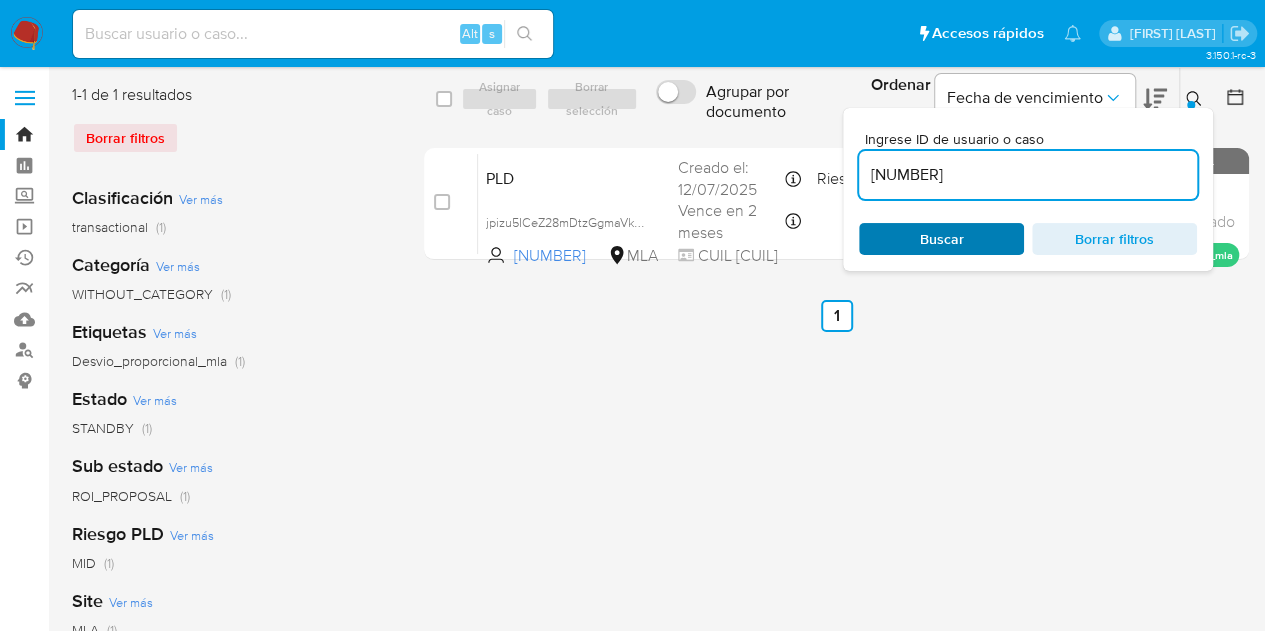 click on "Buscar" at bounding box center (942, 239) 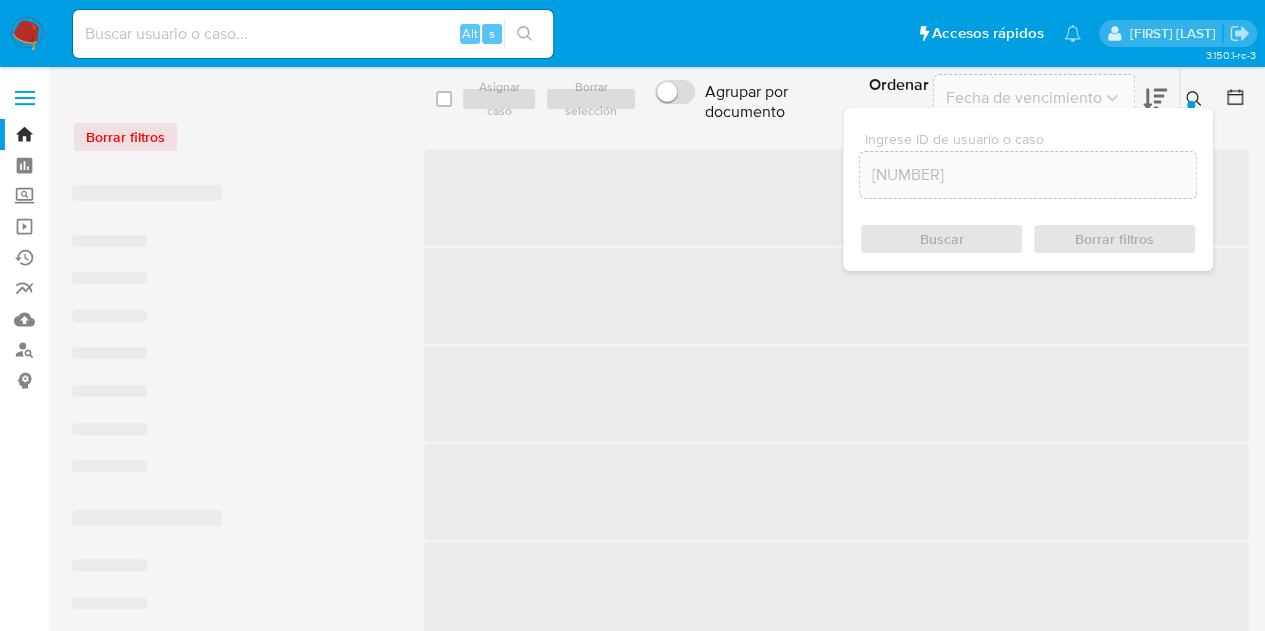 drag, startPoint x: 1198, startPoint y: 96, endPoint x: 910, endPoint y: 136, distance: 290.7645 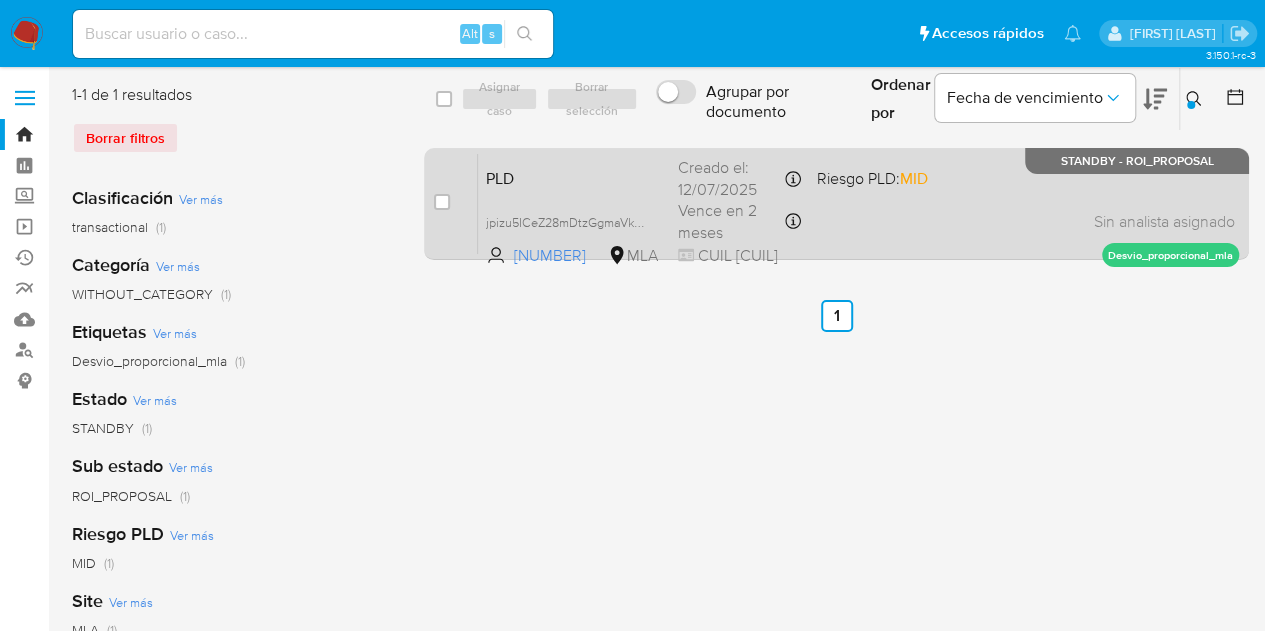 click on "PLD" at bounding box center (574, 177) 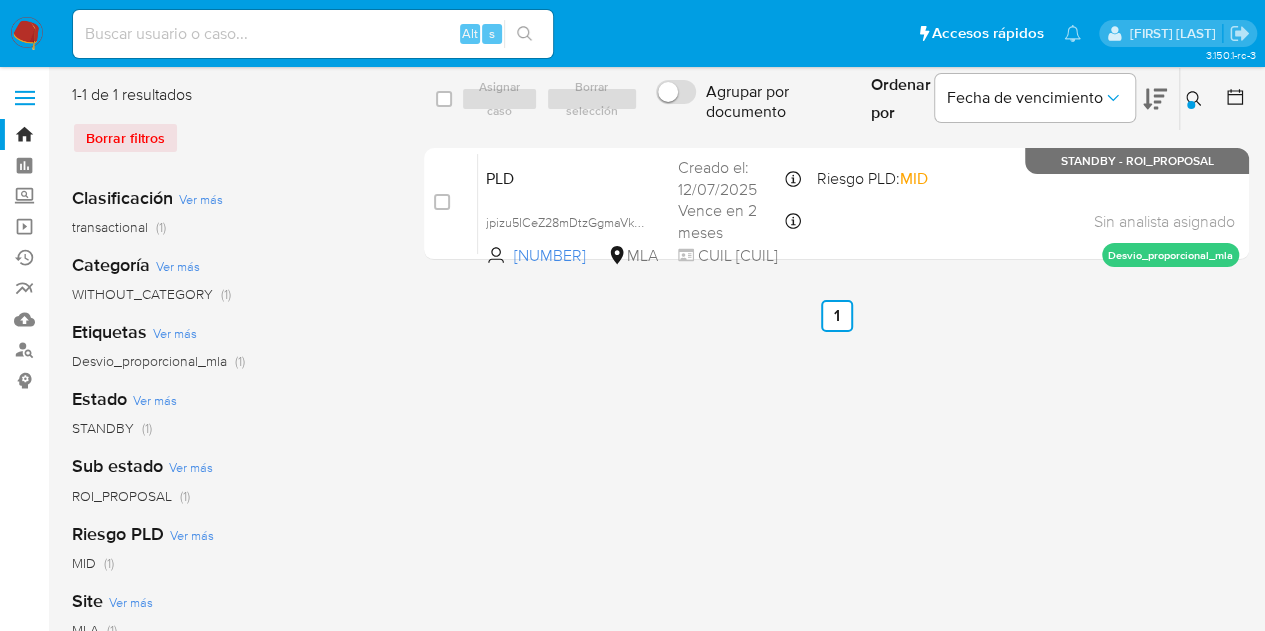 drag, startPoint x: 1192, startPoint y: 94, endPoint x: 1143, endPoint y: 133, distance: 62.625874 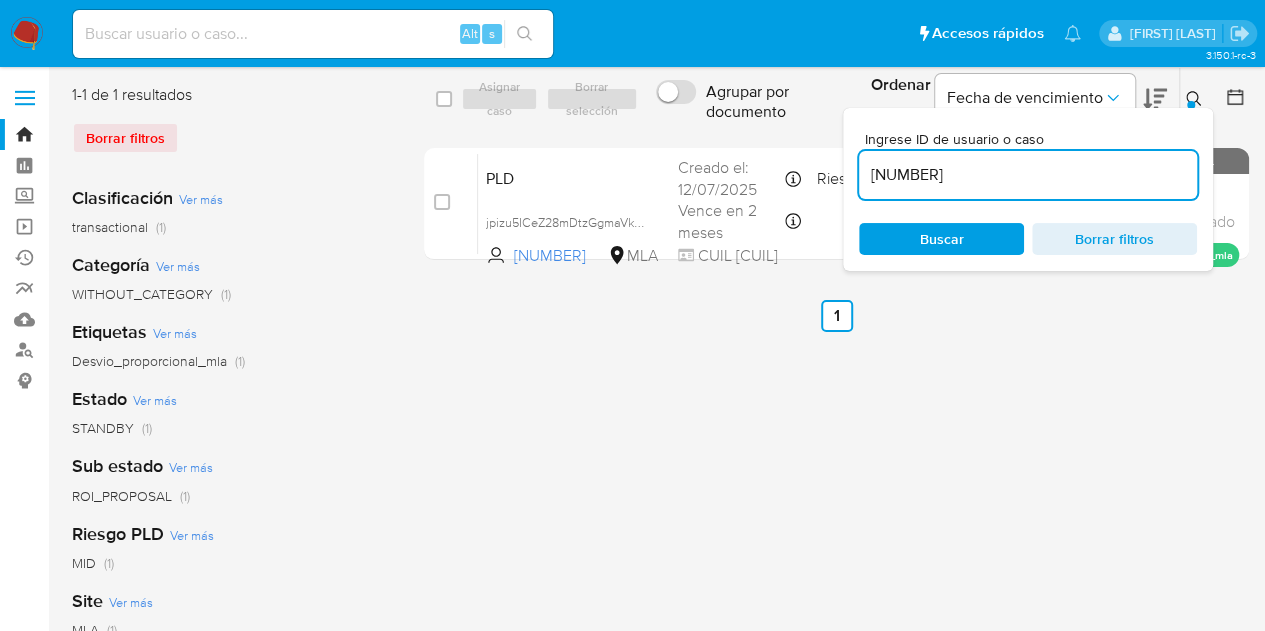 drag, startPoint x: 1016, startPoint y: 173, endPoint x: 735, endPoint y: 125, distance: 285.07016 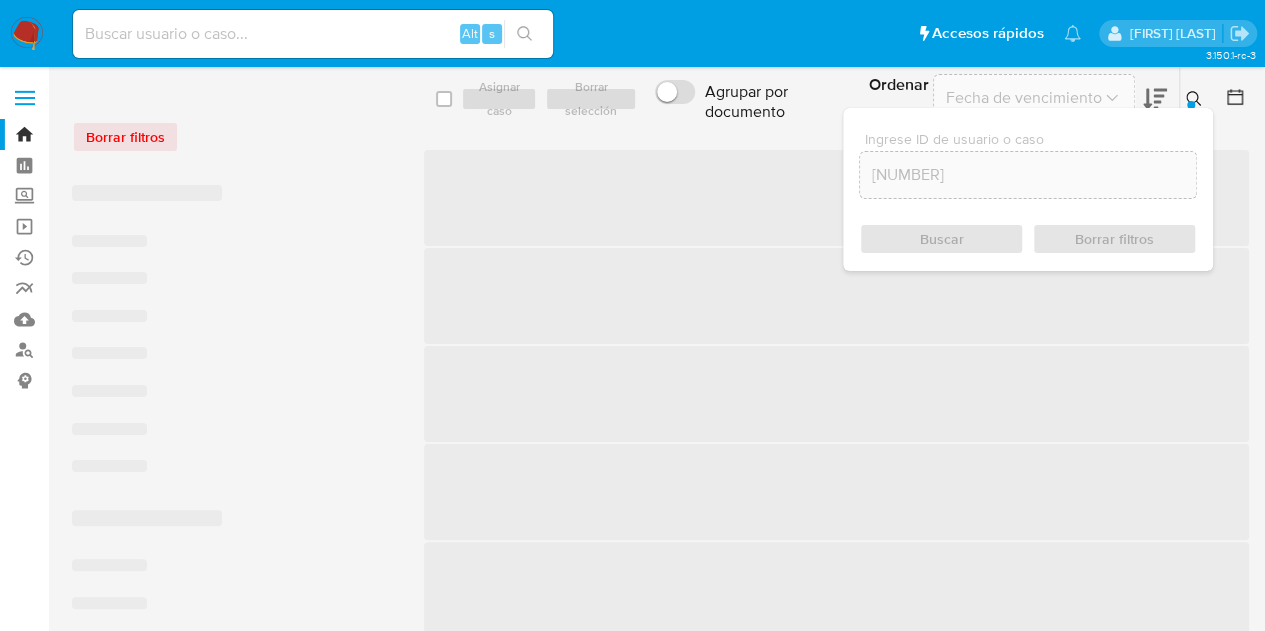 click 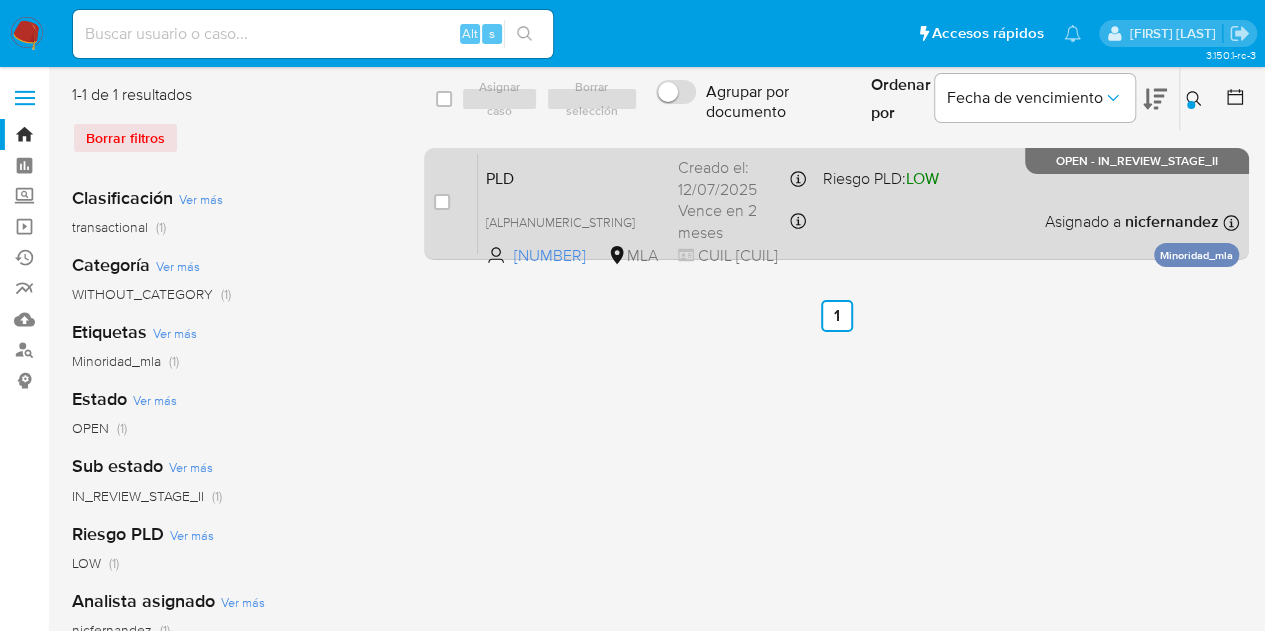 click on "PLD cNxHZBDNZnZ4RFjMfxmaI8UB 1165218391 MLA Riesgo PLD:  LOW Creado el: 12/07/2025   Creado el: 12/07/2025 03:34:23 Vence en 2 meses   Vence el 10/10/2025 03:34:23 CUIL   20481007063 Asignado a   nicfernandez   Asignado el: 17/07/2025 16:34:11 Minoridad_mla OPEN - IN_REVIEW_STAGE_II" at bounding box center [858, 203] 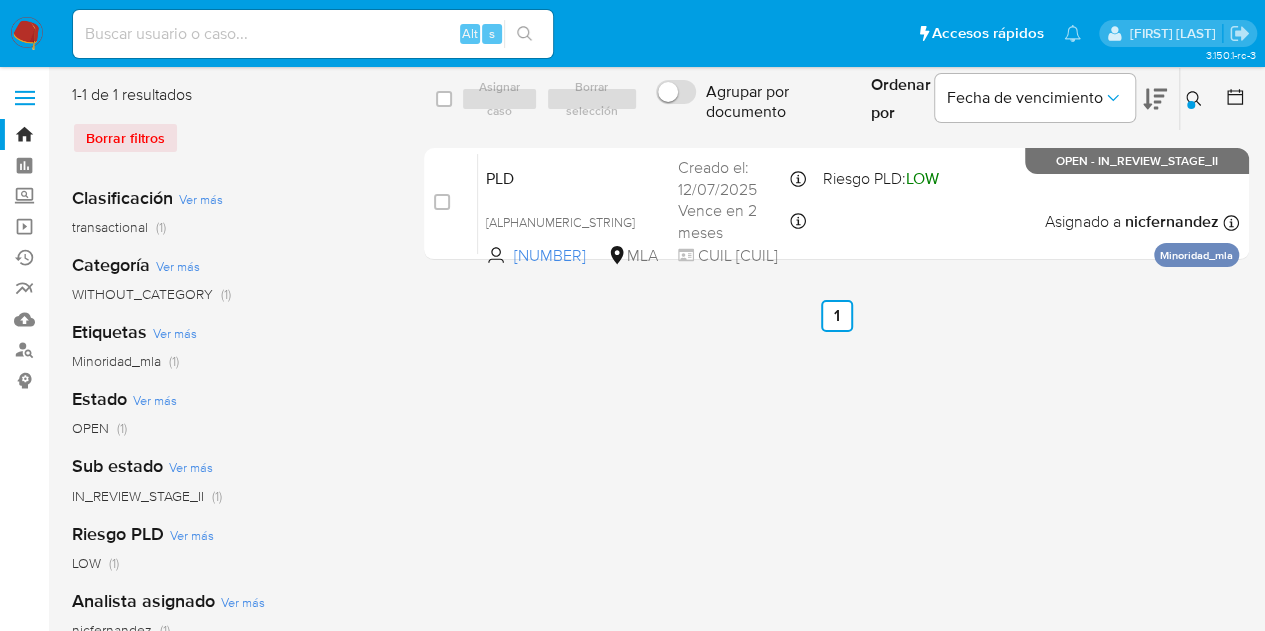 click 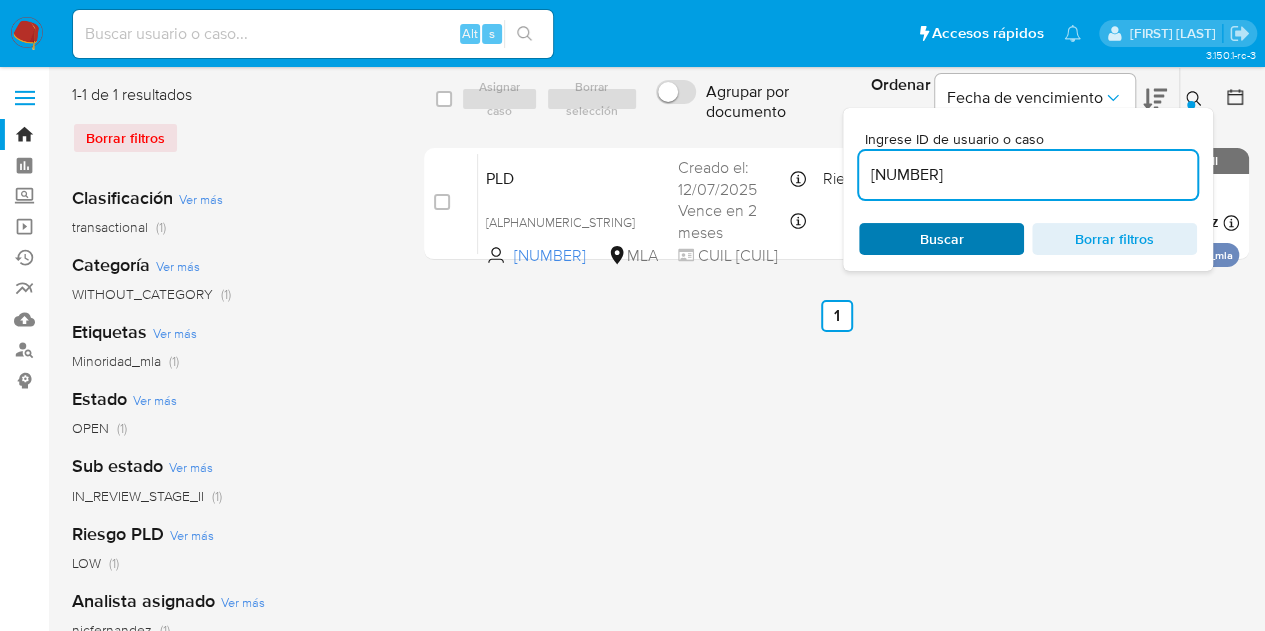 click on "Buscar" at bounding box center (941, 239) 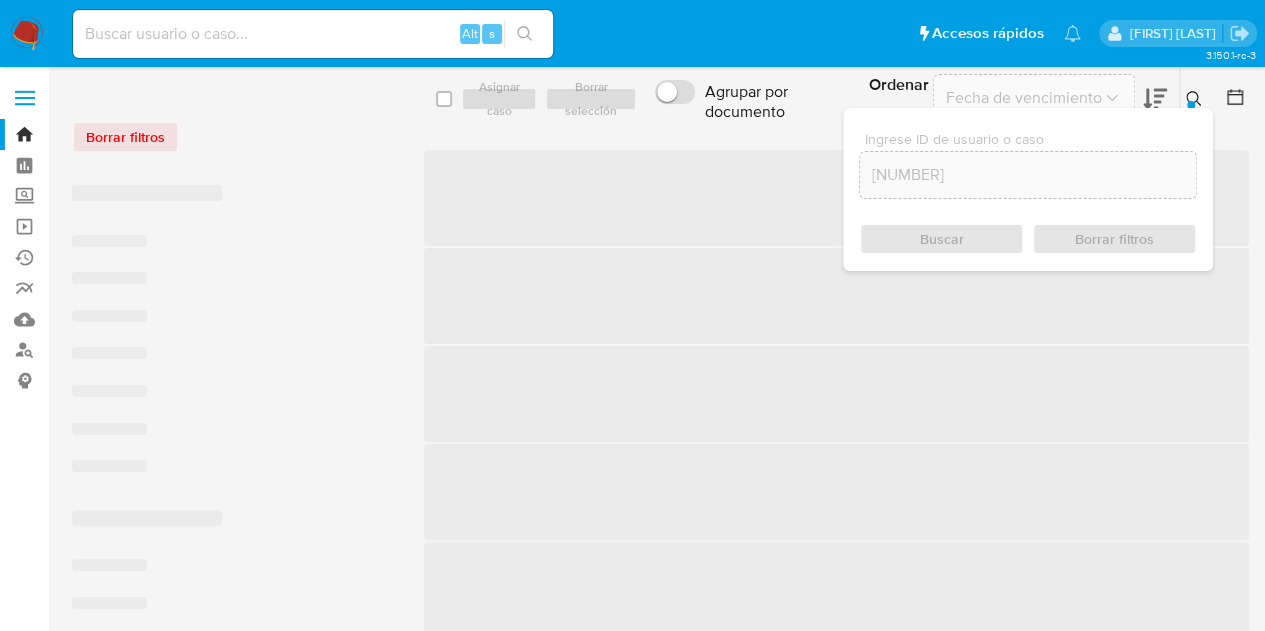 click at bounding box center [1196, 99] 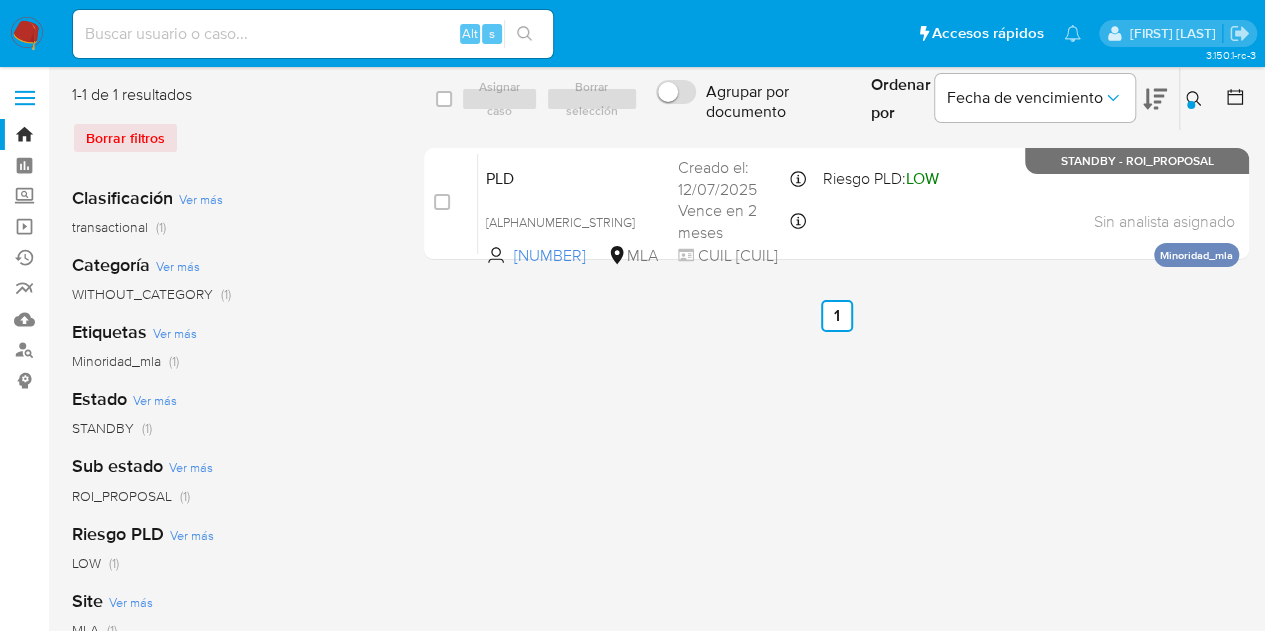 click 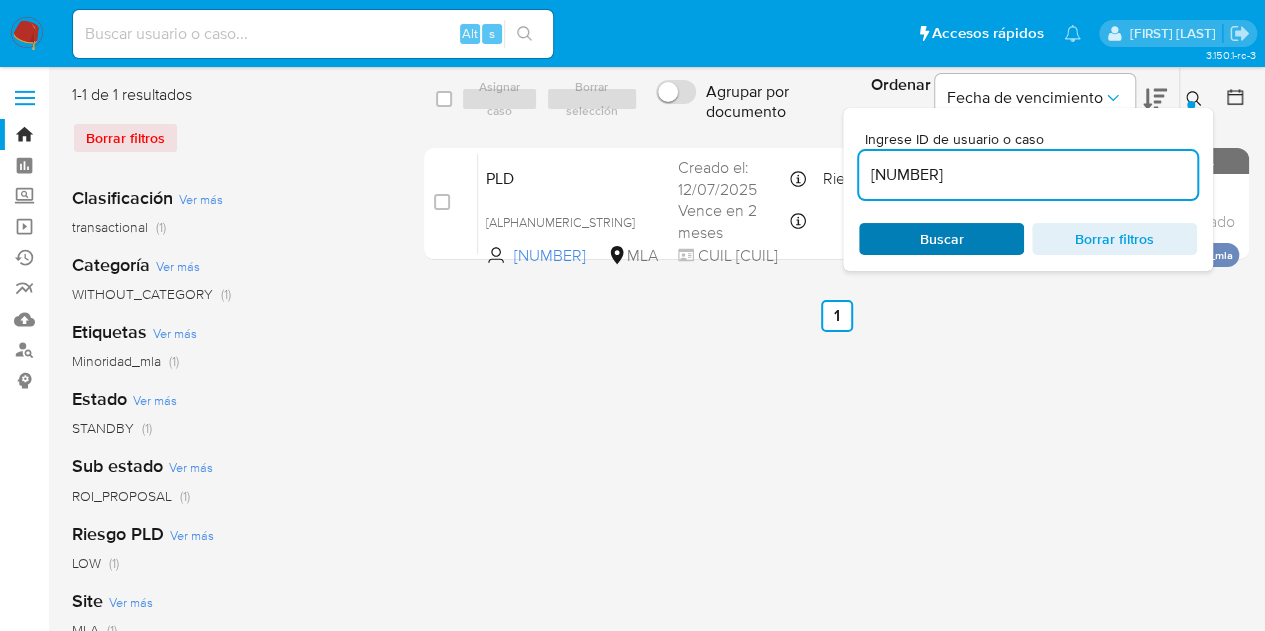 click on "Buscar" at bounding box center (942, 239) 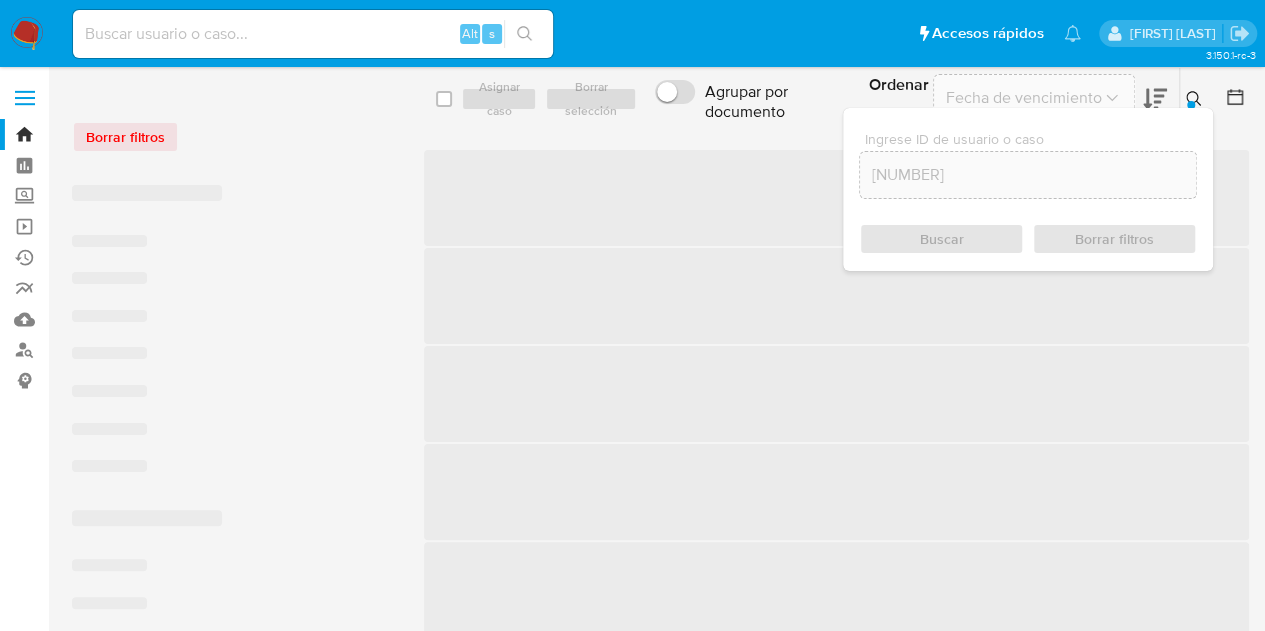 click 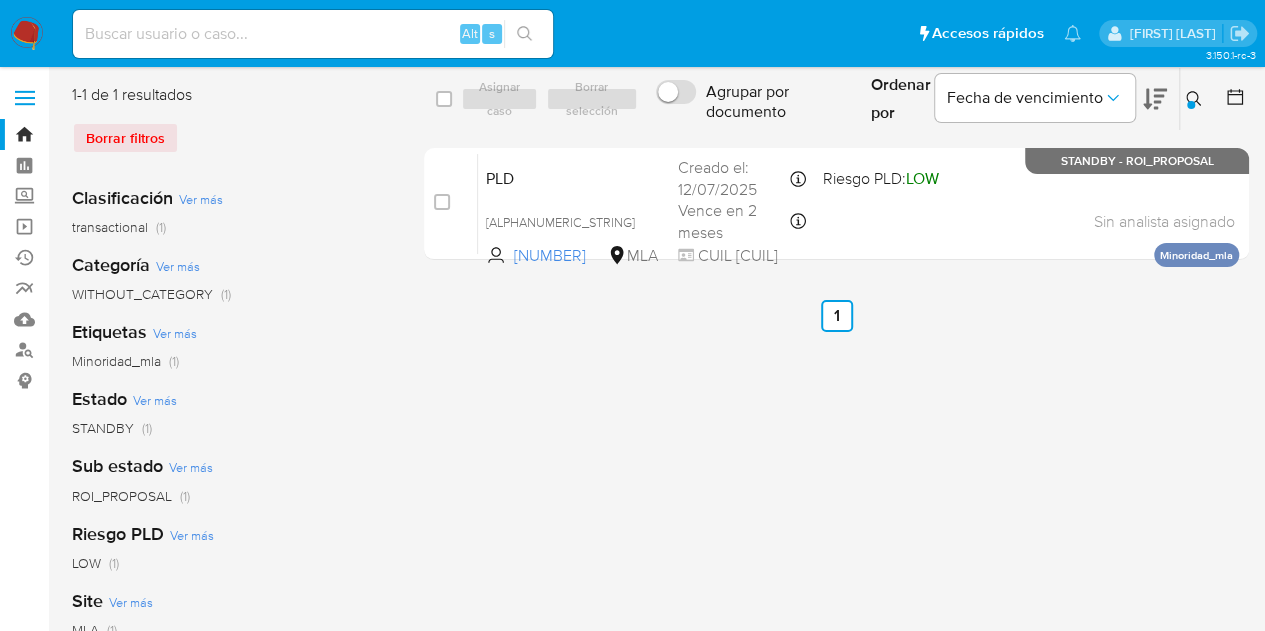 click 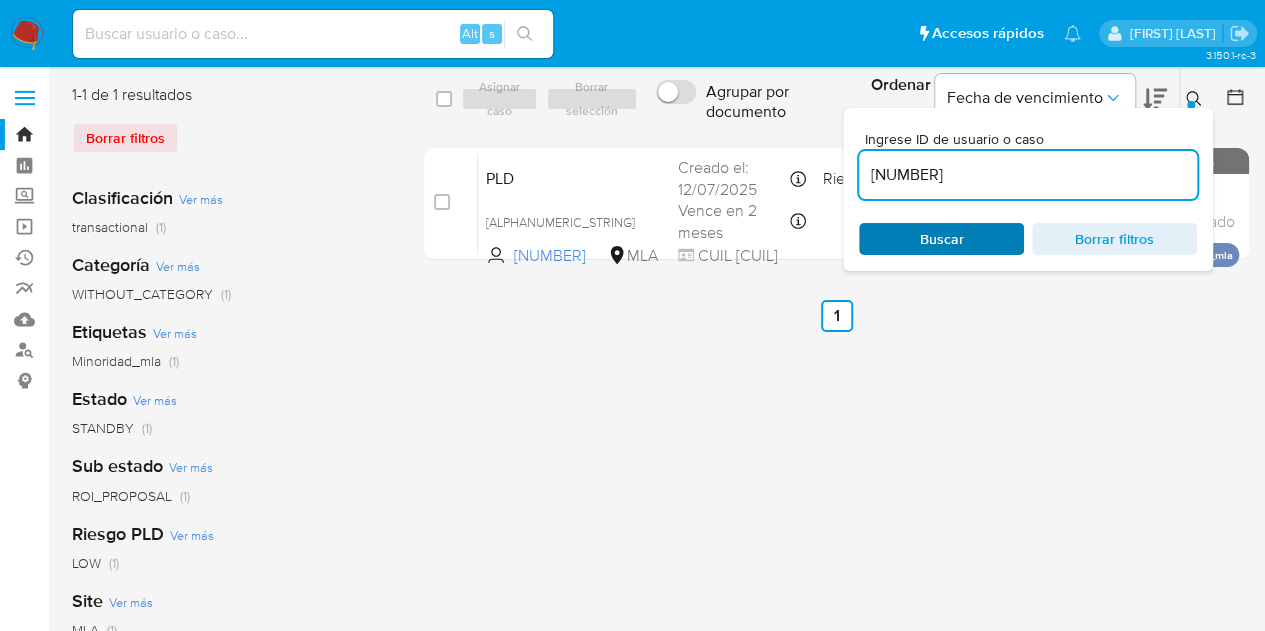 click on "Buscar" at bounding box center (942, 239) 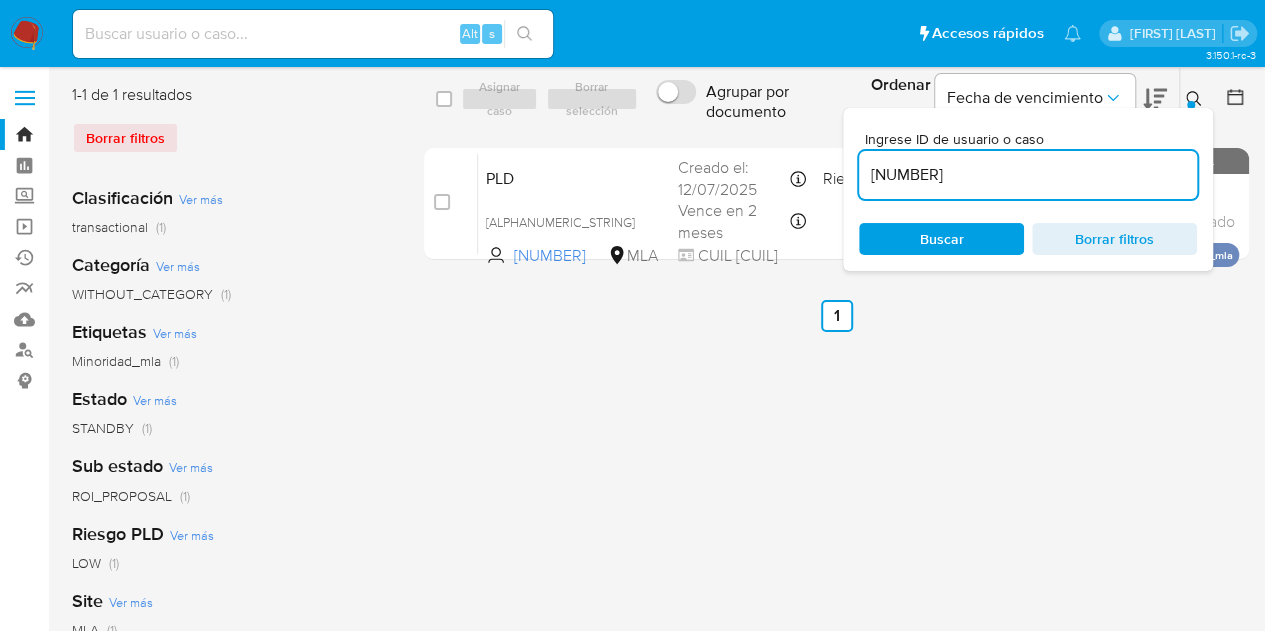 click 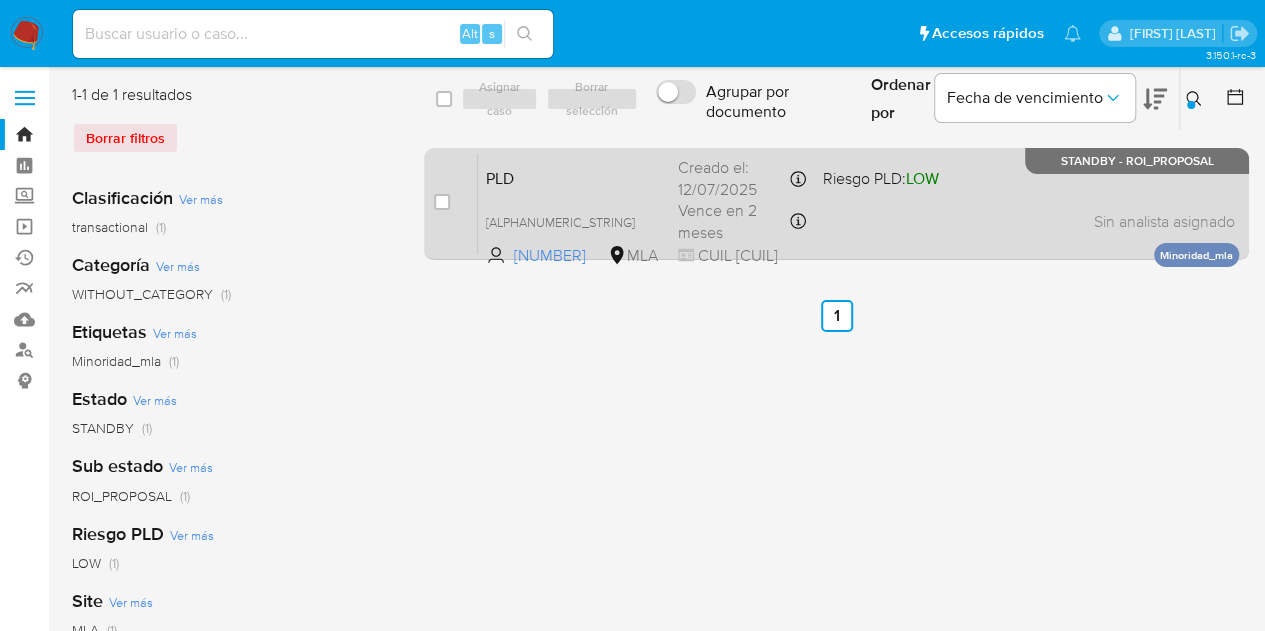 click on "PLD" at bounding box center (574, 177) 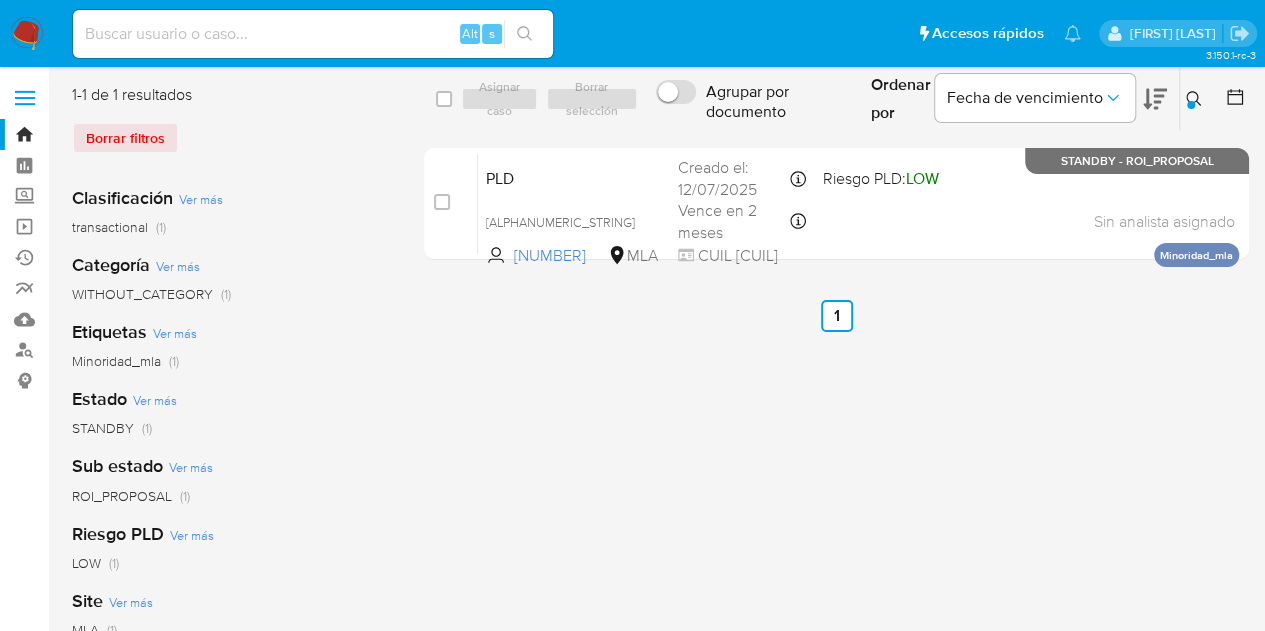 click 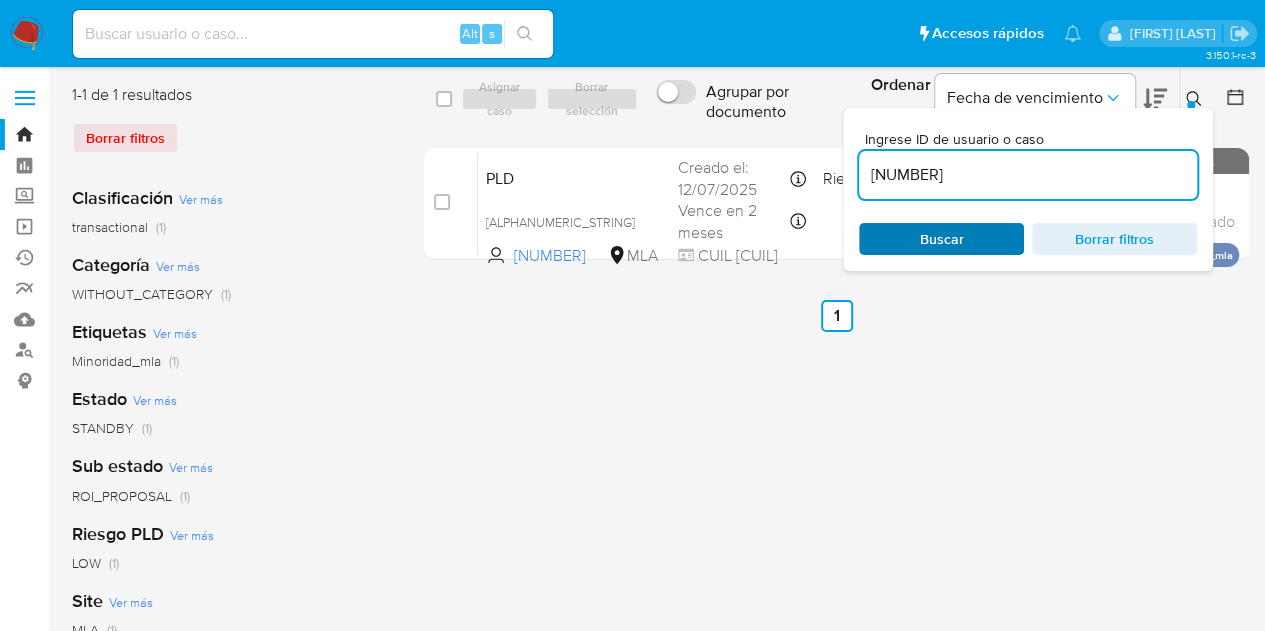click on "Buscar" at bounding box center [941, 239] 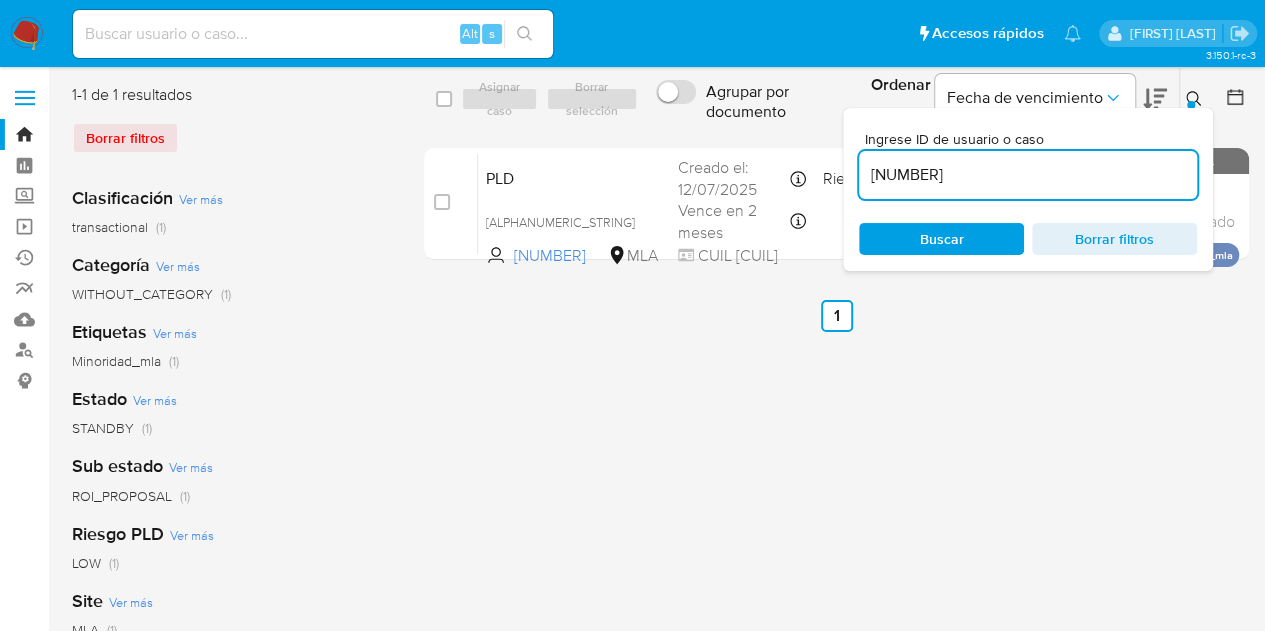 click at bounding box center (1196, 99) 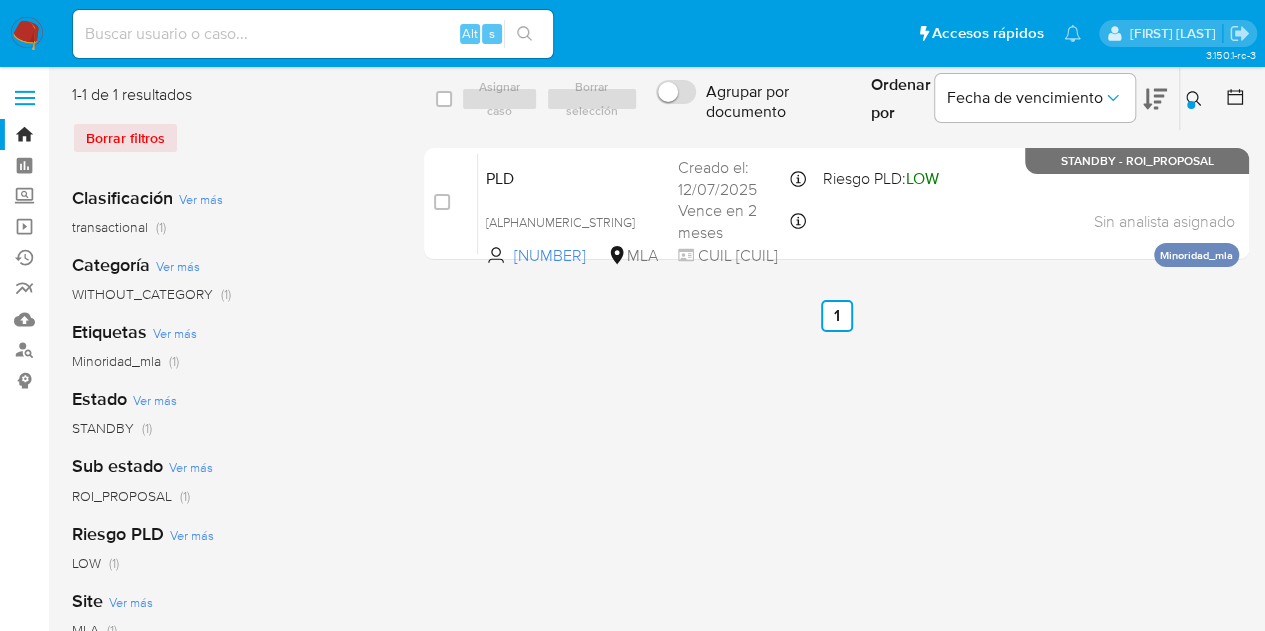 click 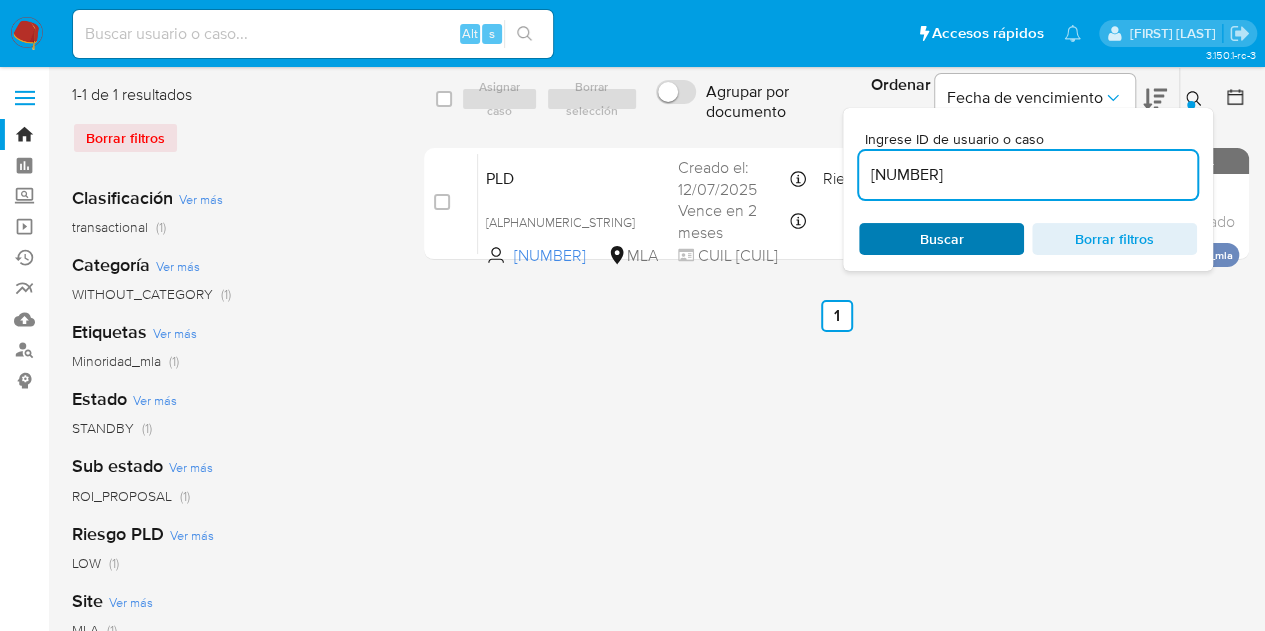 click on "Buscar" at bounding box center (941, 239) 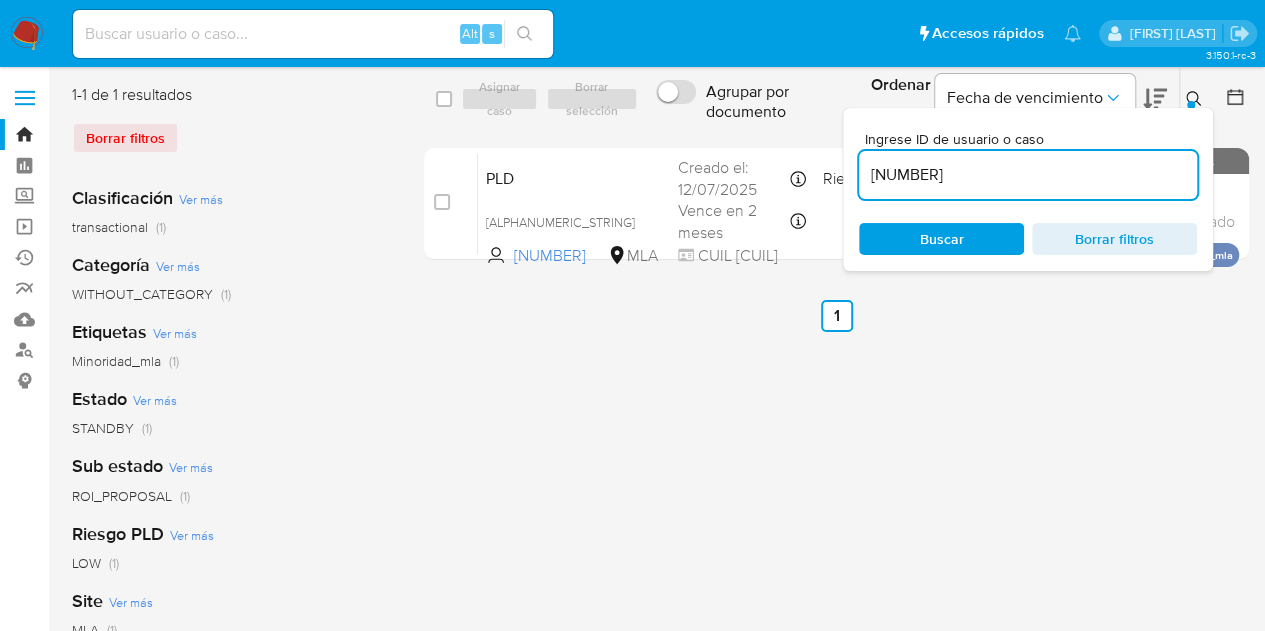 click at bounding box center (1196, 99) 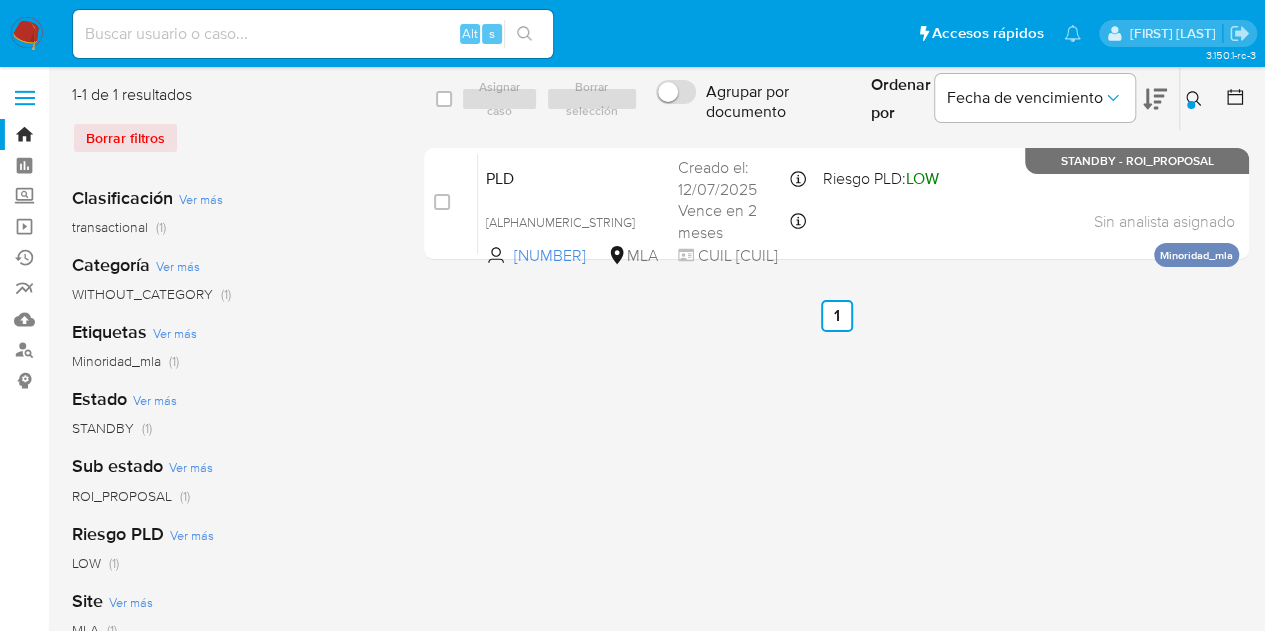 click 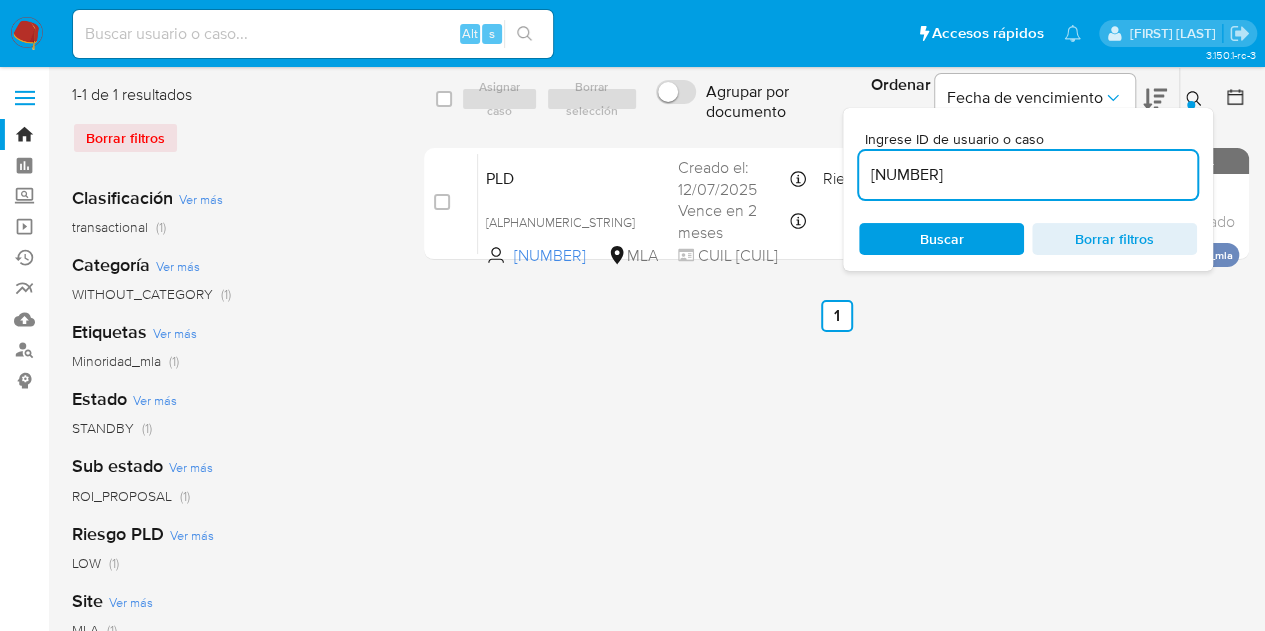 drag, startPoint x: 985, startPoint y: 173, endPoint x: 754, endPoint y: 133, distance: 234.43762 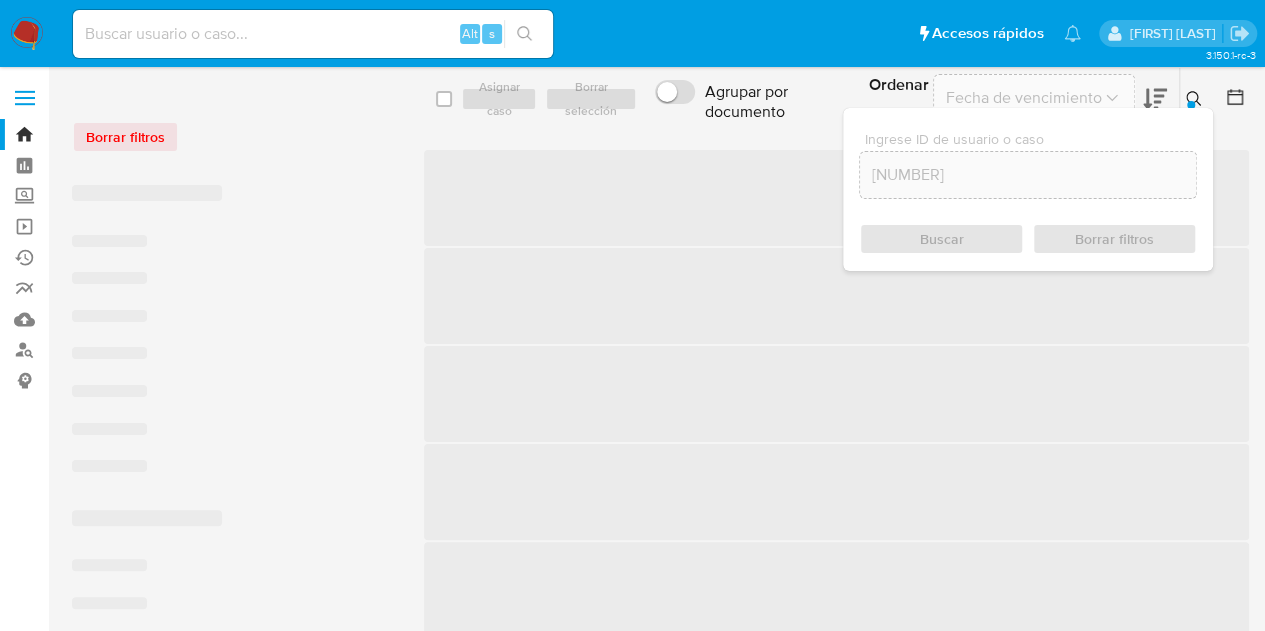 click 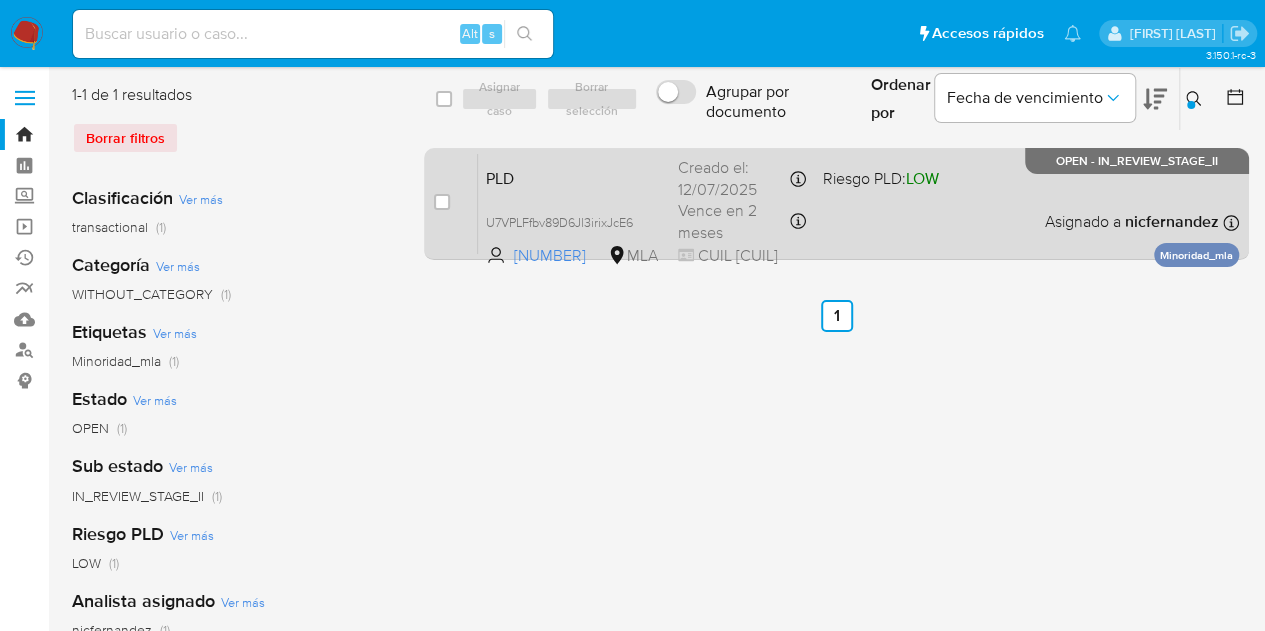 click on "PLD U7VPLFfbv89D6Jl3irixJcE6 770919707 MLA Riesgo PLD:  LOW Creado el: 12/07/2025   Creado el: 12/07/2025 03:29:39 Vence en 2 meses   Vence el 10/10/2025 03:29:40 CUIL   20488140893 Asignado a   nicfernandez   Asignado el: 17/07/2025 16:34:06 Minoridad_mla OPEN - IN_REVIEW_STAGE_II" at bounding box center (858, 203) 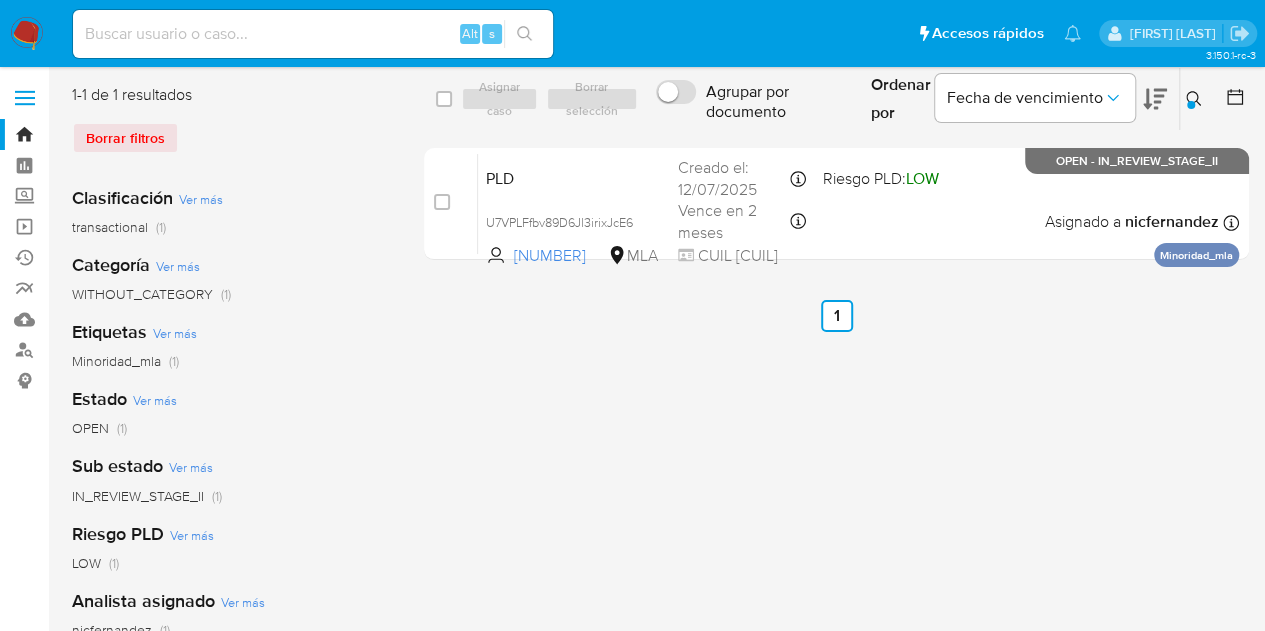 click 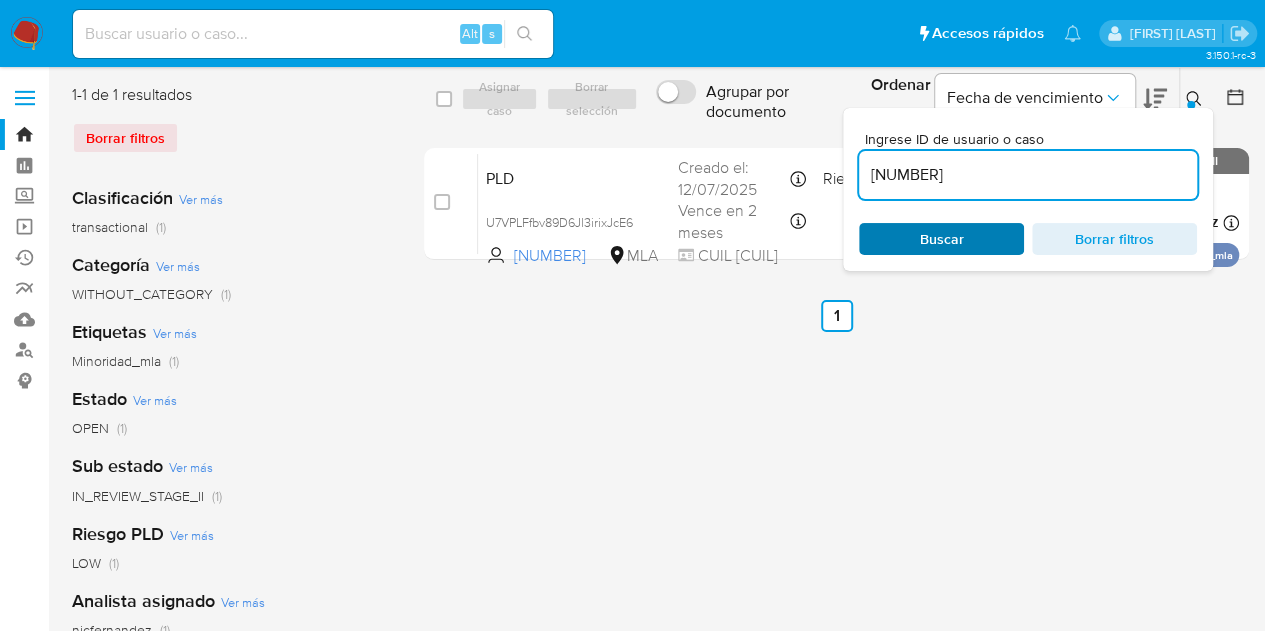 click on "Buscar" at bounding box center [941, 239] 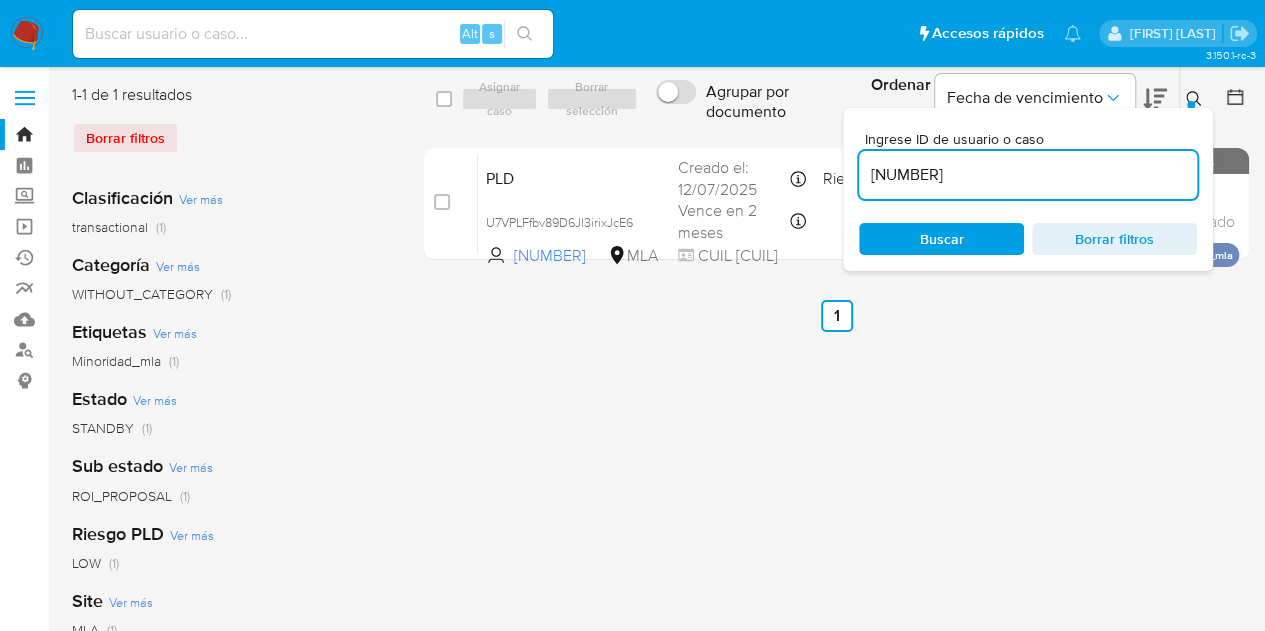 click 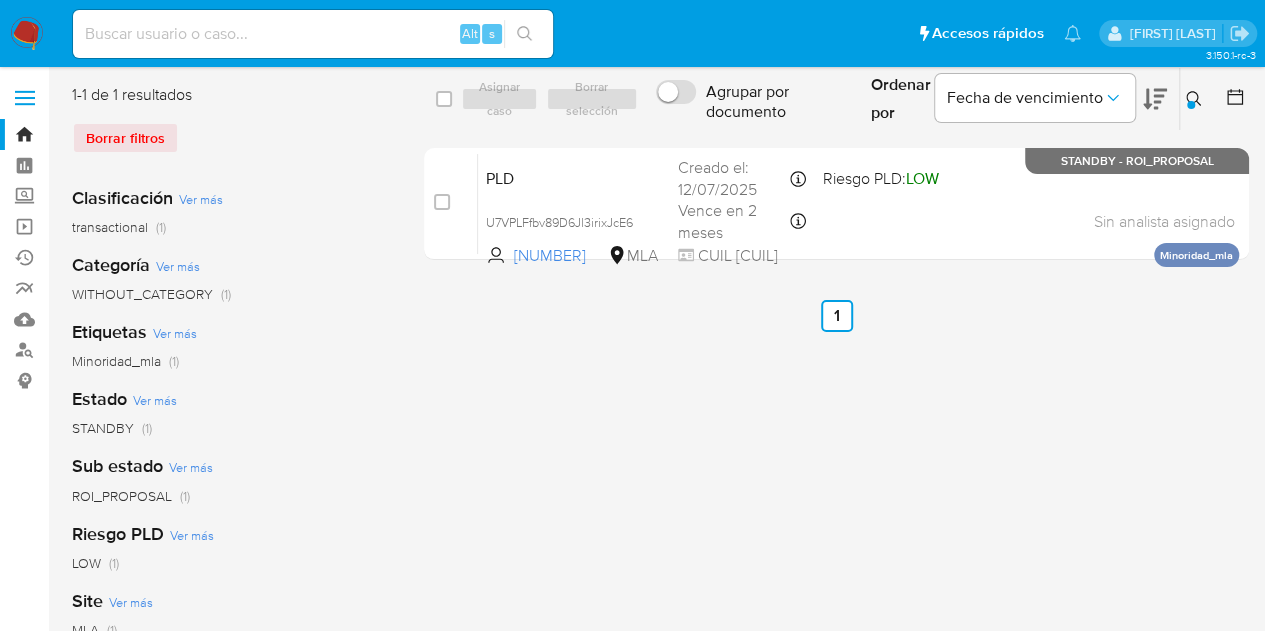 click 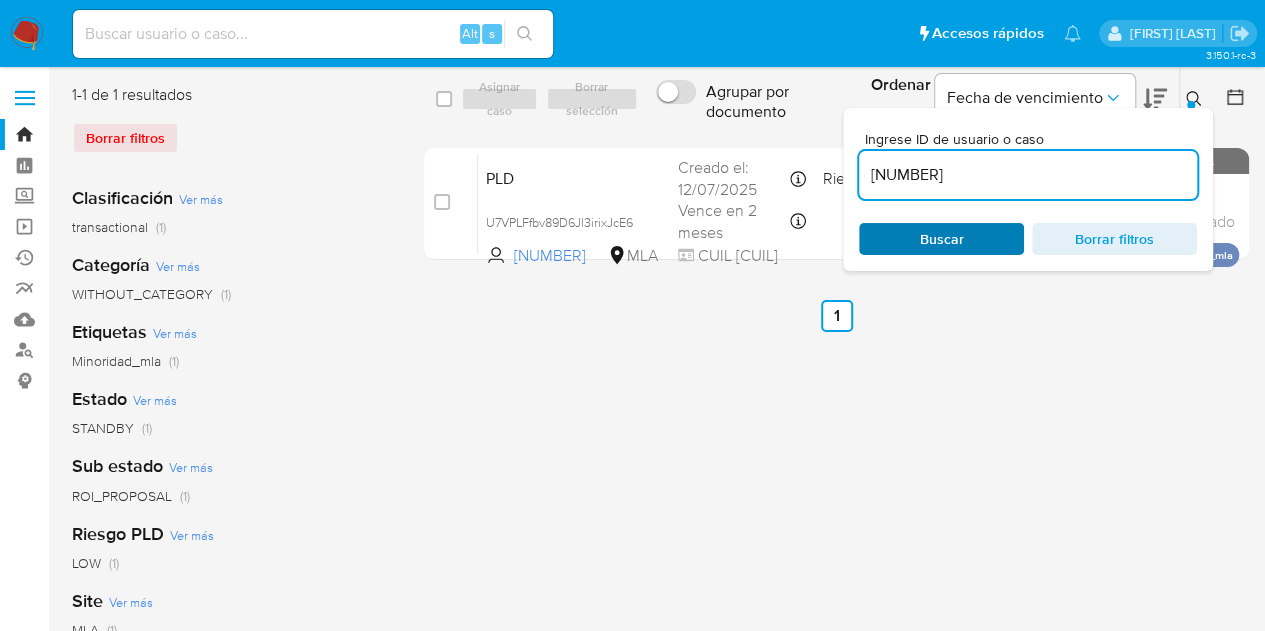click on "Buscar" at bounding box center (942, 239) 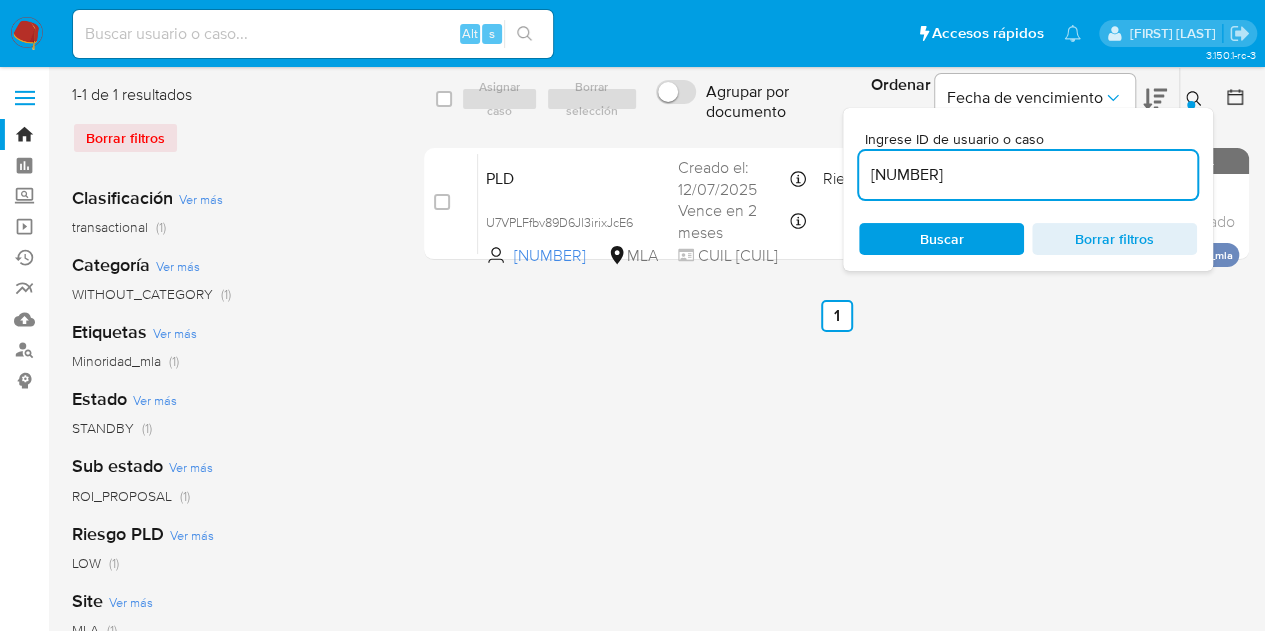 click at bounding box center (1191, 105) 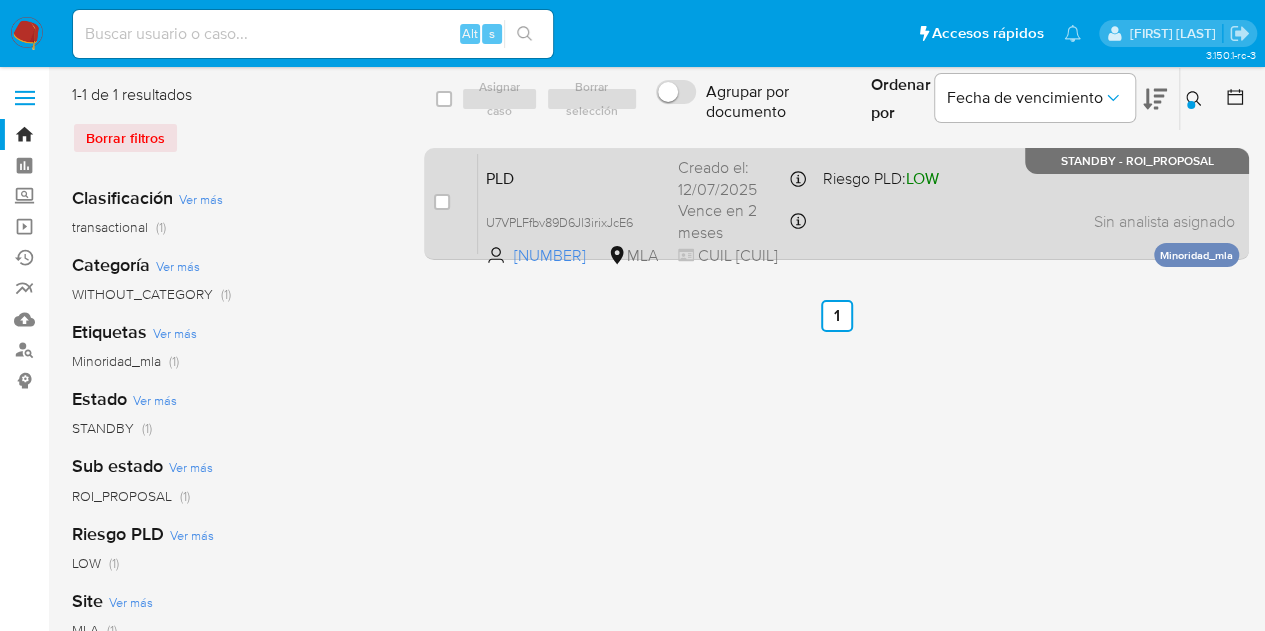 click on "PLD" at bounding box center [574, 177] 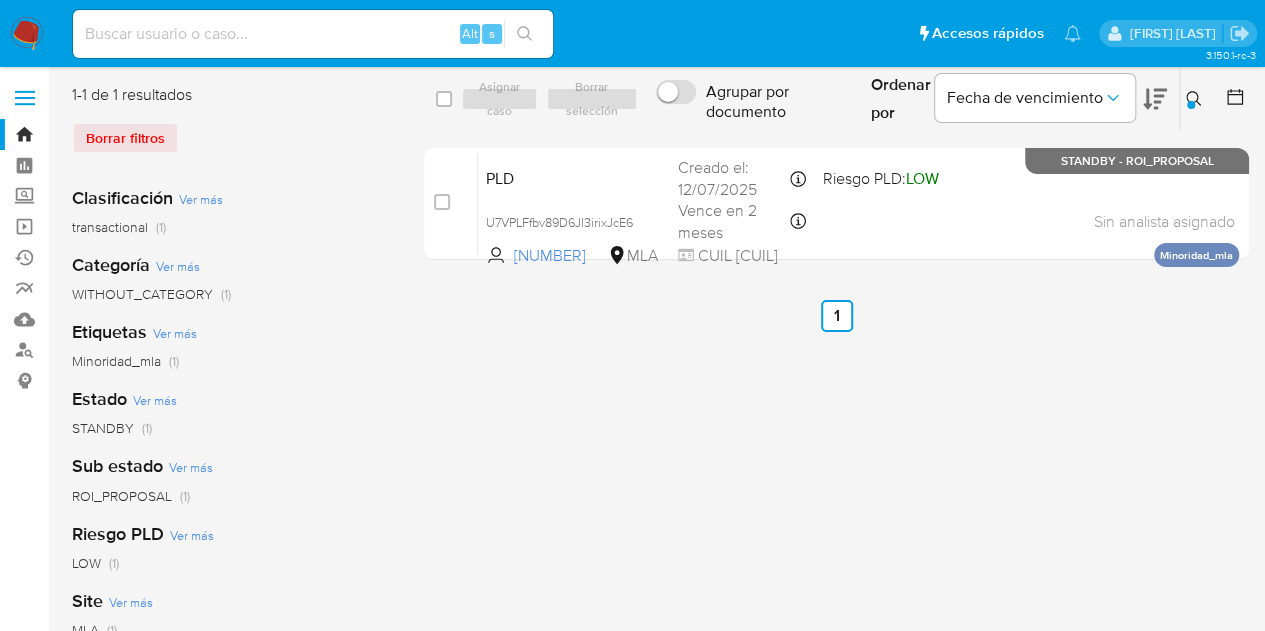 click 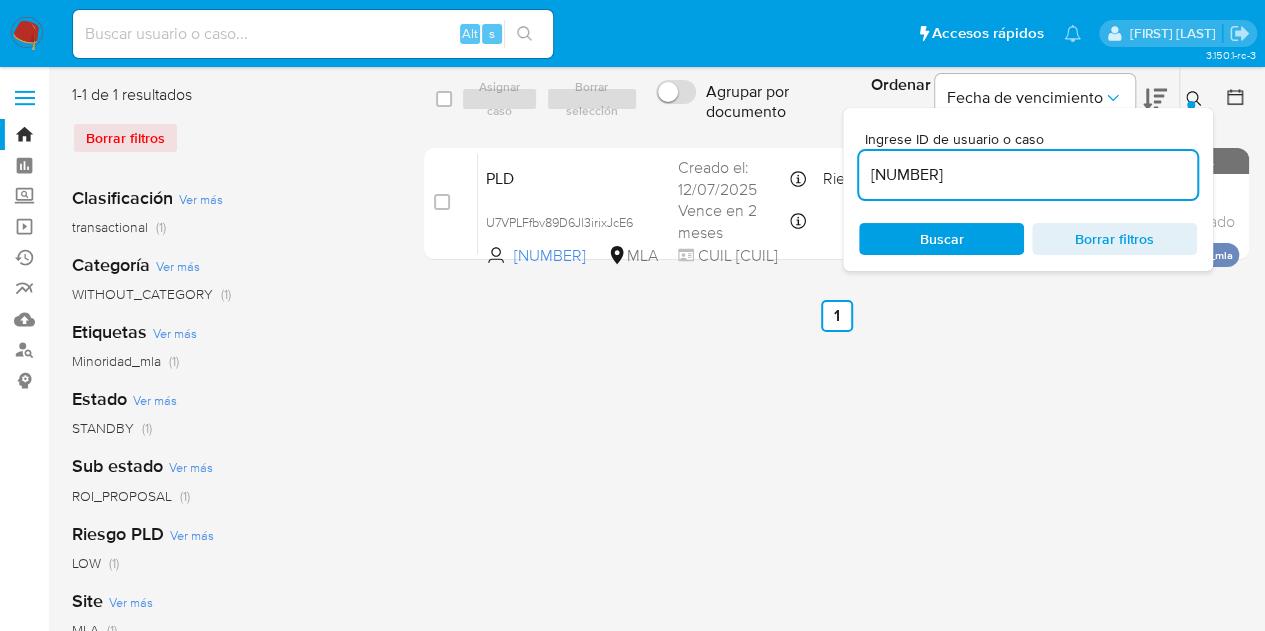 drag, startPoint x: 1048, startPoint y: 176, endPoint x: 746, endPoint y: 130, distance: 305.48322 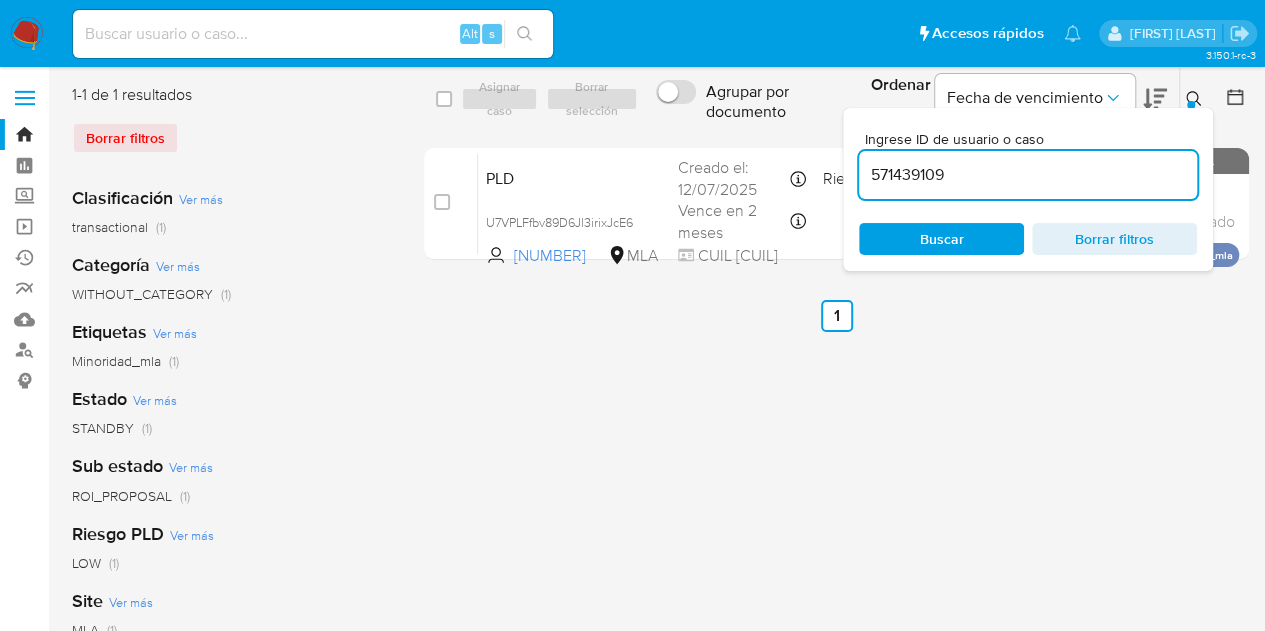 type on "571439109" 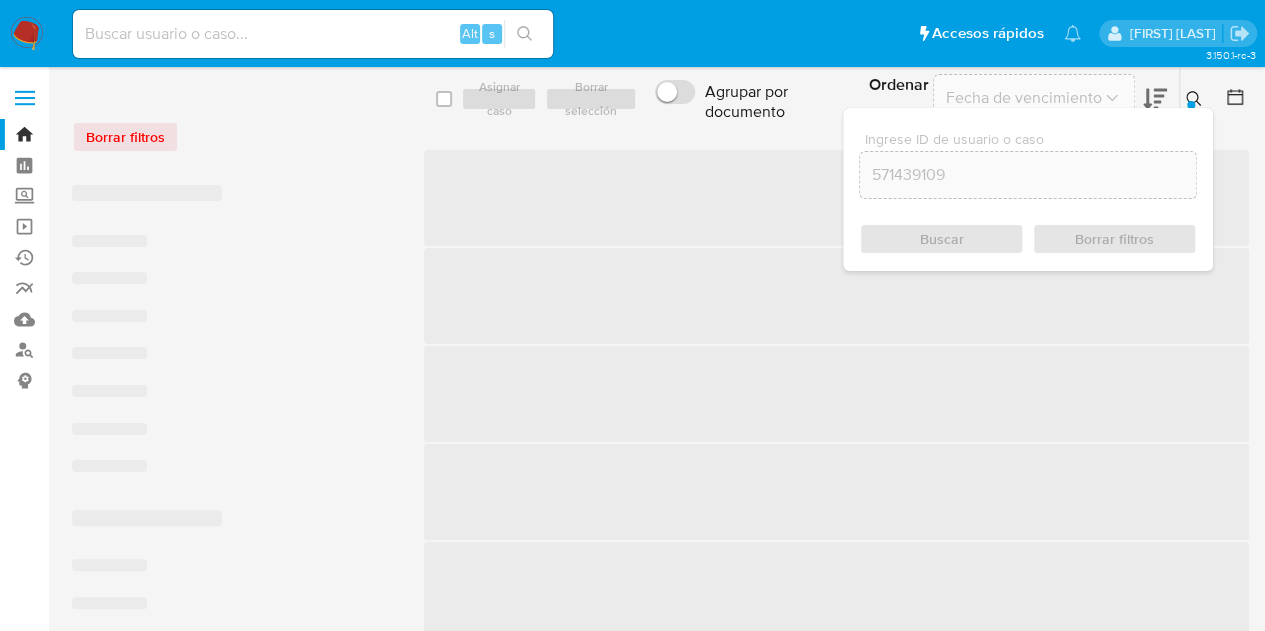 click 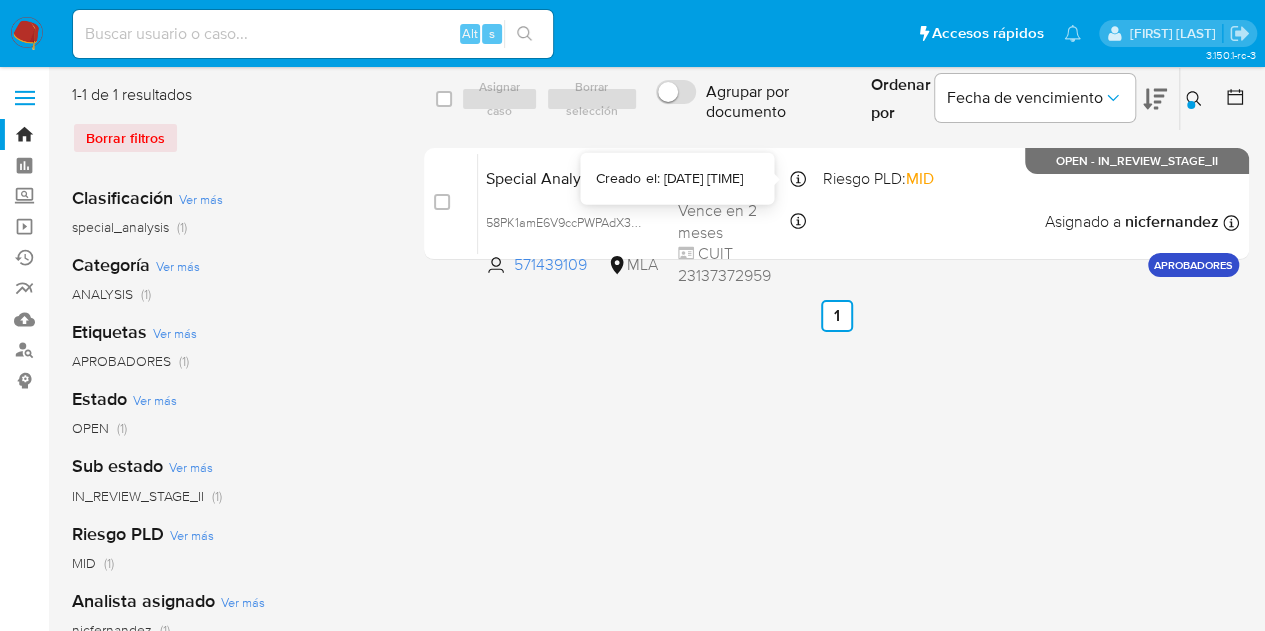 click on "Special Analysis 58PK1amE6V9ccPWPAdX341Ti 571439109 MLA Riesgo PLD:  MID Creado el: 15/07/2025   Creado el: 15/07/2025 14:30:36 Vence en 2 meses   Vence el 13/10/2025 14:30:37 CUIT   23137372959 Asignado a   nicfernandez   Asignado el: 15/07/2025 14:30:36 APROBADORES OPEN - IN_REVIEW_STAGE_II" at bounding box center (858, 203) 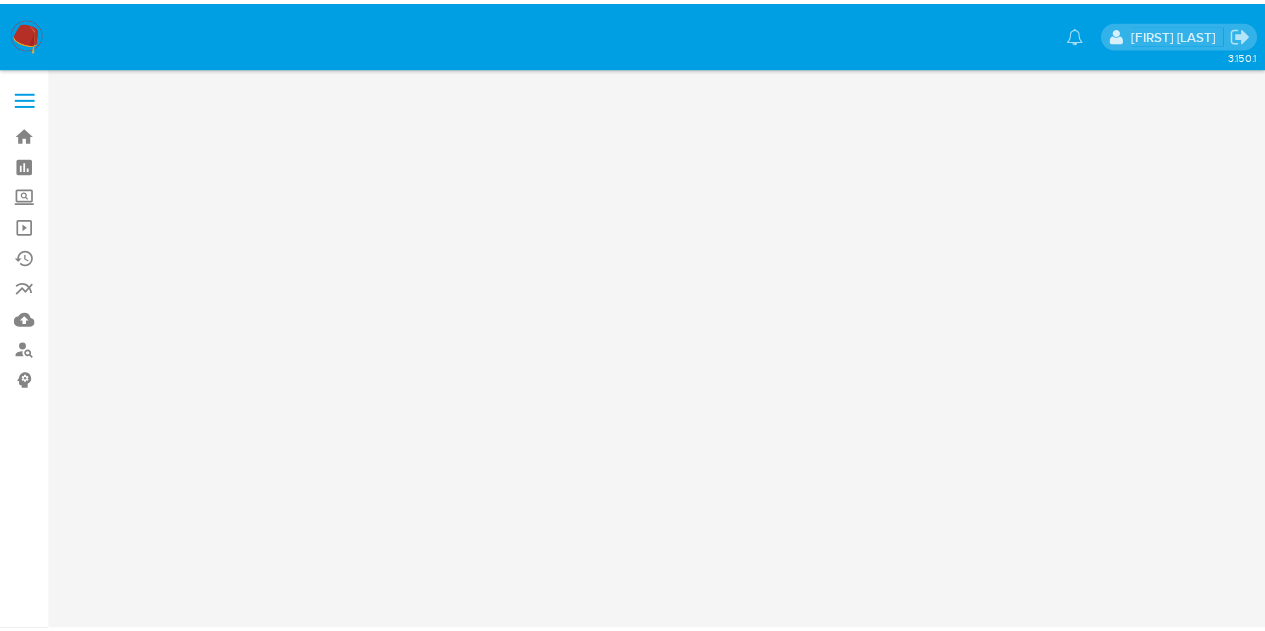 scroll, scrollTop: 0, scrollLeft: 0, axis: both 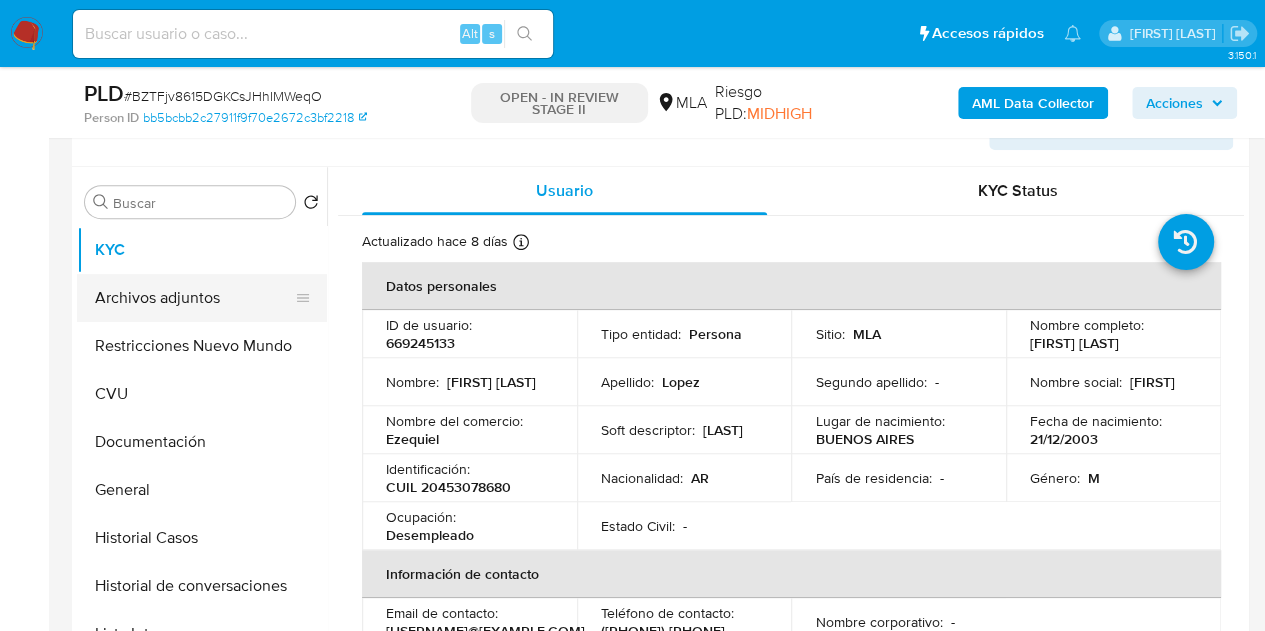 select on "10" 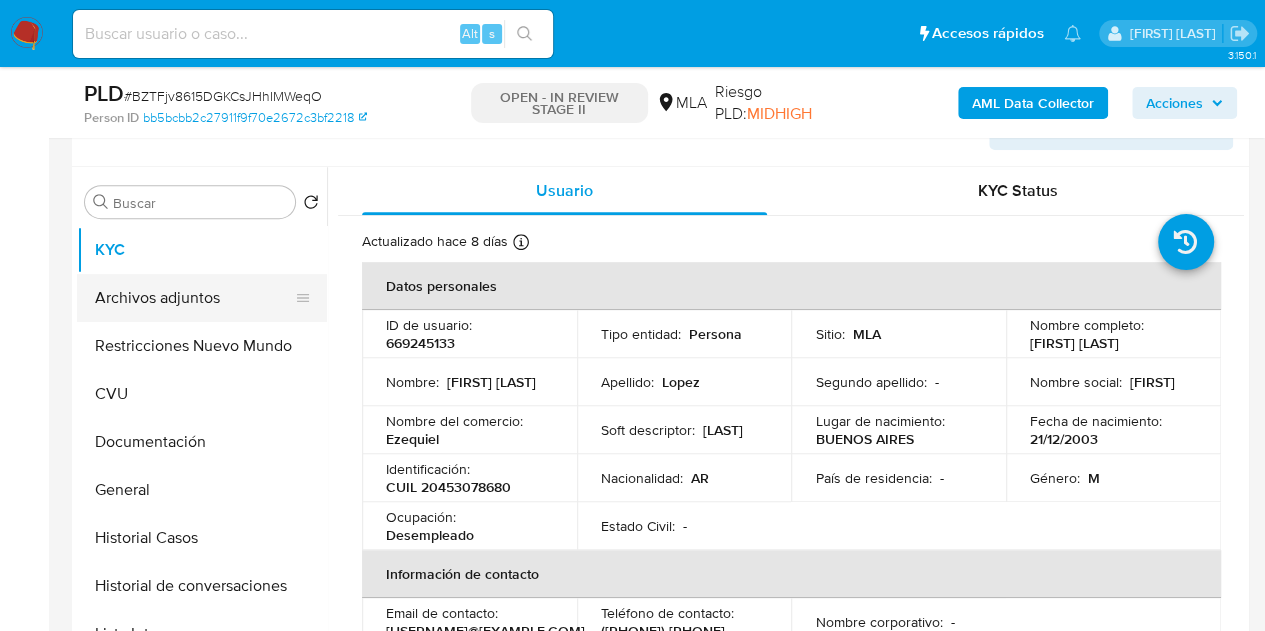 click on "Archivos adjuntos" at bounding box center (194, 298) 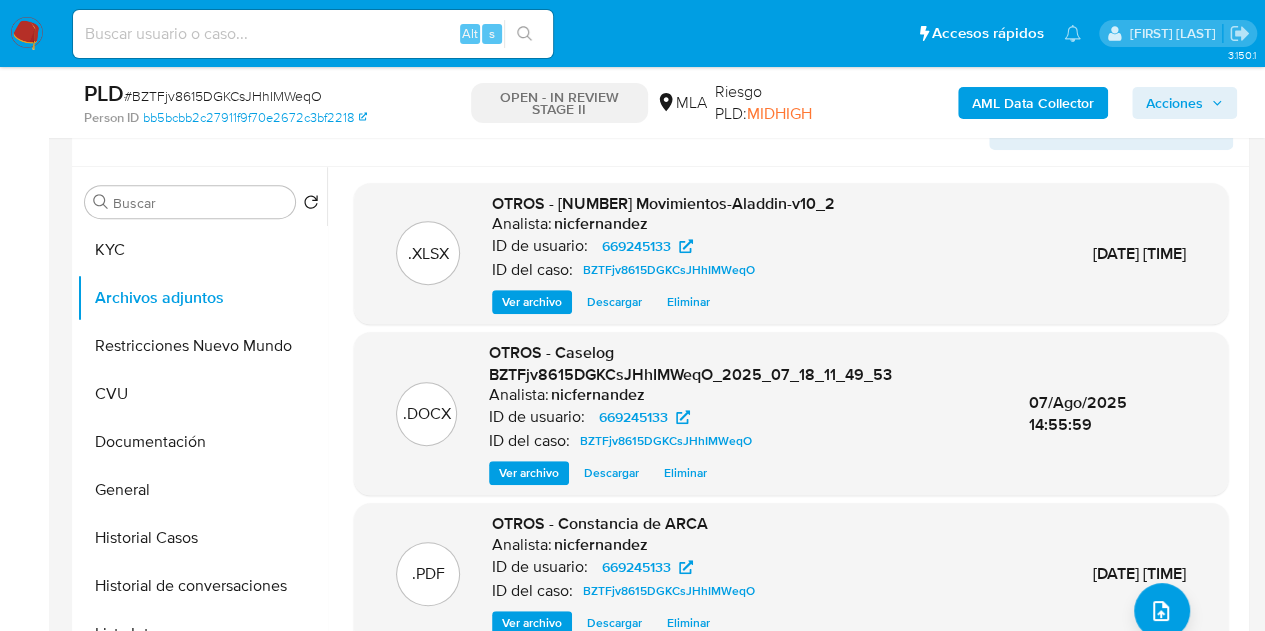 scroll, scrollTop: 336, scrollLeft: 0, axis: vertical 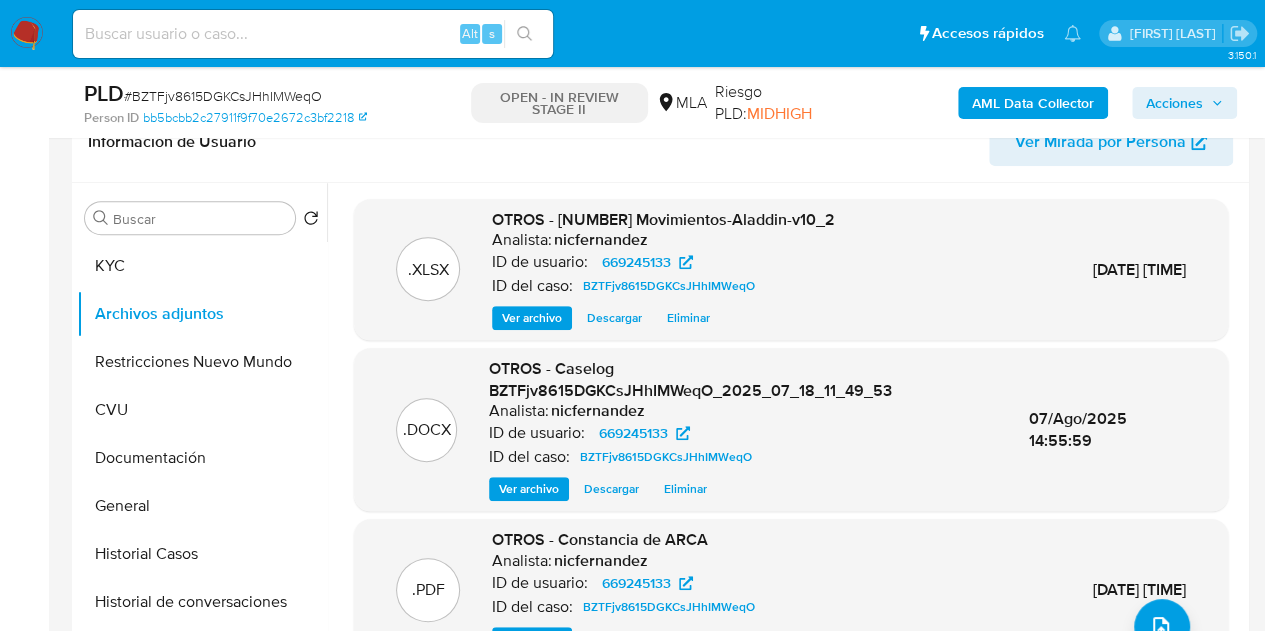 click on "XLSX OTROS - [NUMBER] Movimientos-Aladdin-v10_2 Analista: [USERNAME] ID de usuario: [NUMBER] ID del caso: BZTFjv8615DGKCsJHhIMWeqO Ver archivo Descargar Eliminar [DATE] [TIME]" at bounding box center [791, 270] 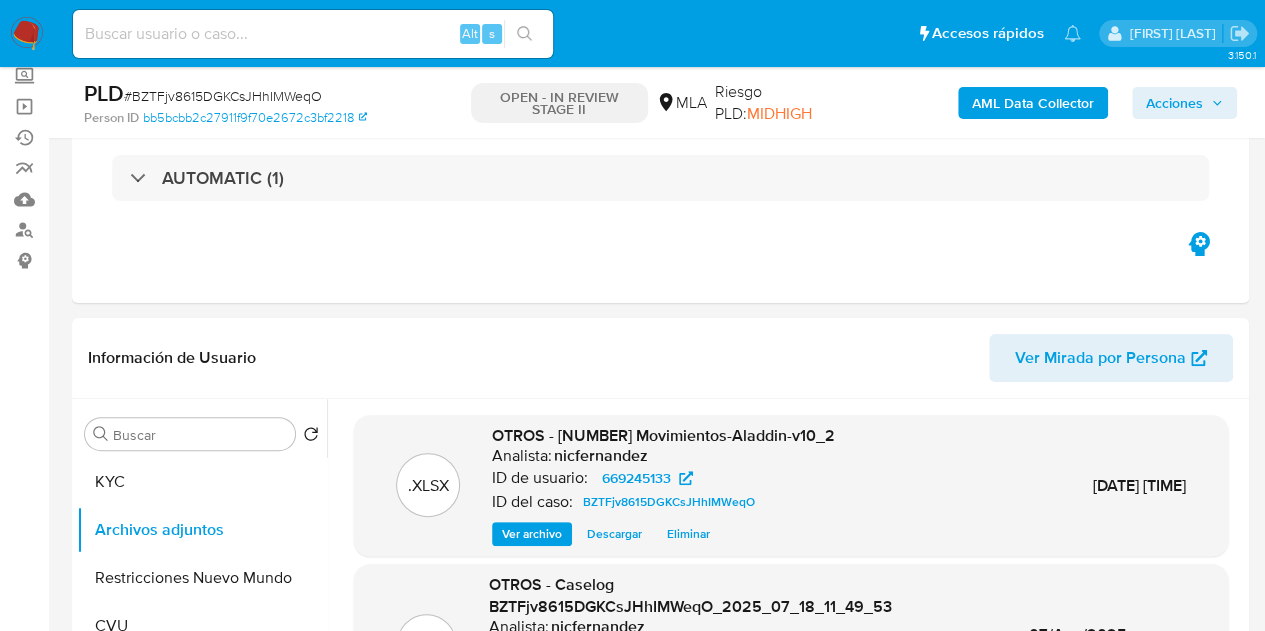 scroll, scrollTop: 0, scrollLeft: 0, axis: both 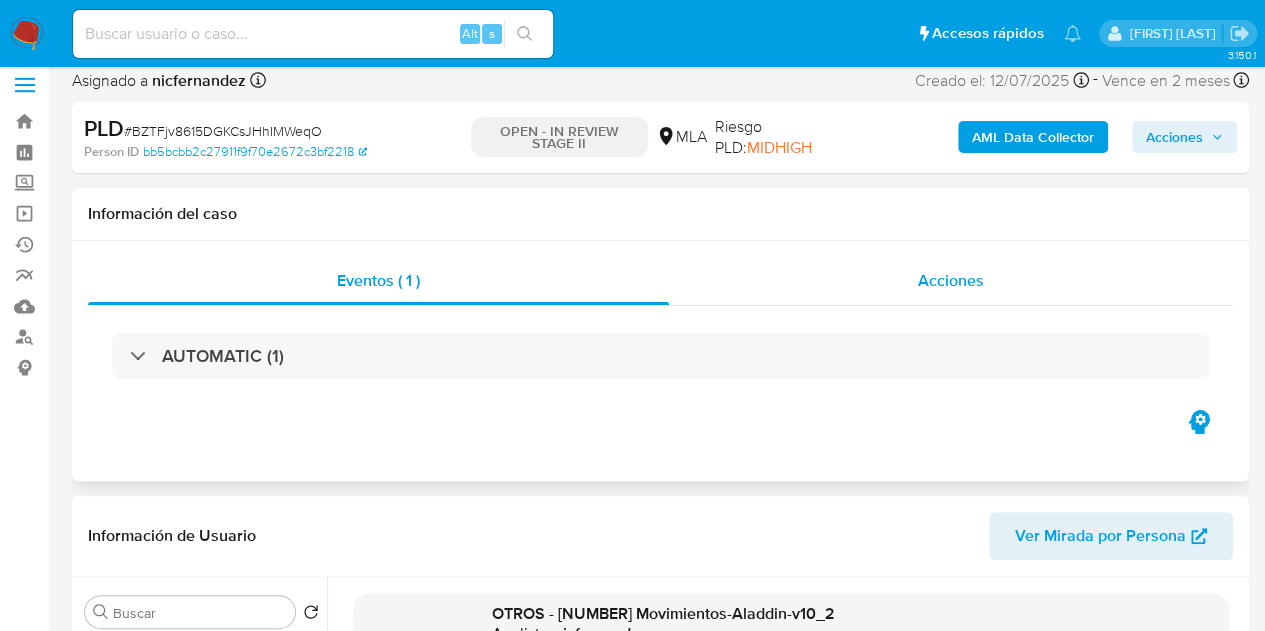 click on "Acciones" at bounding box center [951, 280] 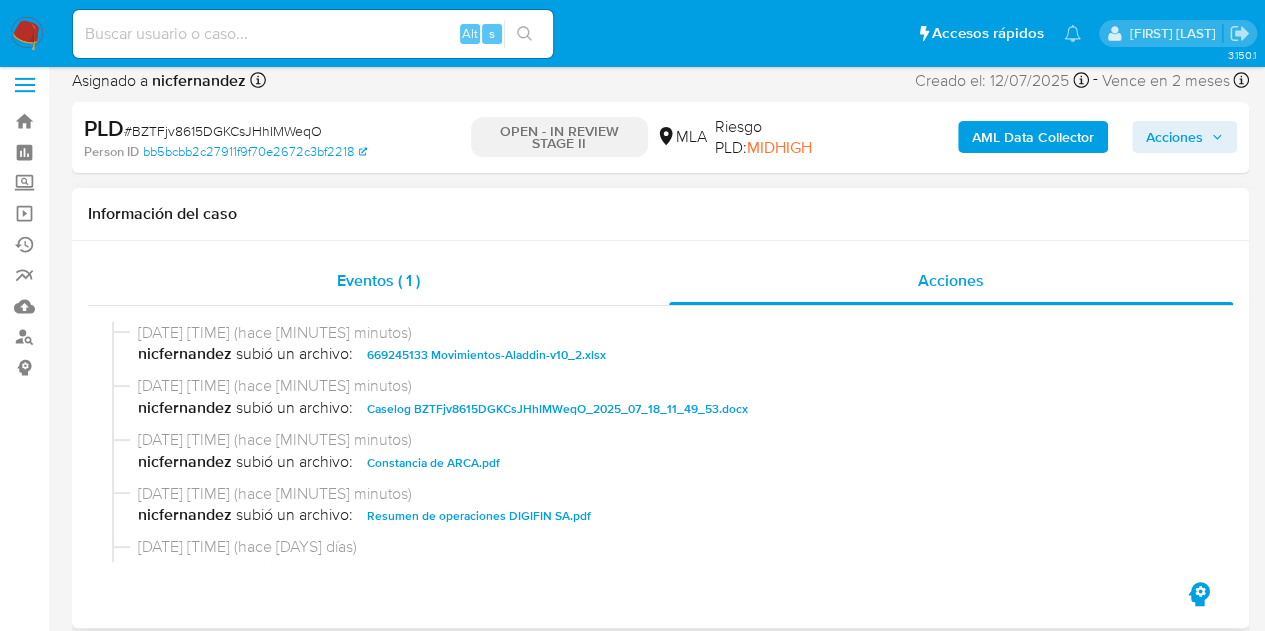 click on "Eventos ( 1 )" at bounding box center [378, 280] 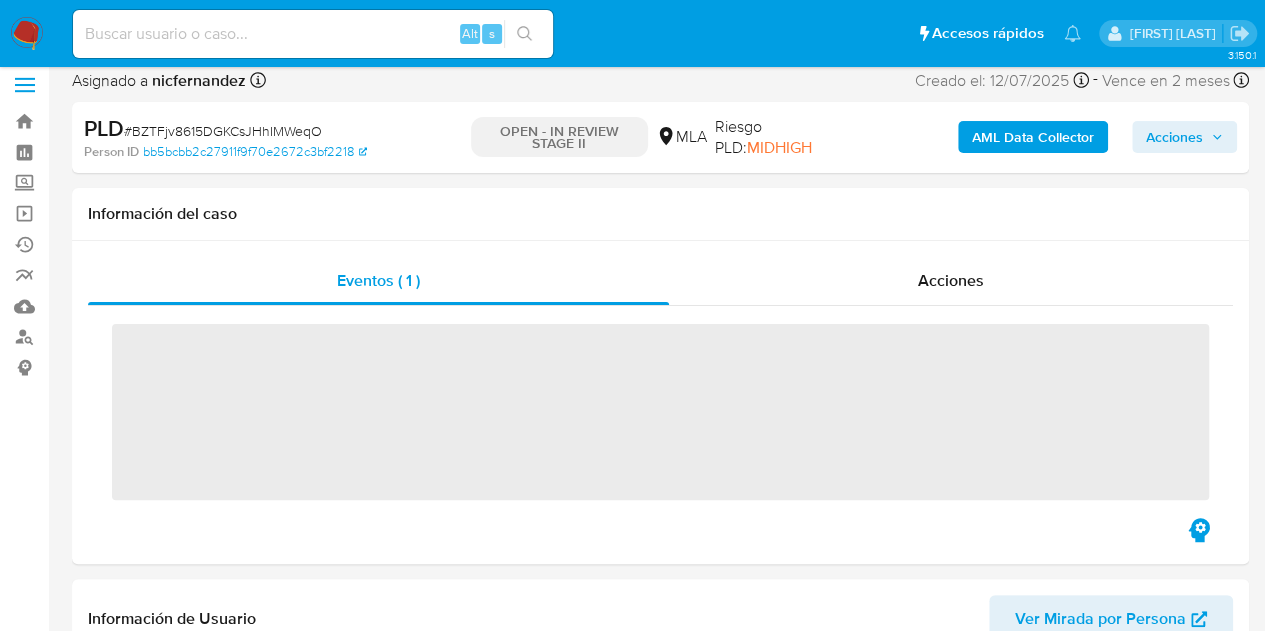 click on "Acciones" at bounding box center (1174, 137) 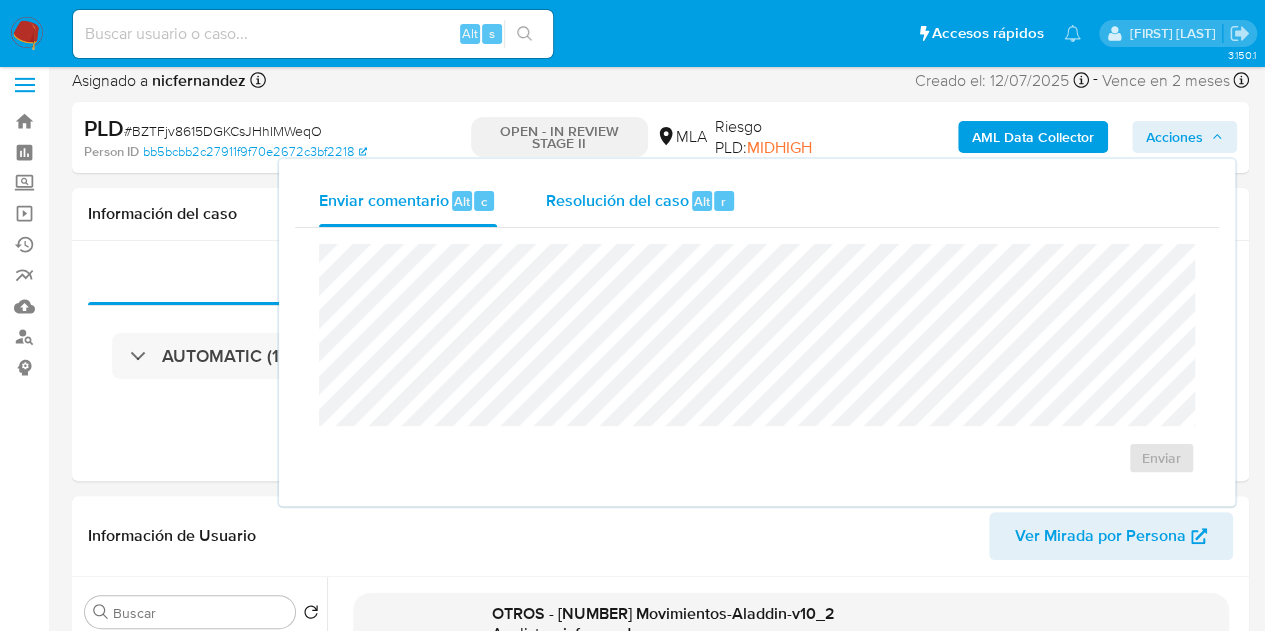 click on "Resolución del caso" at bounding box center [616, 200] 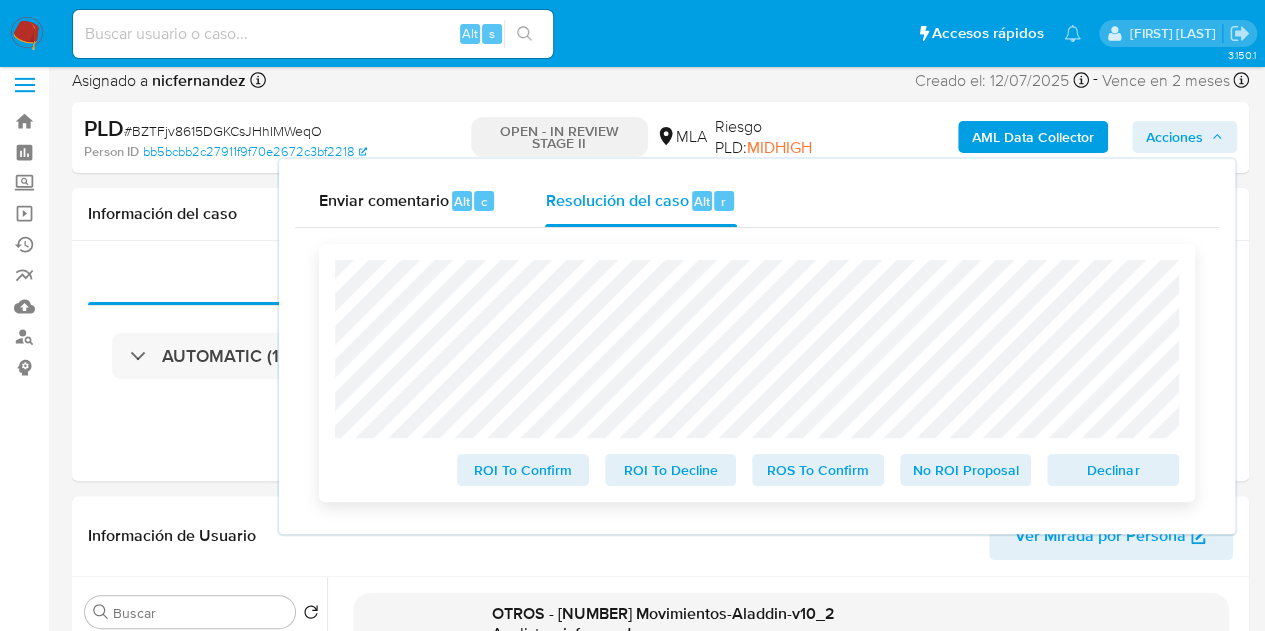 click on "Declinar" at bounding box center [1113, 470] 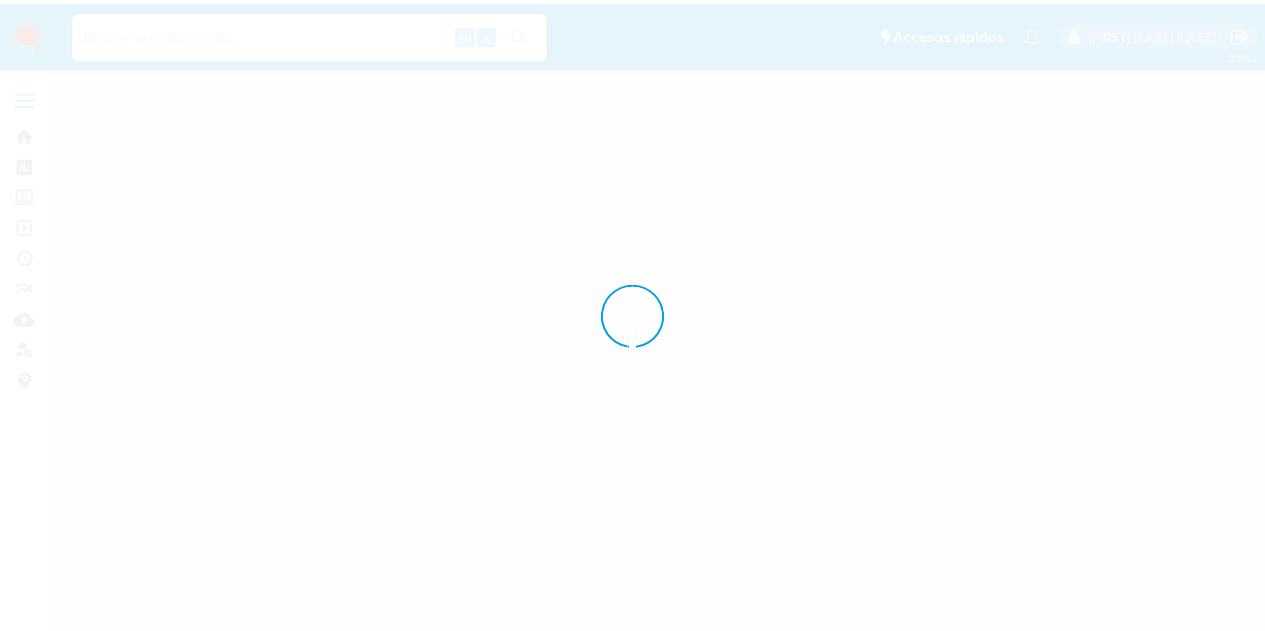 scroll, scrollTop: 0, scrollLeft: 0, axis: both 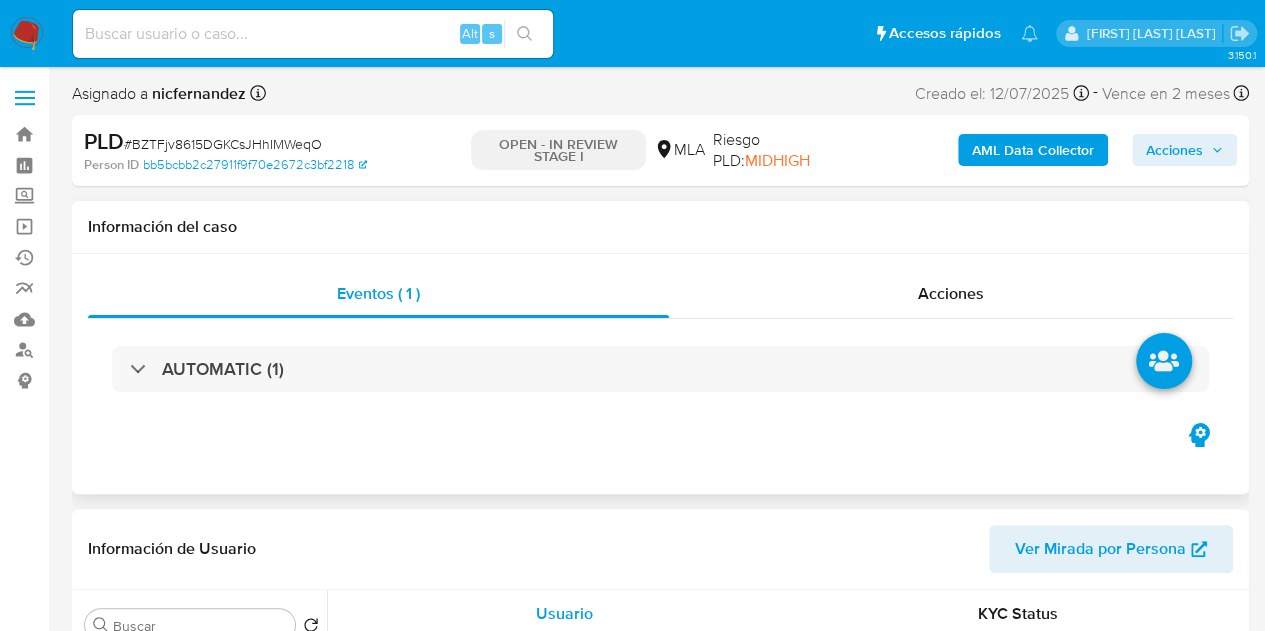 drag, startPoint x: 602, startPoint y: 225, endPoint x: 806, endPoint y: 244, distance: 204.88289 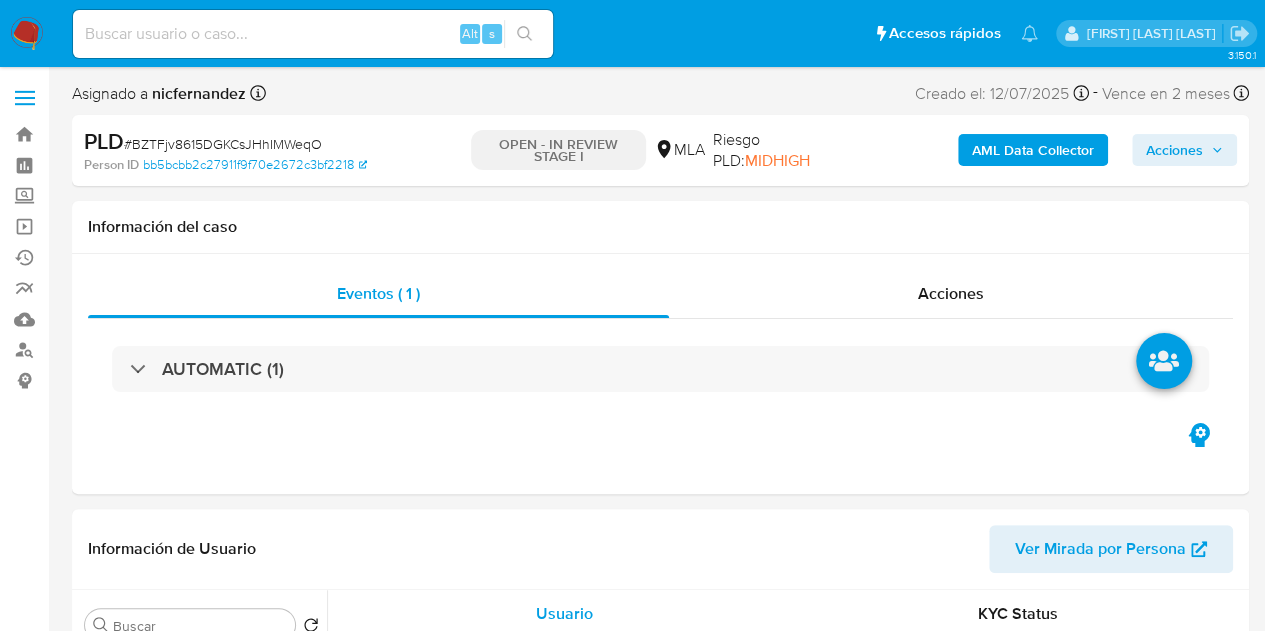 click on "Acciones" at bounding box center [1174, 150] 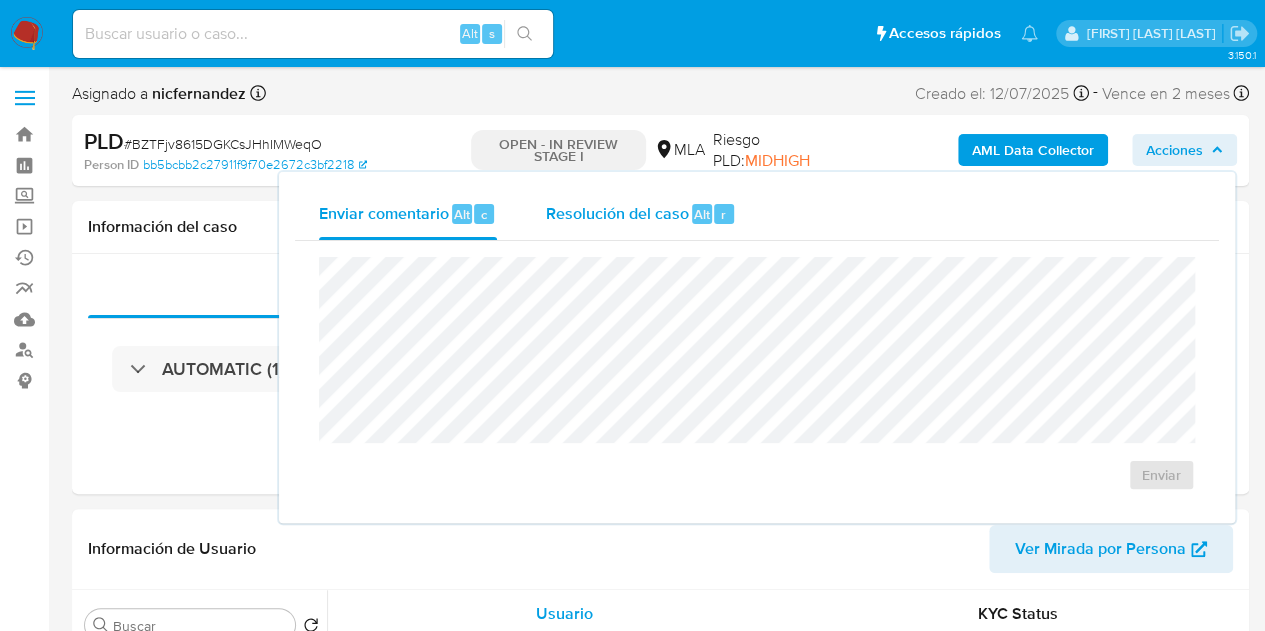 click on "Resolución del caso" at bounding box center (616, 213) 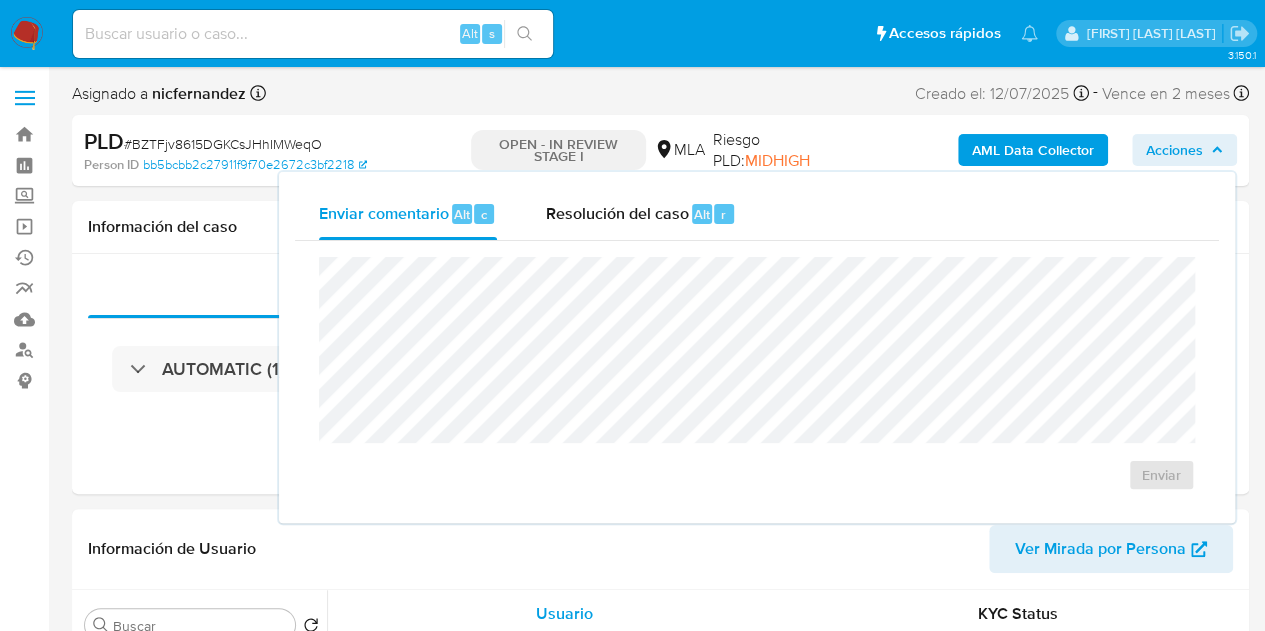 select on "10" 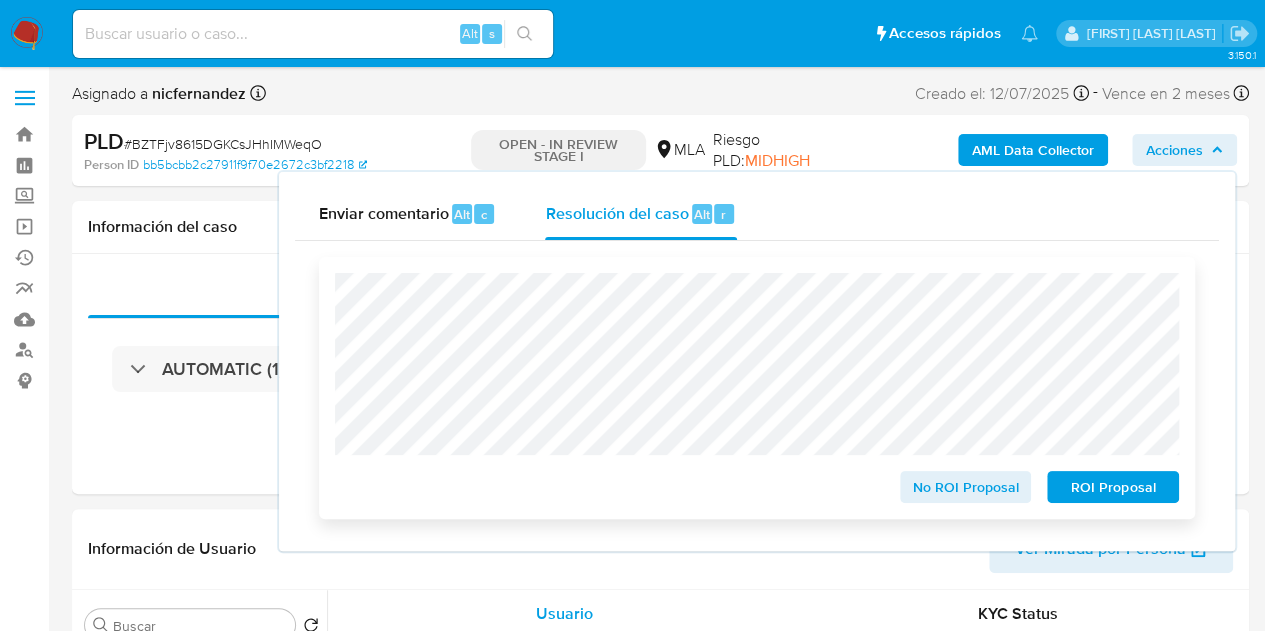 click on "ROI Proposal" at bounding box center [1113, 487] 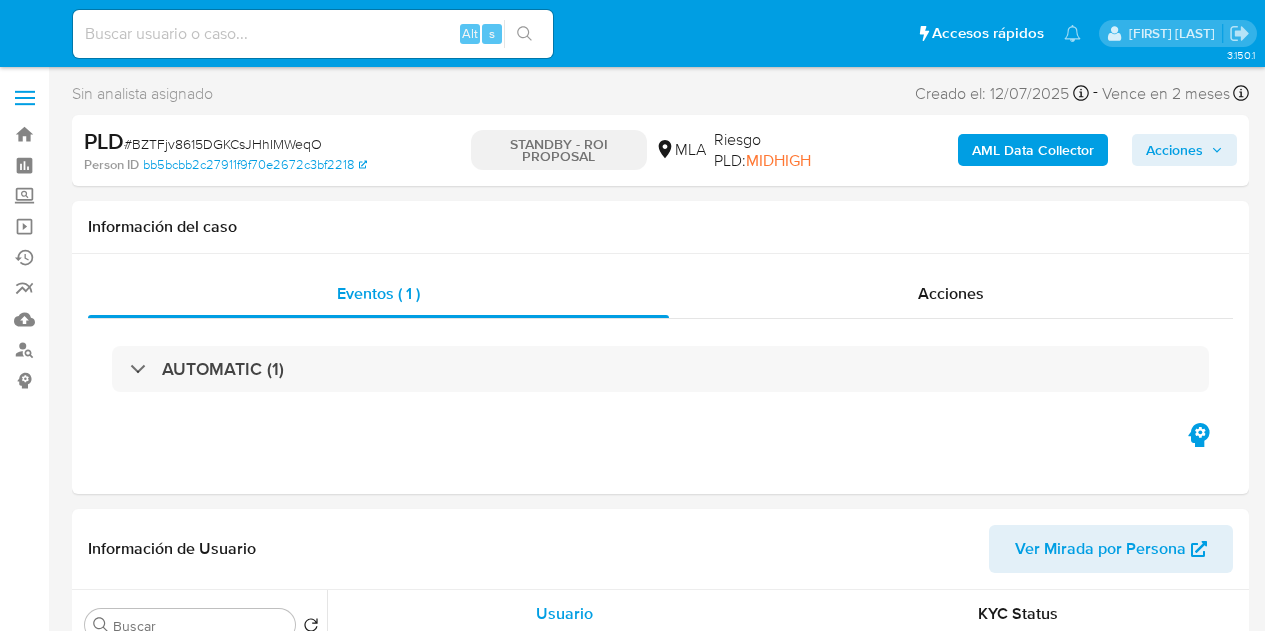 select on "10" 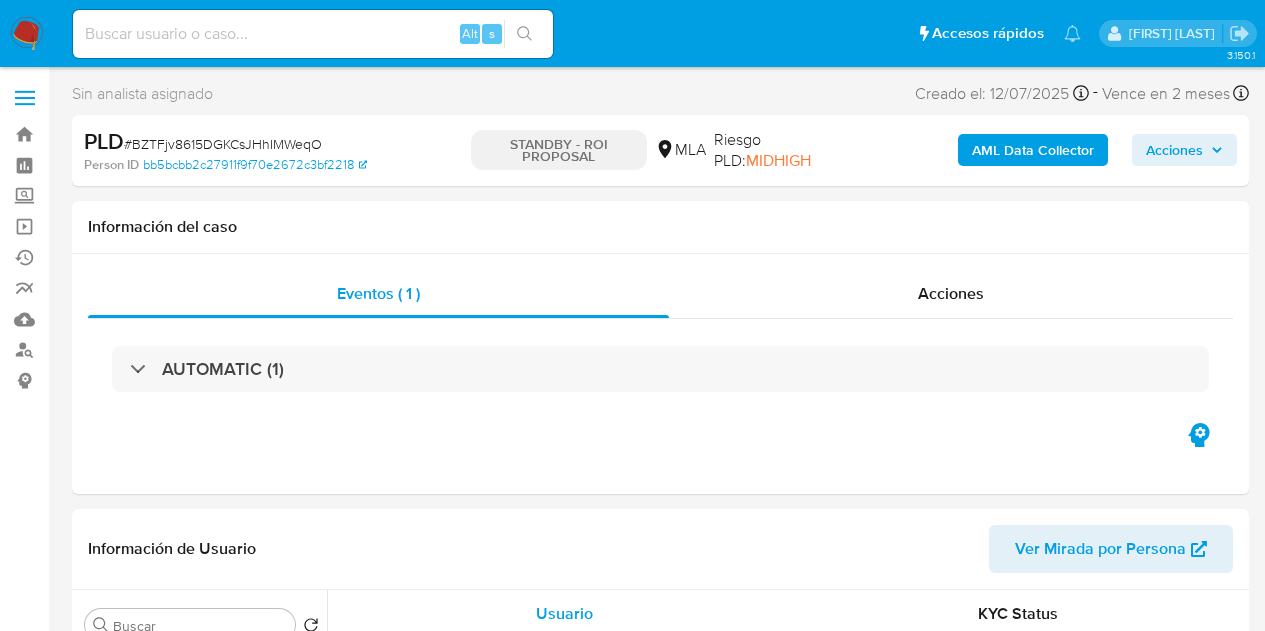 scroll, scrollTop: 0, scrollLeft: 0, axis: both 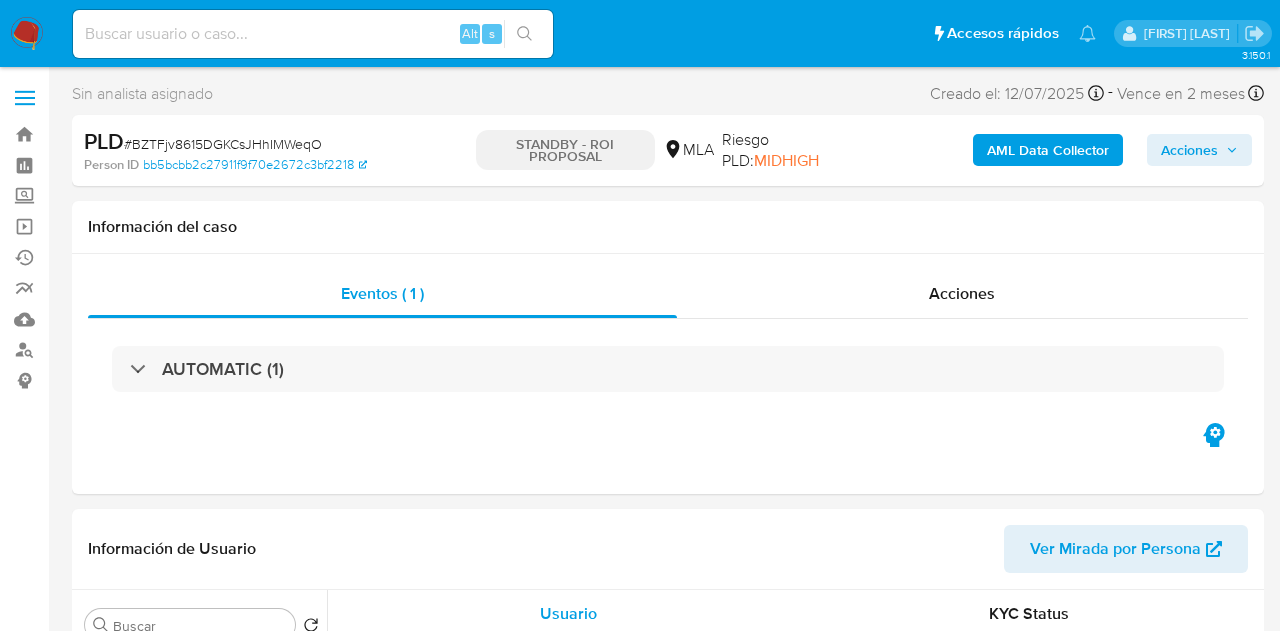 select on "10" 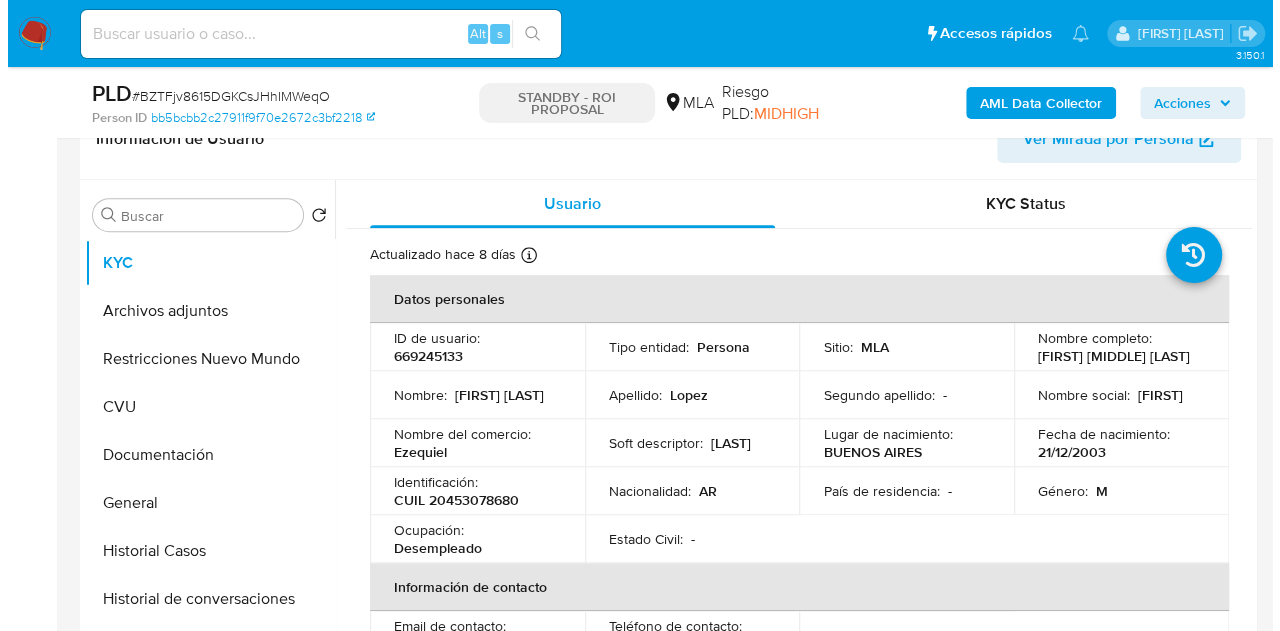scroll, scrollTop: 381, scrollLeft: 0, axis: vertical 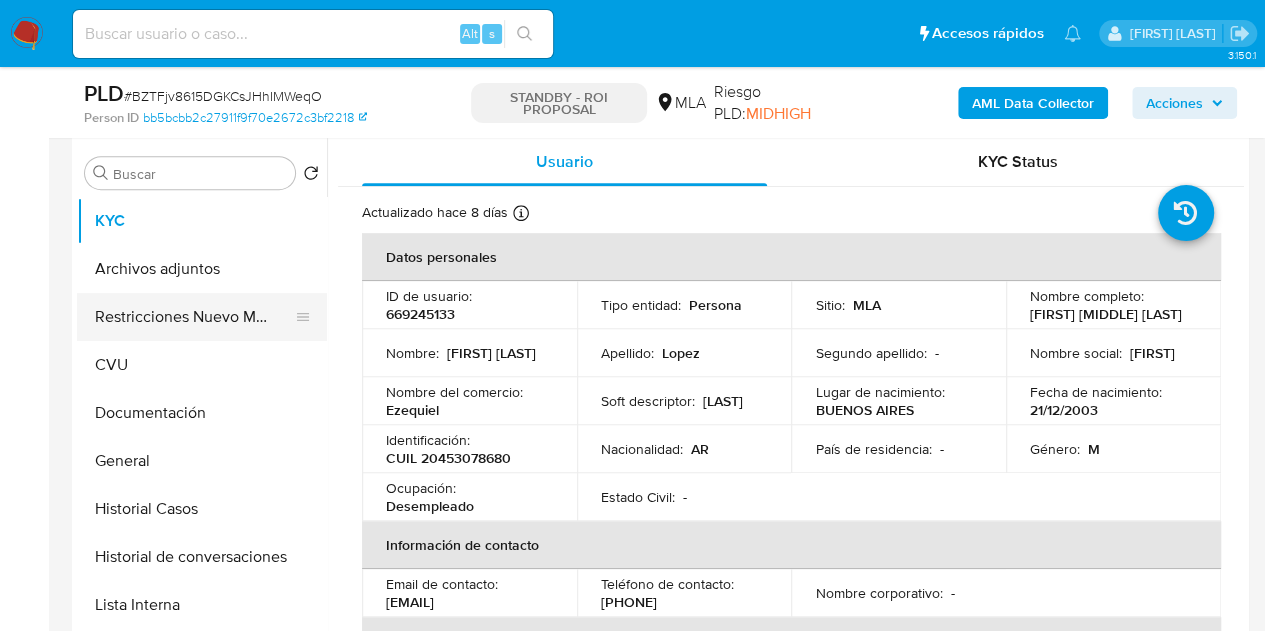click on "Archivos adjuntos" at bounding box center [202, 269] 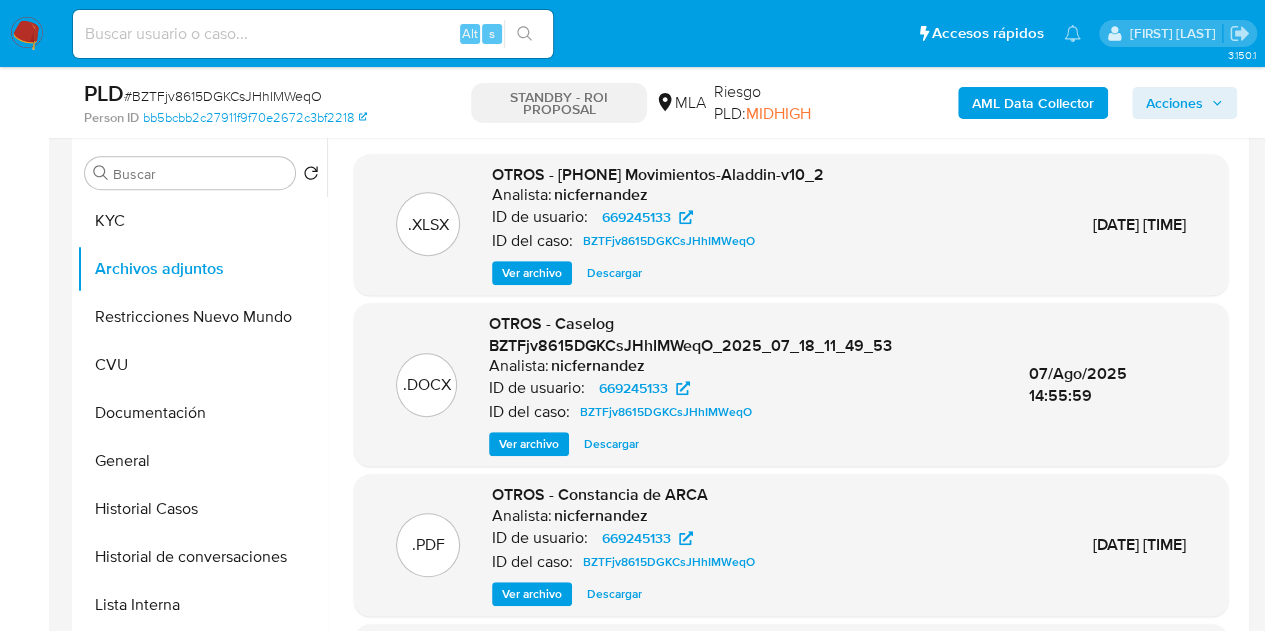 click on "nicfernandez" at bounding box center (601, 195) 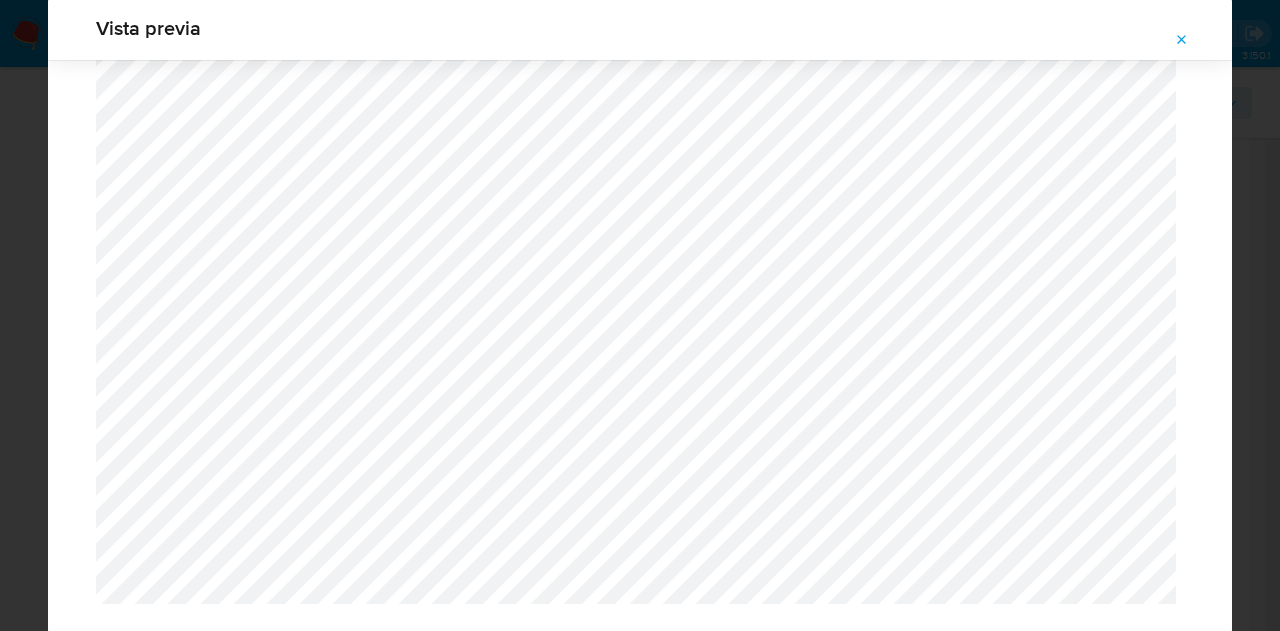 scroll, scrollTop: 2470, scrollLeft: 0, axis: vertical 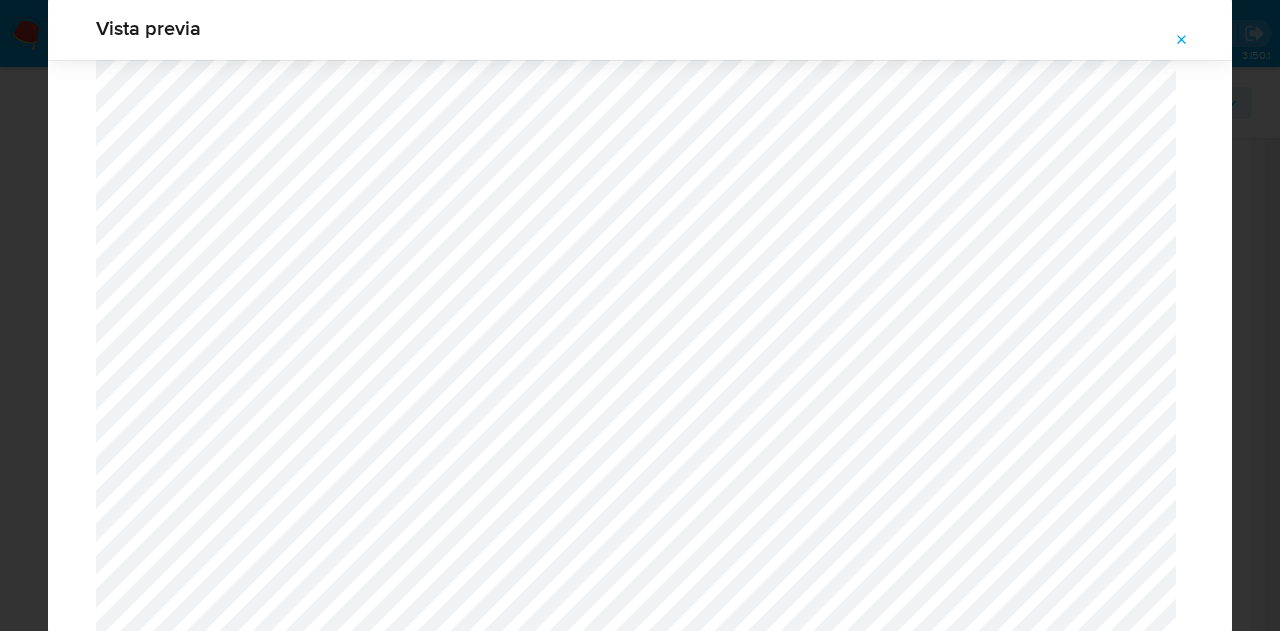 click 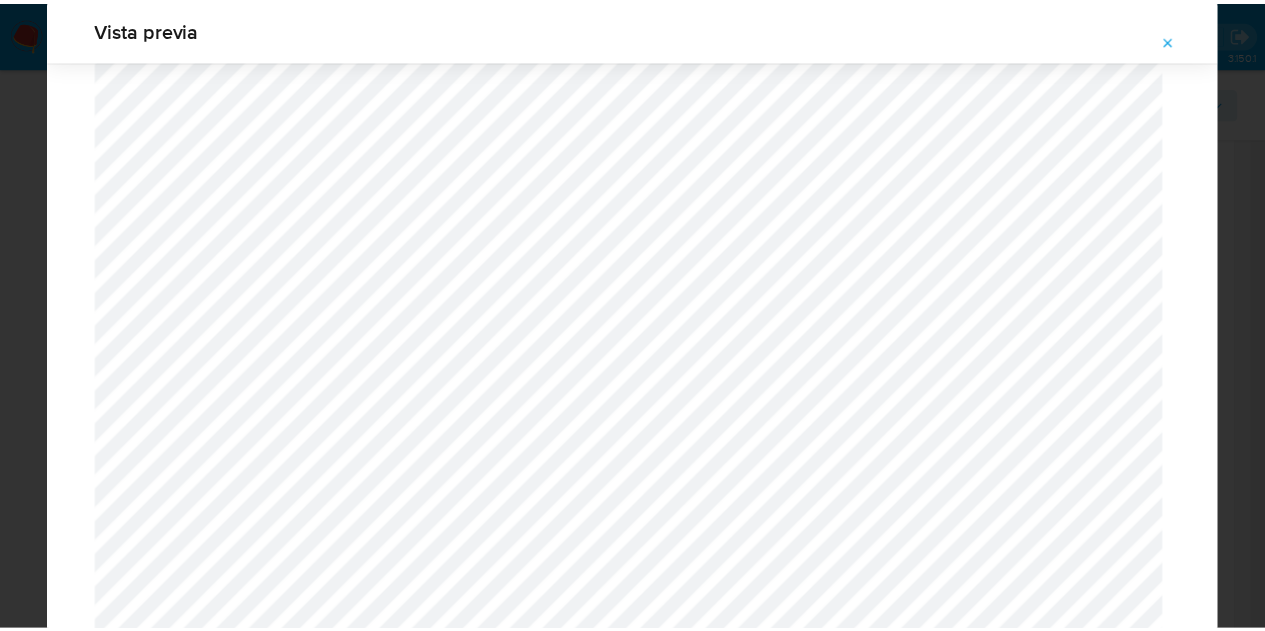 scroll, scrollTop: 64, scrollLeft: 0, axis: vertical 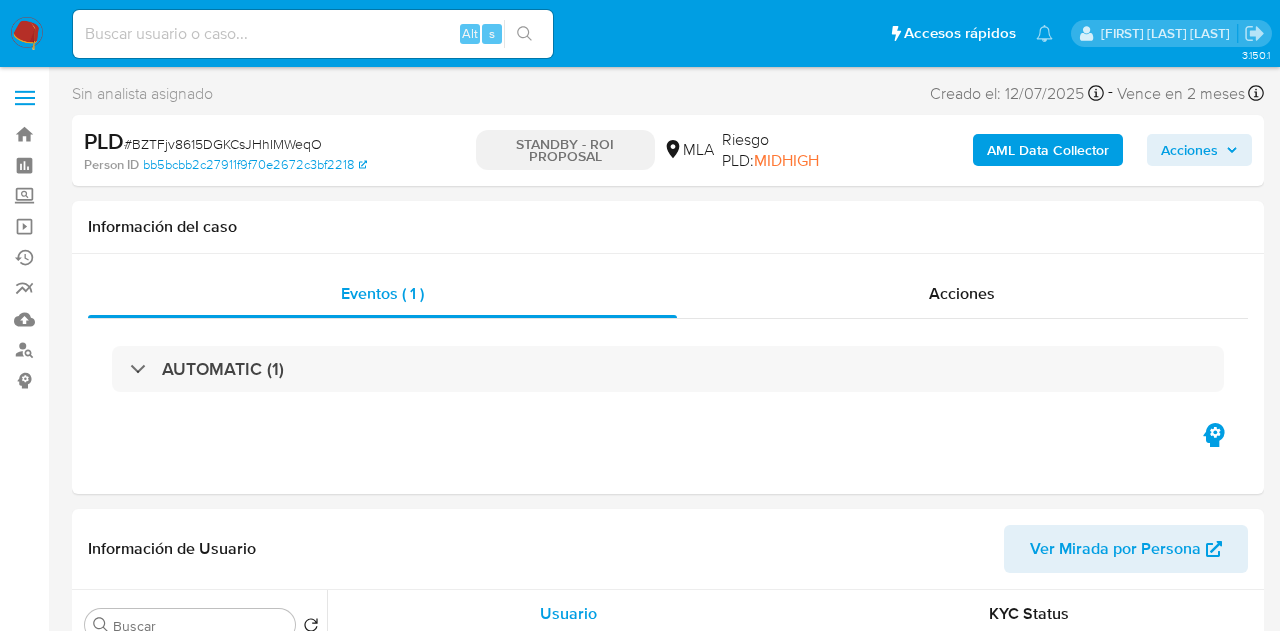 select on "10" 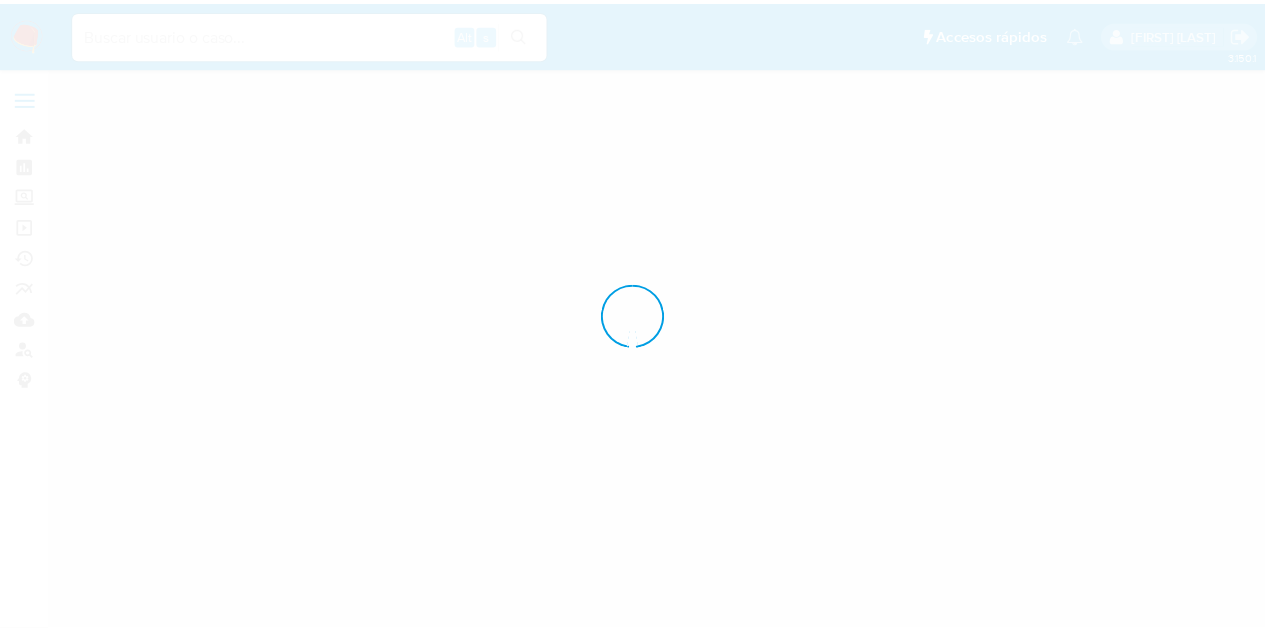 scroll, scrollTop: 0, scrollLeft: 0, axis: both 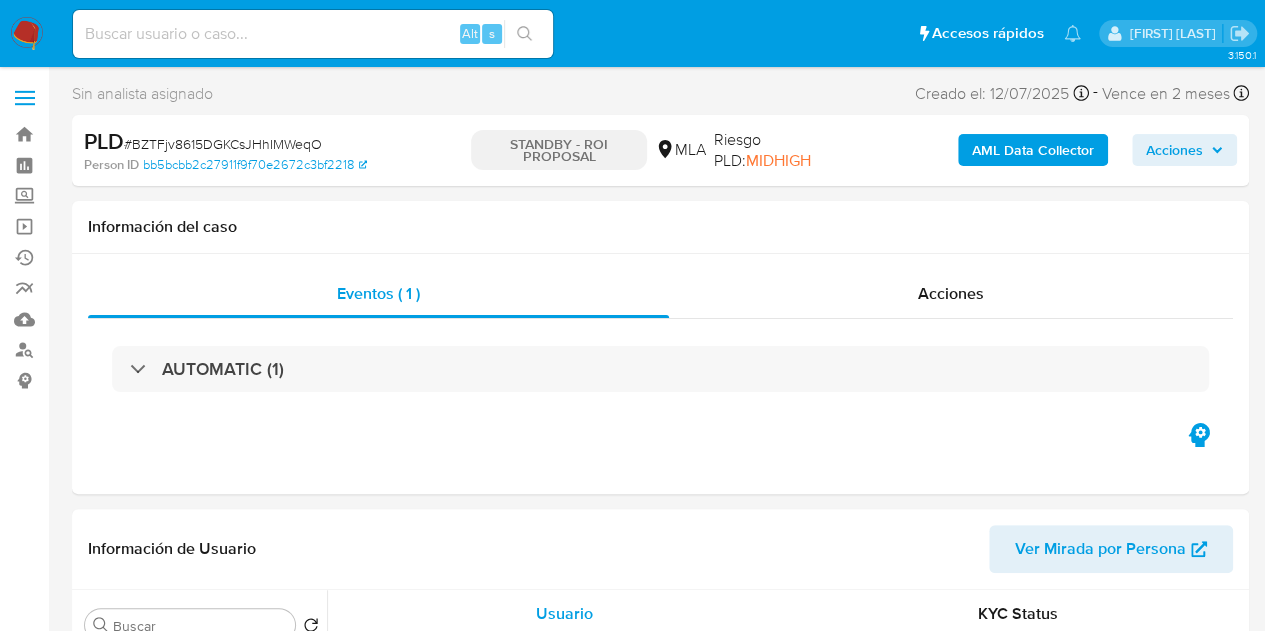 select on "10" 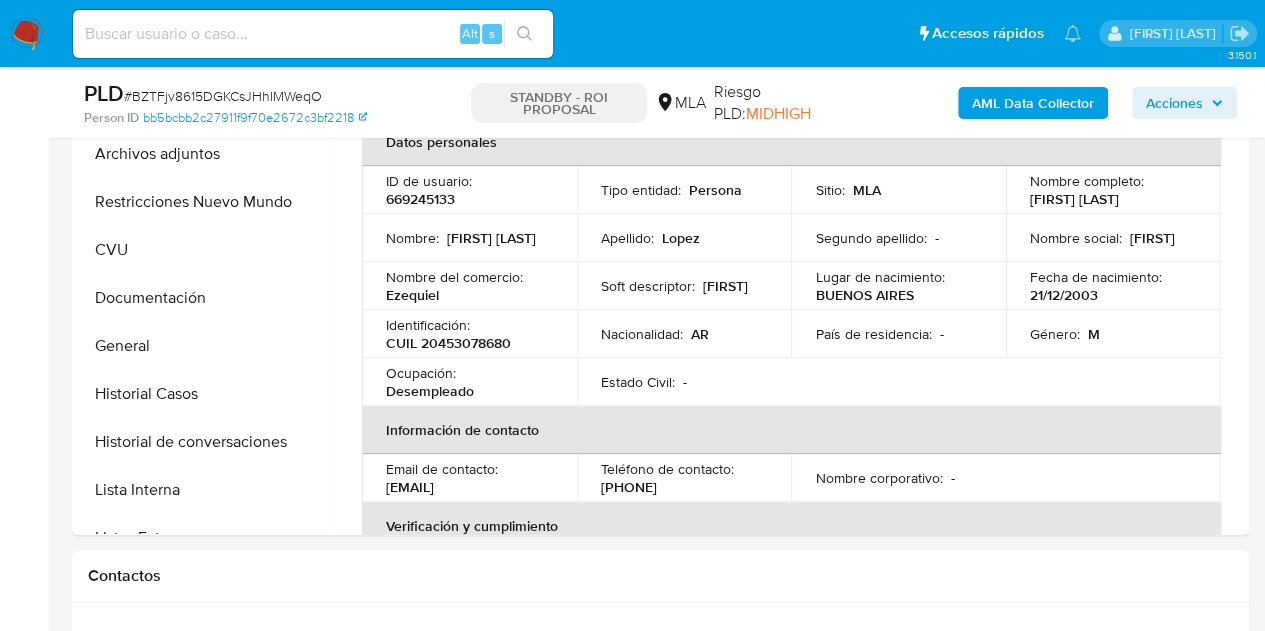 scroll, scrollTop: 431, scrollLeft: 0, axis: vertical 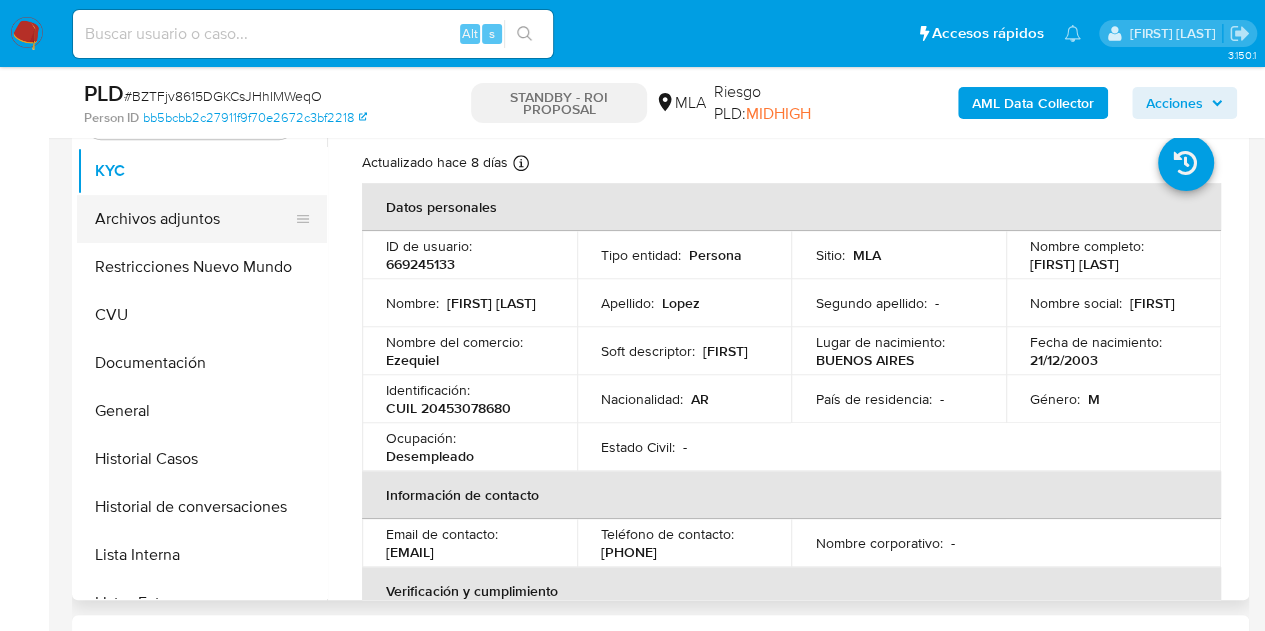click on "Archivos adjuntos" at bounding box center (194, 219) 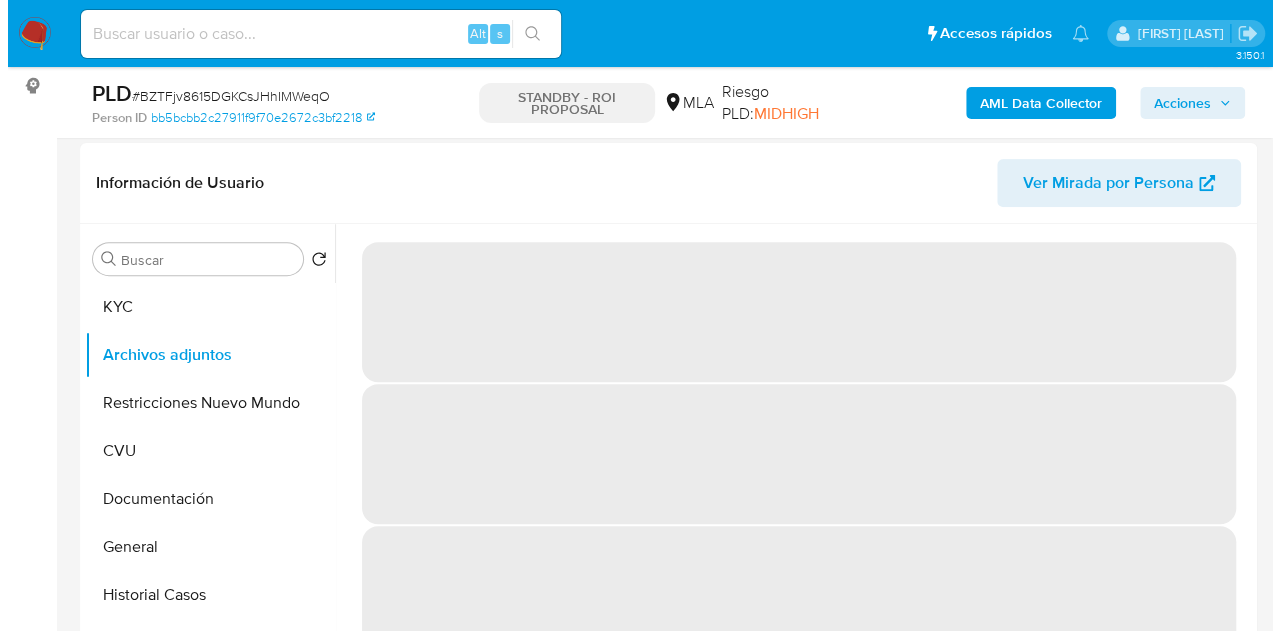 scroll, scrollTop: 337, scrollLeft: 0, axis: vertical 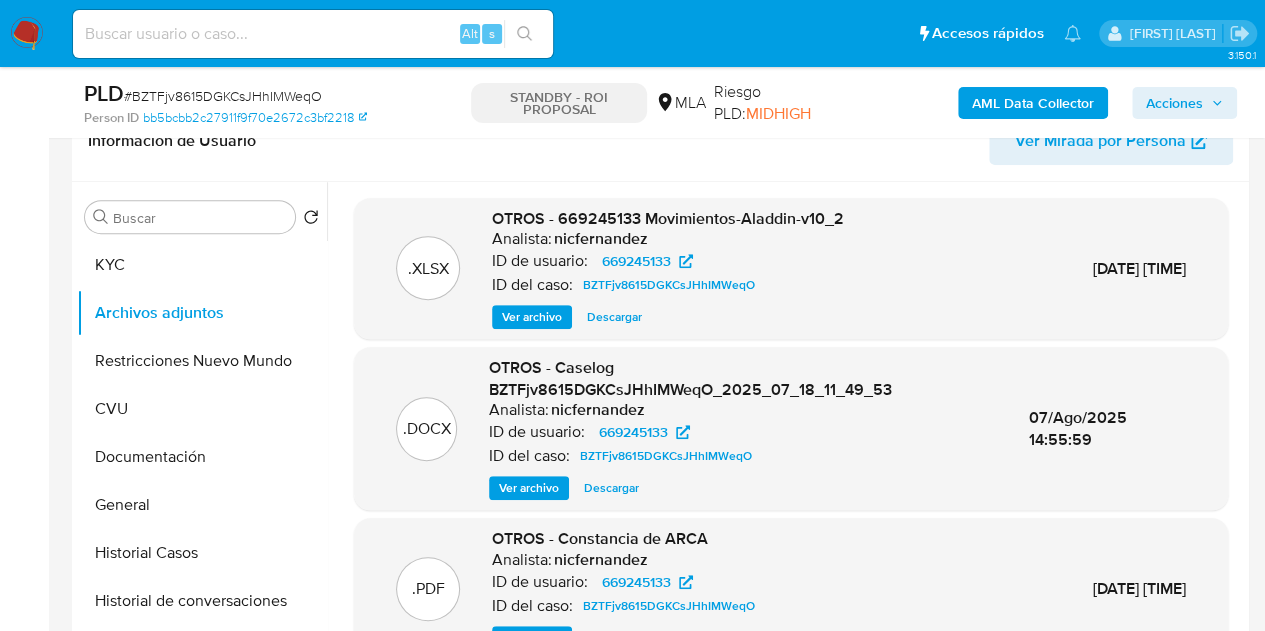 click on "Ver archivo" at bounding box center [529, 488] 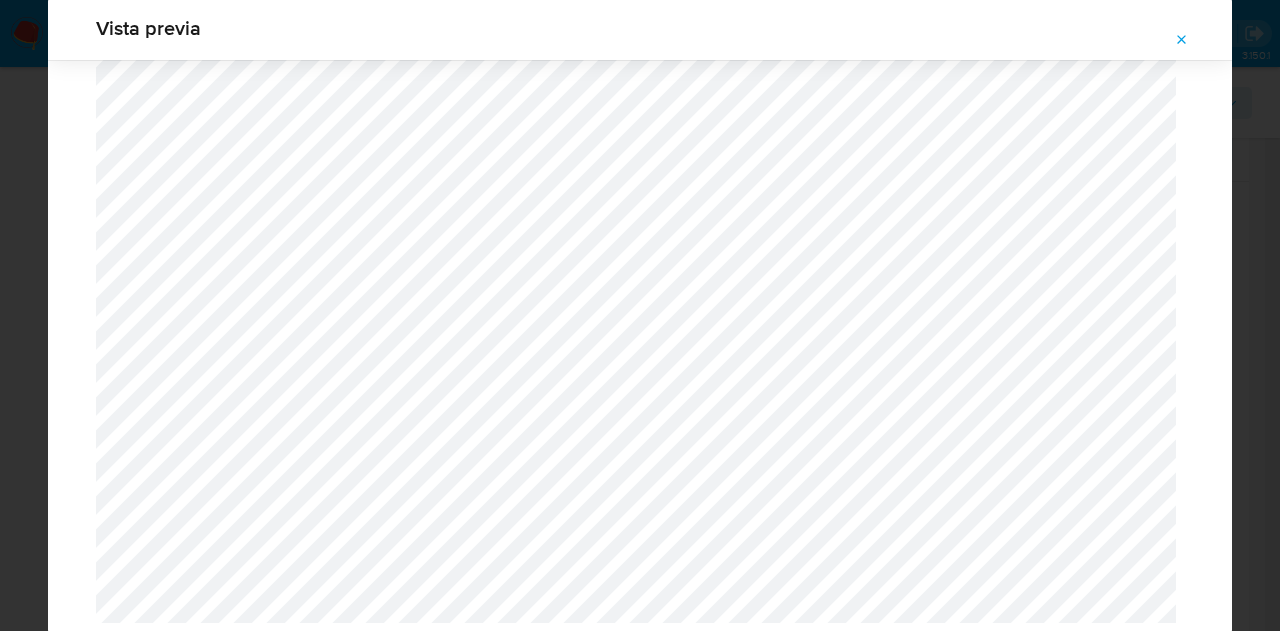 scroll, scrollTop: 2470, scrollLeft: 0, axis: vertical 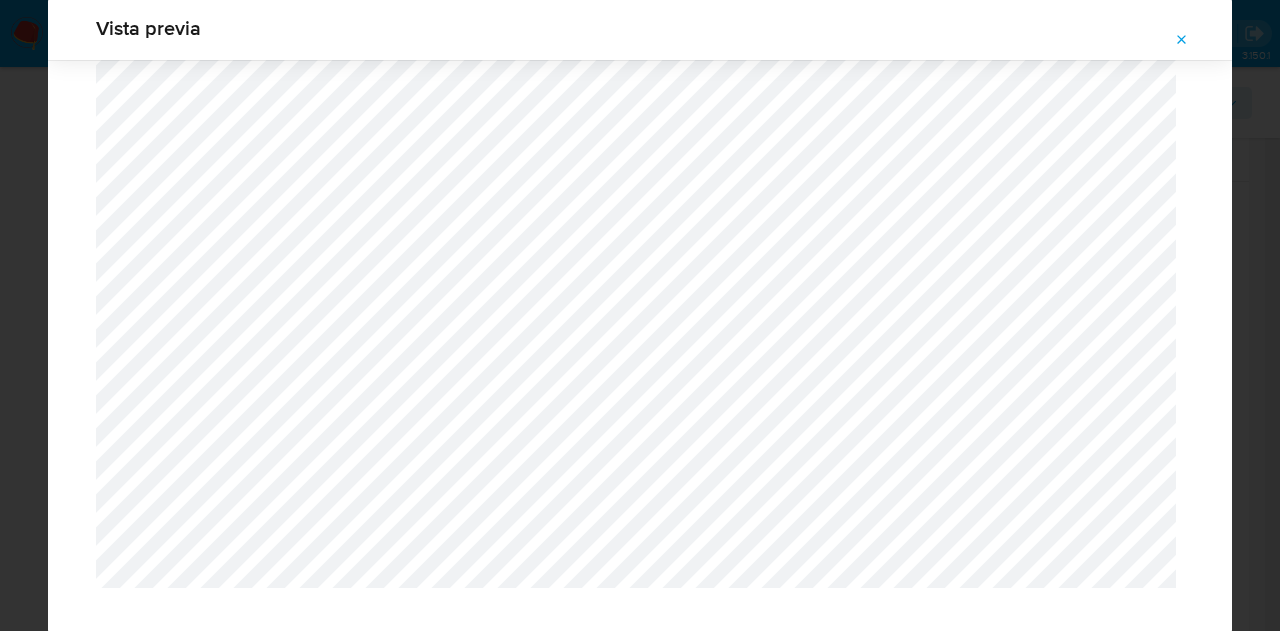 drag, startPoint x: 1181, startPoint y: 35, endPoint x: 1116, endPoint y: 57, distance: 68.622154 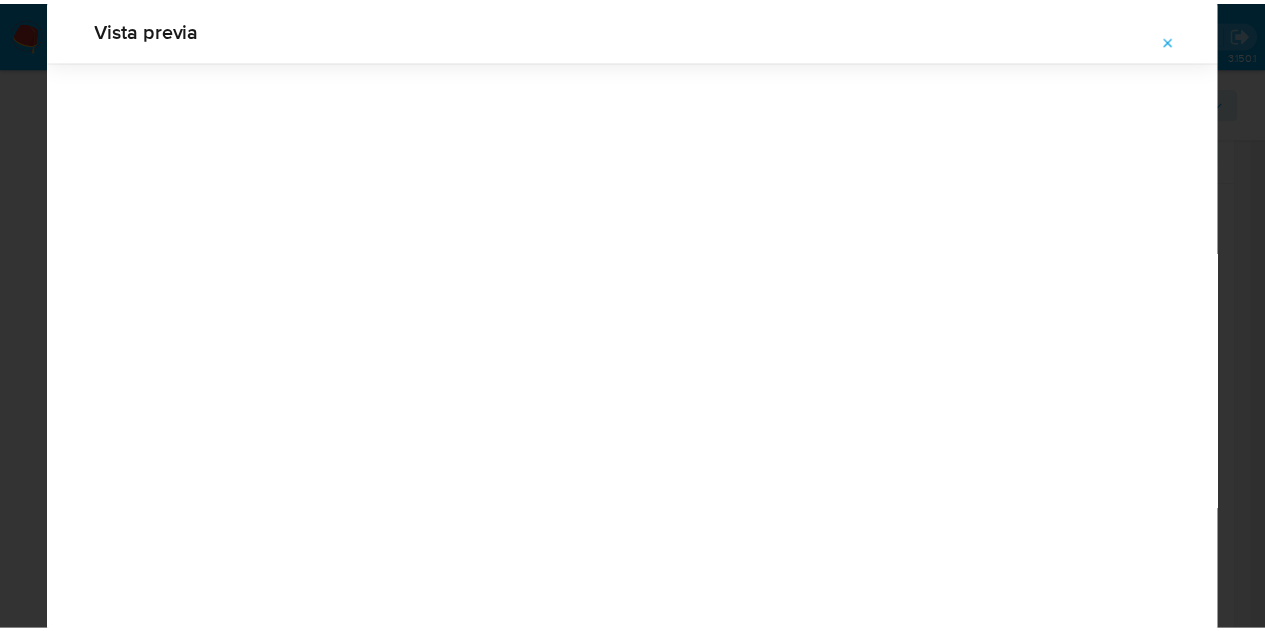 scroll, scrollTop: 64, scrollLeft: 0, axis: vertical 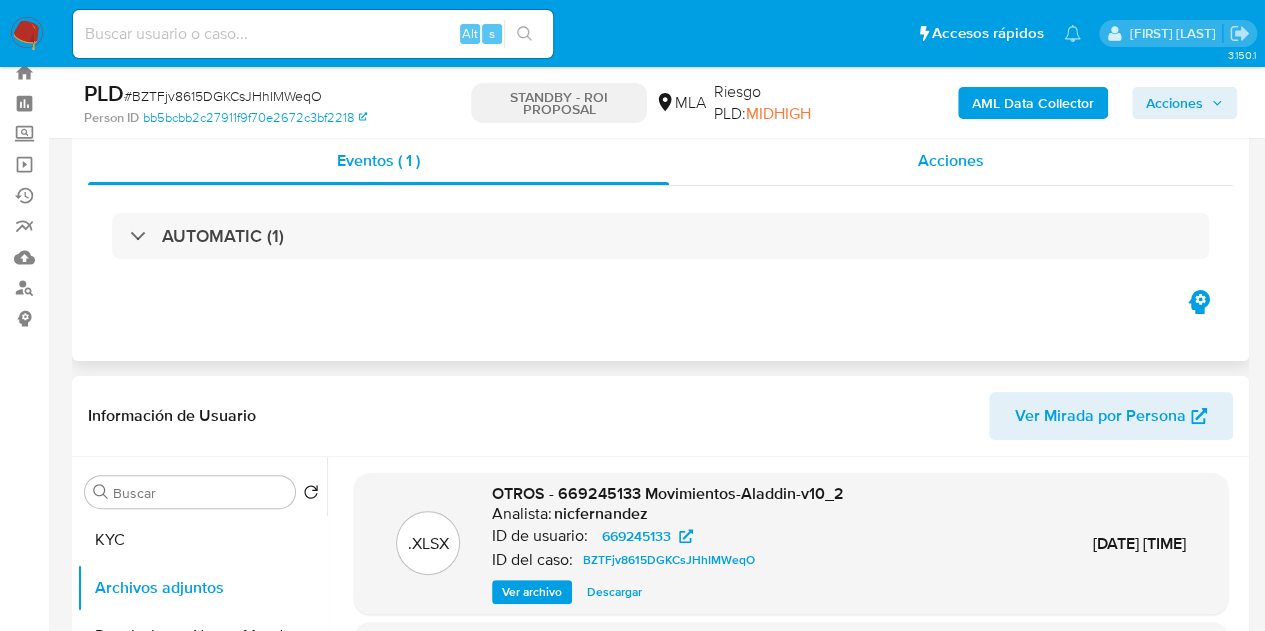 click on "Acciones" at bounding box center (951, 161) 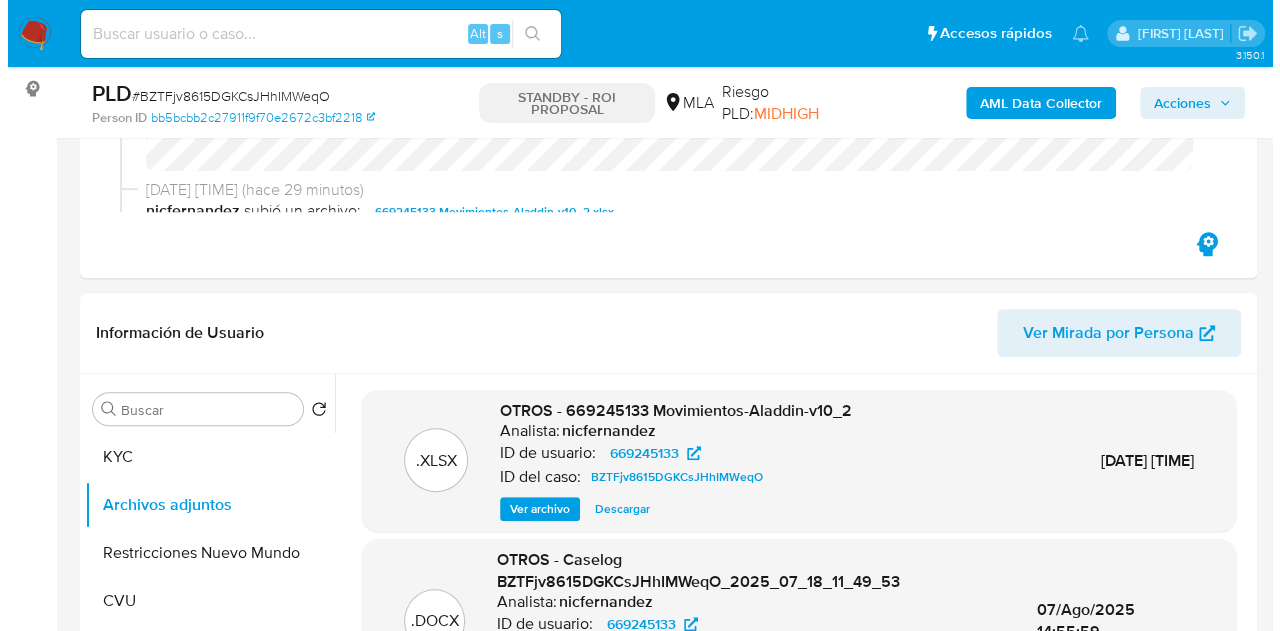 scroll, scrollTop: 465, scrollLeft: 0, axis: vertical 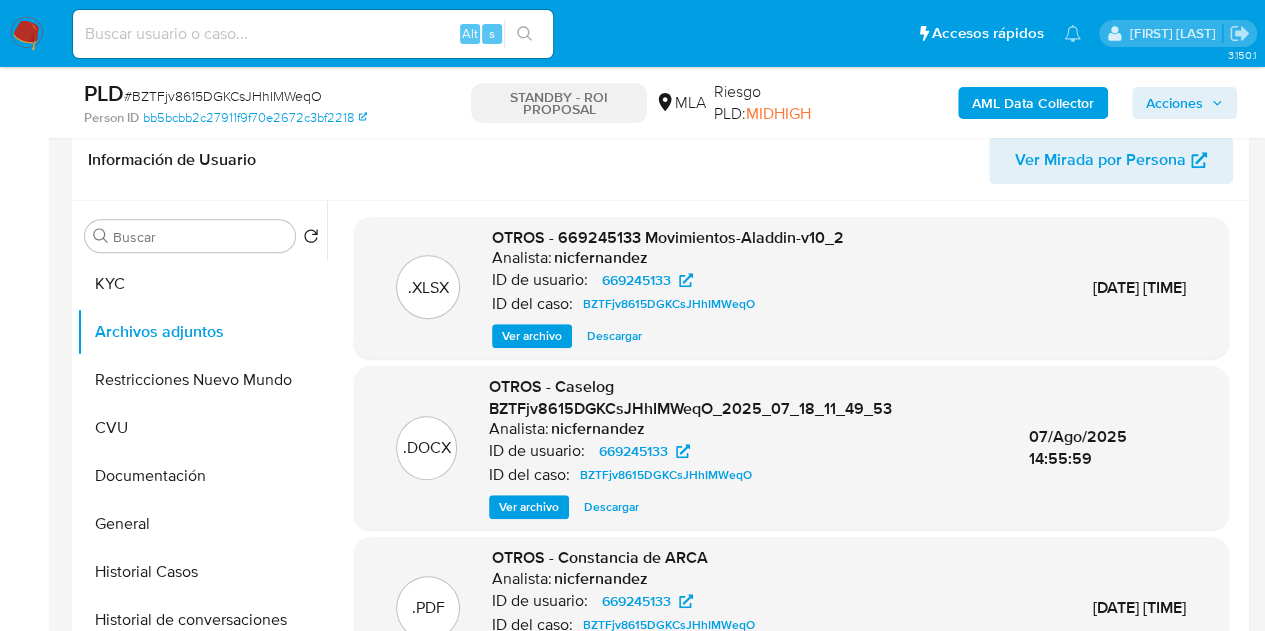 click on "Ver archivo" at bounding box center [529, 507] 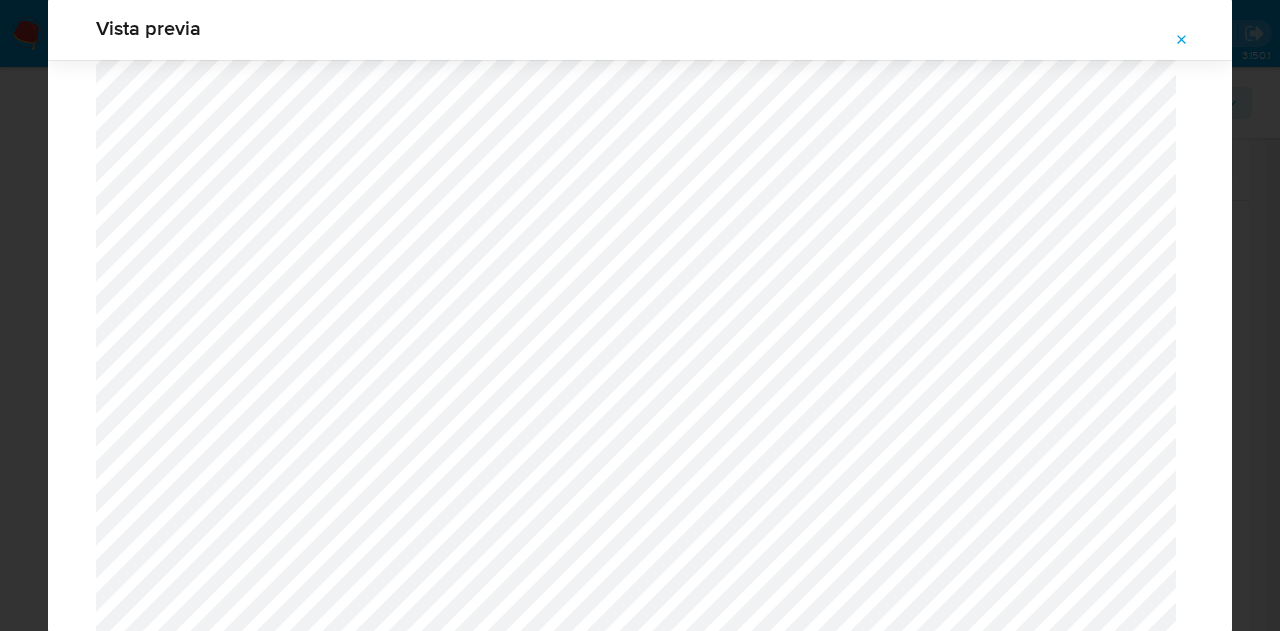 scroll, scrollTop: 2470, scrollLeft: 0, axis: vertical 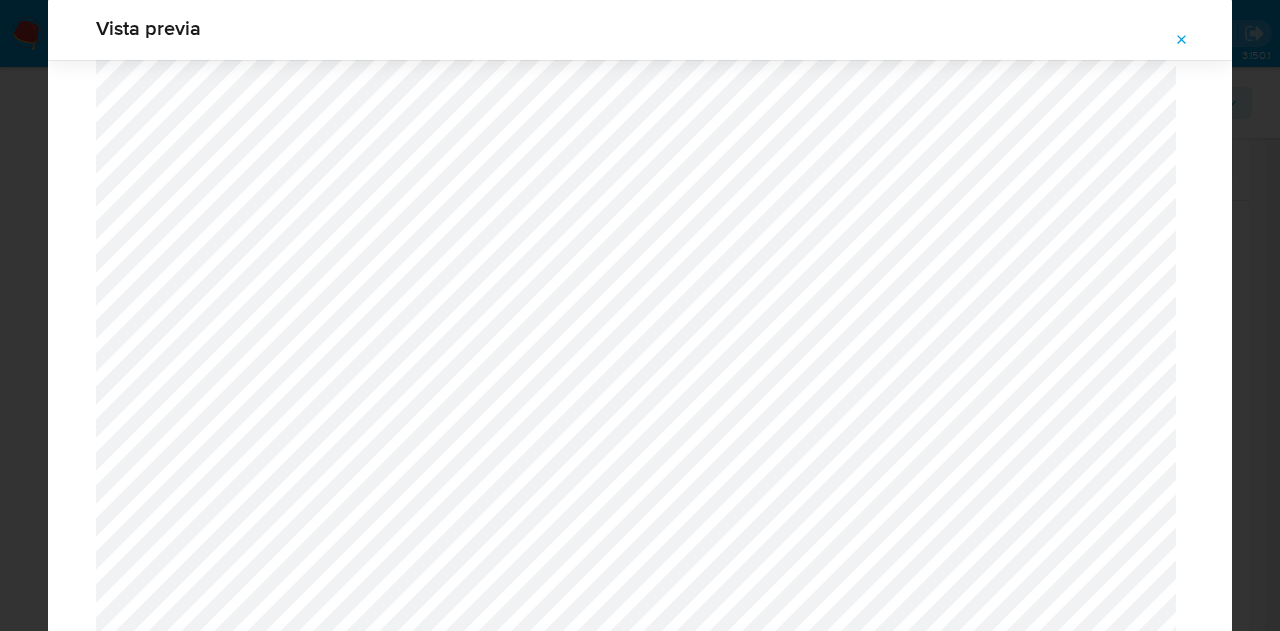 click 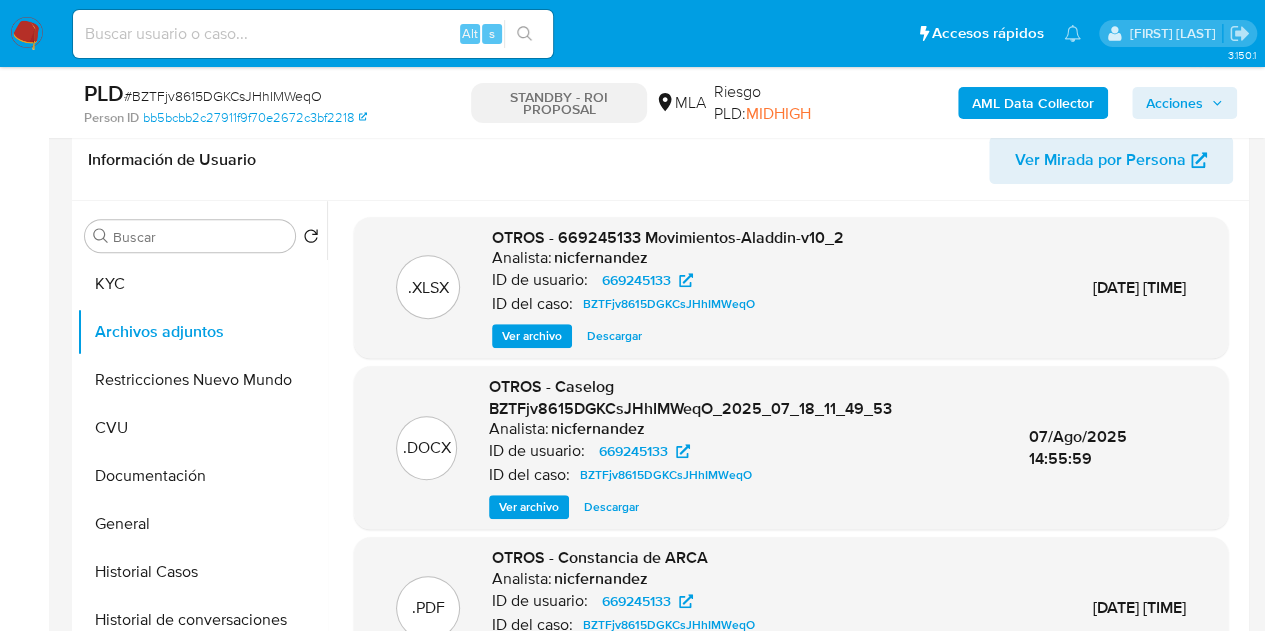 click on "Ver archivo" at bounding box center (529, 507) 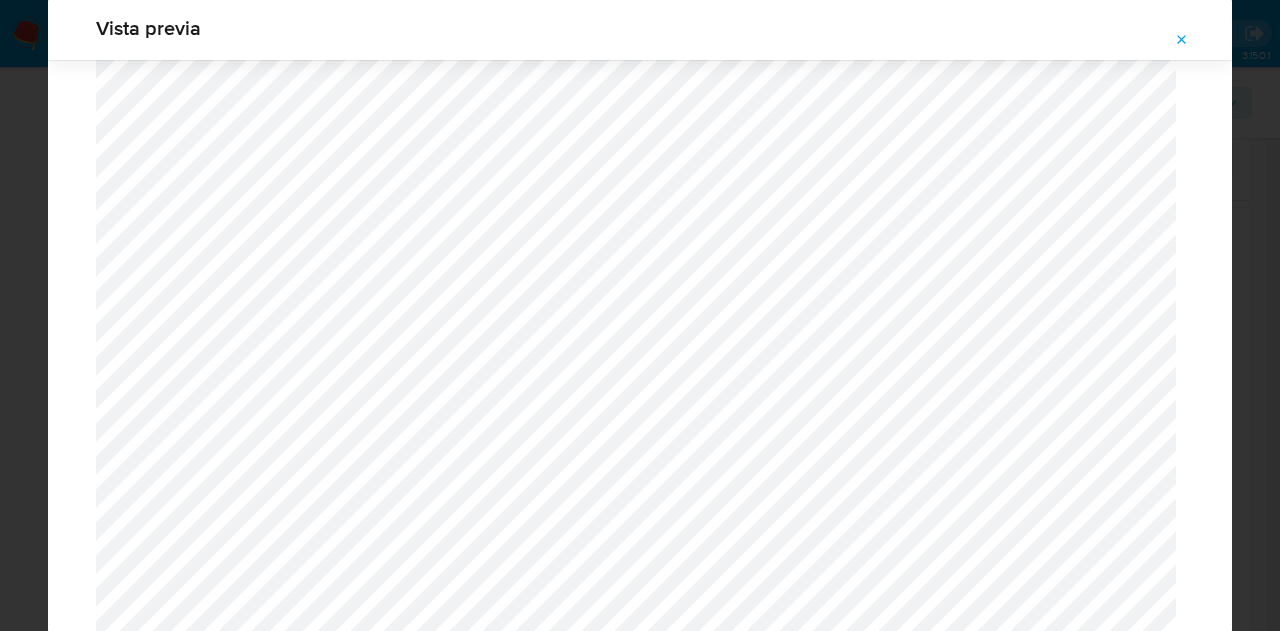 scroll, scrollTop: 1193, scrollLeft: 0, axis: vertical 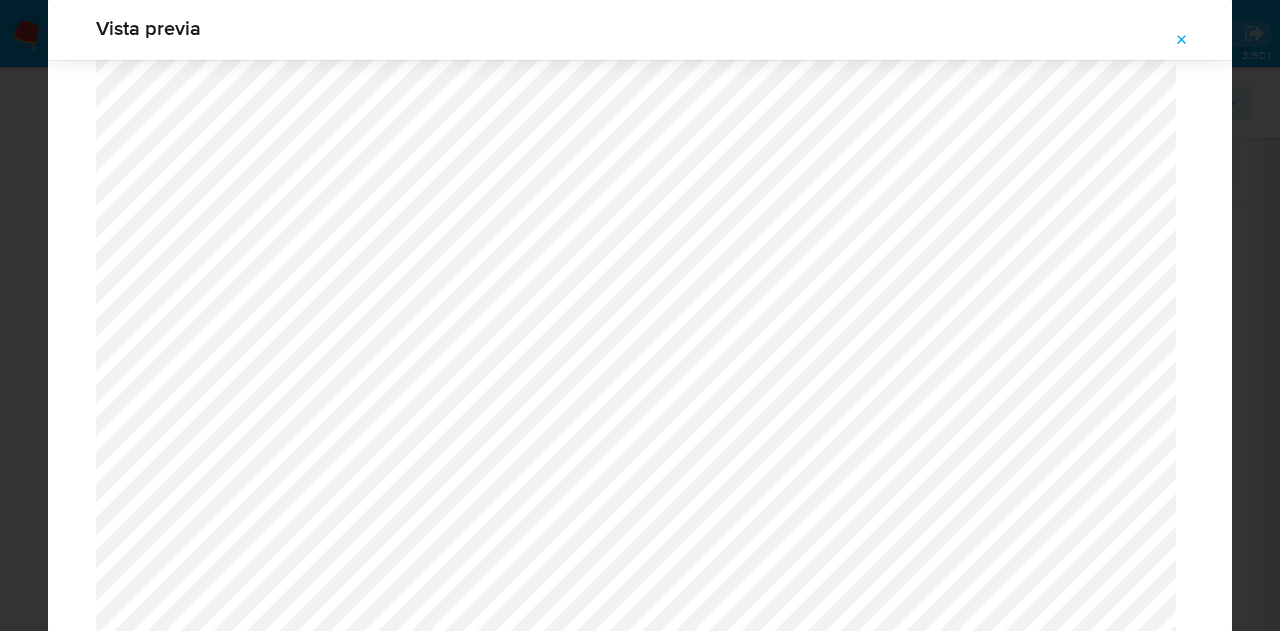 click 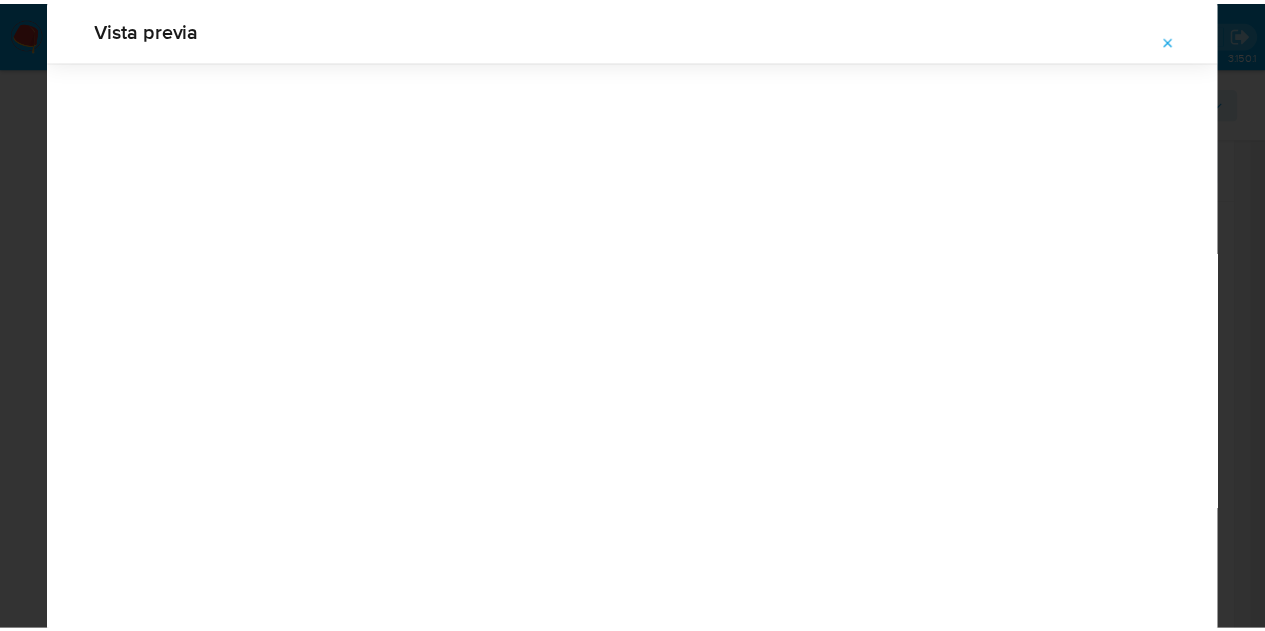scroll, scrollTop: 64, scrollLeft: 0, axis: vertical 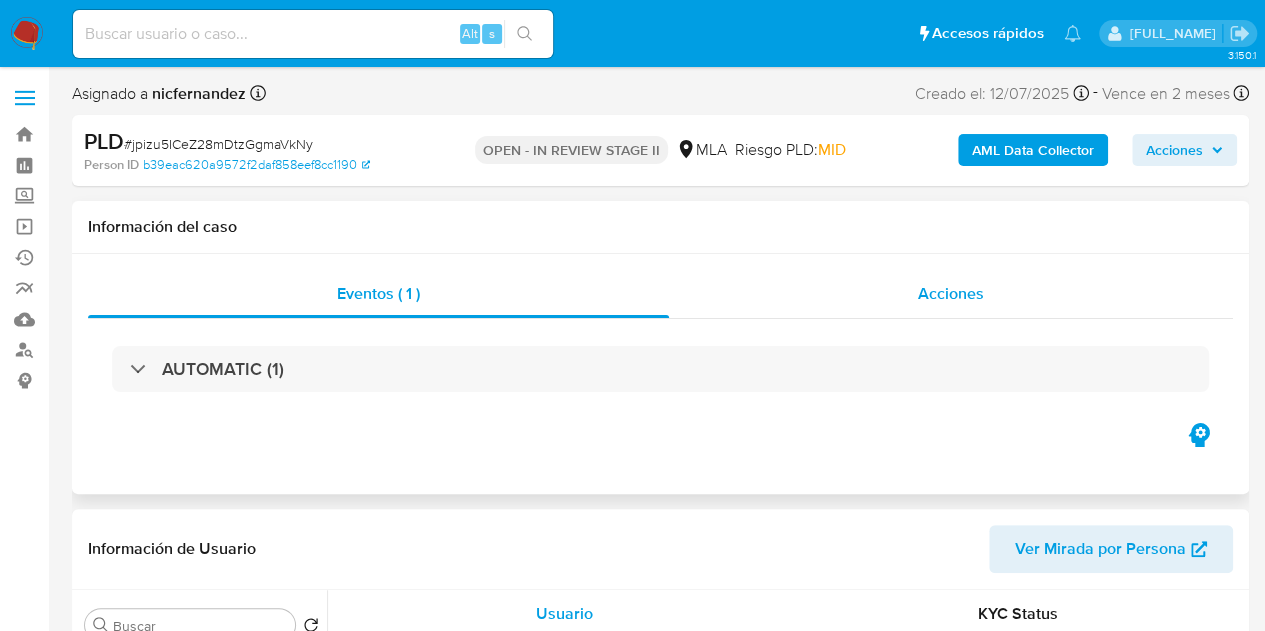 select on "10" 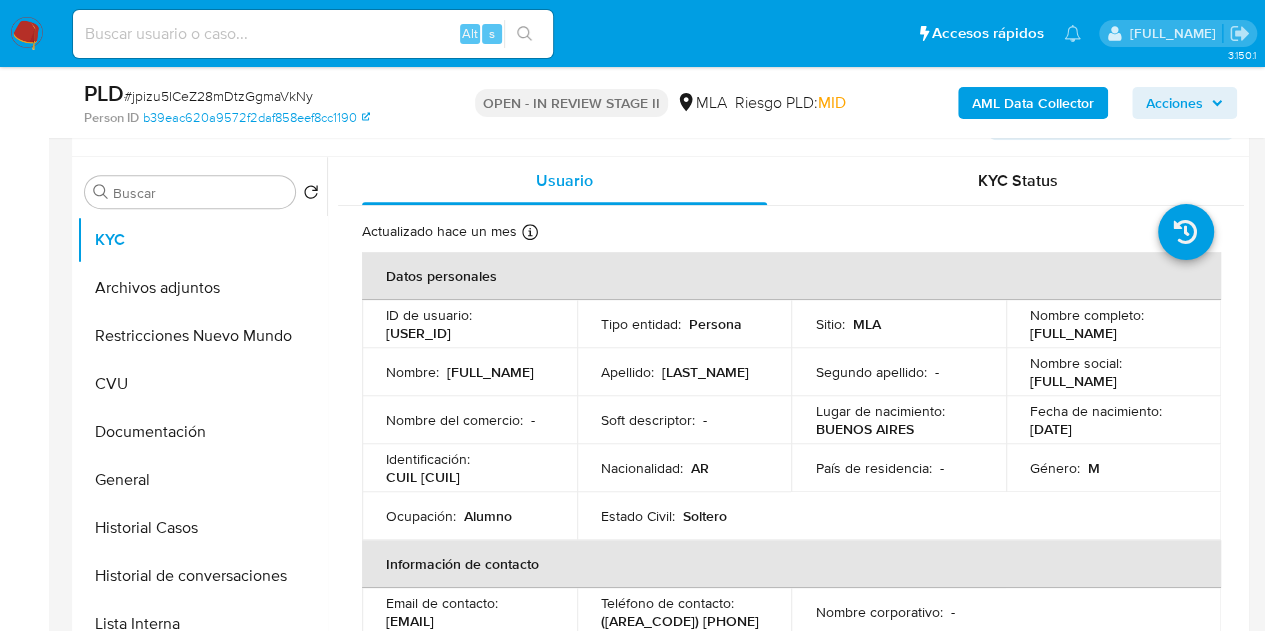 scroll, scrollTop: 490, scrollLeft: 0, axis: vertical 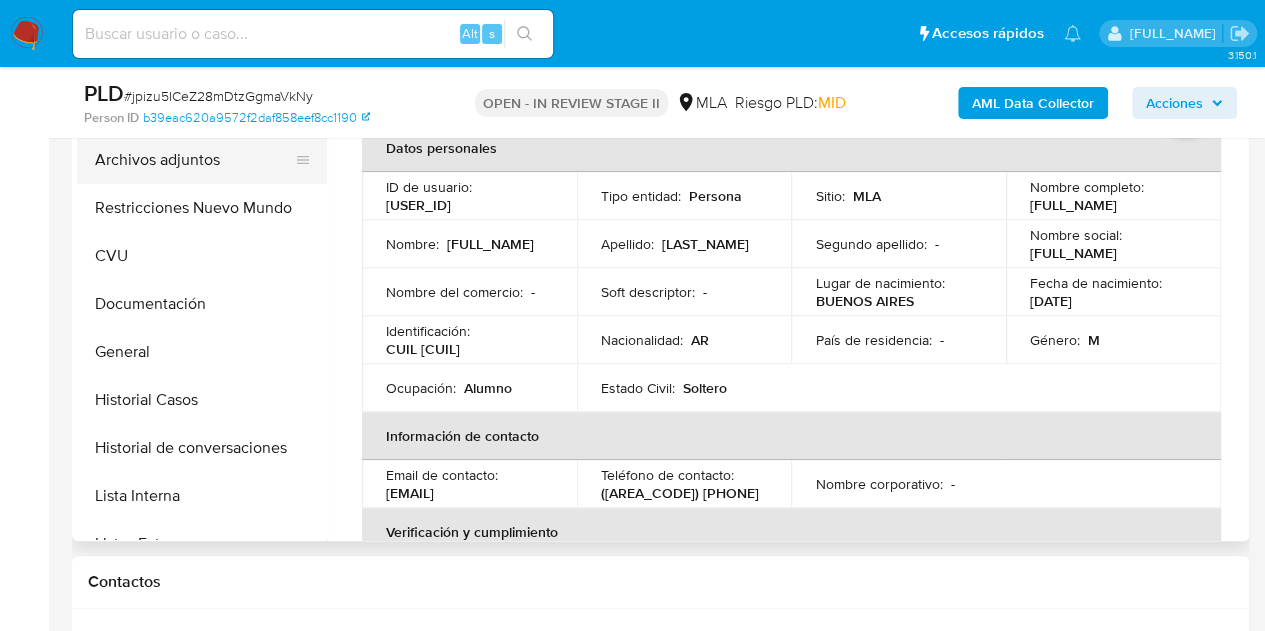 click on "Archivos adjuntos" at bounding box center (194, 160) 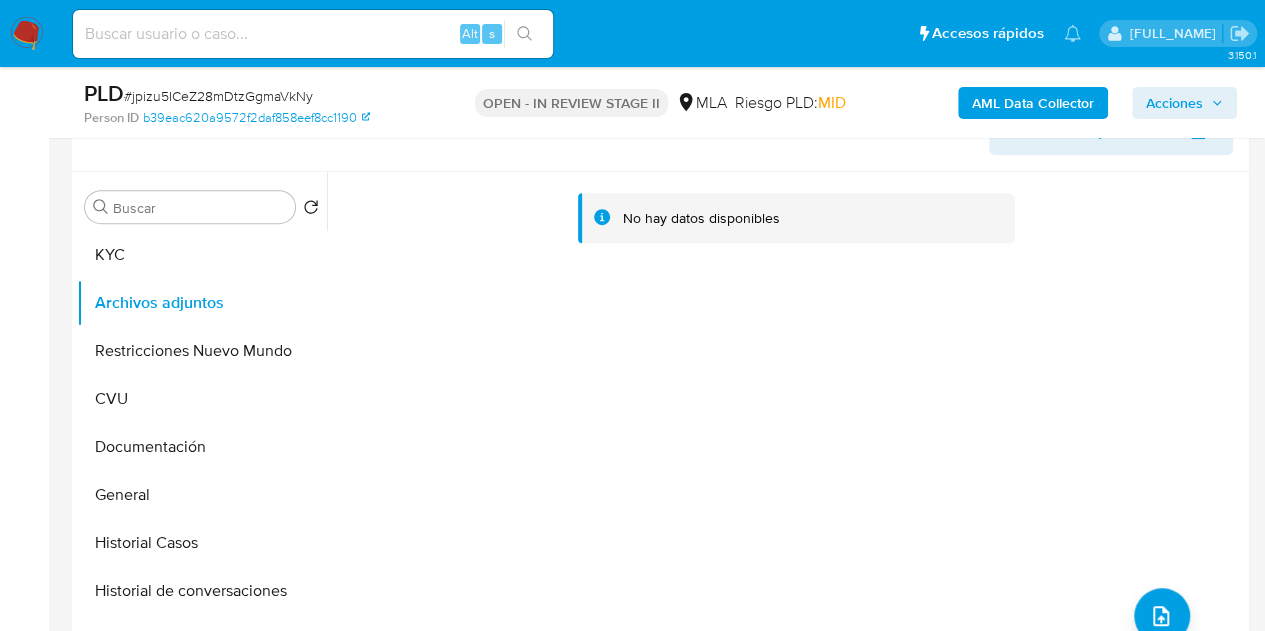 scroll, scrollTop: 294, scrollLeft: 0, axis: vertical 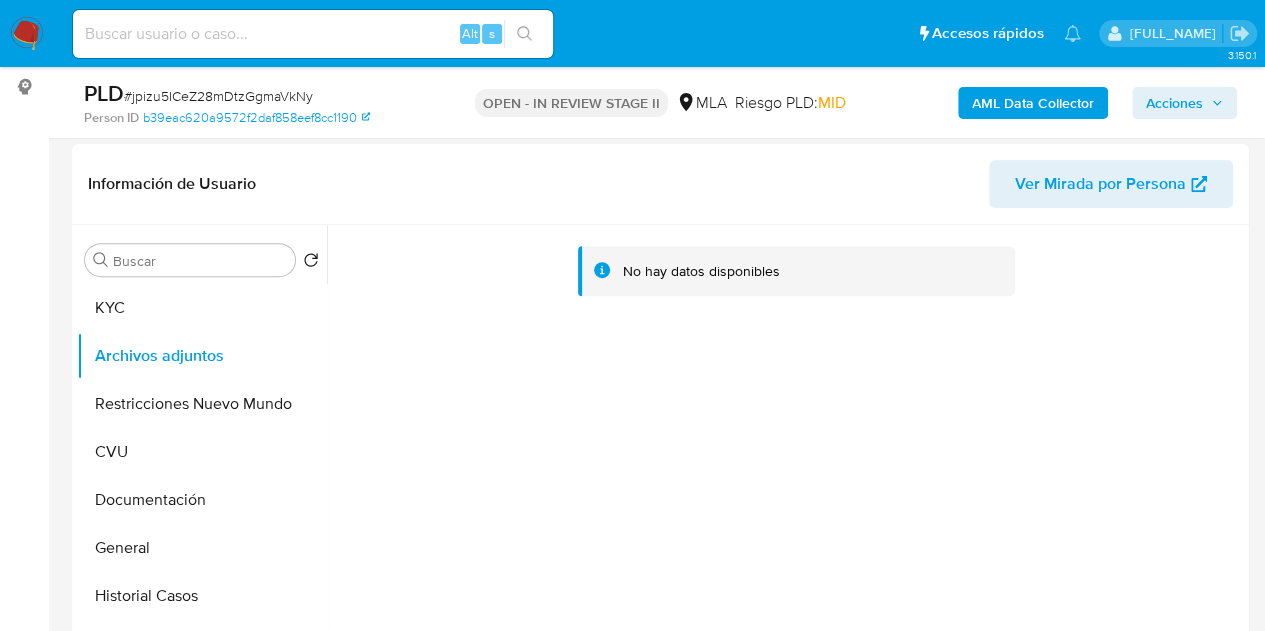 click on "AML Data Collector" at bounding box center [1033, 103] 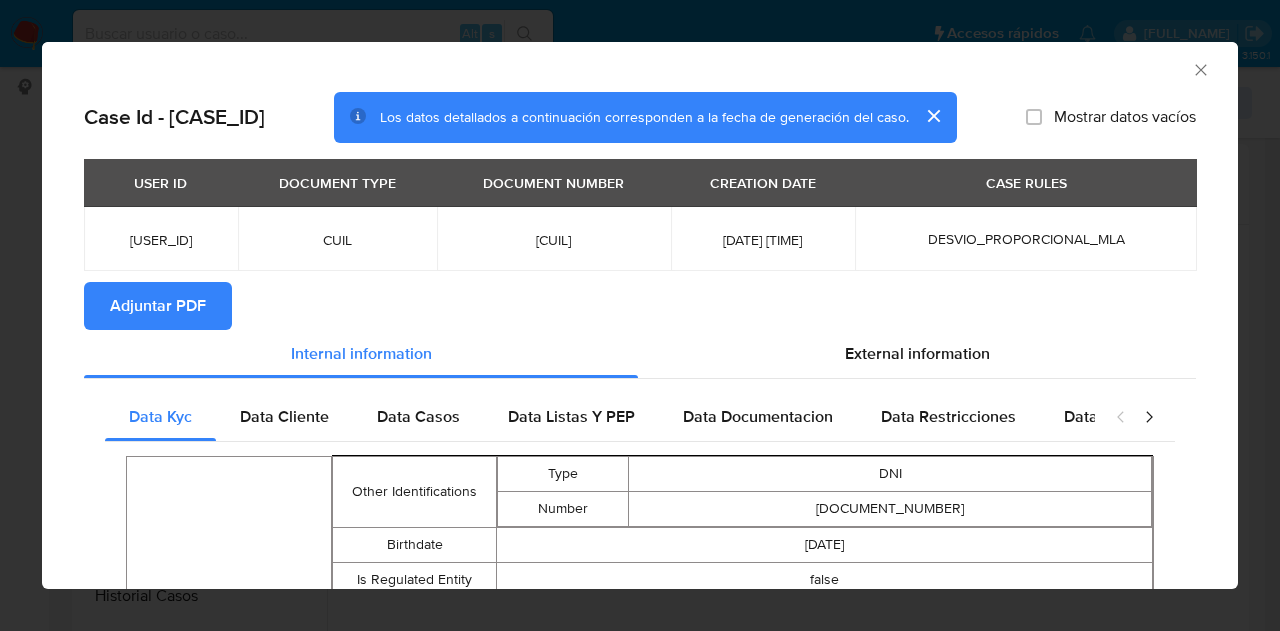 click on "Adjuntar PDF" at bounding box center [158, 306] 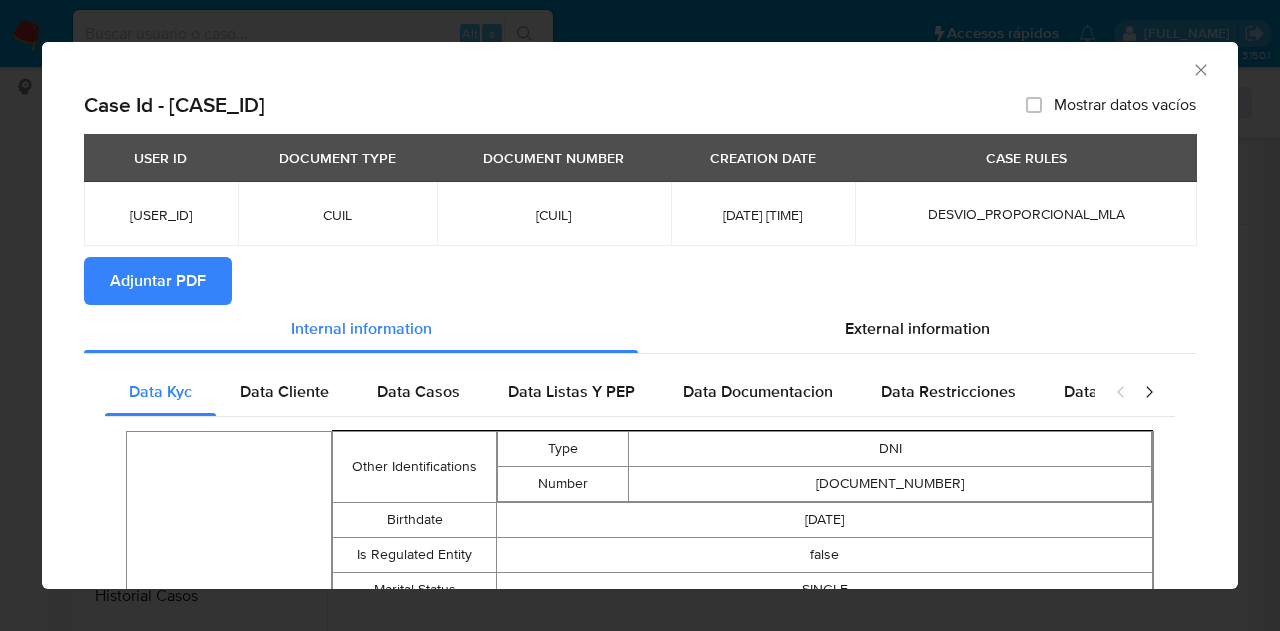 click on "AML Data Collector" at bounding box center (640, 67) 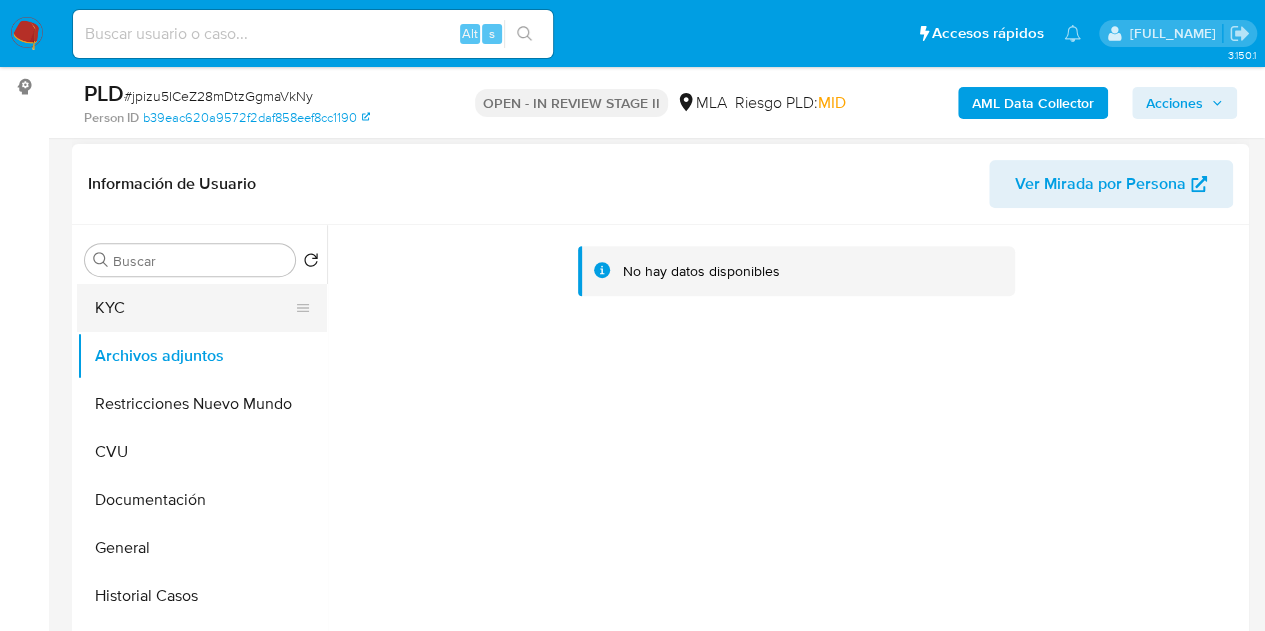 click on "KYC" at bounding box center (194, 308) 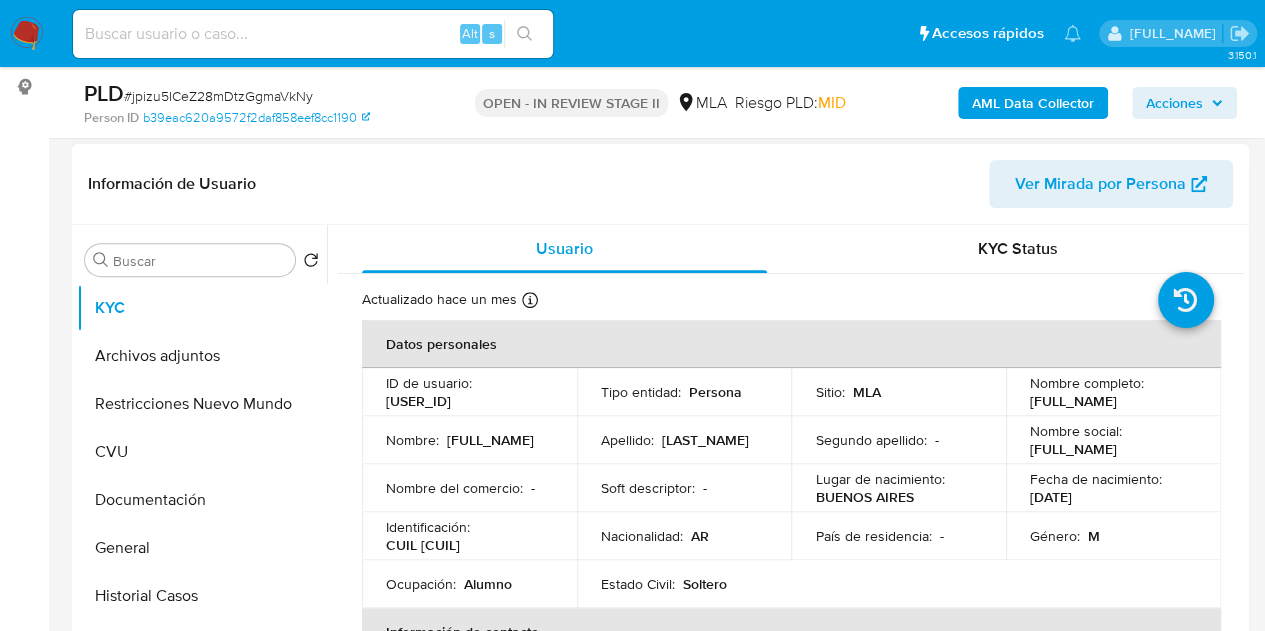 drag, startPoint x: 534, startPoint y: 523, endPoint x: 558, endPoint y: 515, distance: 25.298222 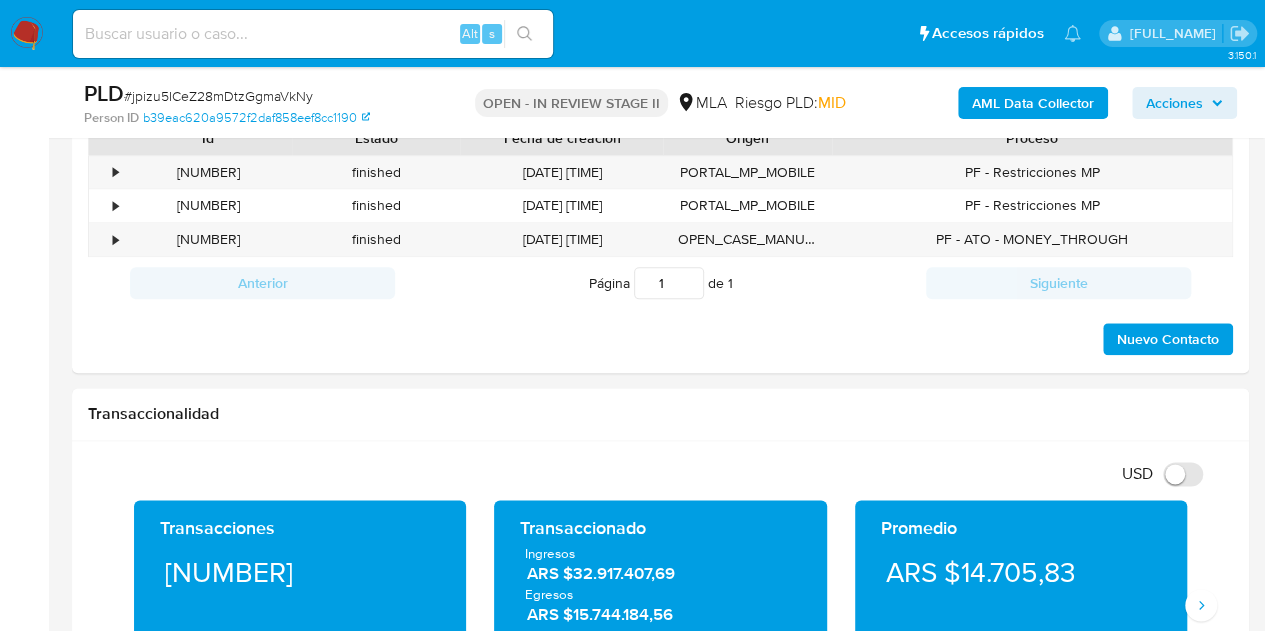 scroll, scrollTop: 965, scrollLeft: 0, axis: vertical 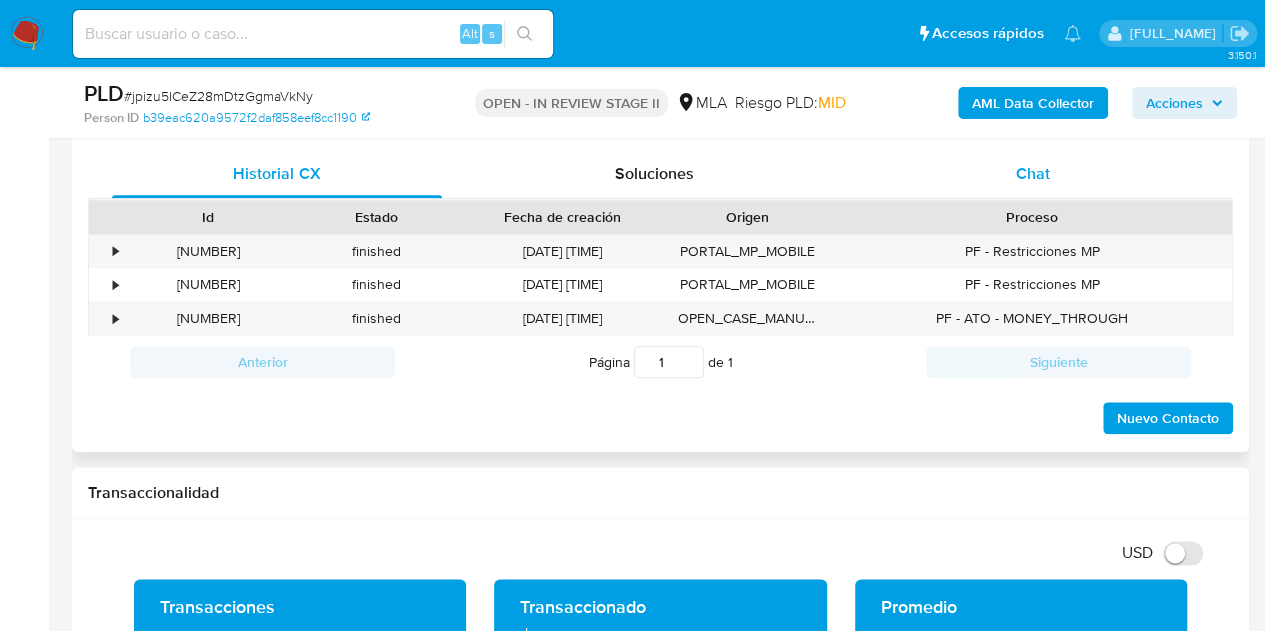 click on "Chat" at bounding box center [1033, 174] 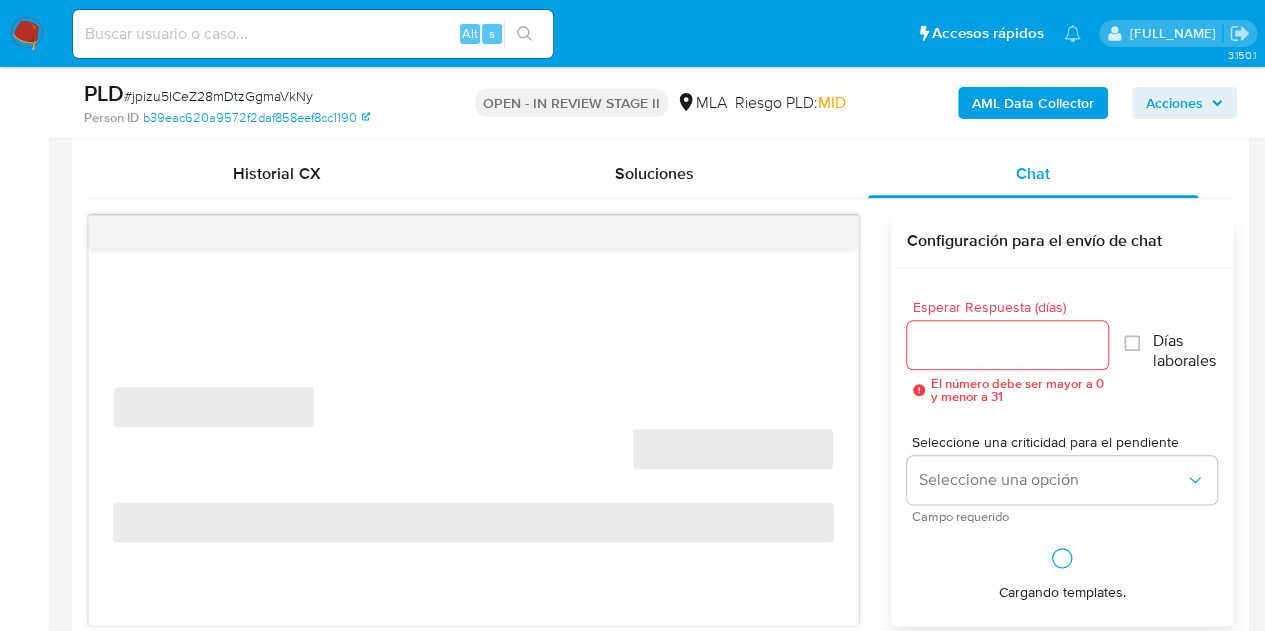 scroll, scrollTop: 900, scrollLeft: 0, axis: vertical 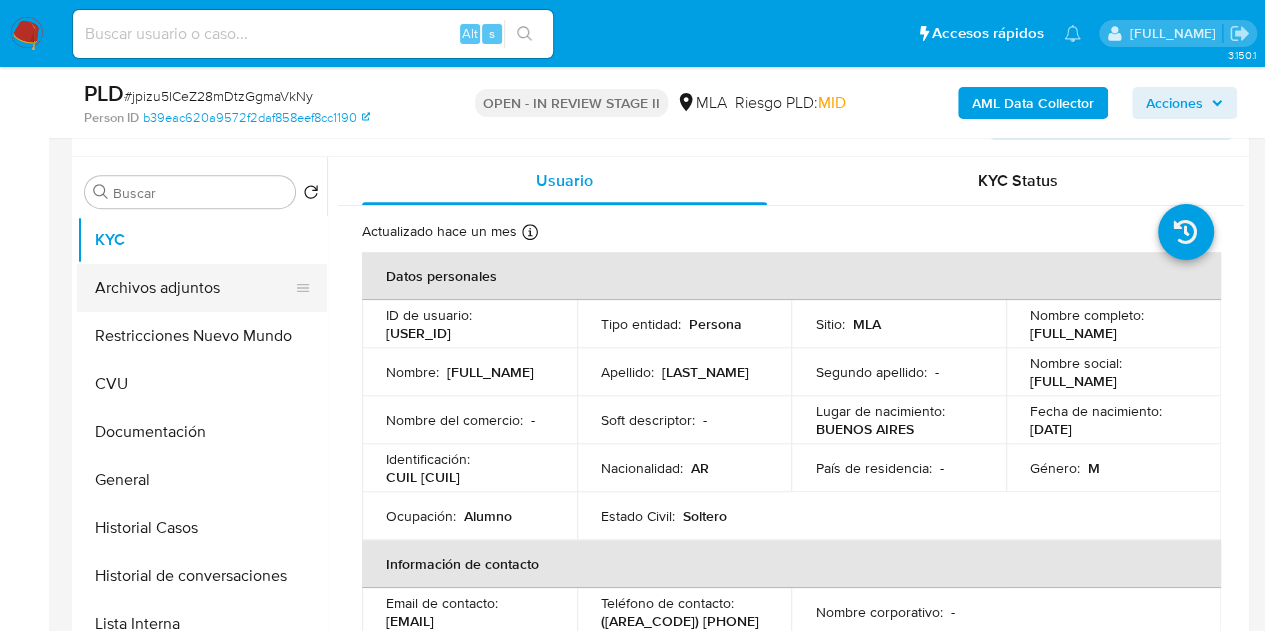 click on "Archivos adjuntos" at bounding box center [194, 288] 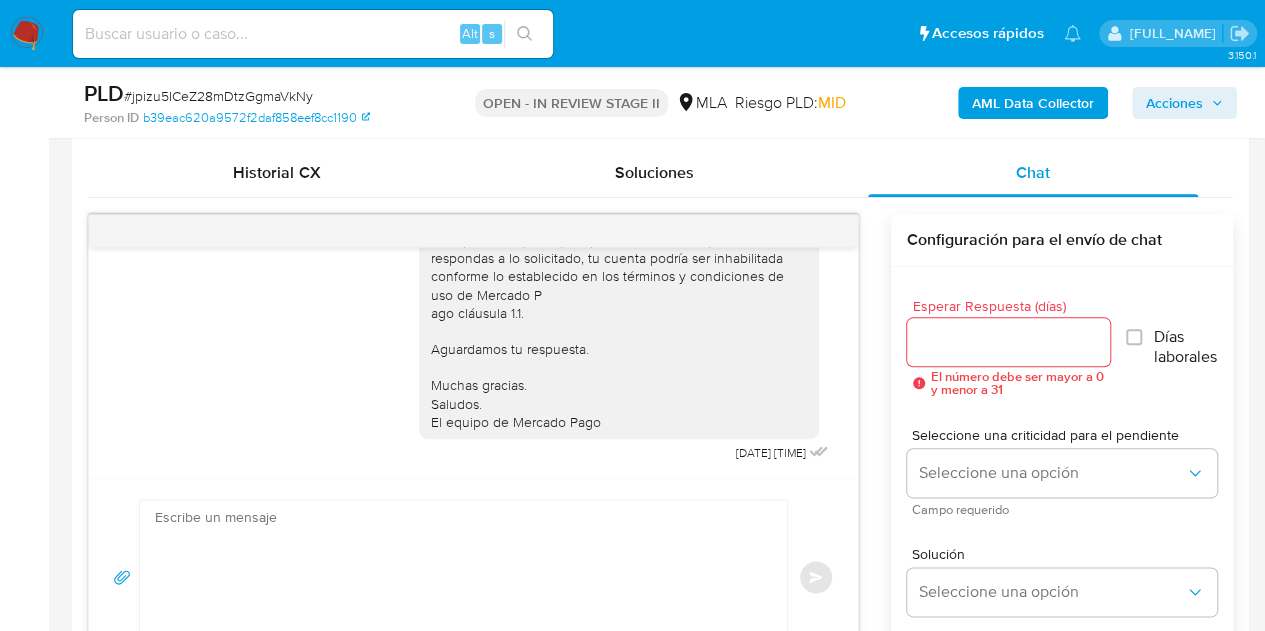 scroll, scrollTop: 942, scrollLeft: 0, axis: vertical 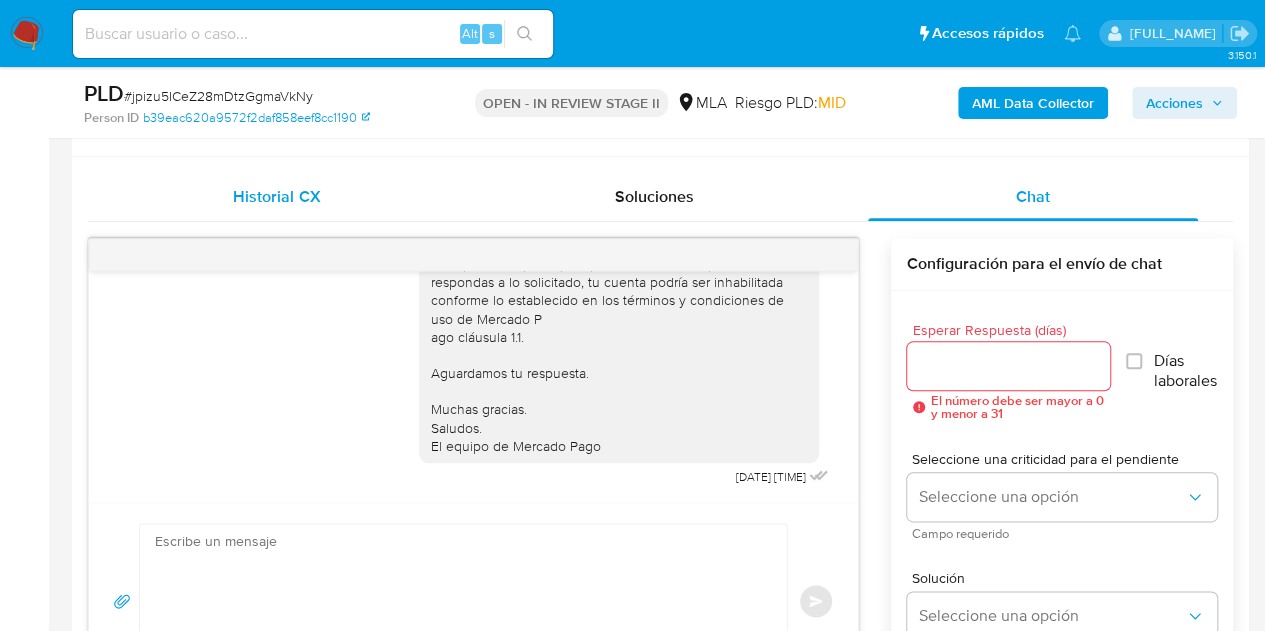 click on "Historial CX" at bounding box center [277, 197] 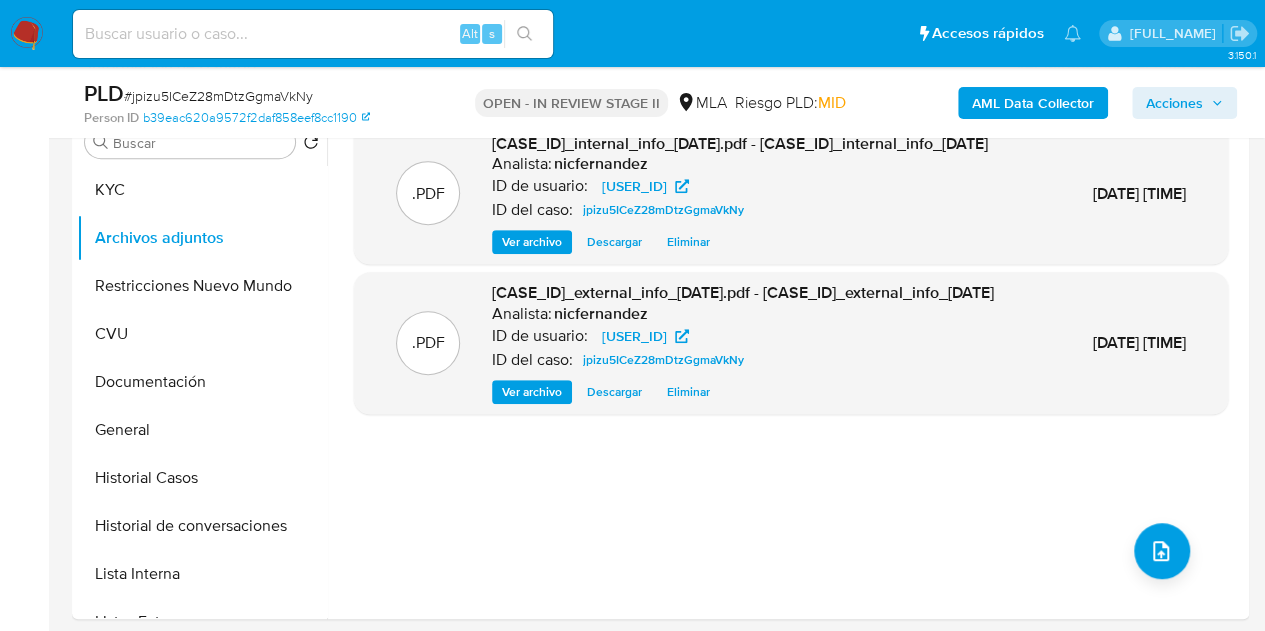 scroll, scrollTop: 324, scrollLeft: 0, axis: vertical 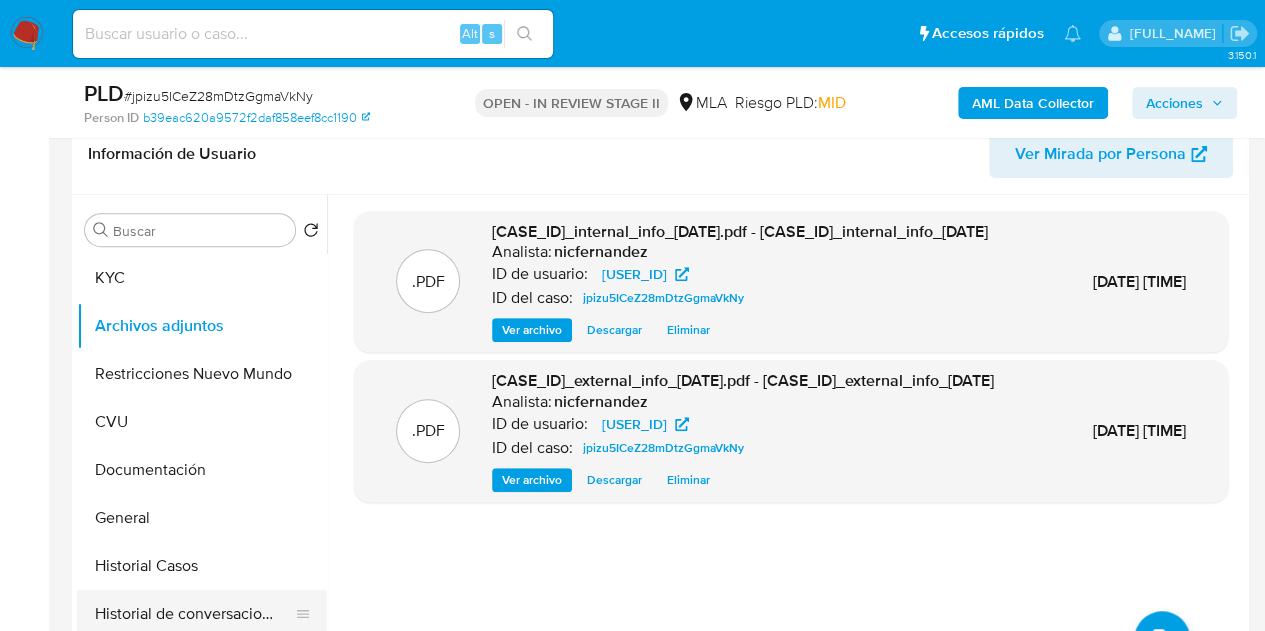 click on "Historial de conversaciones" at bounding box center [194, 614] 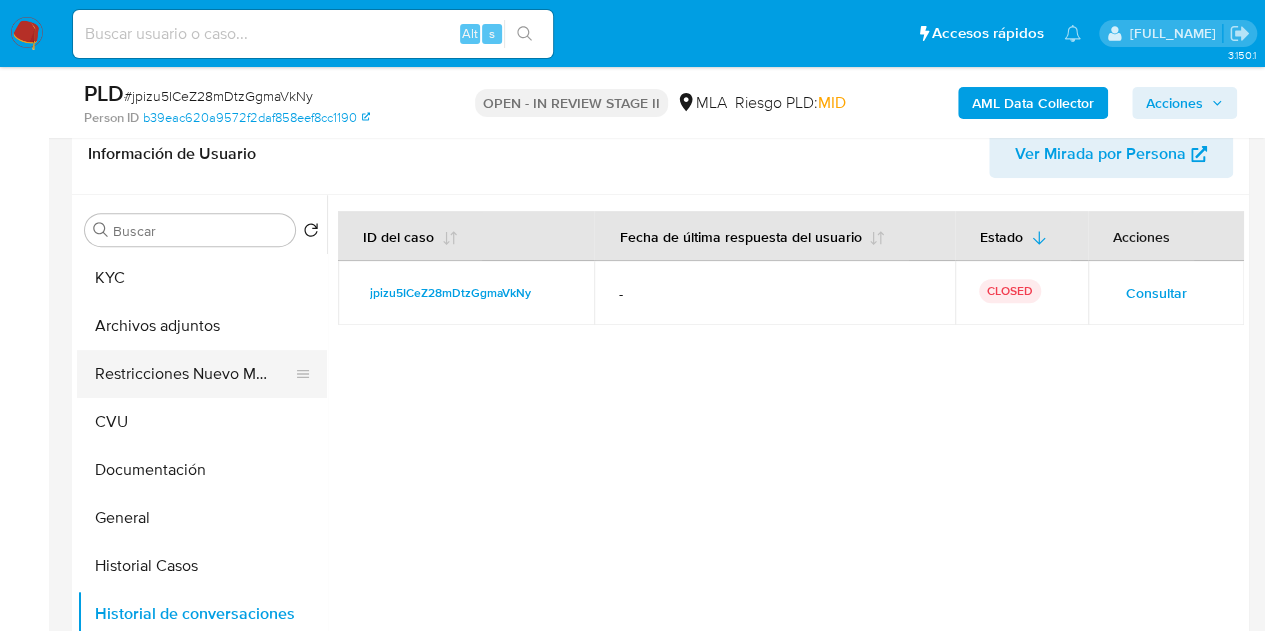 click on "Restricciones Nuevo Mundo" at bounding box center [194, 374] 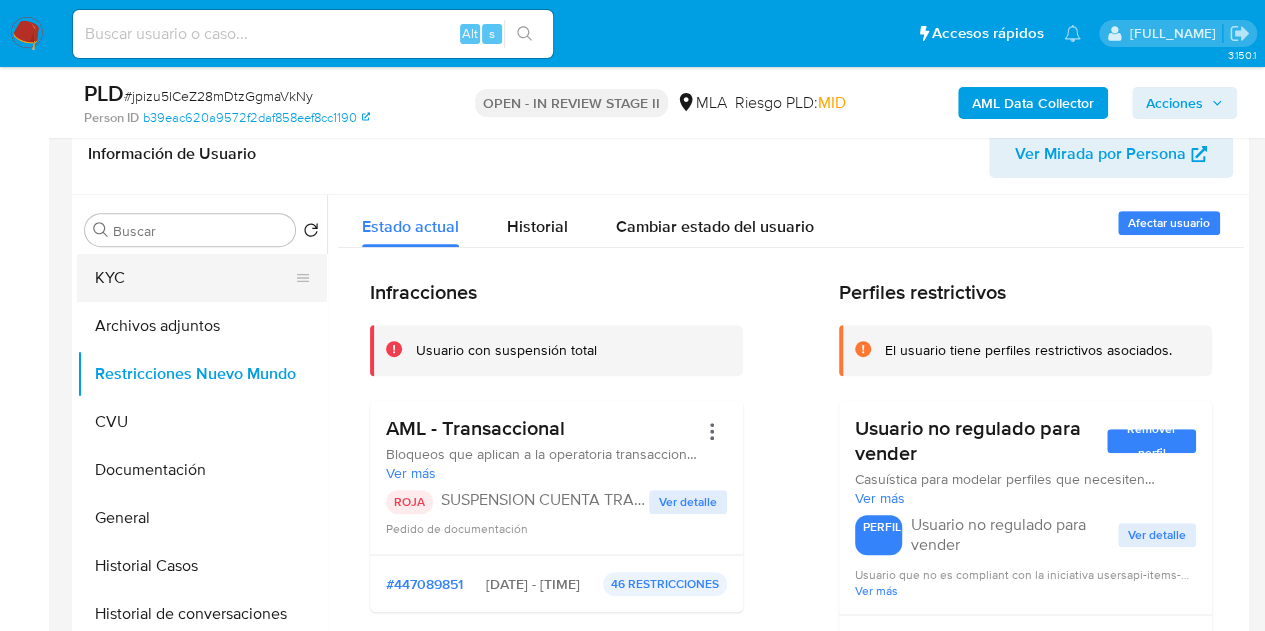 drag, startPoint x: 117, startPoint y: 280, endPoint x: 137, endPoint y: 295, distance: 25 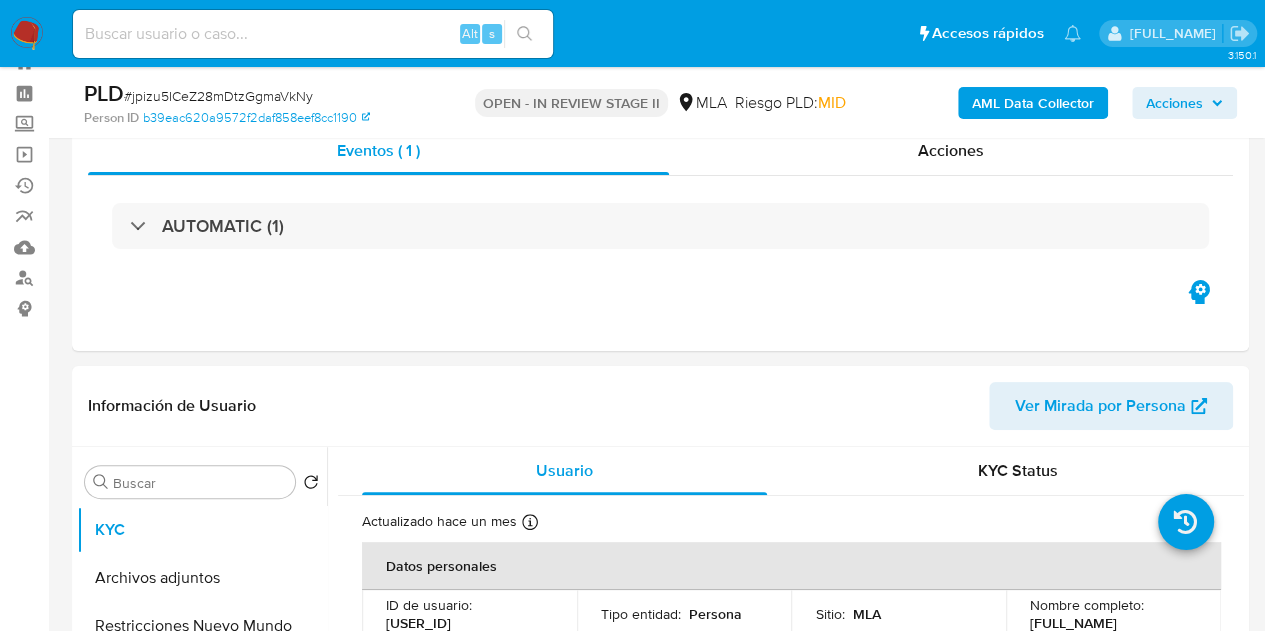 scroll, scrollTop: 54, scrollLeft: 0, axis: vertical 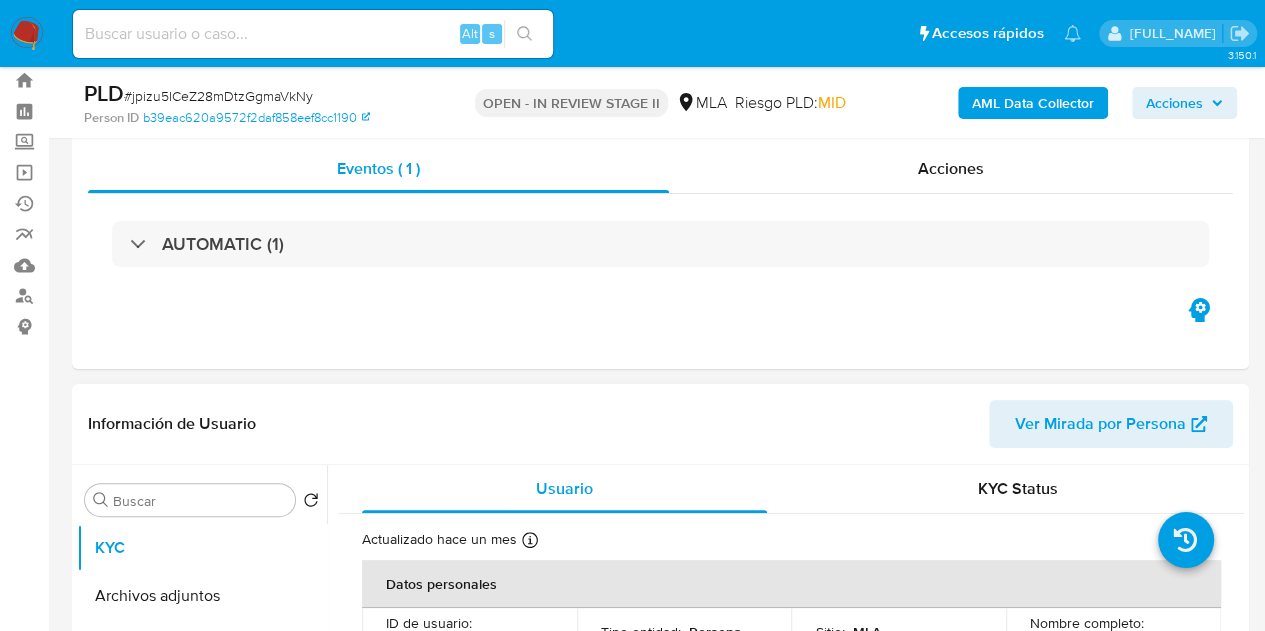 click on "Ver Mirada por Persona" at bounding box center (1100, 424) 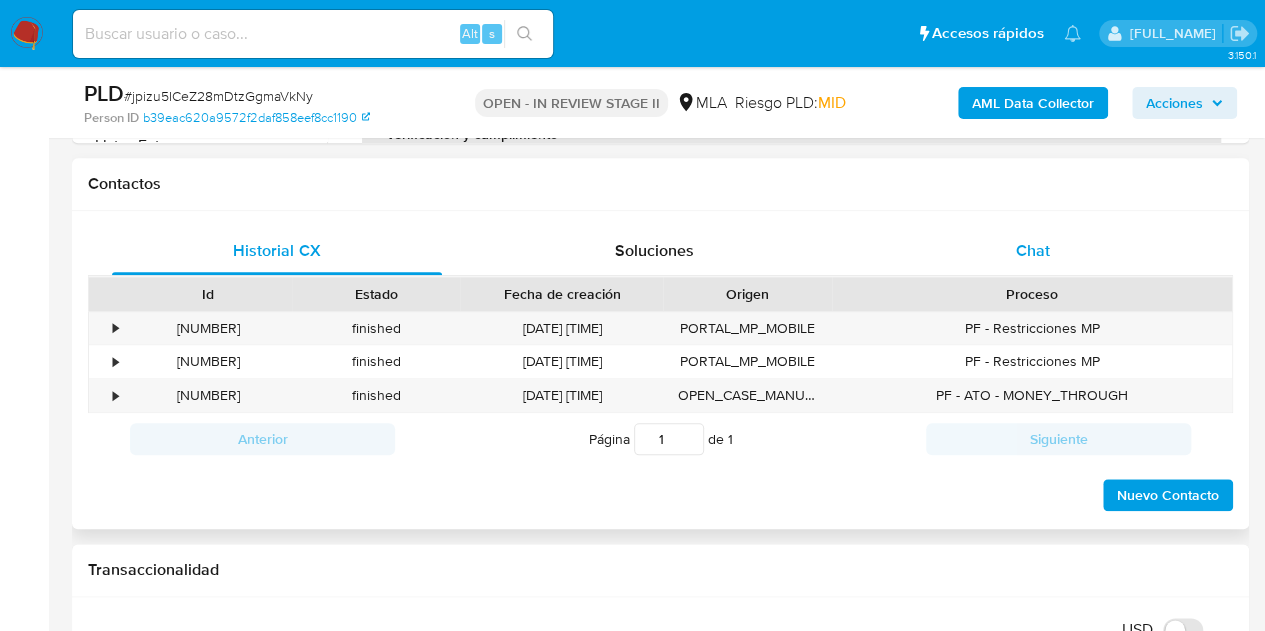 scroll, scrollTop: 892, scrollLeft: 0, axis: vertical 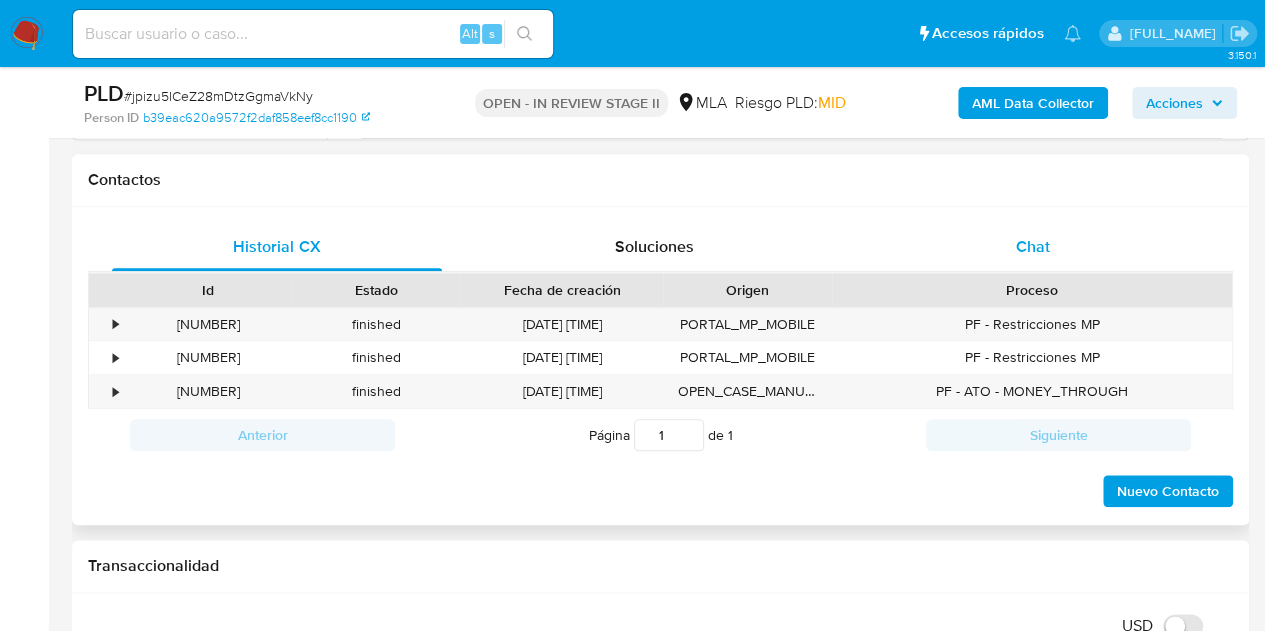 click on "Chat" at bounding box center [1033, 247] 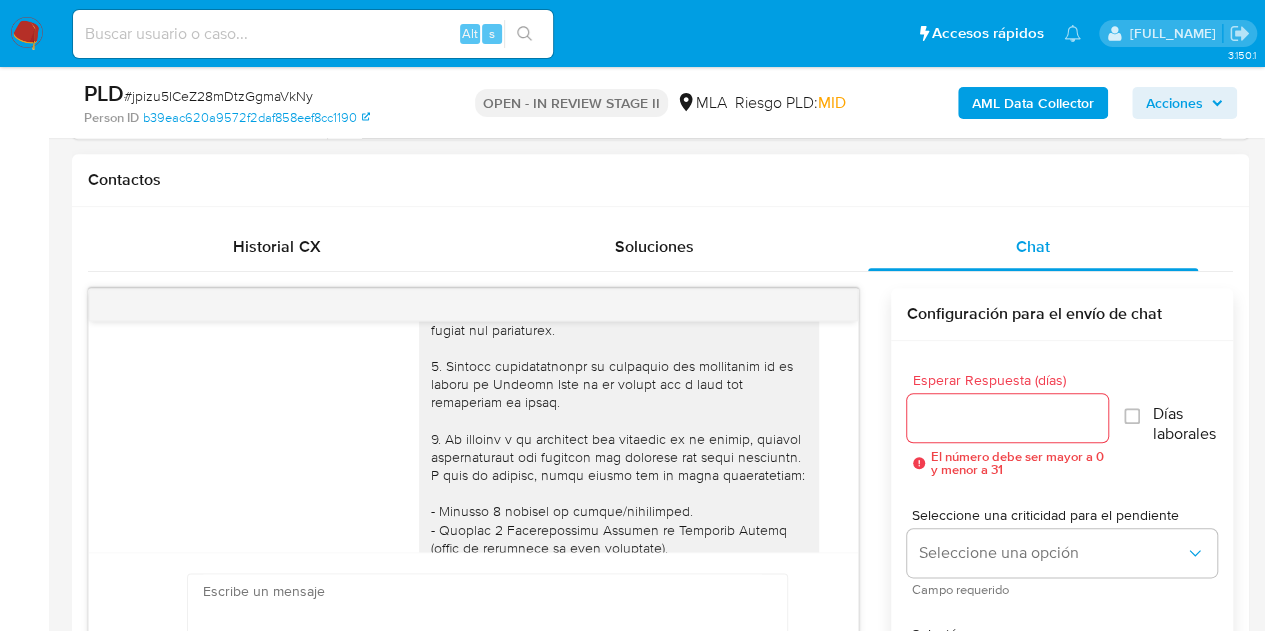 scroll, scrollTop: 1342, scrollLeft: 0, axis: vertical 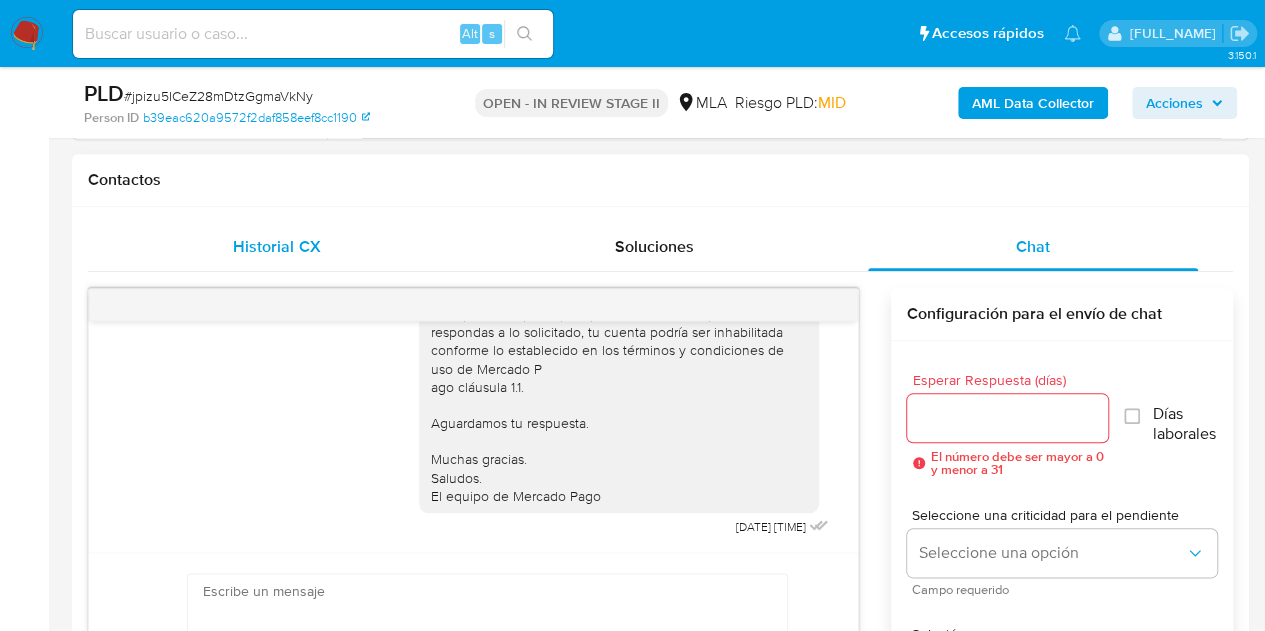 click on "Historial CX" at bounding box center [277, 247] 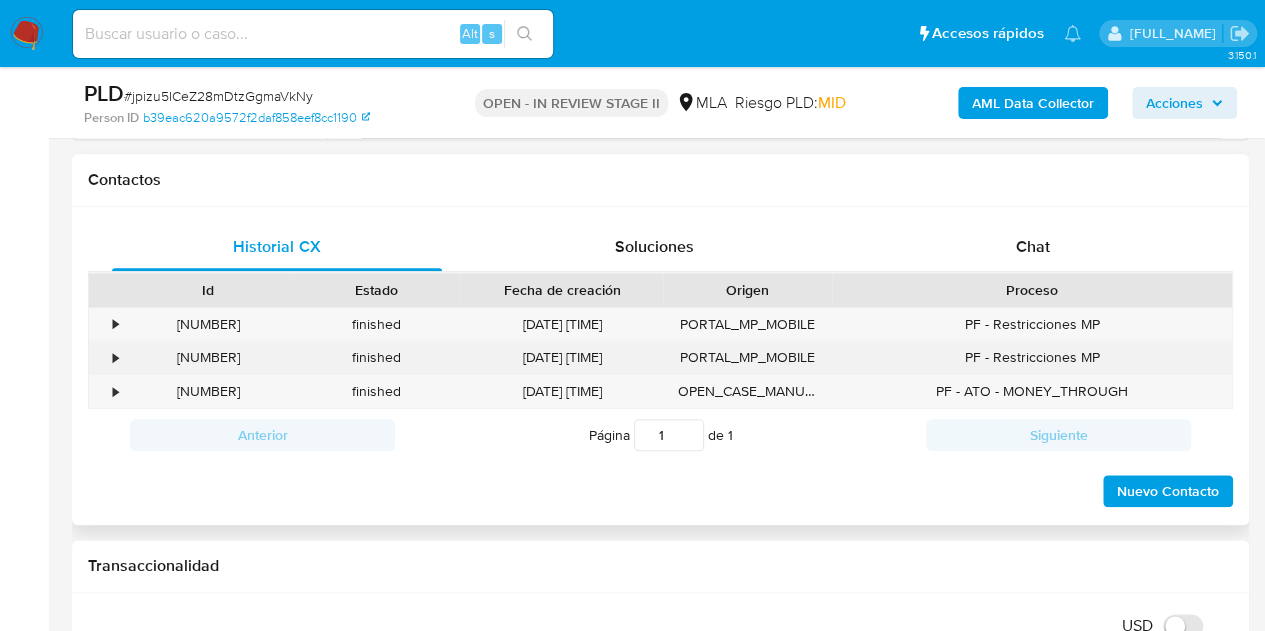 click on "392938094" at bounding box center [208, 357] 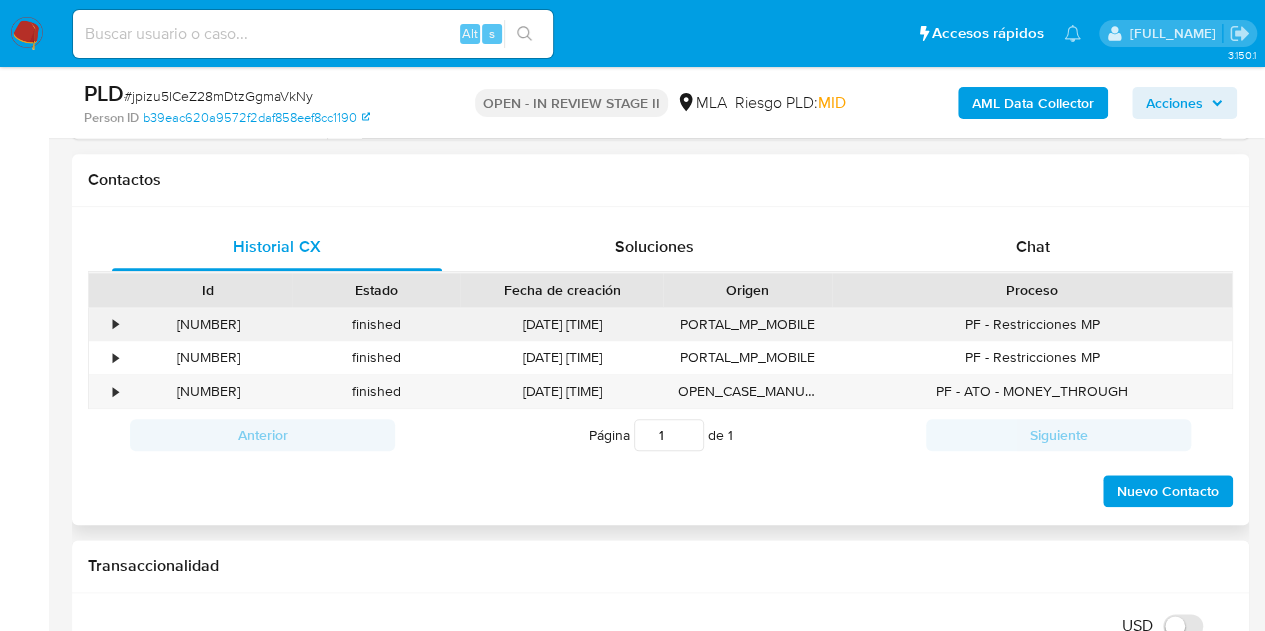 copy on "392938094" 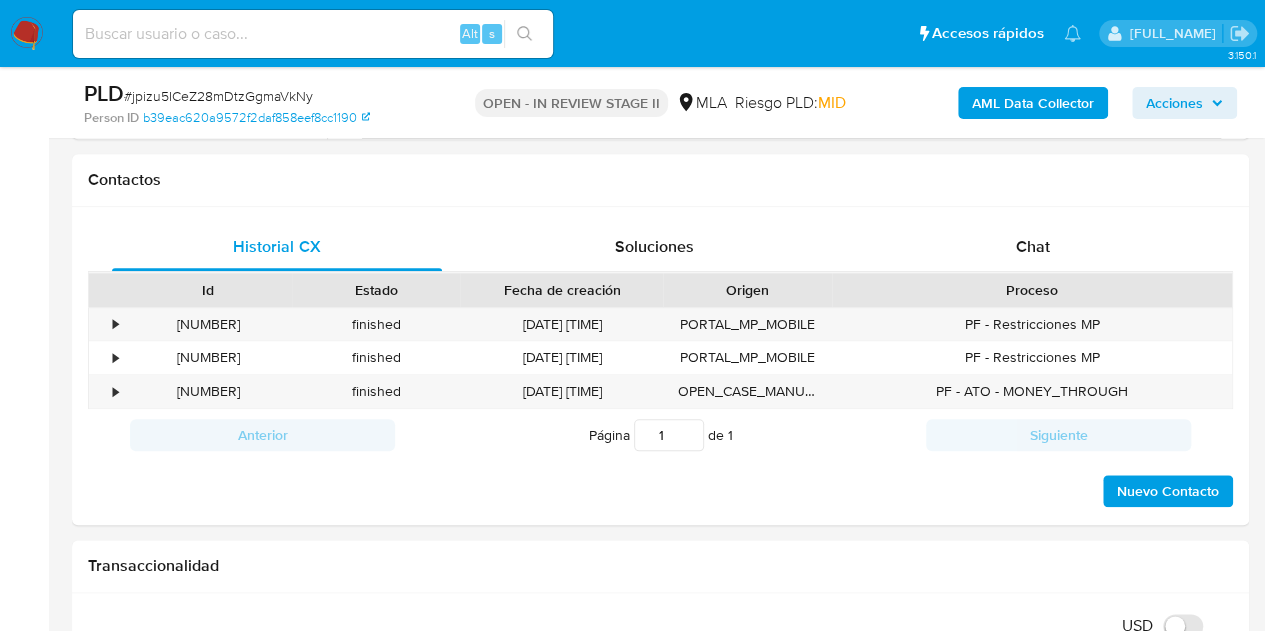 copy on "393126618" 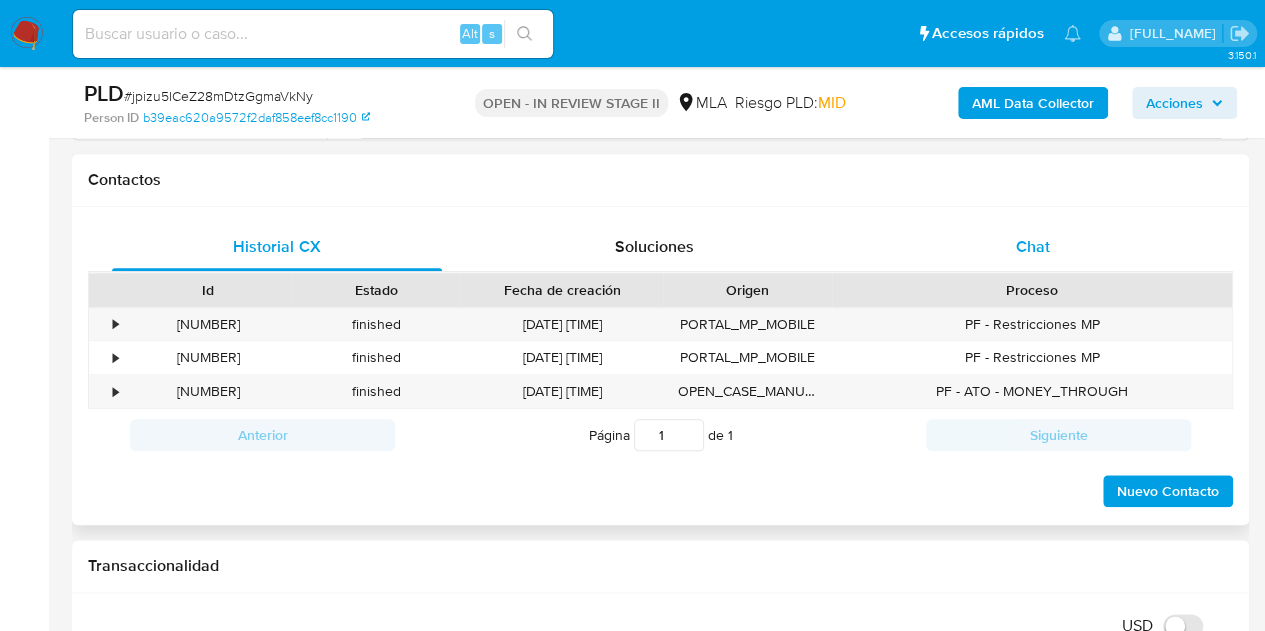 click on "Chat" at bounding box center (1033, 247) 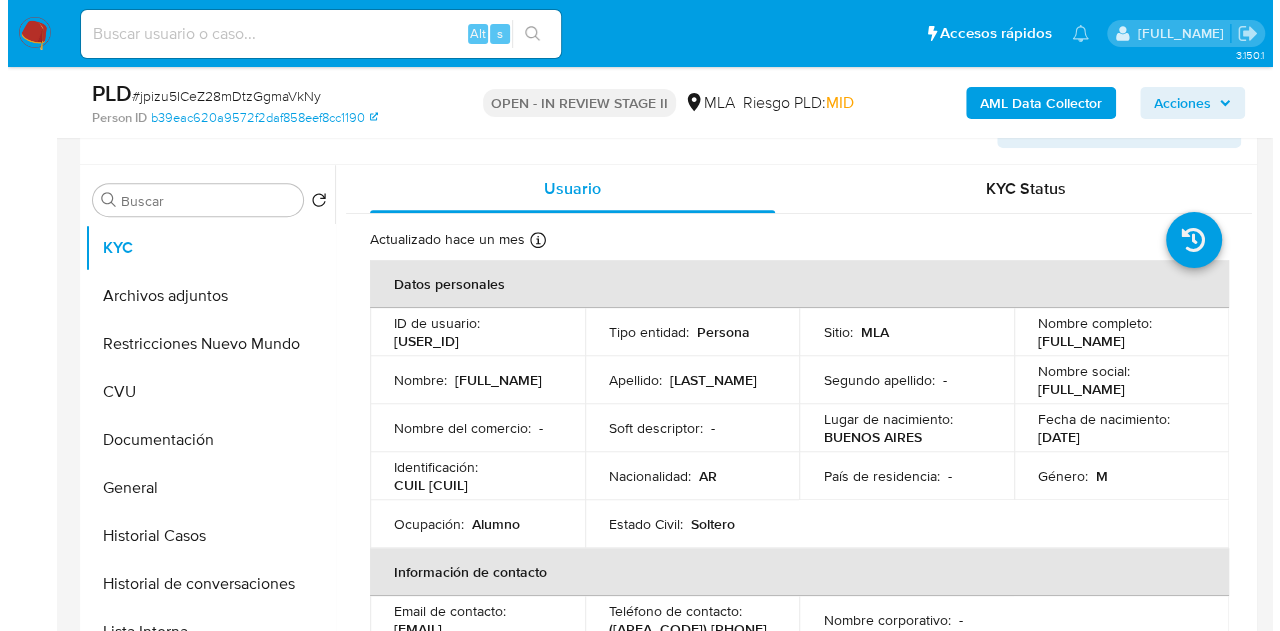 scroll, scrollTop: 372, scrollLeft: 0, axis: vertical 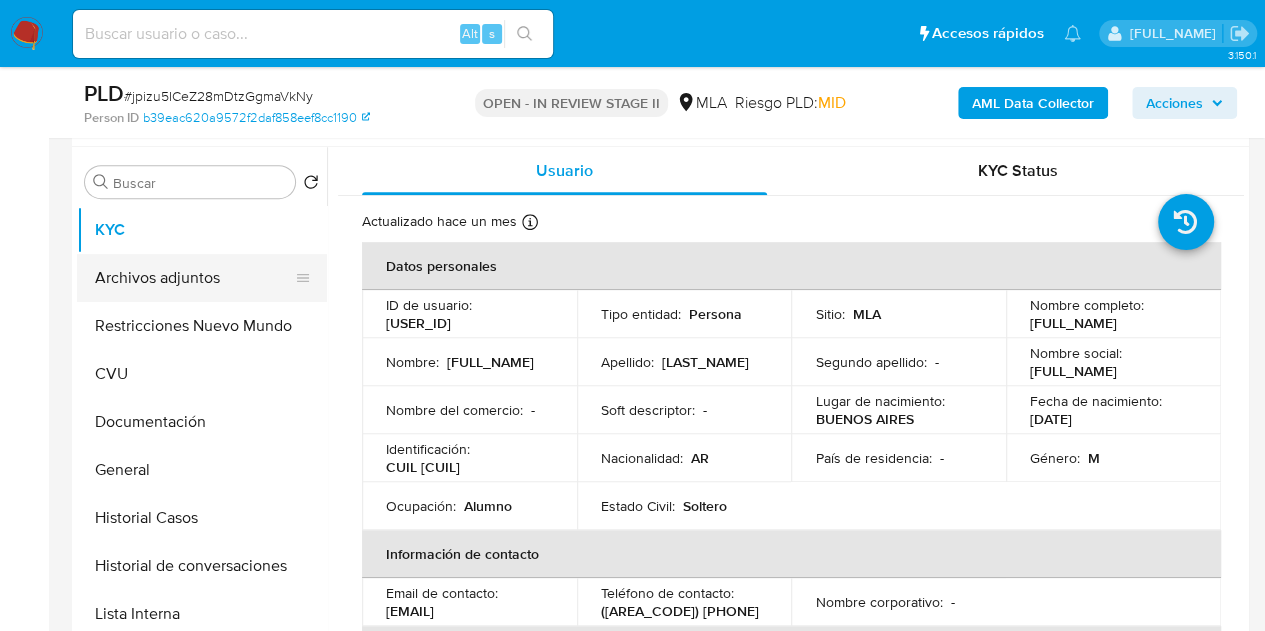 click on "Archivos adjuntos" at bounding box center (194, 278) 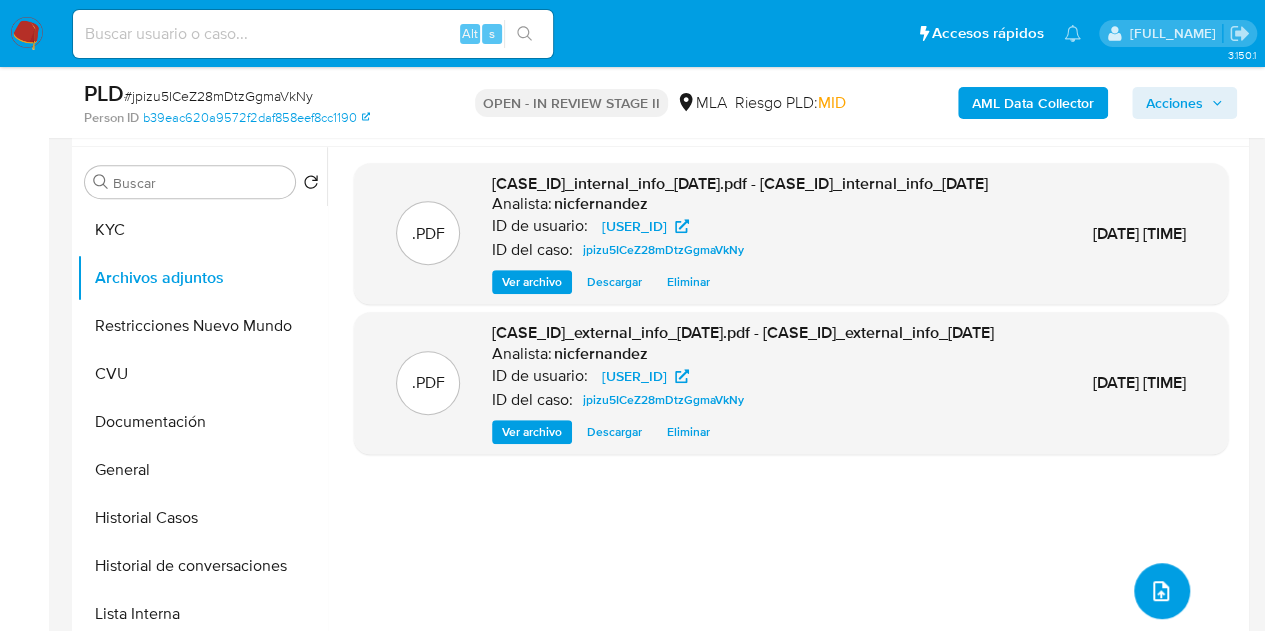 click at bounding box center [1162, 591] 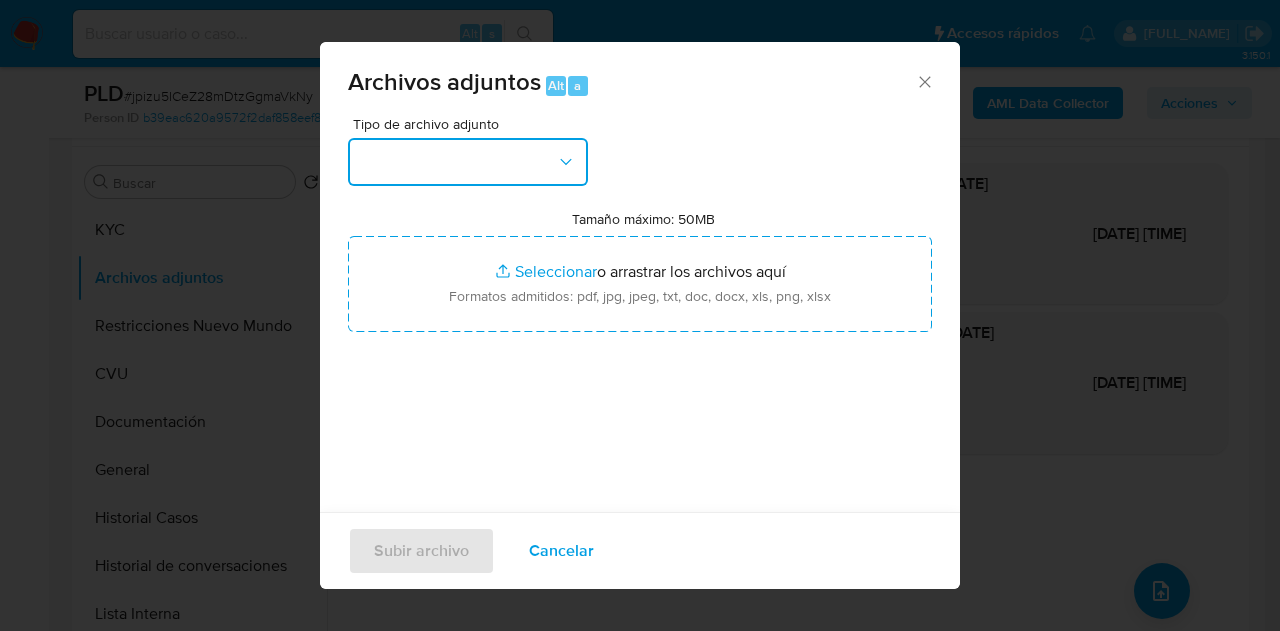 drag, startPoint x: 500, startPoint y: 161, endPoint x: 526, endPoint y: 186, distance: 36.069378 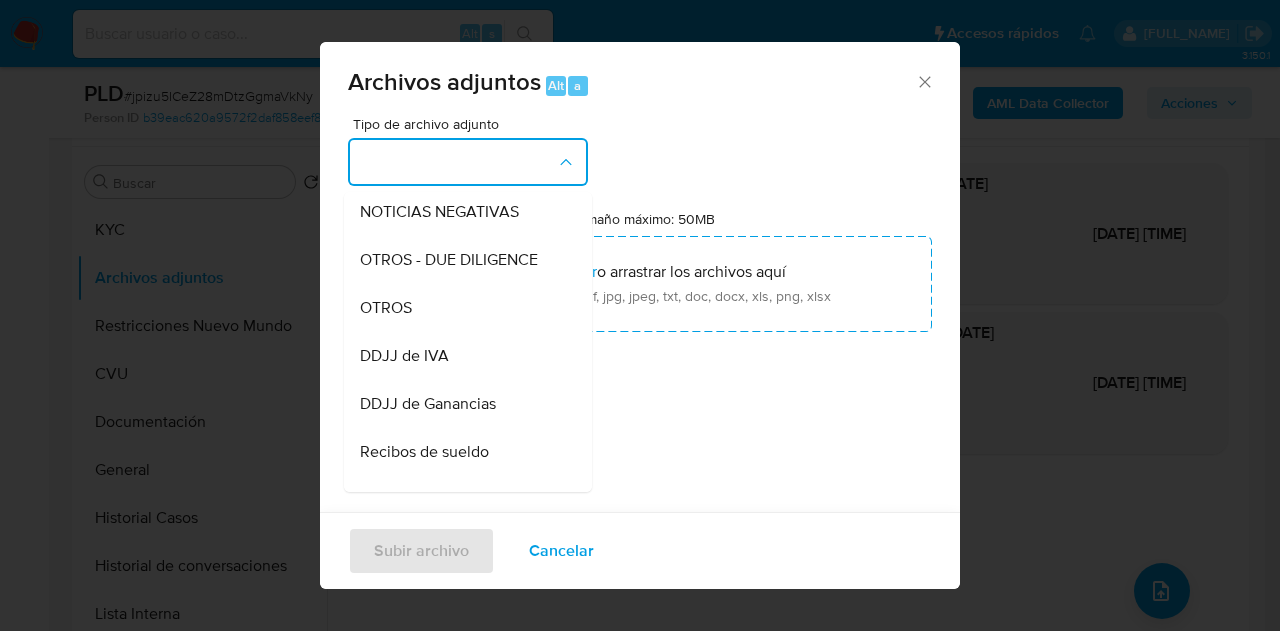 scroll, scrollTop: 415, scrollLeft: 0, axis: vertical 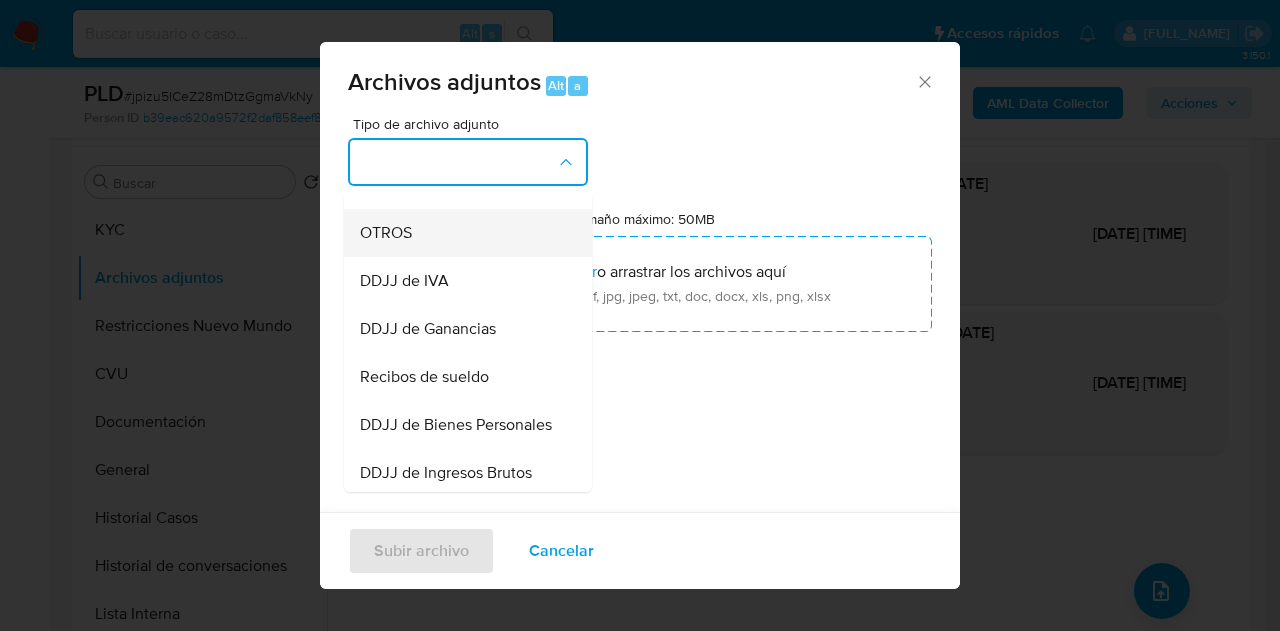 click on "OTROS" at bounding box center (462, 233) 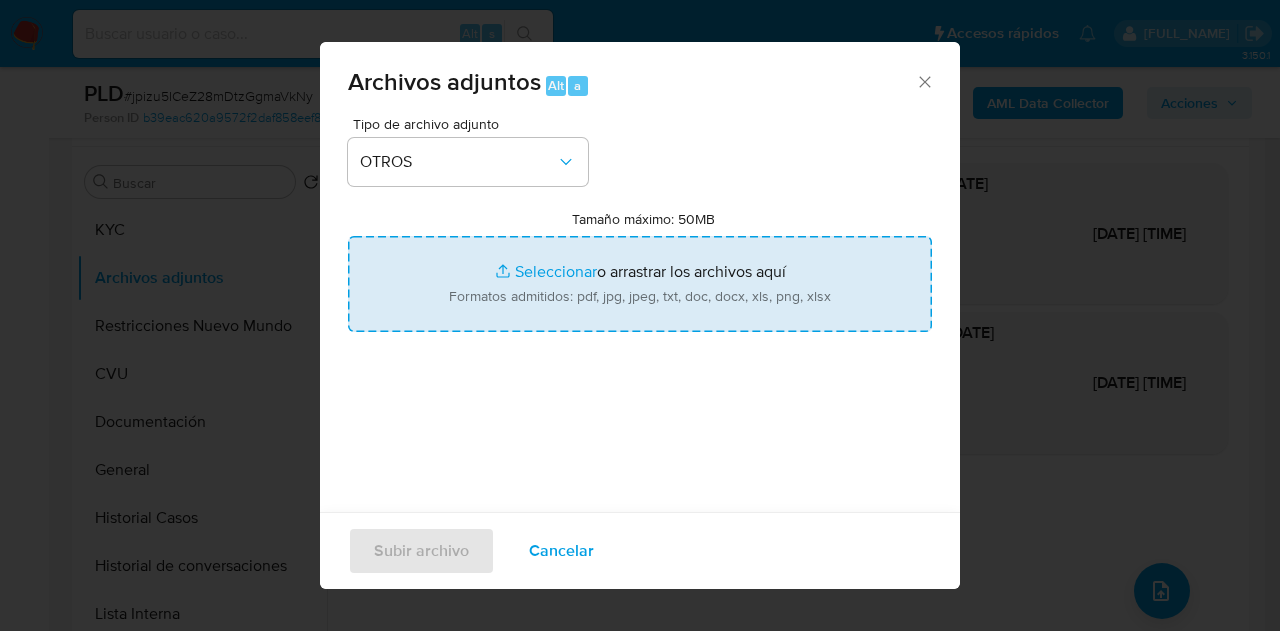 click on "Tamaño máximo: 50MB Seleccionar archivos" at bounding box center (640, 284) 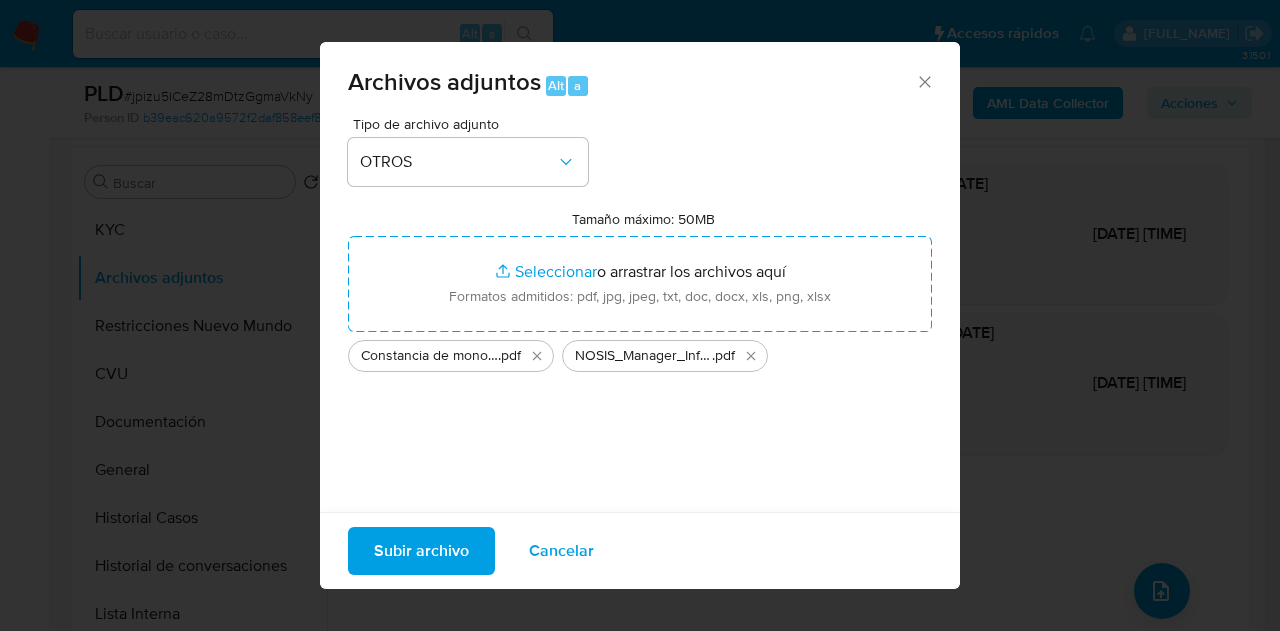 drag, startPoint x: 529, startPoint y: 257, endPoint x: 424, endPoint y: 541, distance: 302.7887 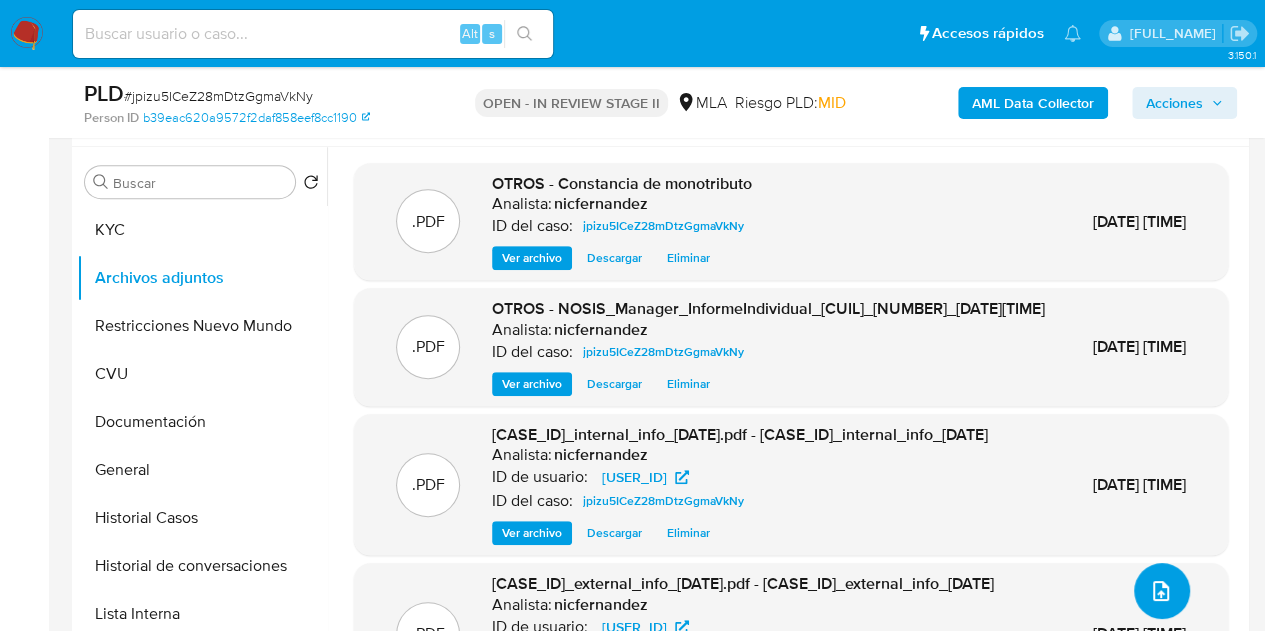 click 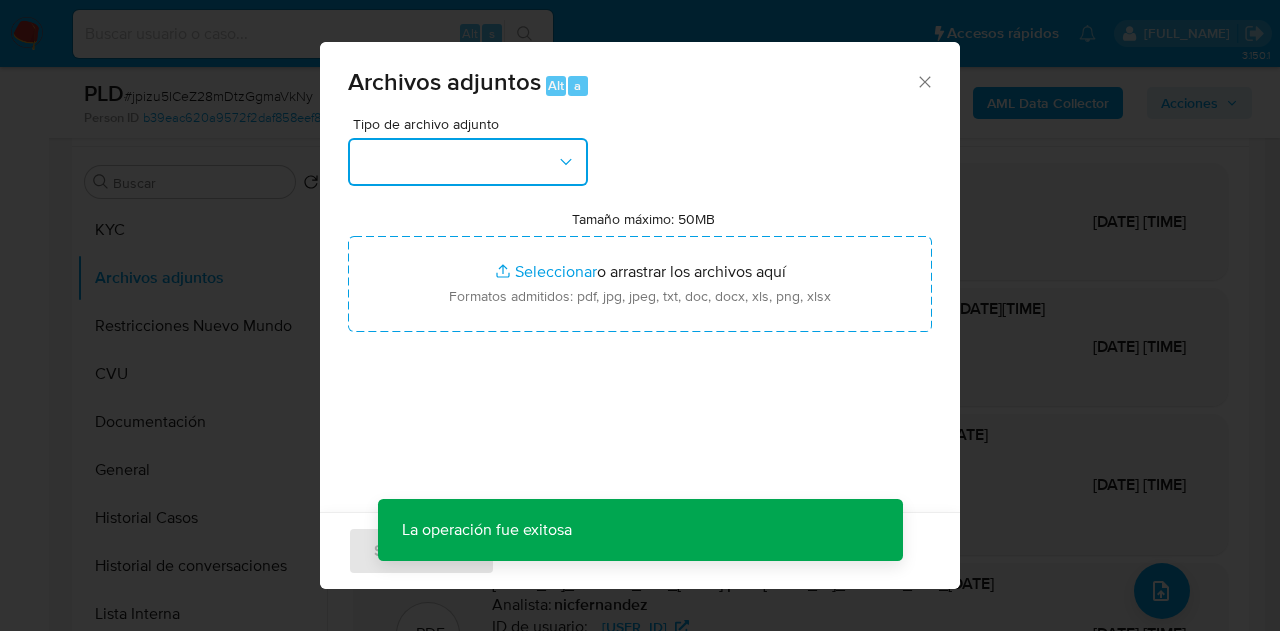 click at bounding box center [468, 162] 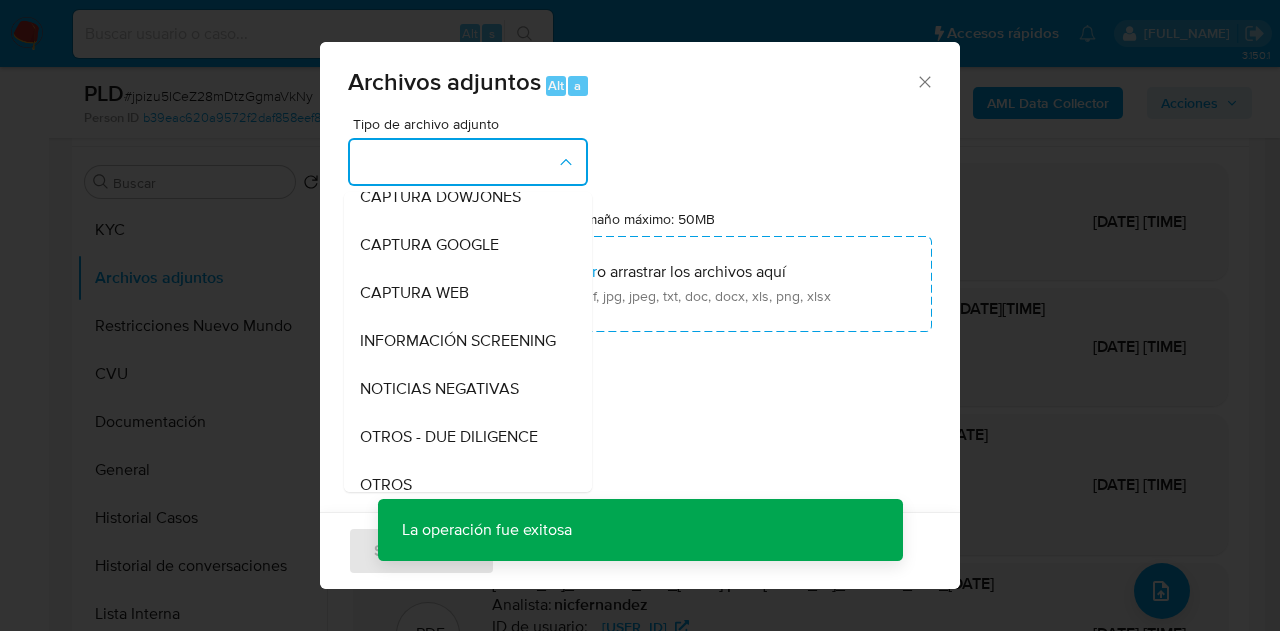 scroll, scrollTop: 205, scrollLeft: 0, axis: vertical 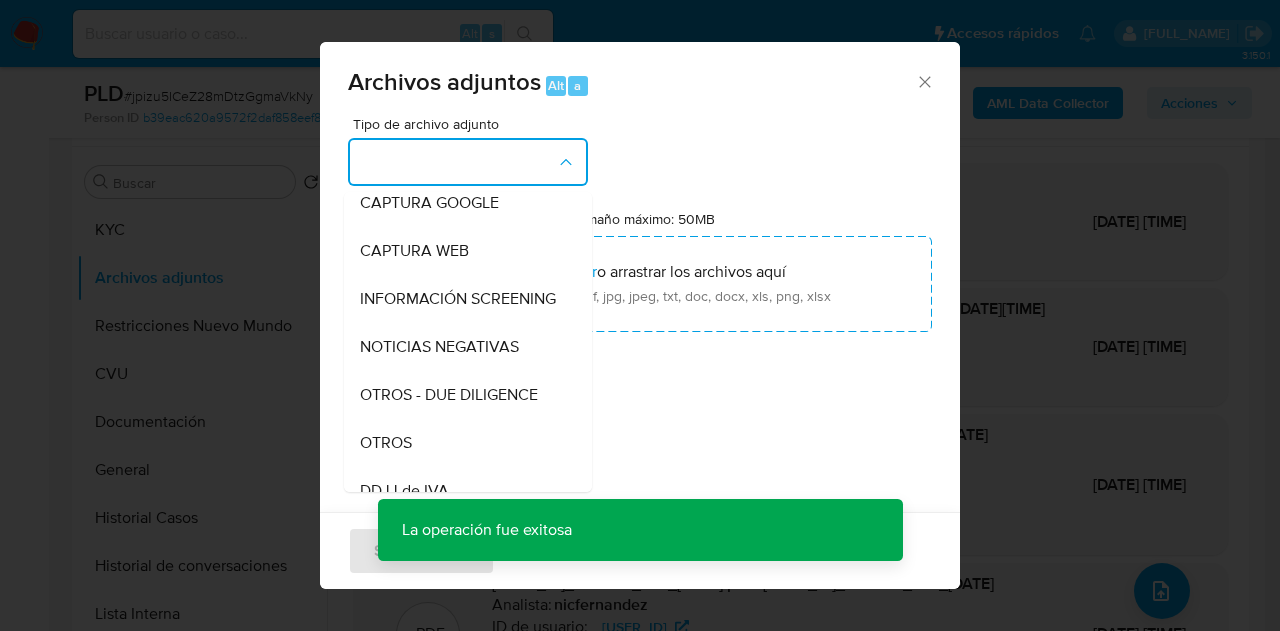drag, startPoint x: 451, startPoint y: 452, endPoint x: 510, endPoint y: 371, distance: 100.20978 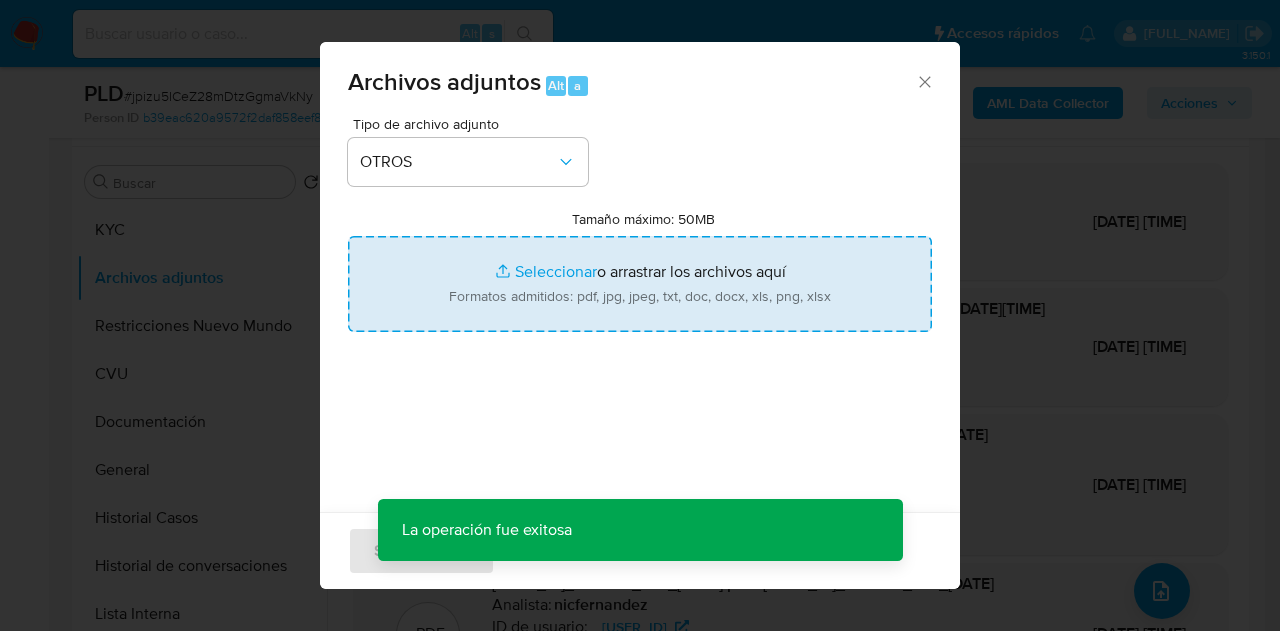 click on "Tamaño máximo: 50MB Seleccionar archivos" at bounding box center [640, 284] 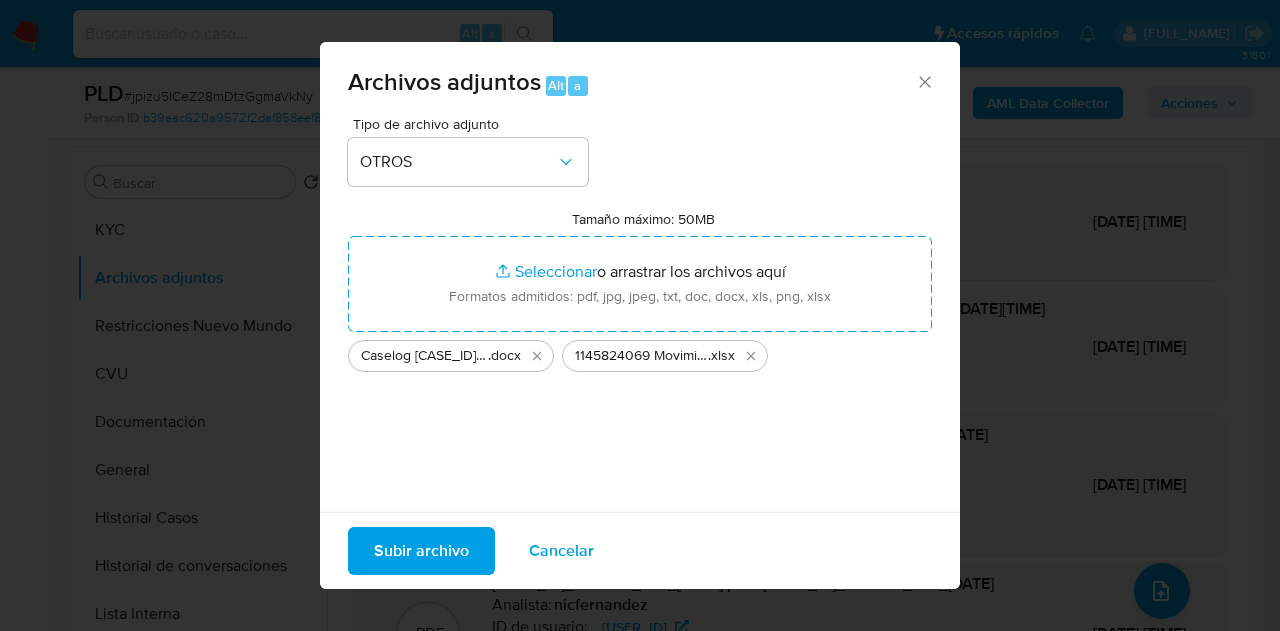 click on "Subir archivo" at bounding box center [421, 551] 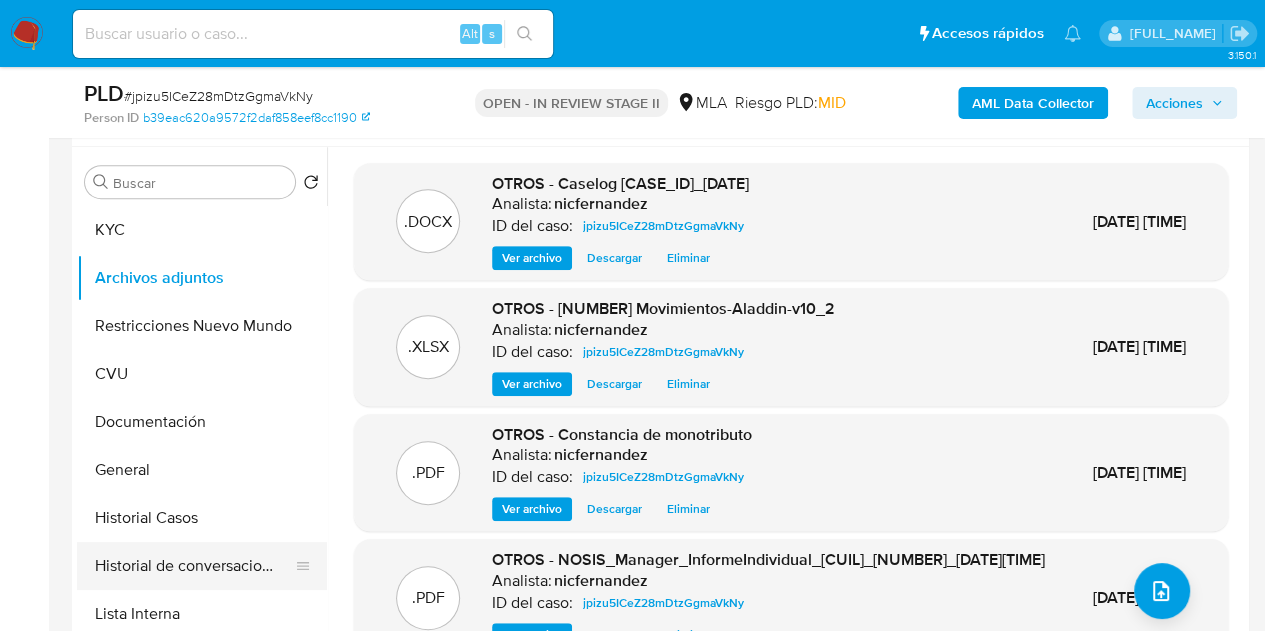 click on "Historial de conversaciones" at bounding box center [194, 566] 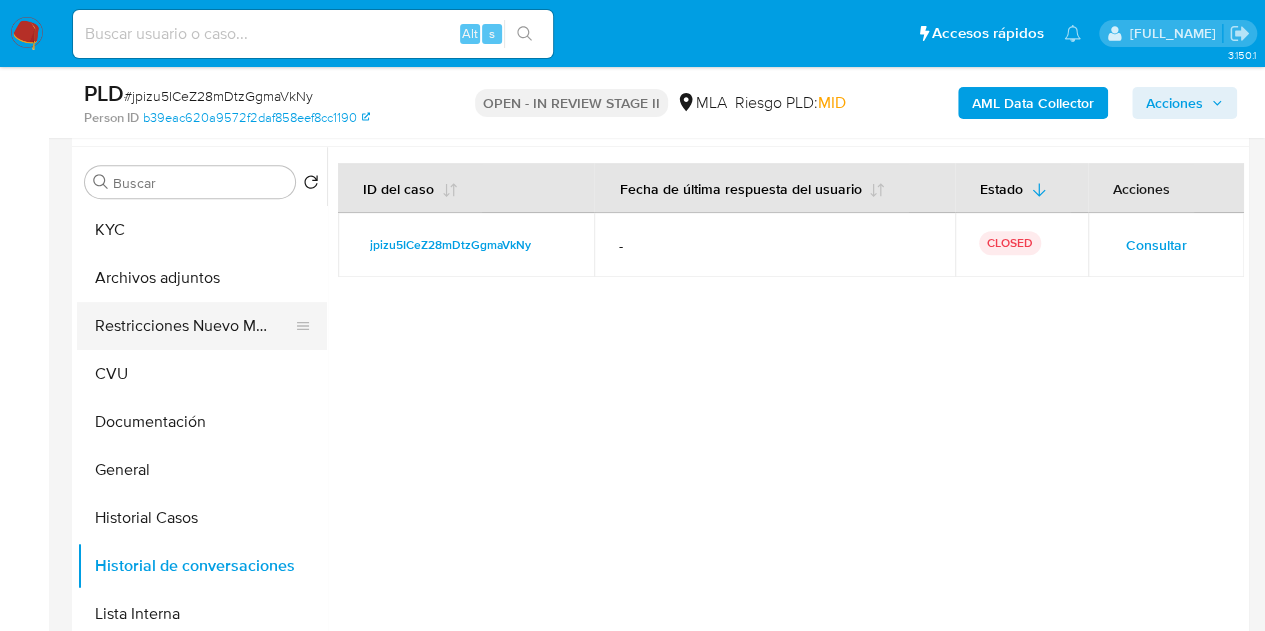 click on "Restricciones Nuevo Mundo" at bounding box center (194, 326) 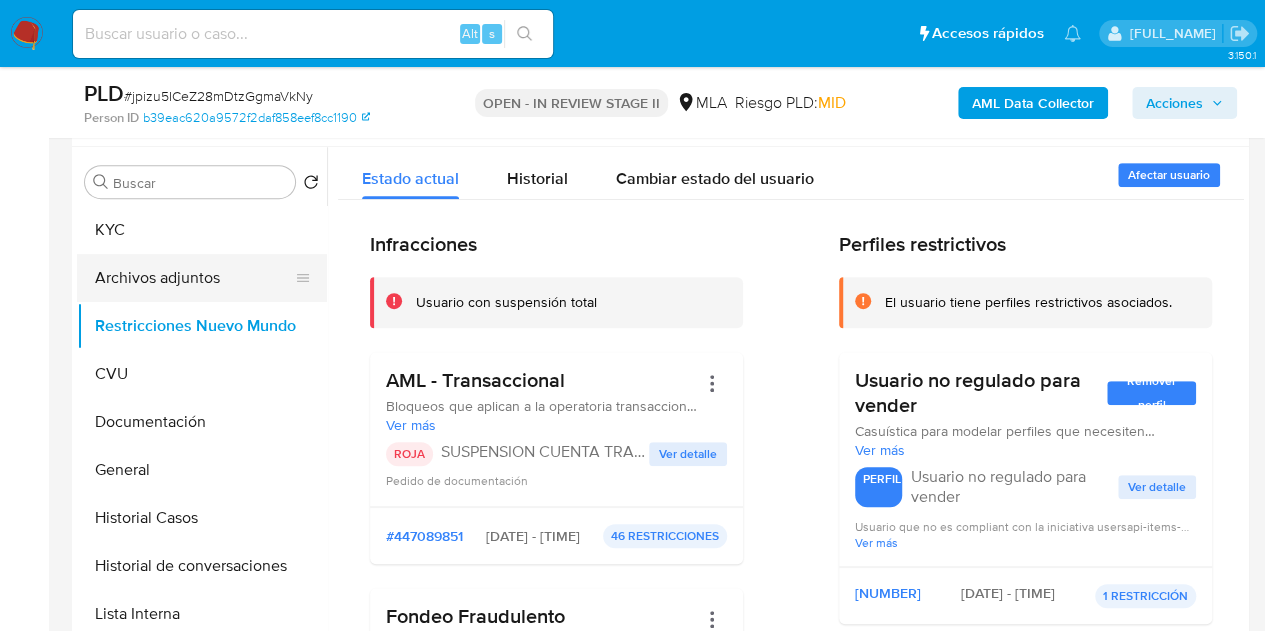 click on "Archivos adjuntos" at bounding box center (194, 278) 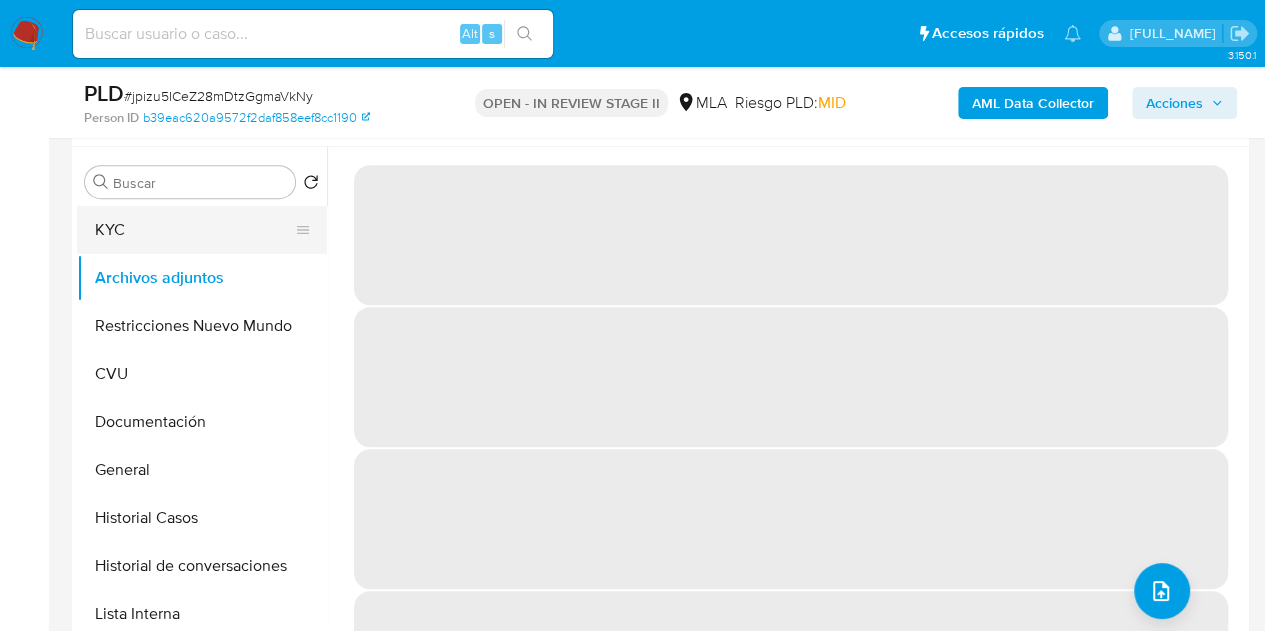 click on "KYC" at bounding box center (194, 230) 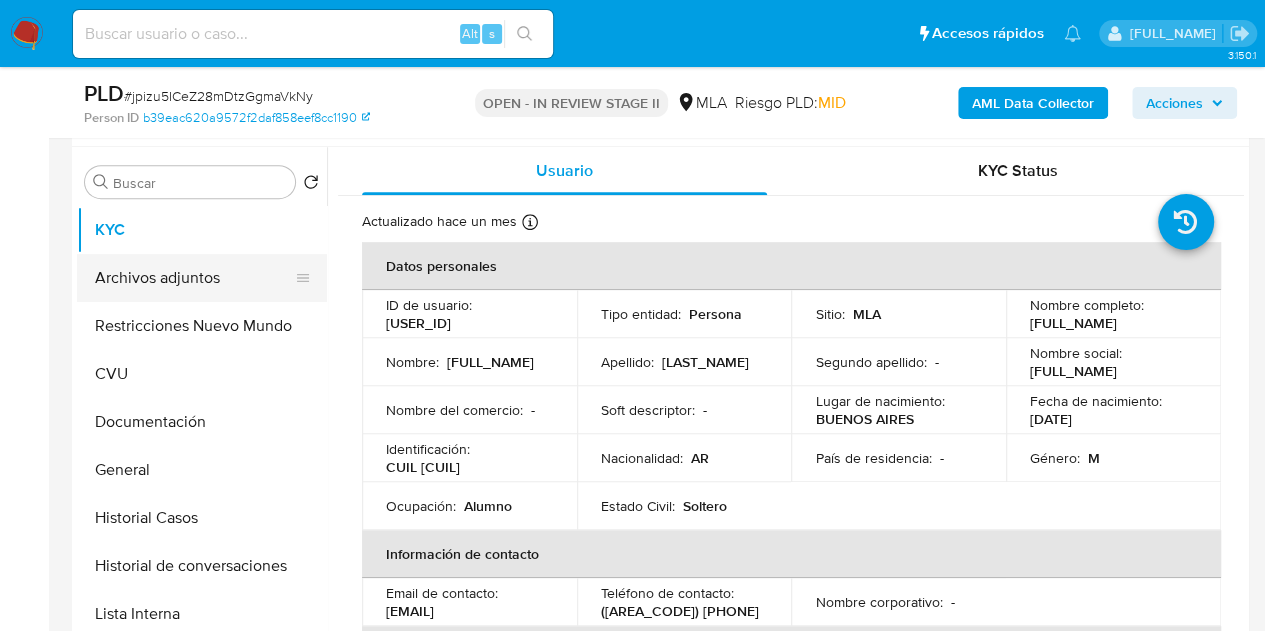 click on "Archivos adjuntos" at bounding box center (194, 278) 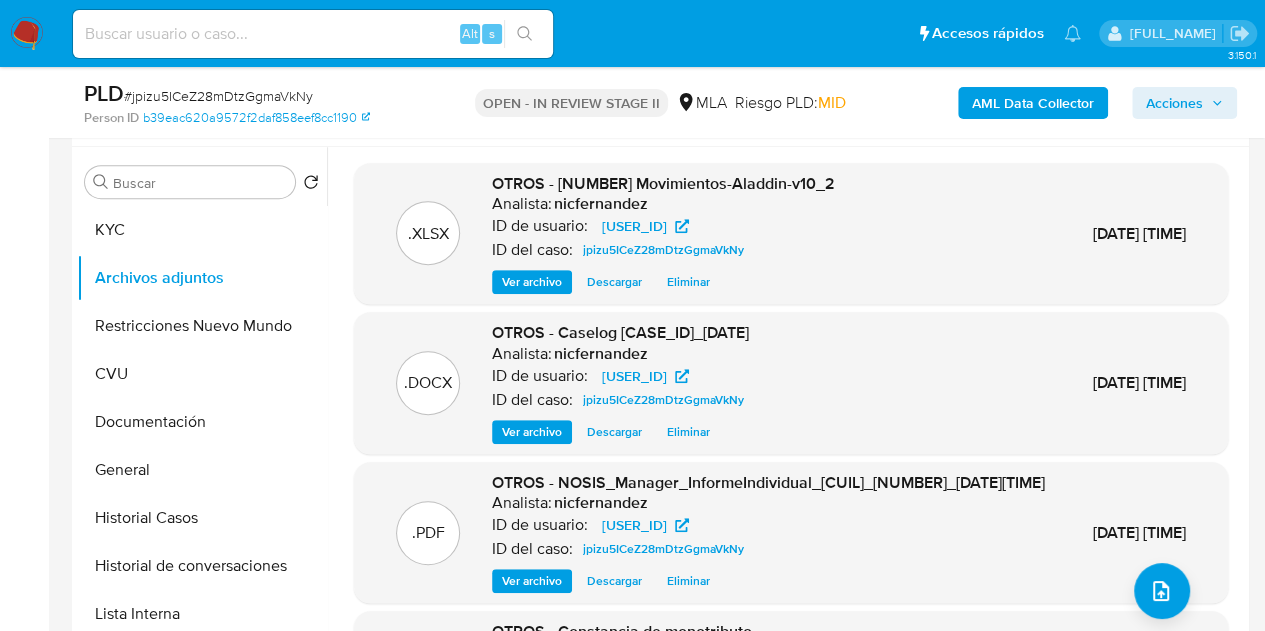 click on "Ver archivo" at bounding box center [532, 432] 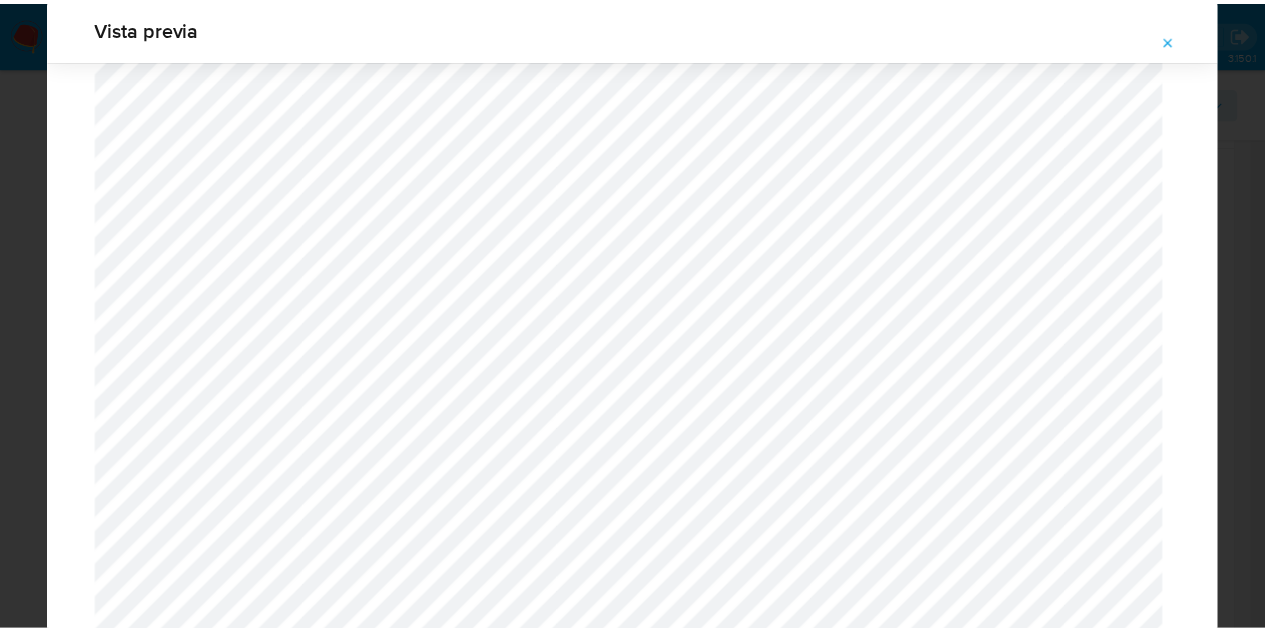scroll, scrollTop: 0, scrollLeft: 0, axis: both 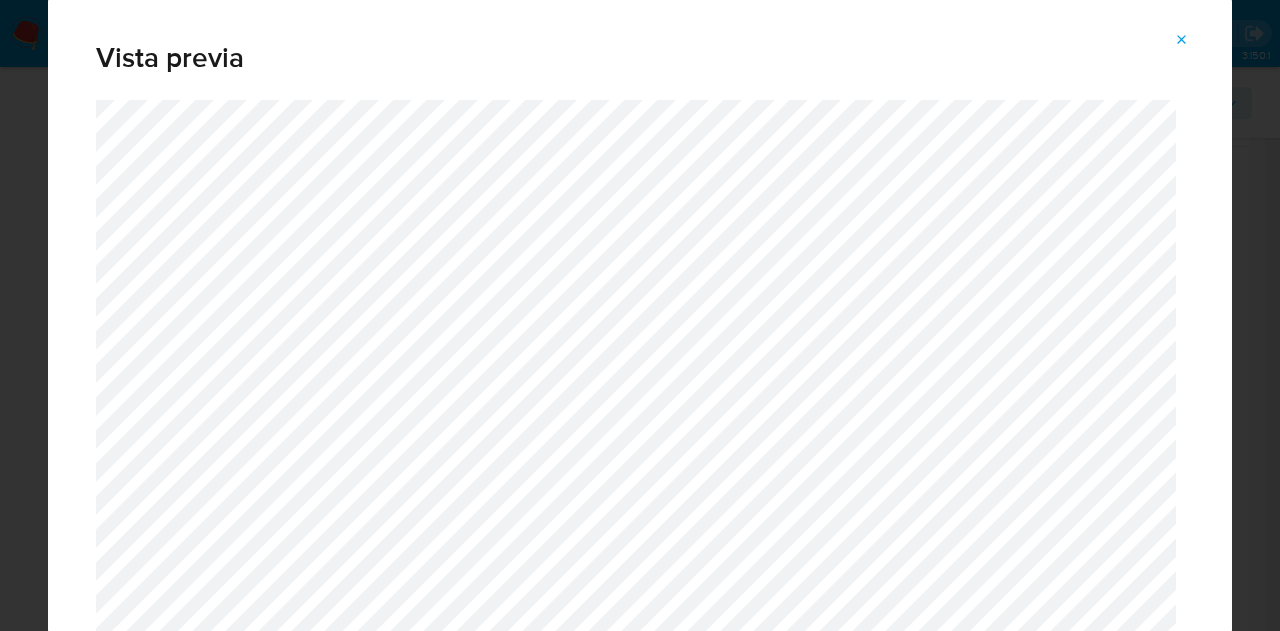 drag, startPoint x: 1182, startPoint y: 38, endPoint x: 634, endPoint y: 211, distance: 574.65906 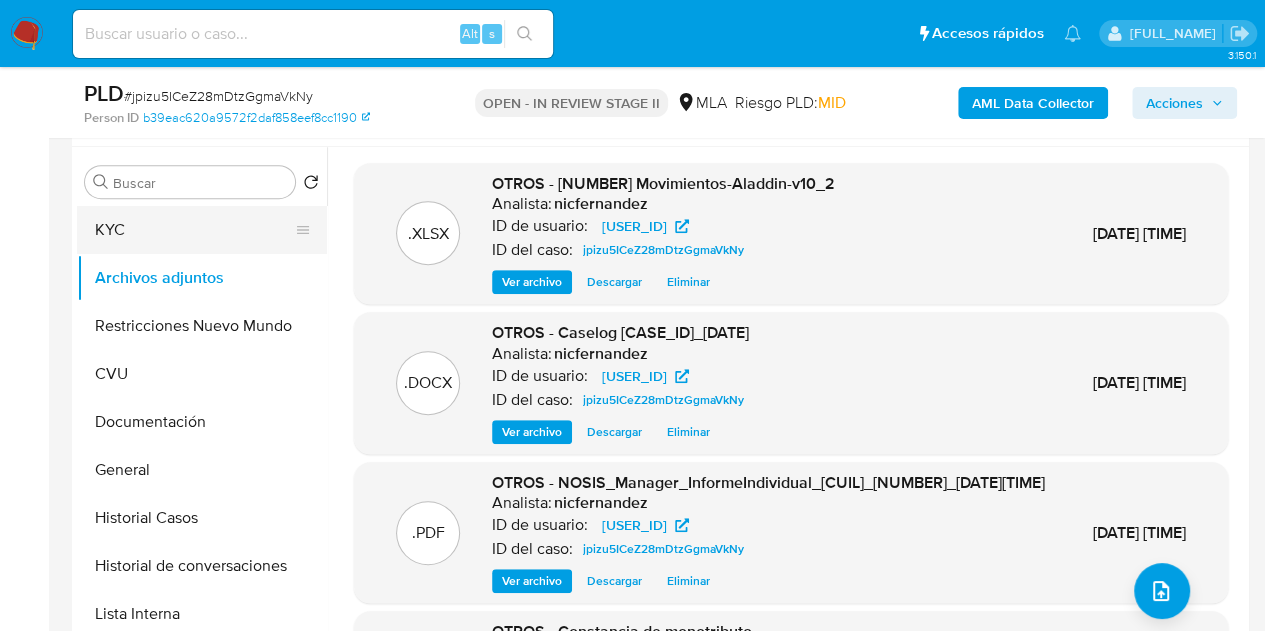 click on "KYC" at bounding box center (194, 230) 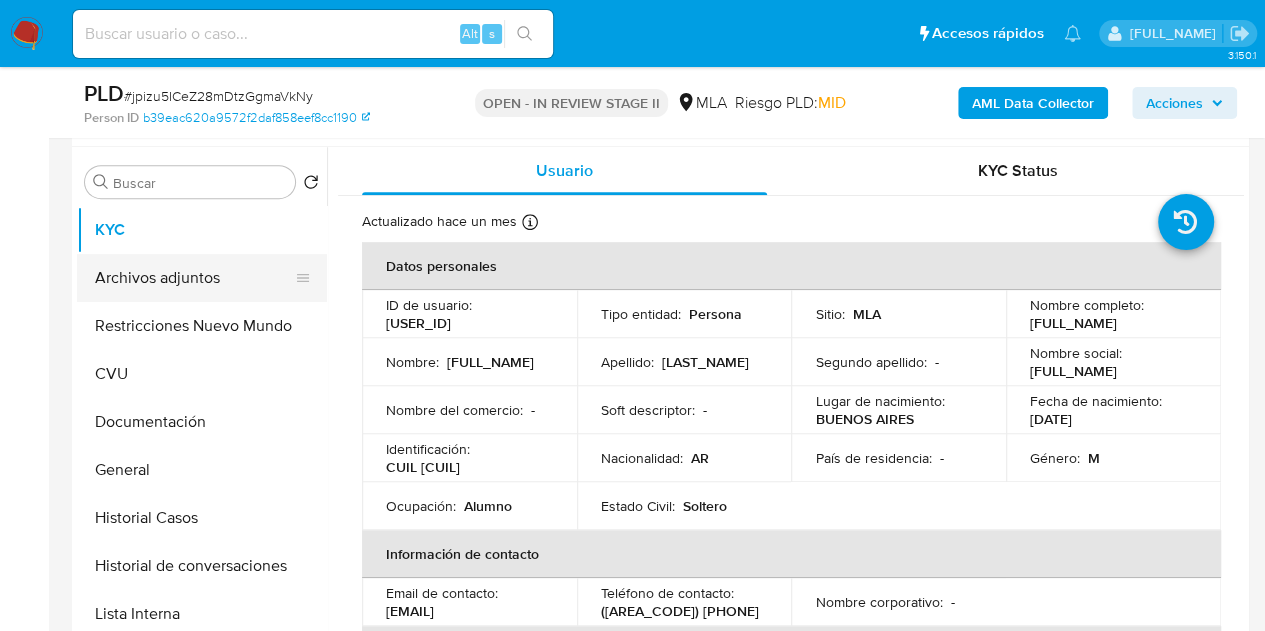 click on "Archivos adjuntos" at bounding box center [194, 278] 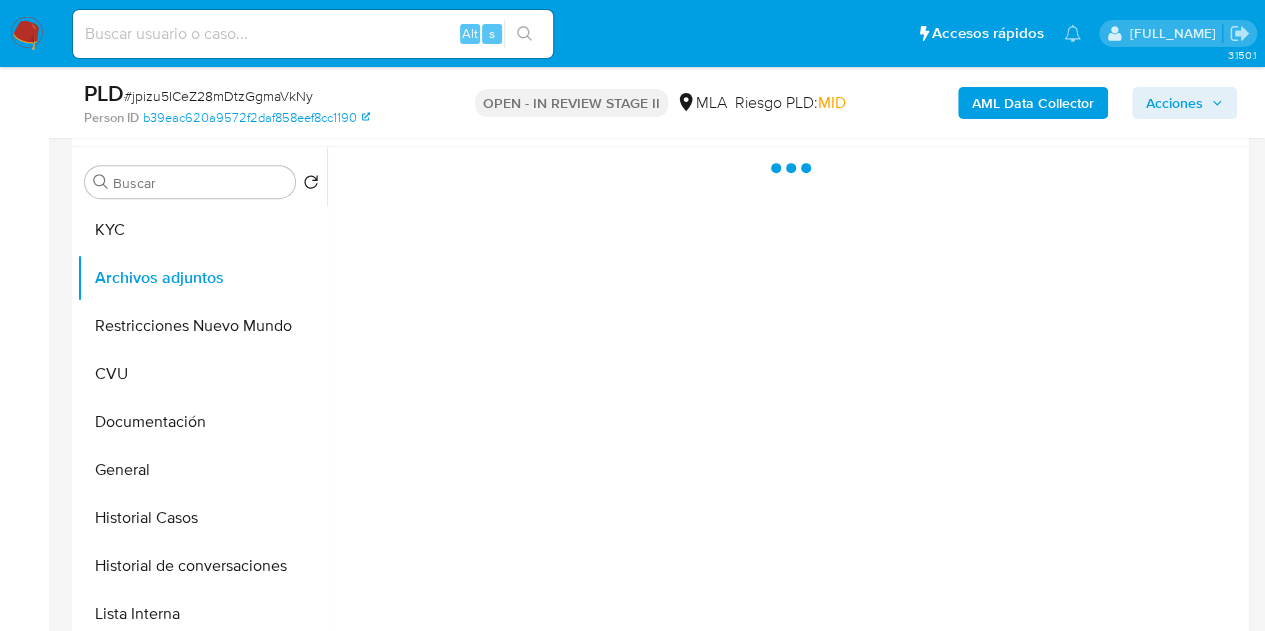 scroll, scrollTop: 286, scrollLeft: 0, axis: vertical 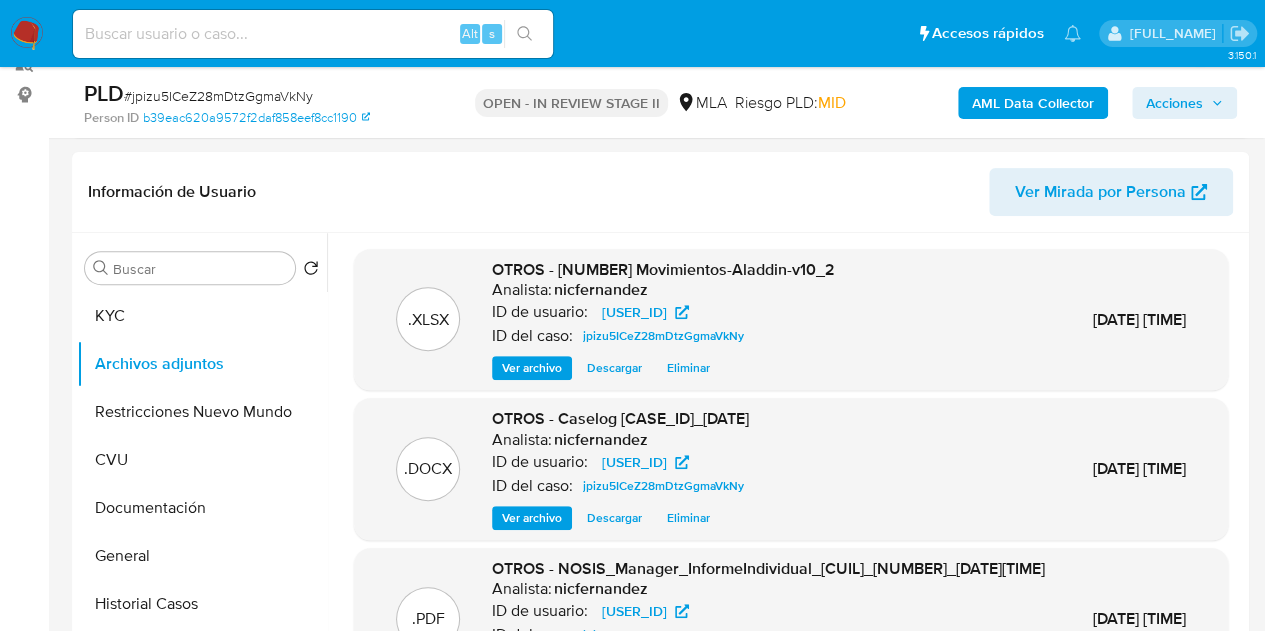 click on "Acciones" at bounding box center [1174, 103] 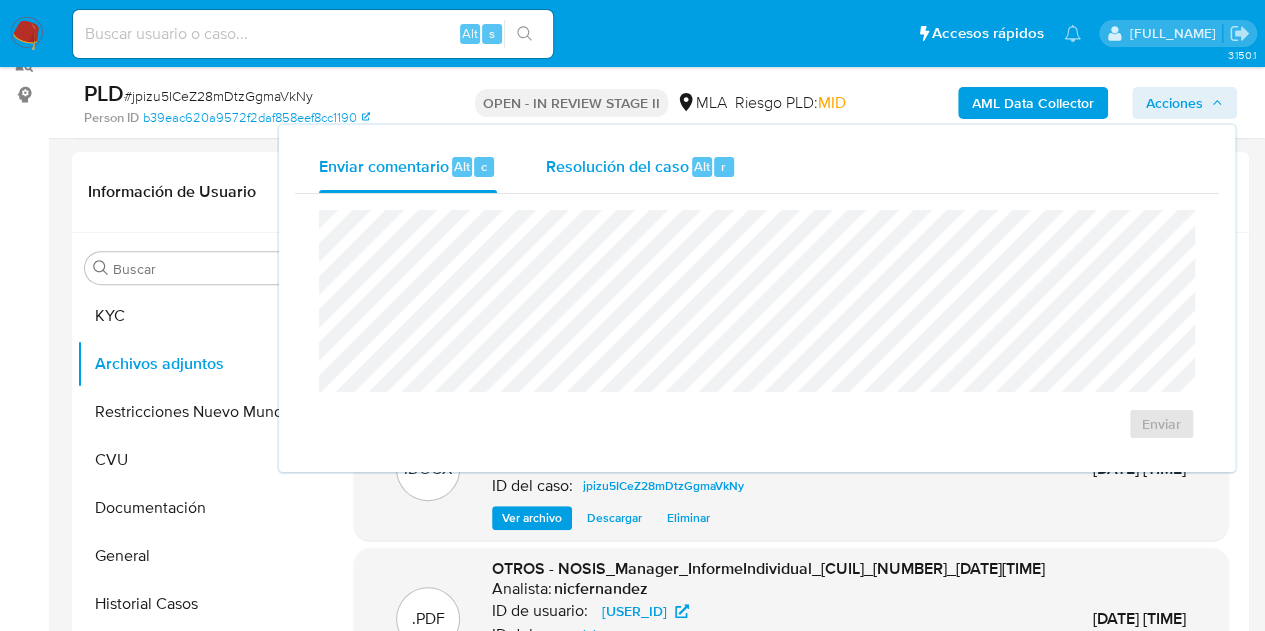 click on "Resolución del caso" at bounding box center [616, 165] 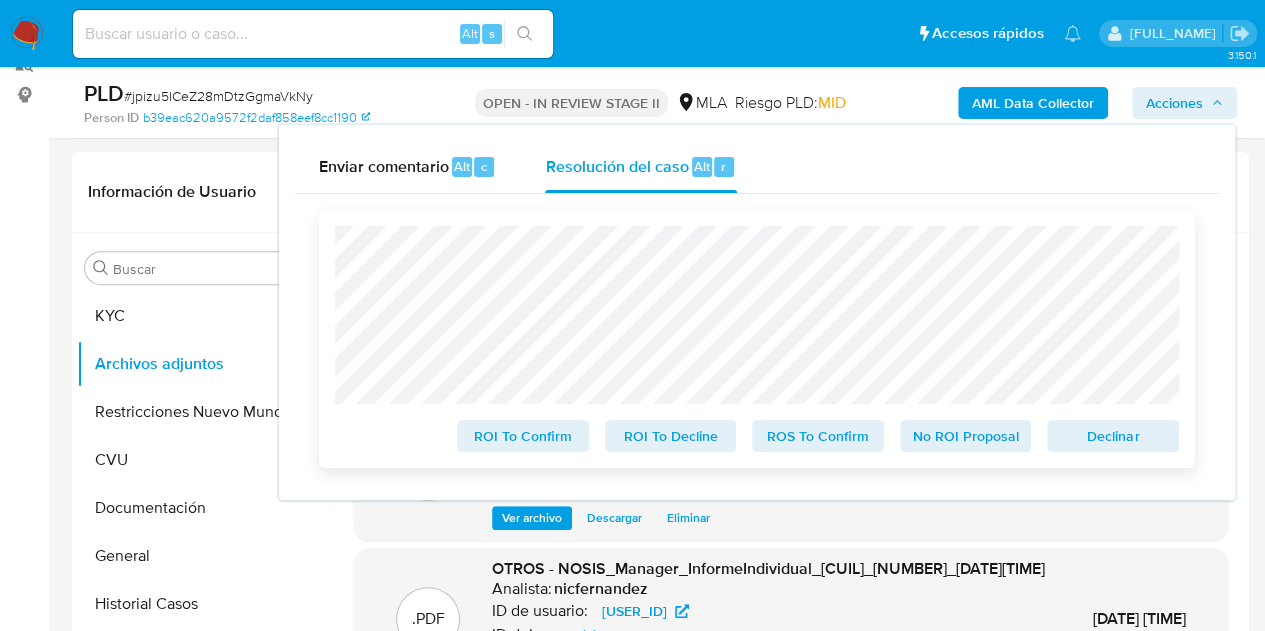 click on "Declinar" at bounding box center (1113, 436) 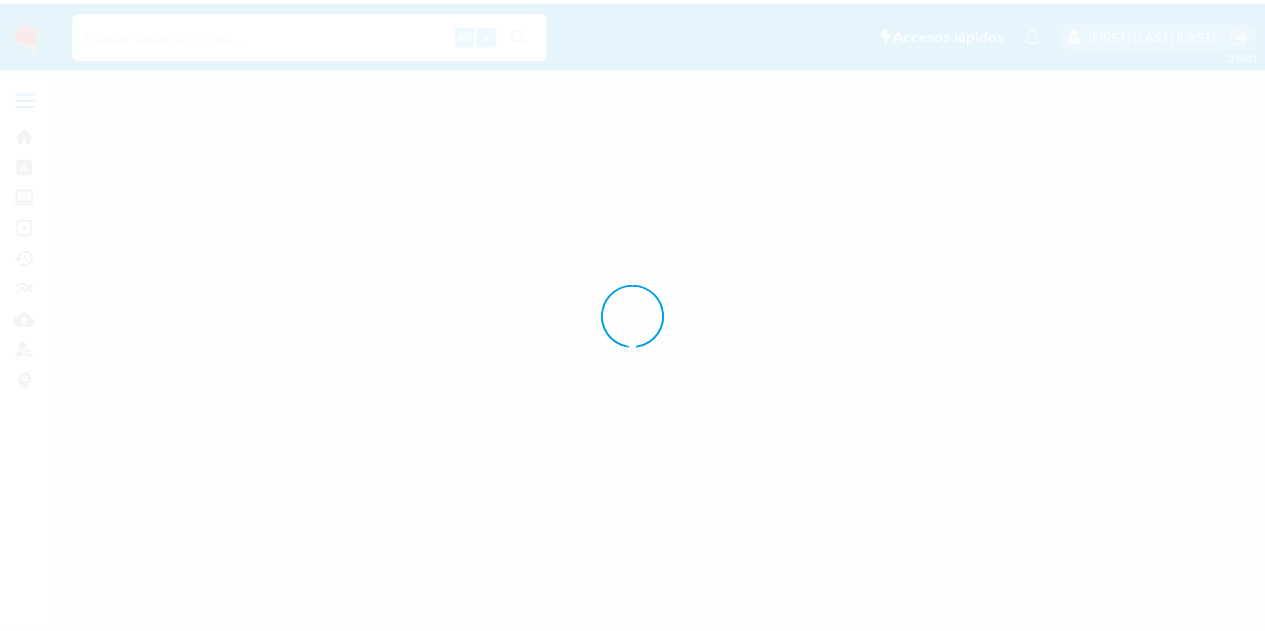 scroll, scrollTop: 0, scrollLeft: 0, axis: both 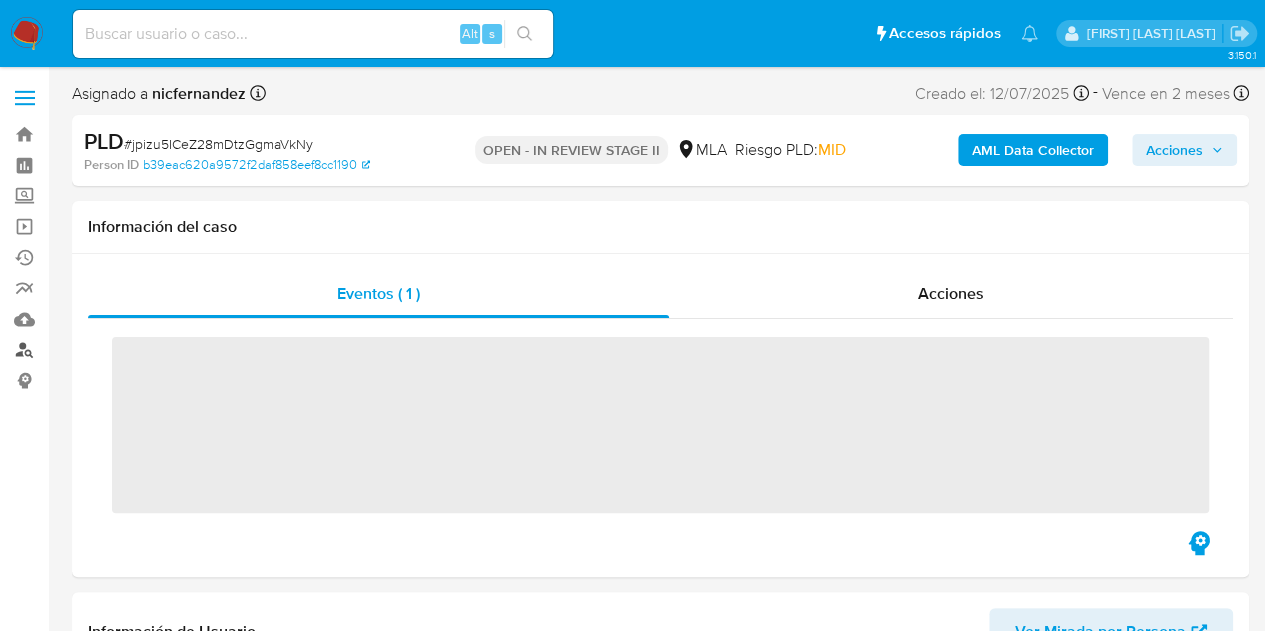 click on "Buscador de personas" at bounding box center (119, 350) 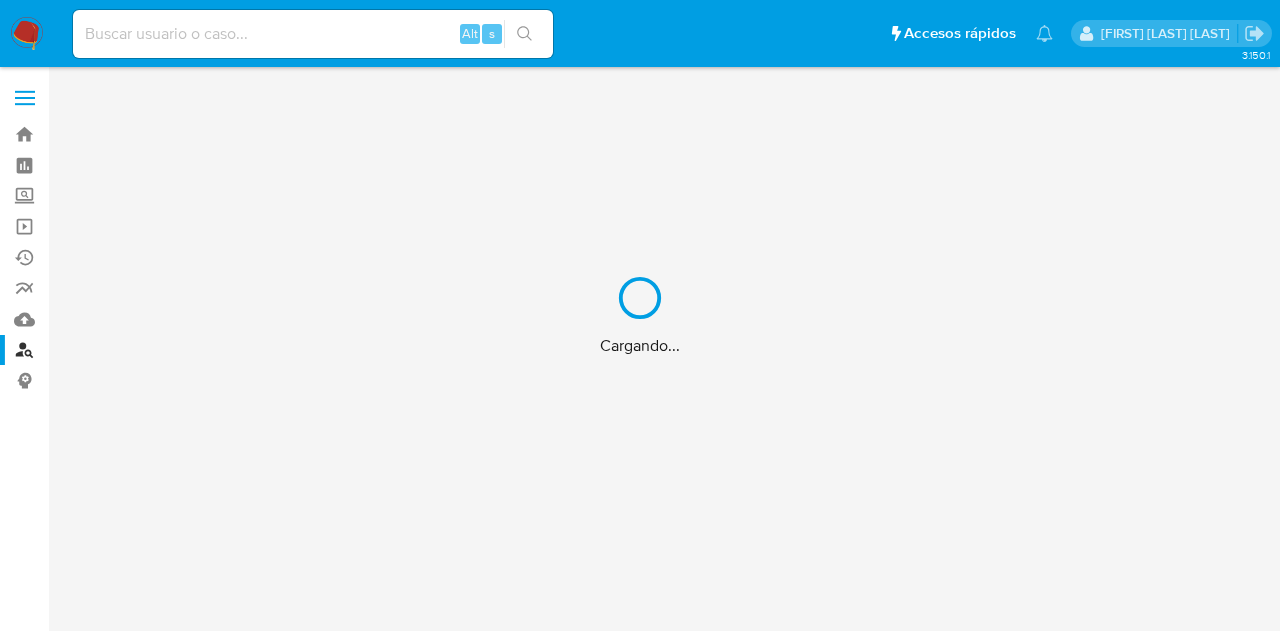 scroll, scrollTop: 0, scrollLeft: 0, axis: both 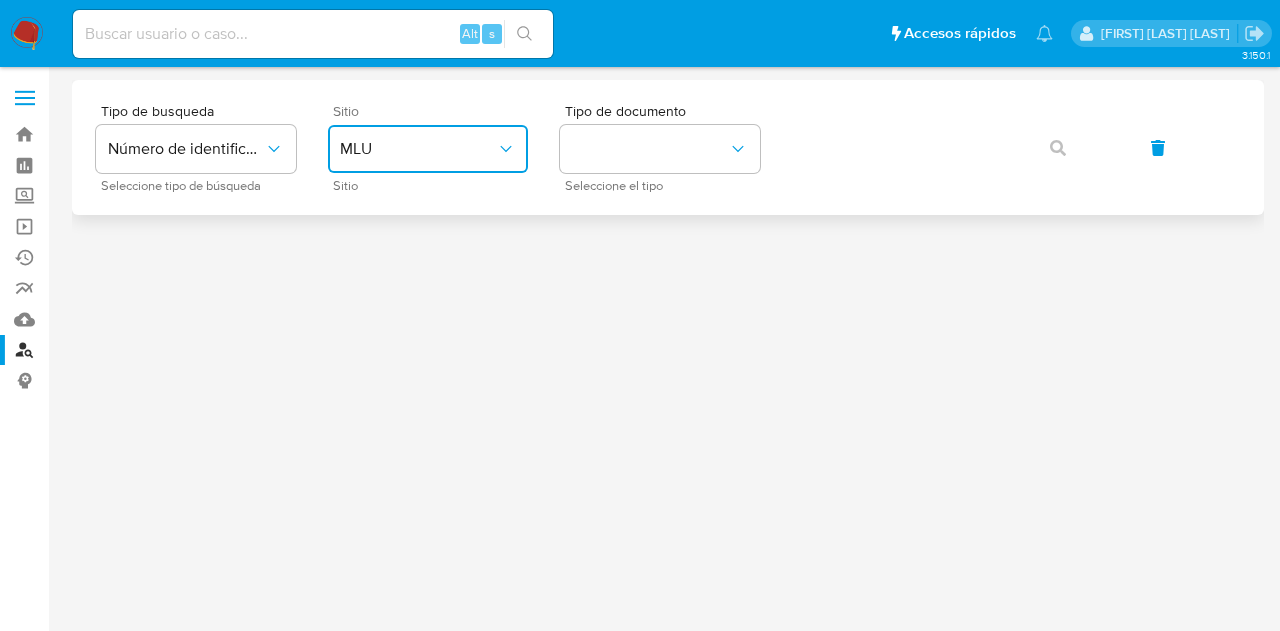 click on "MLU" at bounding box center [418, 149] 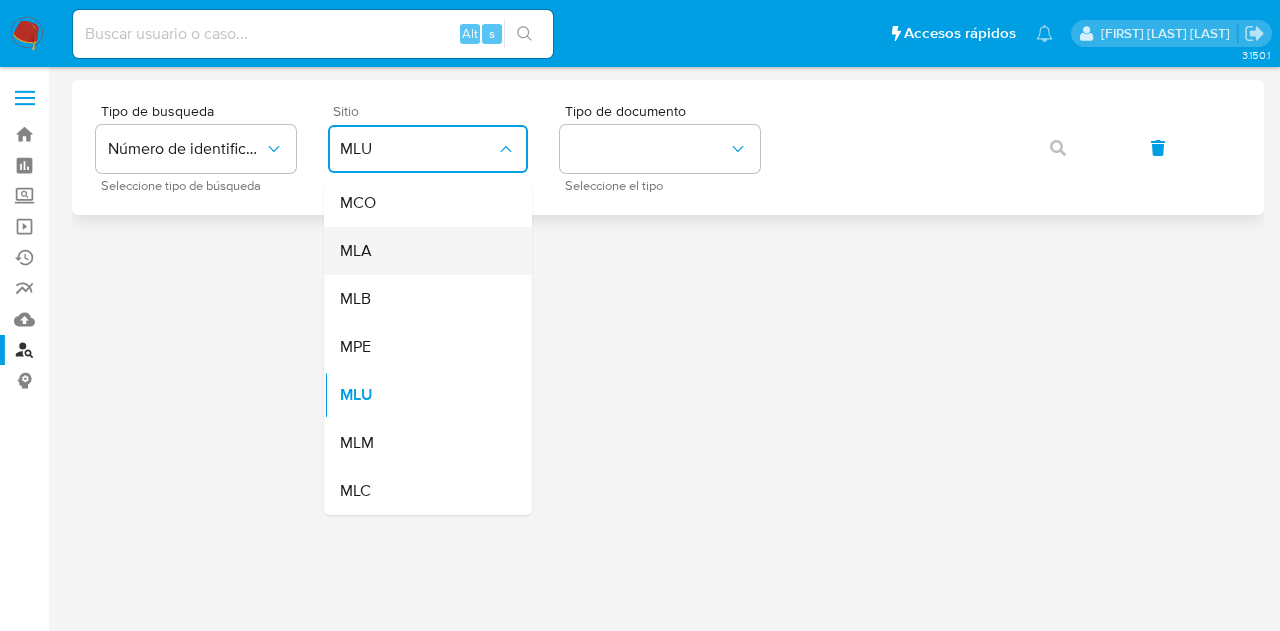 click on "MLA" at bounding box center (422, 251) 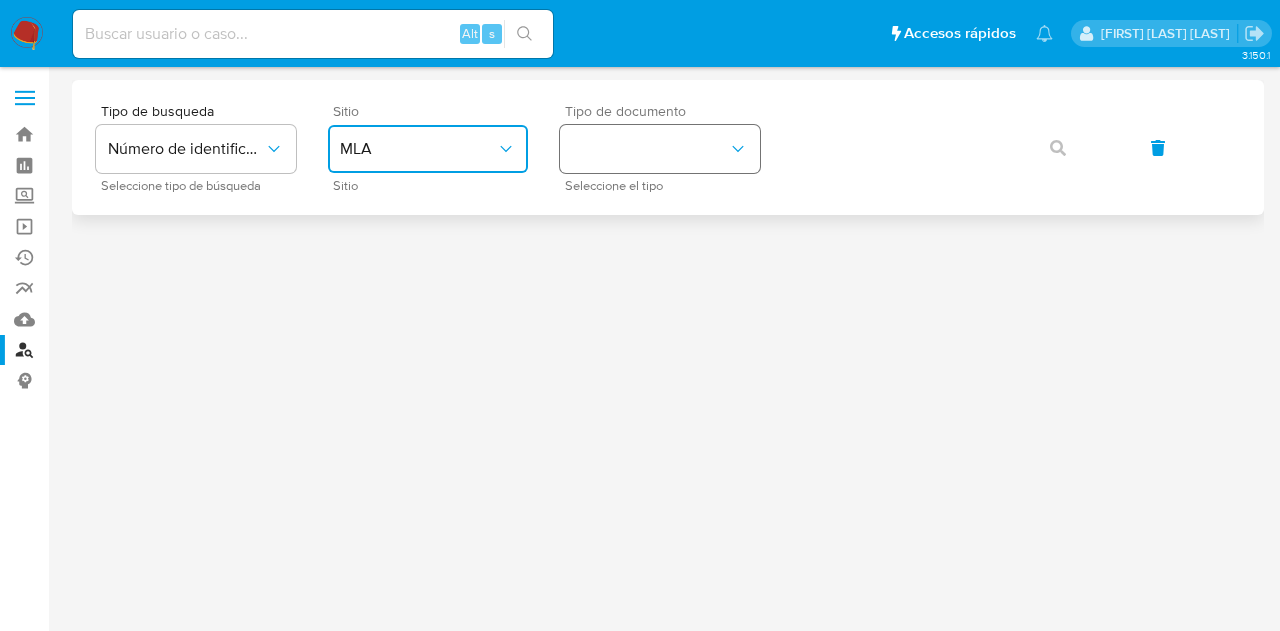 click at bounding box center [660, 149] 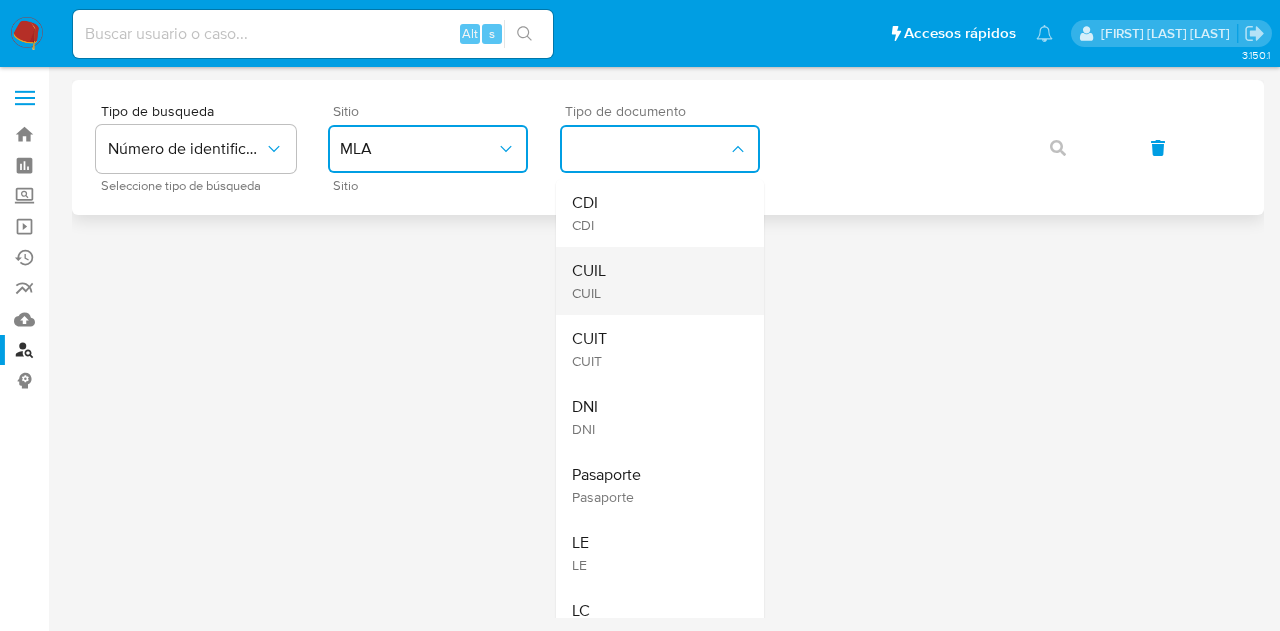 click on "CUIL CUIL" at bounding box center [654, 281] 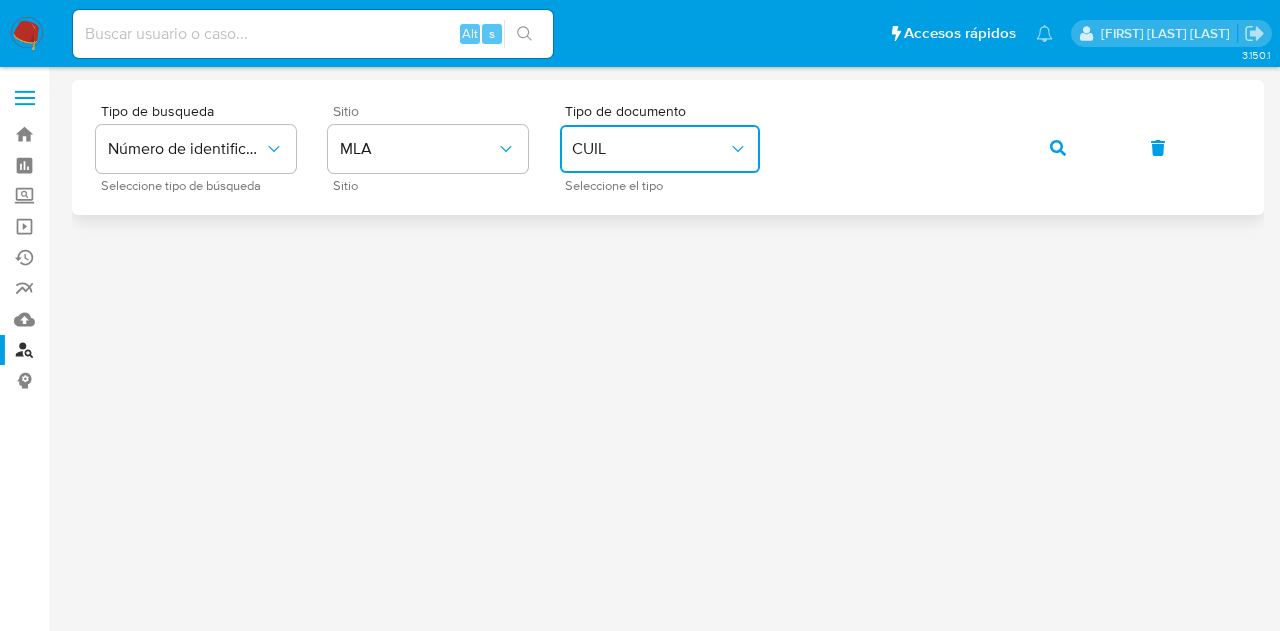 click 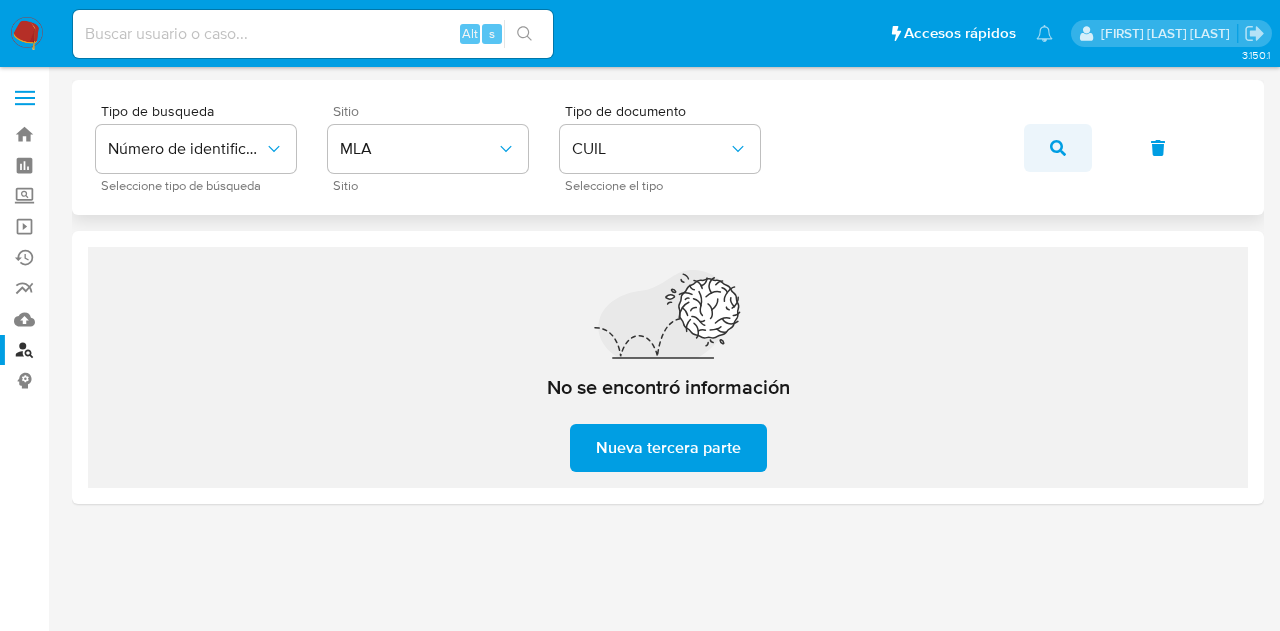 click 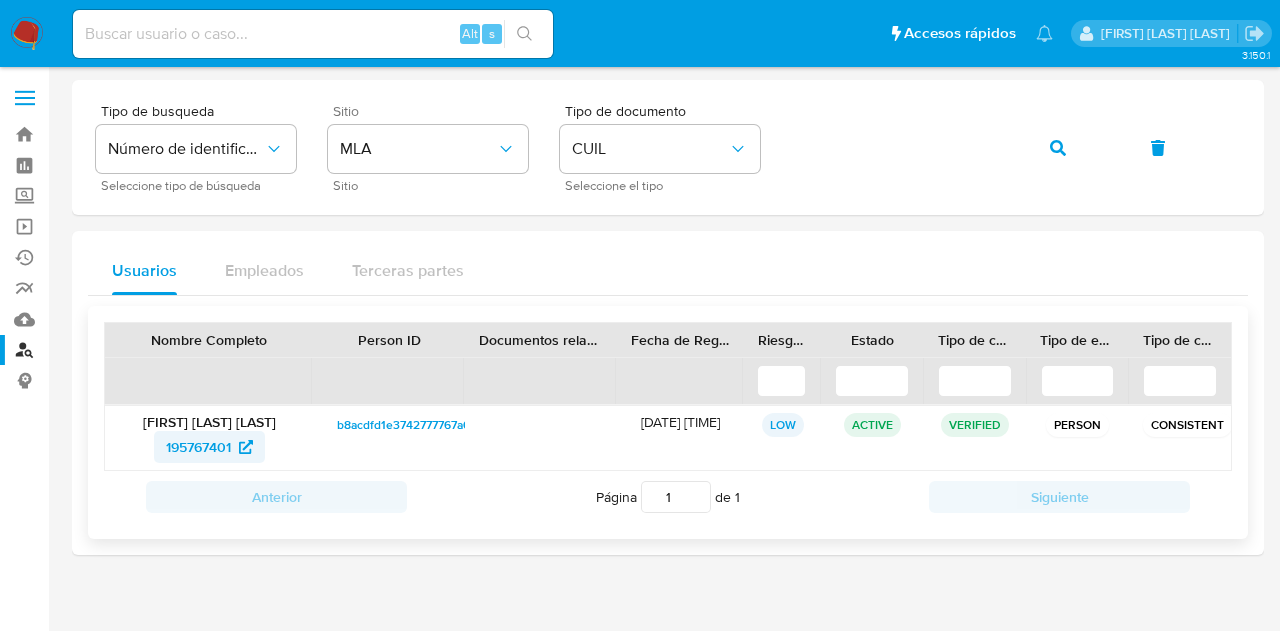 click on "195767401" at bounding box center [198, 447] 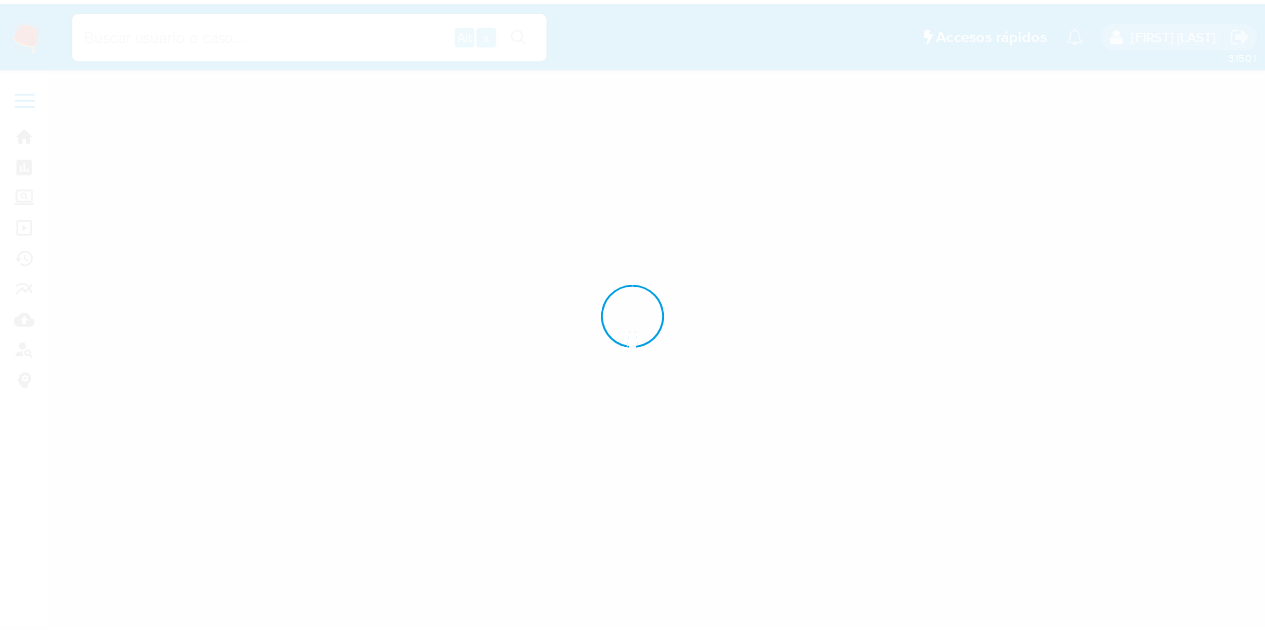 scroll, scrollTop: 0, scrollLeft: 0, axis: both 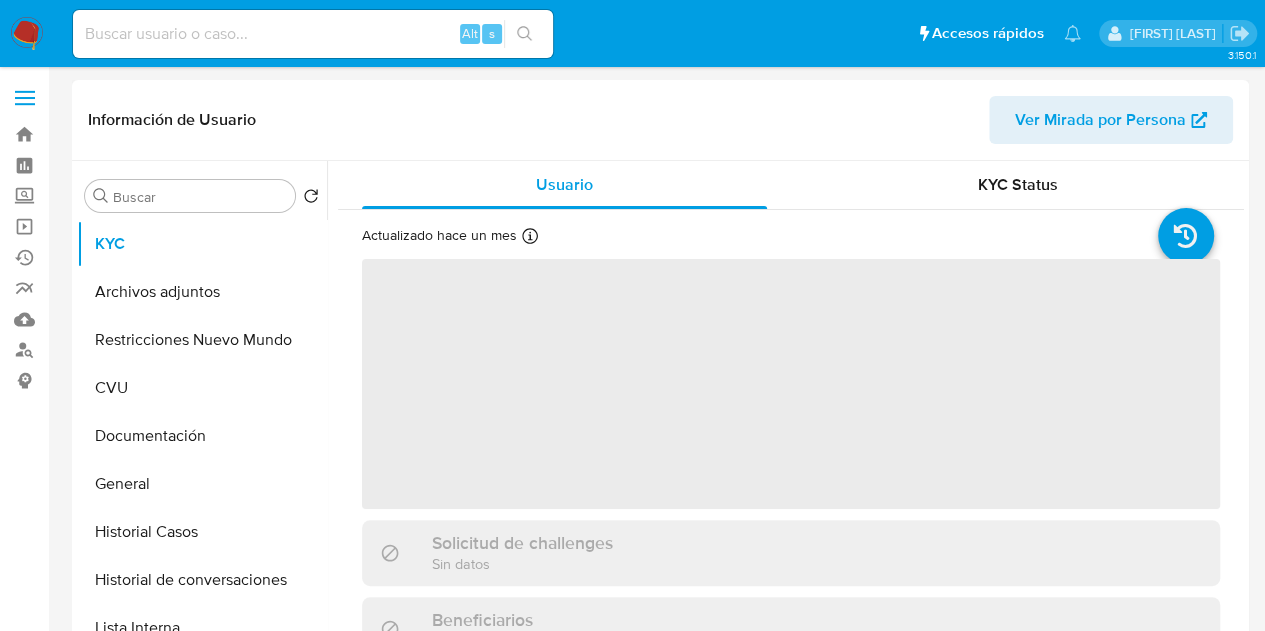 click on "Ver Mirada por Persona" at bounding box center [1100, 120] 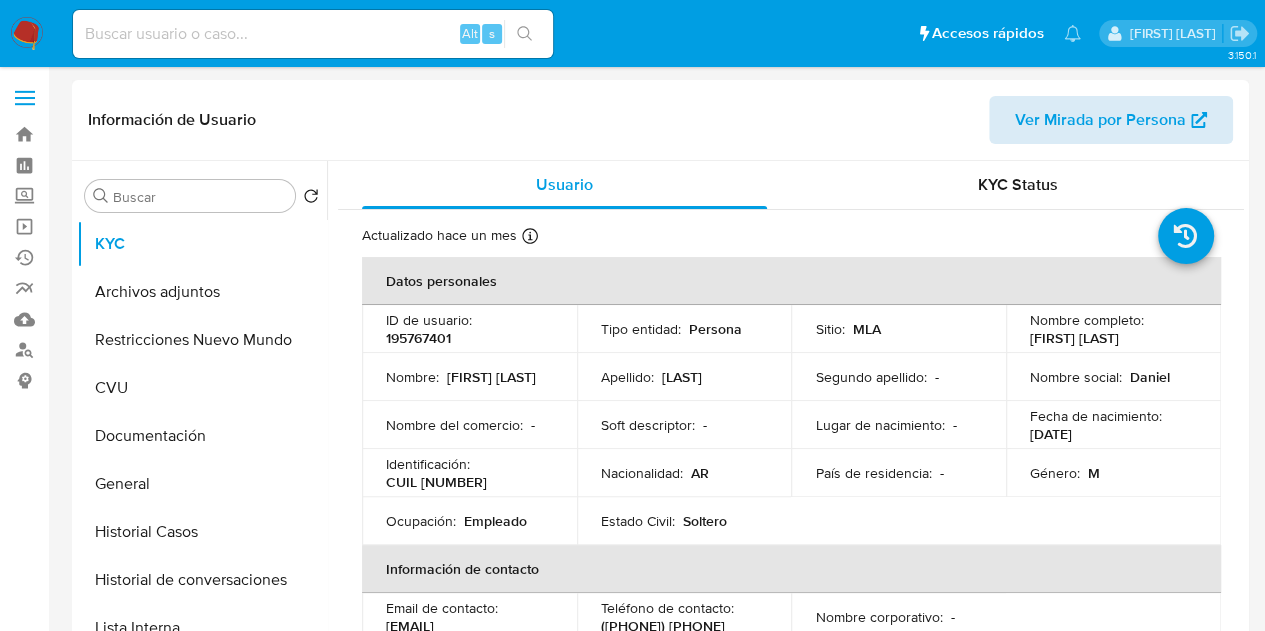 select on "10" 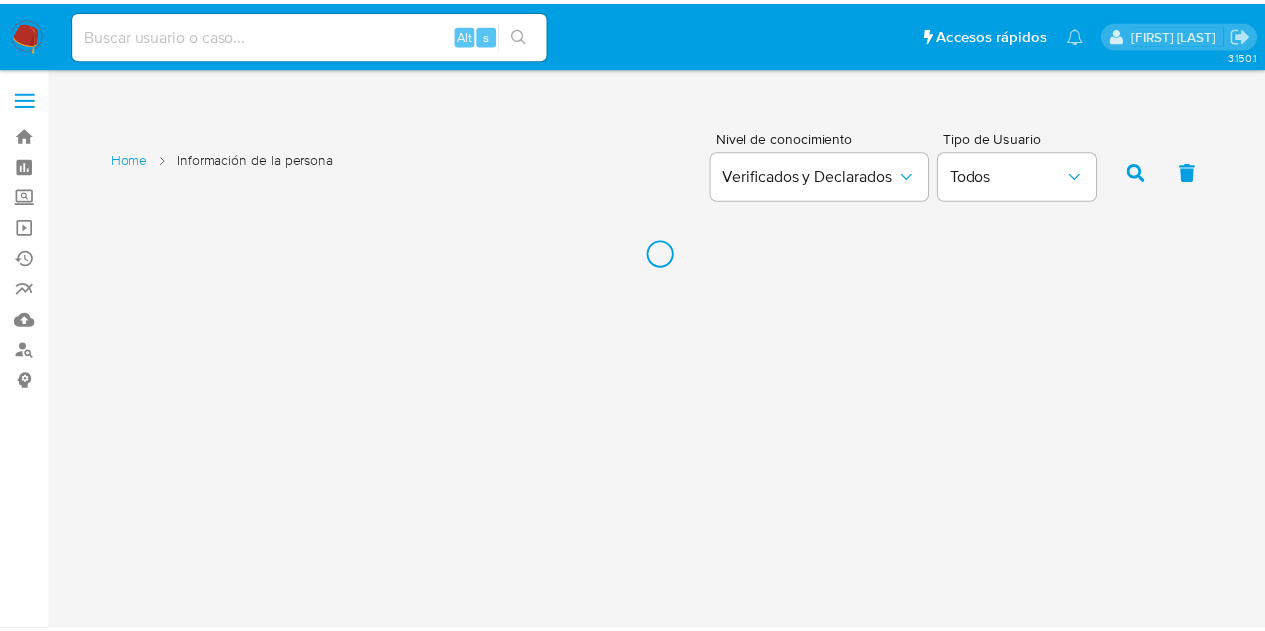 scroll, scrollTop: 0, scrollLeft: 0, axis: both 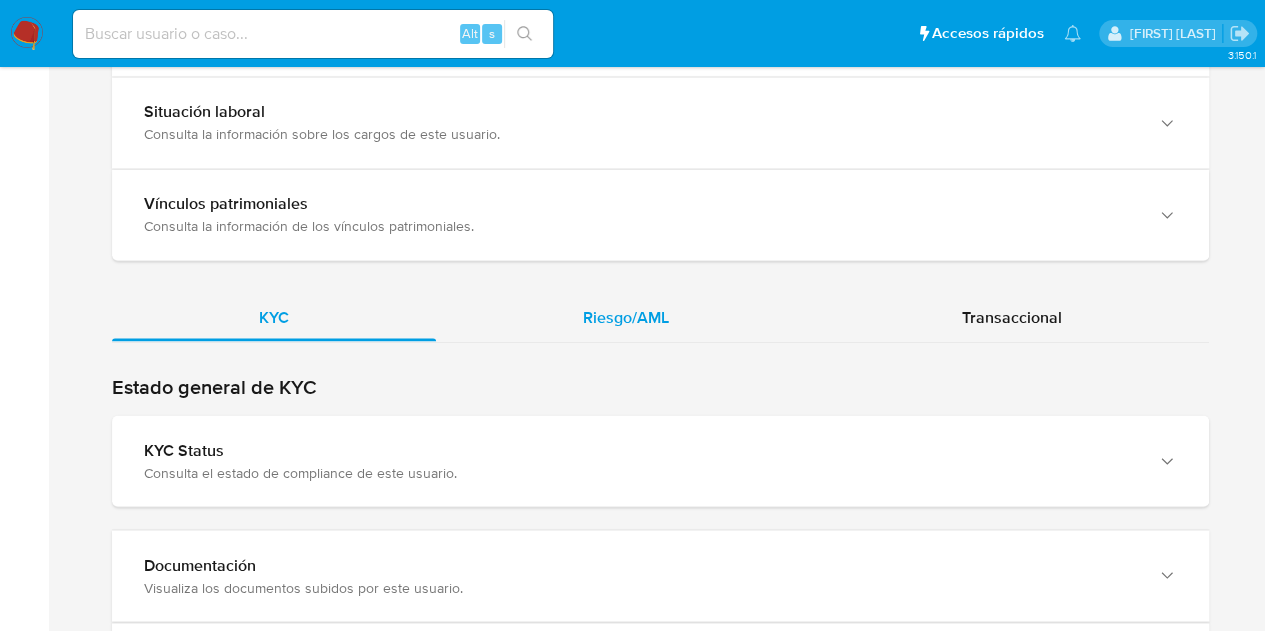 click on "Riesgo/AML" at bounding box center (626, 316) 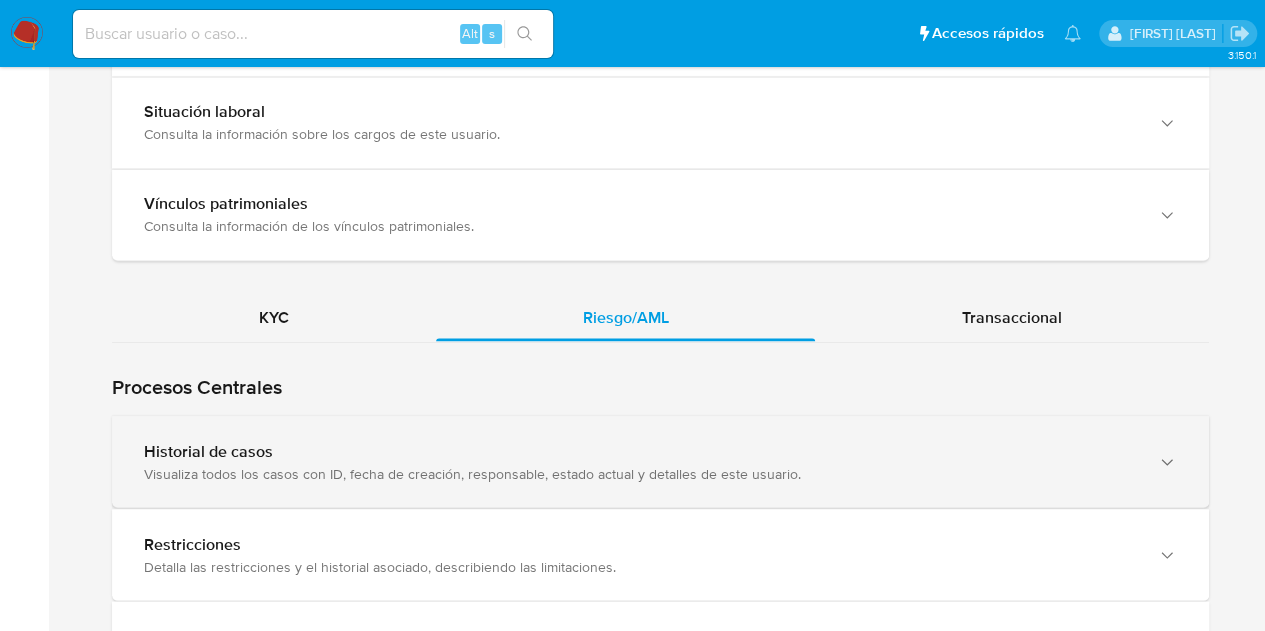 click on "Historial de casos" at bounding box center [640, 451] 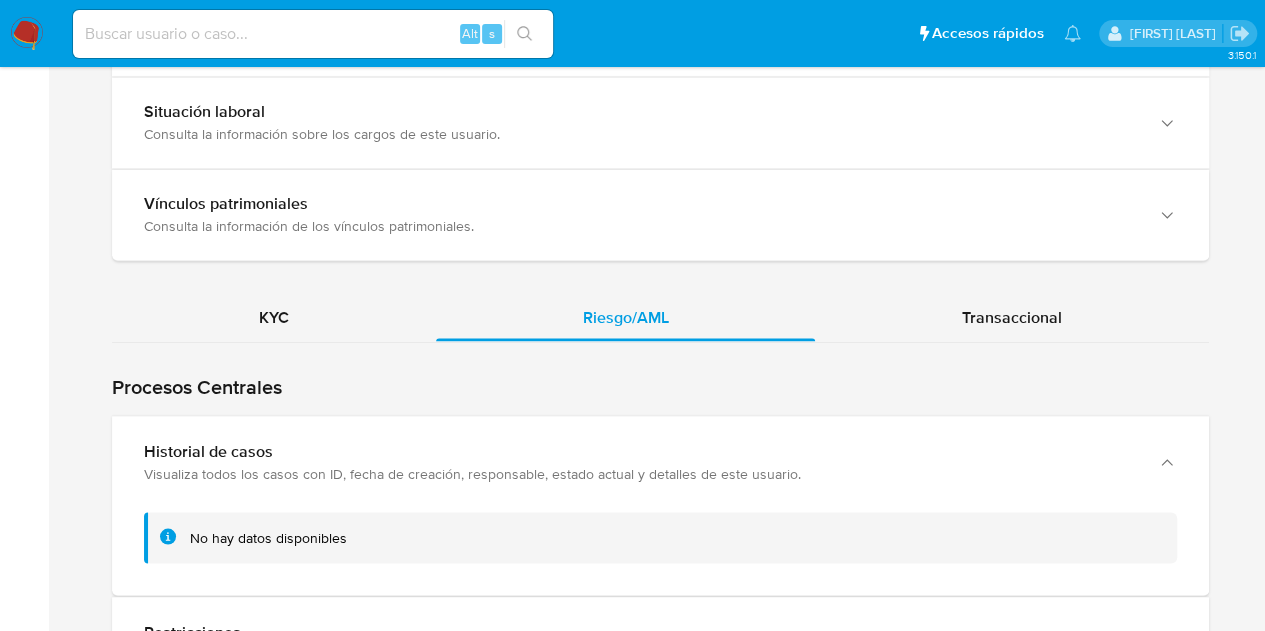 scroll, scrollTop: 1856, scrollLeft: 0, axis: vertical 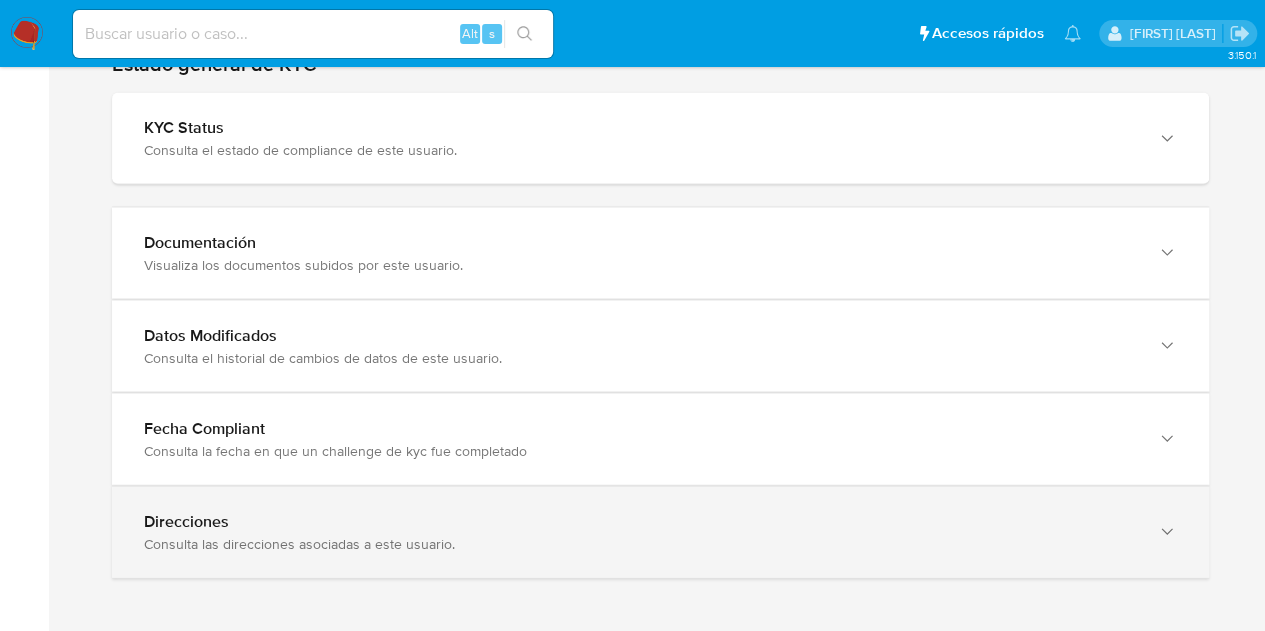 click on "Consulta las direcciones asociadas a este usuario." at bounding box center [640, 544] 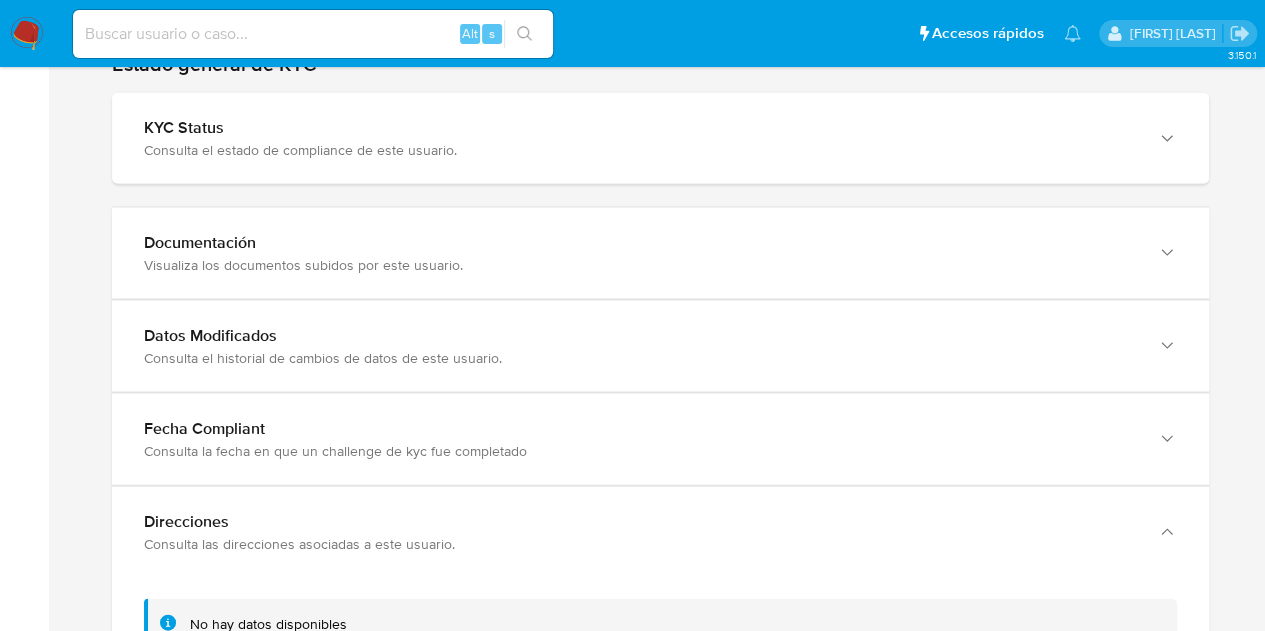 scroll, scrollTop: 2080, scrollLeft: 0, axis: vertical 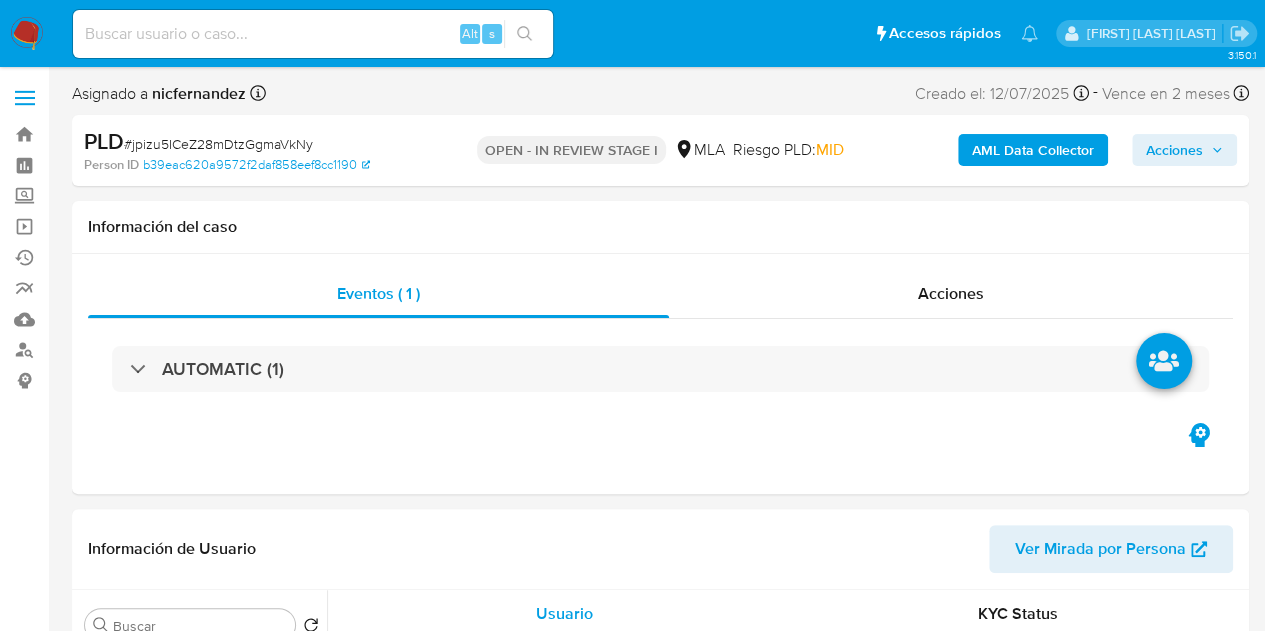 click on "Acciones" at bounding box center (1174, 150) 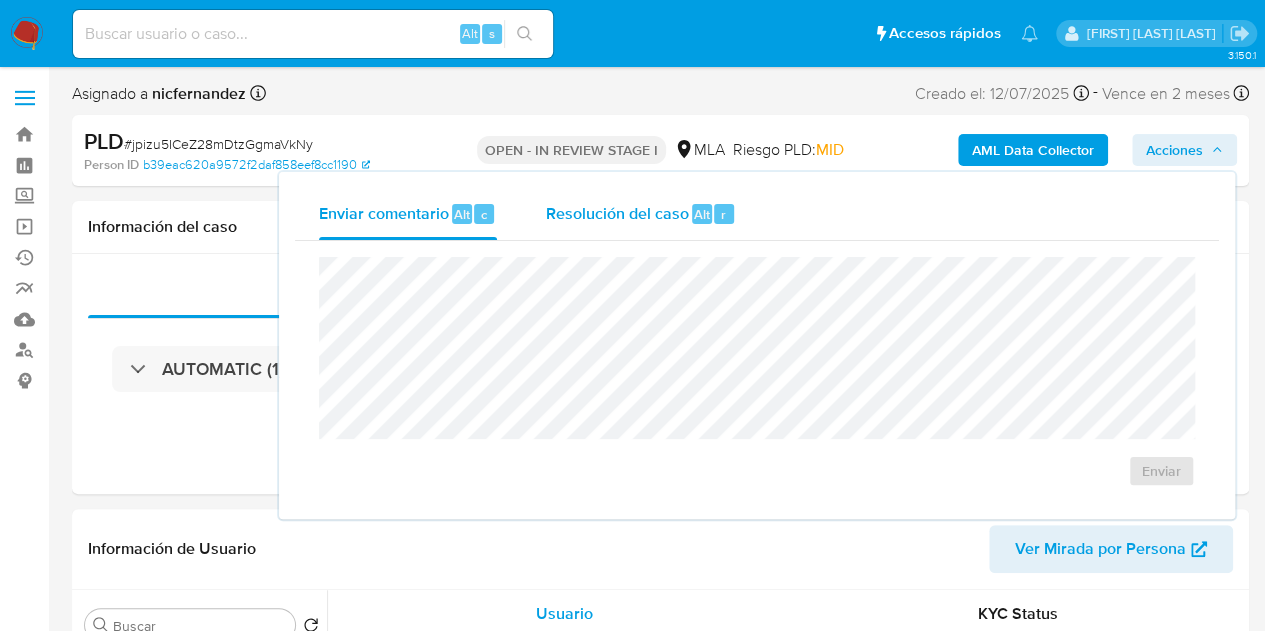 click on "Resolución del caso Alt r" at bounding box center (640, 214) 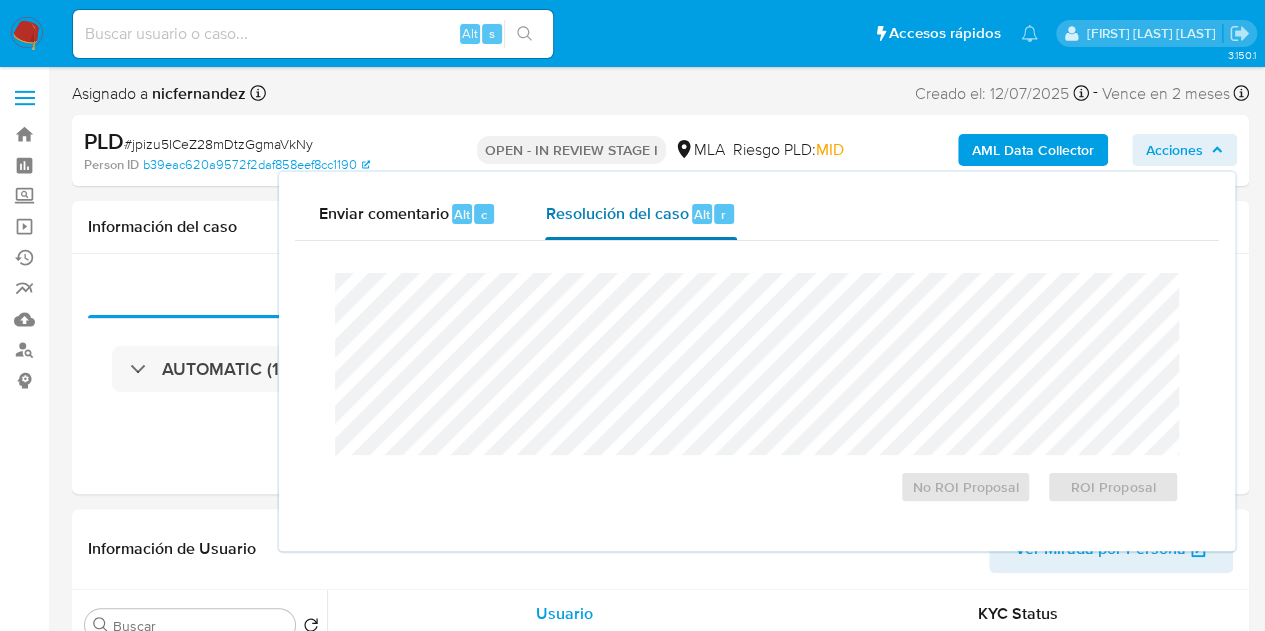 select on "10" 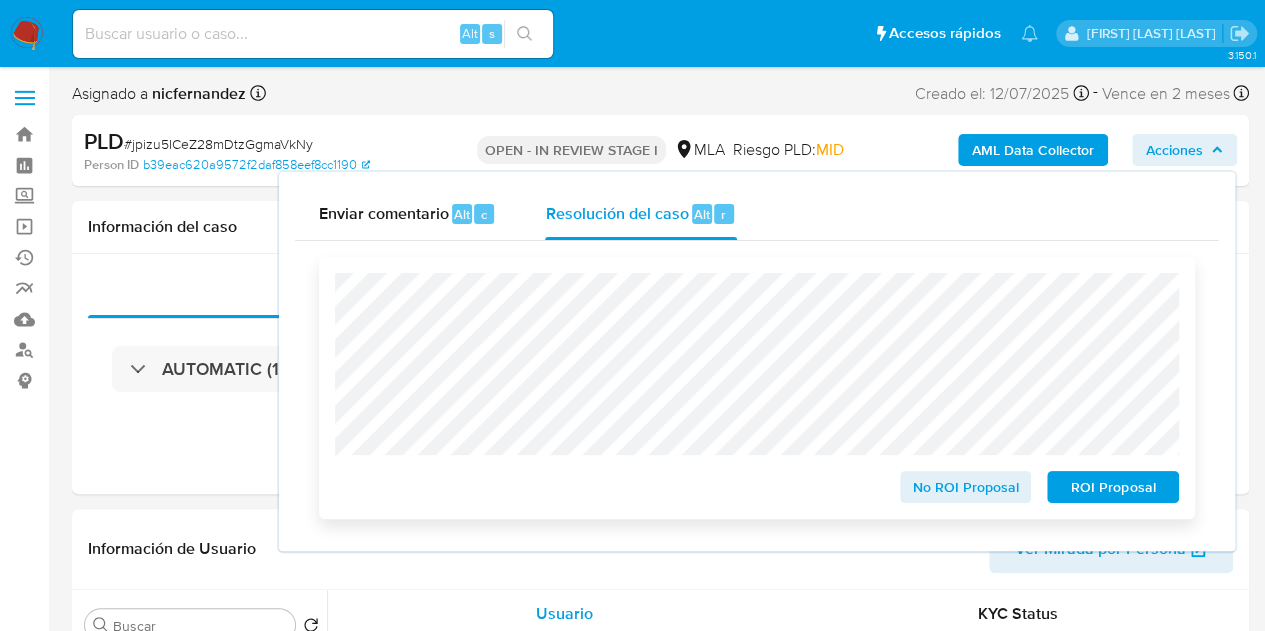 click on "ROI Proposal" at bounding box center [1113, 487] 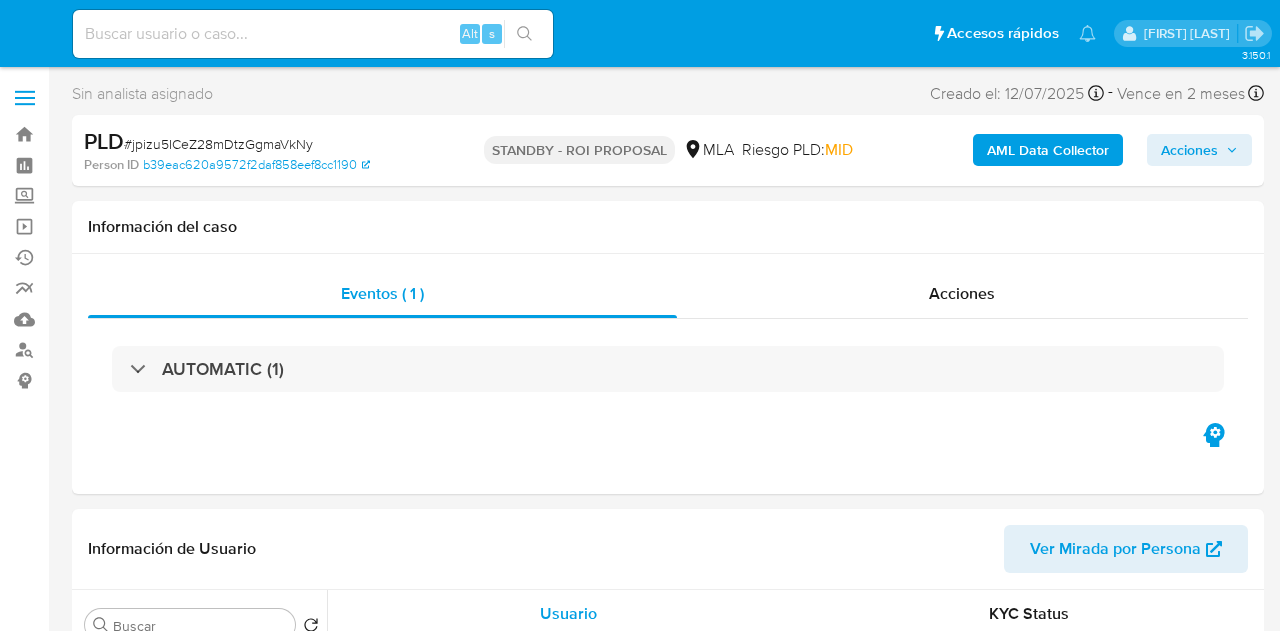 select on "10" 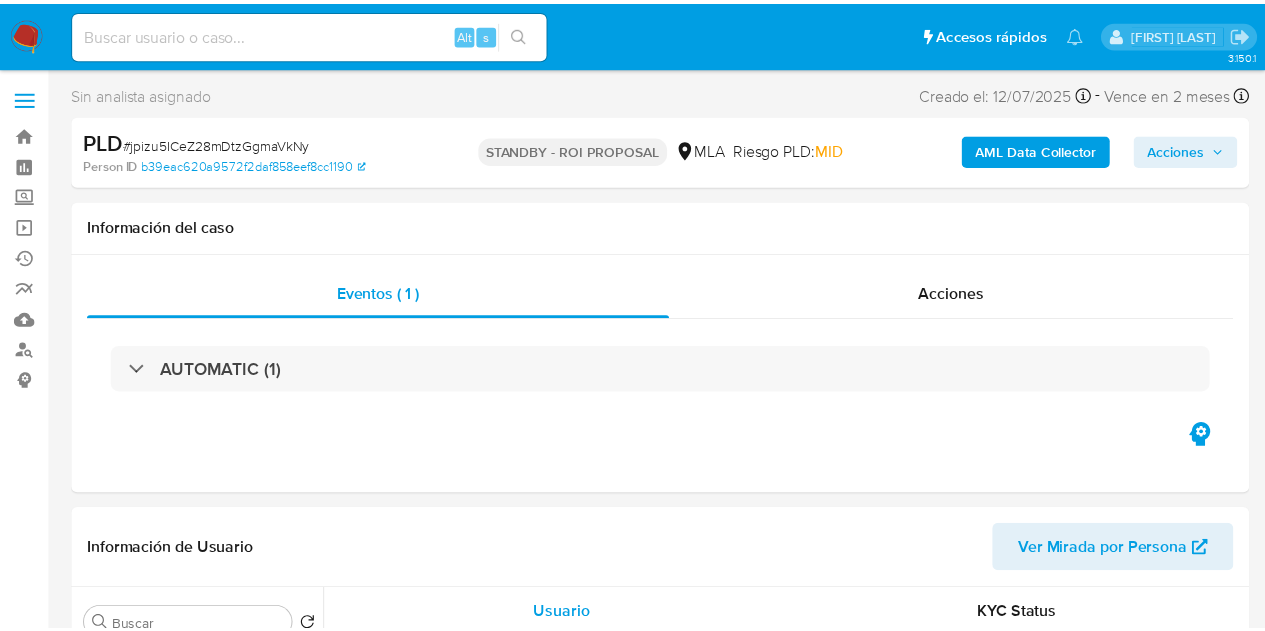 scroll, scrollTop: 0, scrollLeft: 0, axis: both 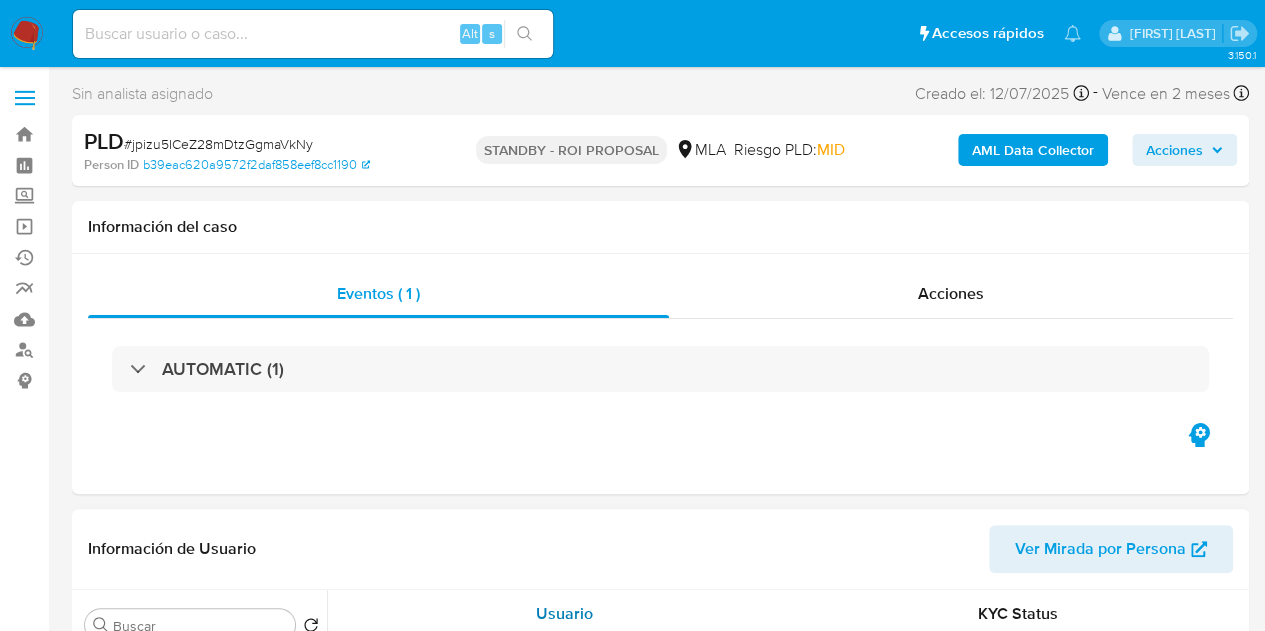 select on "10" 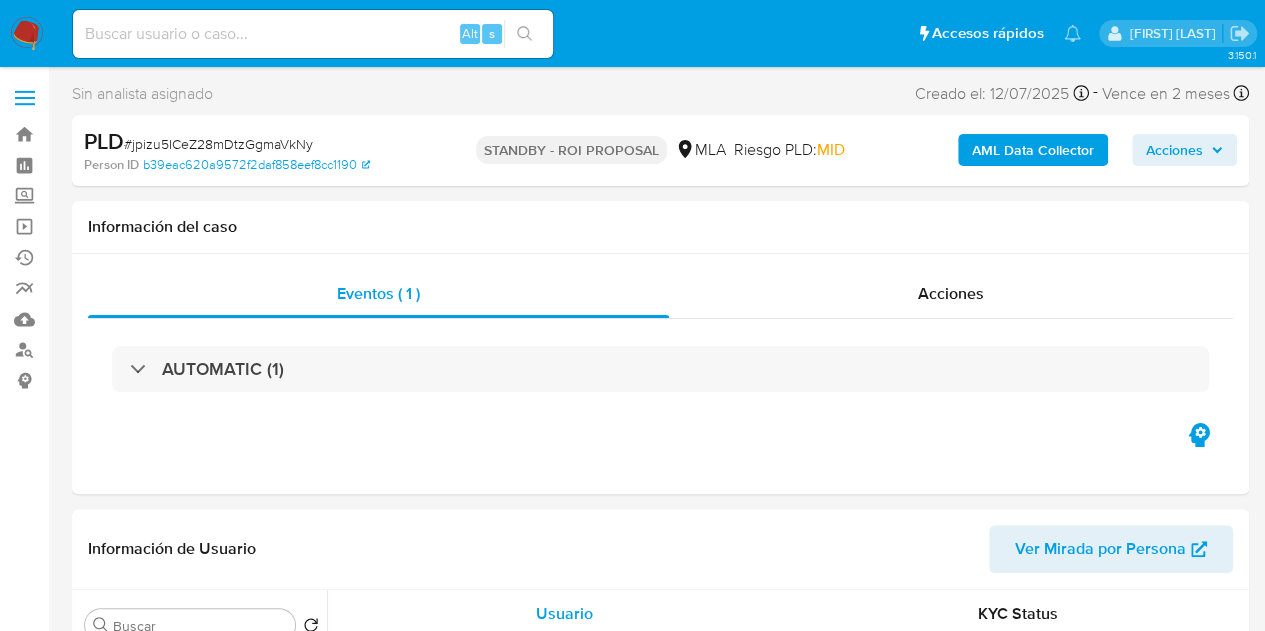 scroll, scrollTop: 78, scrollLeft: 0, axis: vertical 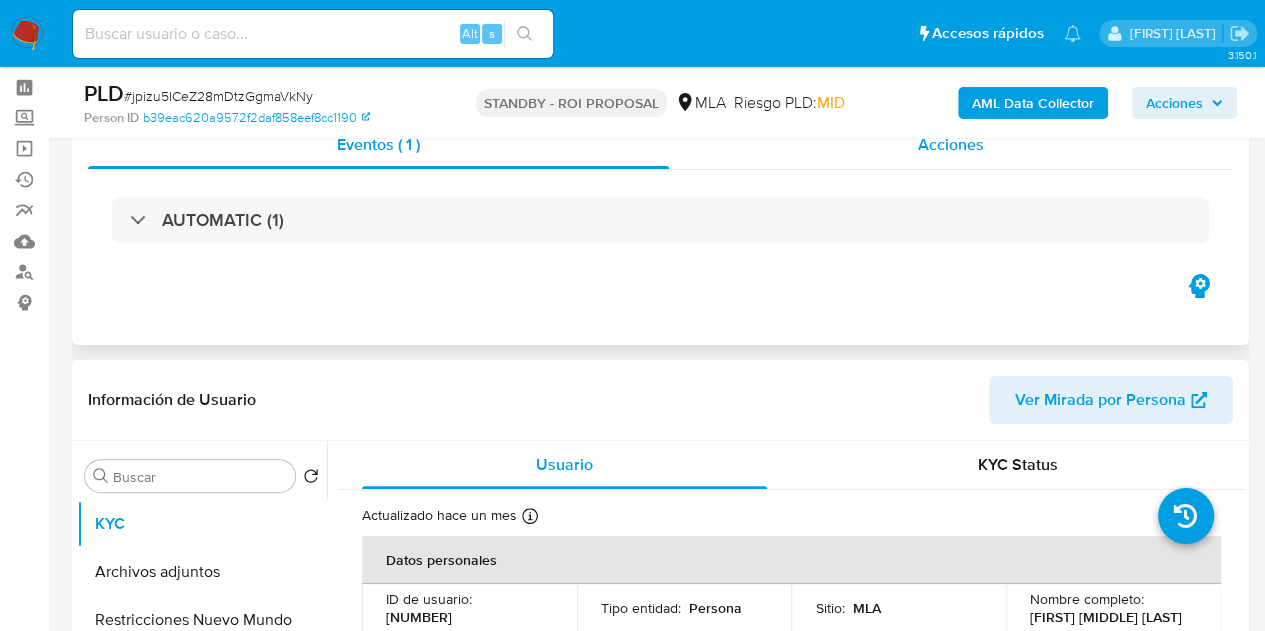 click on "Acciones" at bounding box center [951, 145] 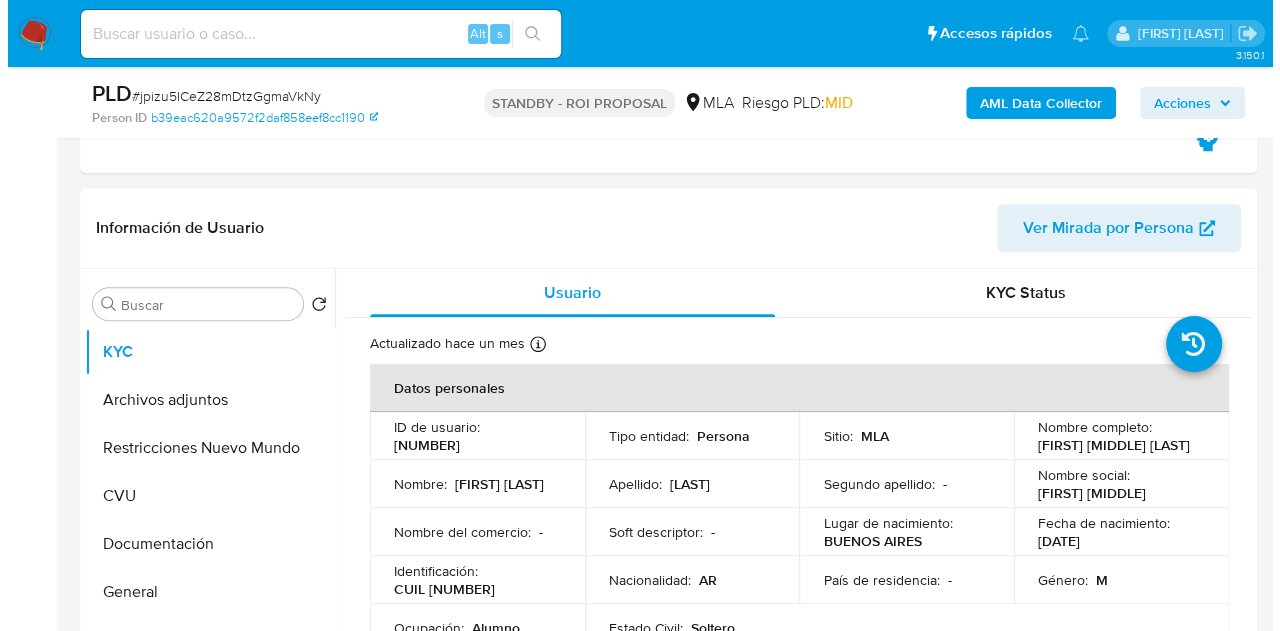 scroll, scrollTop: 480, scrollLeft: 0, axis: vertical 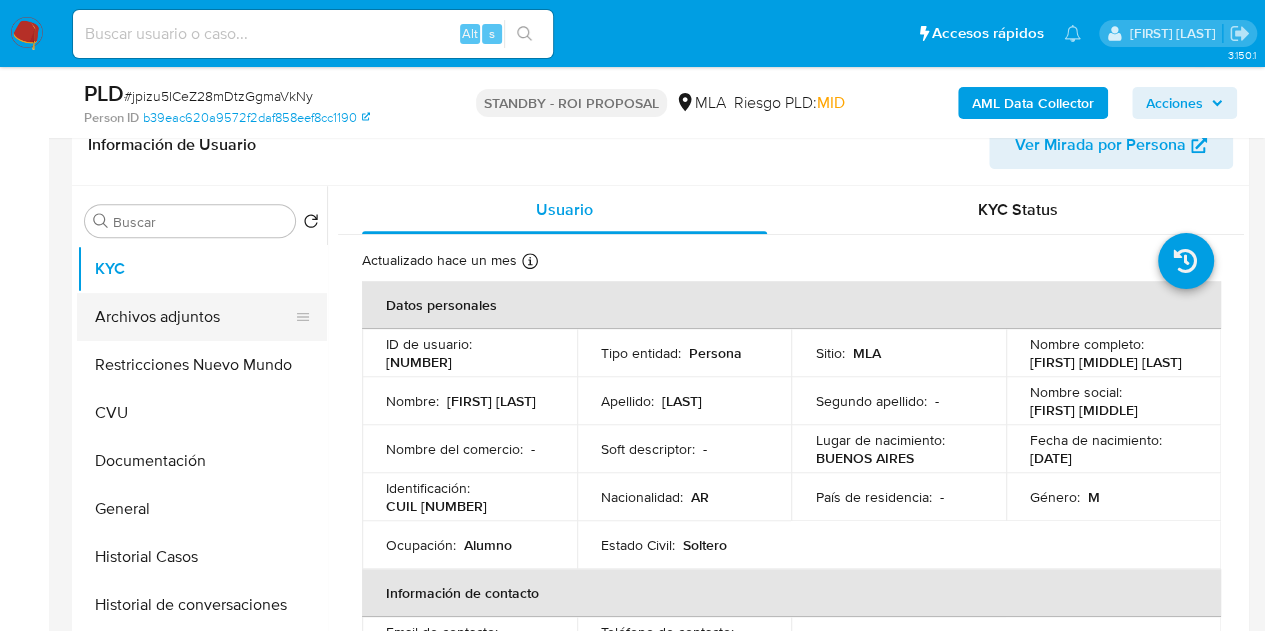 click on "Archivos adjuntos" at bounding box center [194, 317] 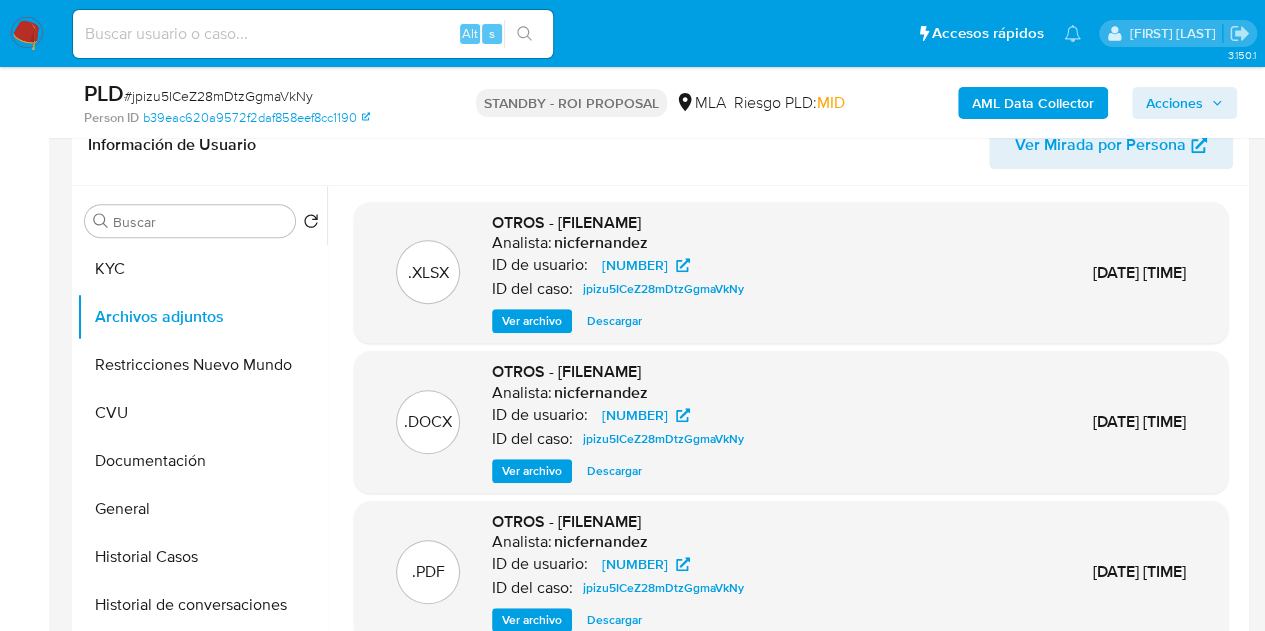 click on "Ver archivo" at bounding box center (532, 471) 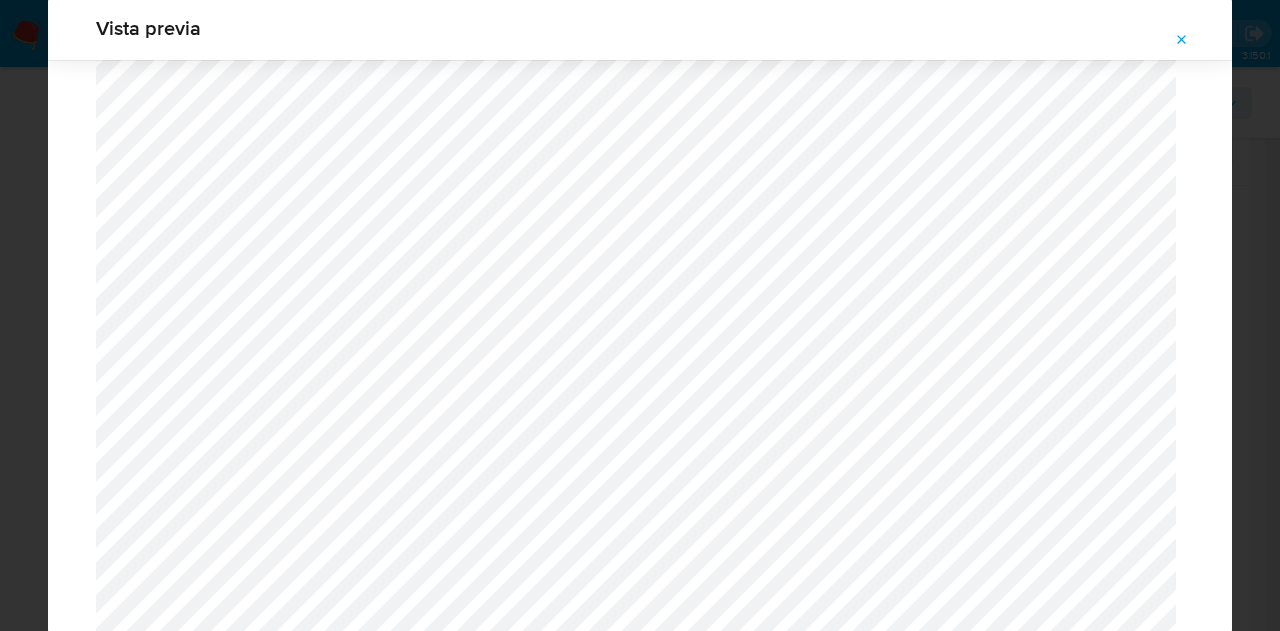 scroll, scrollTop: 2319, scrollLeft: 0, axis: vertical 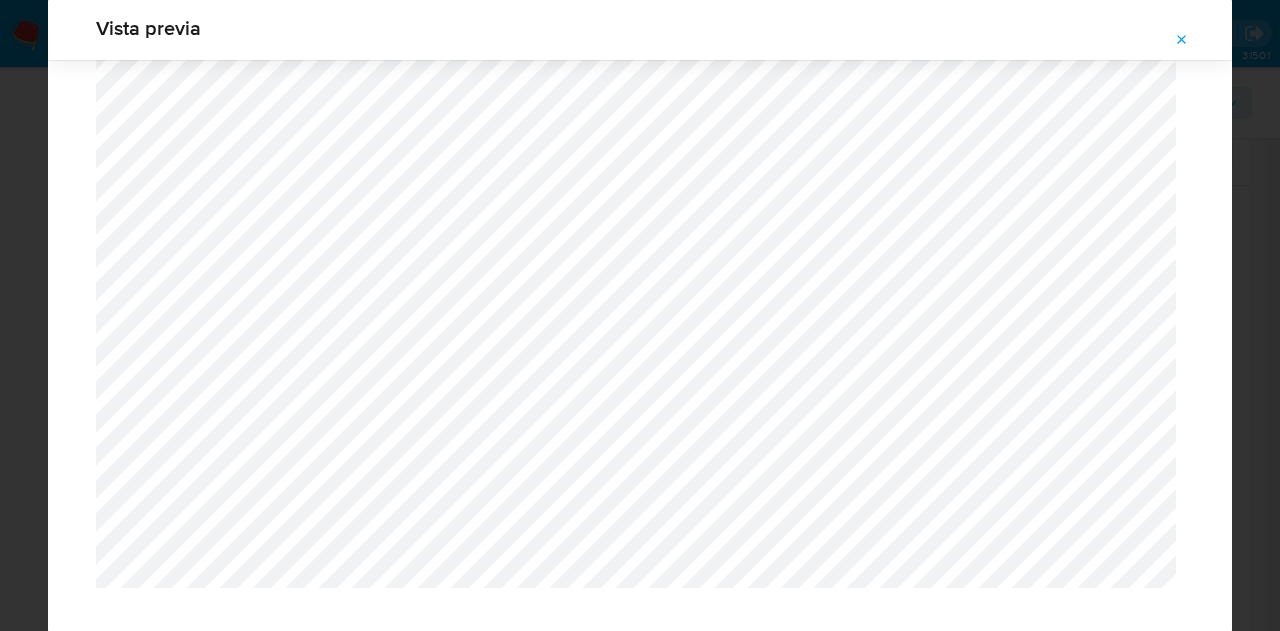 click 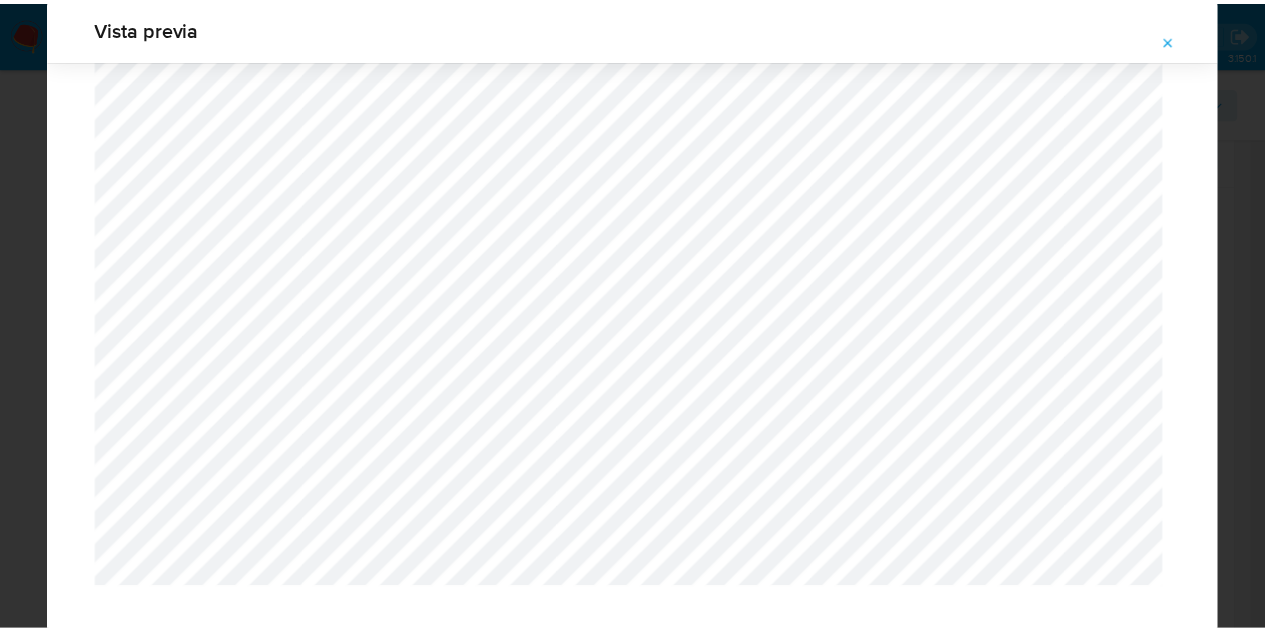 scroll, scrollTop: 64, scrollLeft: 0, axis: vertical 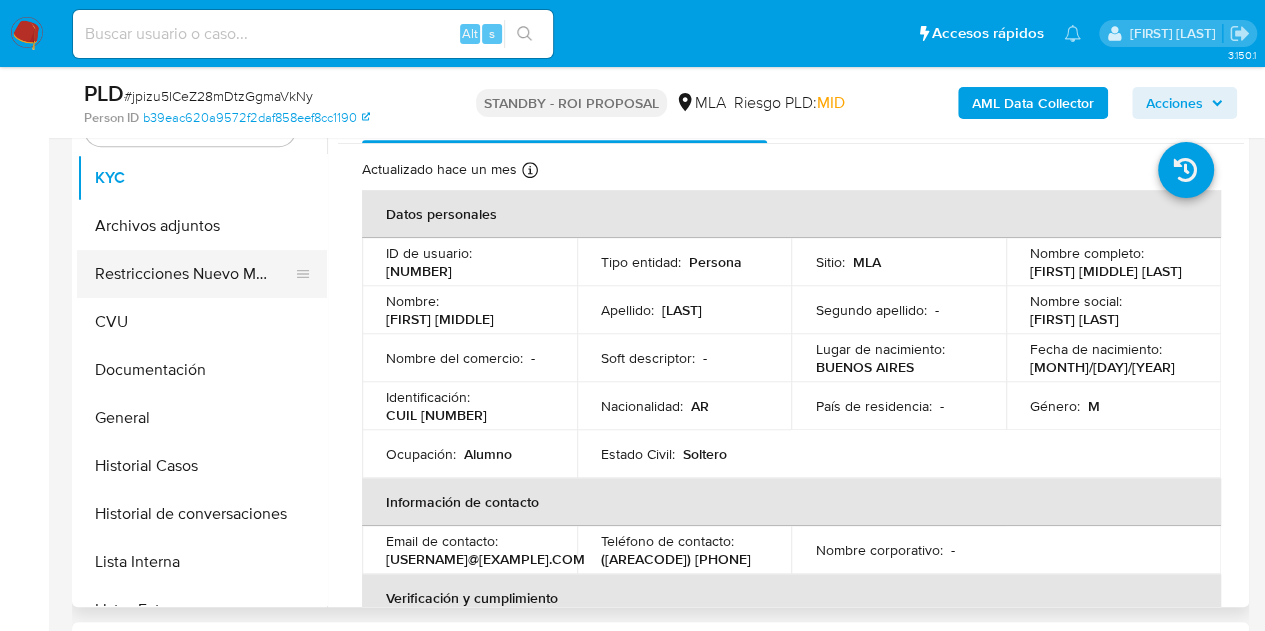 select on "10" 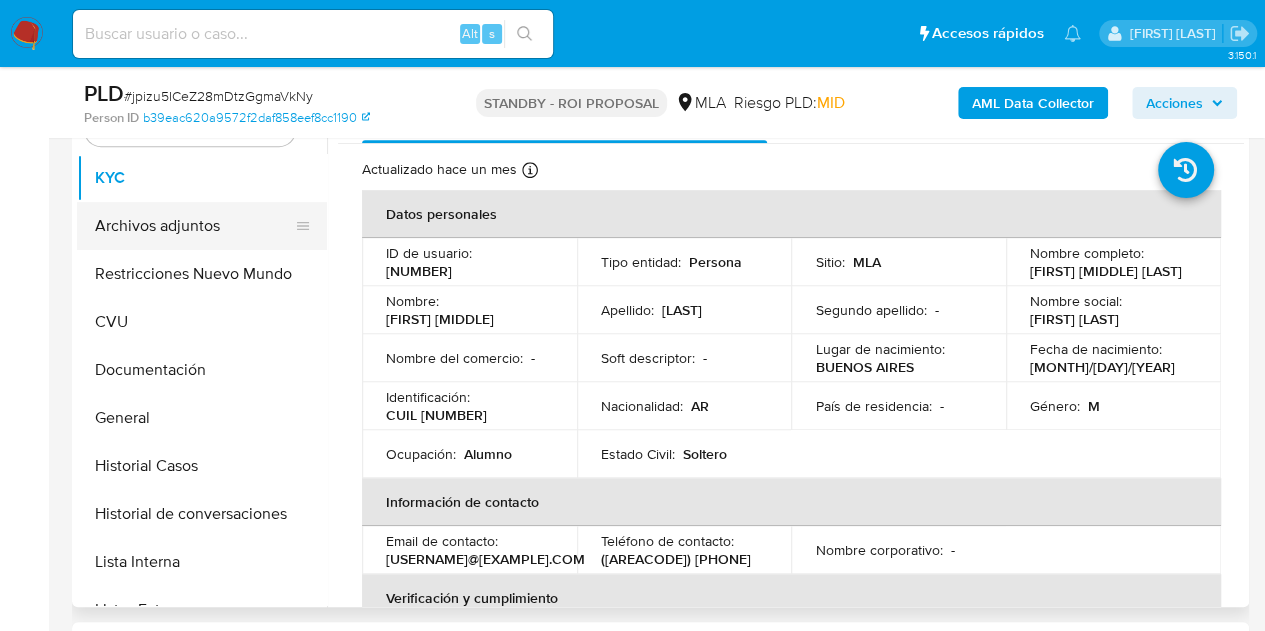 click on "Archivos adjuntos" at bounding box center [194, 226] 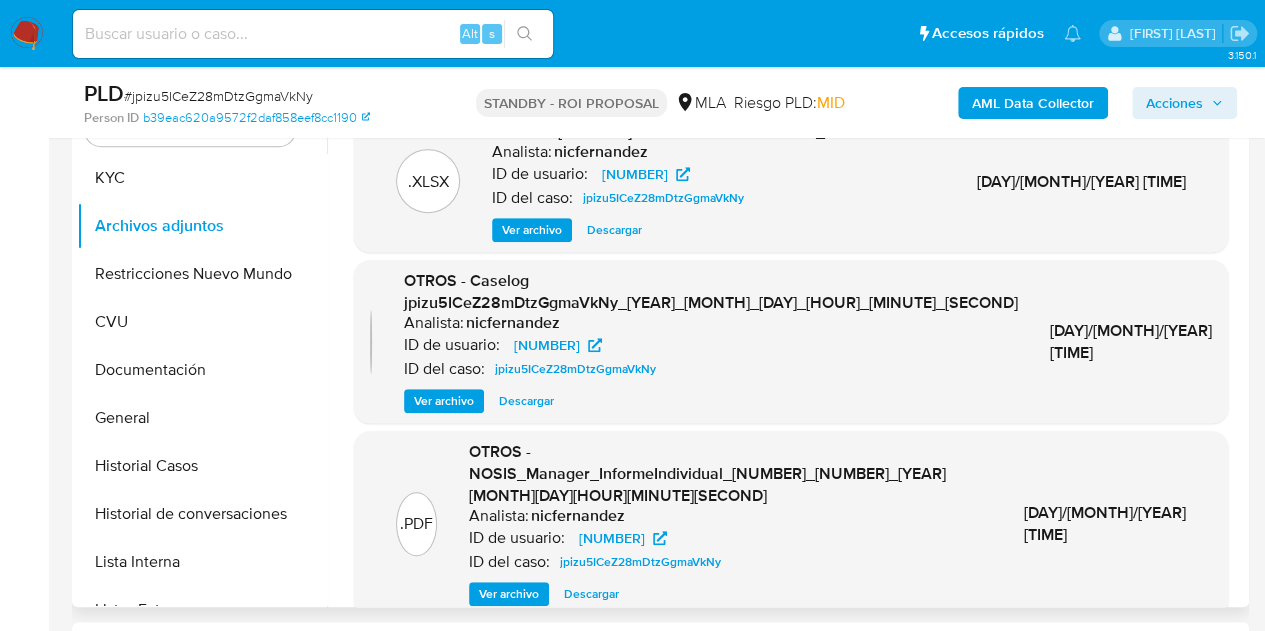 click on "Ver archivo" at bounding box center (444, 401) 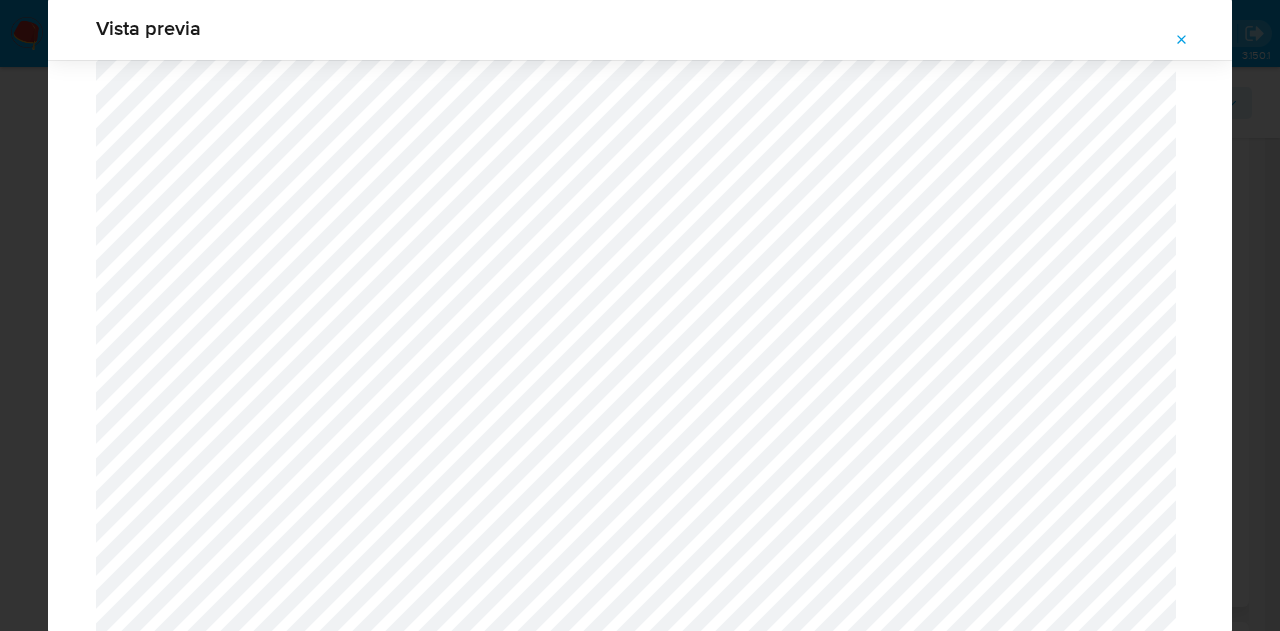 scroll, scrollTop: 2319, scrollLeft: 0, axis: vertical 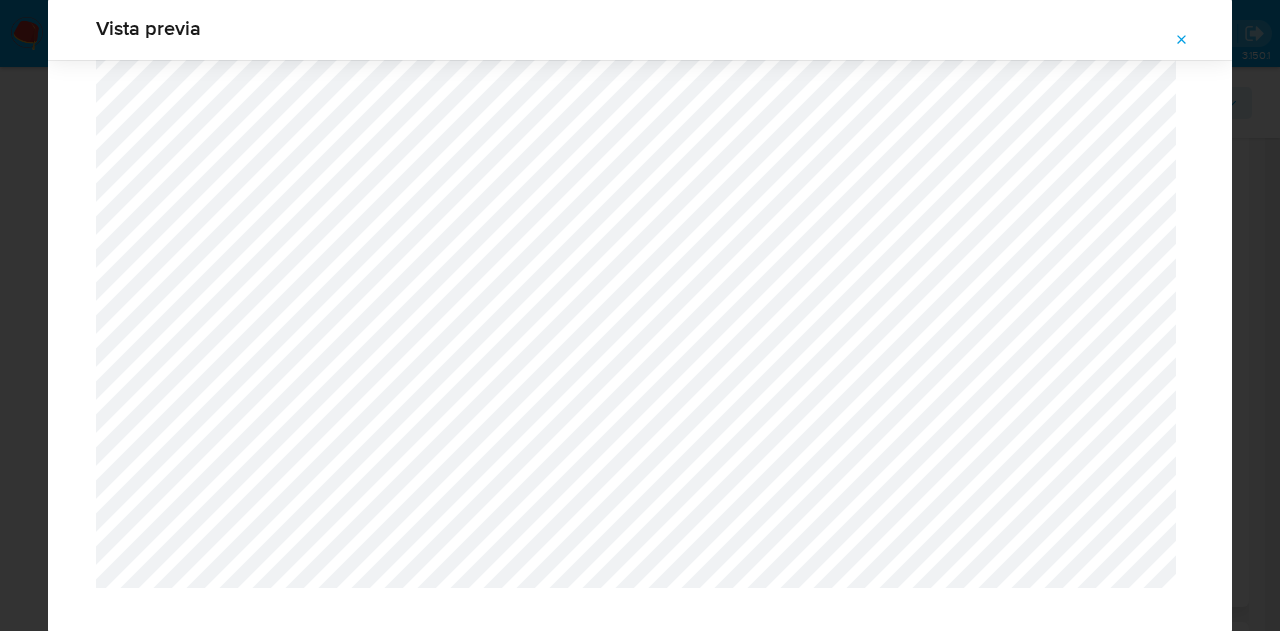 click 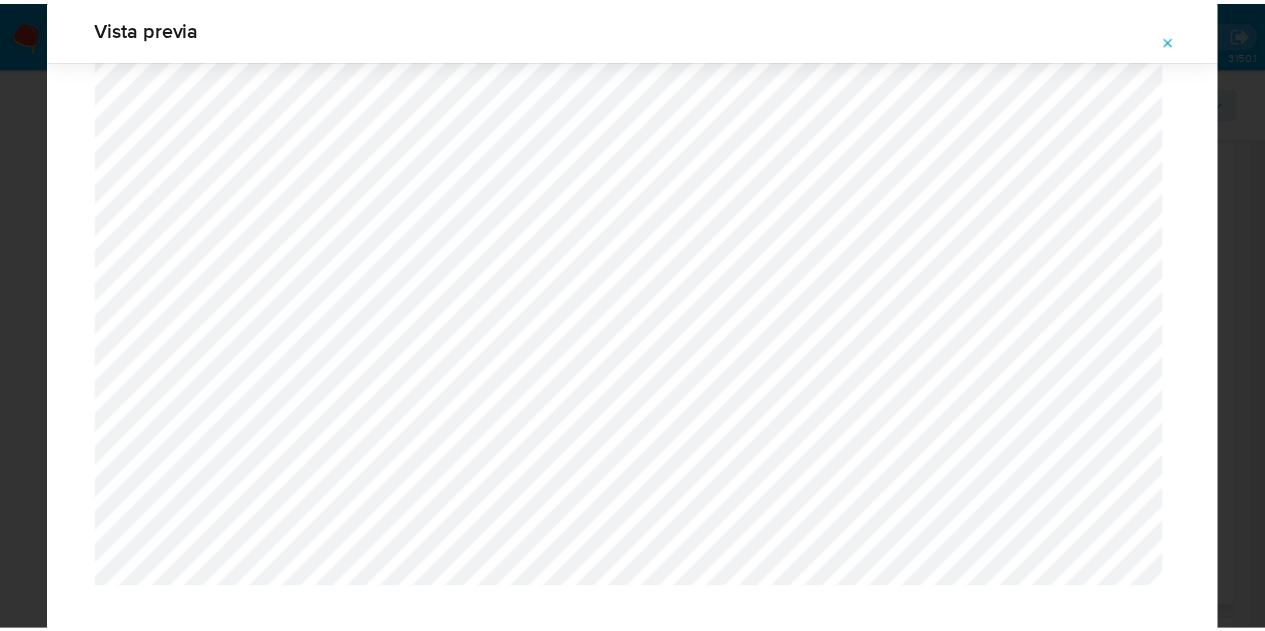 scroll, scrollTop: 64, scrollLeft: 0, axis: vertical 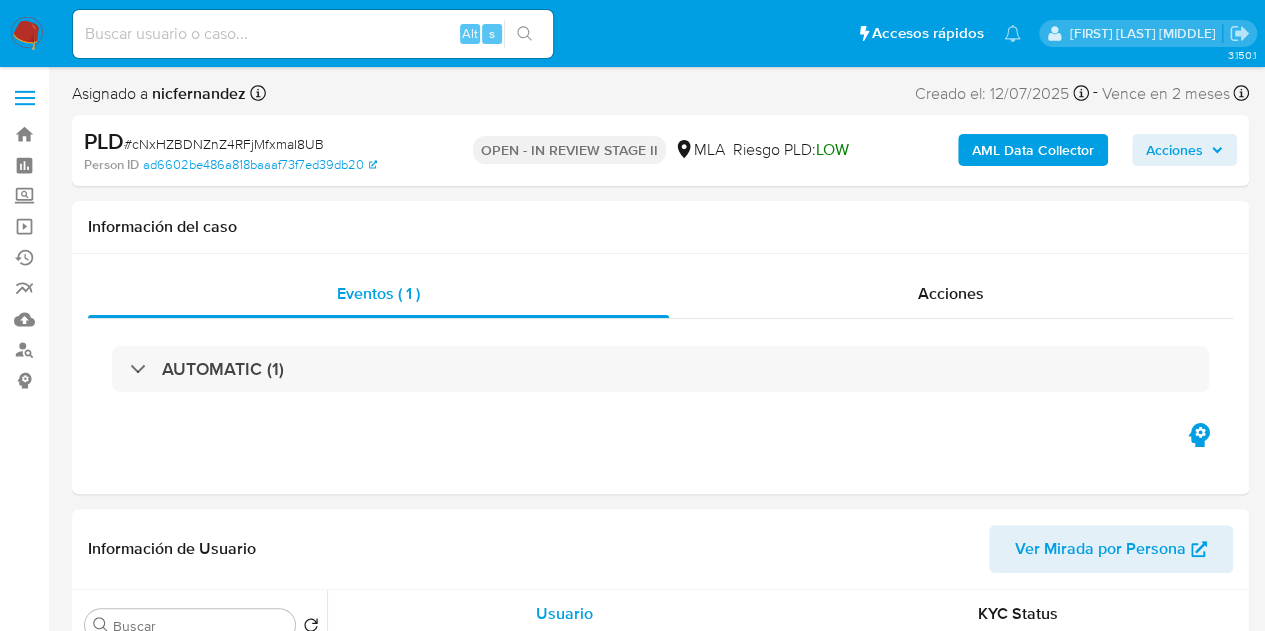 select on "10" 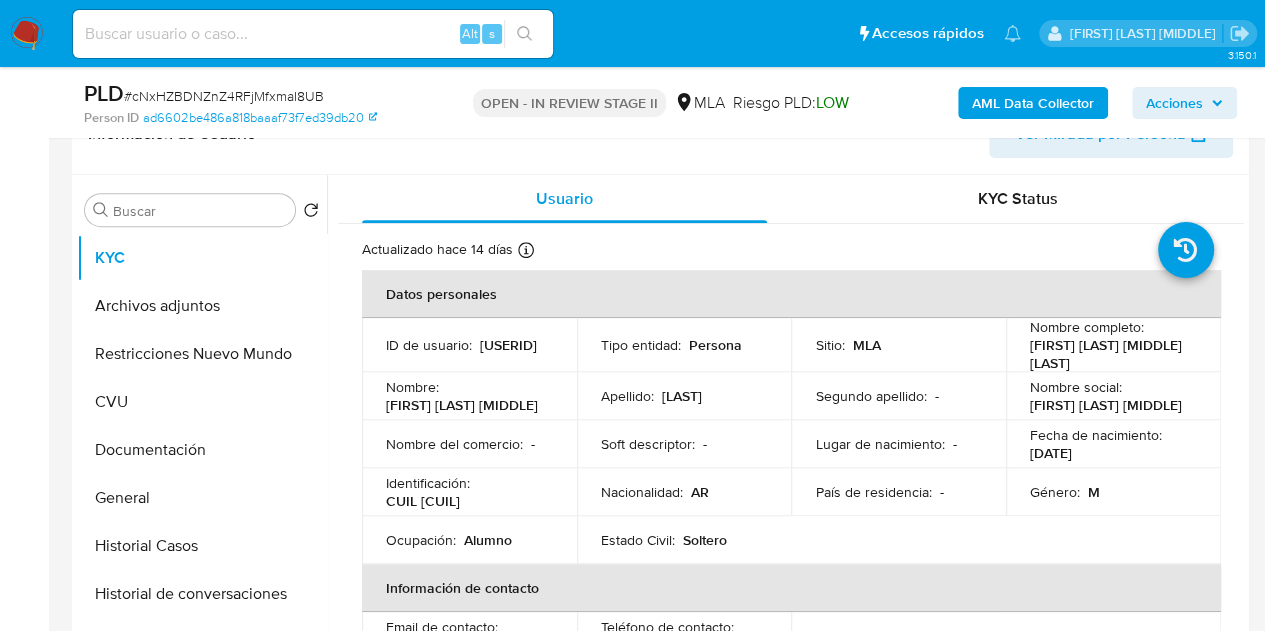 scroll, scrollTop: 378, scrollLeft: 0, axis: vertical 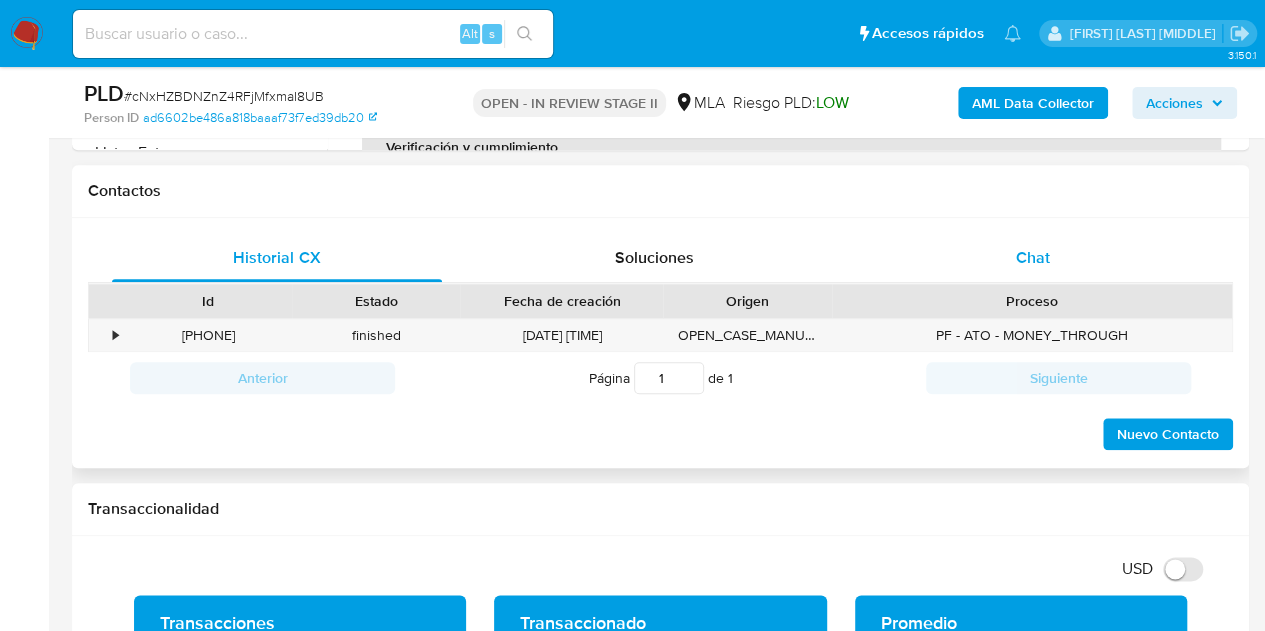 click on "Chat" at bounding box center (1033, 257) 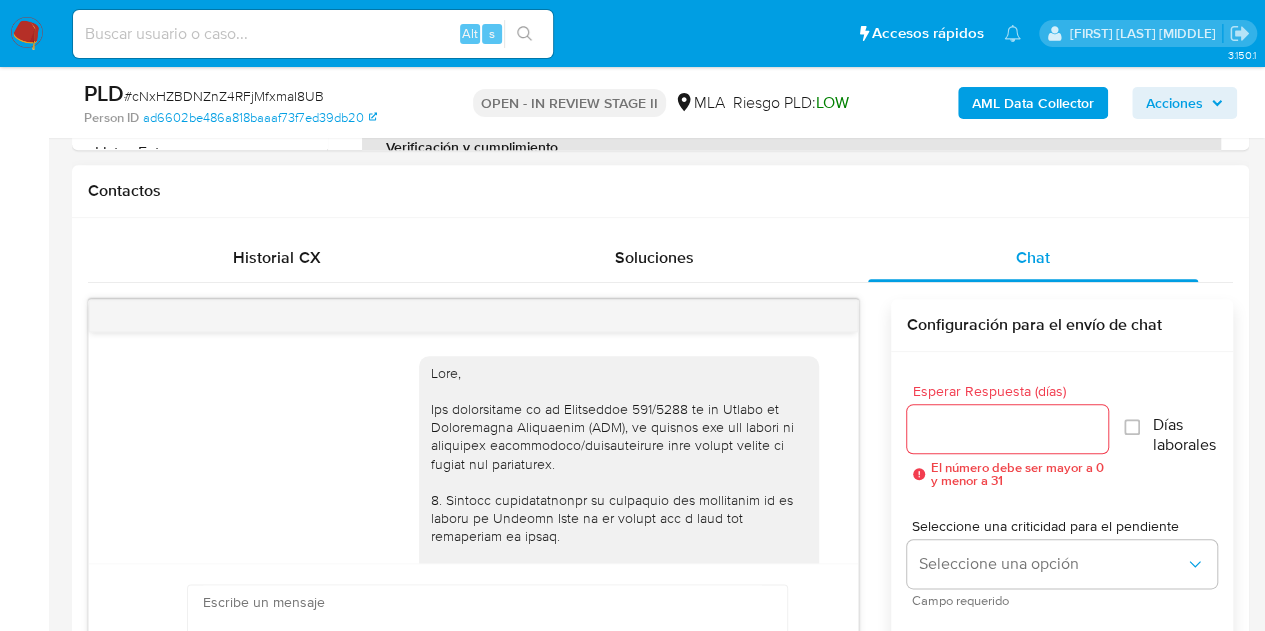 scroll, scrollTop: 1342, scrollLeft: 0, axis: vertical 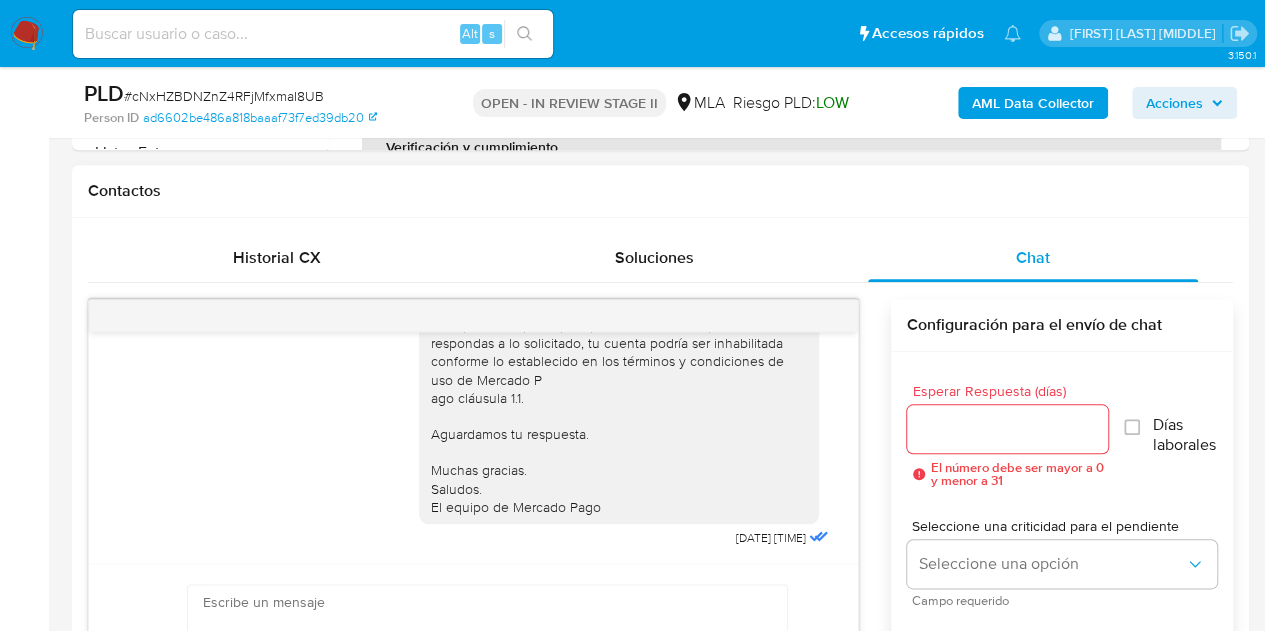 click on "Hola,
Esperamos que te encuentres muy bien.
Te consultamos si tuviste oportunidad de leer el requerimiento de información/documentación que te enviamos a través de este mismo canal.
Es importante que sepas que, en el caso de que no respondas a lo solicitado, tu cuenta podría ser inhabilitada conforme lo establecido en los términos y condiciones de uso de Mercado P
ago cláusula 1.1.
Aguardamos tu respuesta.
Muchas gracias.
Saludos.
El equipo de Mercado Pago" at bounding box center [619, 343] 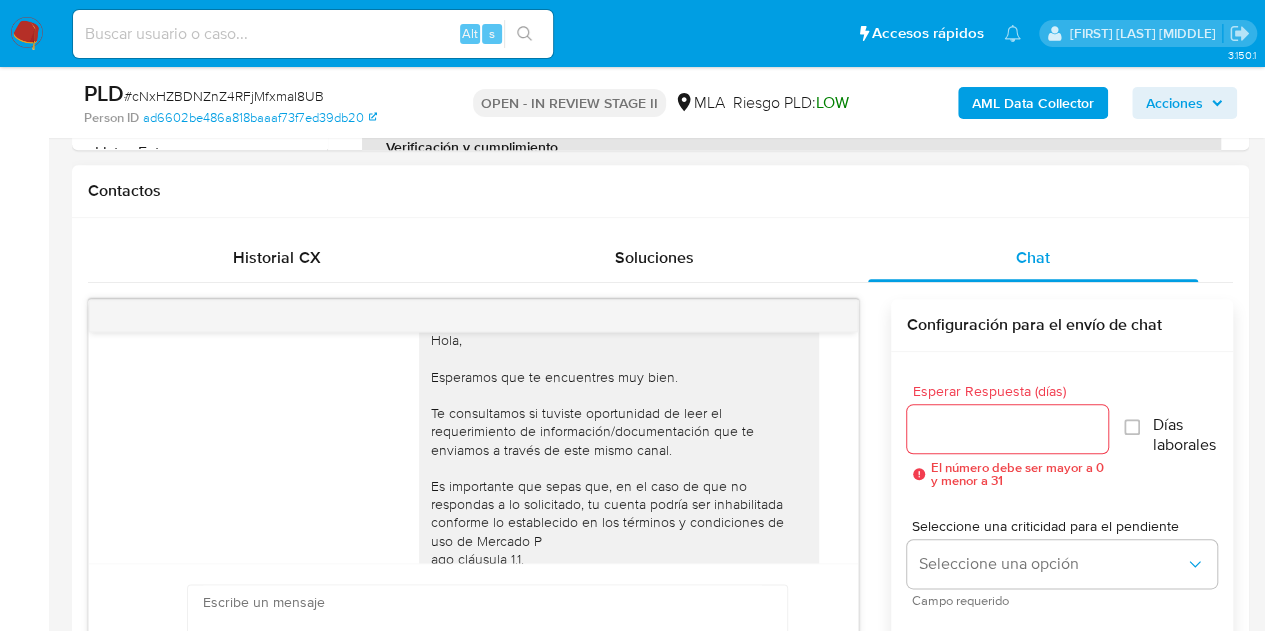 scroll, scrollTop: 993, scrollLeft: 0, axis: vertical 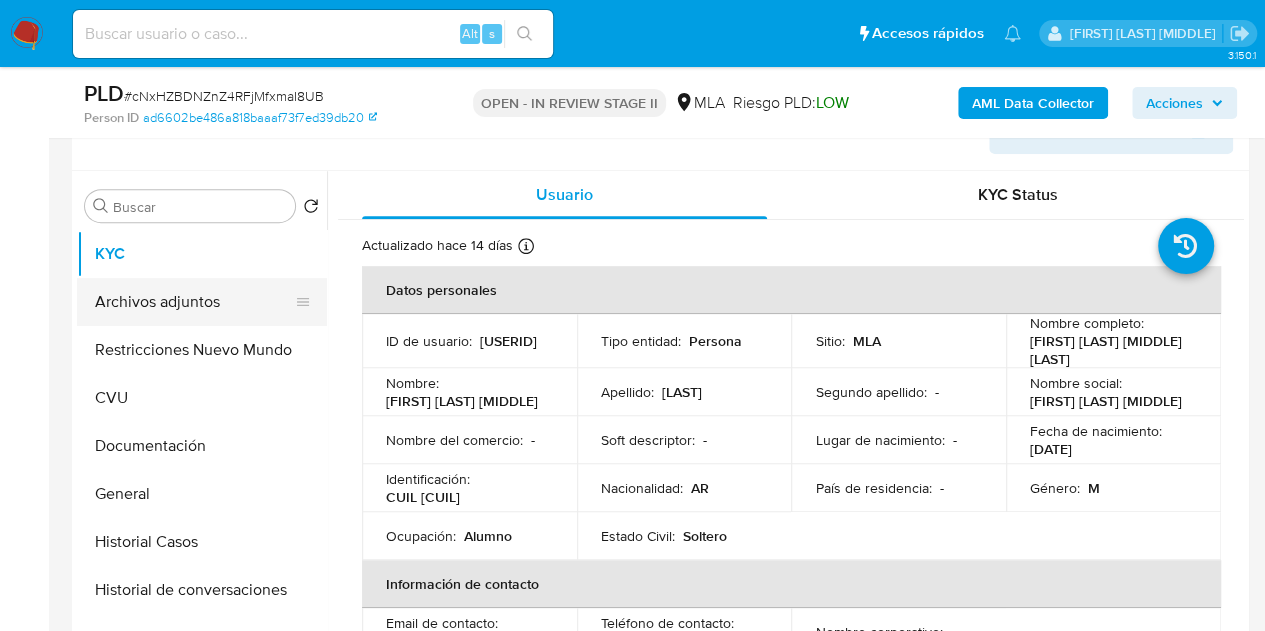 click on "Archivos adjuntos" at bounding box center [194, 302] 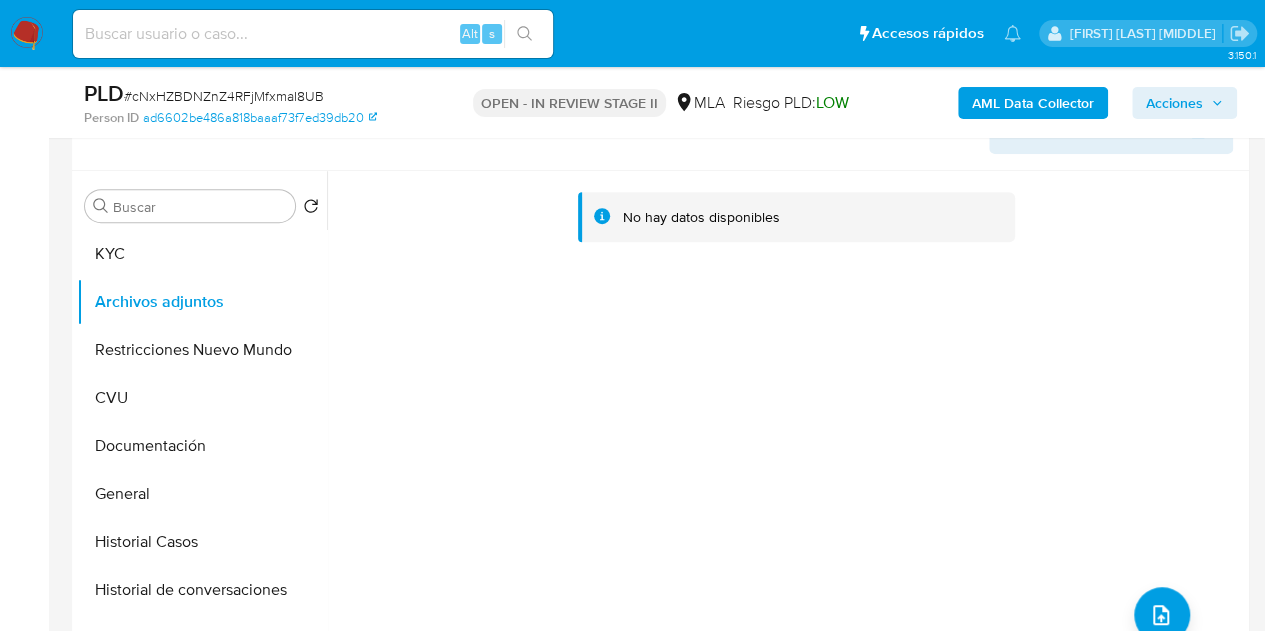 click on "AML Data Collector" at bounding box center [1033, 103] 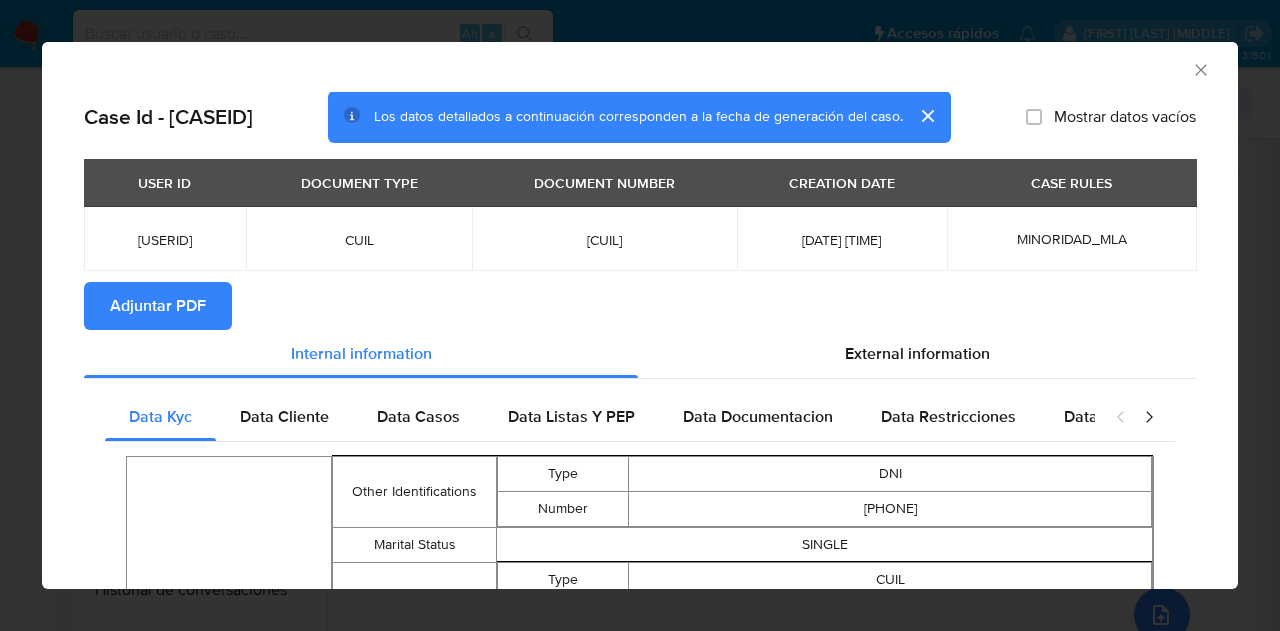 click on "Adjuntar PDF" at bounding box center [158, 306] 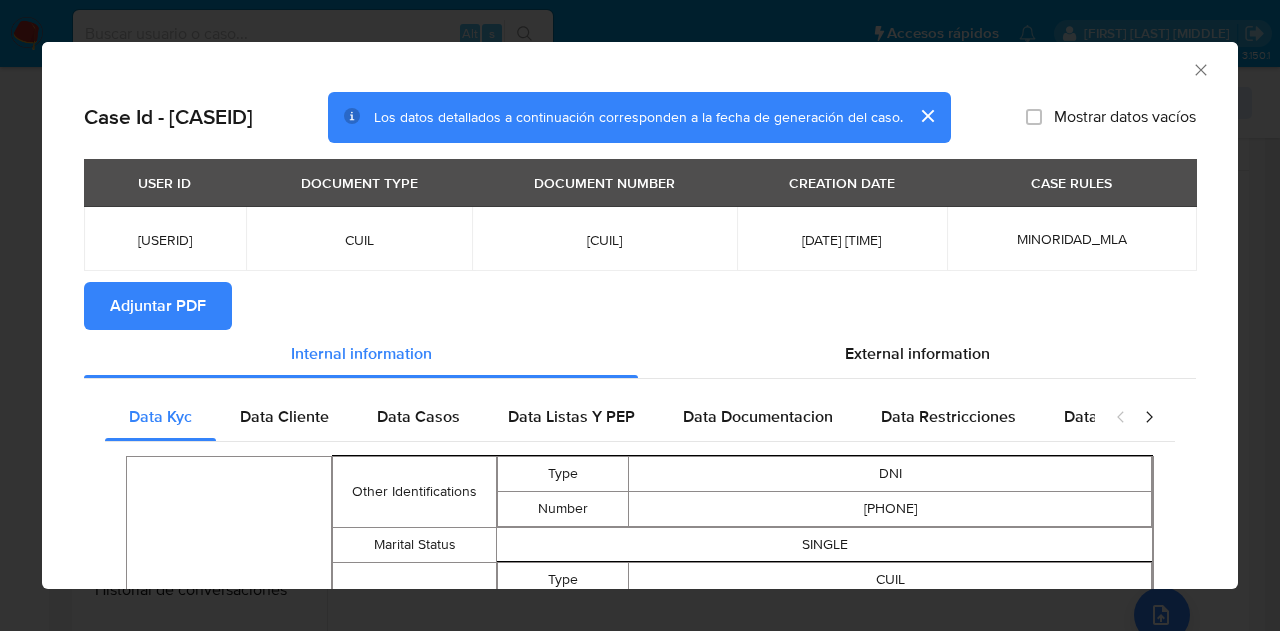 click 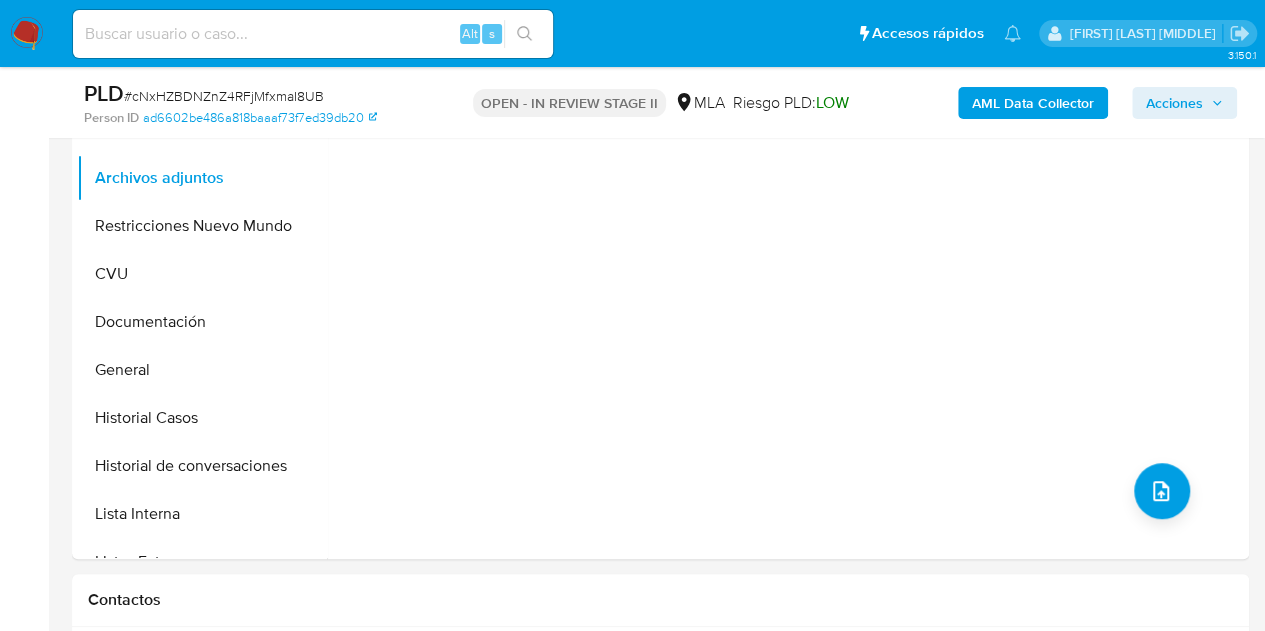 scroll, scrollTop: 276, scrollLeft: 0, axis: vertical 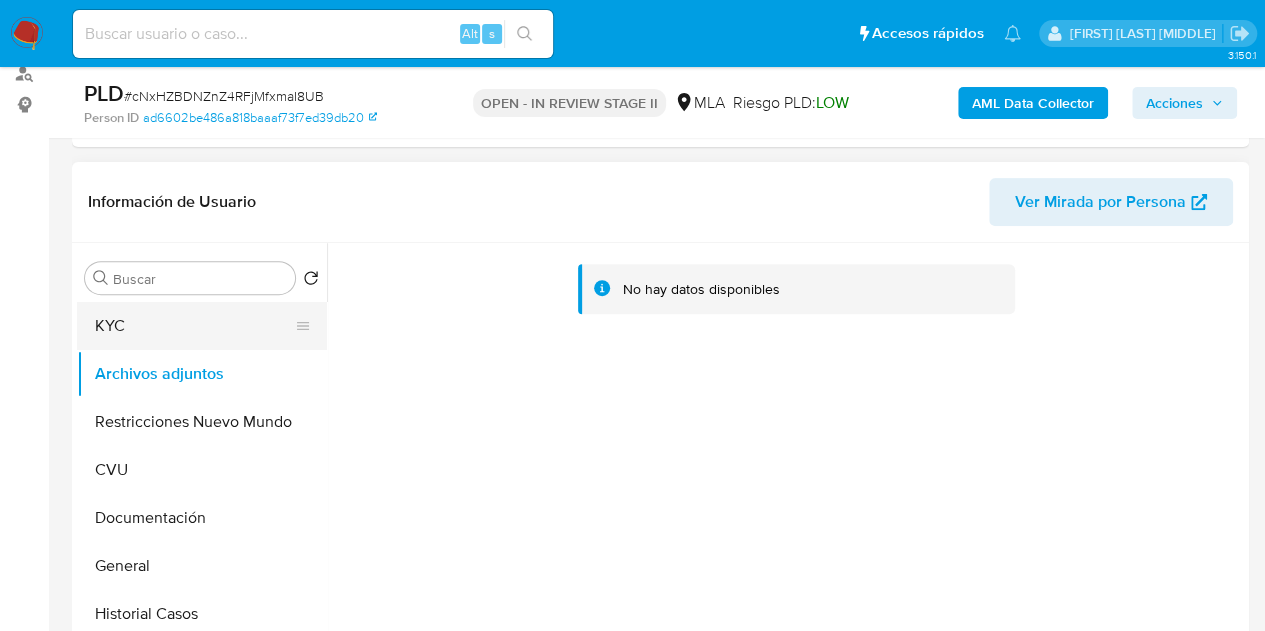 click on "KYC" at bounding box center (194, 326) 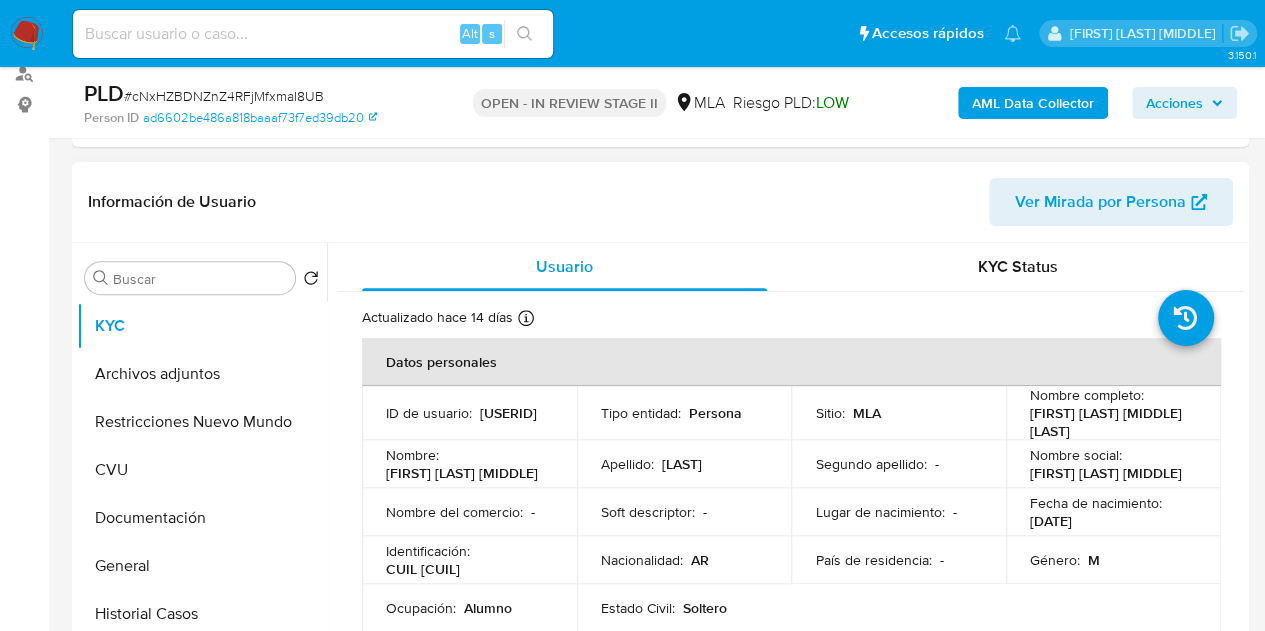 drag, startPoint x: 346, startPoint y: 608, endPoint x: 340, endPoint y: 588, distance: 20.880613 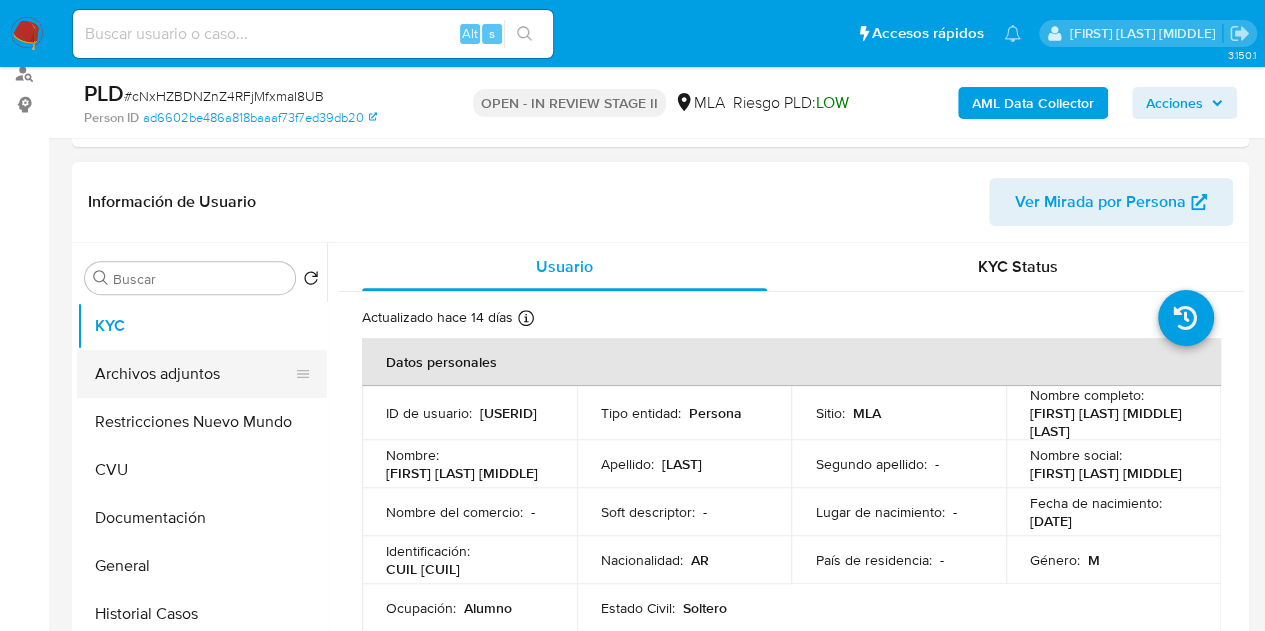 click on "Archivos adjuntos" at bounding box center [194, 374] 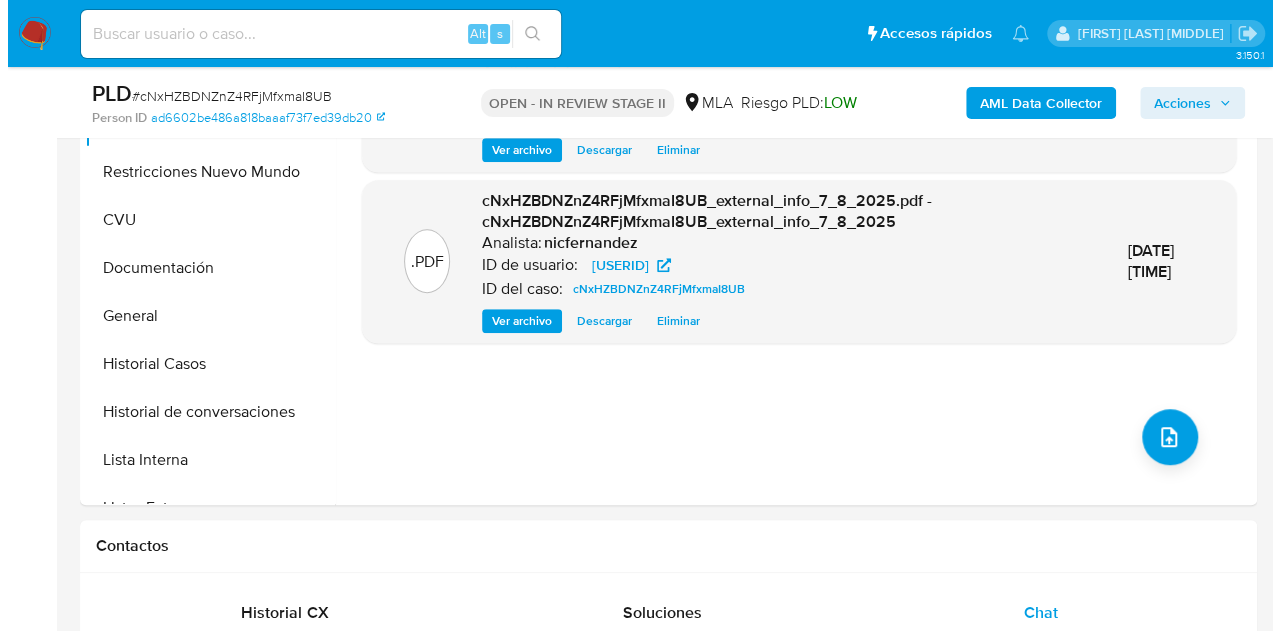 scroll, scrollTop: 554, scrollLeft: 0, axis: vertical 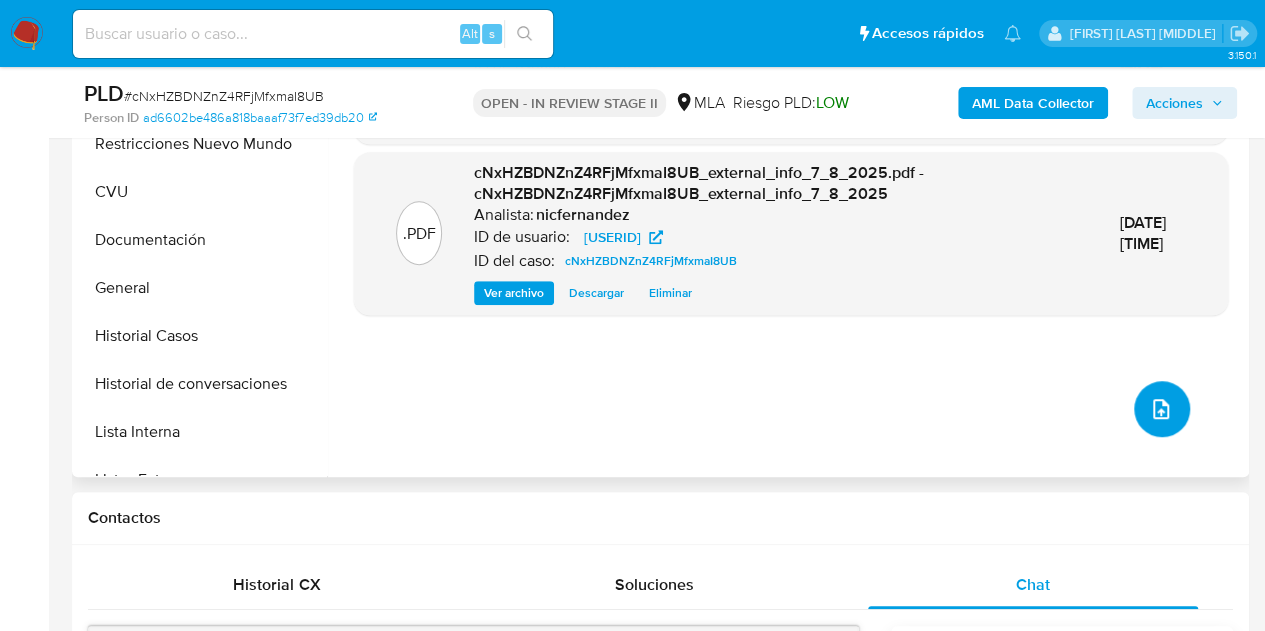 click 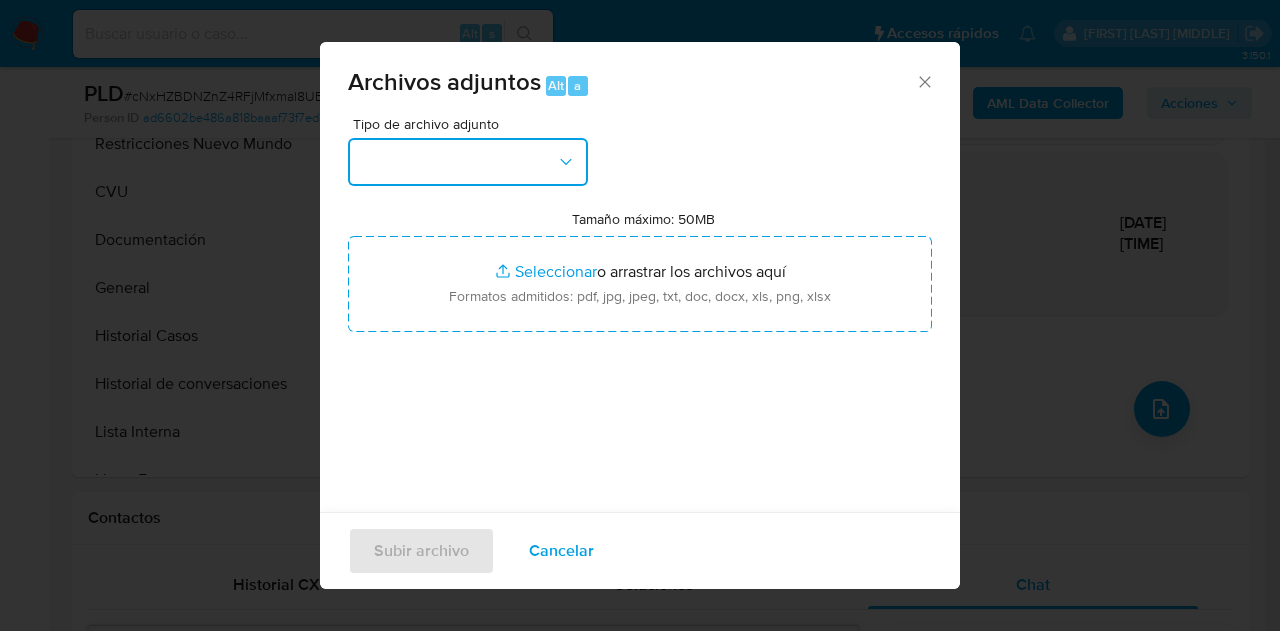 click at bounding box center [468, 162] 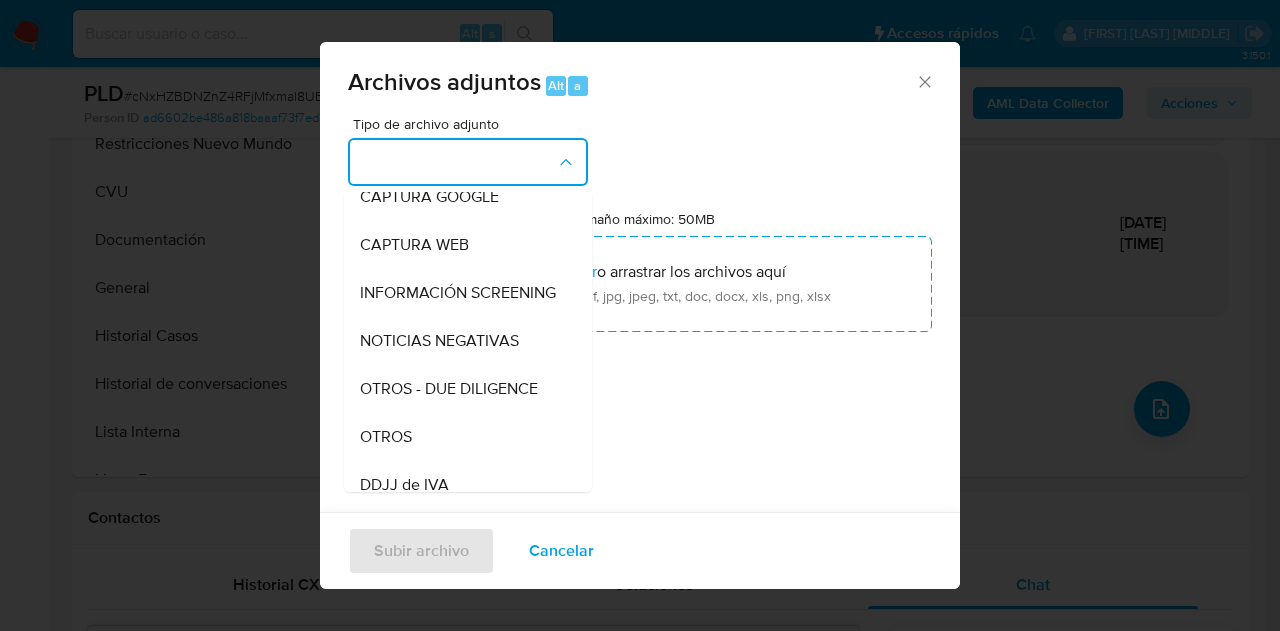 scroll, scrollTop: 289, scrollLeft: 0, axis: vertical 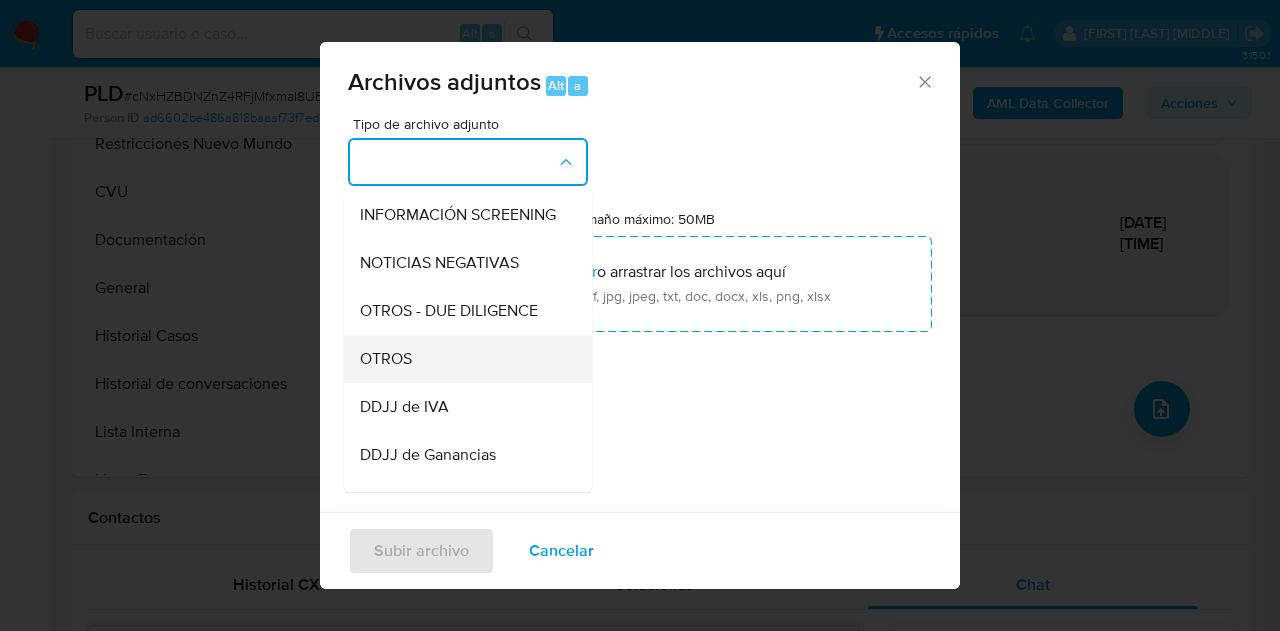 click on "OTROS" at bounding box center (462, 359) 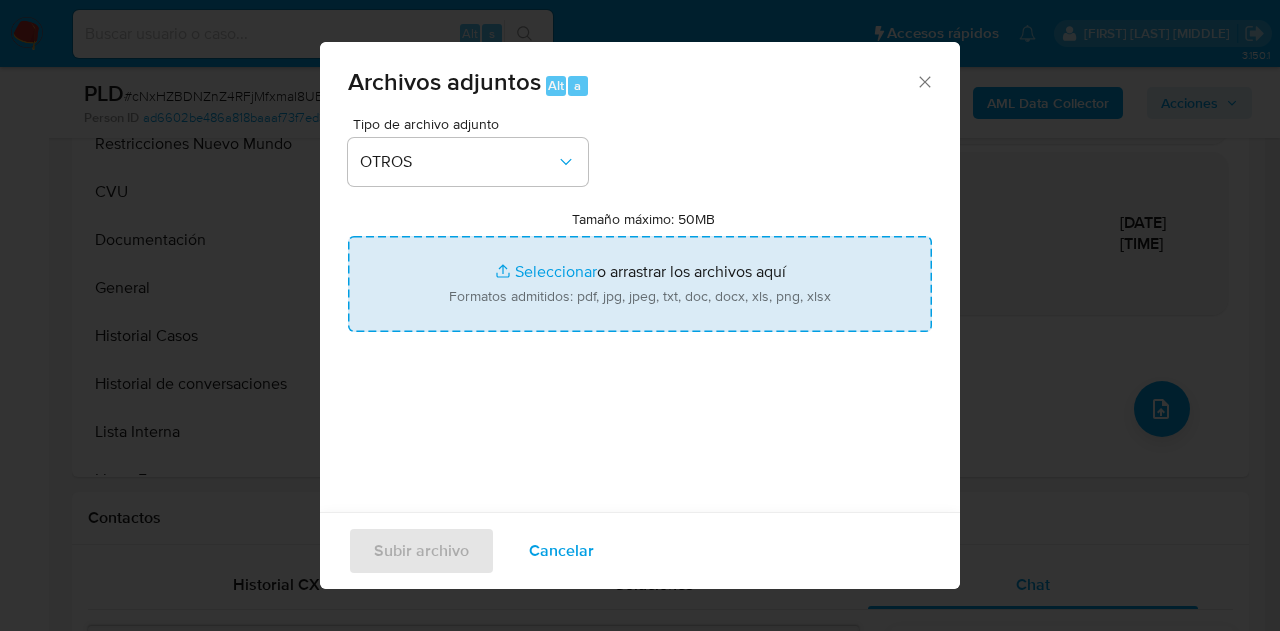 click on "Tamaño máximo: 50MB Seleccionar archivos" at bounding box center (640, 284) 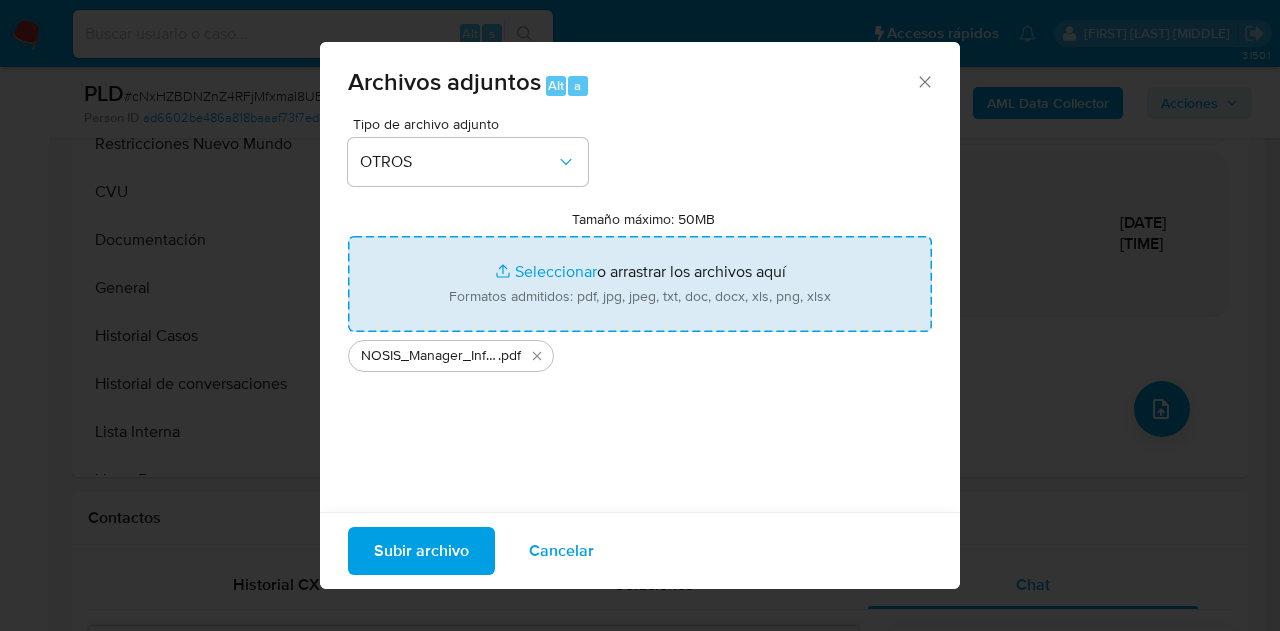 click on "Subir archivo" at bounding box center [421, 551] 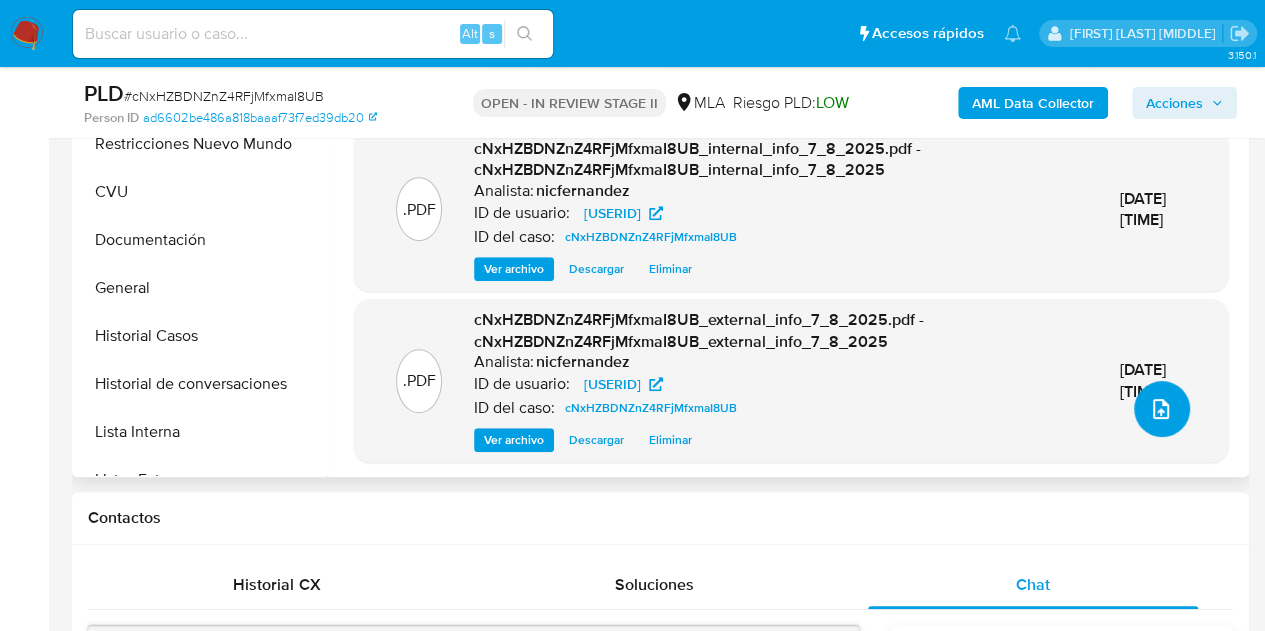 click at bounding box center (1161, 409) 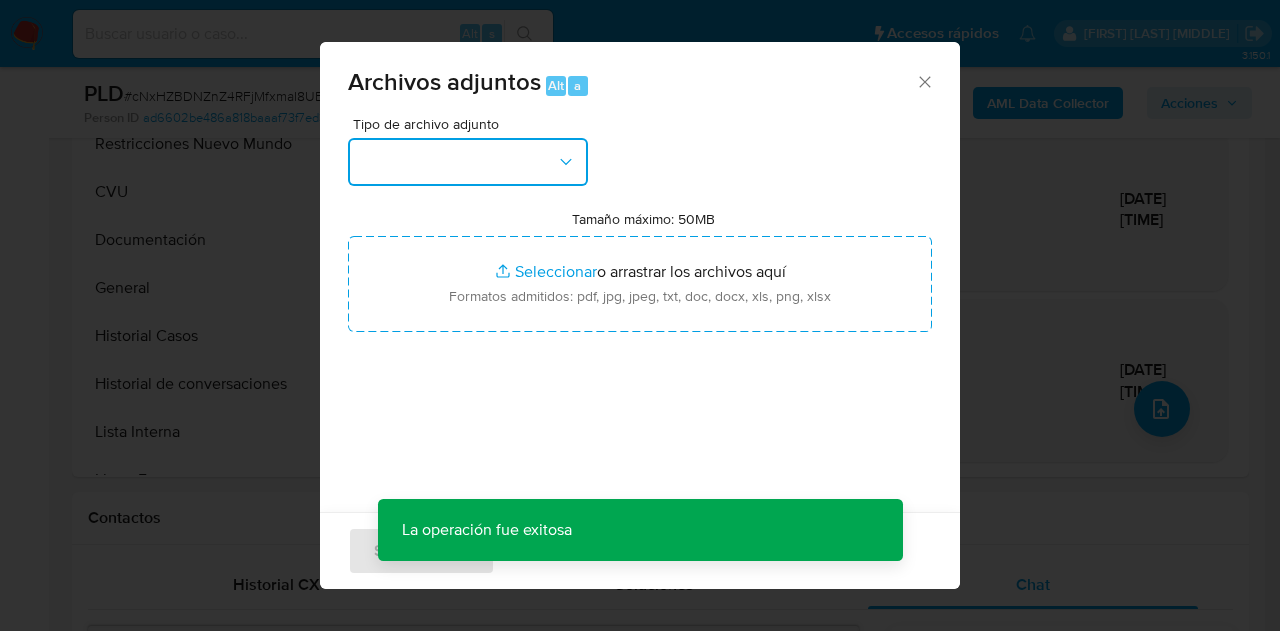 click at bounding box center [468, 162] 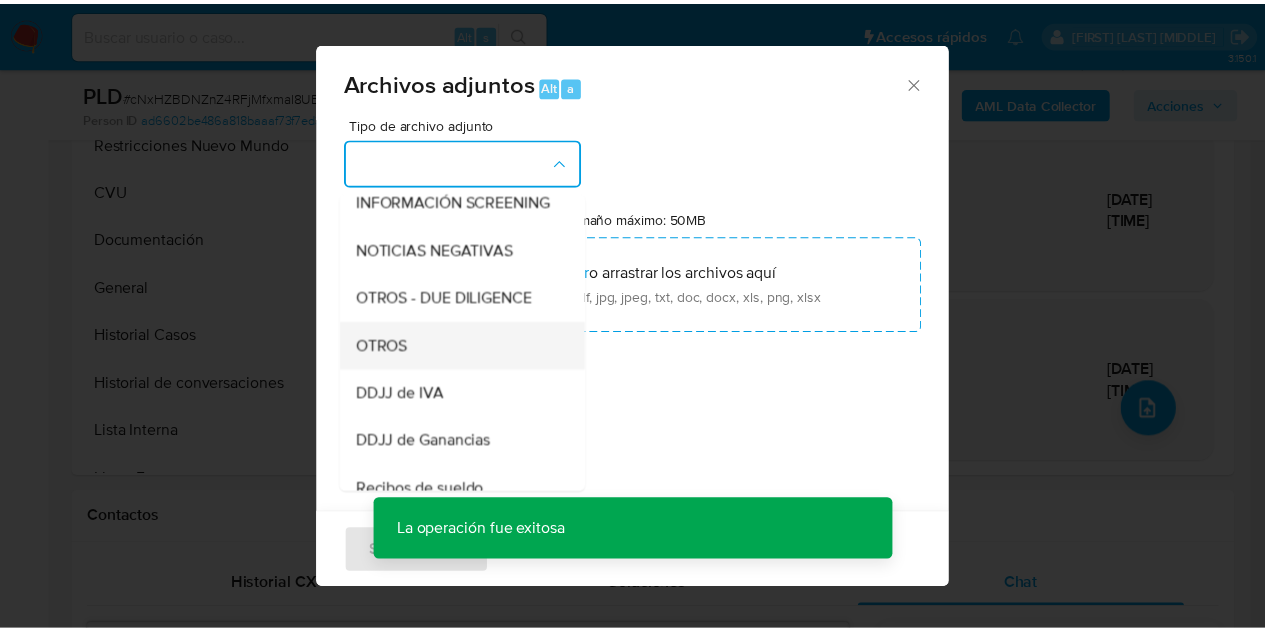 scroll, scrollTop: 308, scrollLeft: 0, axis: vertical 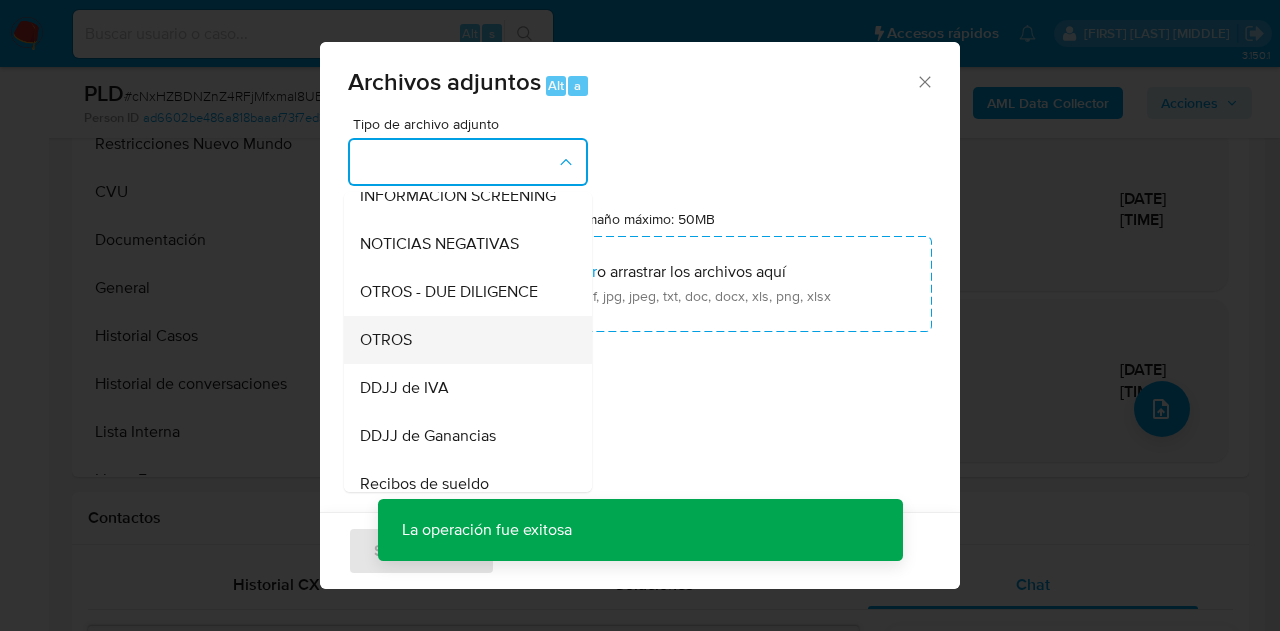 click on "OTROS" at bounding box center (462, 340) 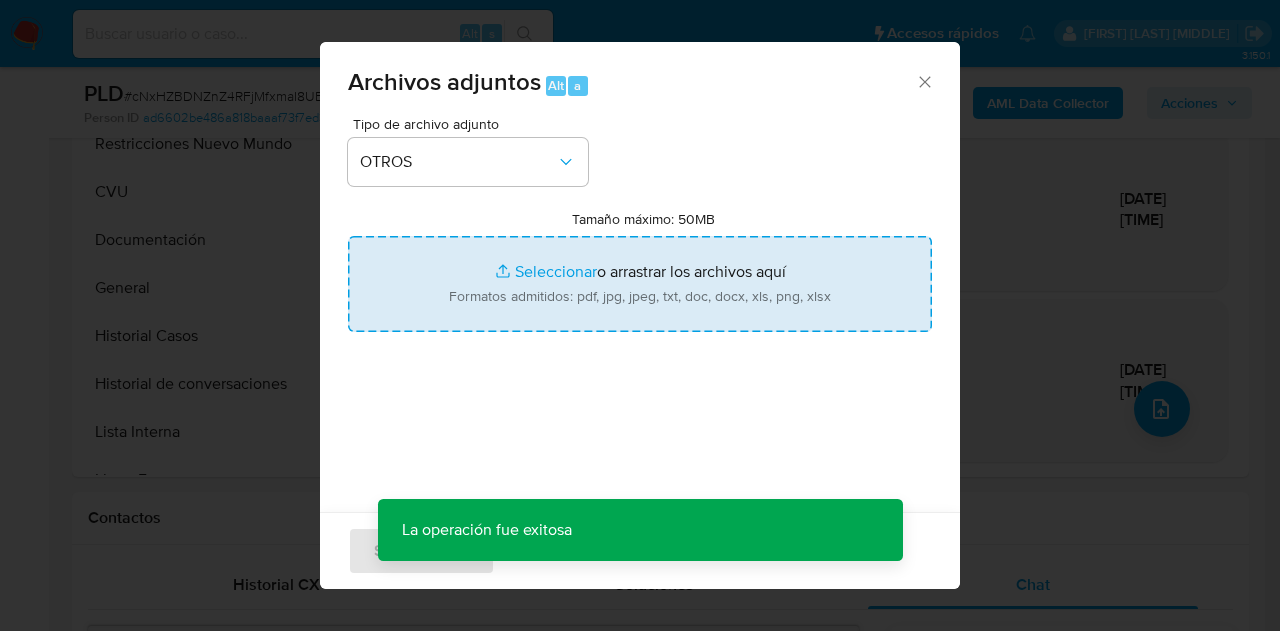 click on "Tamaño máximo: 50MB Seleccionar archivos" at bounding box center [640, 284] 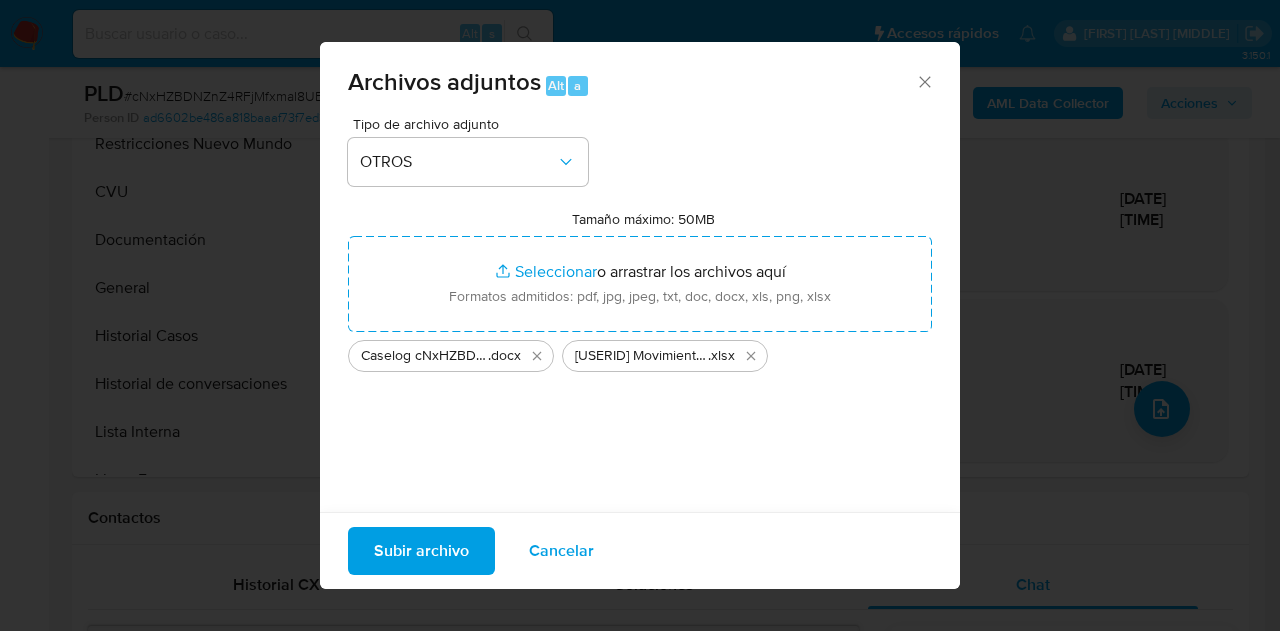 click on "Subir archivo" at bounding box center (421, 551) 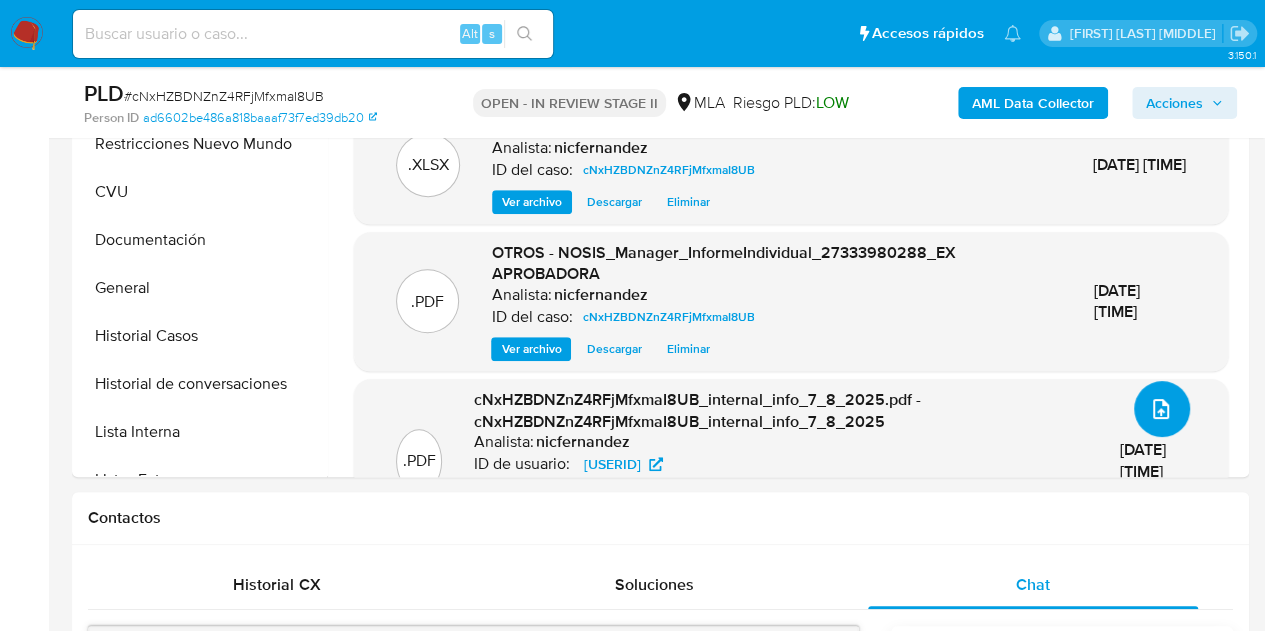 scroll, scrollTop: 360, scrollLeft: 0, axis: vertical 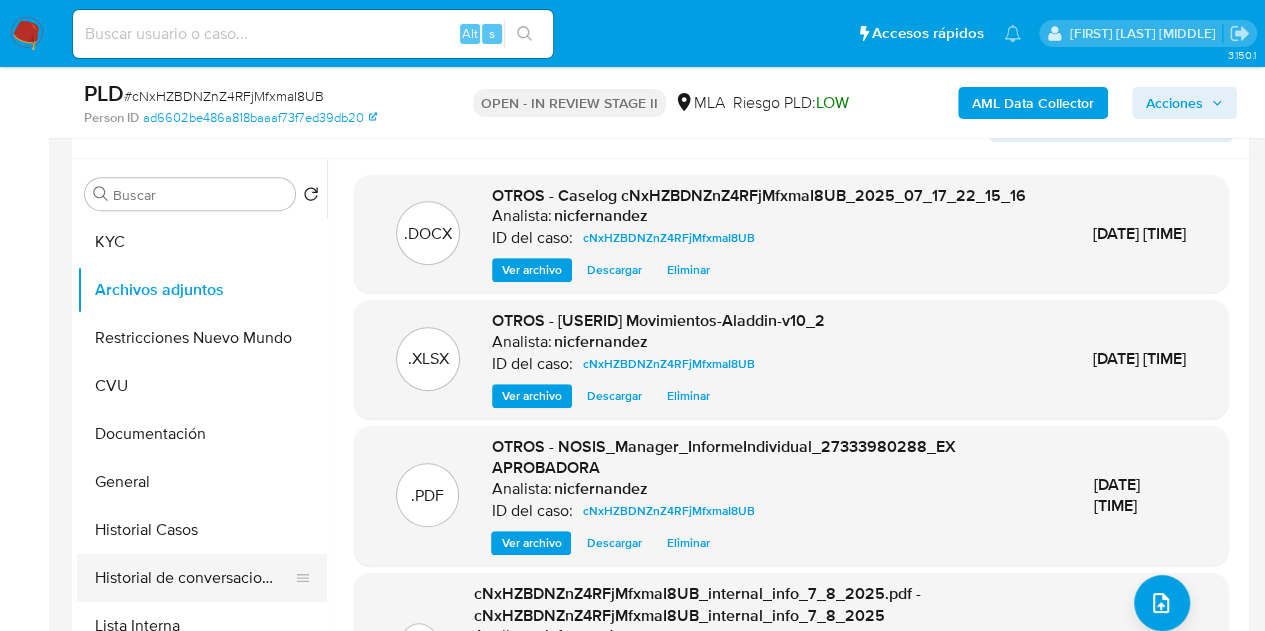 click on "Historial de conversaciones" at bounding box center (194, 578) 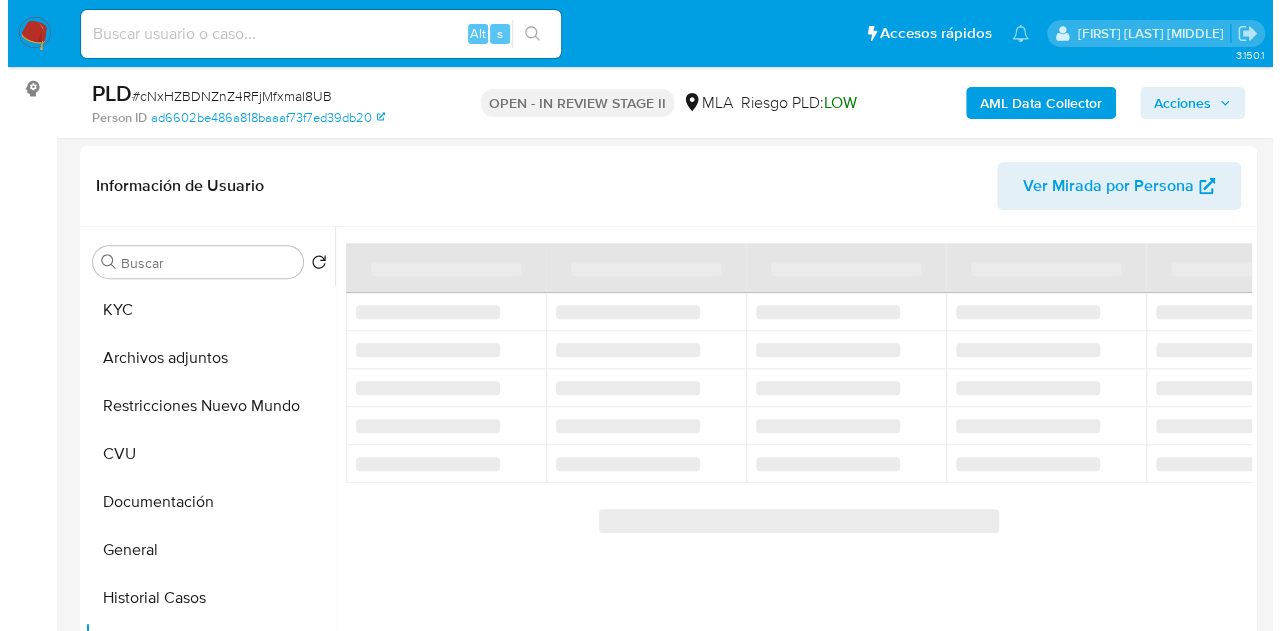 scroll, scrollTop: 311, scrollLeft: 0, axis: vertical 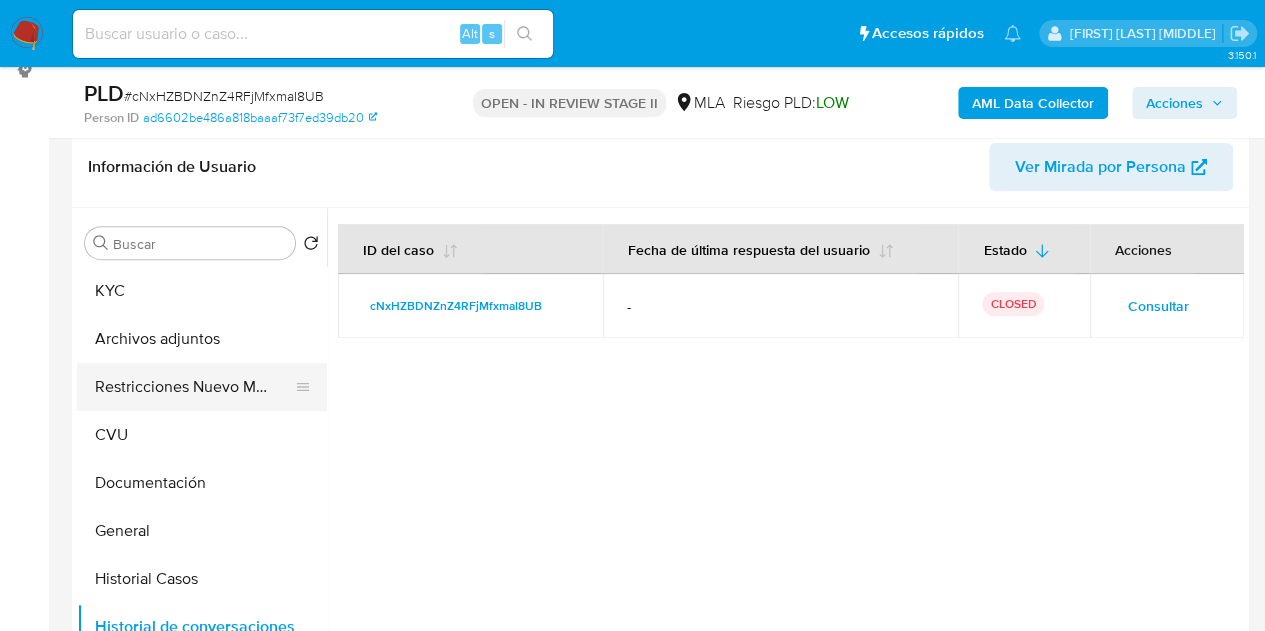 click on "Restricciones Nuevo Mundo" at bounding box center (194, 387) 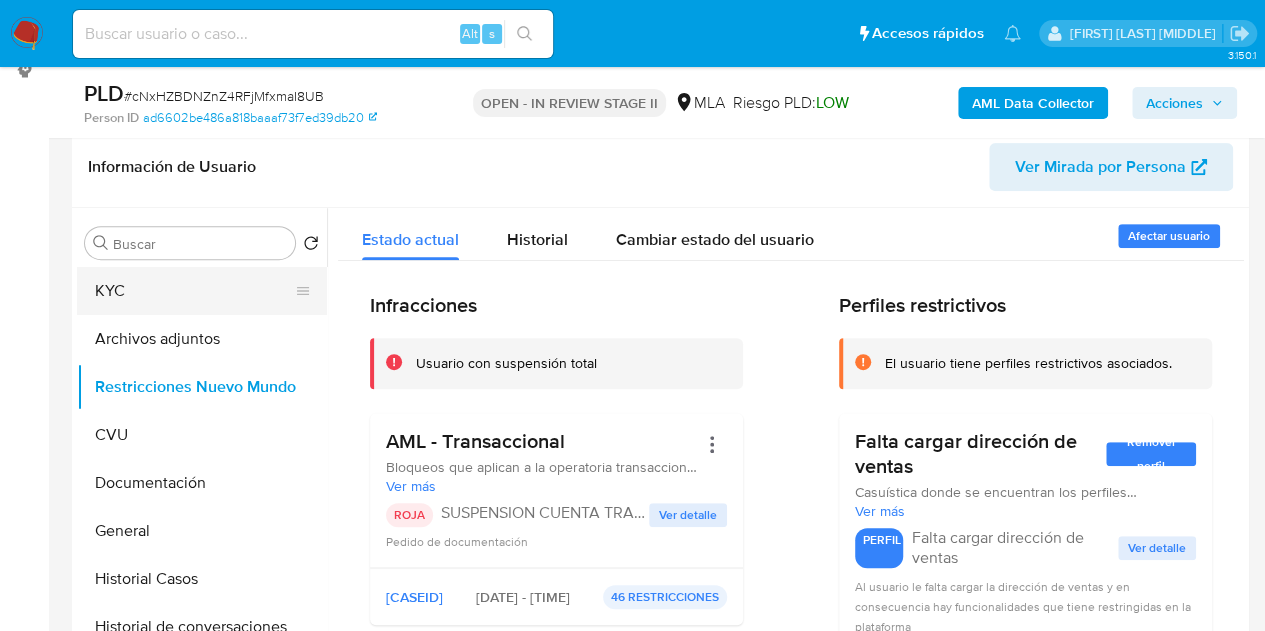 click on "KYC" at bounding box center (194, 291) 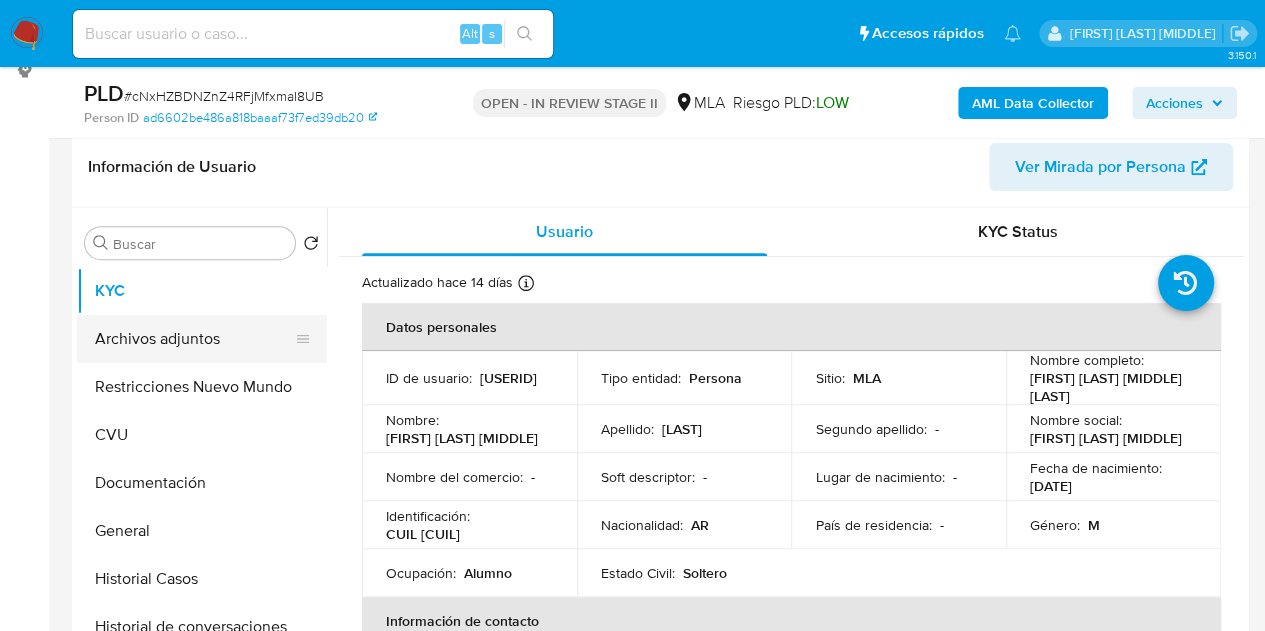 click on "Archivos adjuntos" at bounding box center [194, 339] 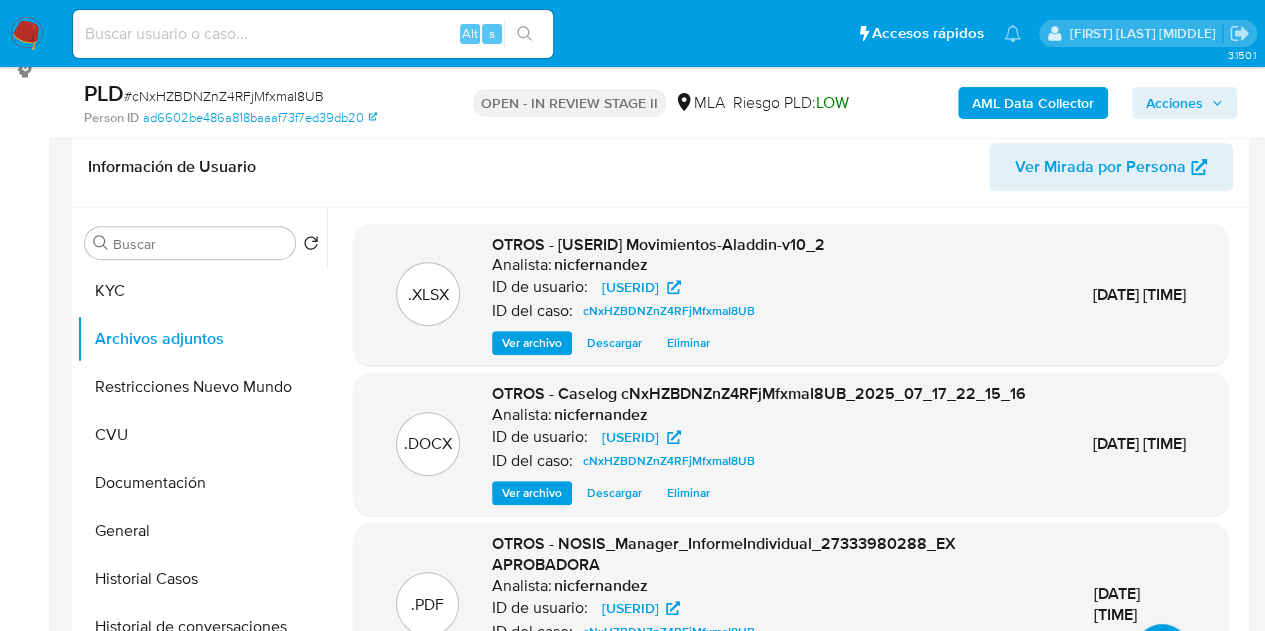 click on "OTROS - Caselog cNxHZBDNZnZ4RFjMfxmaI8UB_2025_07_17_22_15_16 Analista: nicfernandez ID de usuario: 1165218391 ID del caso: cNxHZBDNZnZ4RFjMfxmaI8UB Ver archivo Descargar Eliminar" at bounding box center (759, 444) 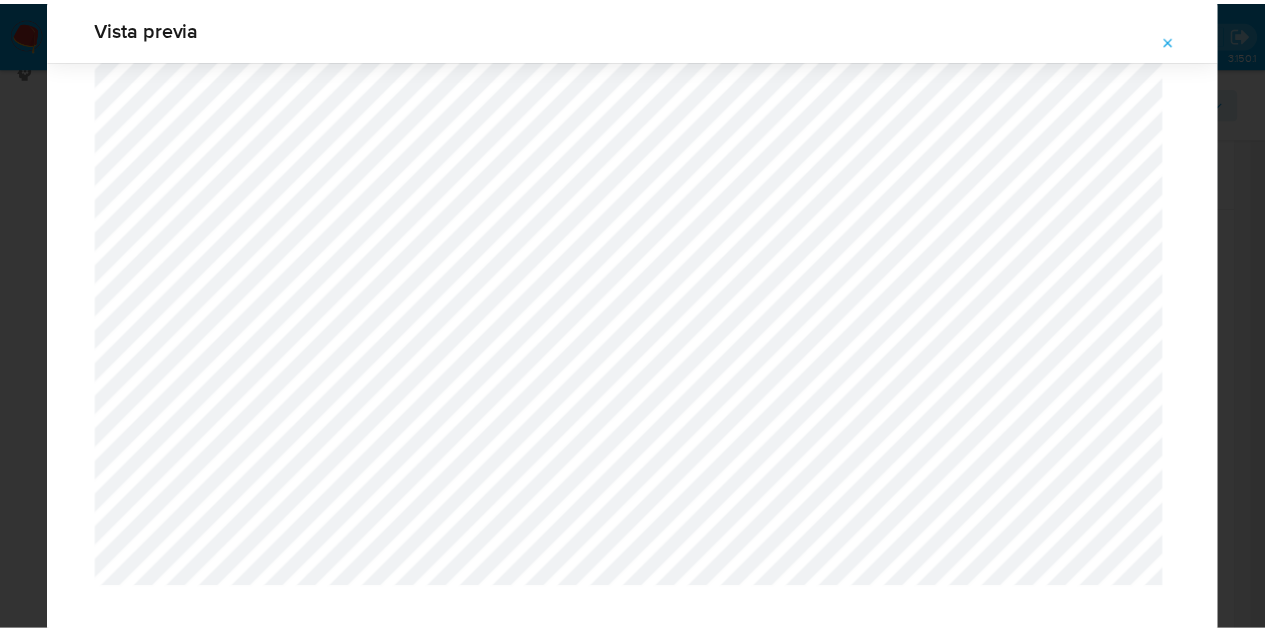 scroll, scrollTop: 0, scrollLeft: 0, axis: both 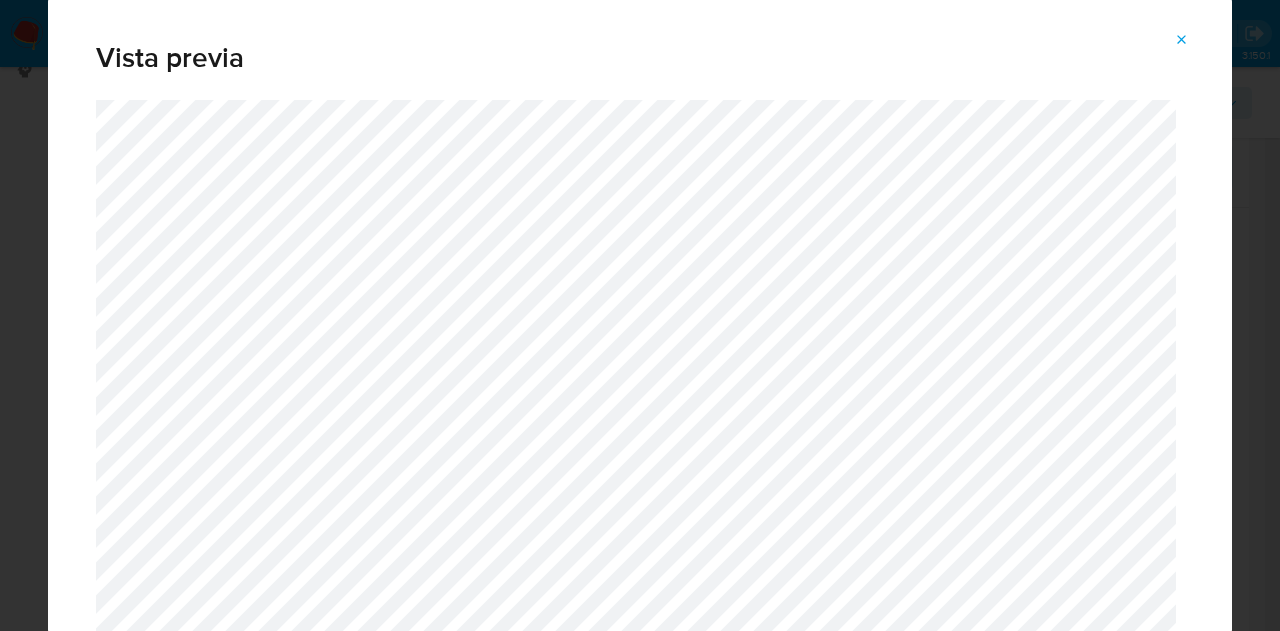 click at bounding box center (1182, 40) 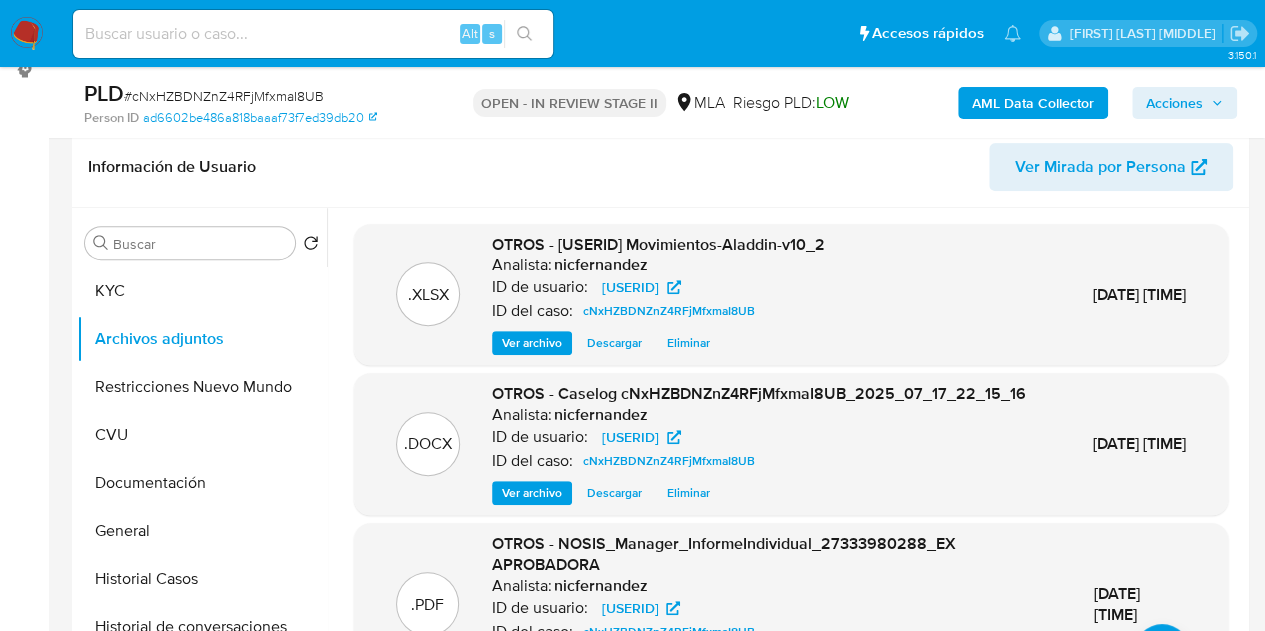 click on "Información de Usuario Ver Mirada por Persona" at bounding box center (660, 167) 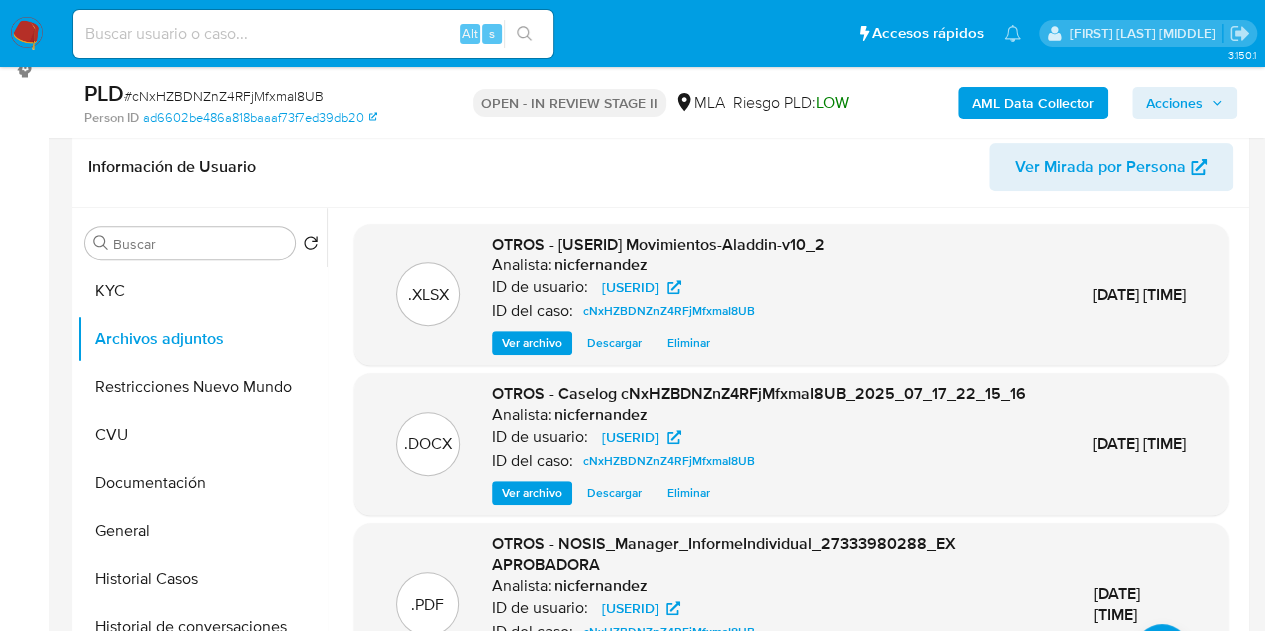 click on "Acciones" at bounding box center [1174, 103] 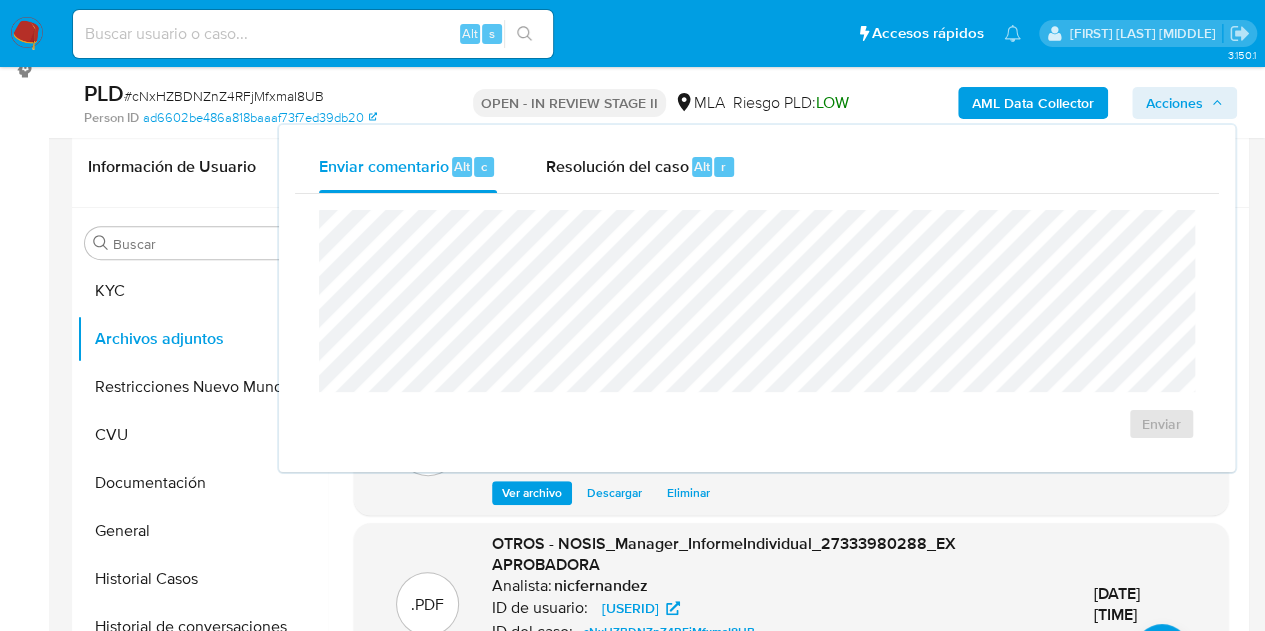 drag, startPoint x: 687, startPoint y: 171, endPoint x: 700, endPoint y: 206, distance: 37.336308 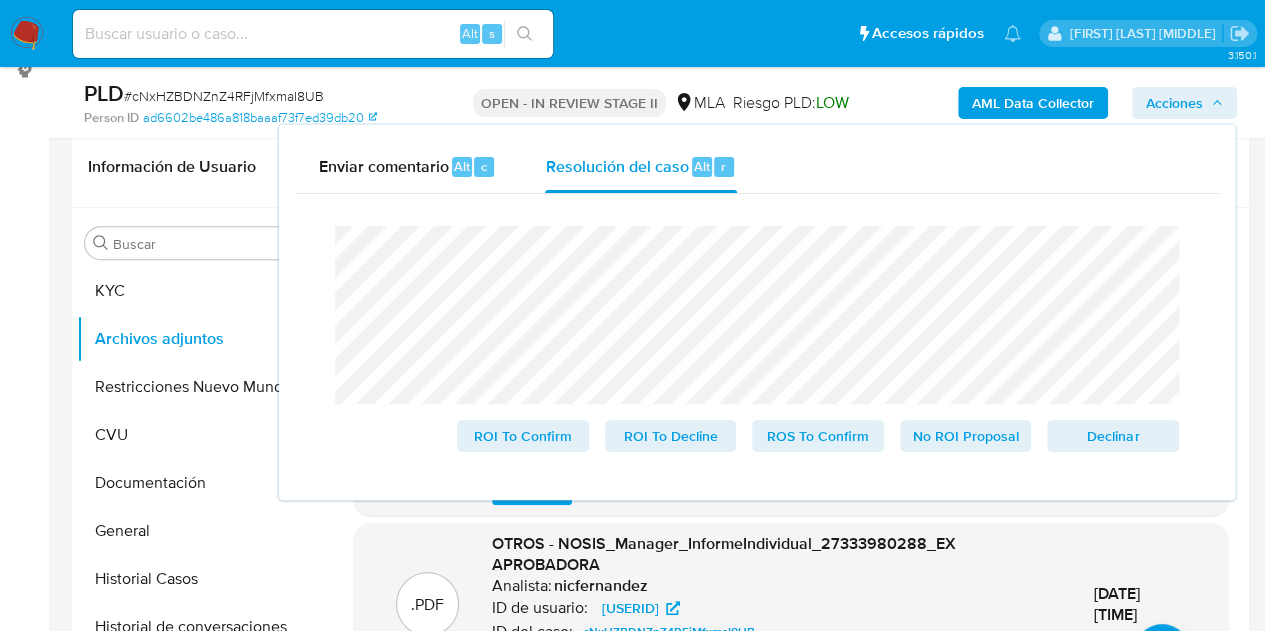drag, startPoint x: 1104, startPoint y: 436, endPoint x: 1049, endPoint y: 475, distance: 67.424034 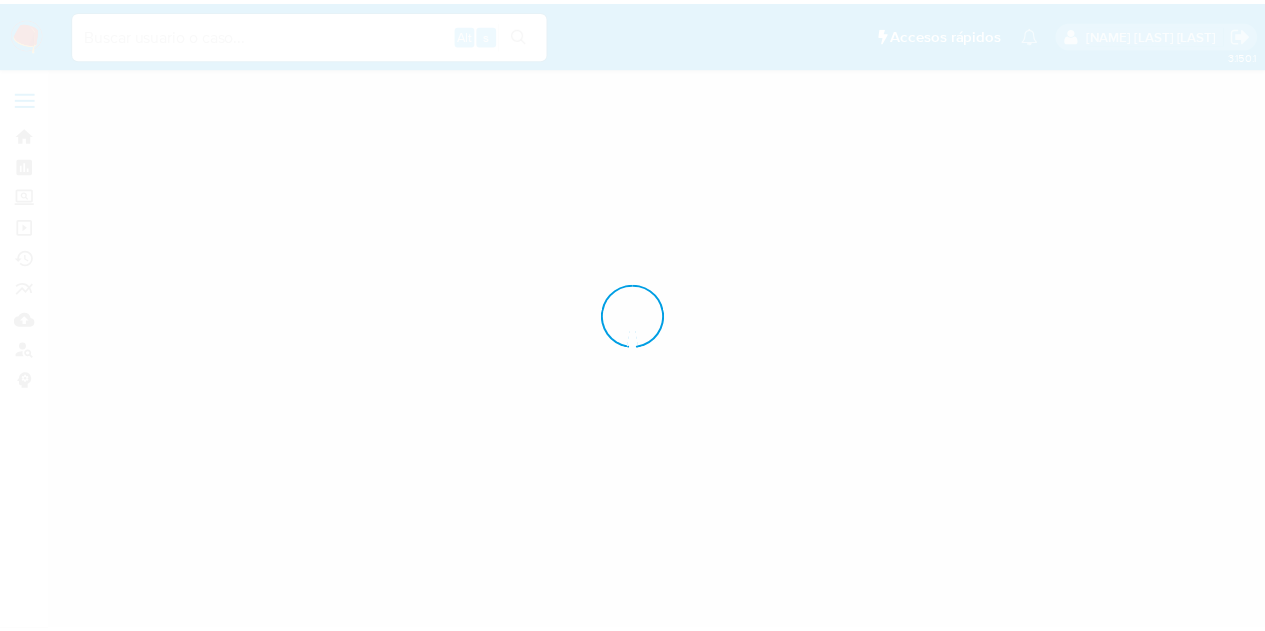 scroll, scrollTop: 0, scrollLeft: 0, axis: both 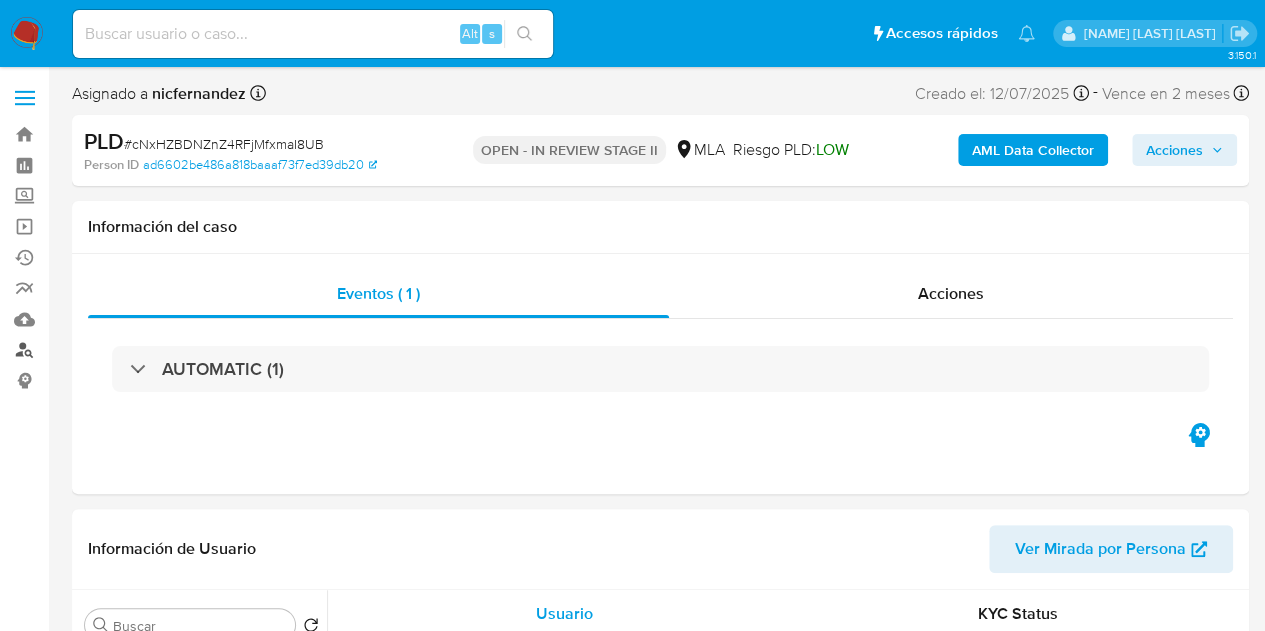 click on "Buscador de personas" at bounding box center (119, 350) 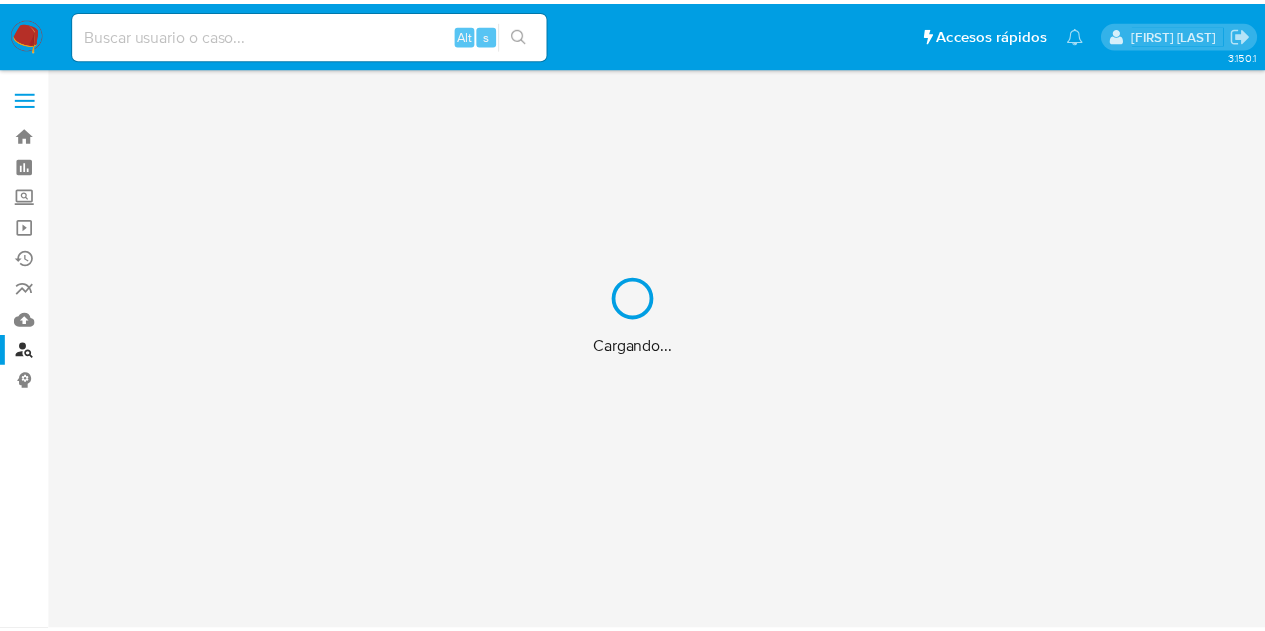 scroll, scrollTop: 0, scrollLeft: 0, axis: both 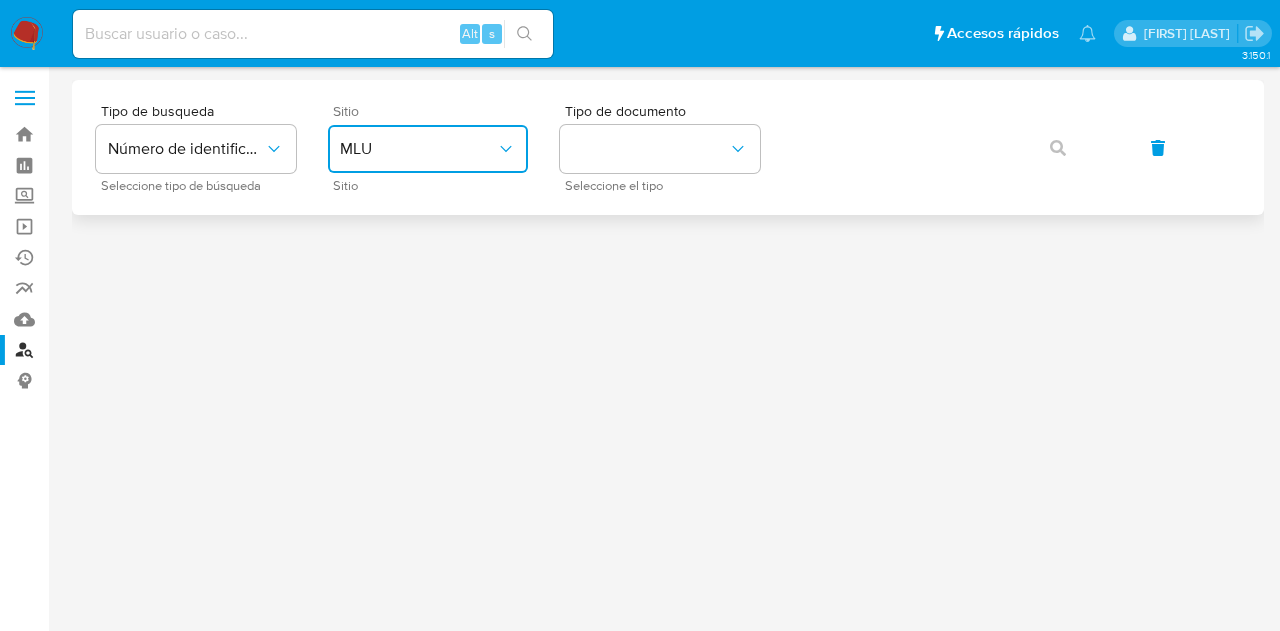 click on "MLU" at bounding box center [428, 149] 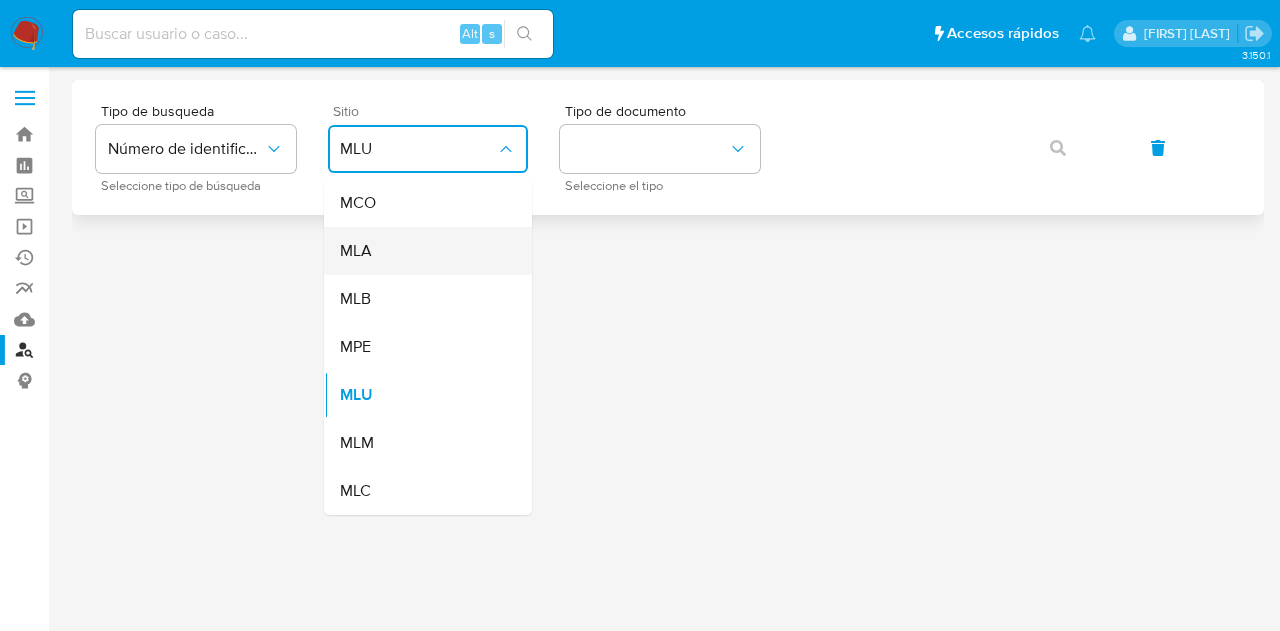 click on "MLA" at bounding box center (422, 251) 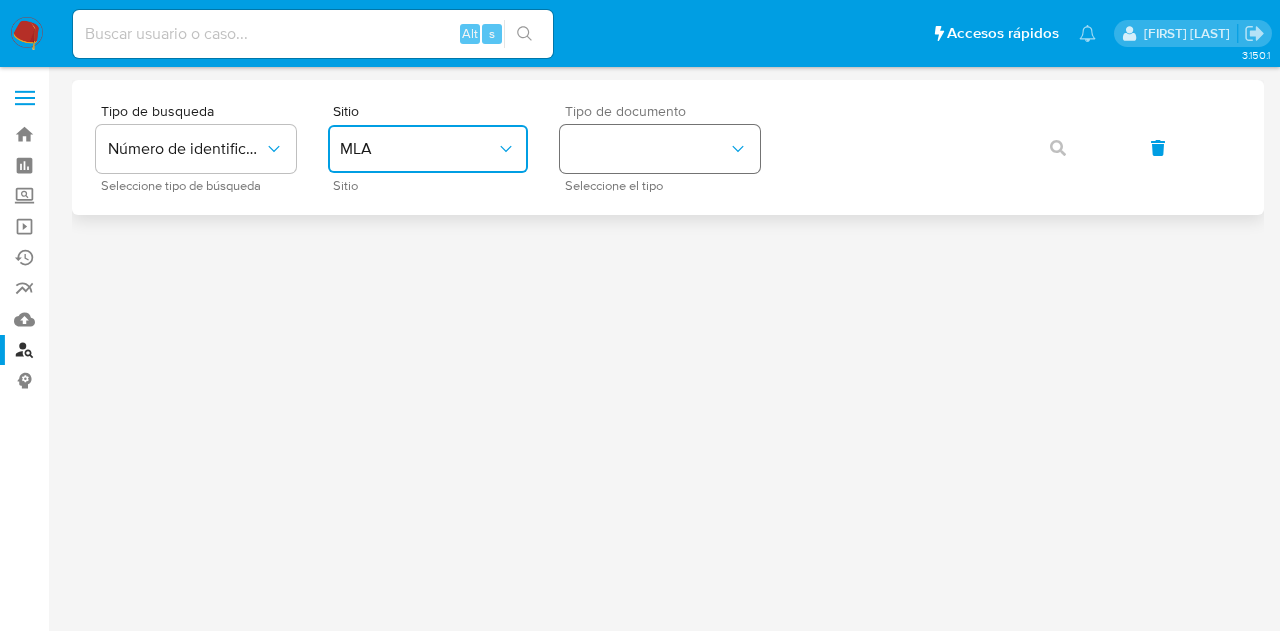 click at bounding box center (660, 149) 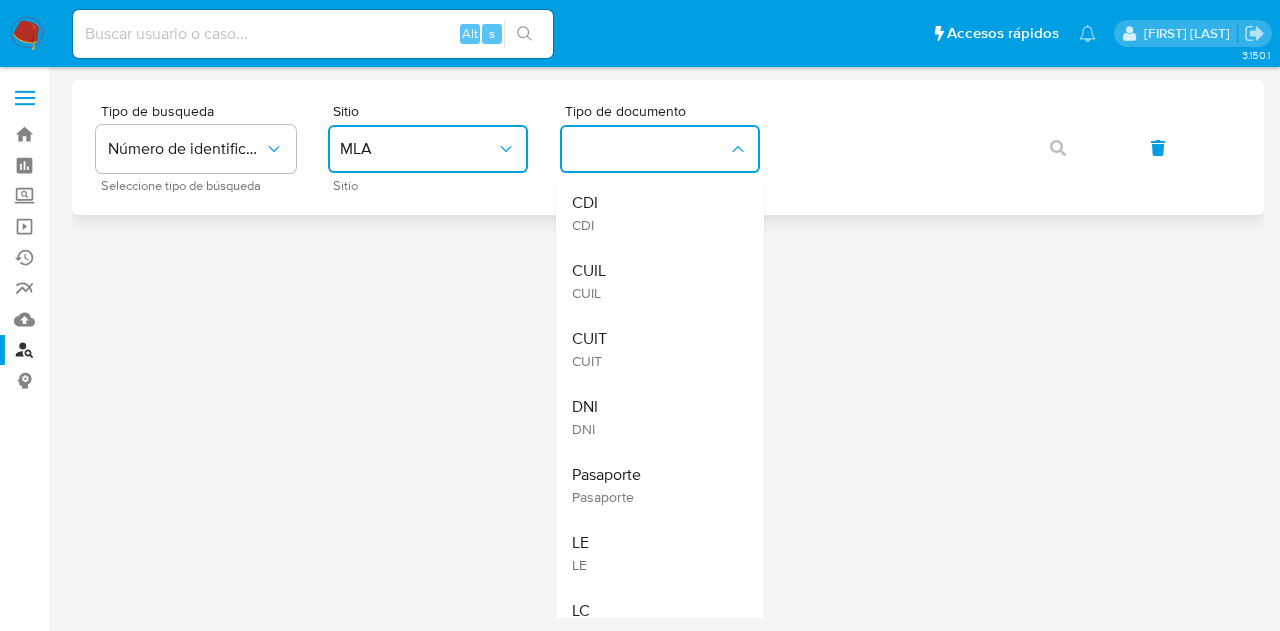 drag, startPoint x: 646, startPoint y: 275, endPoint x: 824, endPoint y: 189, distance: 197.68661 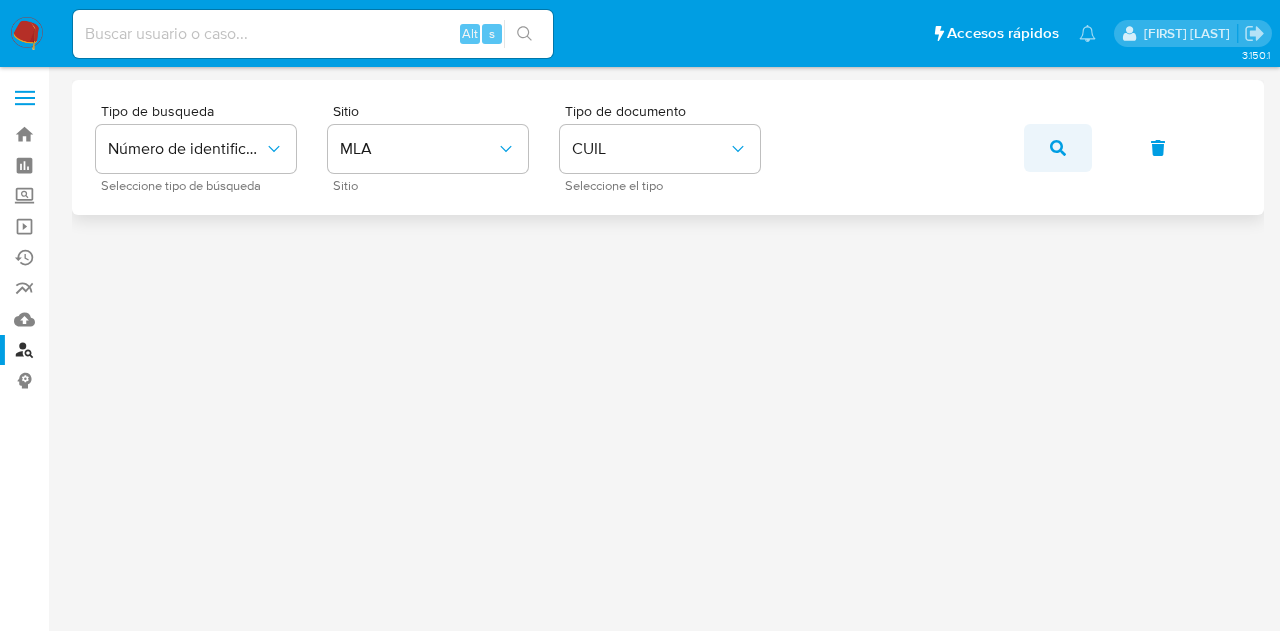click 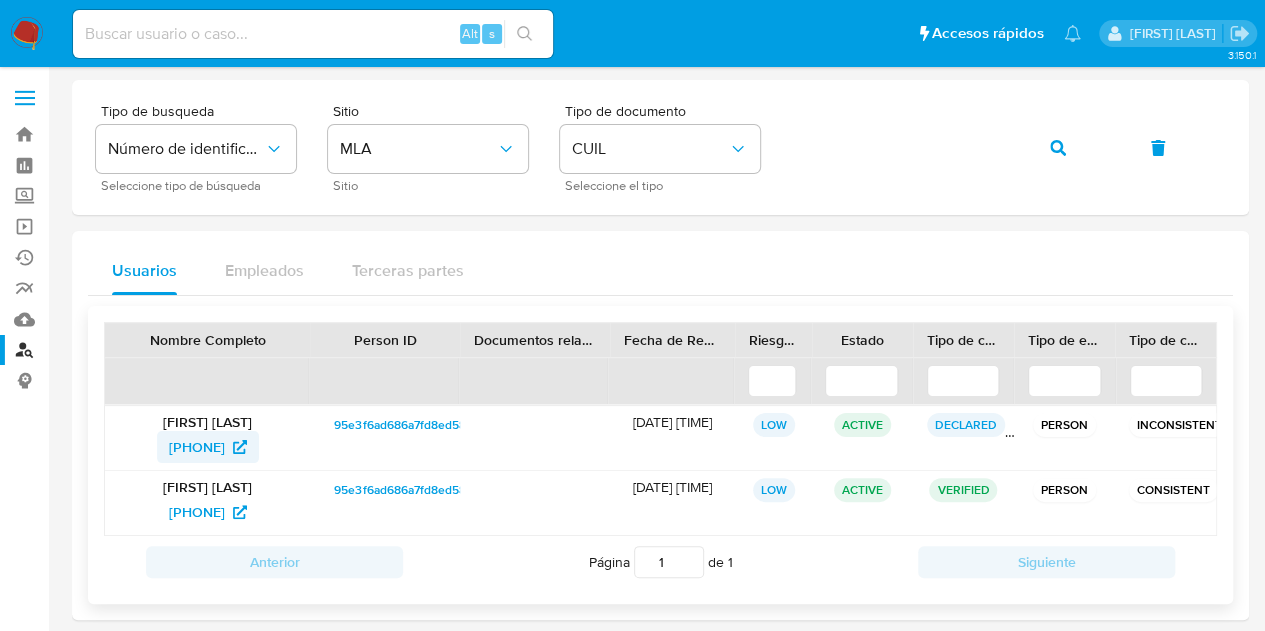 click on "[NUMBER]" at bounding box center (197, 447) 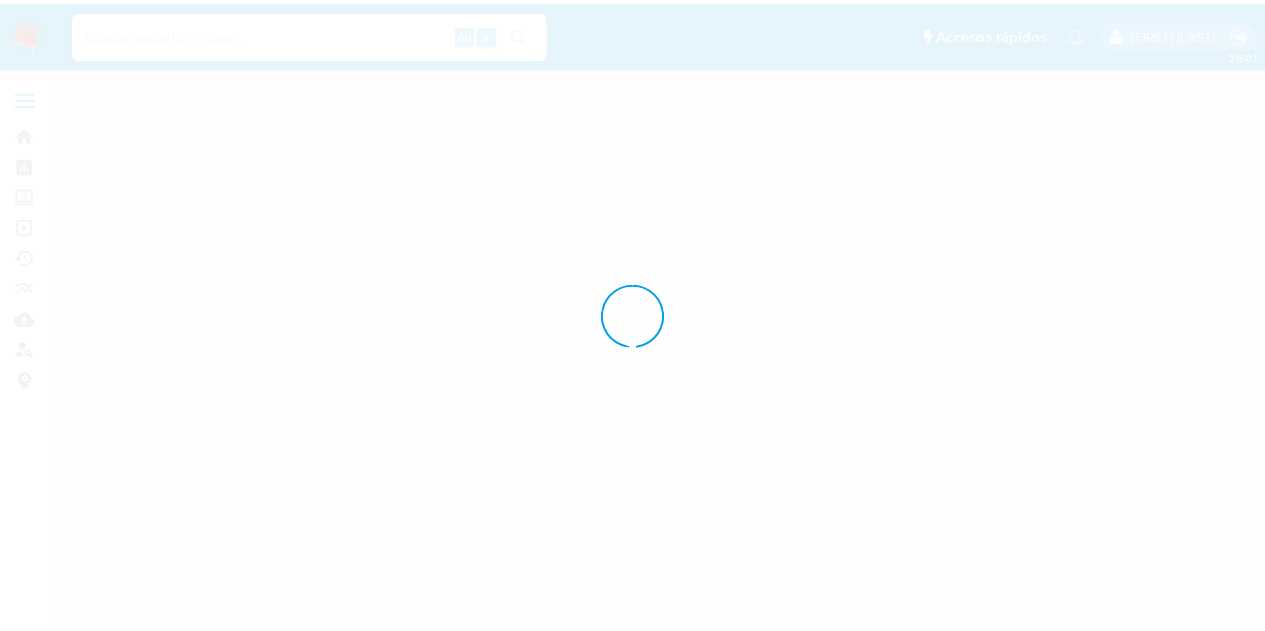 scroll, scrollTop: 0, scrollLeft: 0, axis: both 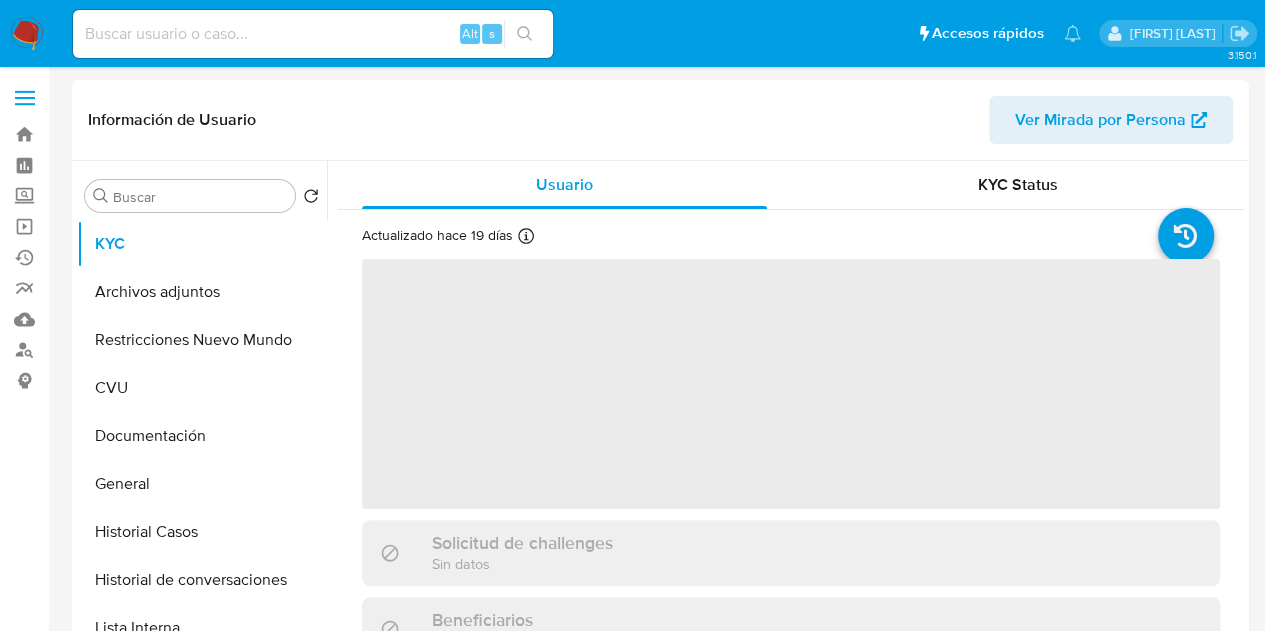 select on "10" 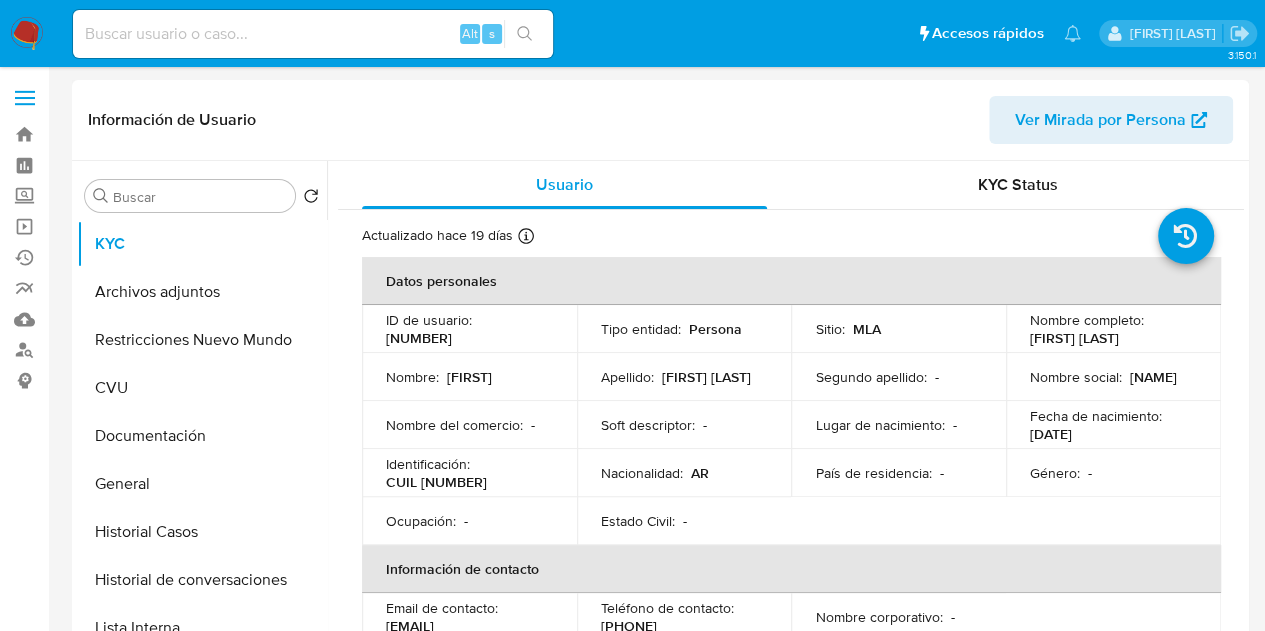 click on "Apellido :    Alejandra Romero" at bounding box center (684, 377) 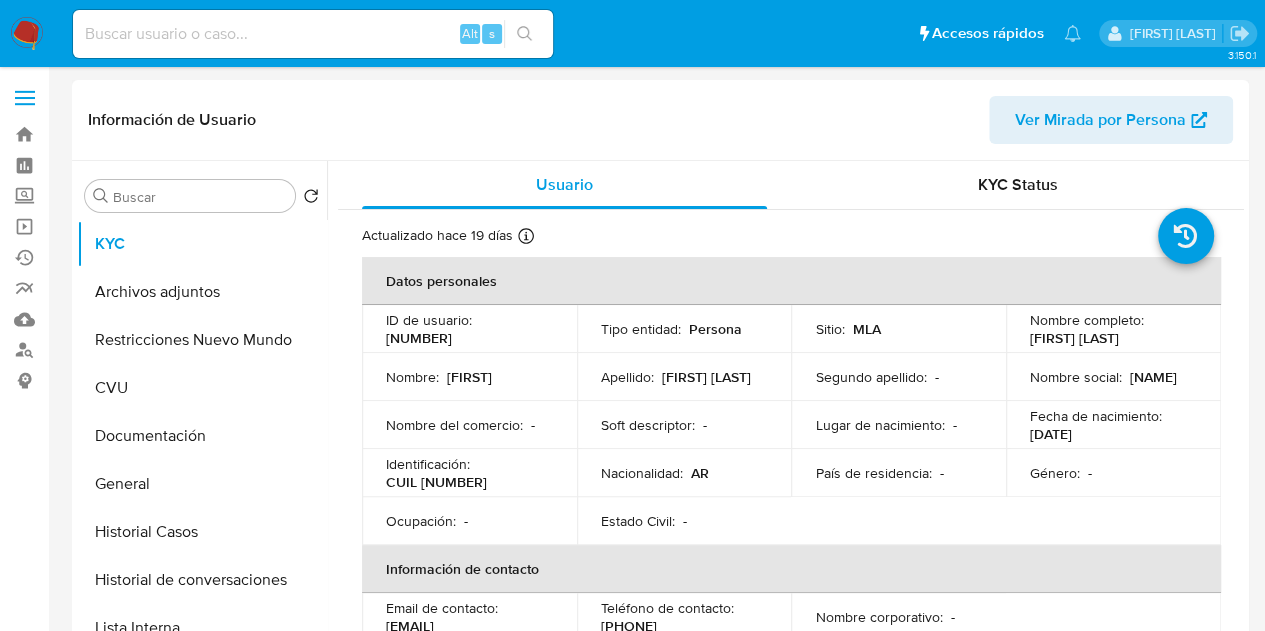 click on "Apellido :" at bounding box center [627, 377] 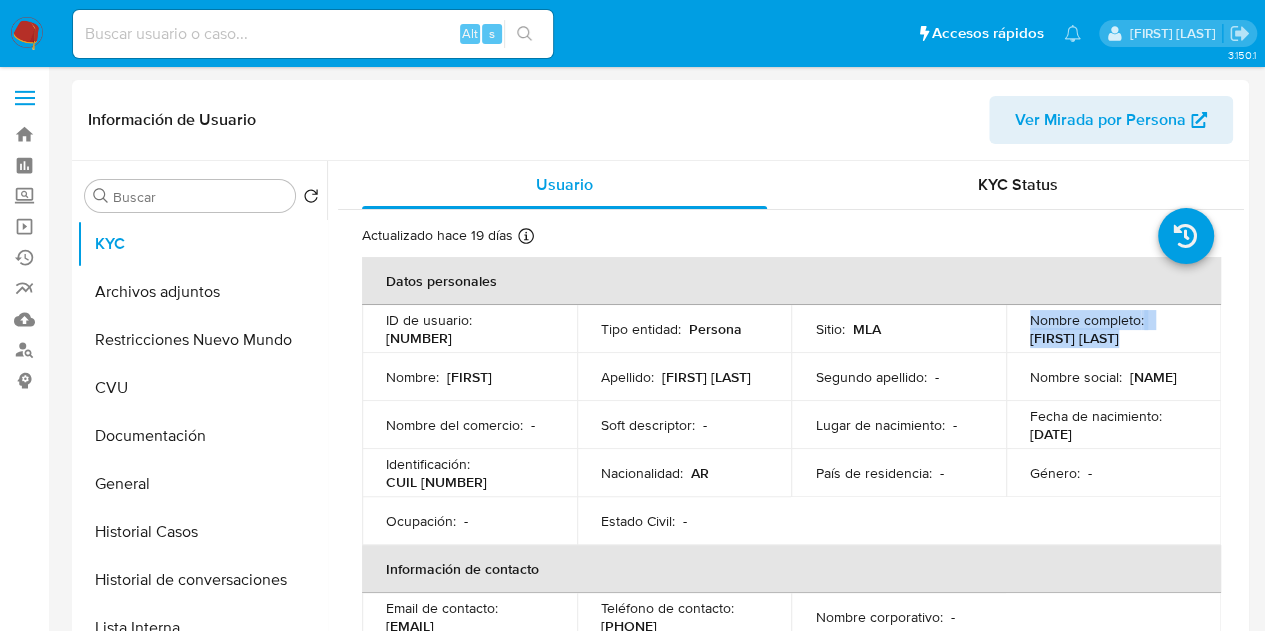 click on "Yamila Alejandra Romero" at bounding box center (1074, 338) 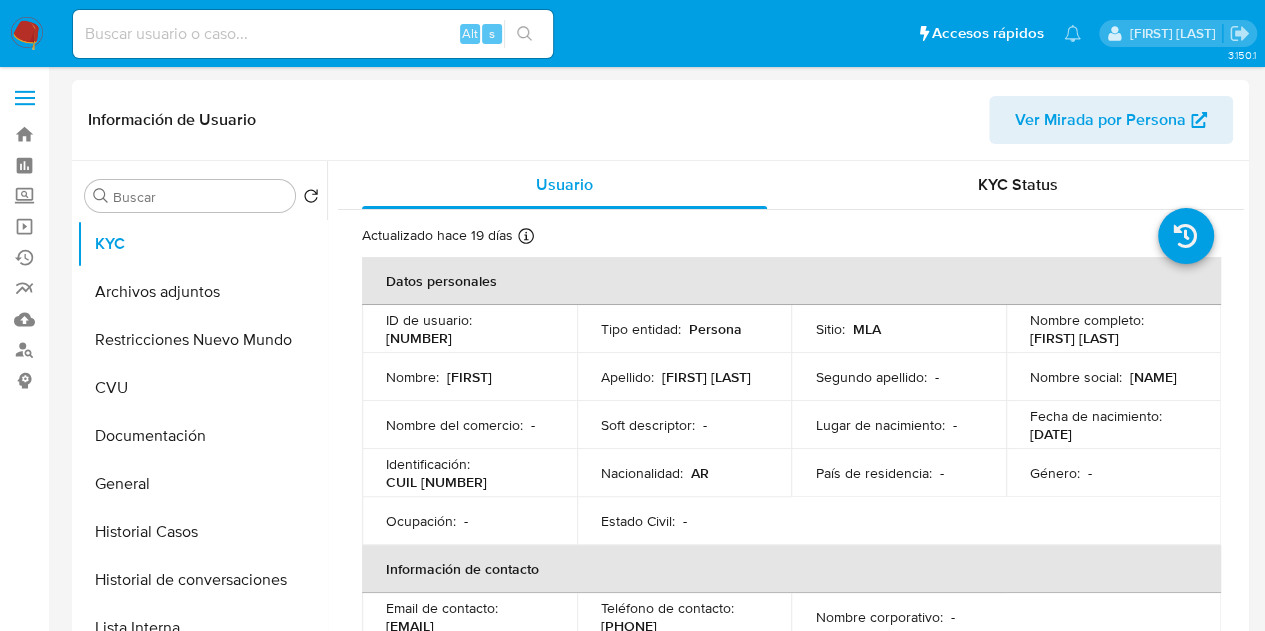 drag, startPoint x: 1022, startPoint y: 339, endPoint x: 1180, endPoint y: 339, distance: 158 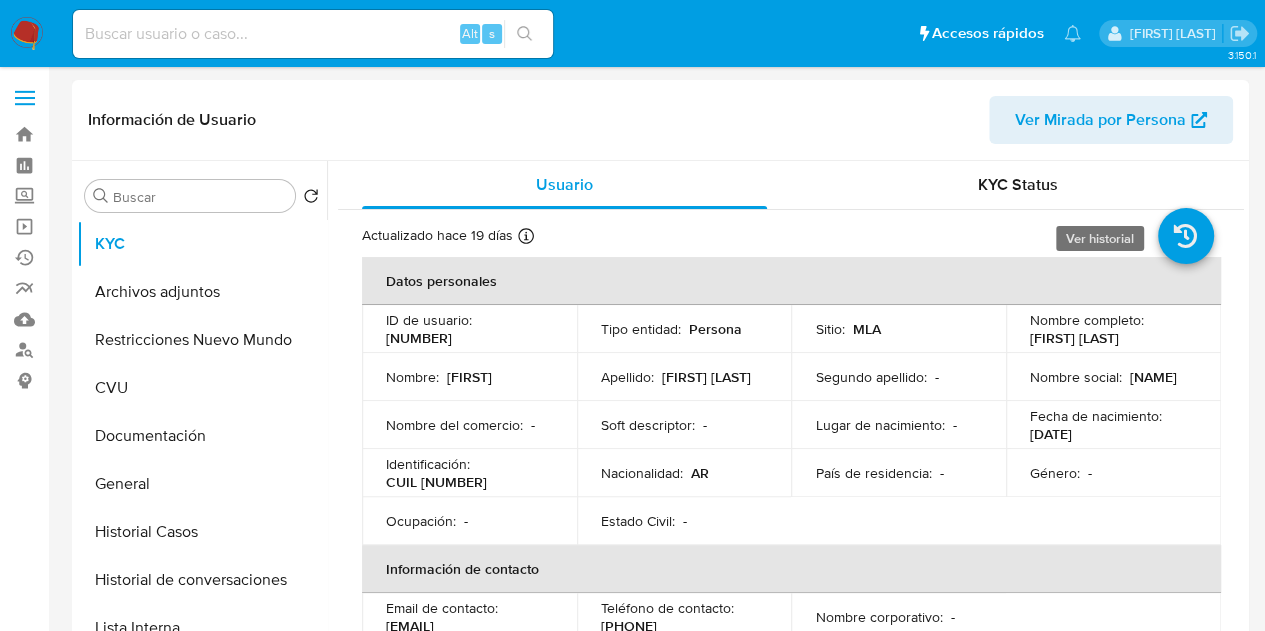 drag, startPoint x: 891, startPoint y: 535, endPoint x: 1195, endPoint y: 217, distance: 439.93182 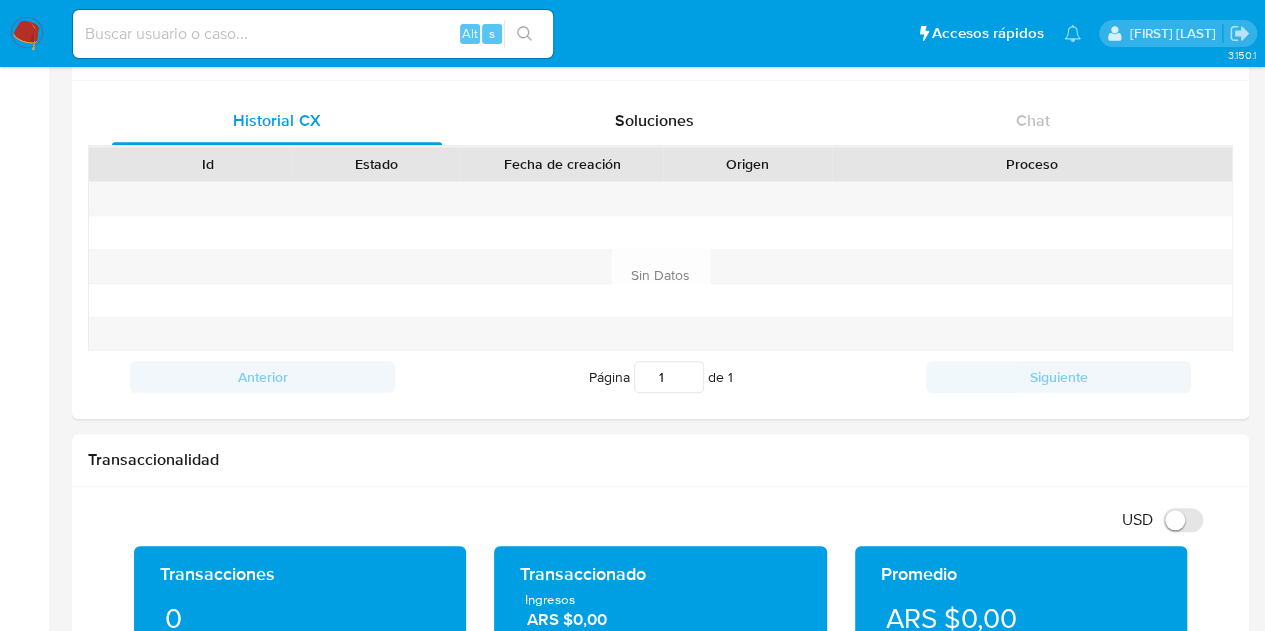 scroll, scrollTop: 576, scrollLeft: 0, axis: vertical 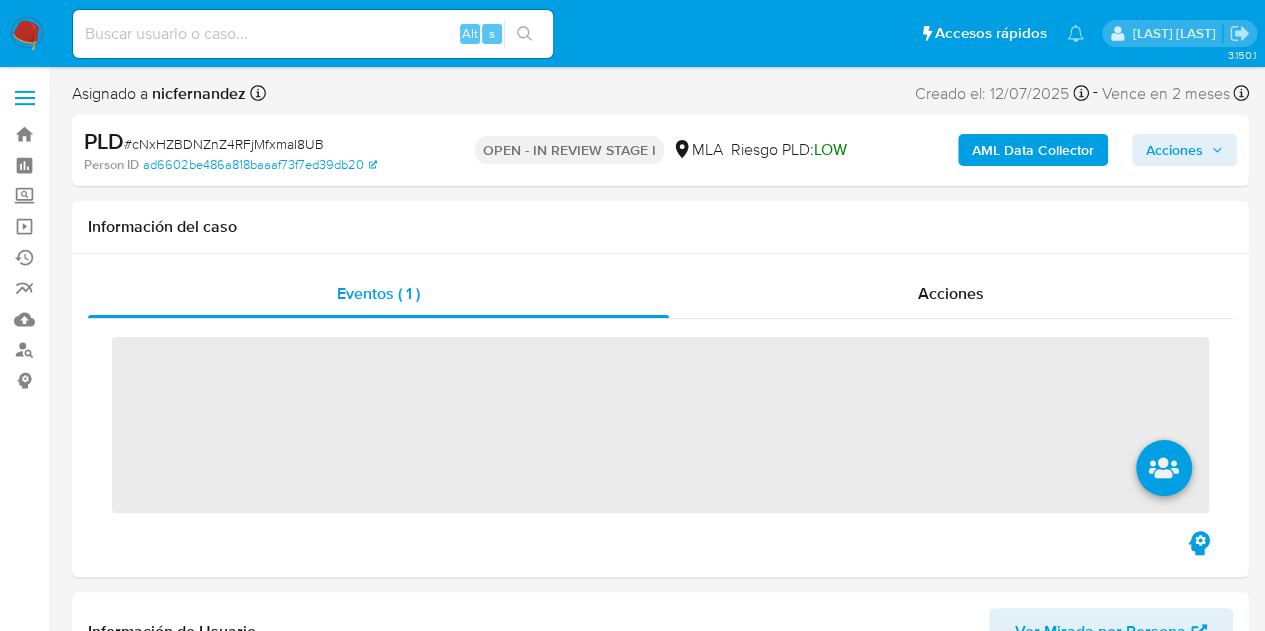 click on "Acciones" at bounding box center [1174, 150] 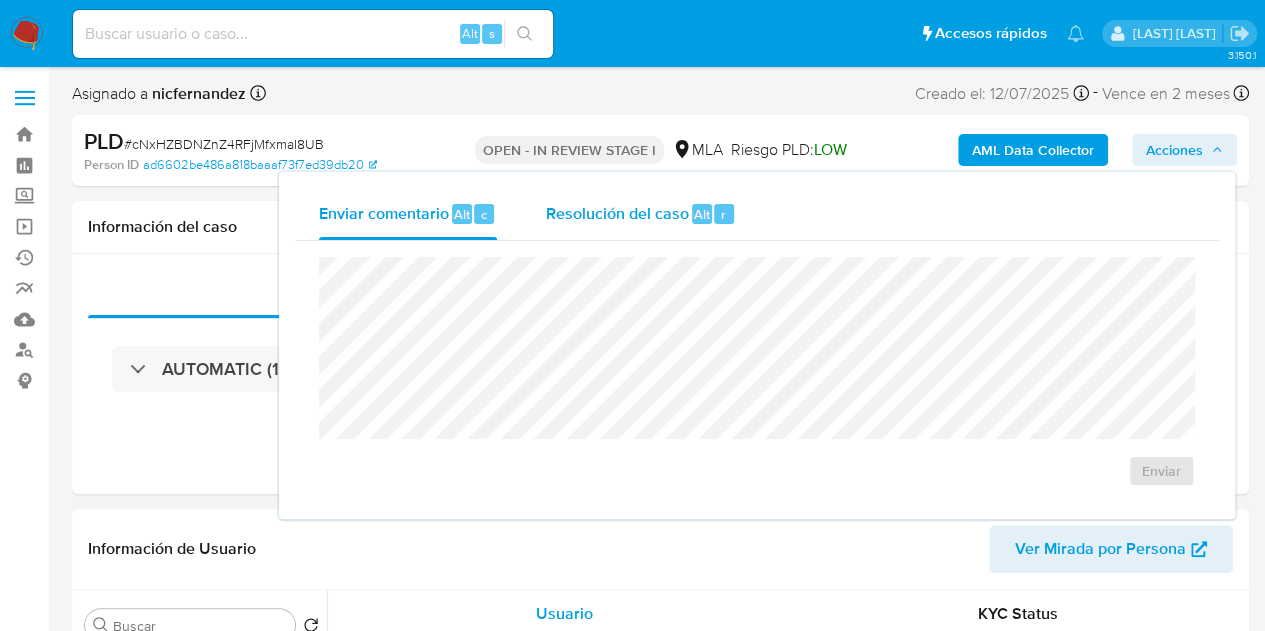 click on "Resolución del caso Alt r" at bounding box center (640, 214) 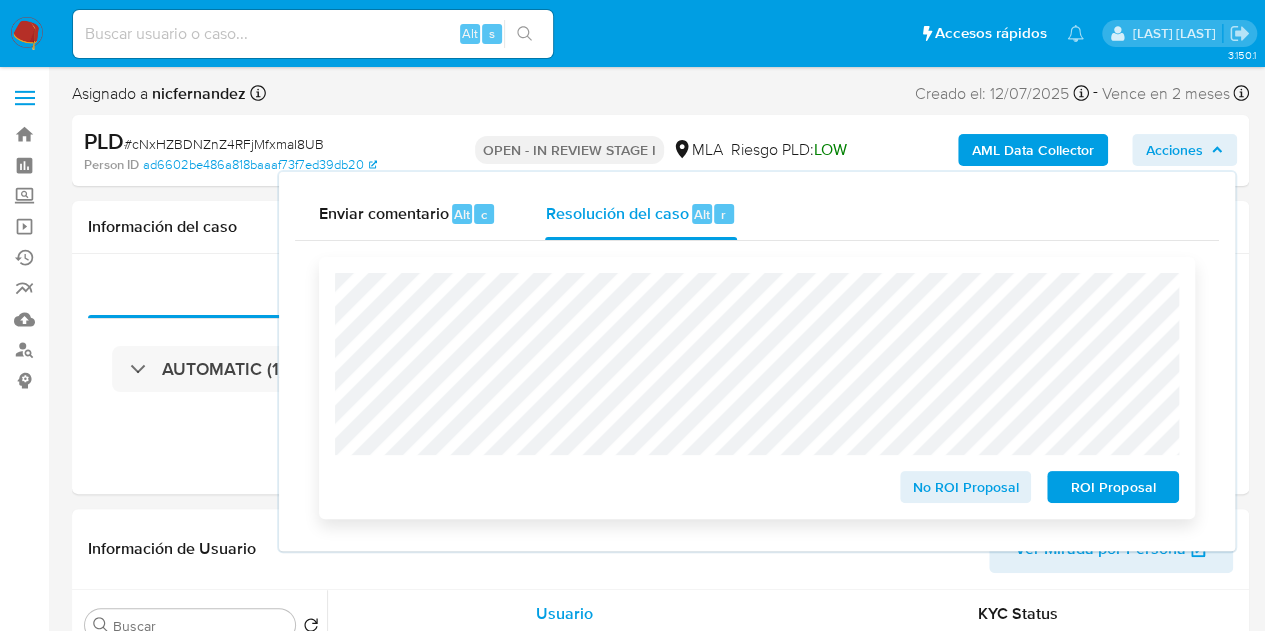 select on "10" 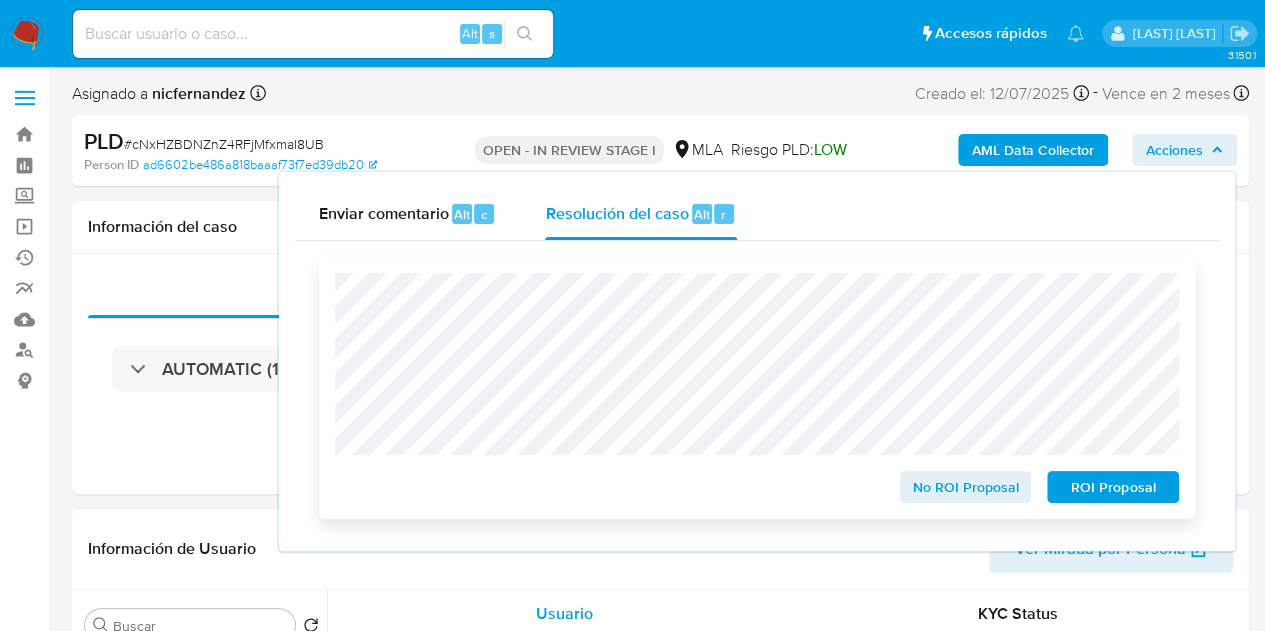 click on "ROI Proposal" at bounding box center [1113, 487] 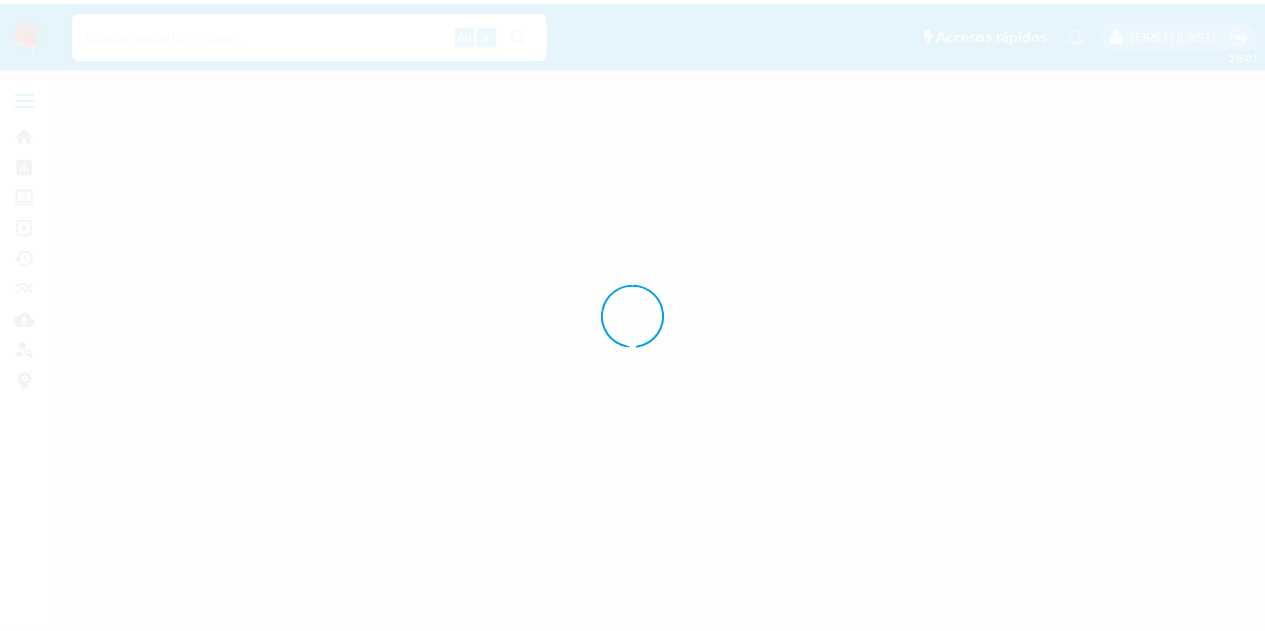scroll, scrollTop: 0, scrollLeft: 0, axis: both 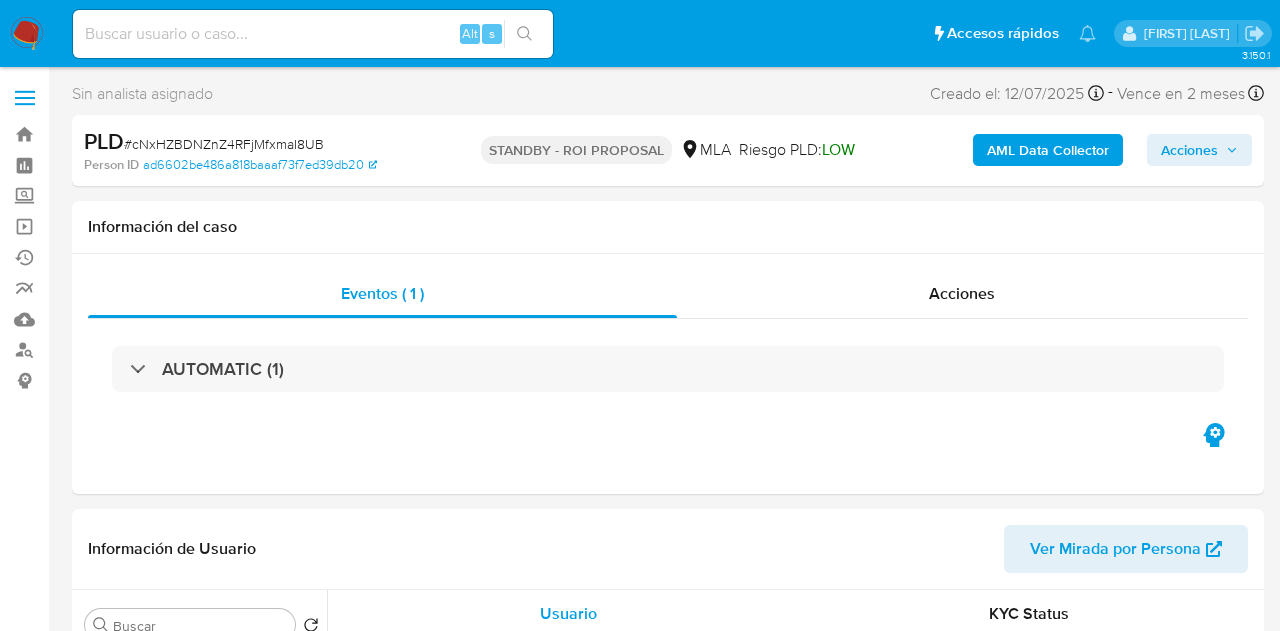 select on "10" 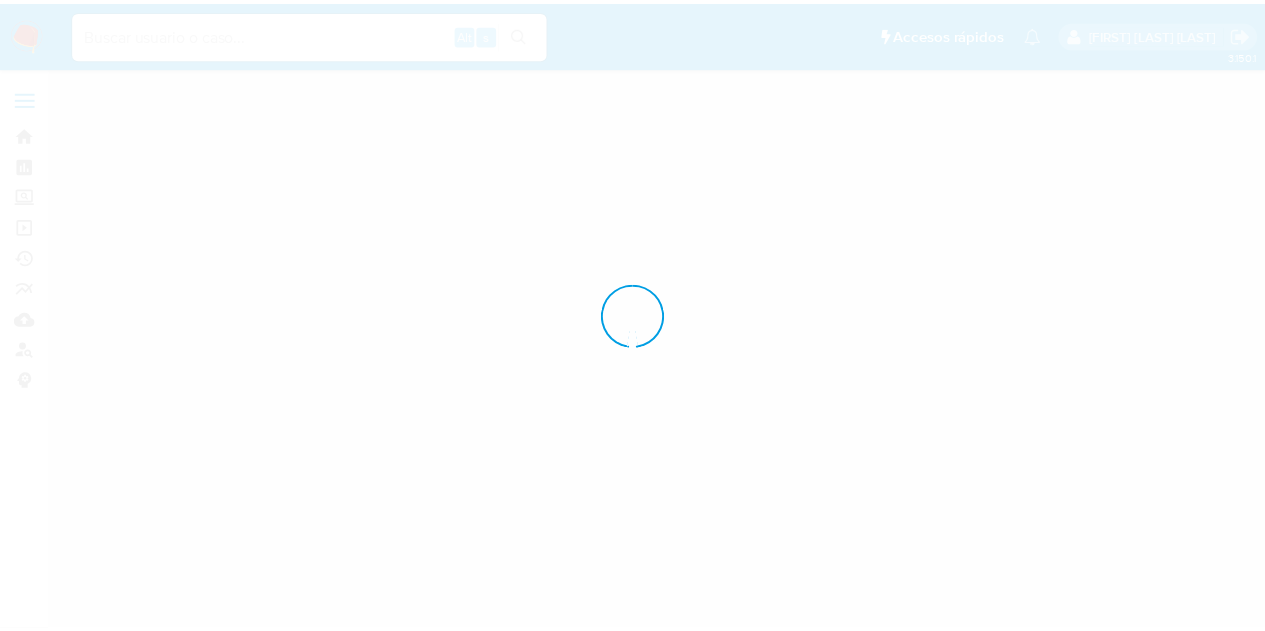 scroll, scrollTop: 0, scrollLeft: 0, axis: both 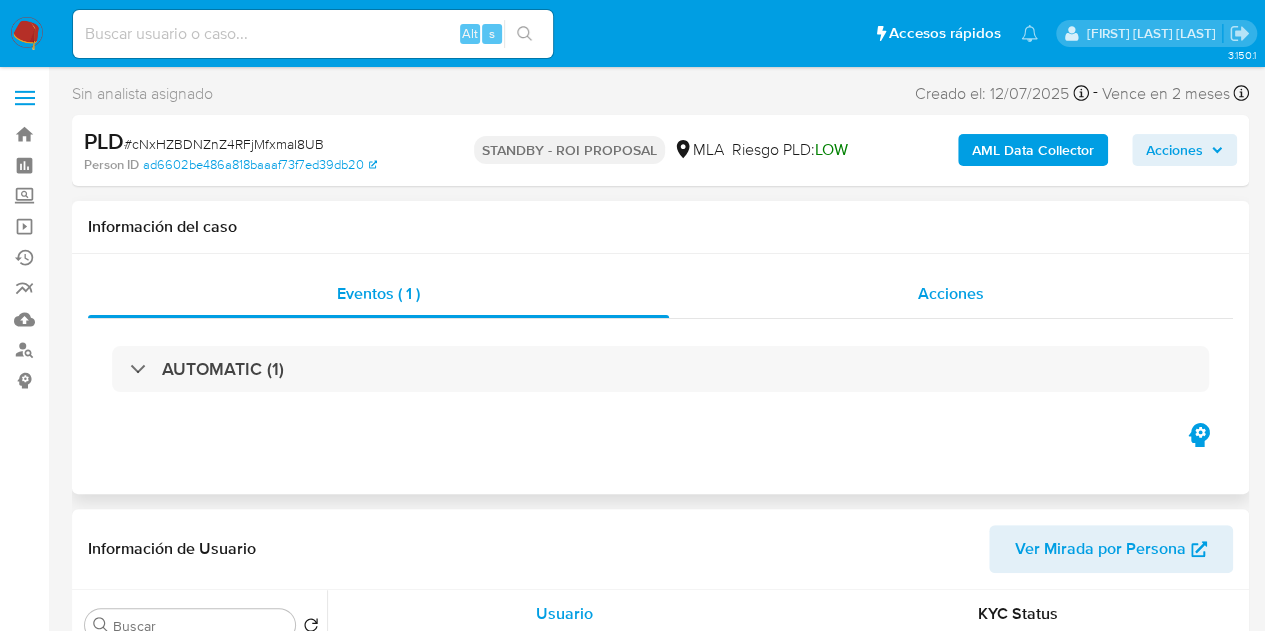 select on "10" 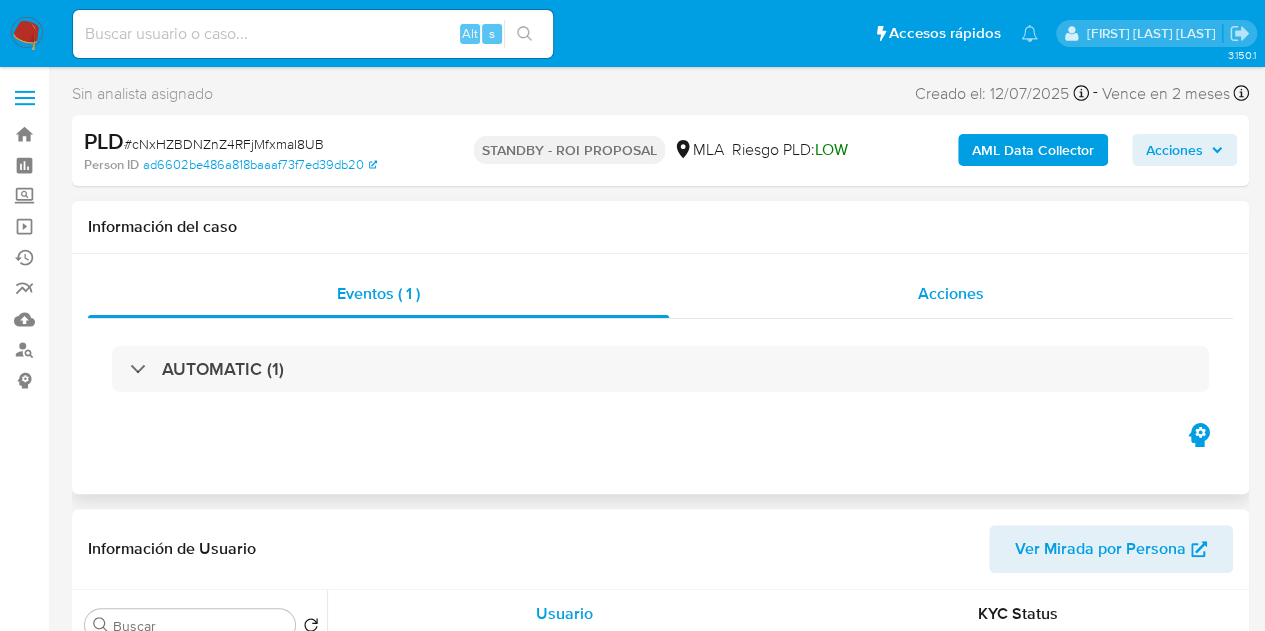 click on "Acciones" at bounding box center (951, 293) 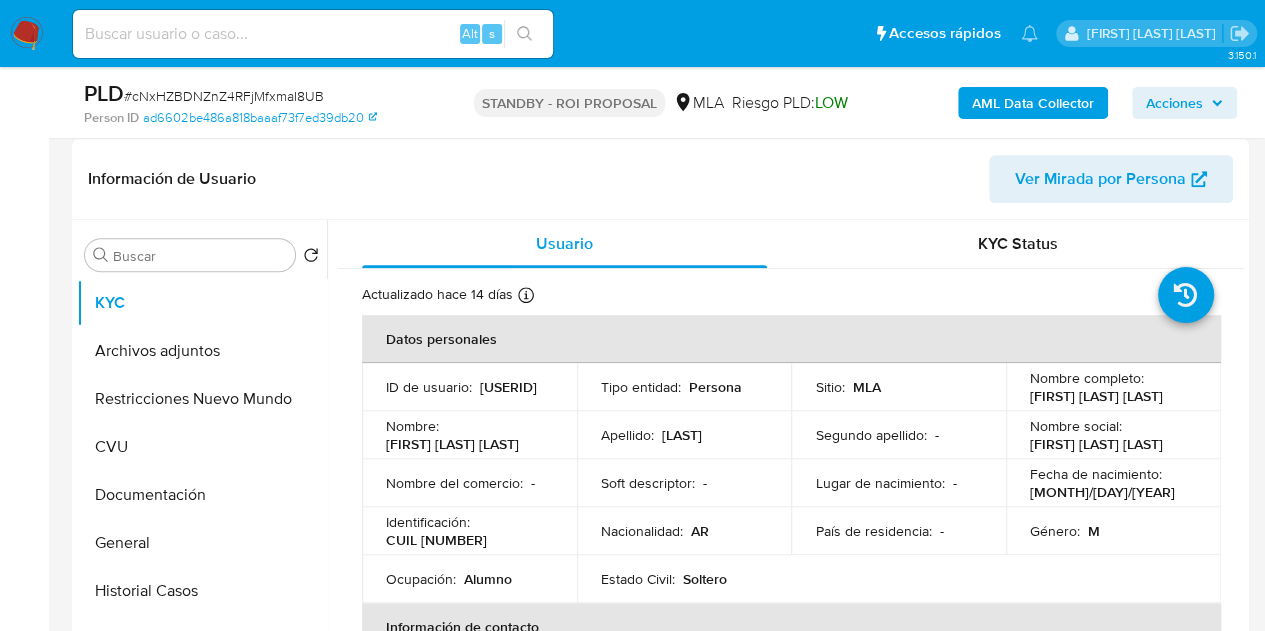 scroll, scrollTop: 485, scrollLeft: 0, axis: vertical 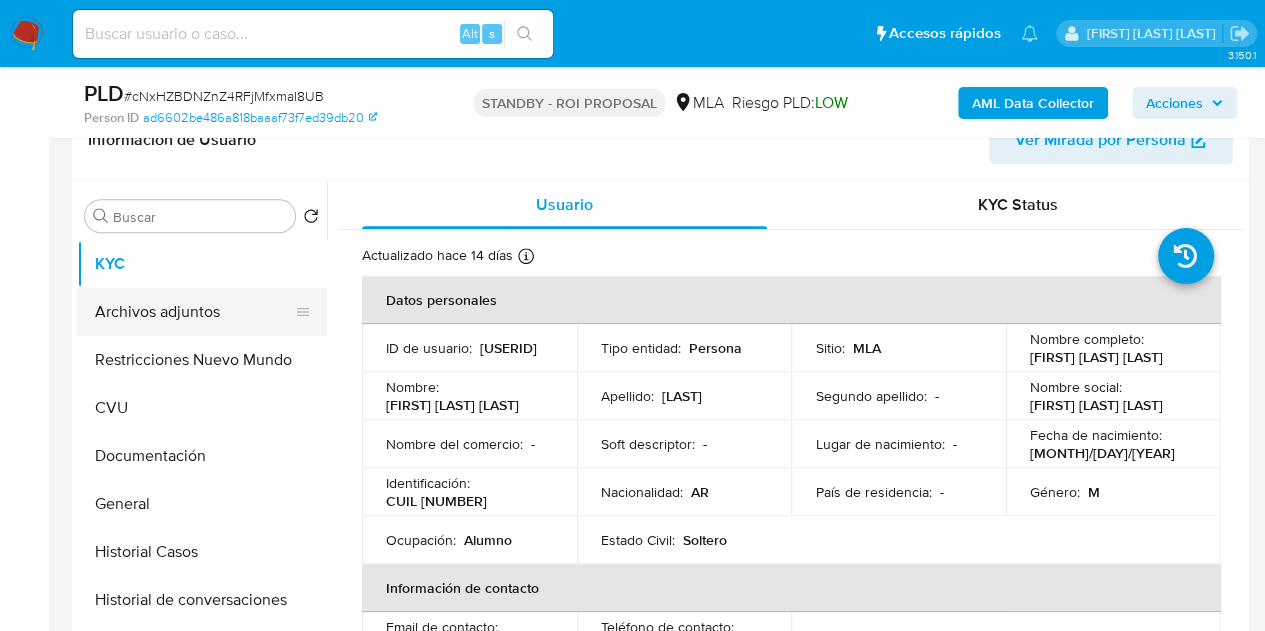 click on "Archivos adjuntos" at bounding box center [194, 312] 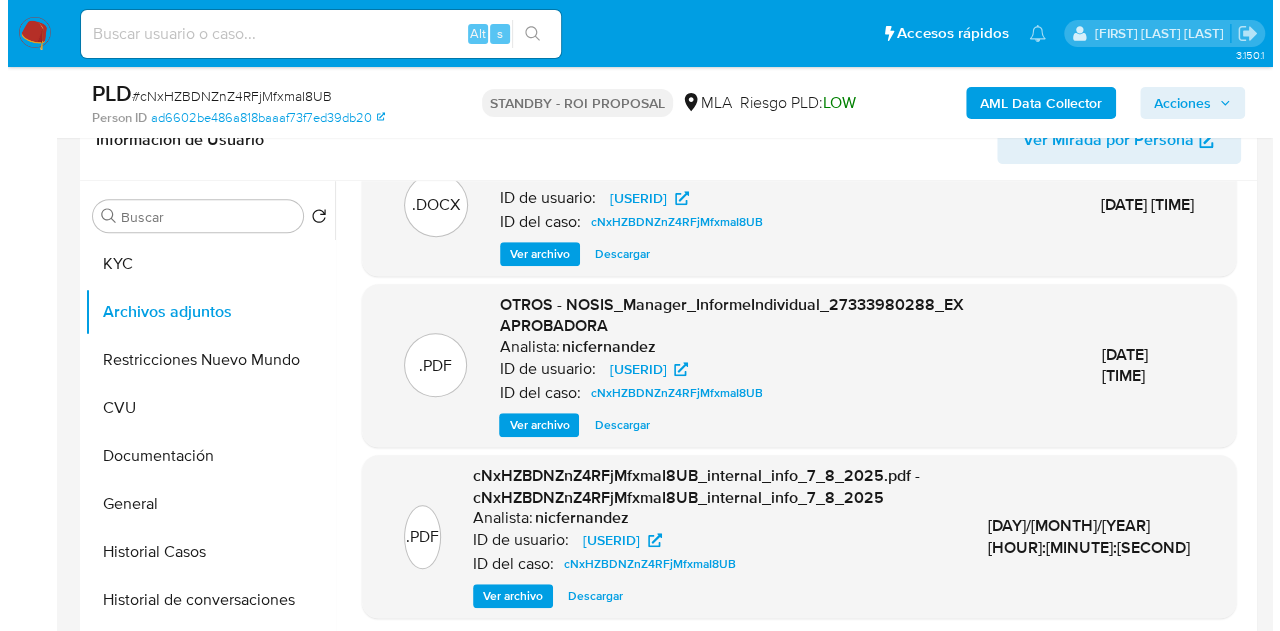 scroll, scrollTop: 32, scrollLeft: 0, axis: vertical 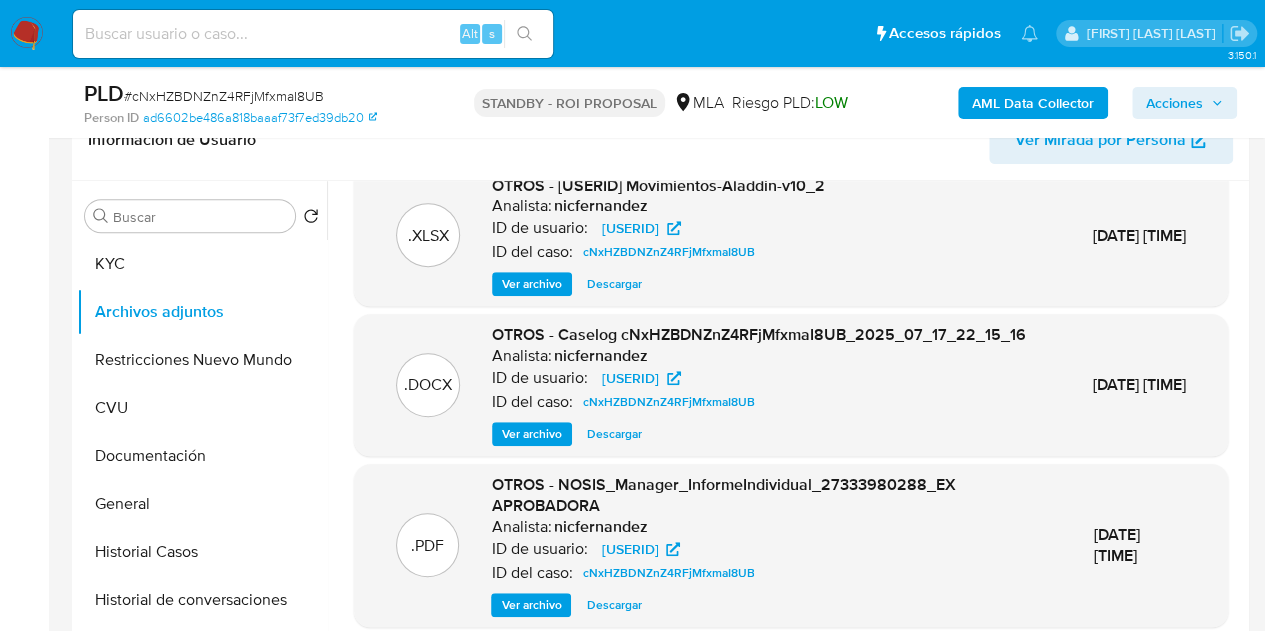 click on "OTROS - Caselog cNxHZBDNZnZ4RFjMfxmaI8UB_2025_07_17_22_15_16 Analista: nicfernandez ID de usuario: 1165218391 ID del caso: cNxHZBDNZnZ4RFjMfxmaI8UB Ver archivo Descargar" at bounding box center (759, 385) 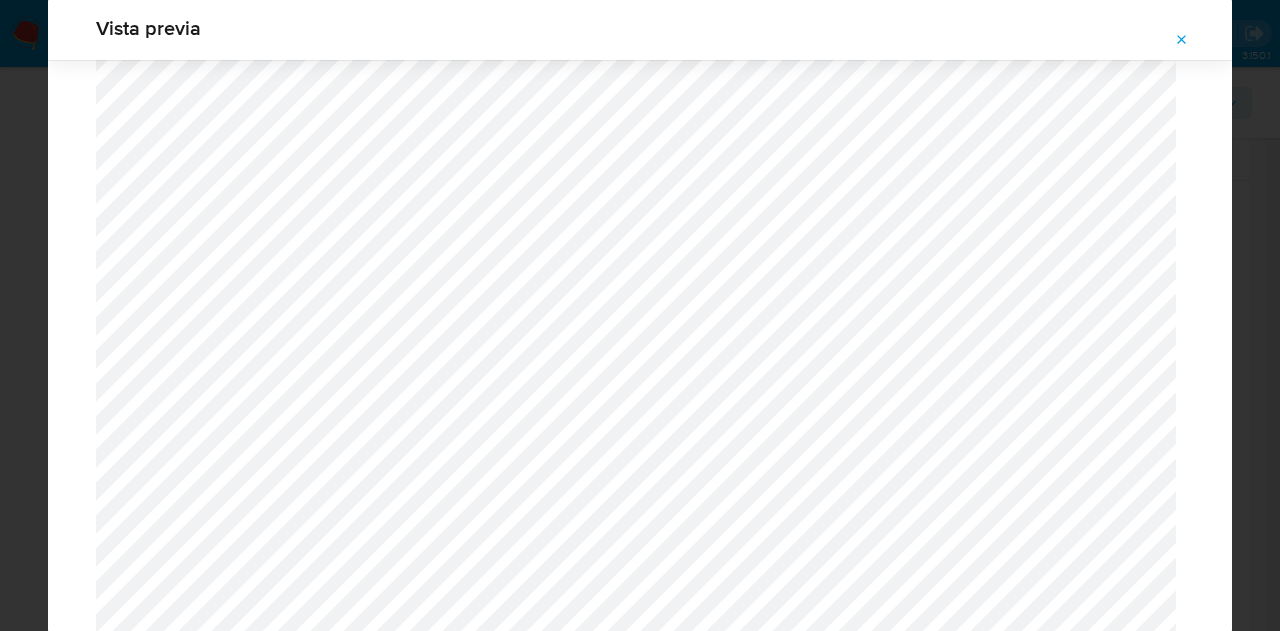 scroll, scrollTop: 1974, scrollLeft: 0, axis: vertical 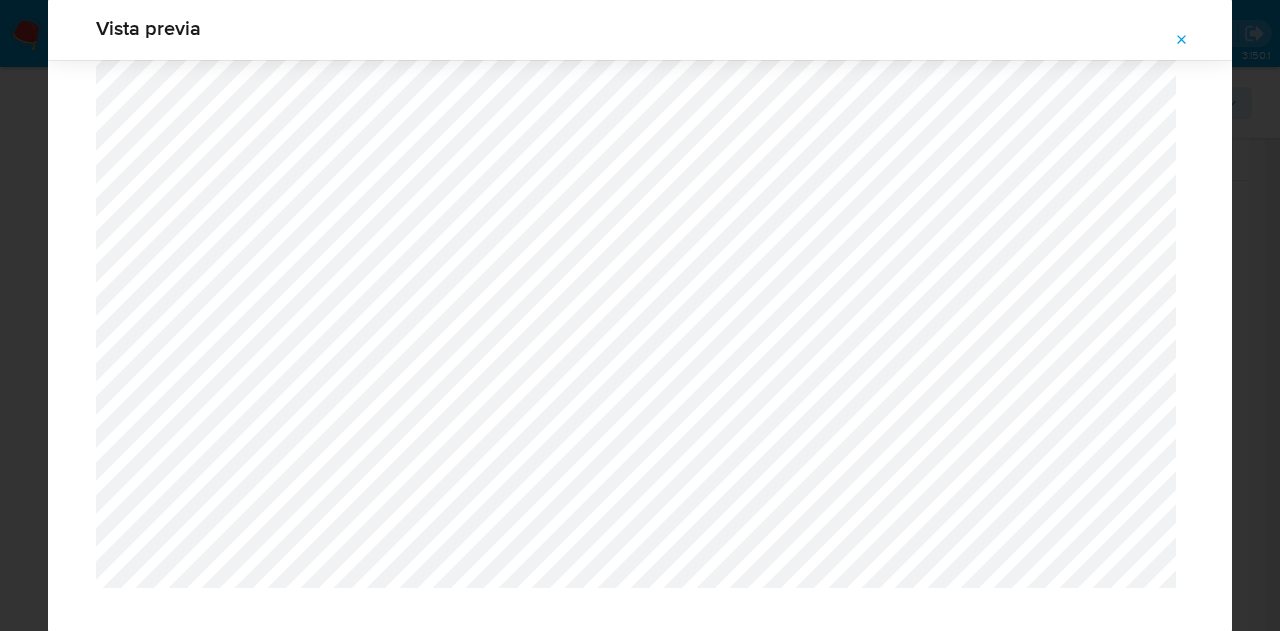 click at bounding box center (1182, 40) 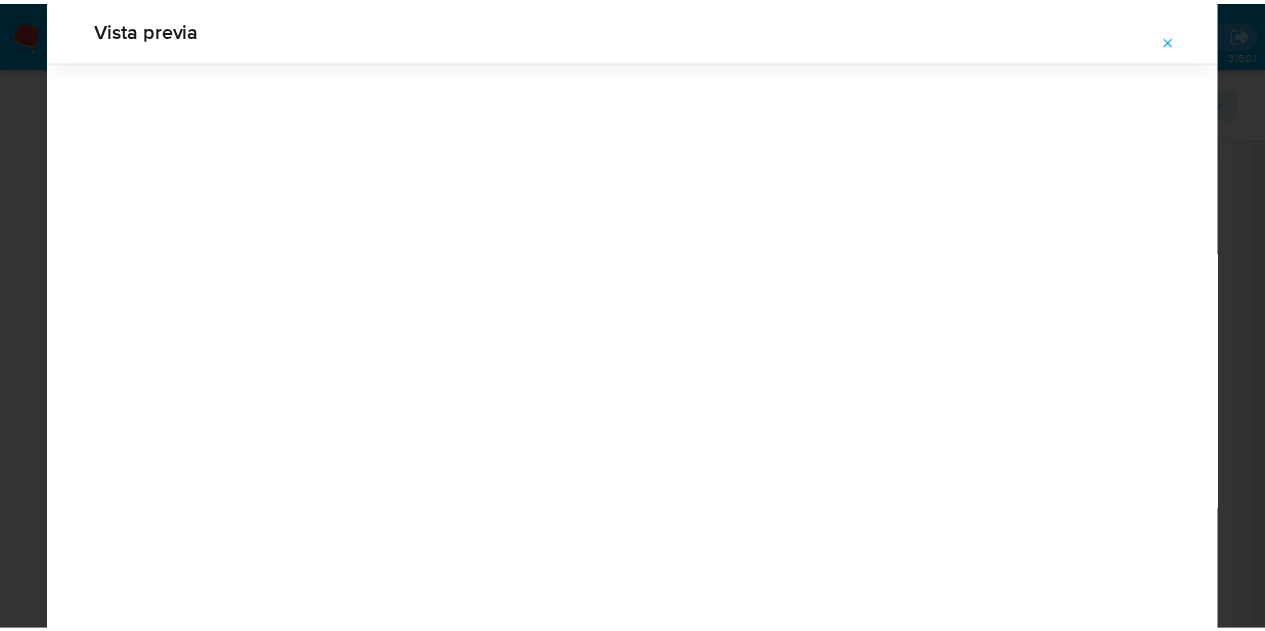 scroll, scrollTop: 64, scrollLeft: 0, axis: vertical 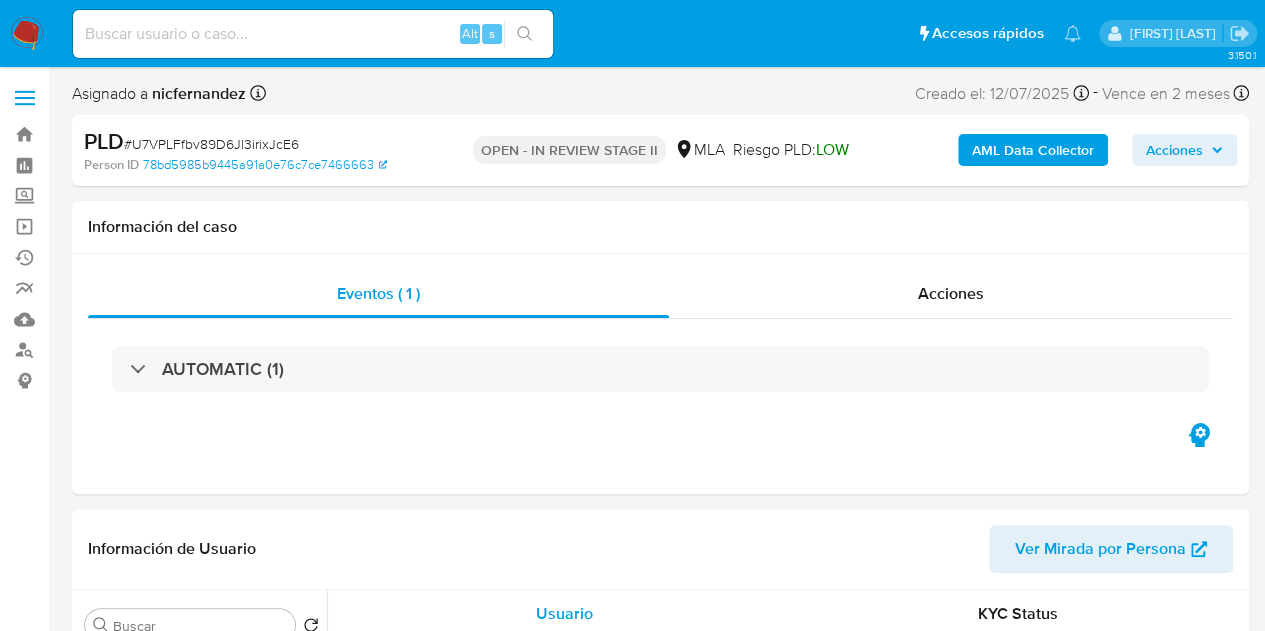 select on "10" 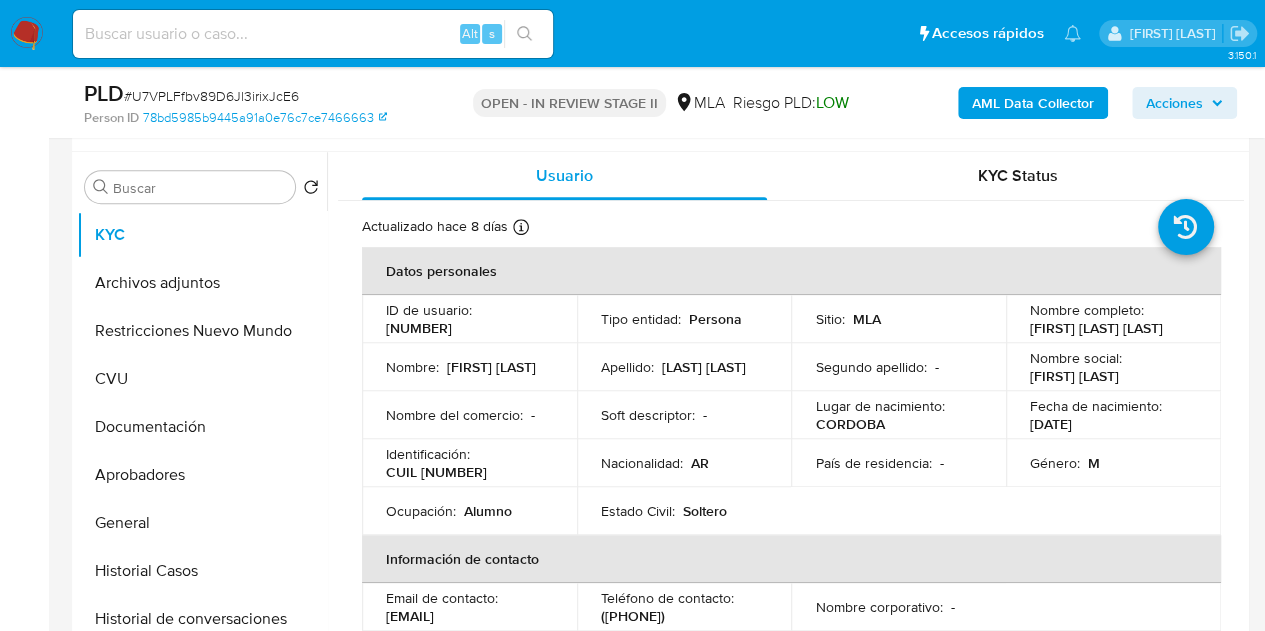 scroll, scrollTop: 412, scrollLeft: 0, axis: vertical 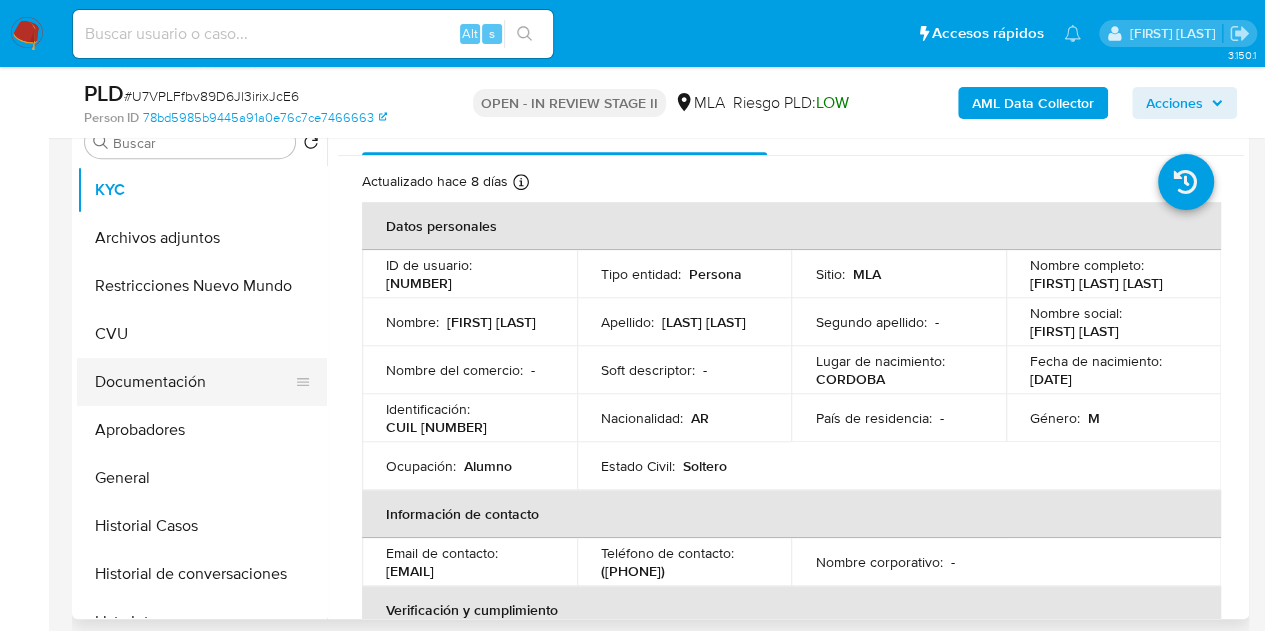 click on "Documentación" at bounding box center (194, 382) 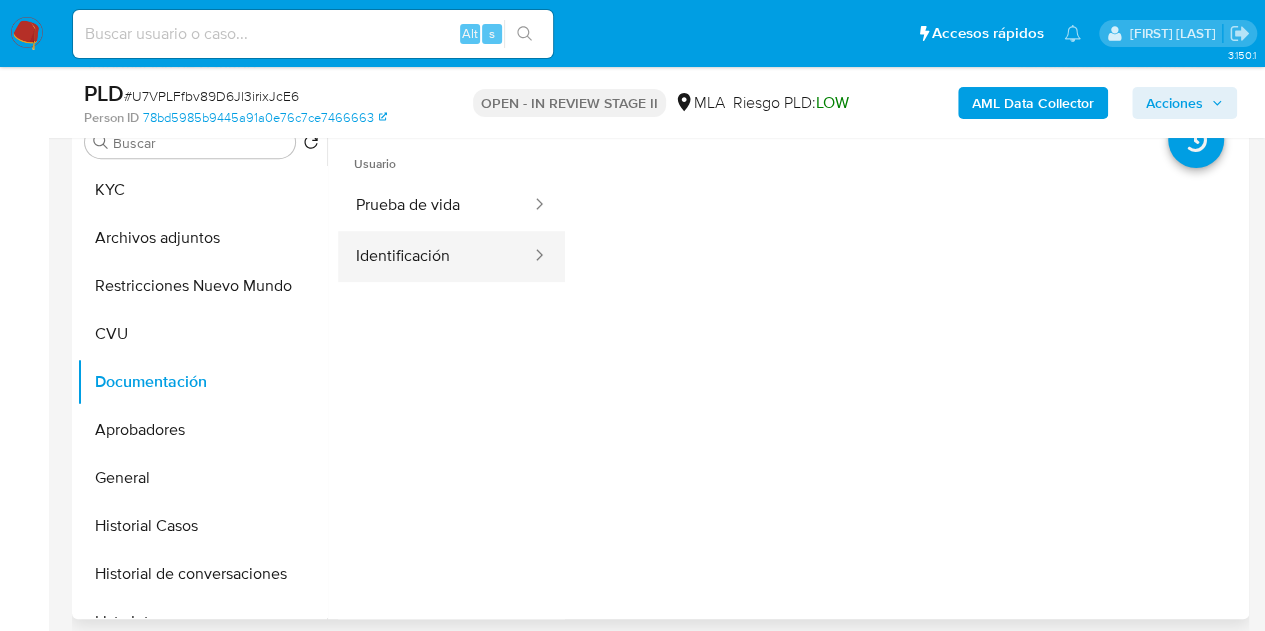click on "Identificación" at bounding box center [435, 256] 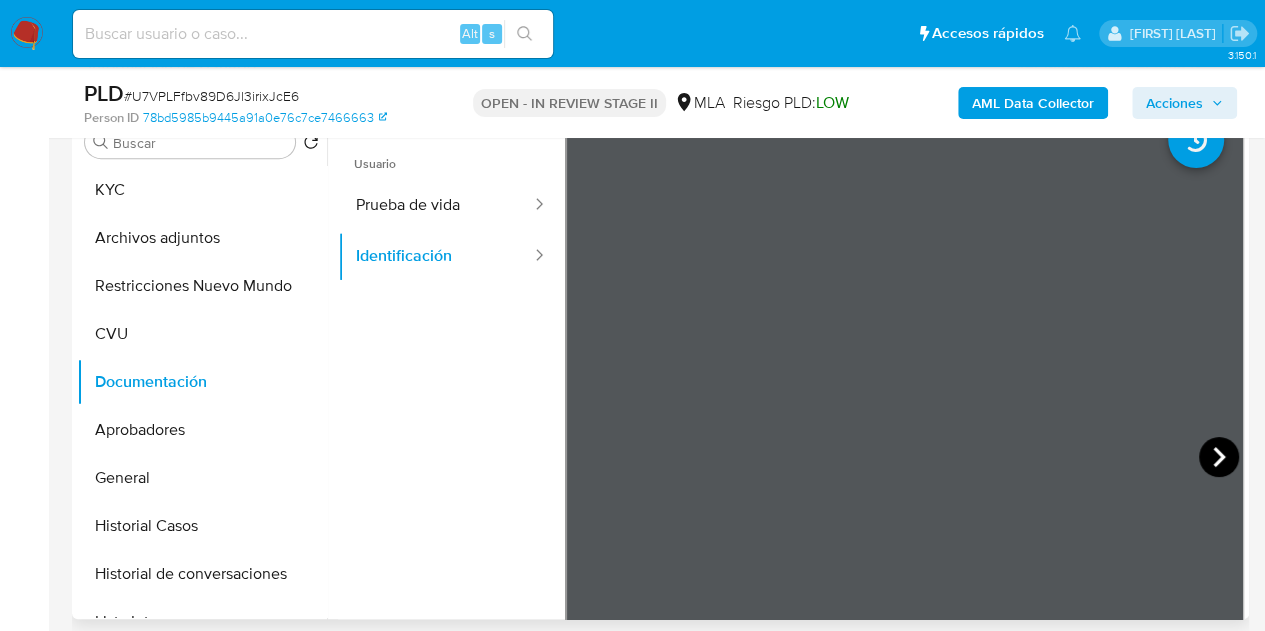 click 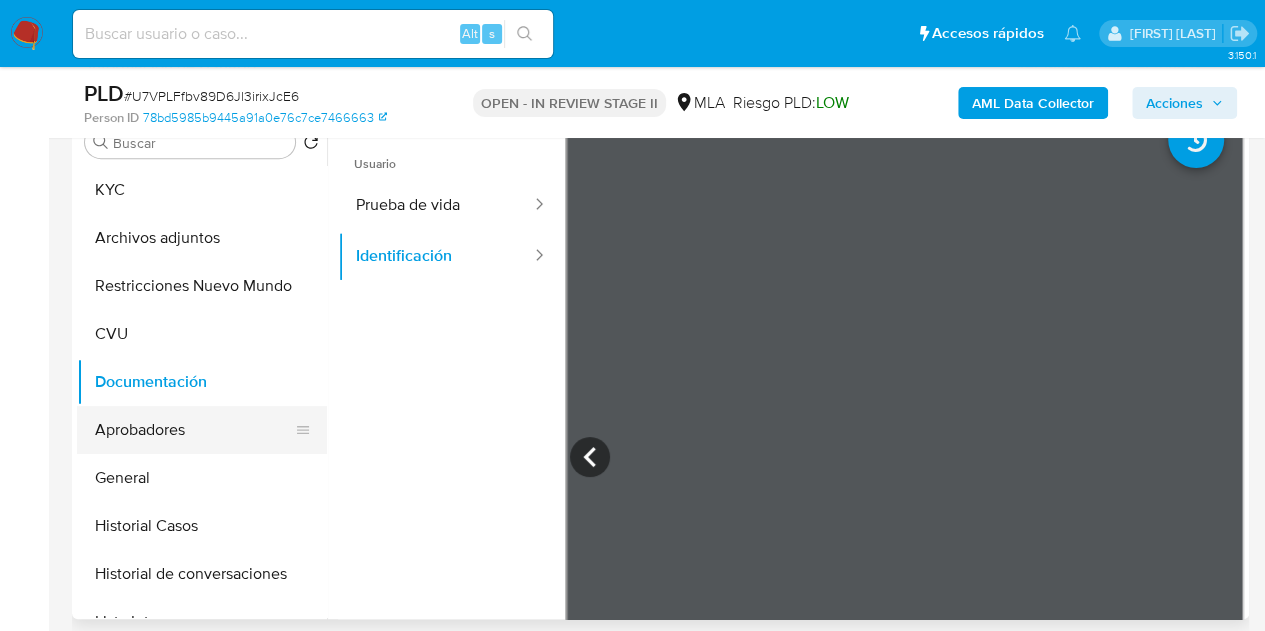 click on "Aprobadores" at bounding box center (194, 430) 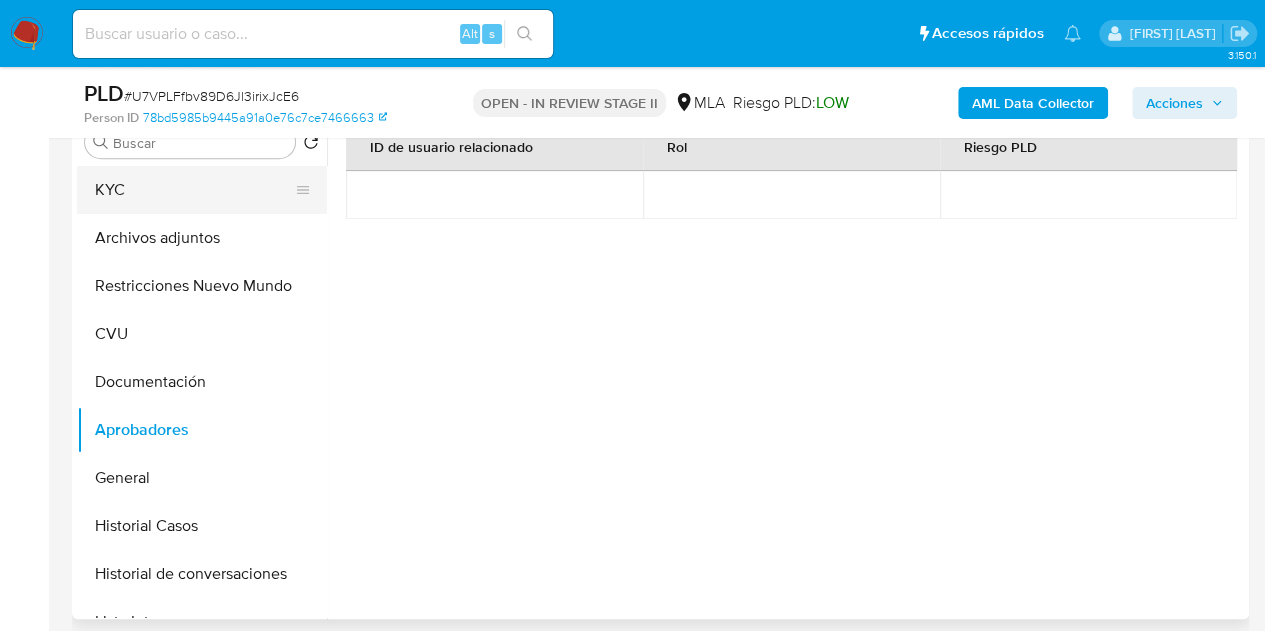 click on "KYC" at bounding box center (194, 190) 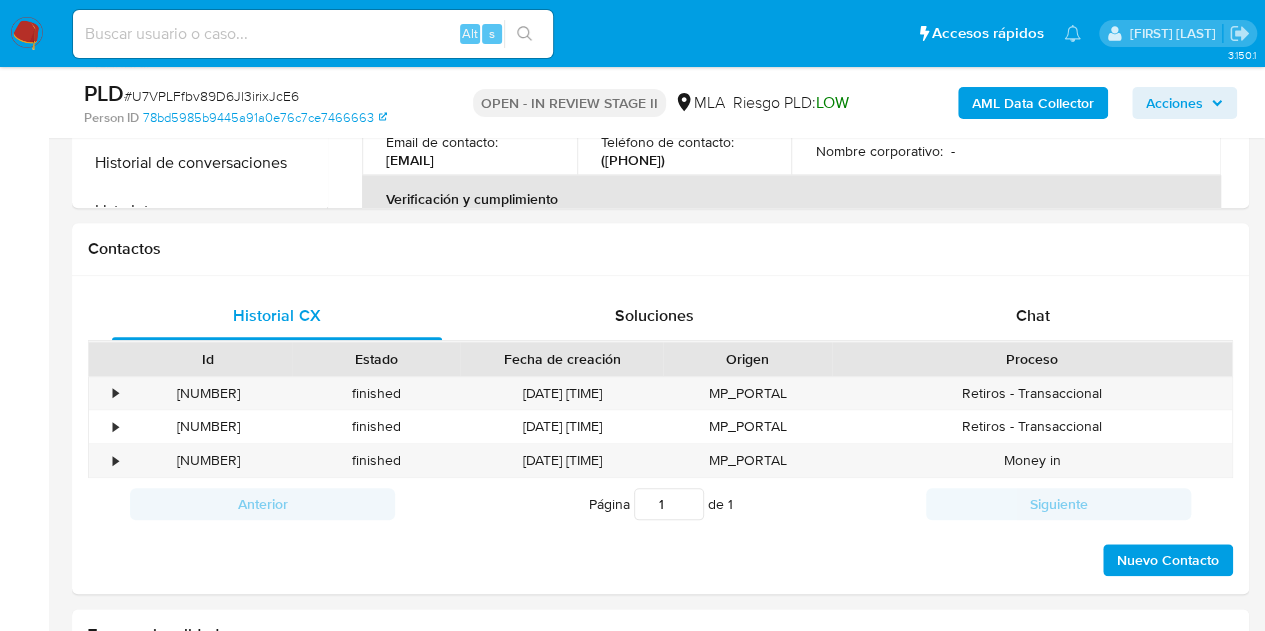 scroll, scrollTop: 752, scrollLeft: 0, axis: vertical 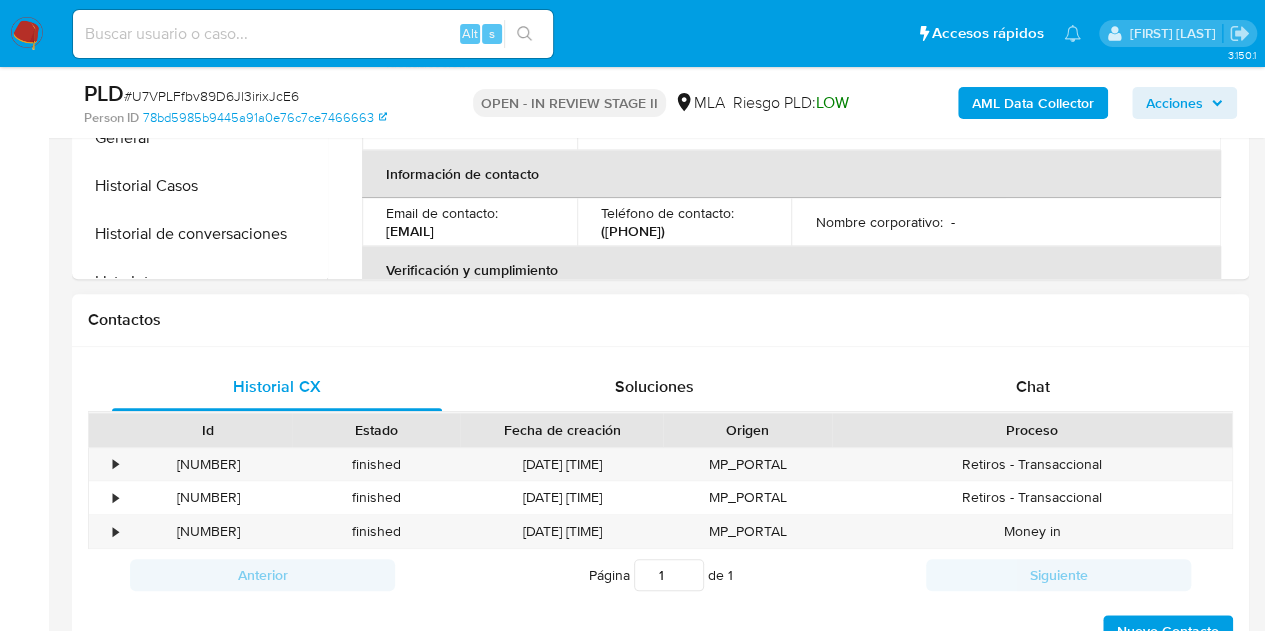 click on "Chat" at bounding box center (1033, 387) 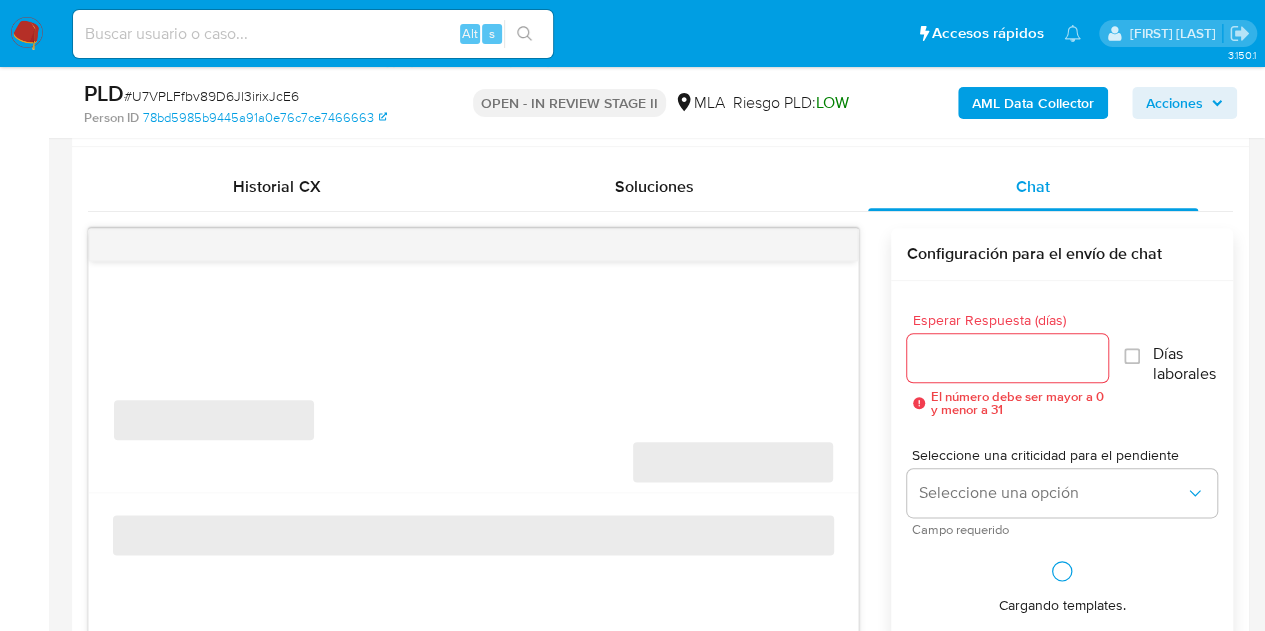 scroll, scrollTop: 980, scrollLeft: 0, axis: vertical 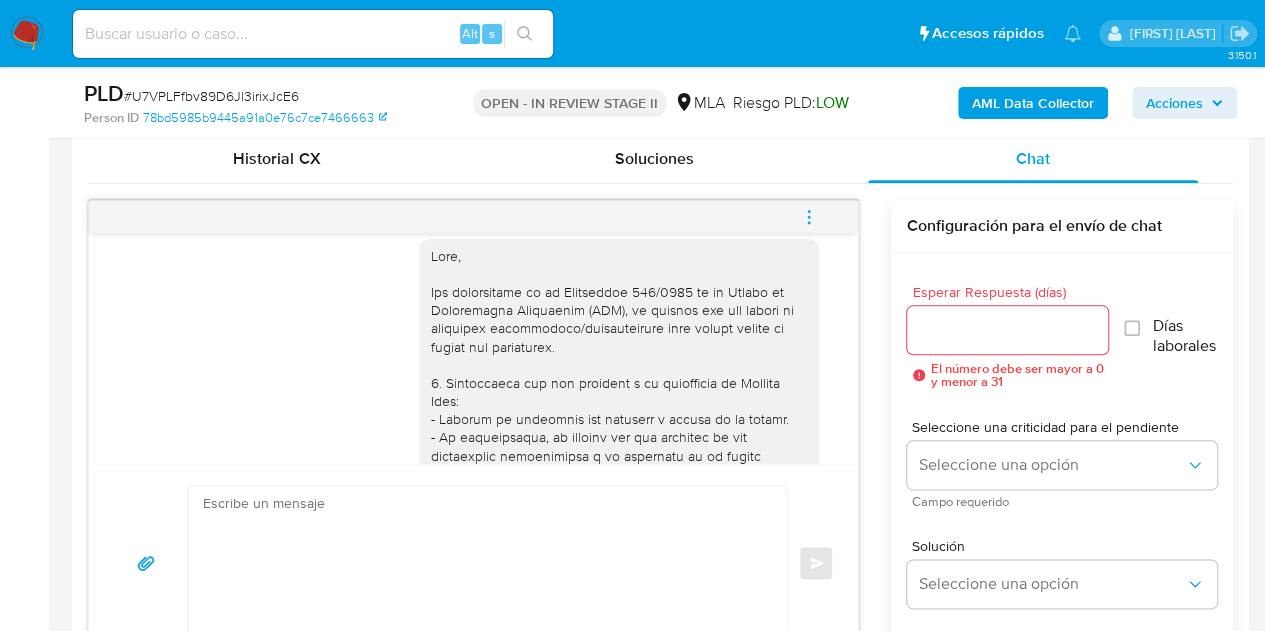 click at bounding box center (809, 217) 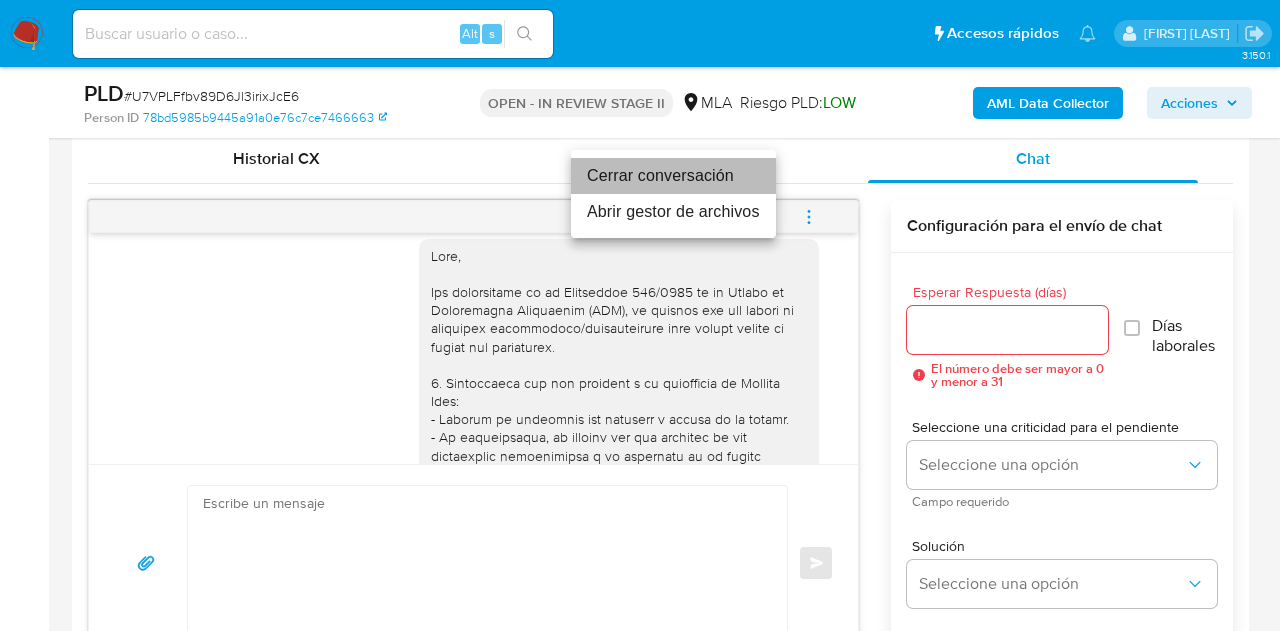 click on "Cerrar conversación" at bounding box center [673, 176] 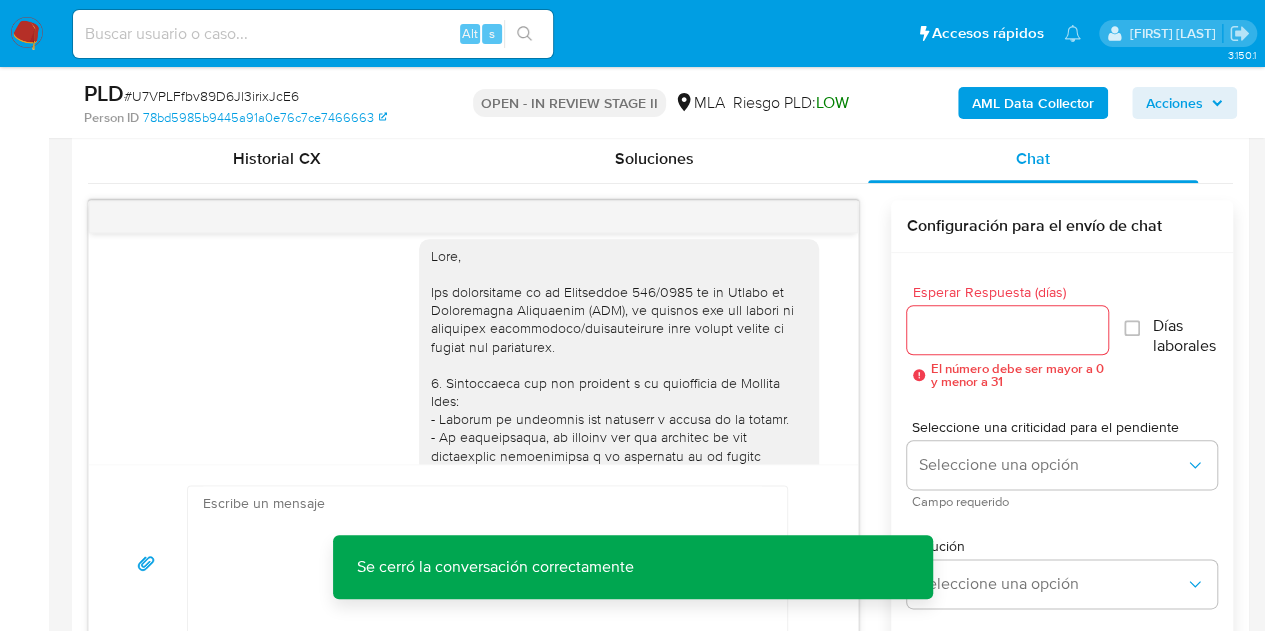 click on "[DATE] [TIME] Hola,
Esperamos que te encuentres muy bien.
Te consultamos si tuviste oportunidad de leer el requerimiento de información/documentación que te enviamos a través de este mismo canal.
Es importante que sepas que, en el caso de que no respondas a lo solicitado, tu cuenta podría ser inhabilitada conforme lo establecido en los términos y condiciones de uso de Mercado P
ago cláusula 1.1.
Aguardamos tu respuesta.
Muchas gracias.
Saludos.
El equipo de Mercado Pago
[DATE] [TIME] Enviar Configuración para el envío de chat Esperar Respuesta (días) El número debe ser mayor a 0 y menor a 31 Días laborales Seleccione una criticidad para el pendiente Seleccione una opción Campo requerido Solución Seleccione una opción" at bounding box center (660, 431) 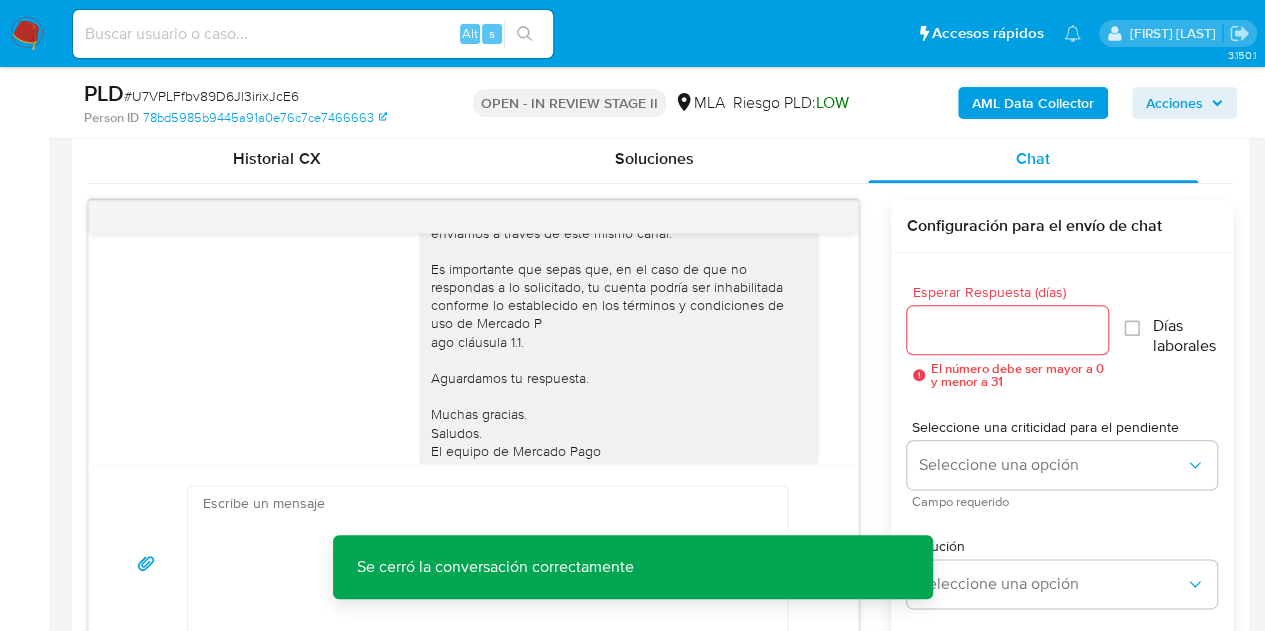 scroll, scrollTop: 1124, scrollLeft: 0, axis: vertical 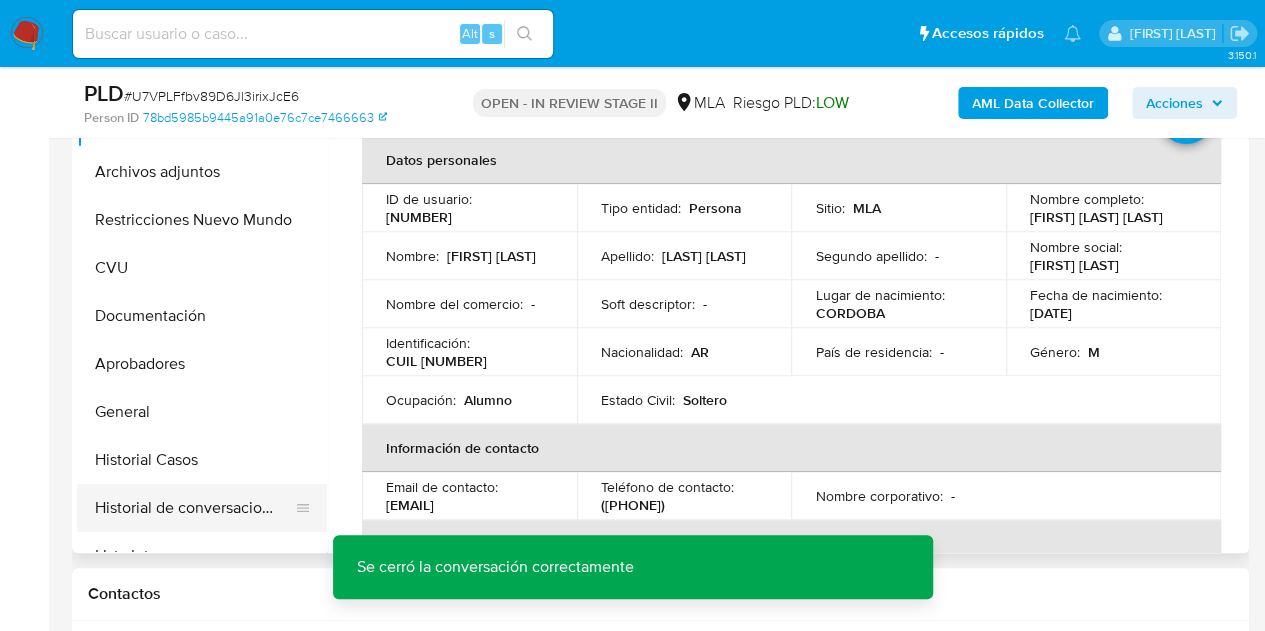 click on "Historial de conversaciones" at bounding box center (194, 508) 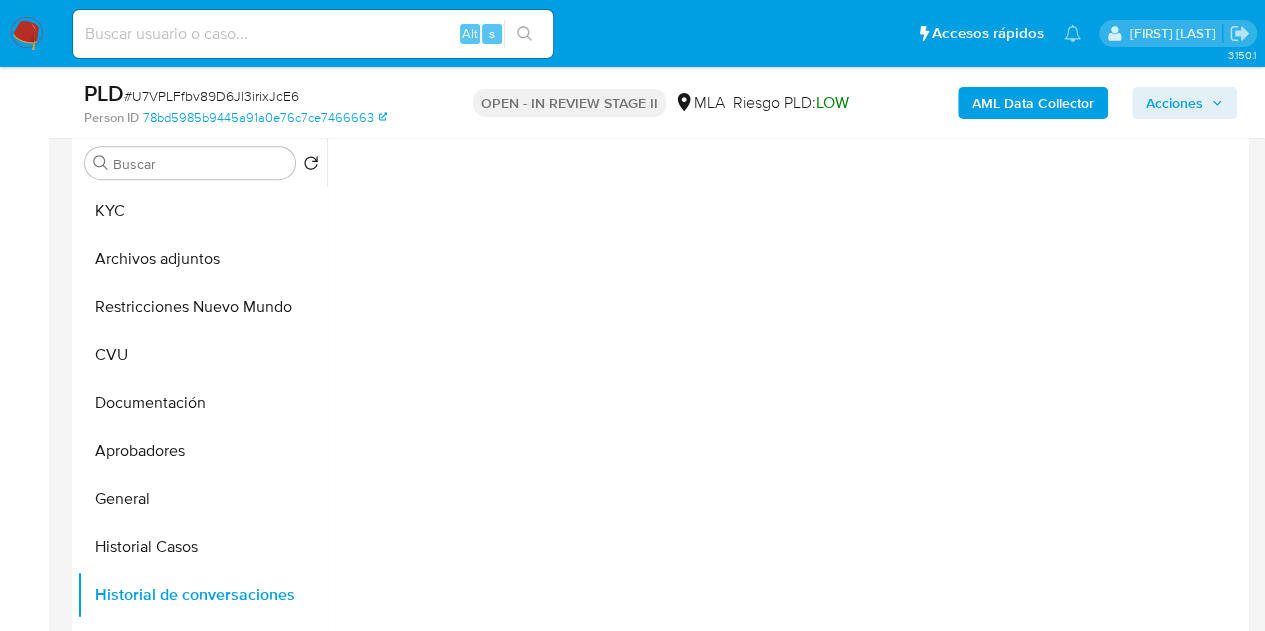 scroll, scrollTop: 339, scrollLeft: 0, axis: vertical 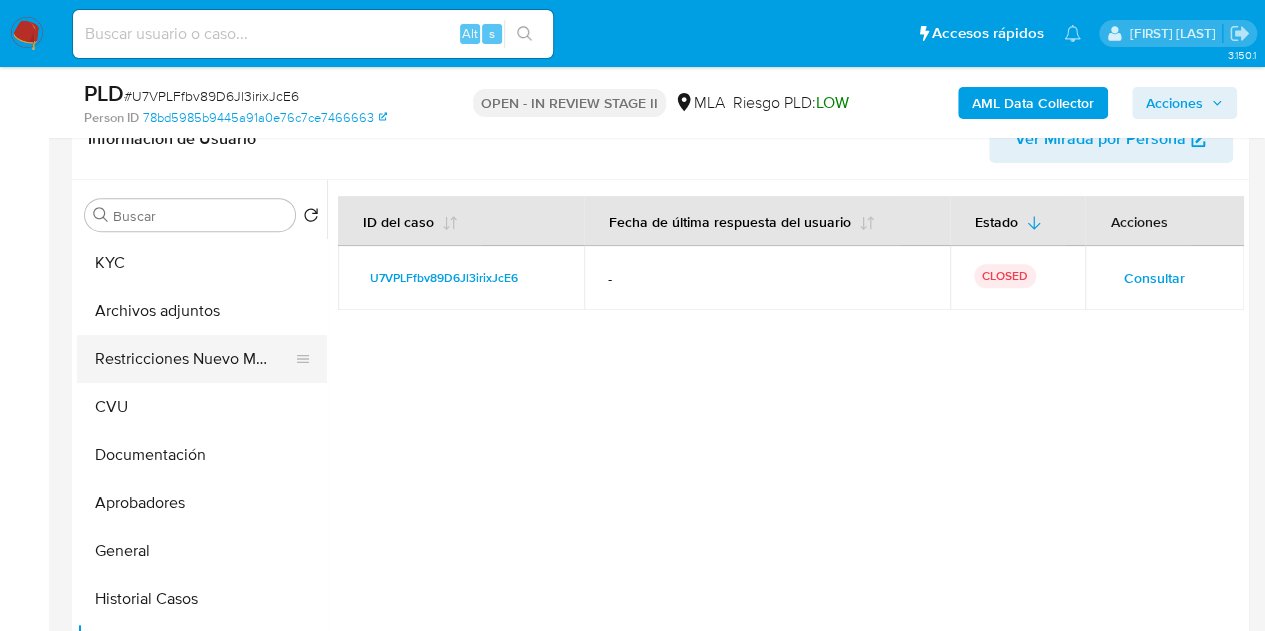click on "Restricciones Nuevo Mundo" at bounding box center [194, 359] 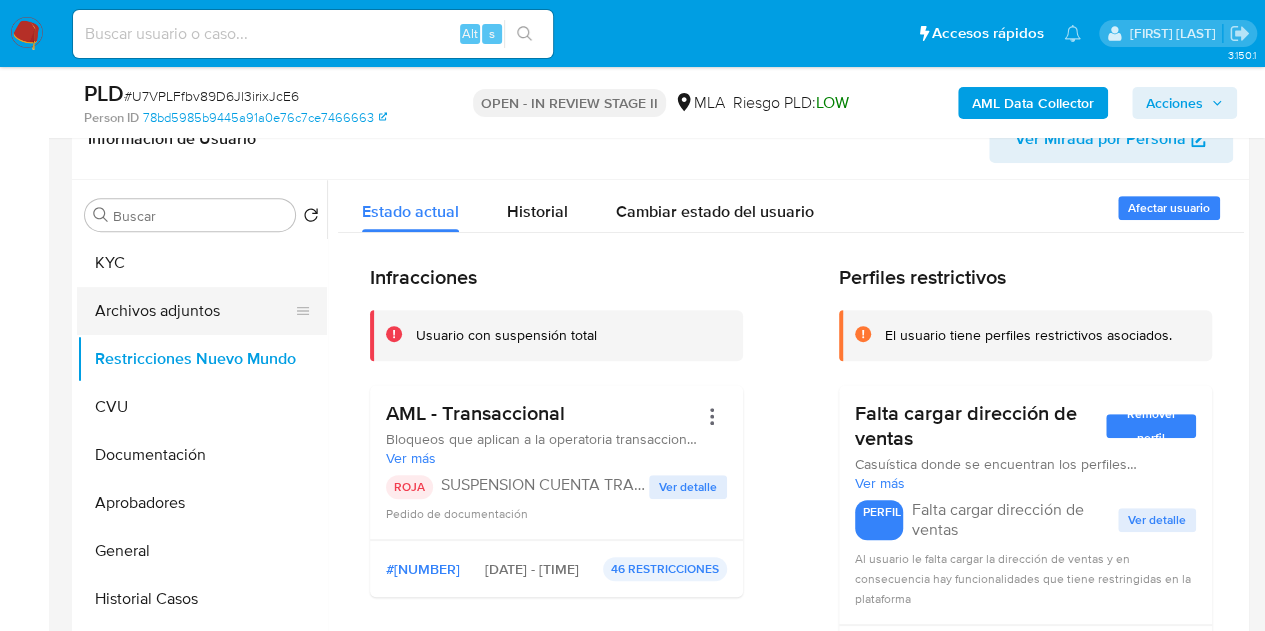 click on "Archivos adjuntos" at bounding box center (194, 311) 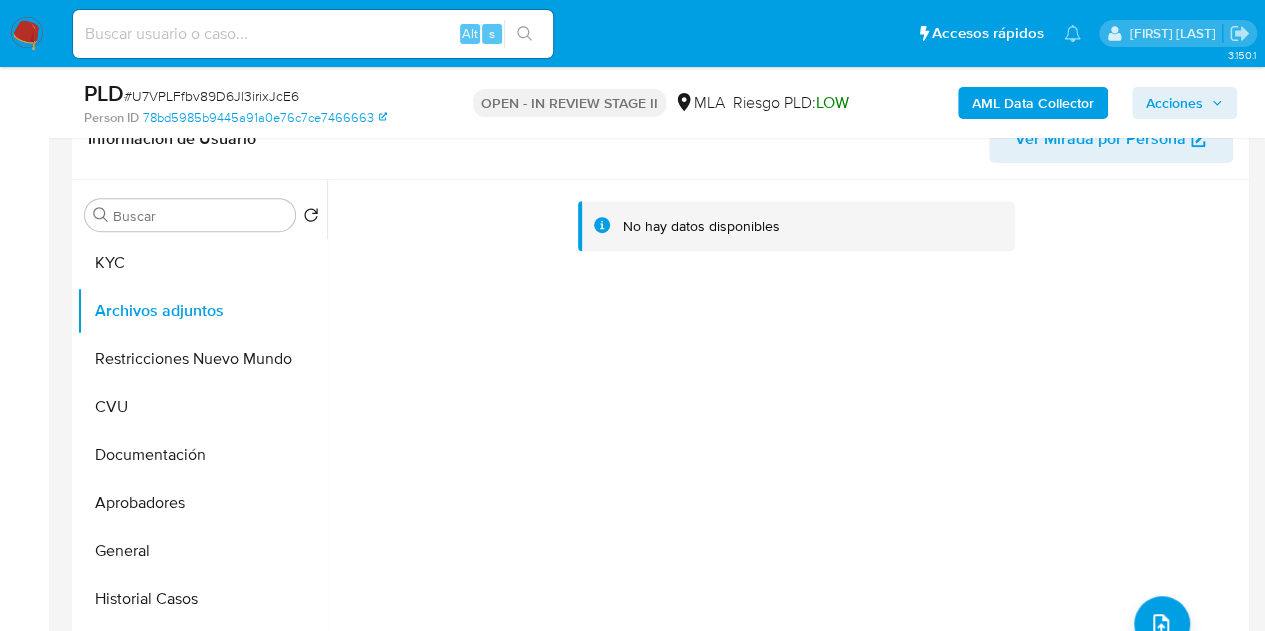click on "AML Data Collector" at bounding box center (1033, 103) 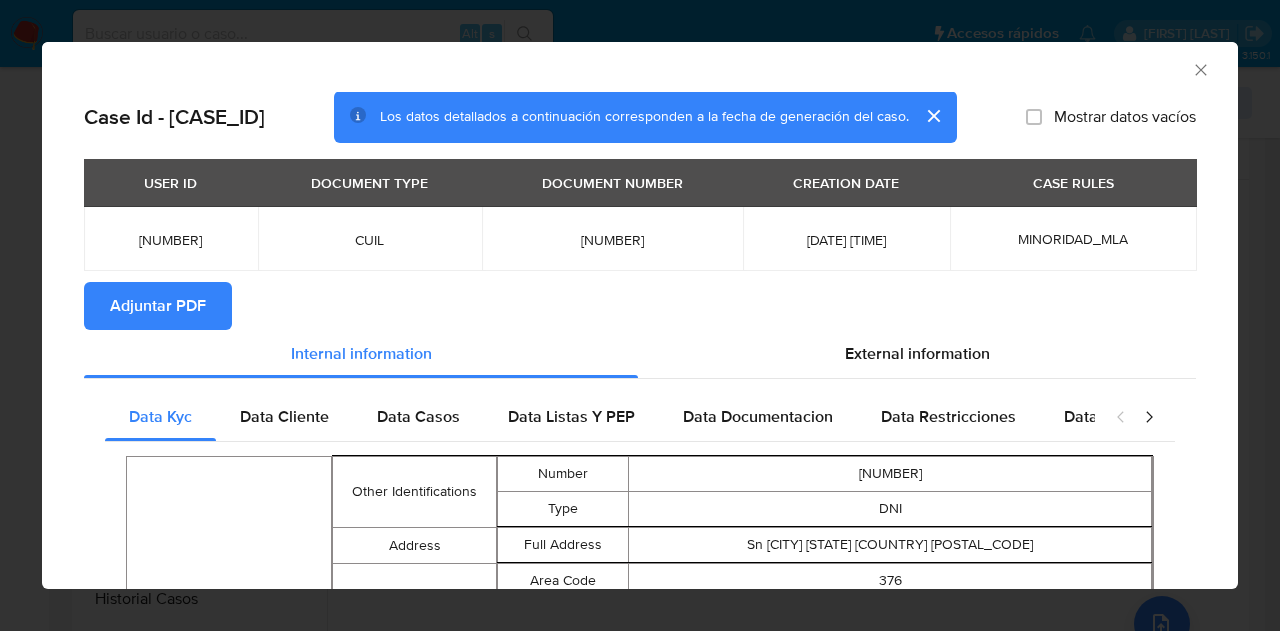 click on "Adjuntar PDF" at bounding box center (158, 306) 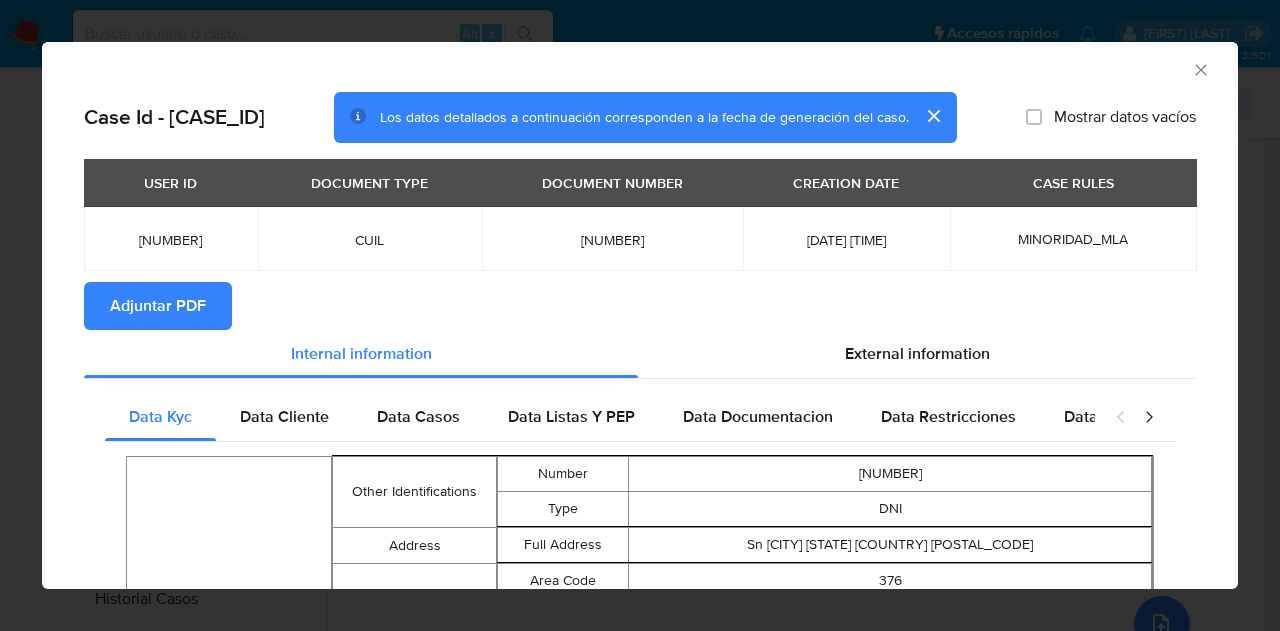 click on "Internal information" at bounding box center [361, 354] 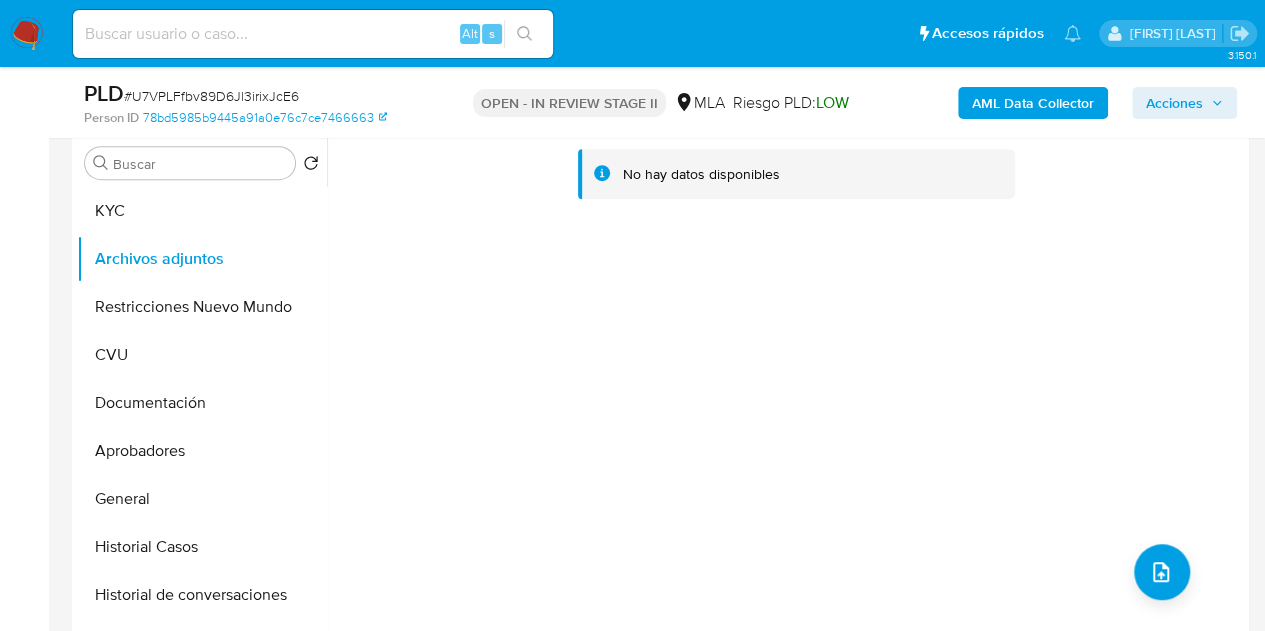 scroll, scrollTop: 311, scrollLeft: 0, axis: vertical 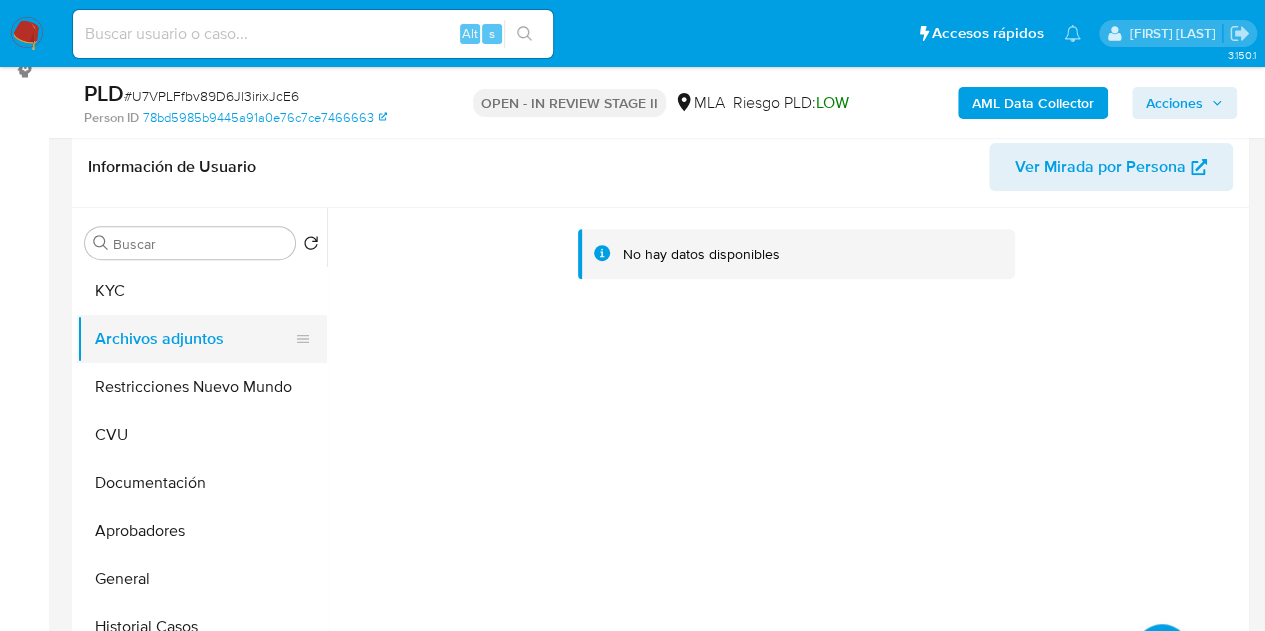 click on "KYC" at bounding box center (202, 291) 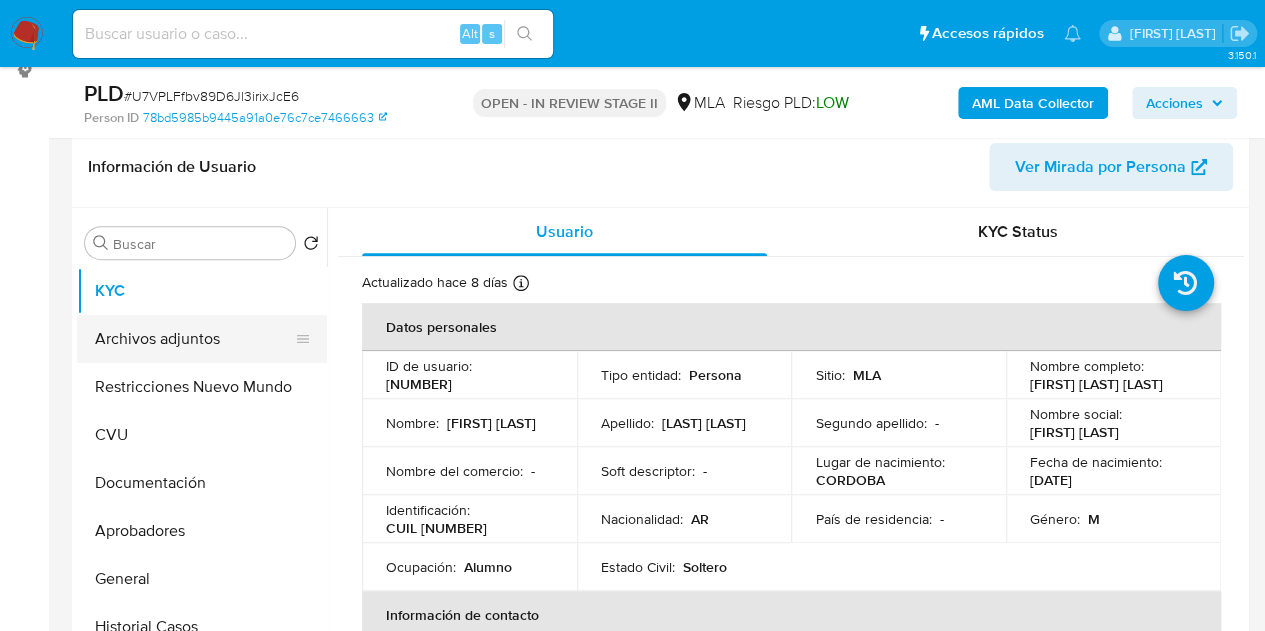 click on "Archivos adjuntos" at bounding box center [194, 339] 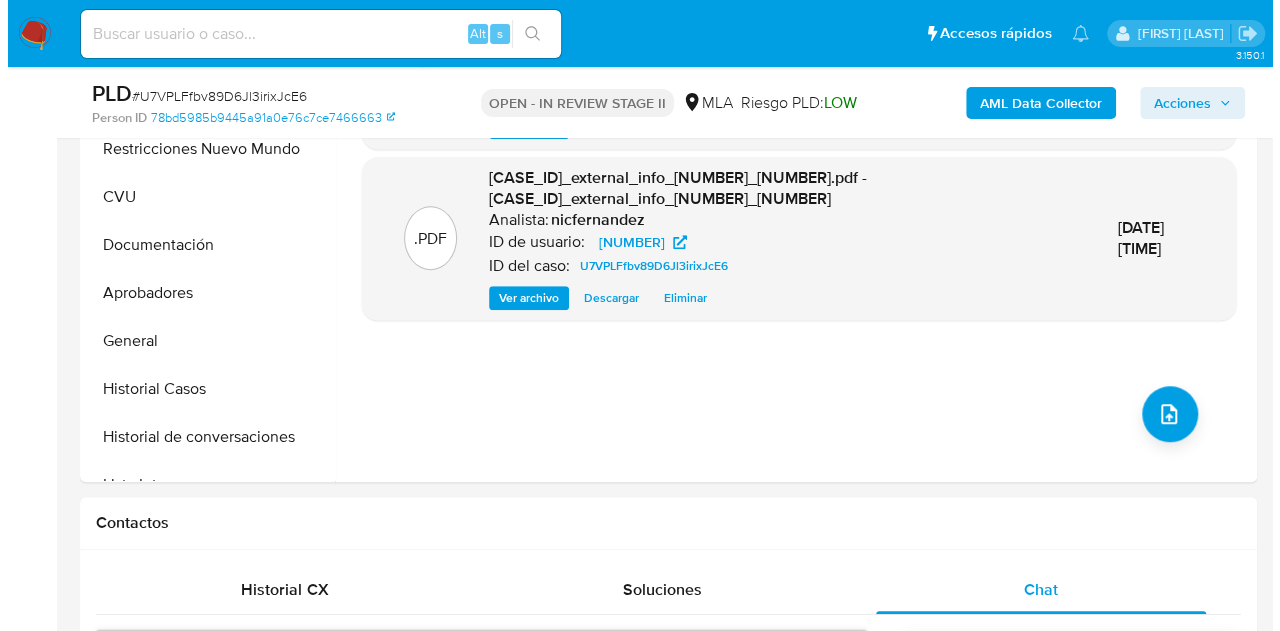 scroll, scrollTop: 414, scrollLeft: 0, axis: vertical 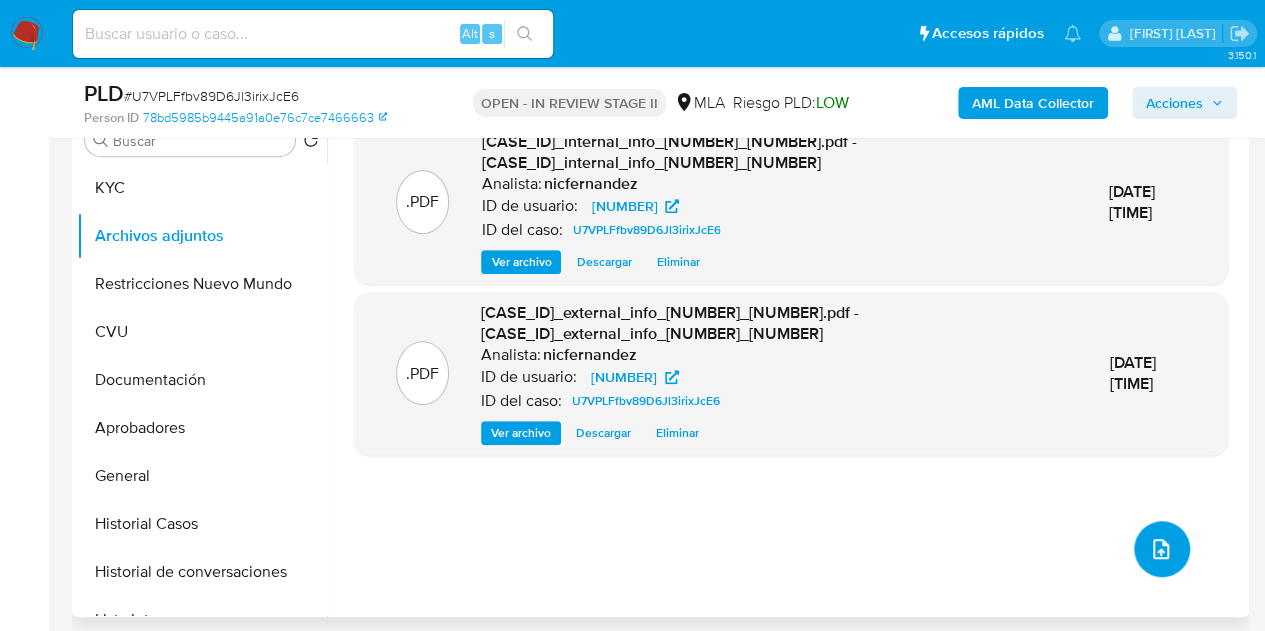 click 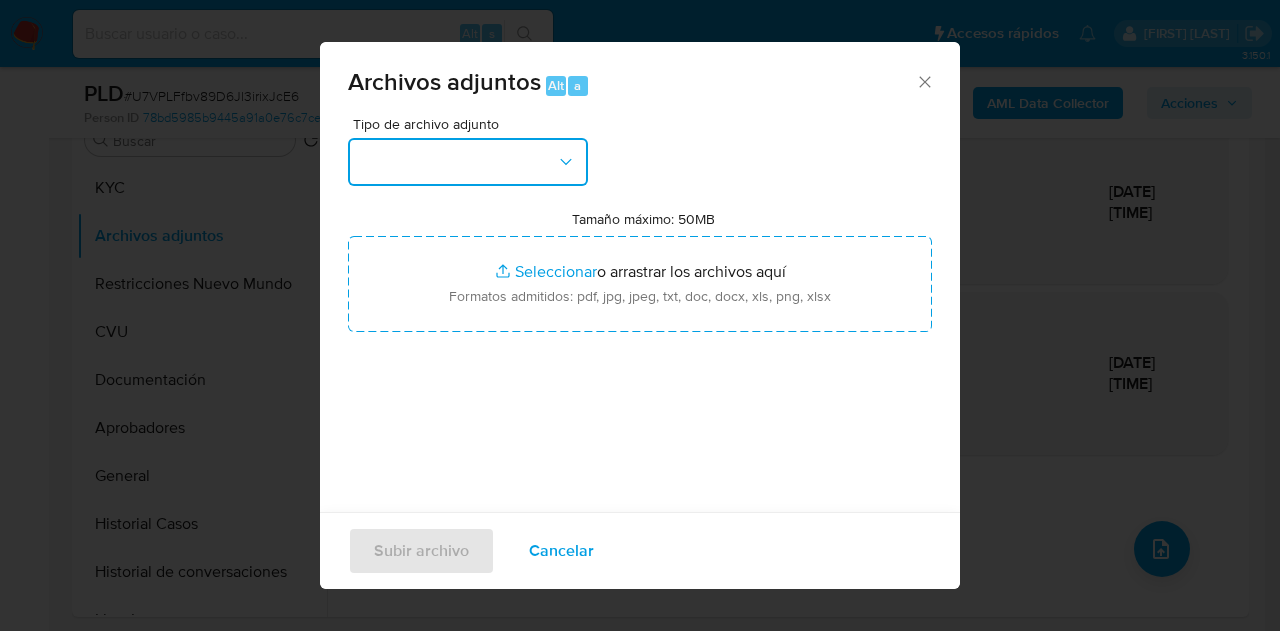 click at bounding box center (468, 162) 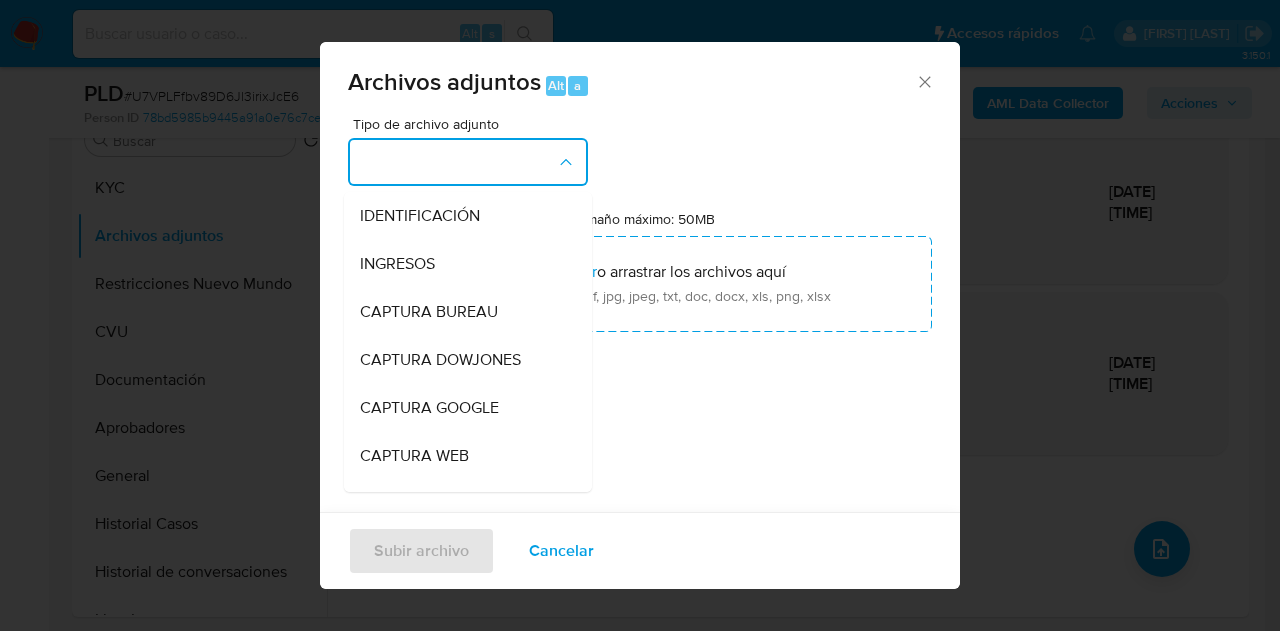 click at bounding box center [468, 162] 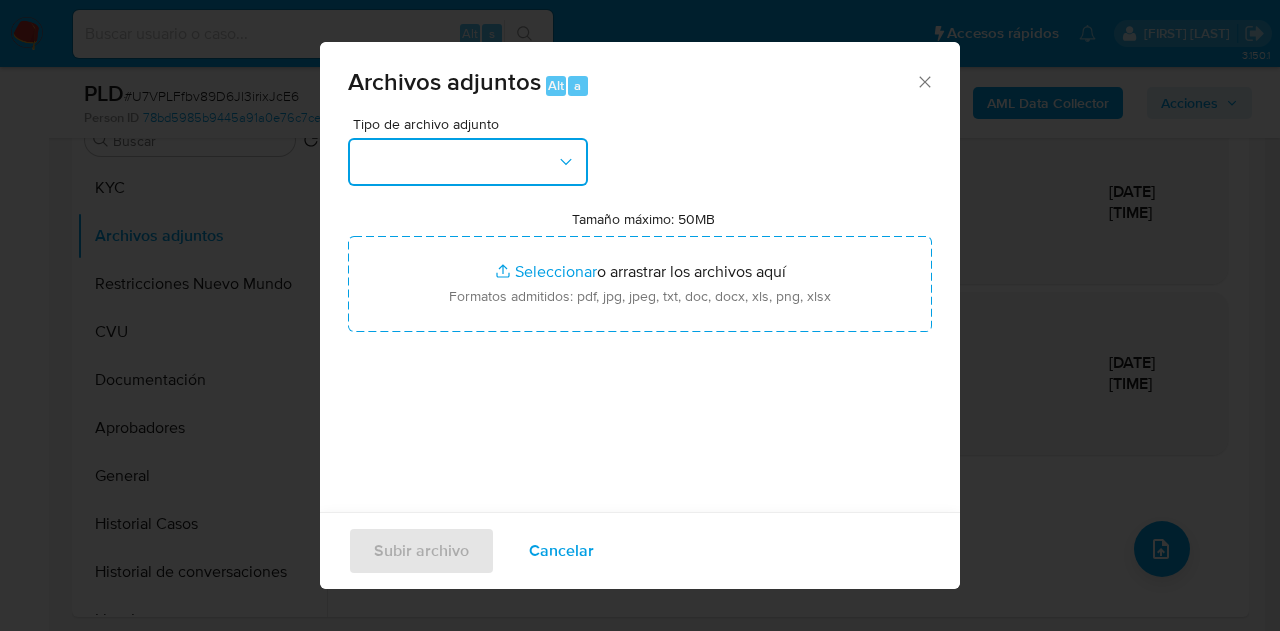 click at bounding box center (468, 162) 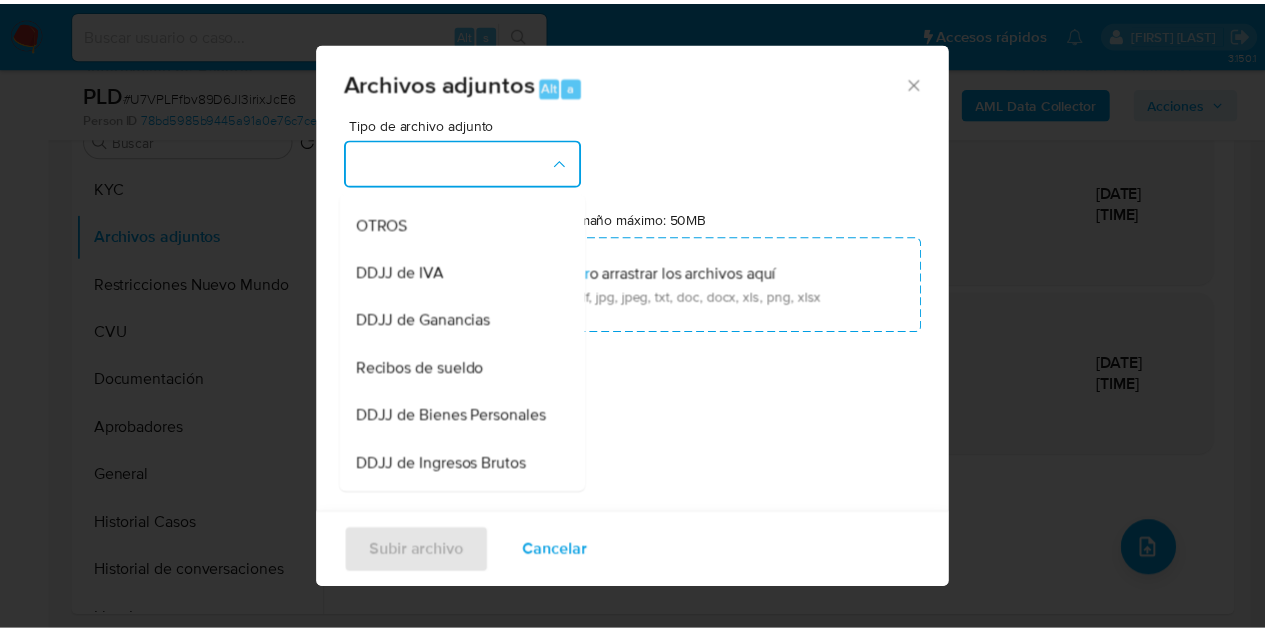 scroll, scrollTop: 400, scrollLeft: 0, axis: vertical 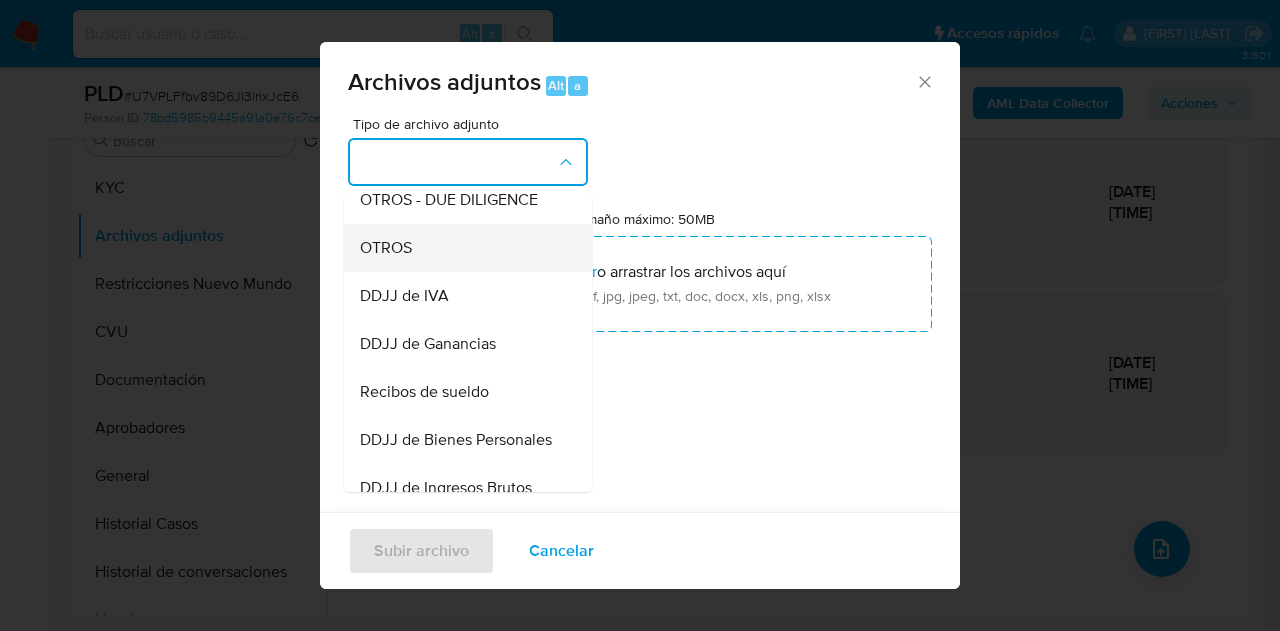 click on "OTROS" at bounding box center (462, 248) 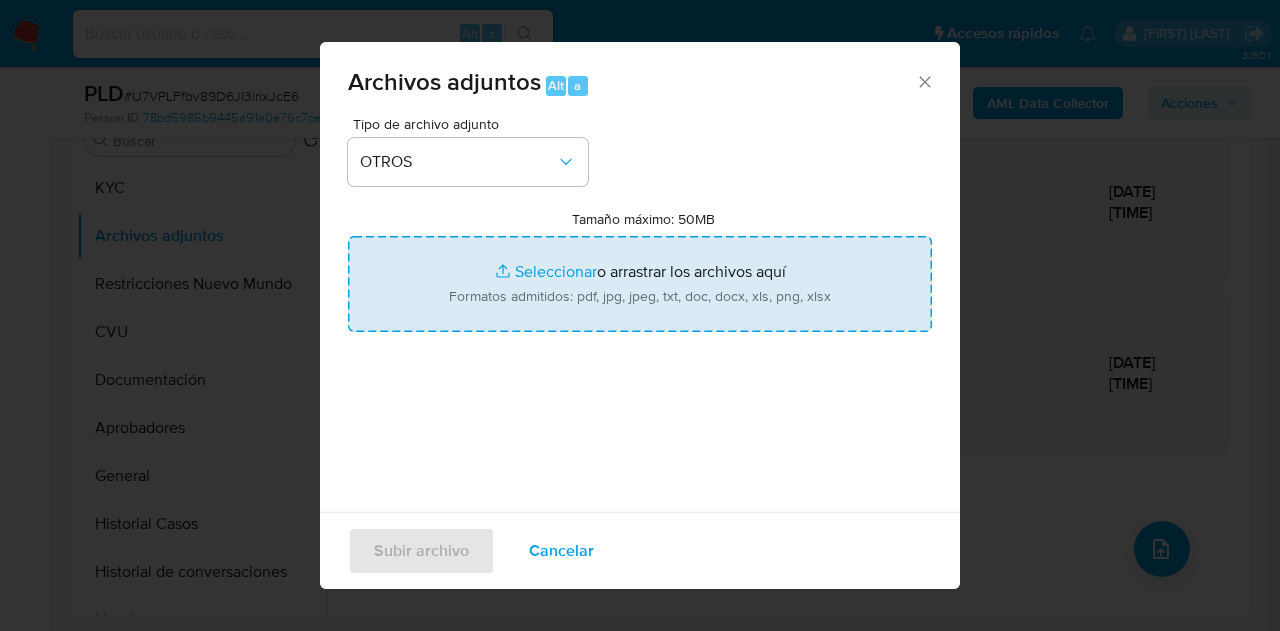 click on "Tamaño máximo: 50MB Seleccionar archivos" at bounding box center (640, 284) 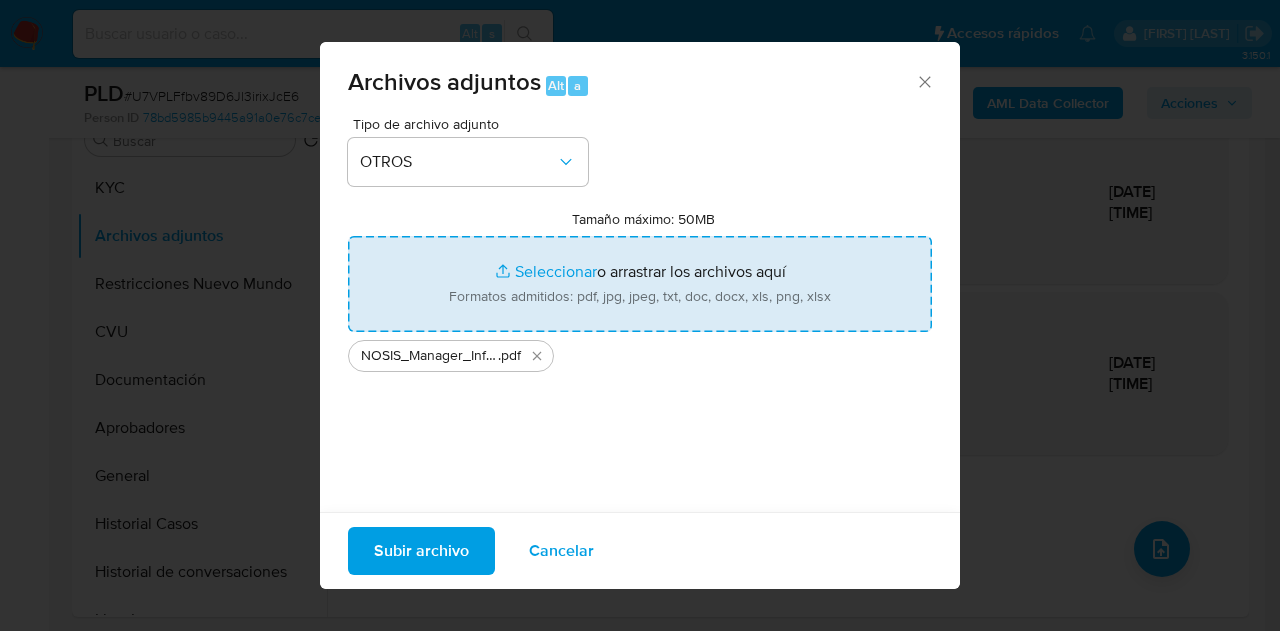 click on "Subir archivo" at bounding box center (421, 551) 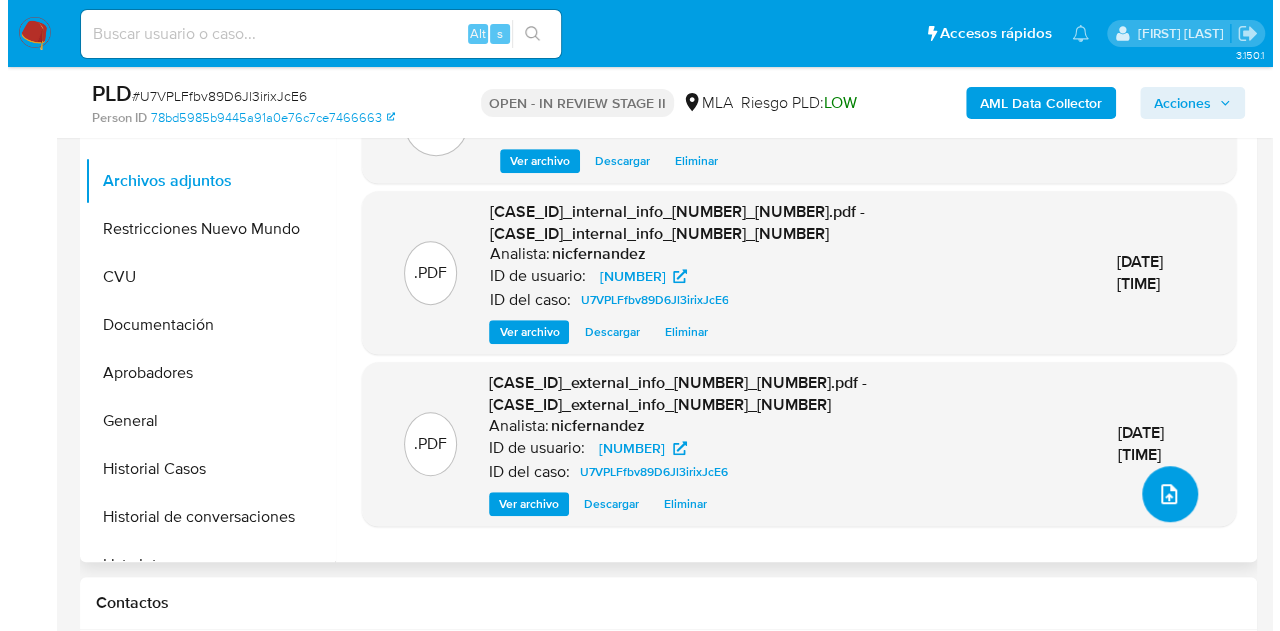 scroll, scrollTop: 474, scrollLeft: 0, axis: vertical 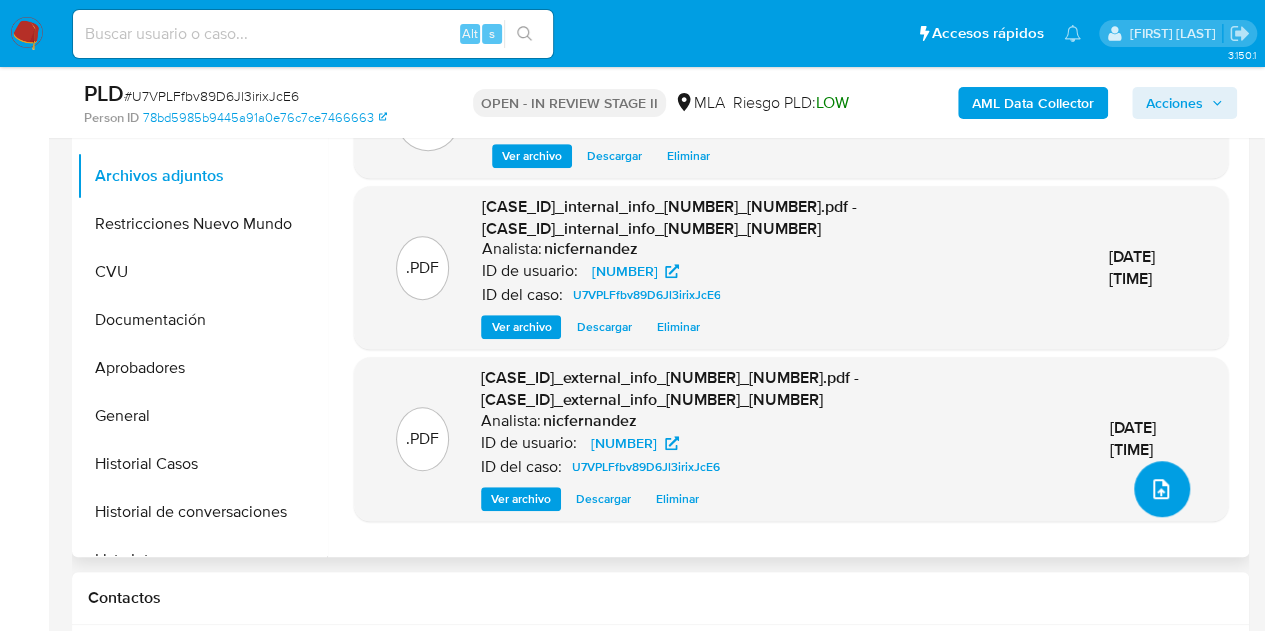 click 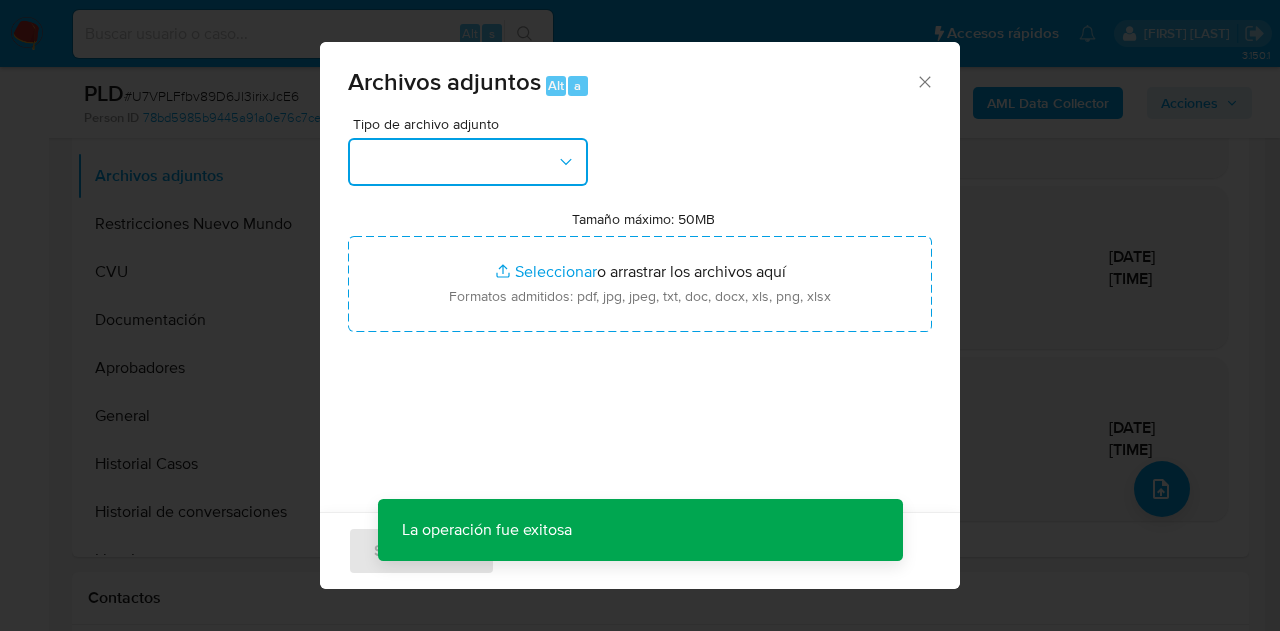 click 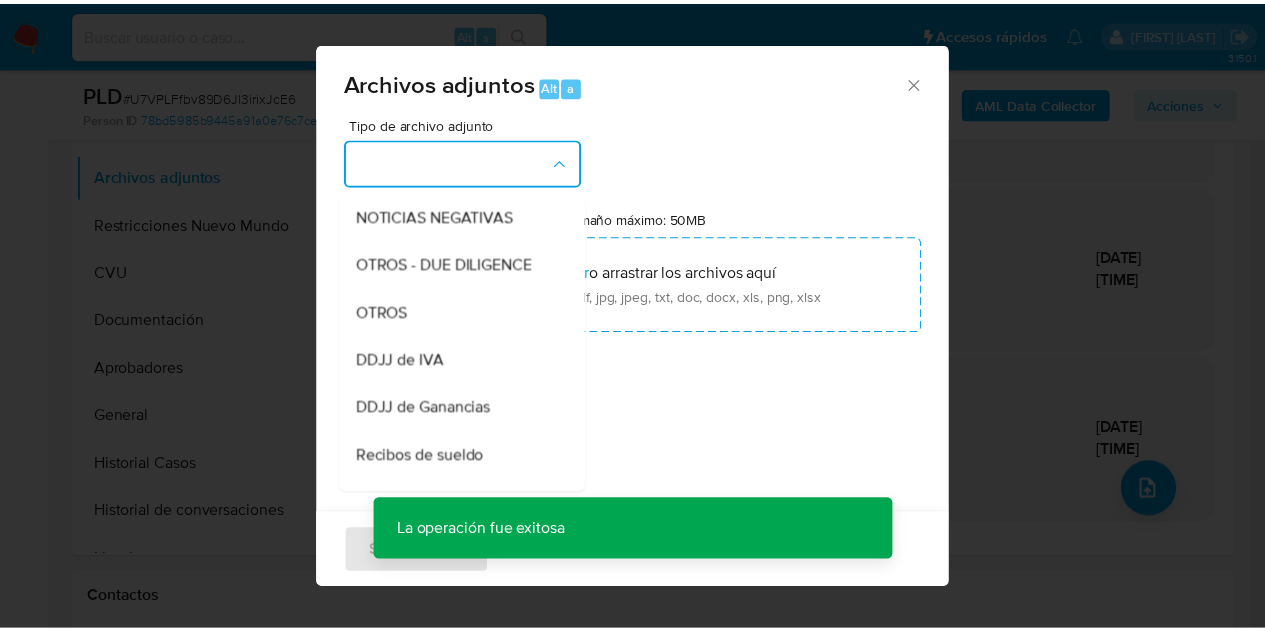 scroll, scrollTop: 390, scrollLeft: 0, axis: vertical 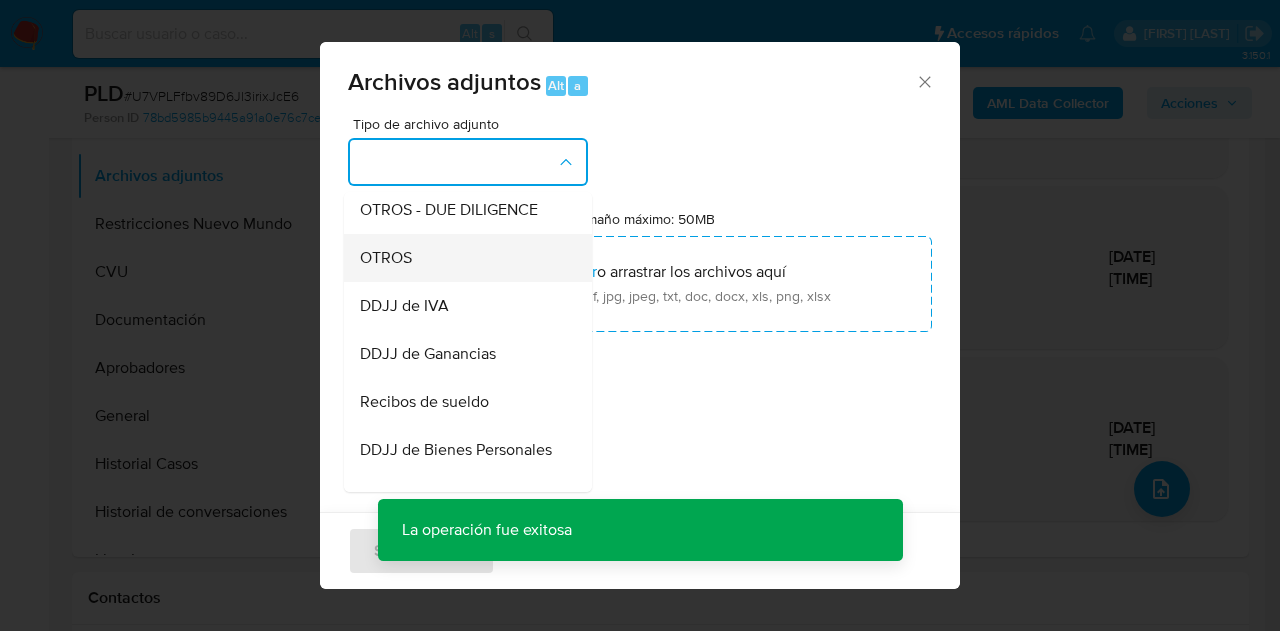 click on "OTROS" at bounding box center [462, 258] 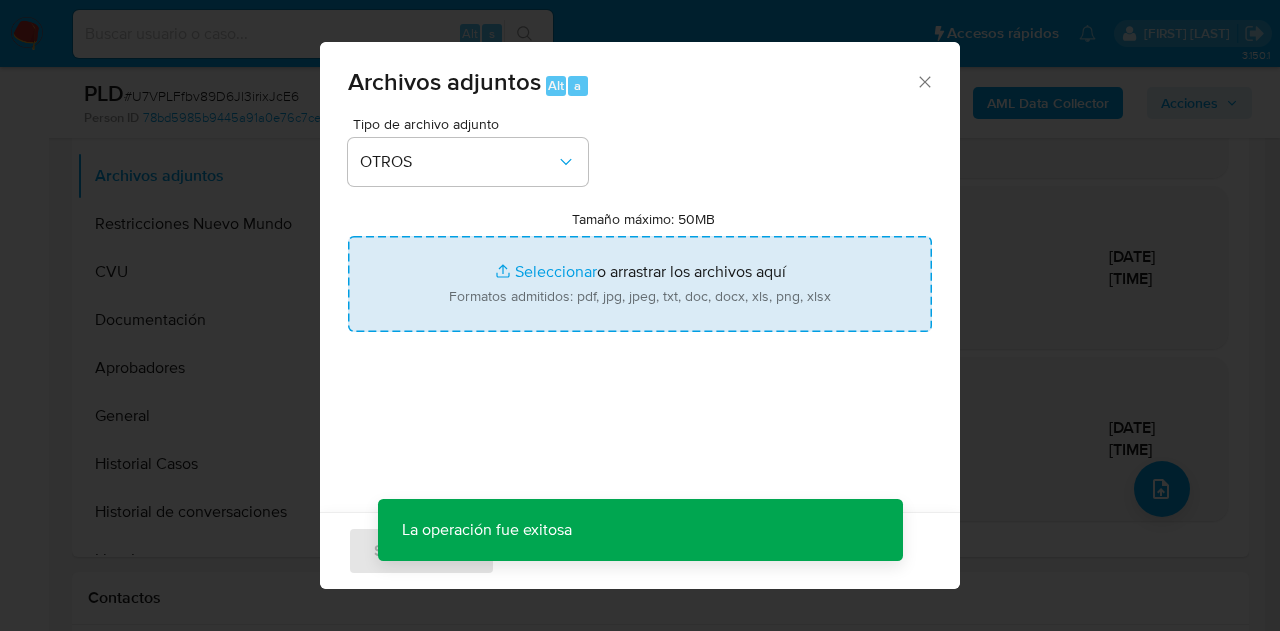 click on "Tamaño máximo: 50MB Seleccionar archivos" at bounding box center [640, 284] 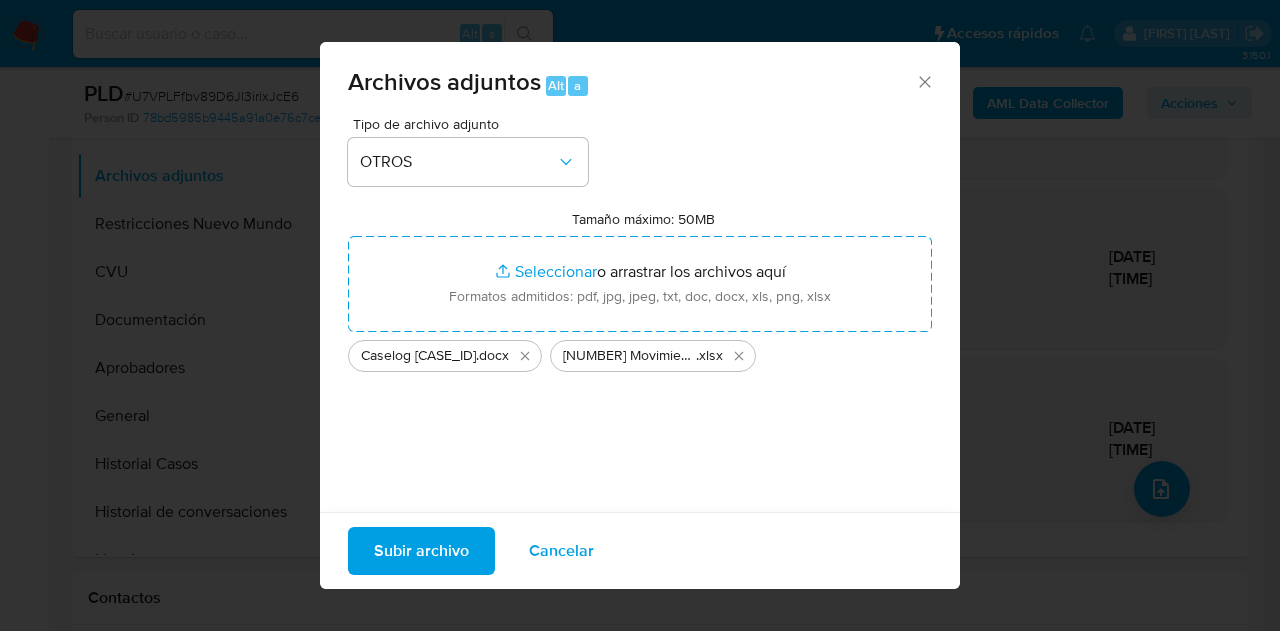 click on "Subir archivo" at bounding box center (421, 551) 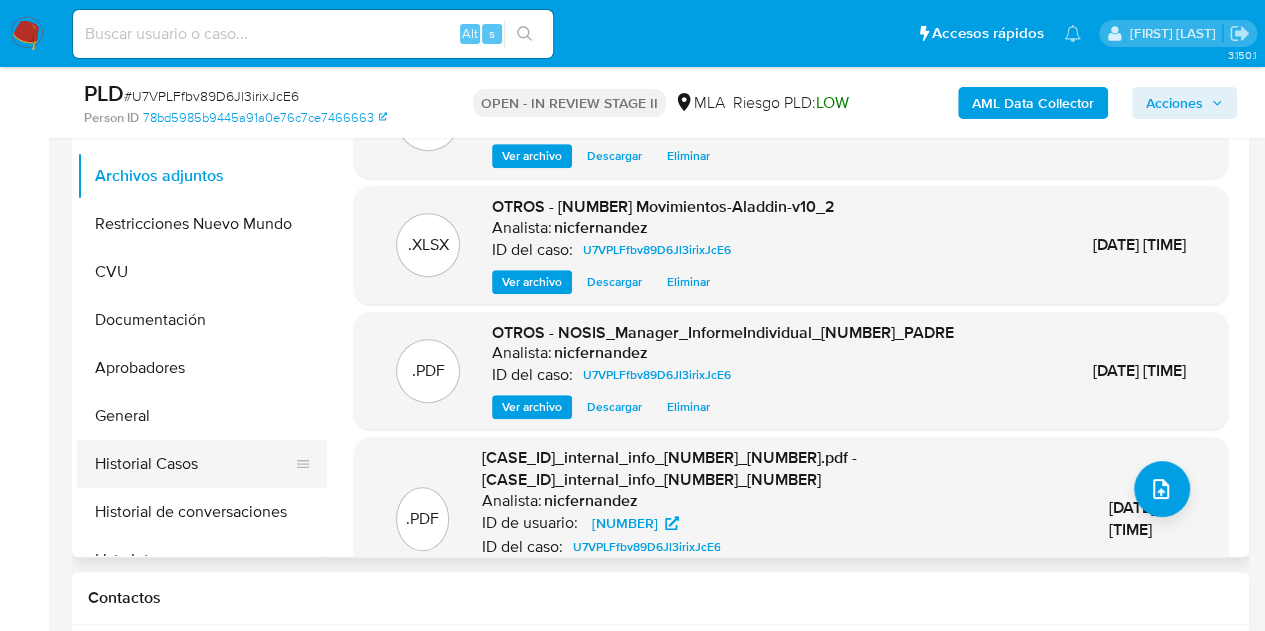 click on "Historial Casos" at bounding box center [194, 464] 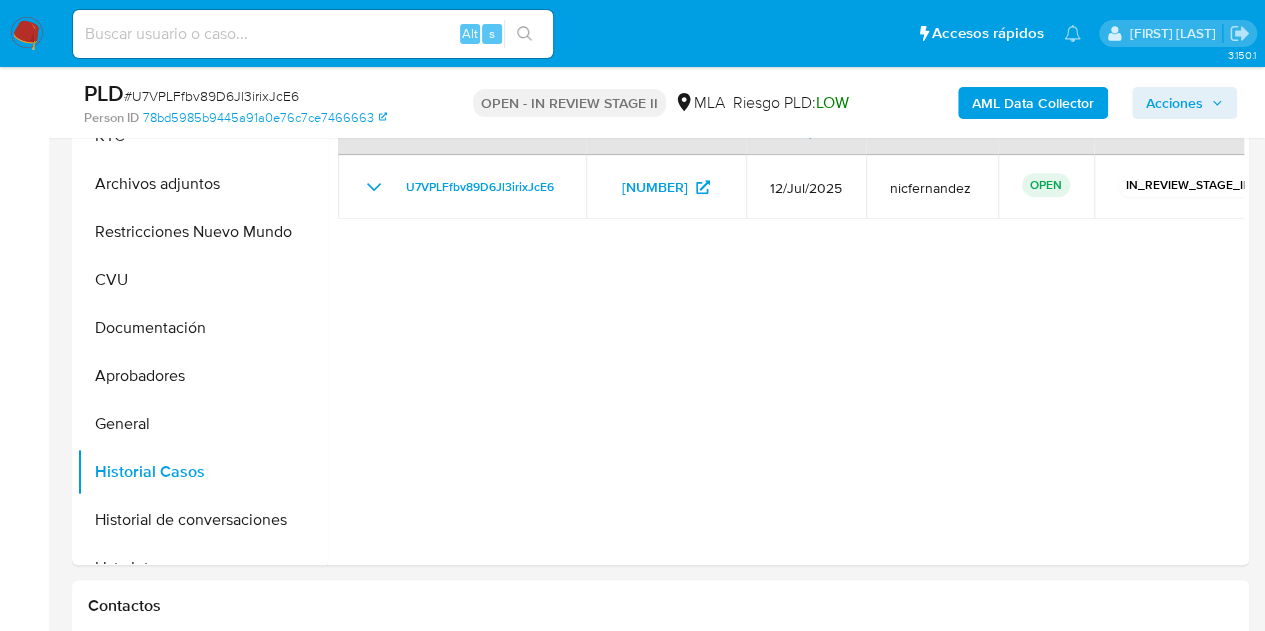 scroll, scrollTop: 384, scrollLeft: 0, axis: vertical 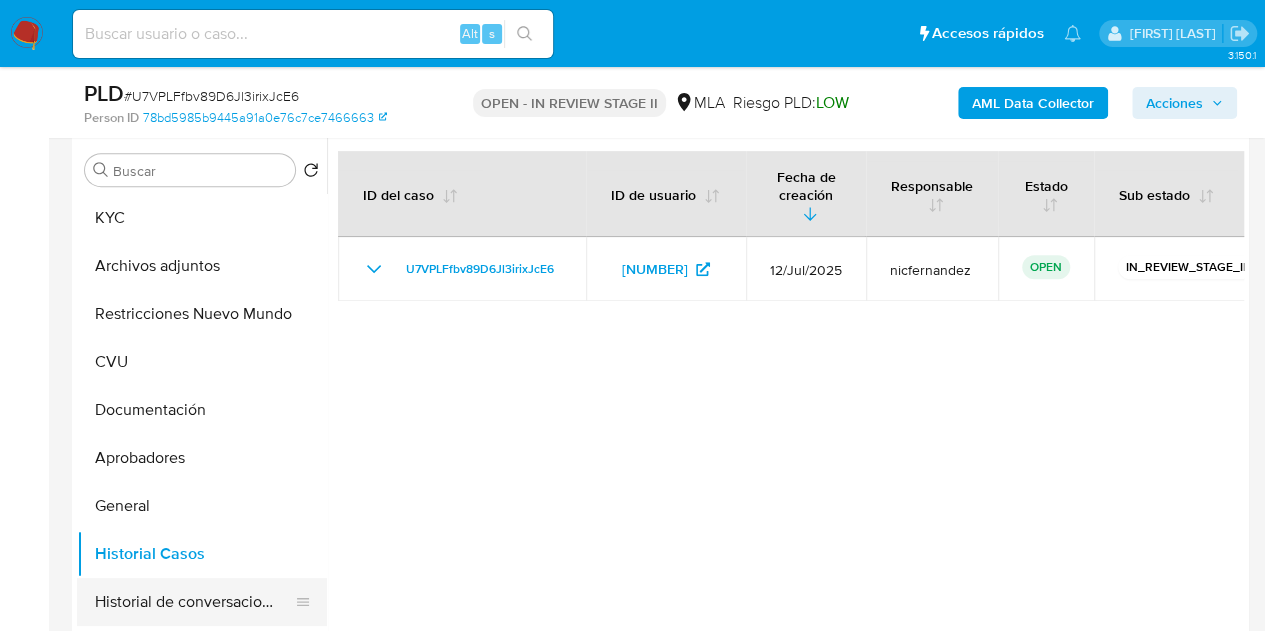 click on "Historial de conversaciones" at bounding box center (194, 602) 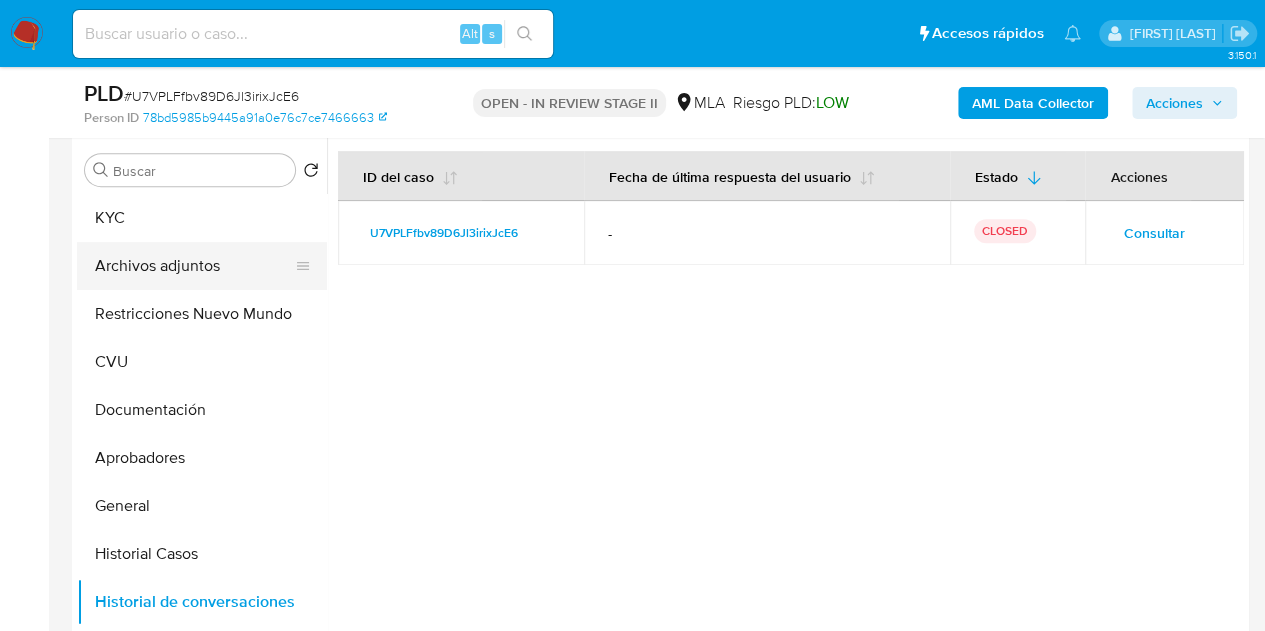 click on "Archivos adjuntos" at bounding box center (194, 266) 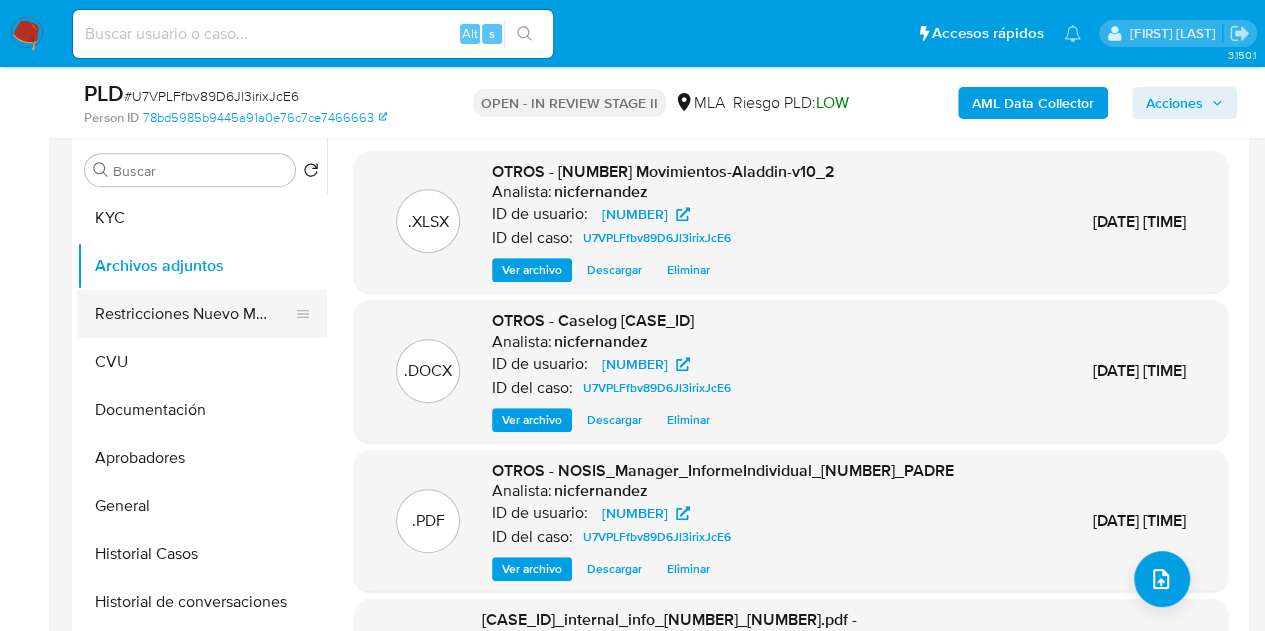 click on "Restricciones Nuevo Mundo" at bounding box center [194, 314] 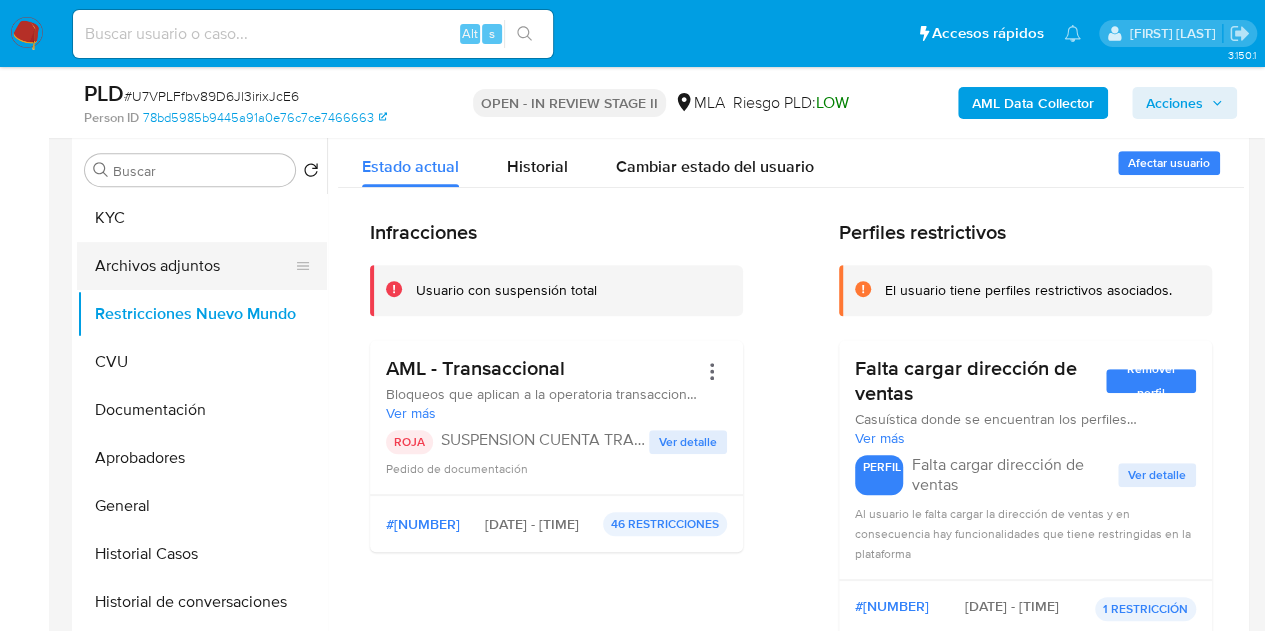 click on "Archivos adjuntos" at bounding box center [194, 266] 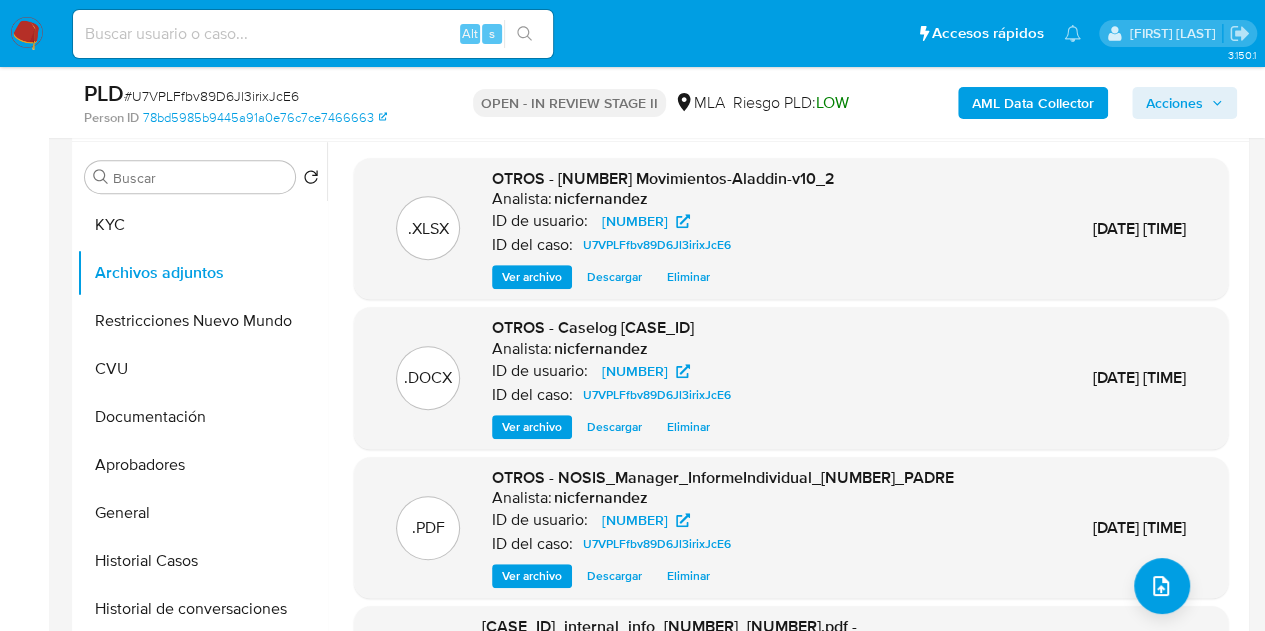 scroll, scrollTop: 353, scrollLeft: 0, axis: vertical 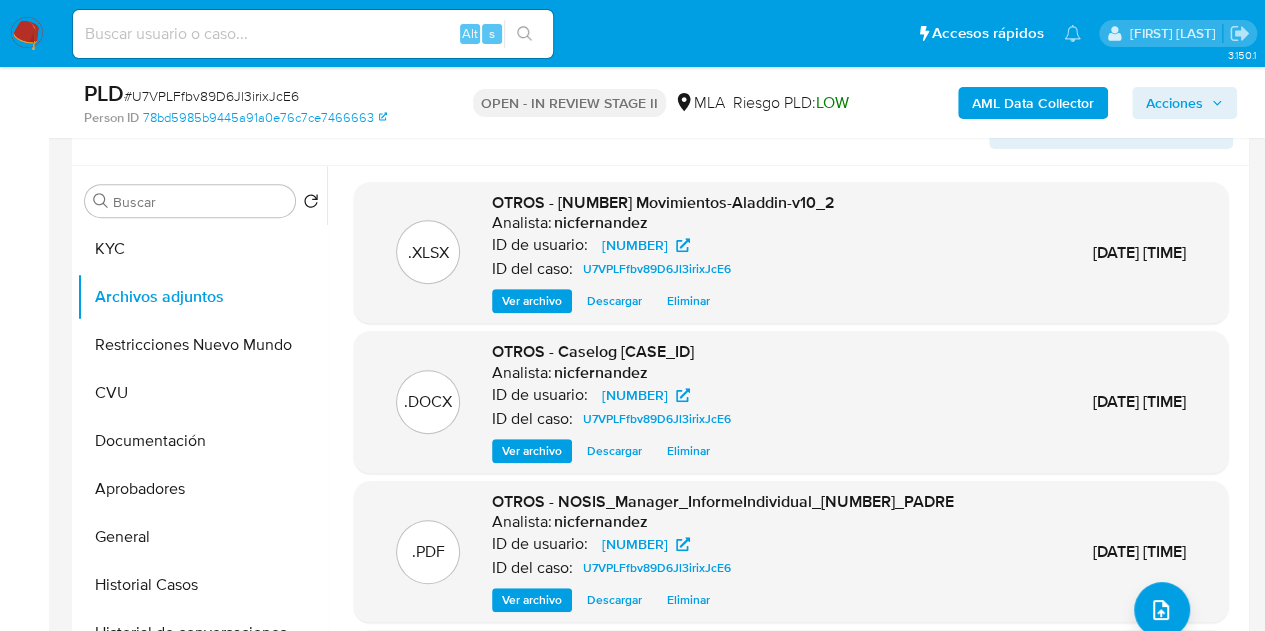 drag, startPoint x: 598, startPoint y: 630, endPoint x: 622, endPoint y: 603, distance: 36.124783 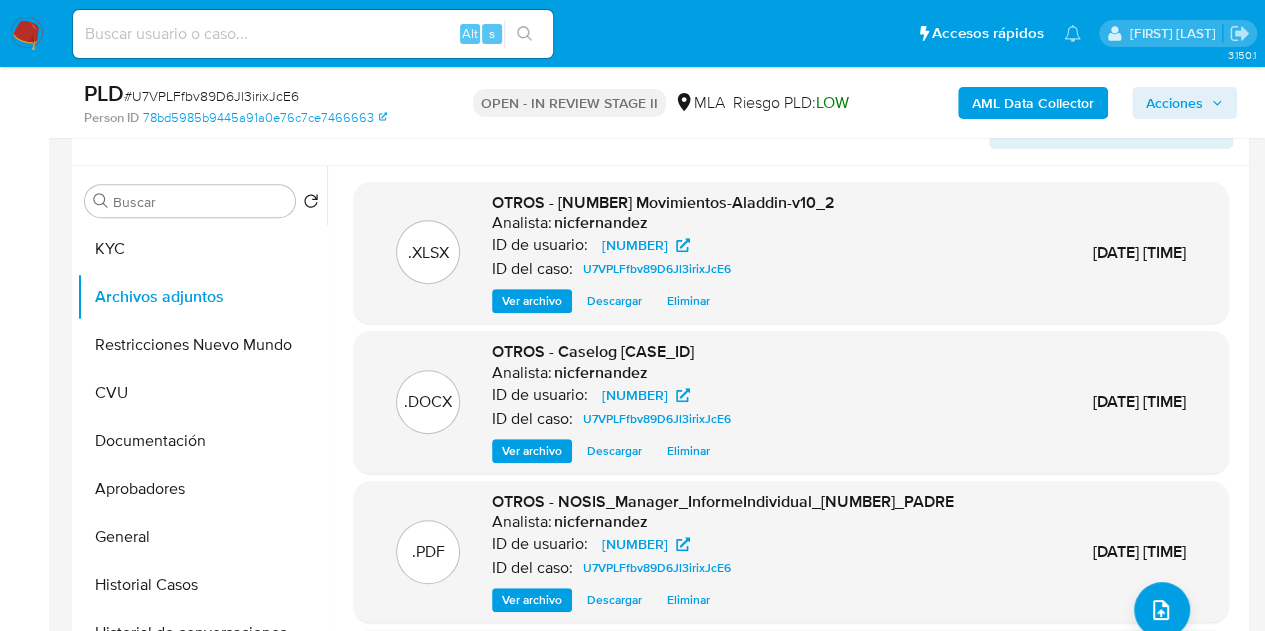 scroll, scrollTop: 238, scrollLeft: 0, axis: vertical 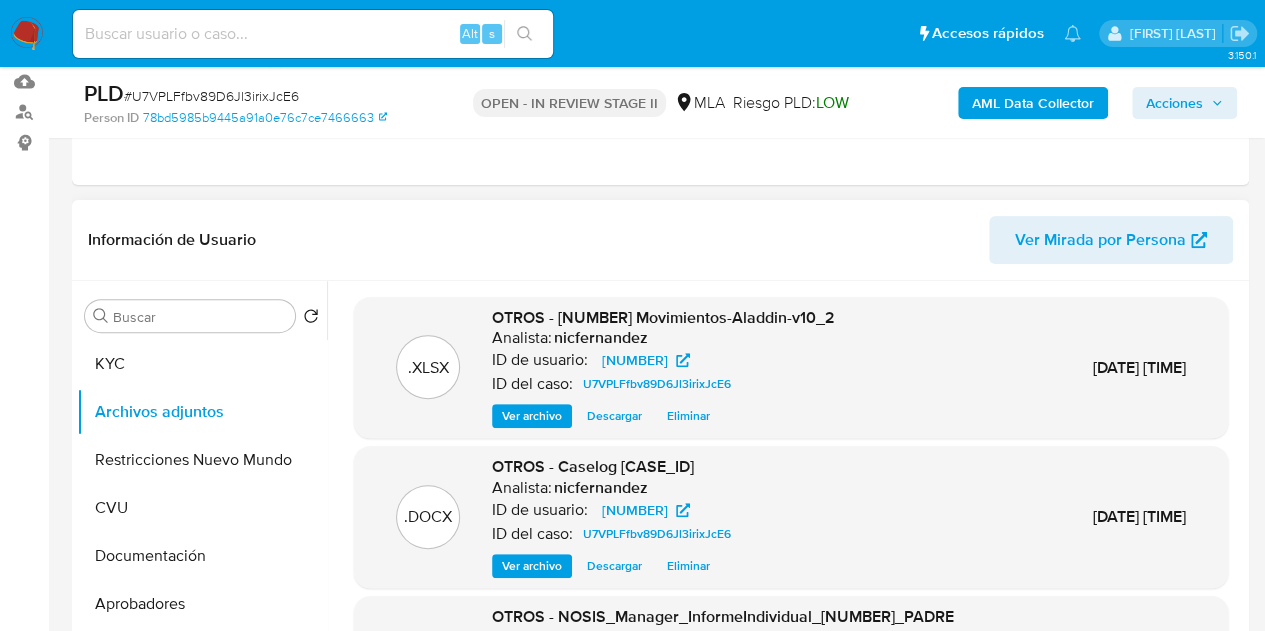 drag, startPoint x: 608, startPoint y: 293, endPoint x: 634, endPoint y: 287, distance: 26.683329 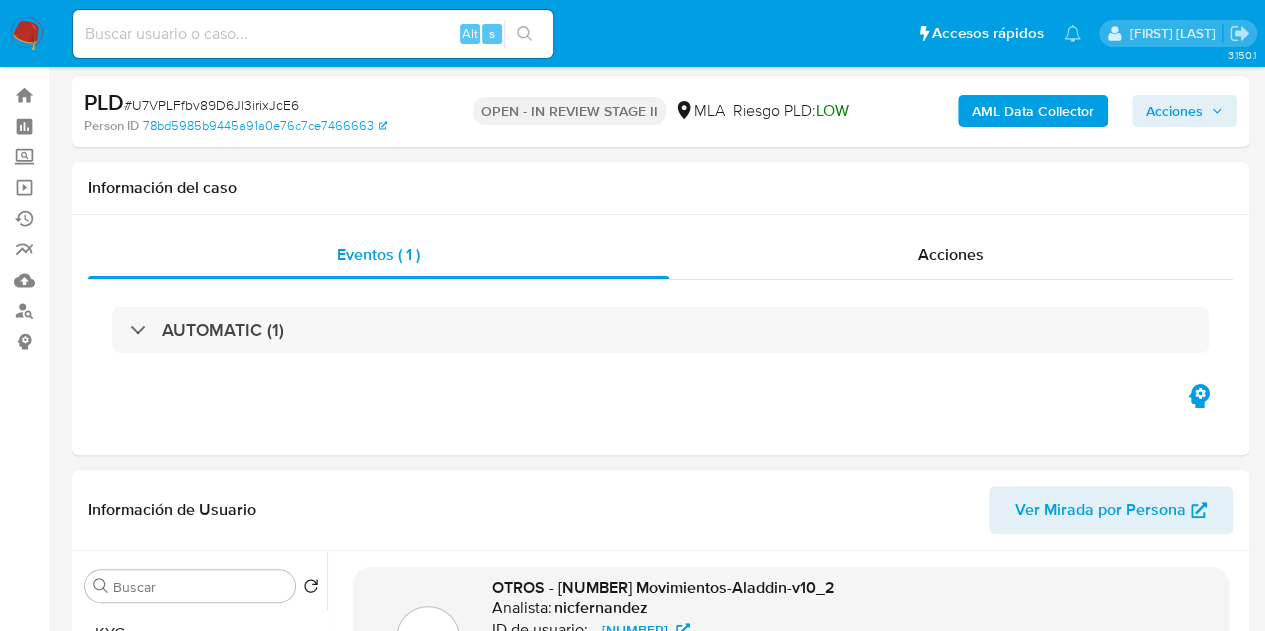 scroll, scrollTop: 0, scrollLeft: 0, axis: both 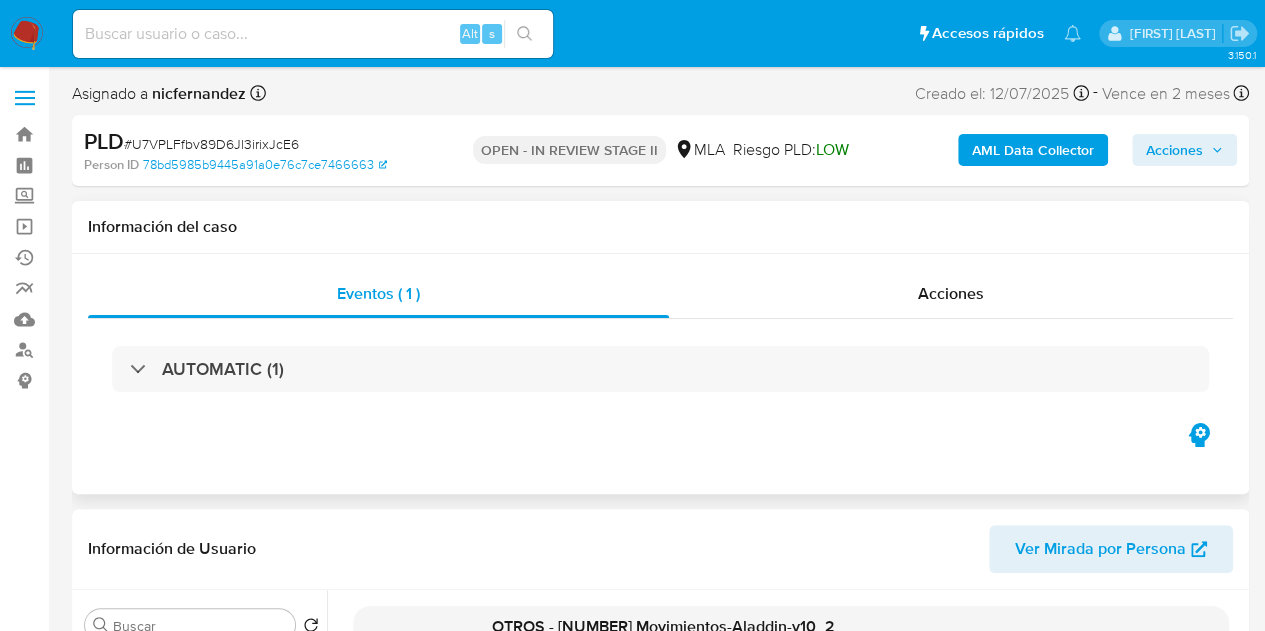 click on "Eventos ( 1 ) Acciones AUTOMATIC (1)" at bounding box center [660, 374] 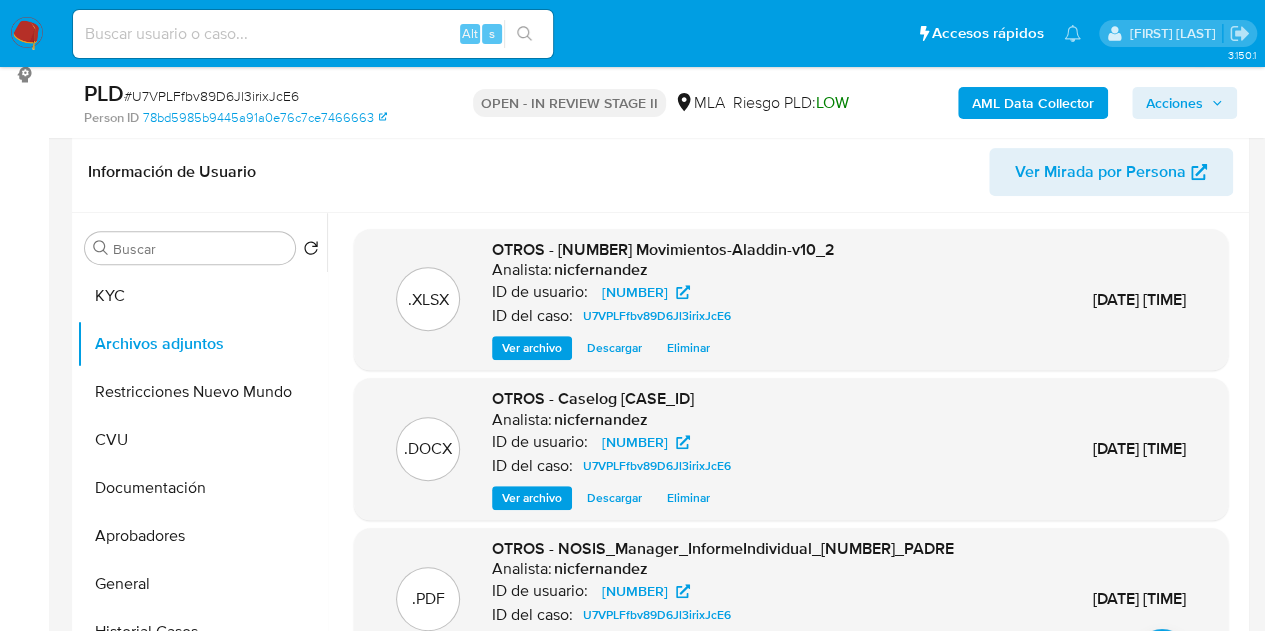 scroll, scrollTop: 320, scrollLeft: 0, axis: vertical 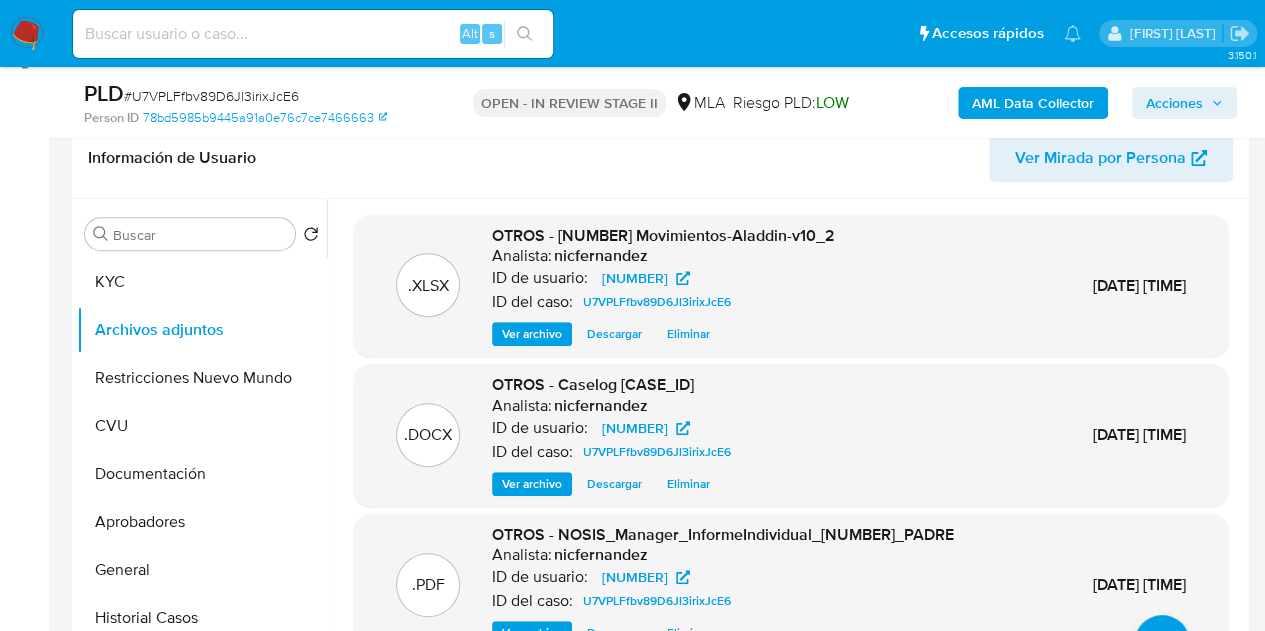 click on "Ver archivo" at bounding box center (532, 484) 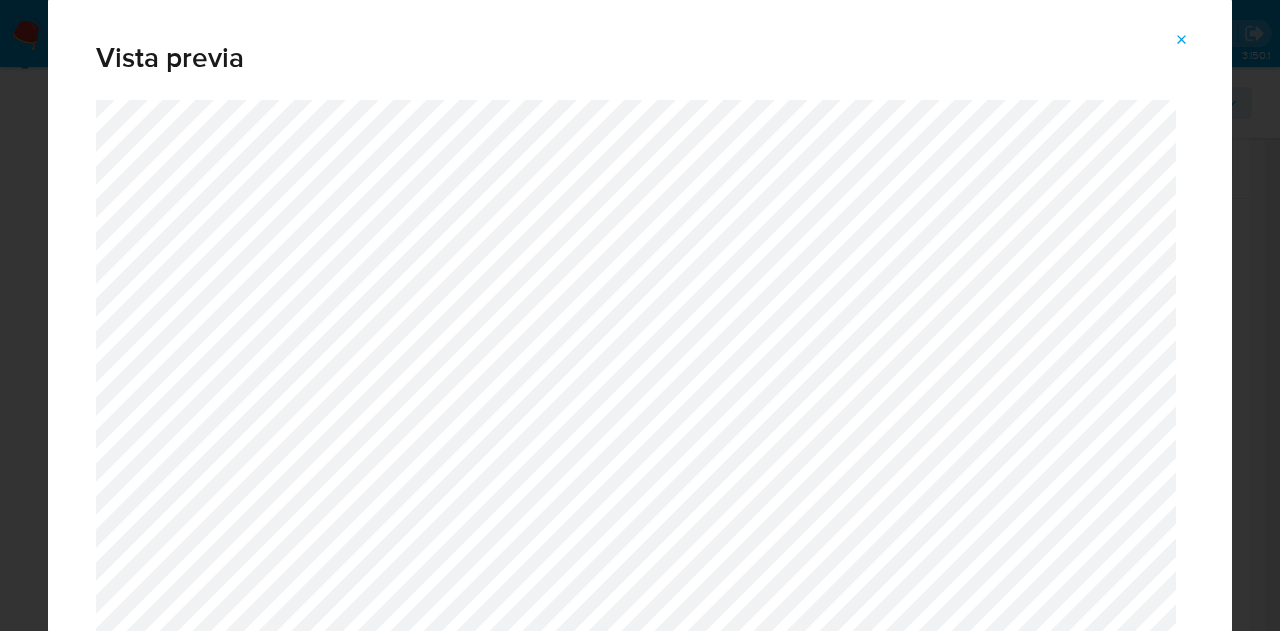 click 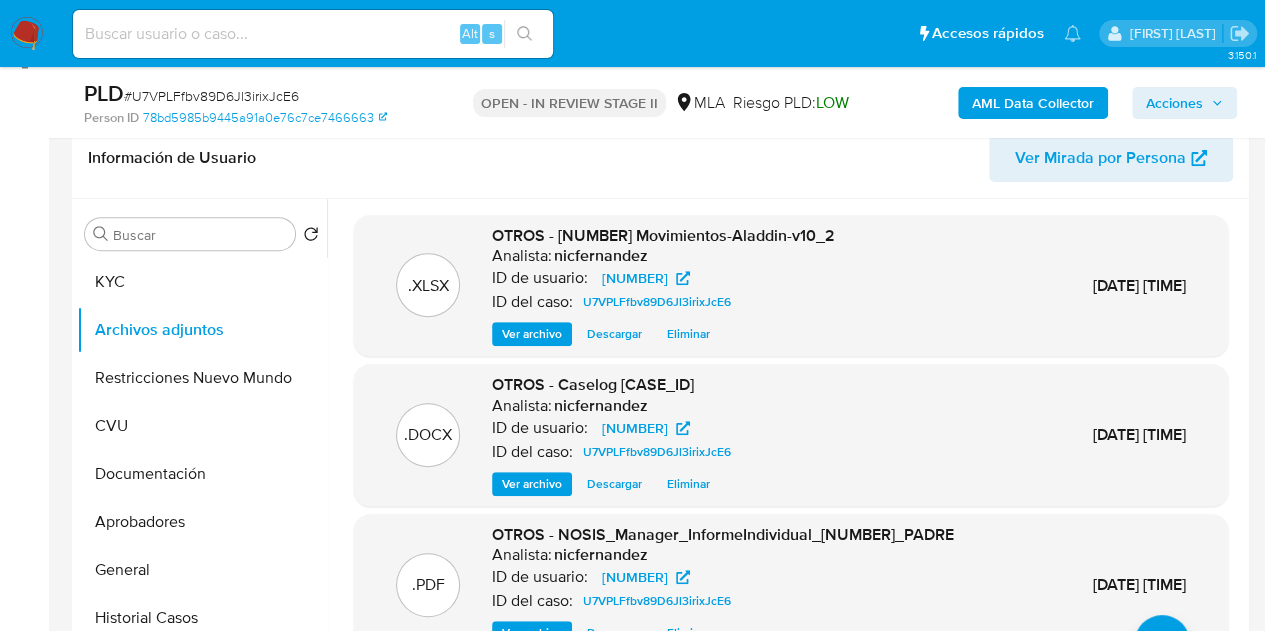 click on "Acciones" at bounding box center [1184, 103] 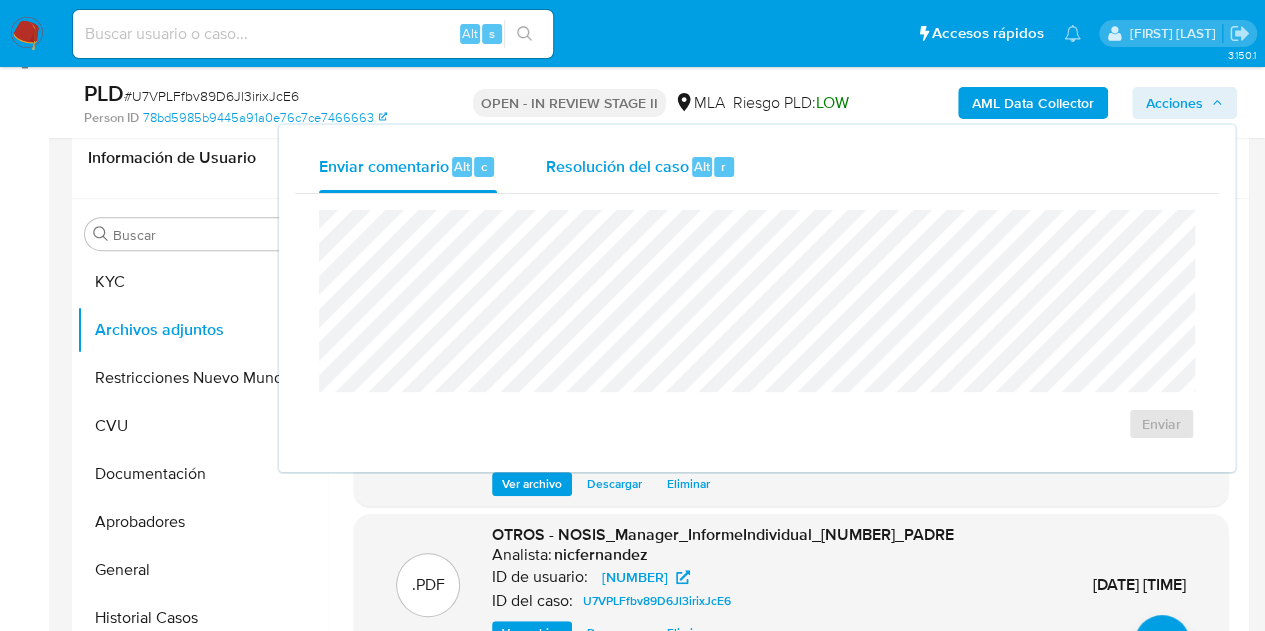 click on "Alt" at bounding box center (702, 167) 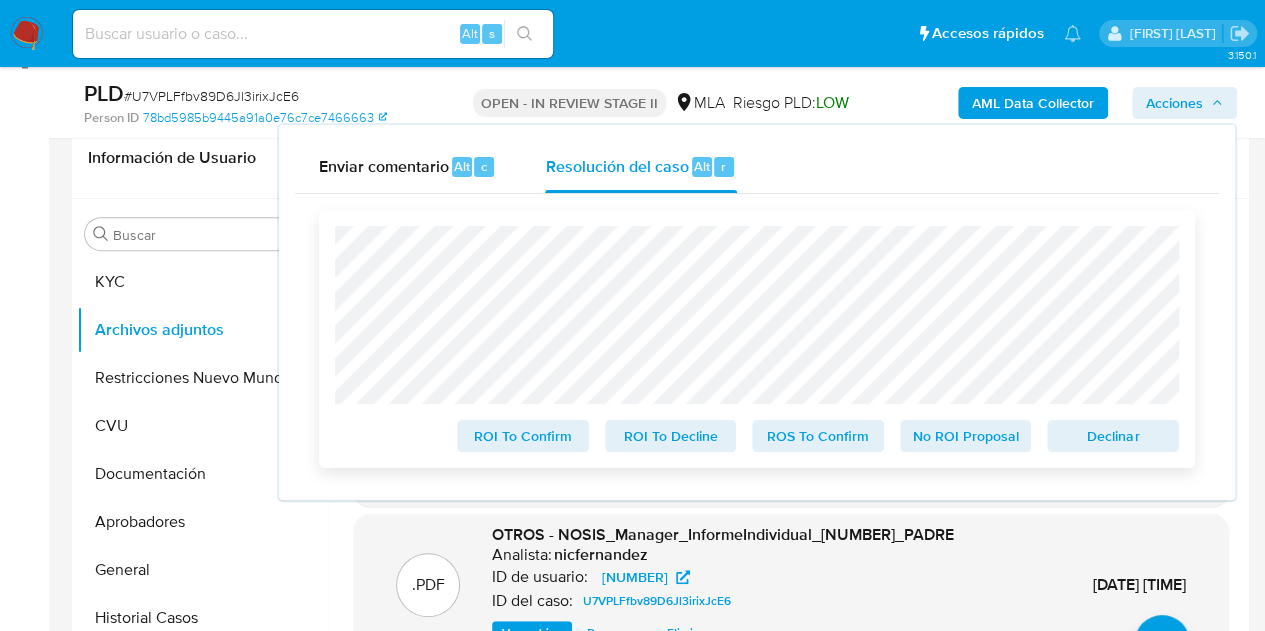 click on "Declinar" at bounding box center (1113, 436) 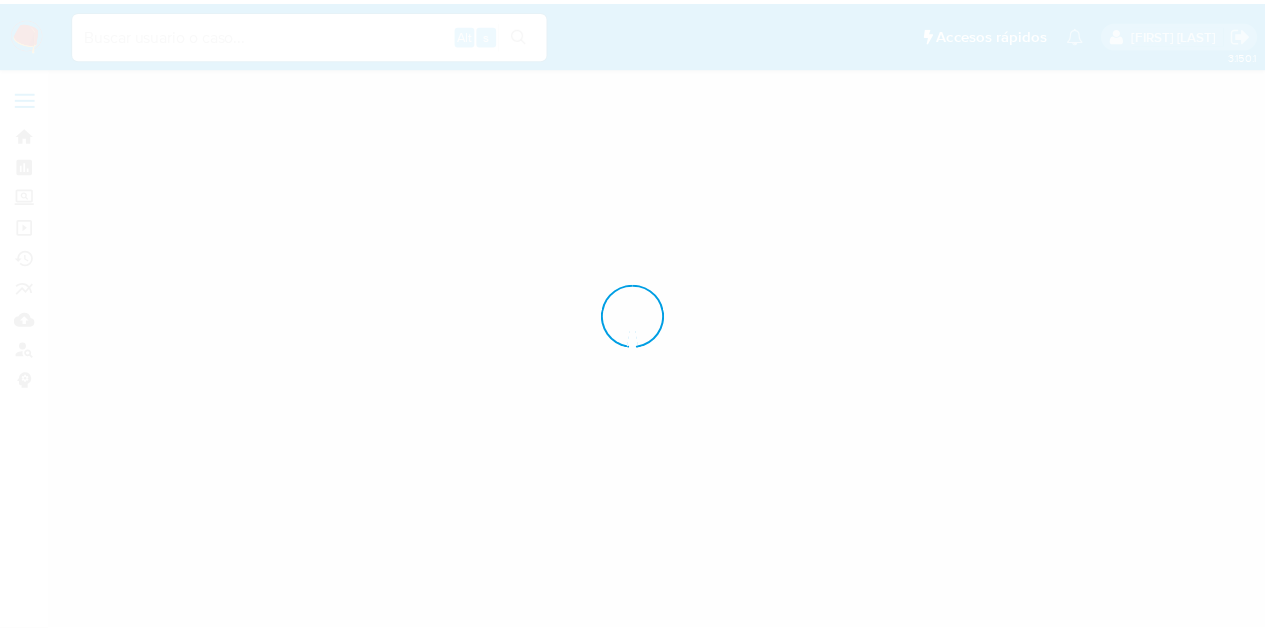scroll, scrollTop: 0, scrollLeft: 0, axis: both 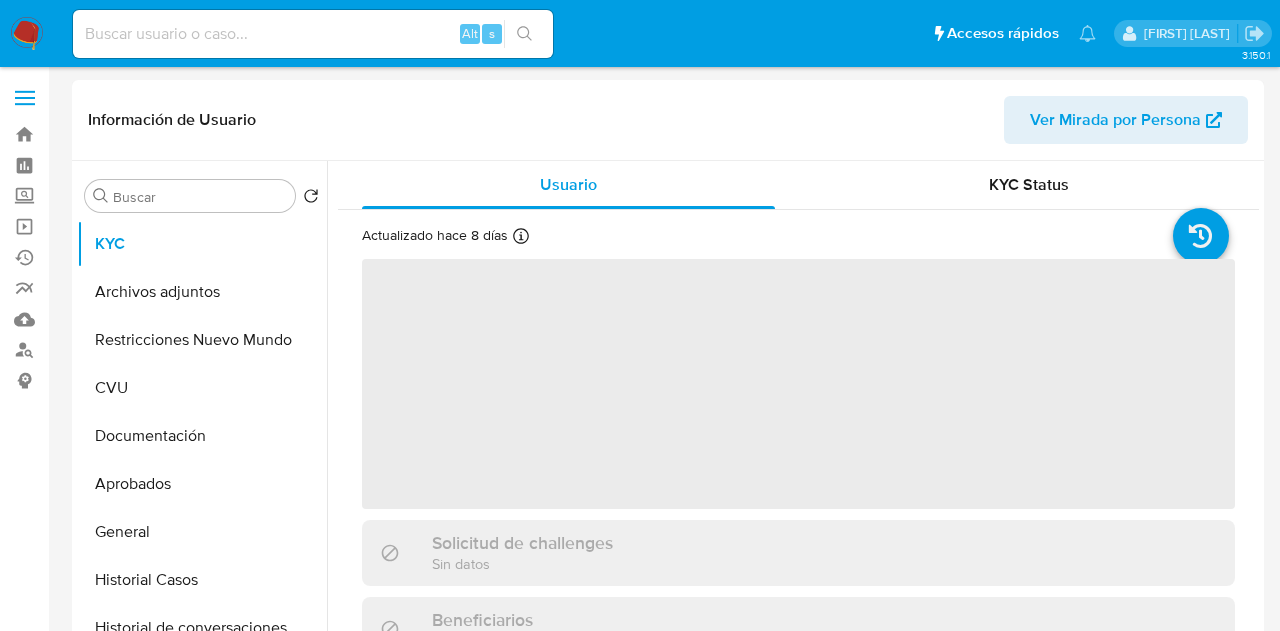 select on "10" 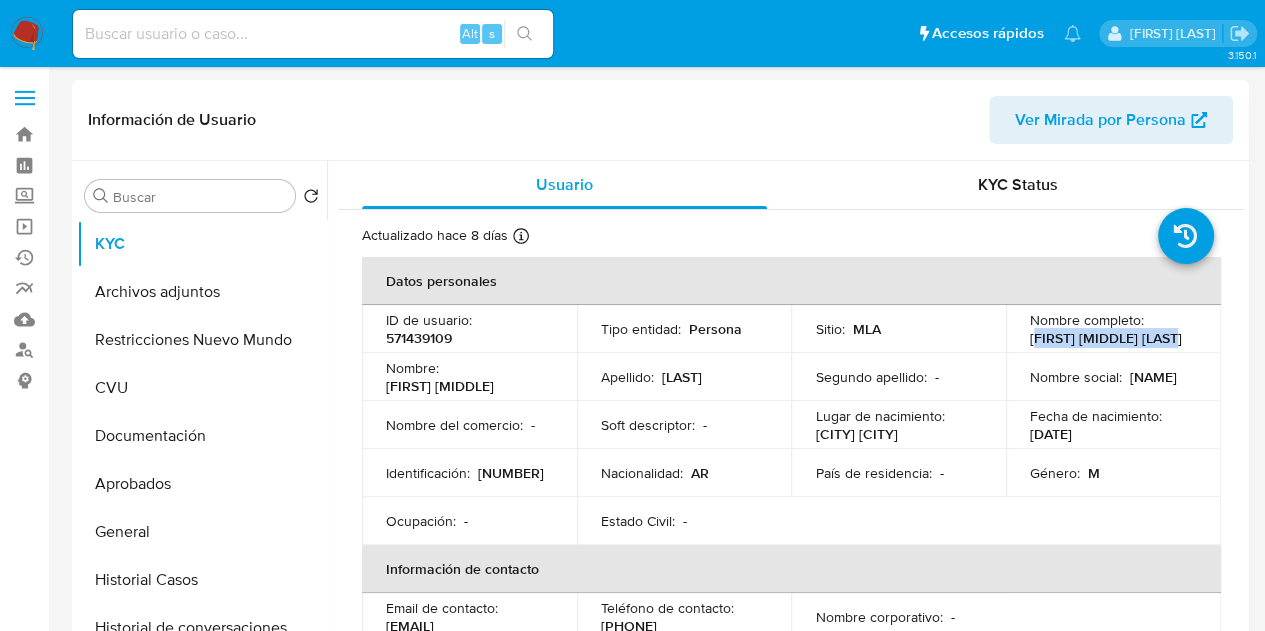 drag, startPoint x: 1030, startPoint y: 342, endPoint x: 1182, endPoint y: 336, distance: 152.11838 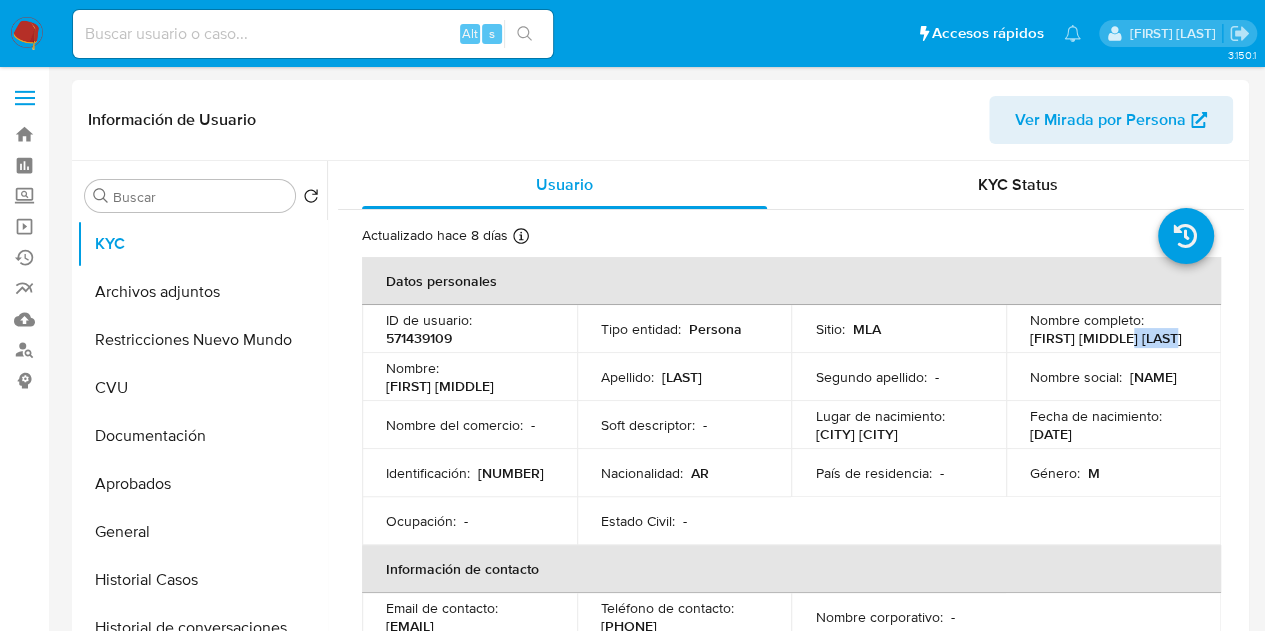 click on "[FIRST] [MIDDLE] [LAST]" at bounding box center (1106, 338) 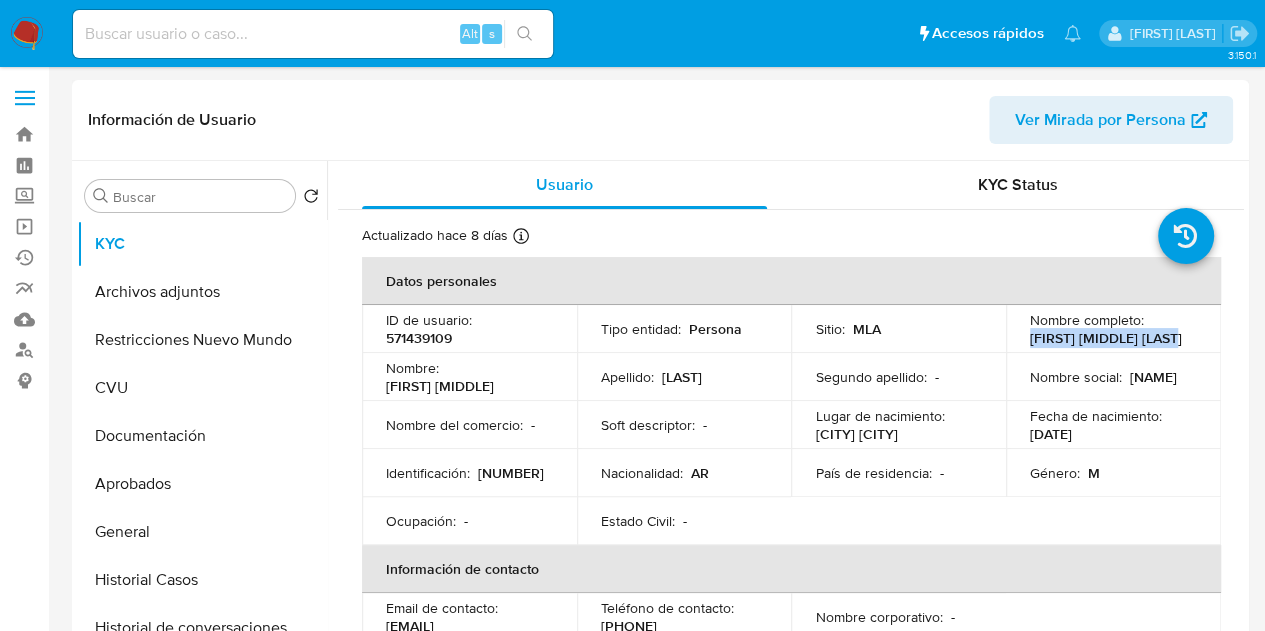 drag, startPoint x: 1026, startPoint y: 338, endPoint x: 1177, endPoint y: 339, distance: 151.00331 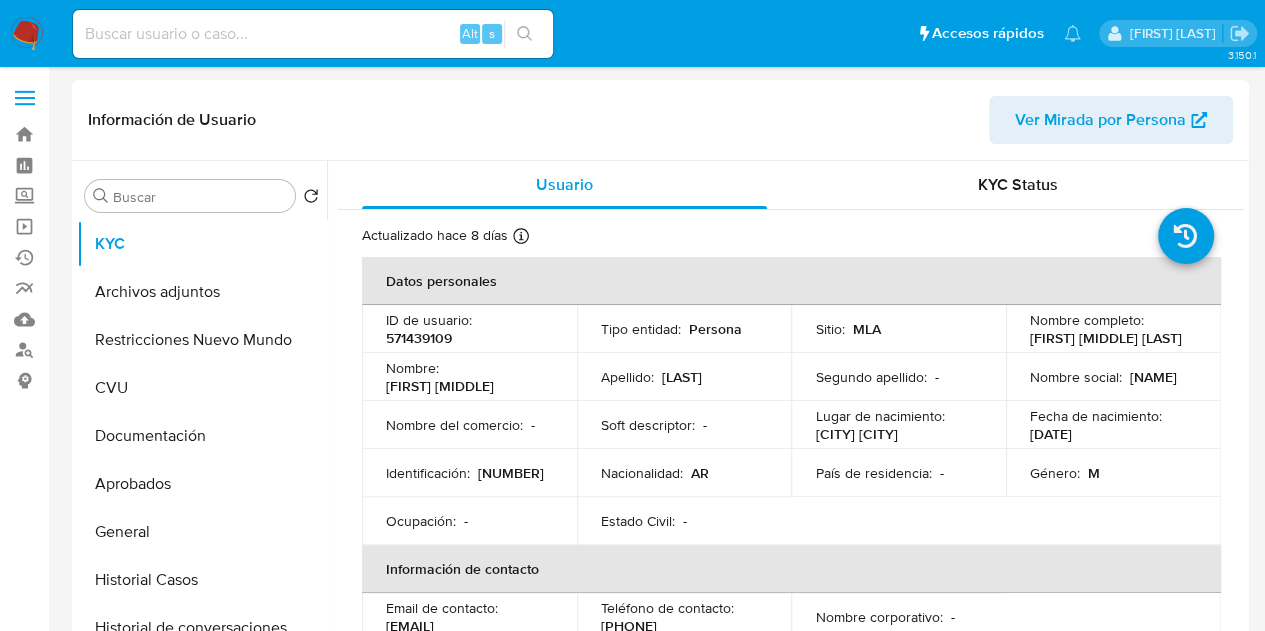 click on "Nombre :    [FIRST] [MIDDLE]" at bounding box center [469, 377] 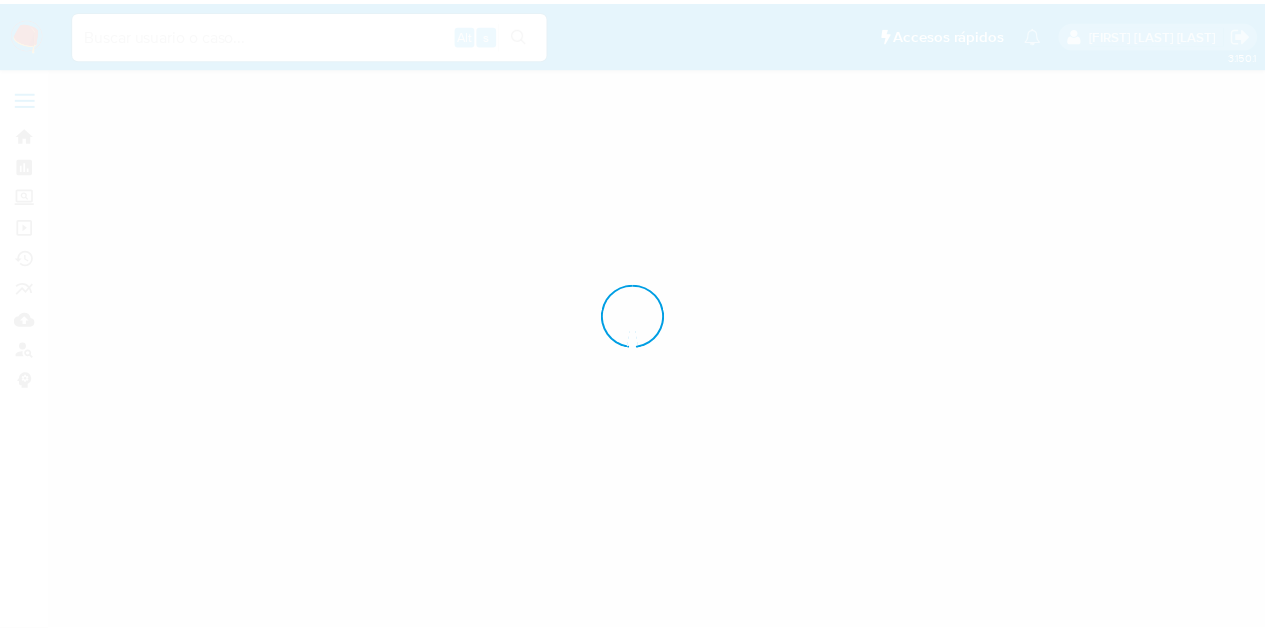 scroll, scrollTop: 0, scrollLeft: 0, axis: both 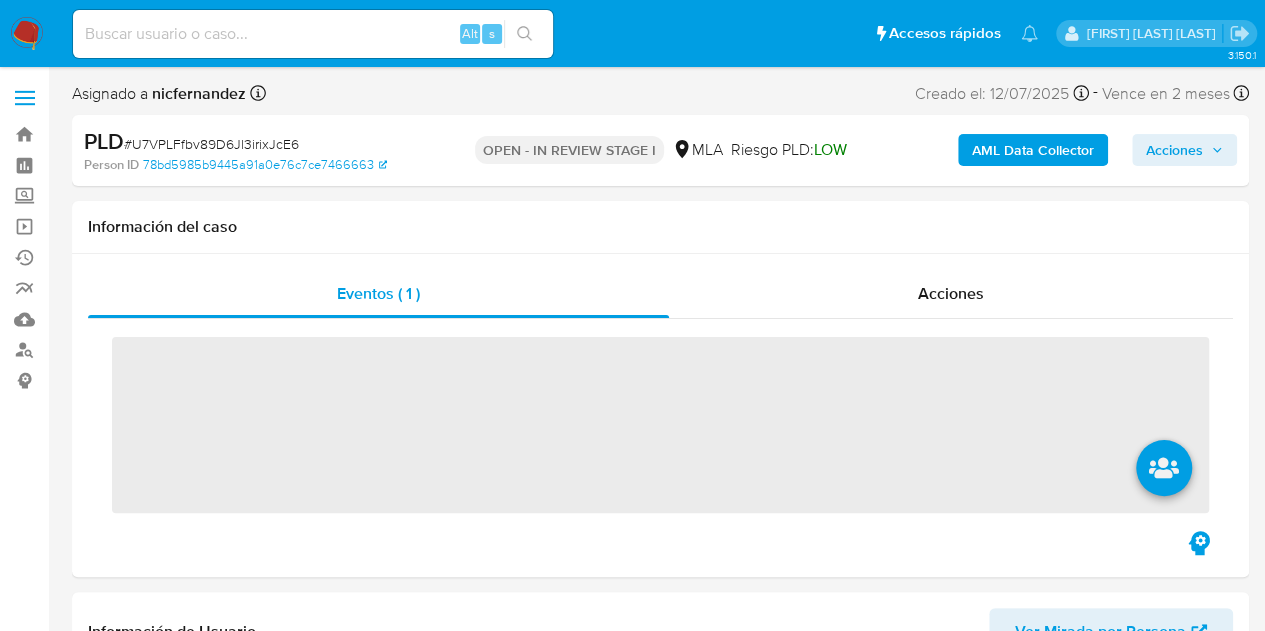 click on "Acciones" at bounding box center (1174, 150) 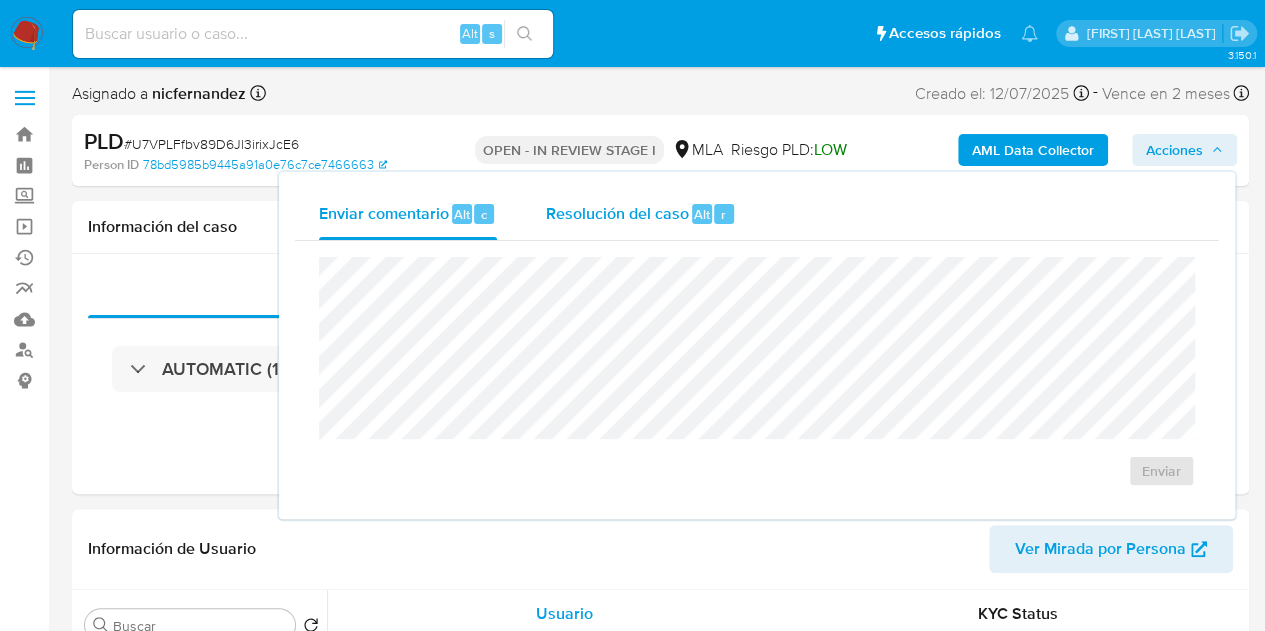 click on "Resolución del caso Alt r" at bounding box center (640, 214) 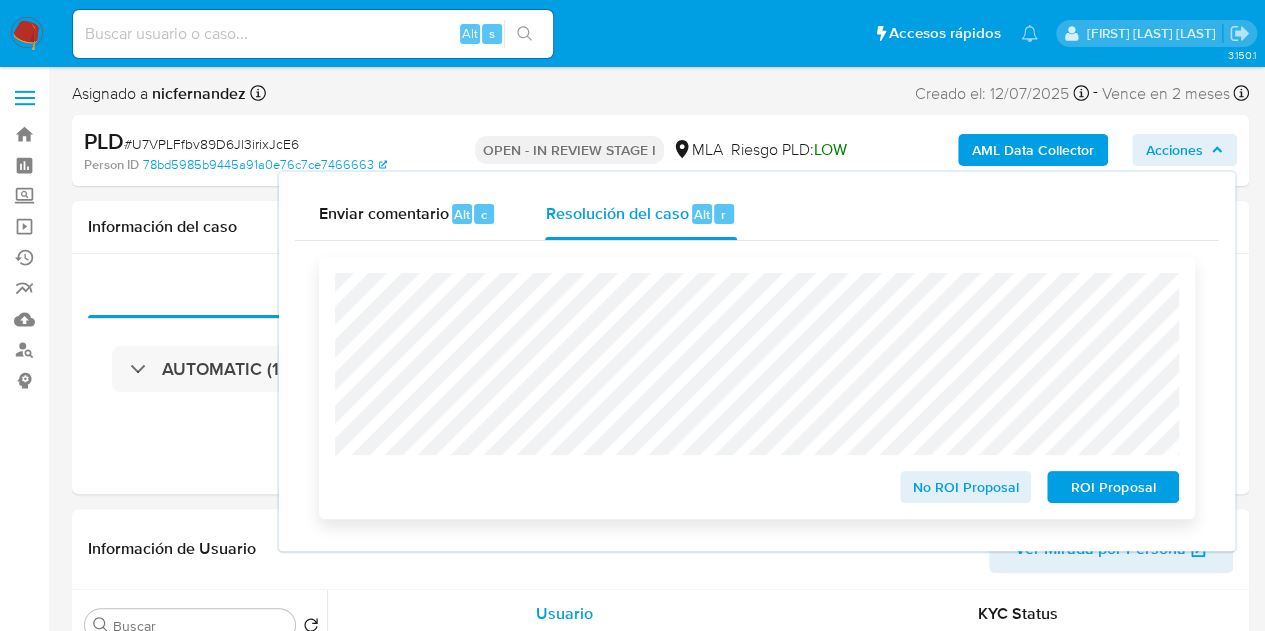 click on "ROI Proposal" at bounding box center [1113, 487] 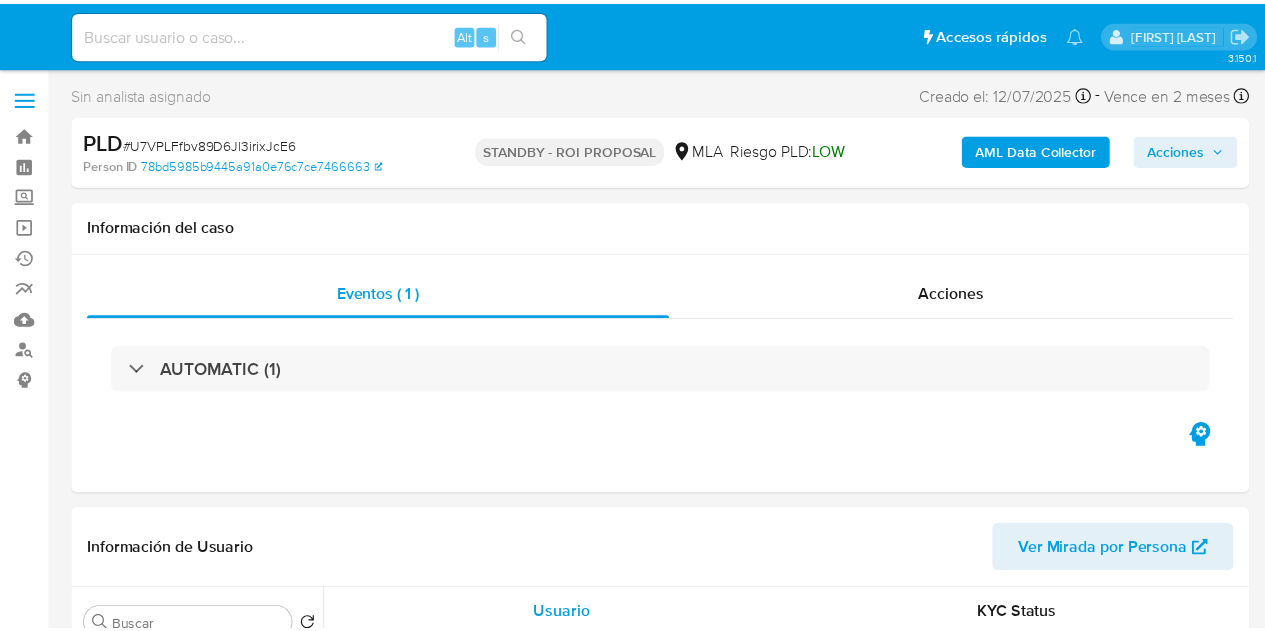 scroll, scrollTop: 0, scrollLeft: 0, axis: both 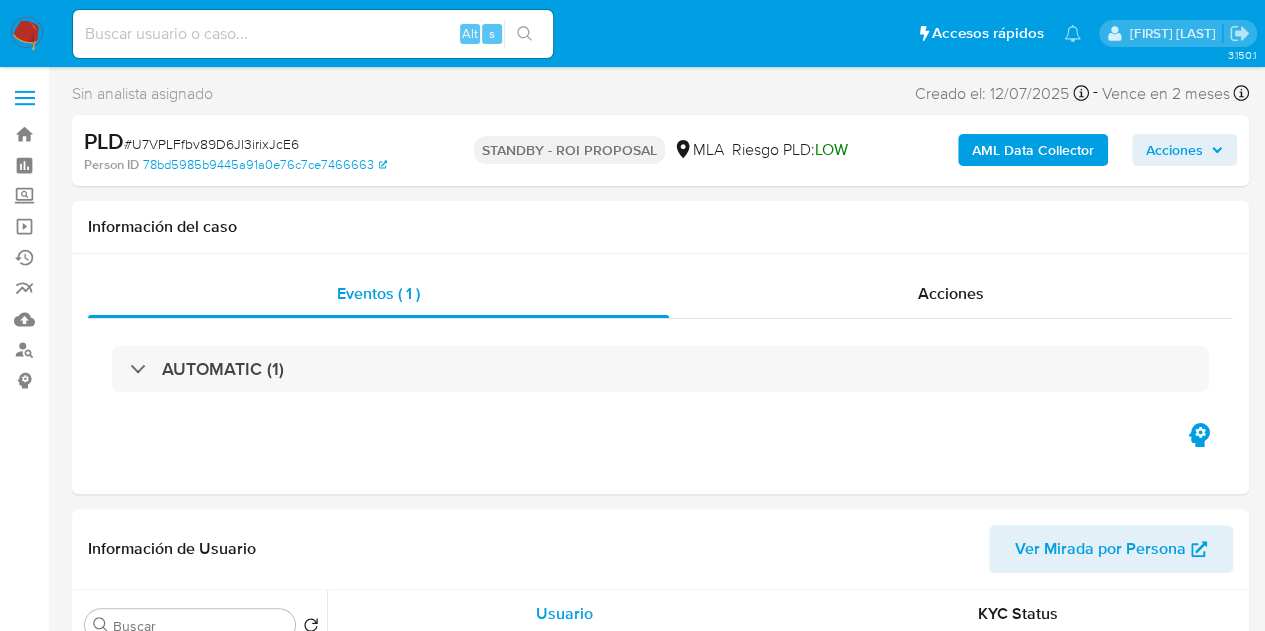 select on "10" 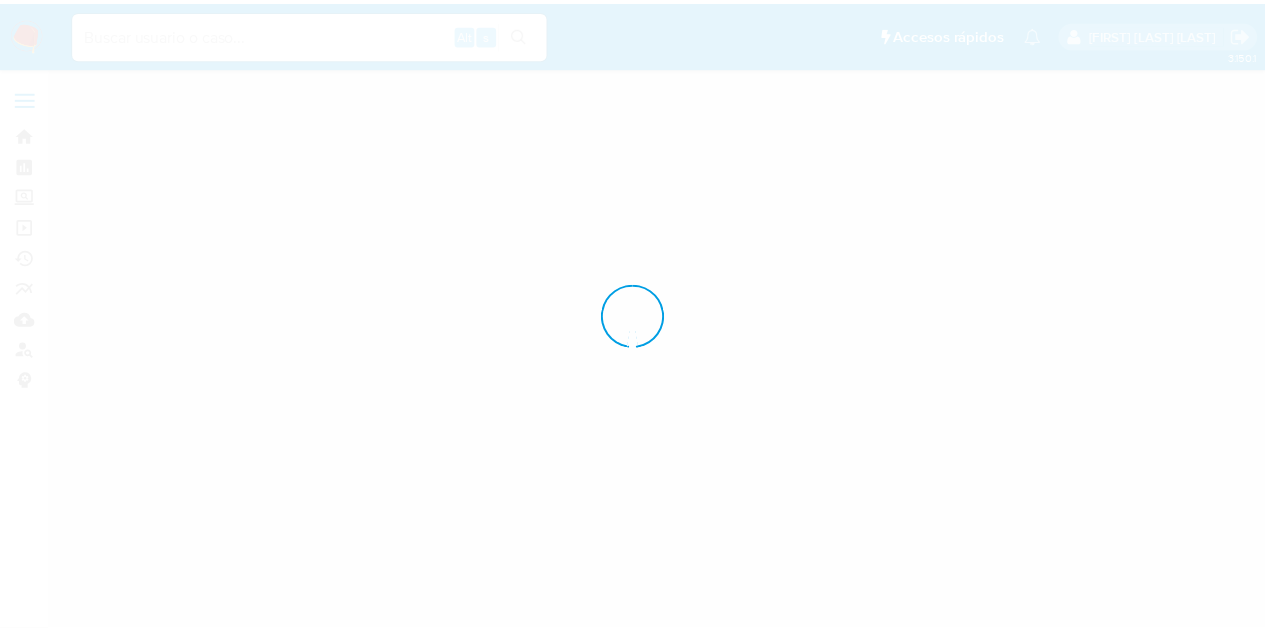 scroll, scrollTop: 0, scrollLeft: 0, axis: both 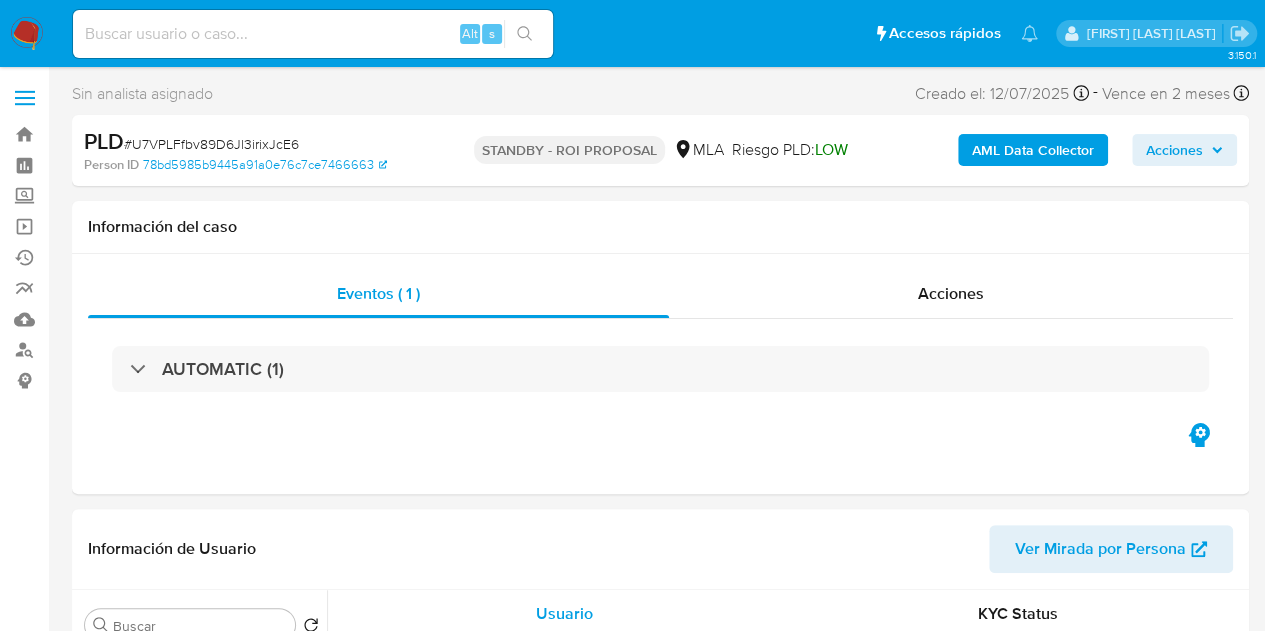 select on "10" 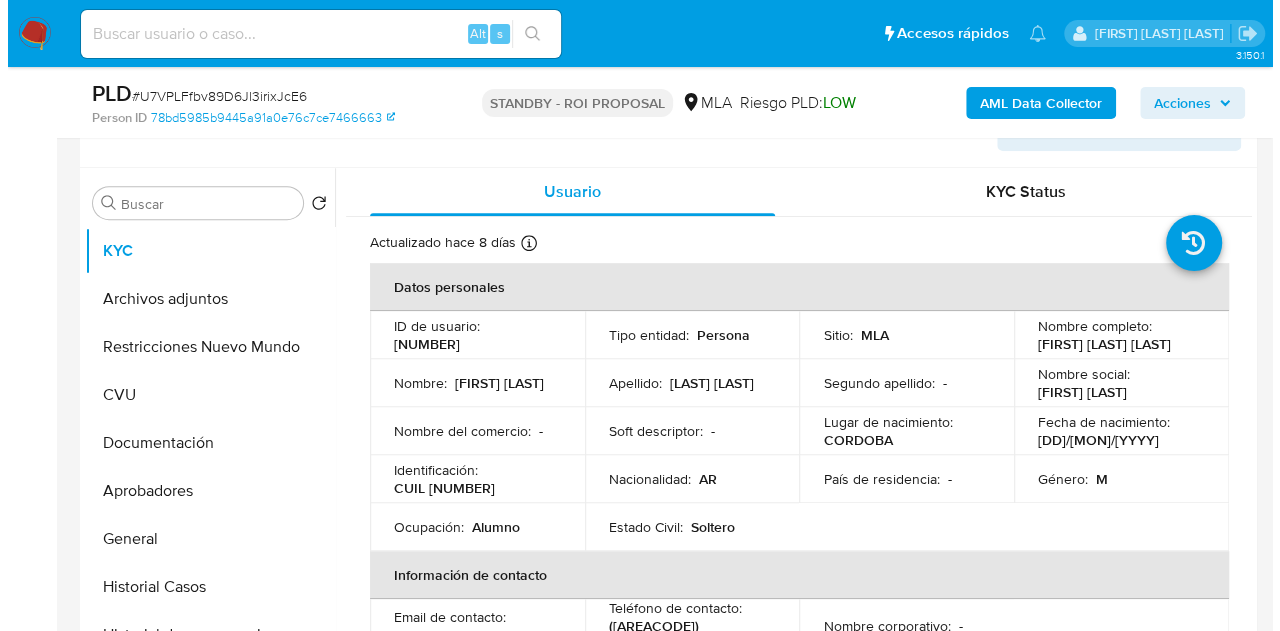 scroll, scrollTop: 362, scrollLeft: 0, axis: vertical 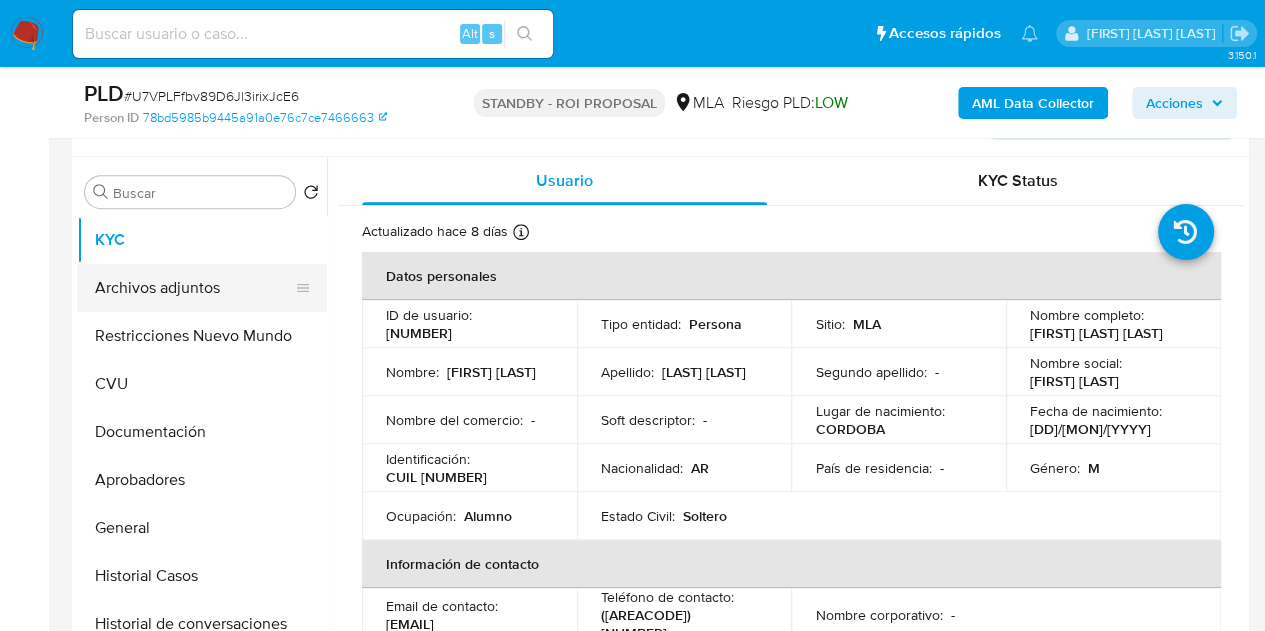 click on "Archivos adjuntos" at bounding box center (194, 288) 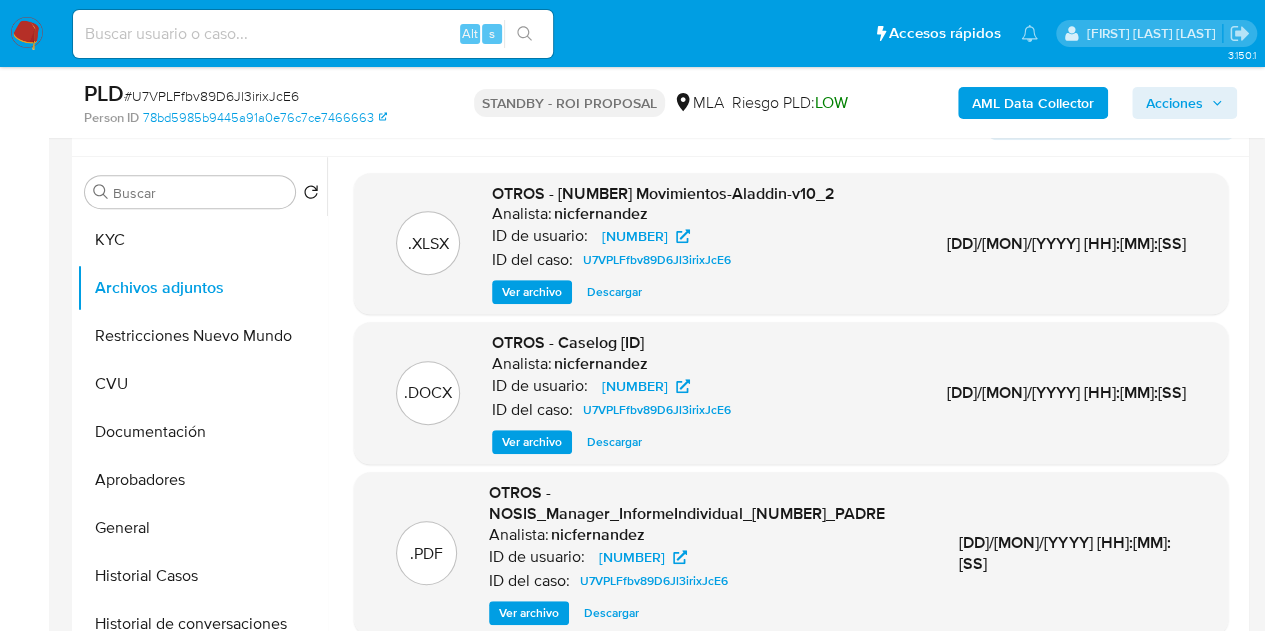 click on "Ver archivo" at bounding box center (532, 442) 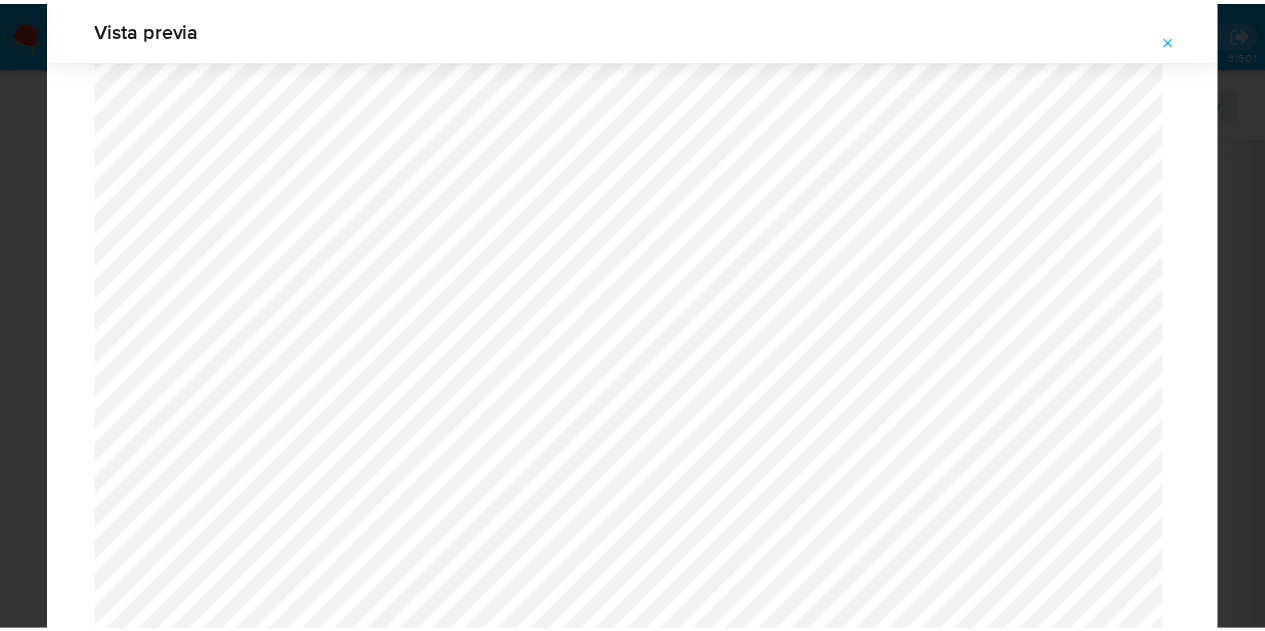 scroll, scrollTop: 0, scrollLeft: 0, axis: both 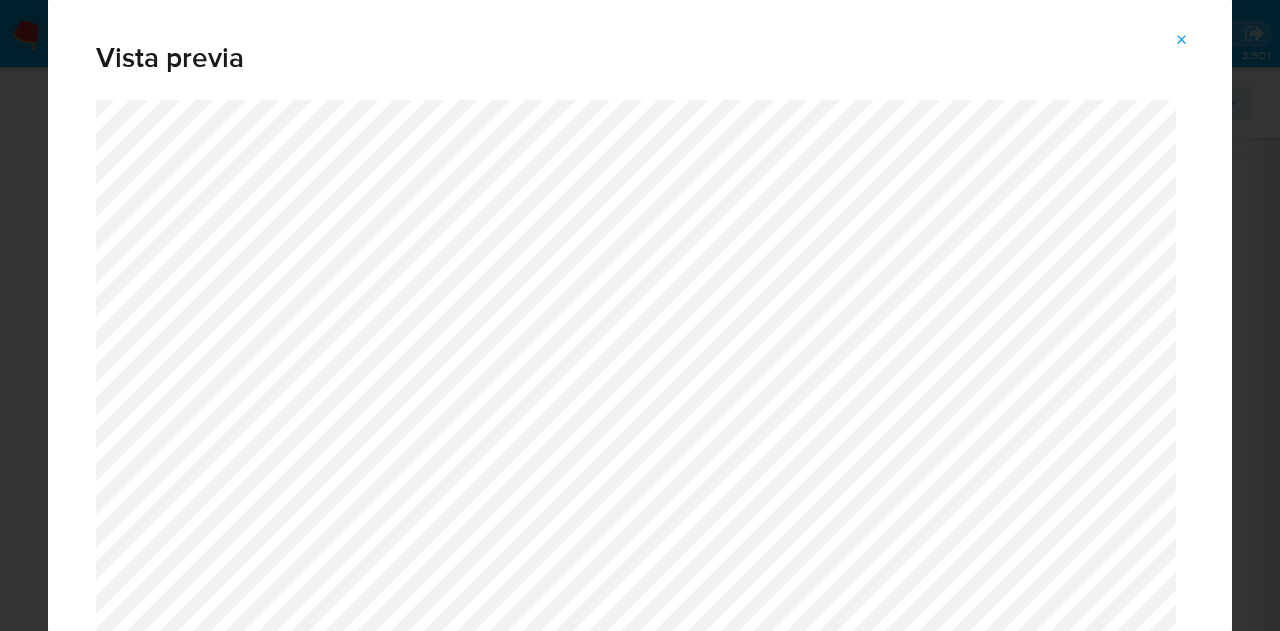 click at bounding box center (1182, 40) 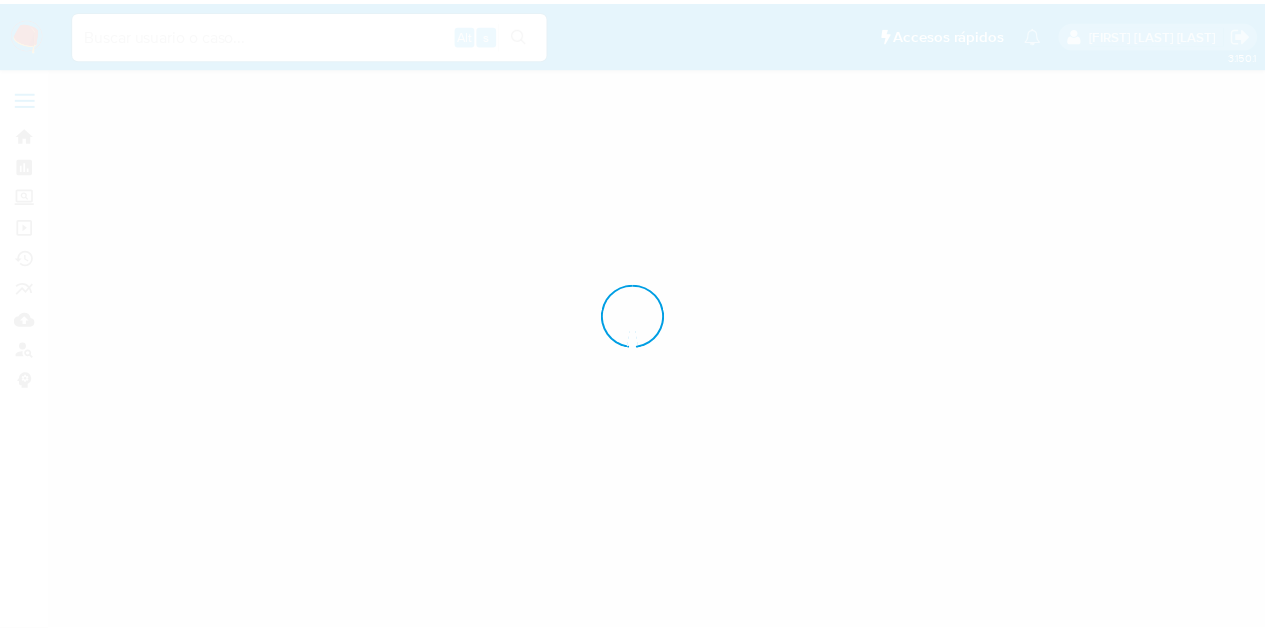 scroll, scrollTop: 0, scrollLeft: 0, axis: both 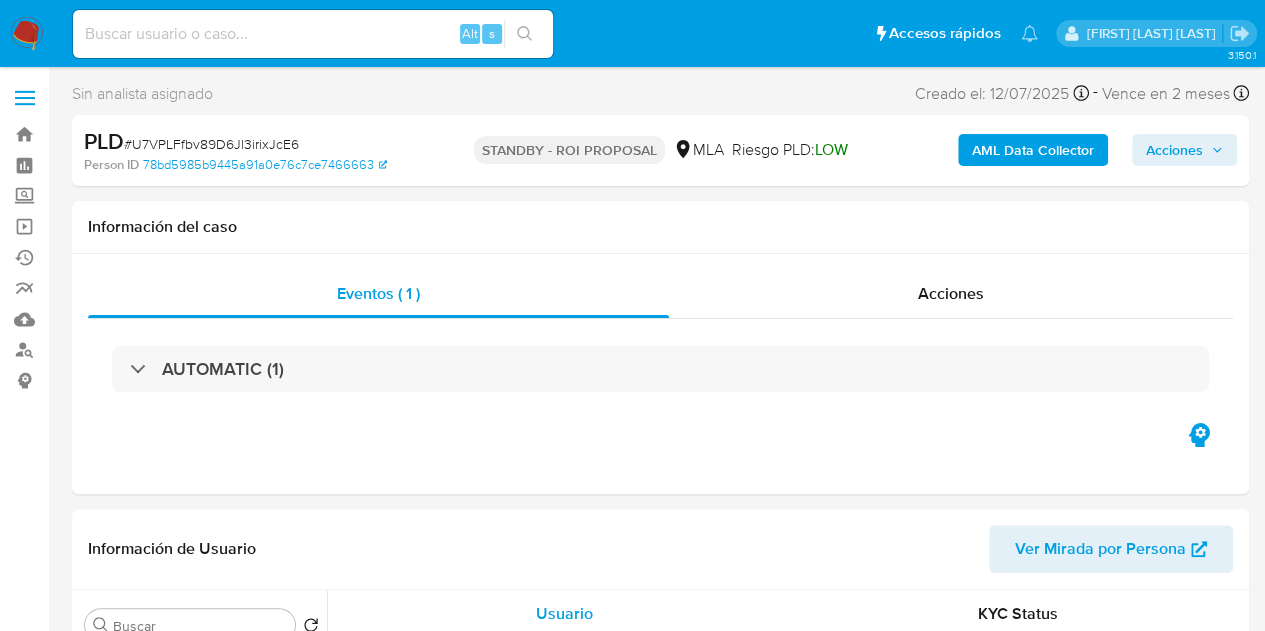 select on "10" 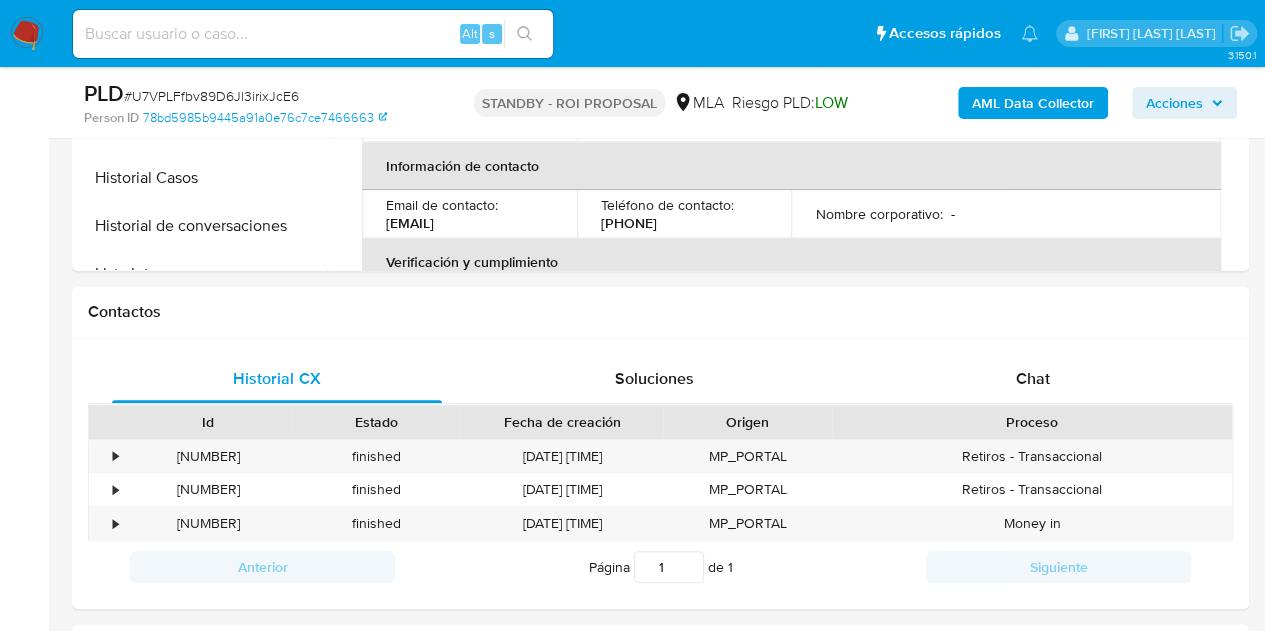 scroll, scrollTop: 844, scrollLeft: 0, axis: vertical 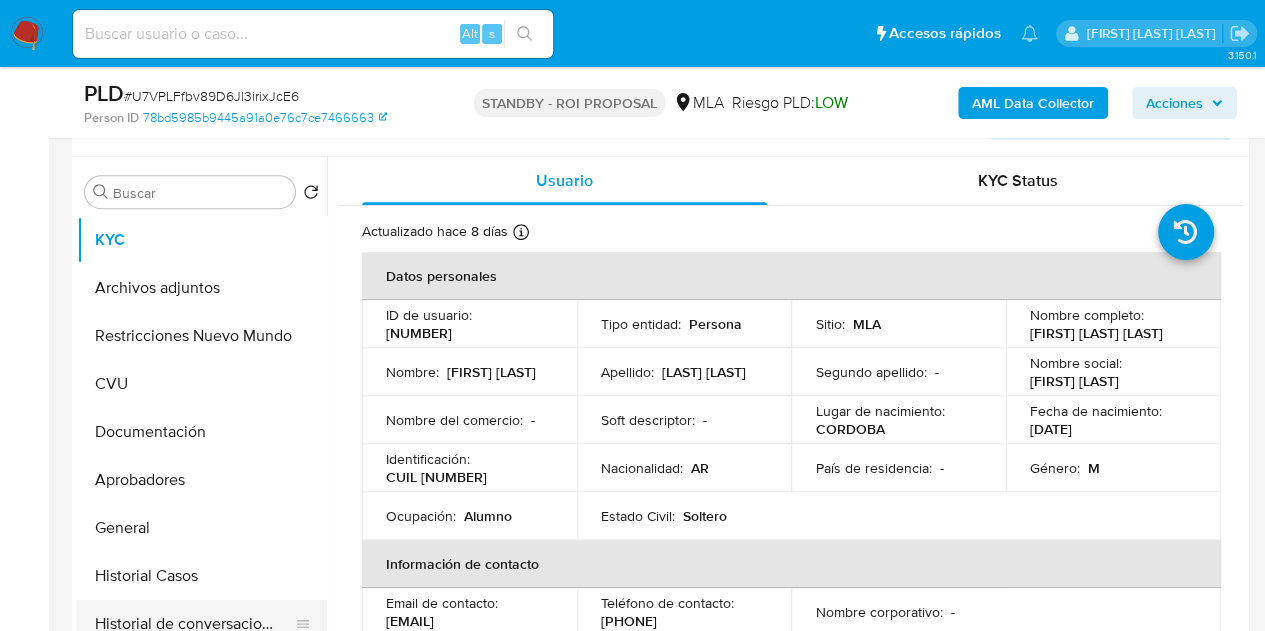 click on "Historial de conversaciones" at bounding box center (194, 624) 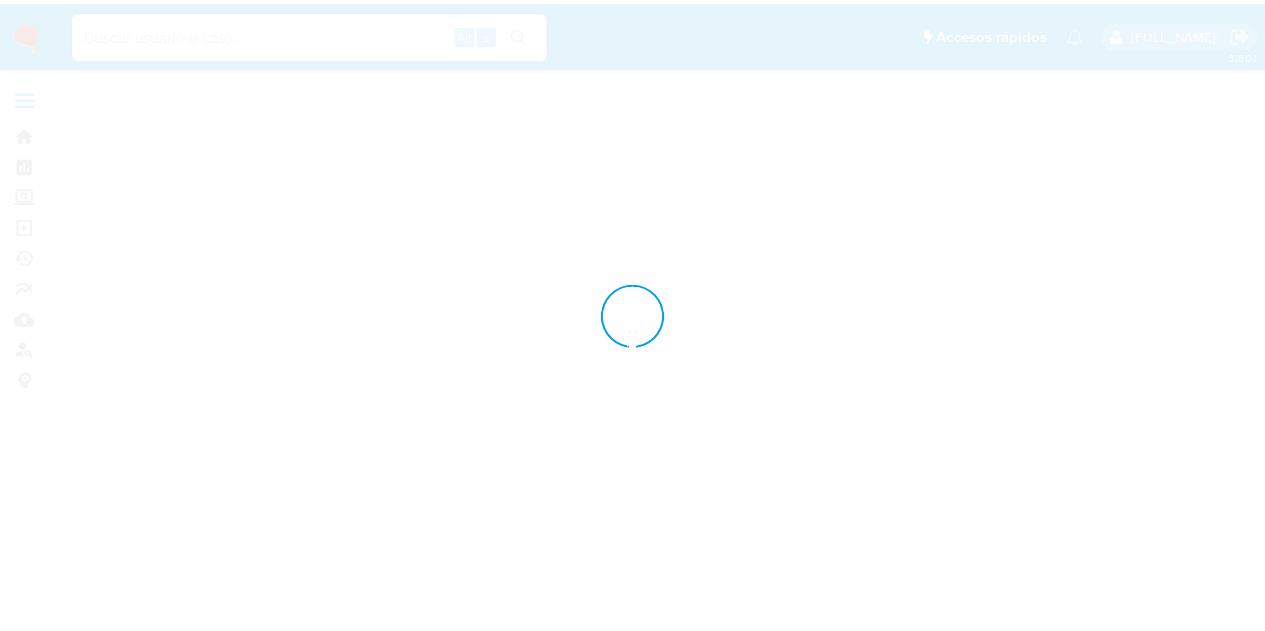 scroll, scrollTop: 0, scrollLeft: 0, axis: both 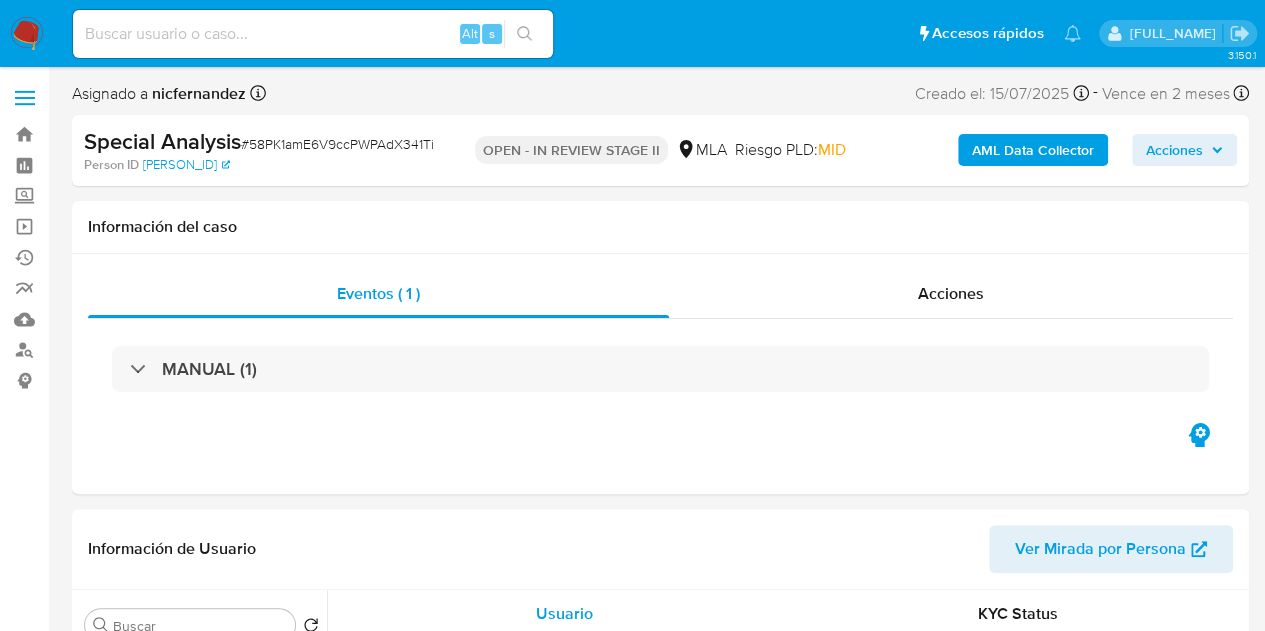 select on "10" 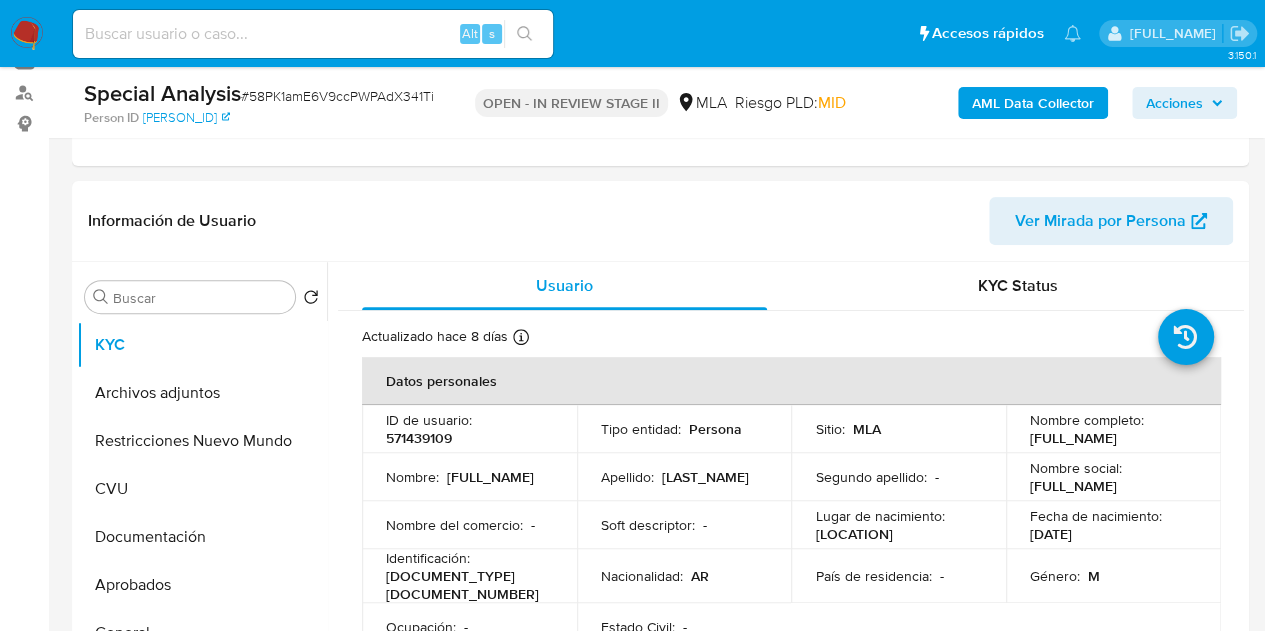 scroll, scrollTop: 354, scrollLeft: 0, axis: vertical 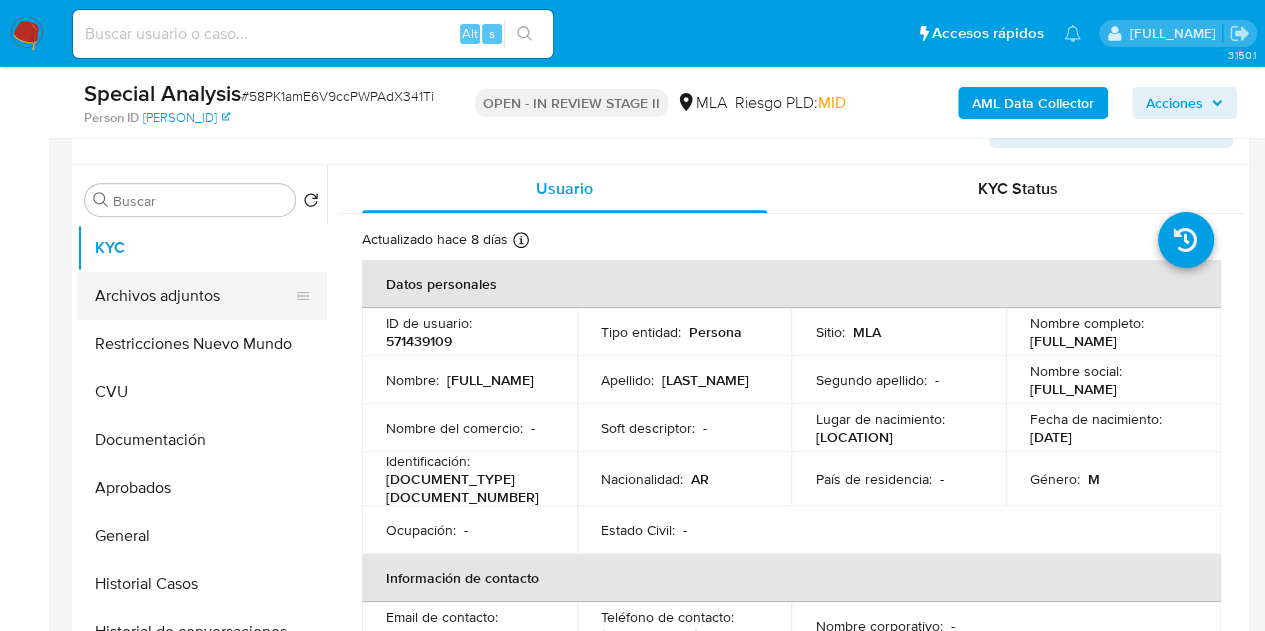 click on "Archivos adjuntos" at bounding box center (194, 296) 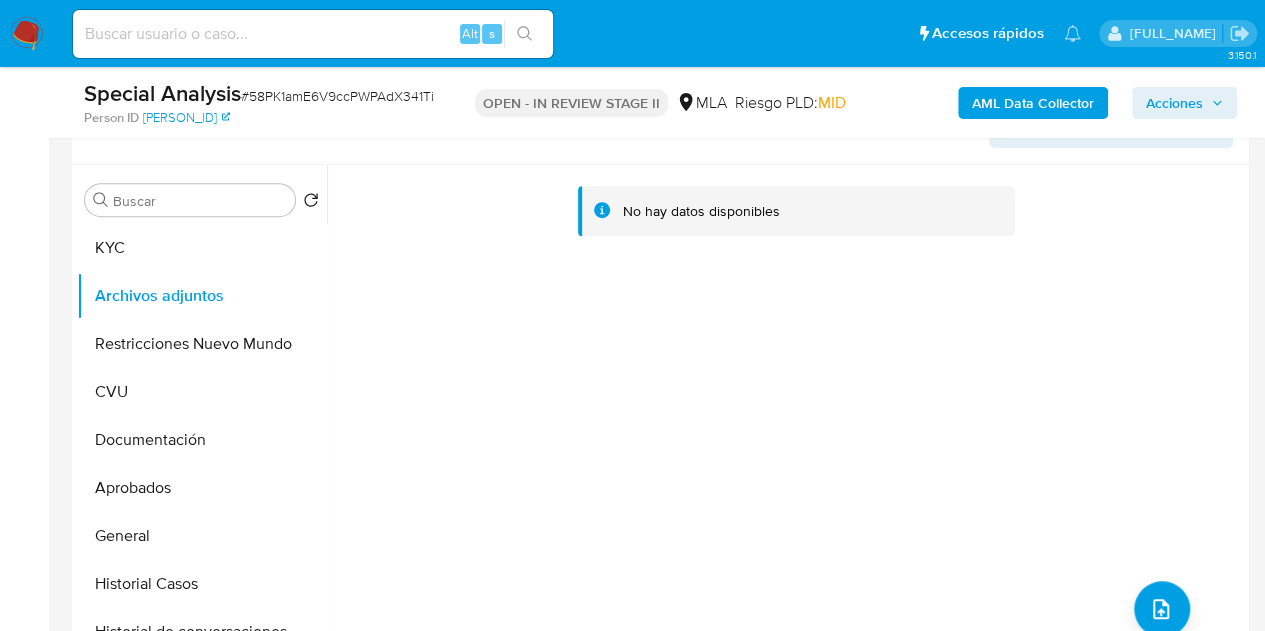click on "AML Data Collector" at bounding box center (1033, 103) 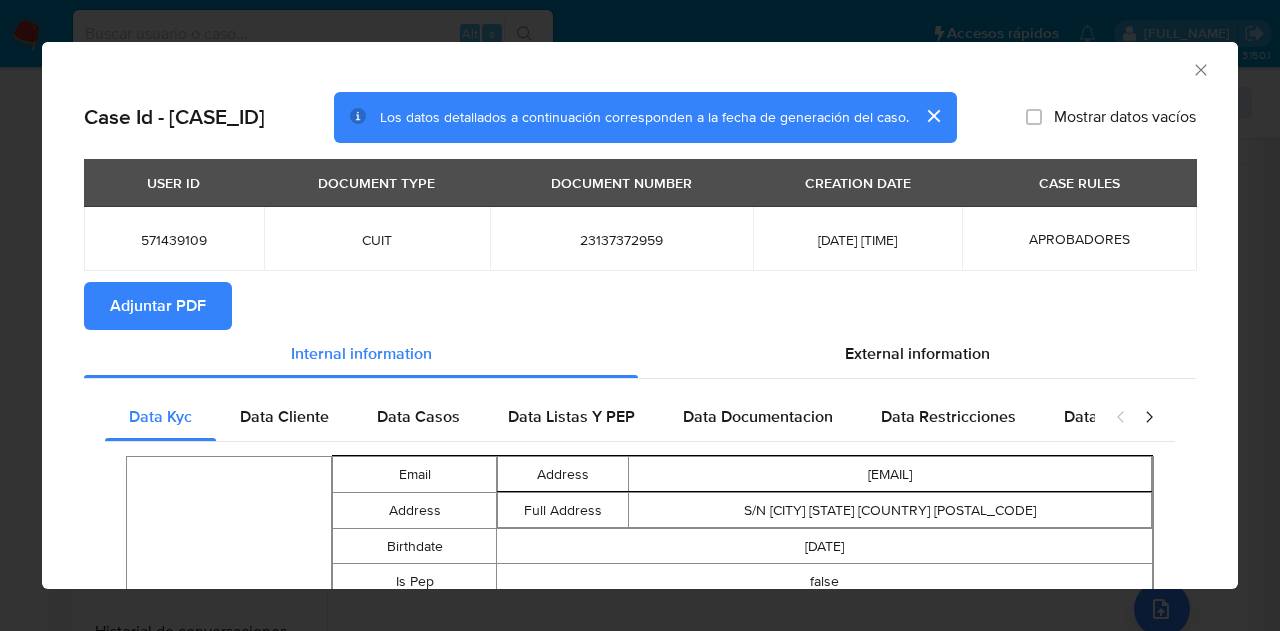 click on "Adjuntar PDF" at bounding box center [158, 306] 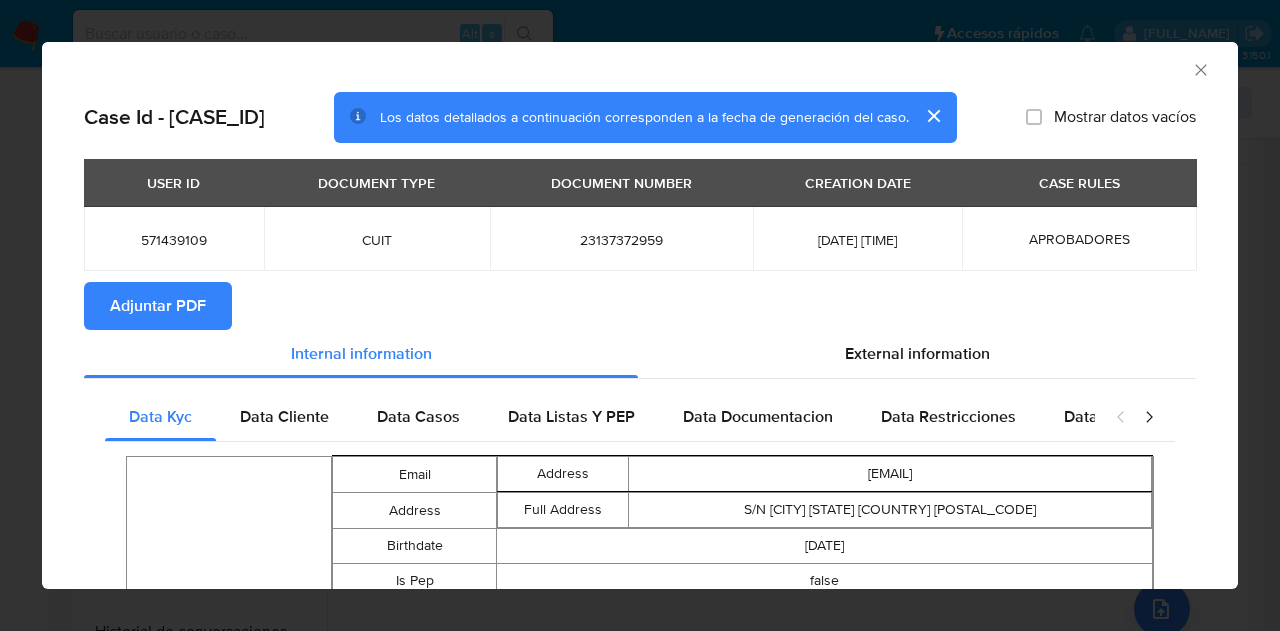 click 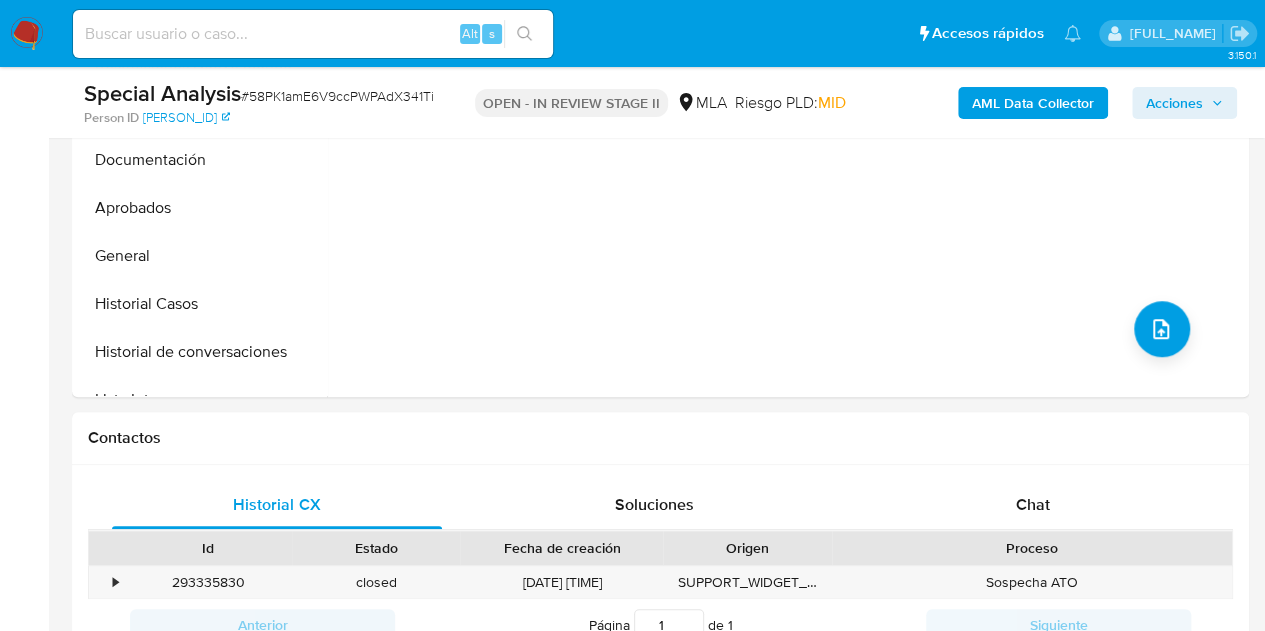 scroll, scrollTop: 651, scrollLeft: 0, axis: vertical 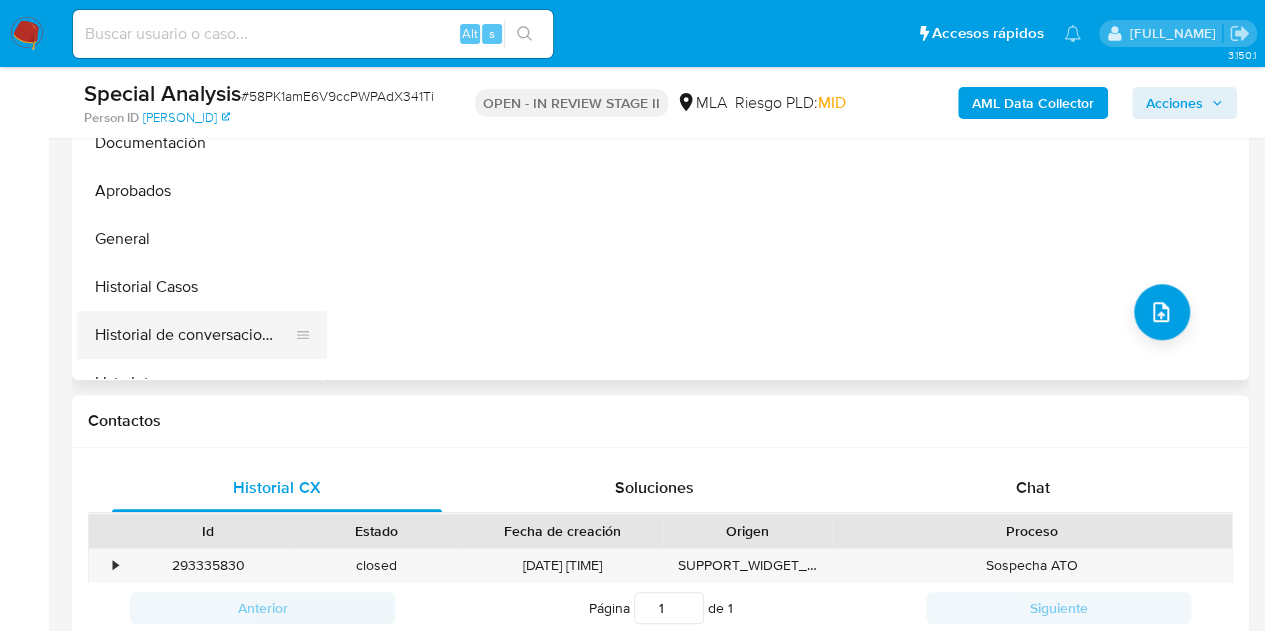 click on "Historial de conversaciones" at bounding box center [194, 335] 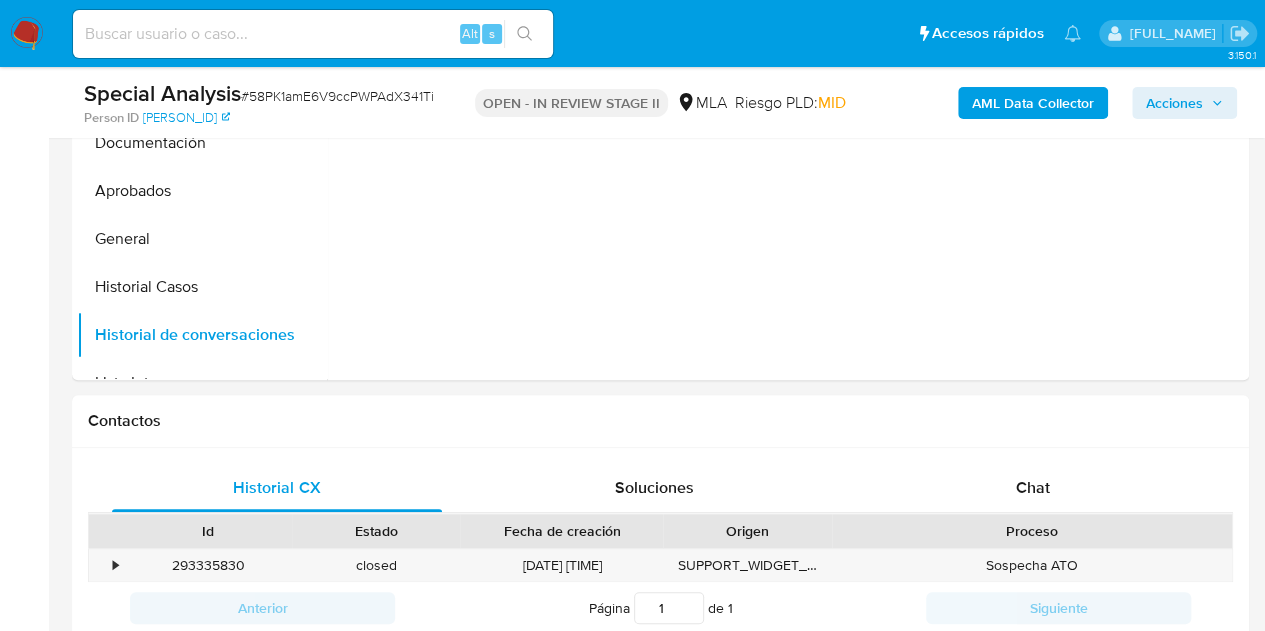 scroll, scrollTop: 886, scrollLeft: 0, axis: vertical 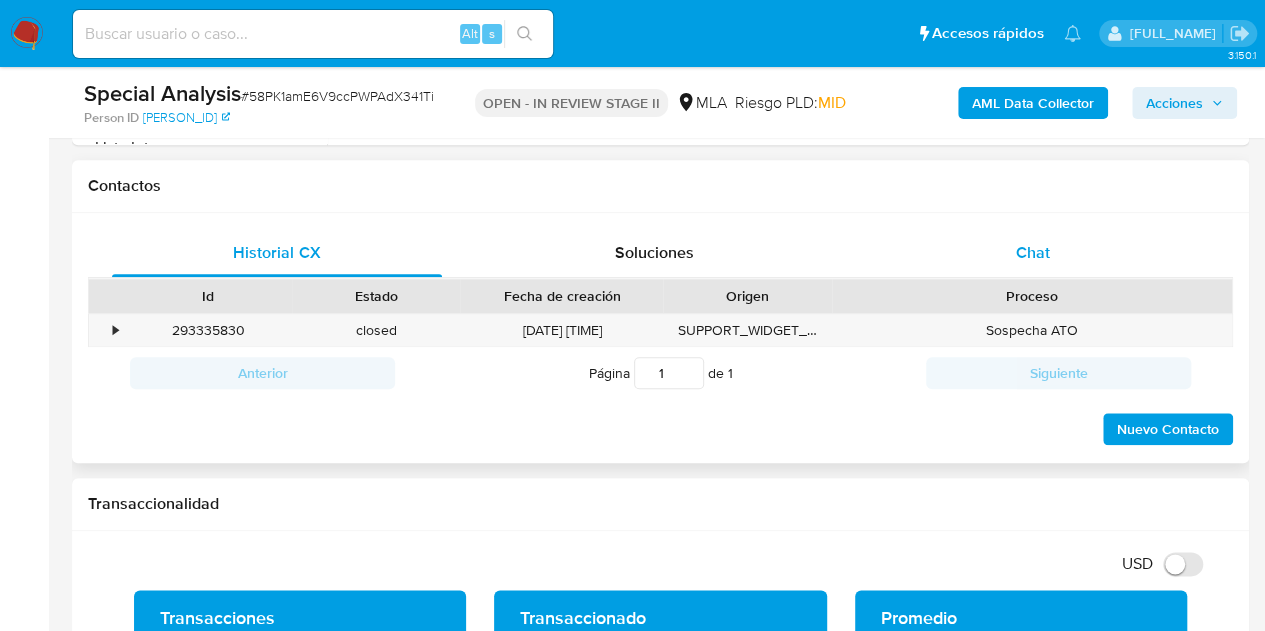 click on "Chat" at bounding box center [1033, 252] 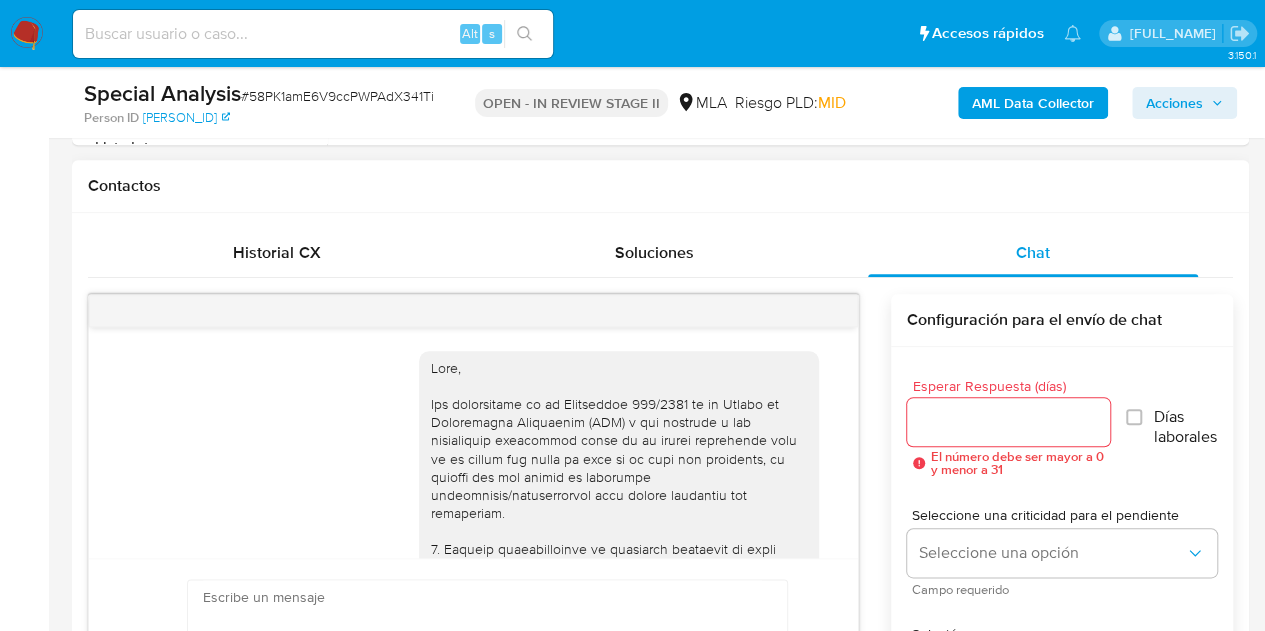 scroll, scrollTop: 1360, scrollLeft: 0, axis: vertical 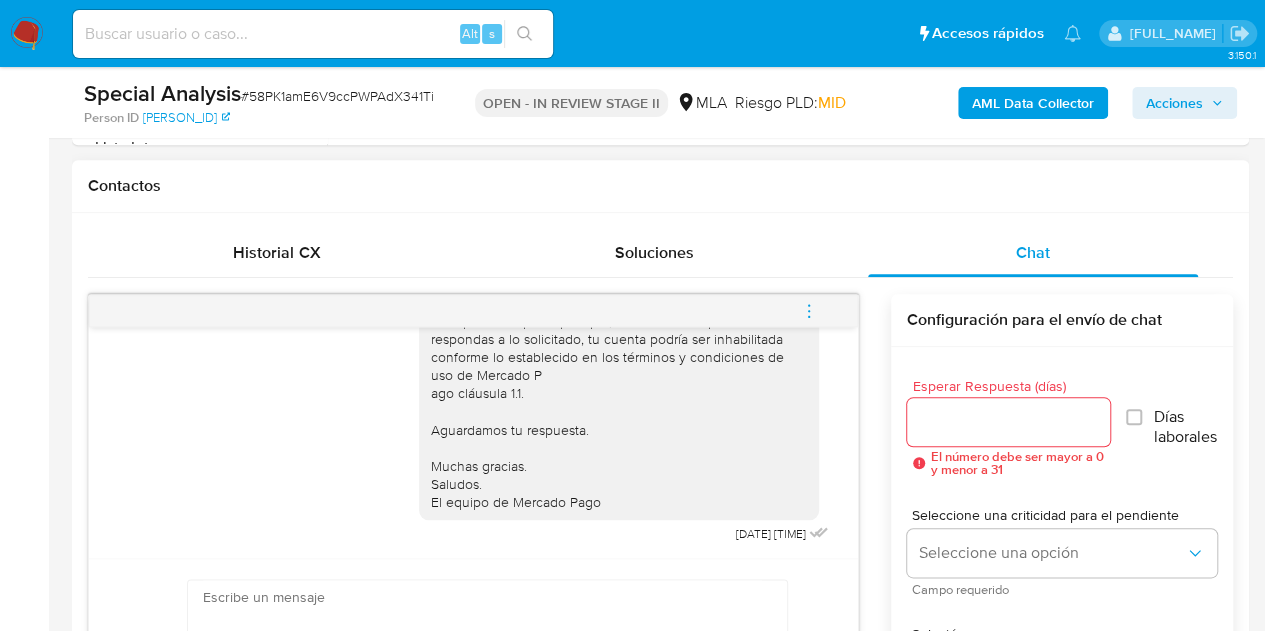 click 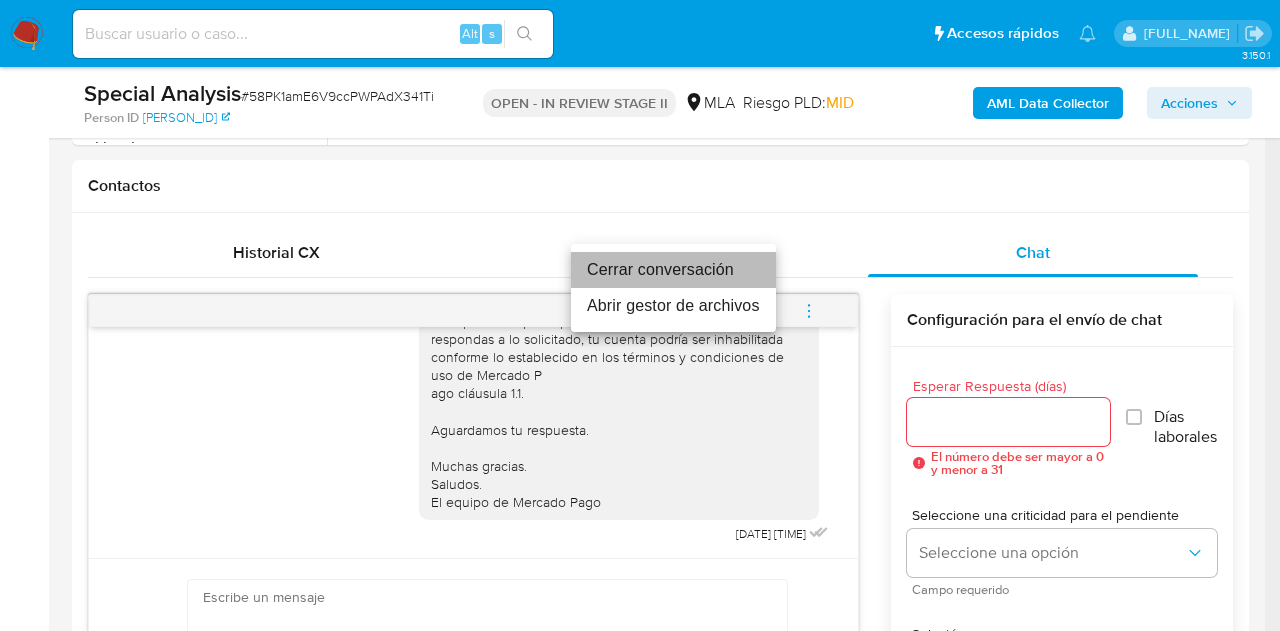 click on "Cerrar conversación" at bounding box center [673, 270] 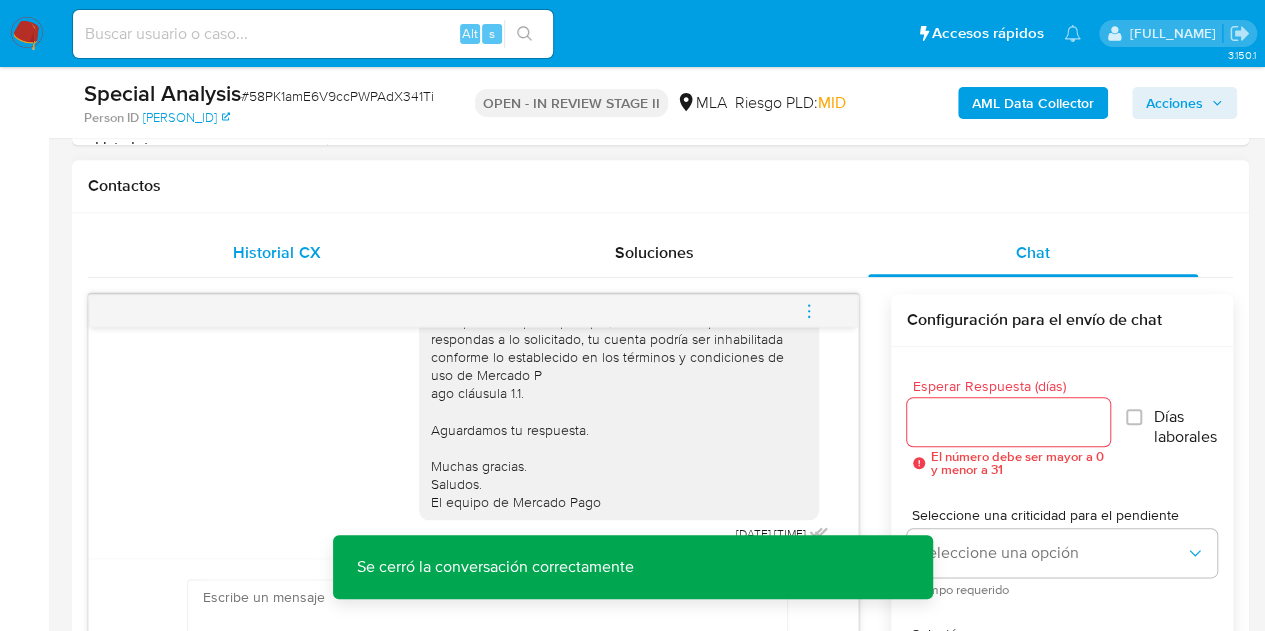 click on "Historial CX" at bounding box center (276, 252) 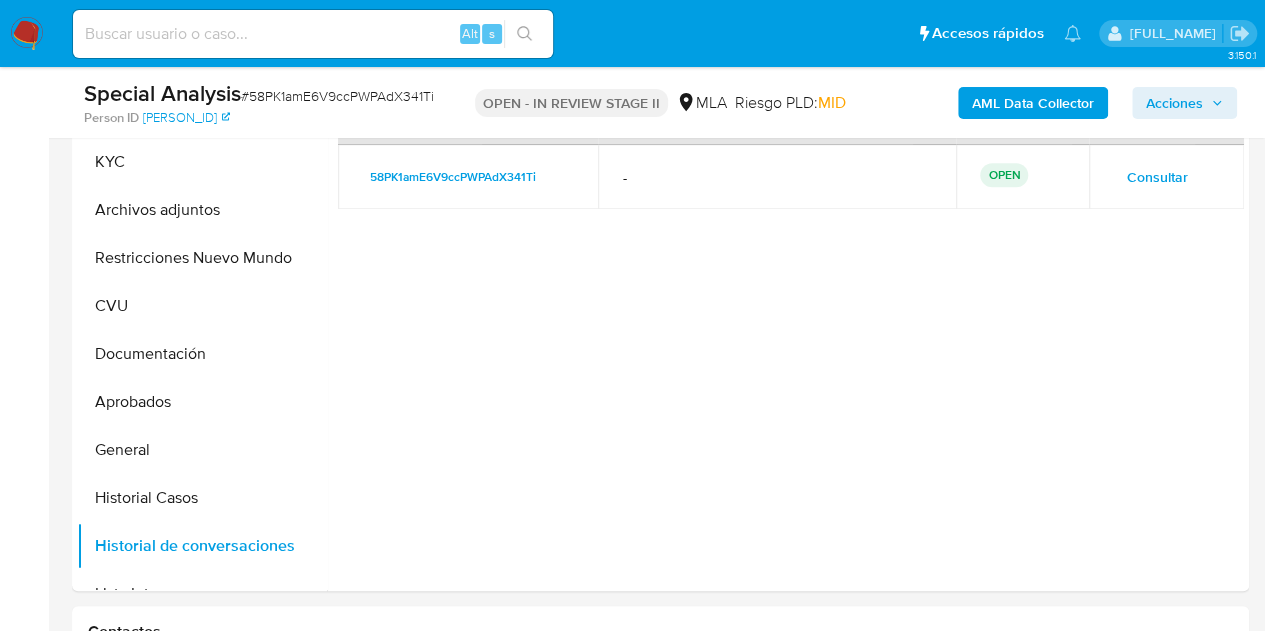 scroll, scrollTop: 387, scrollLeft: 0, axis: vertical 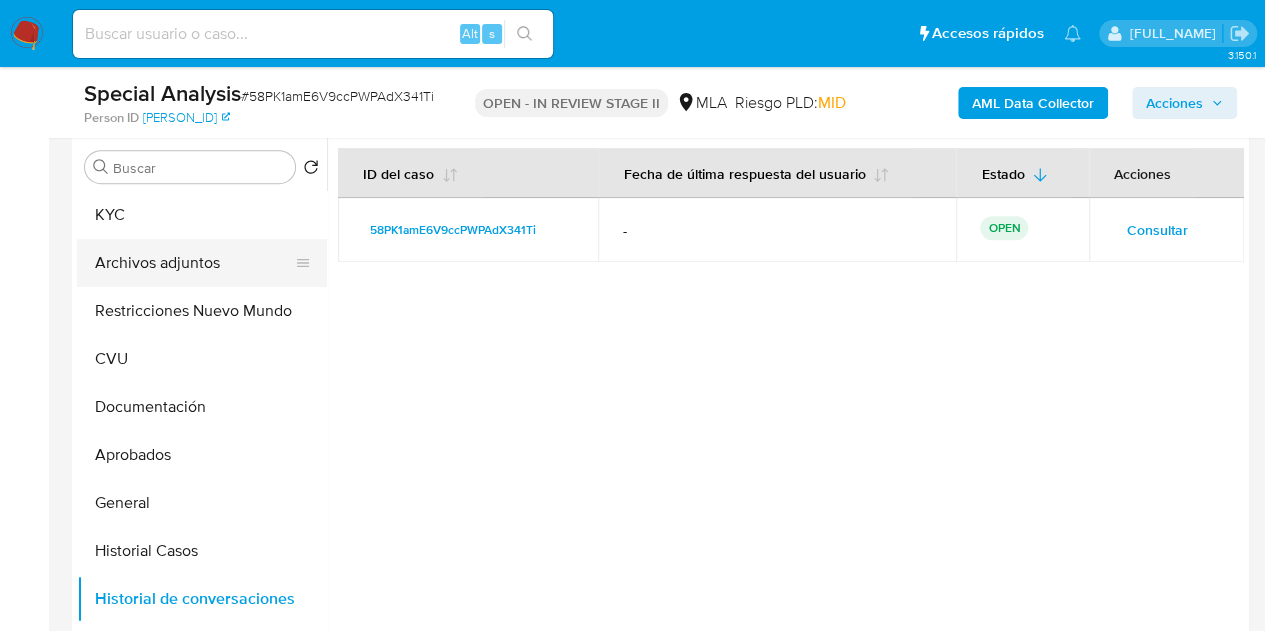 click on "Archivos adjuntos" at bounding box center (194, 263) 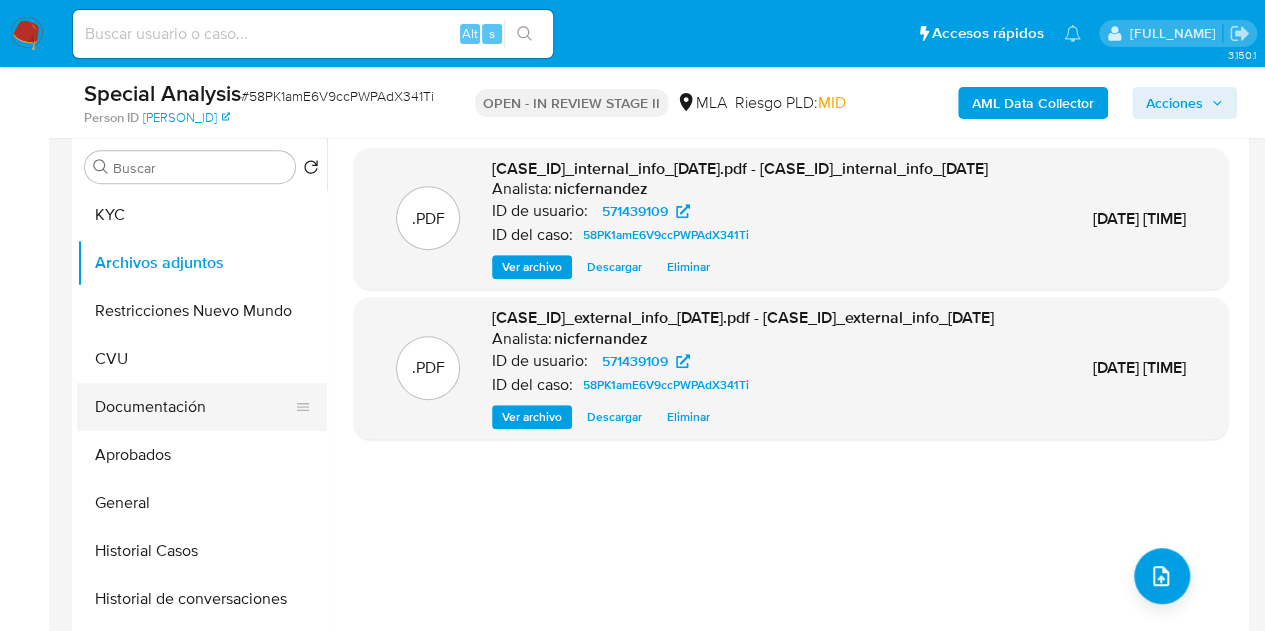 click on "Documentación" at bounding box center [194, 407] 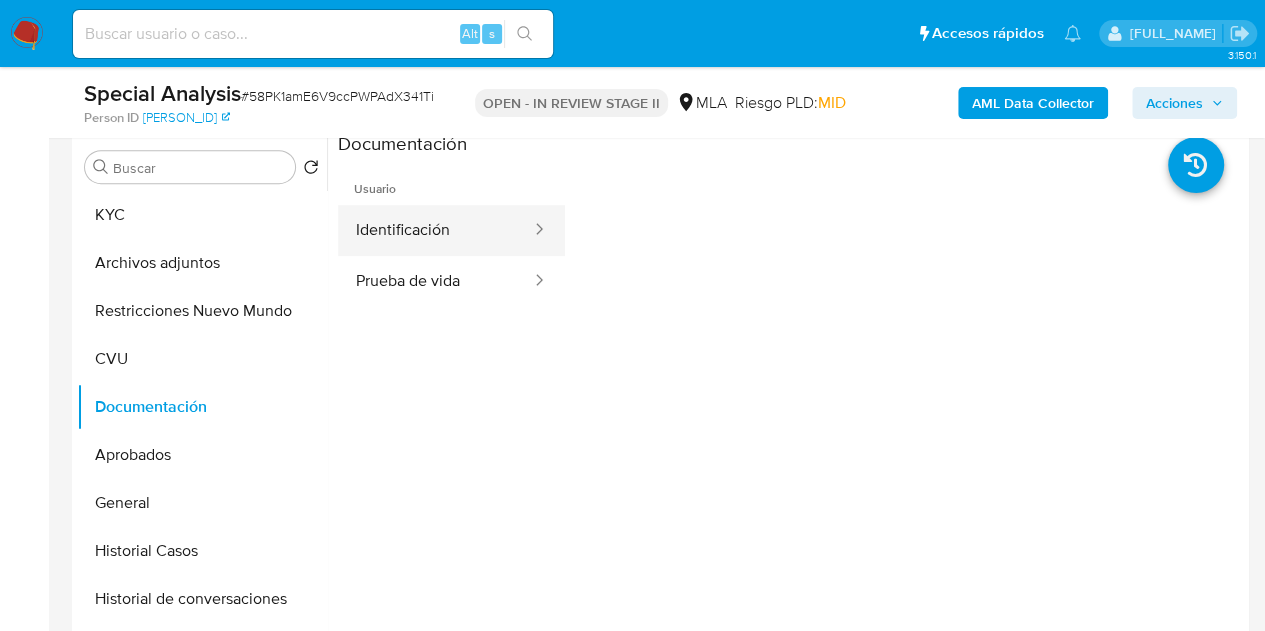 click on "Identificación" at bounding box center (435, 230) 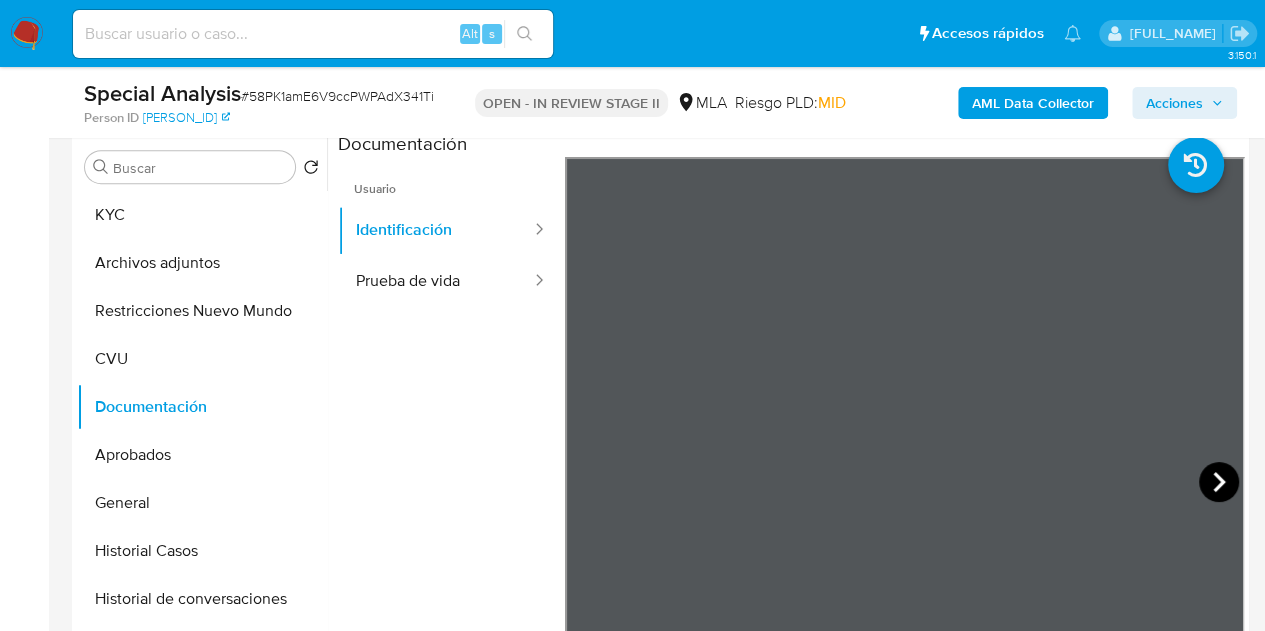 click 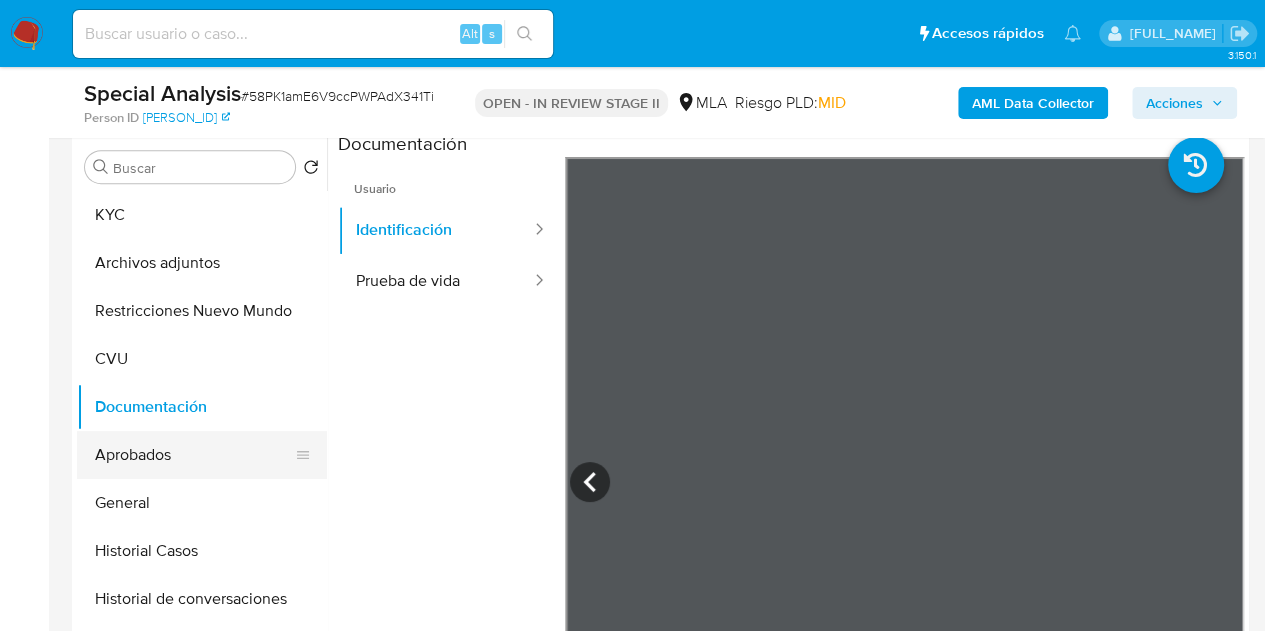 click on "Aprobados" at bounding box center [194, 455] 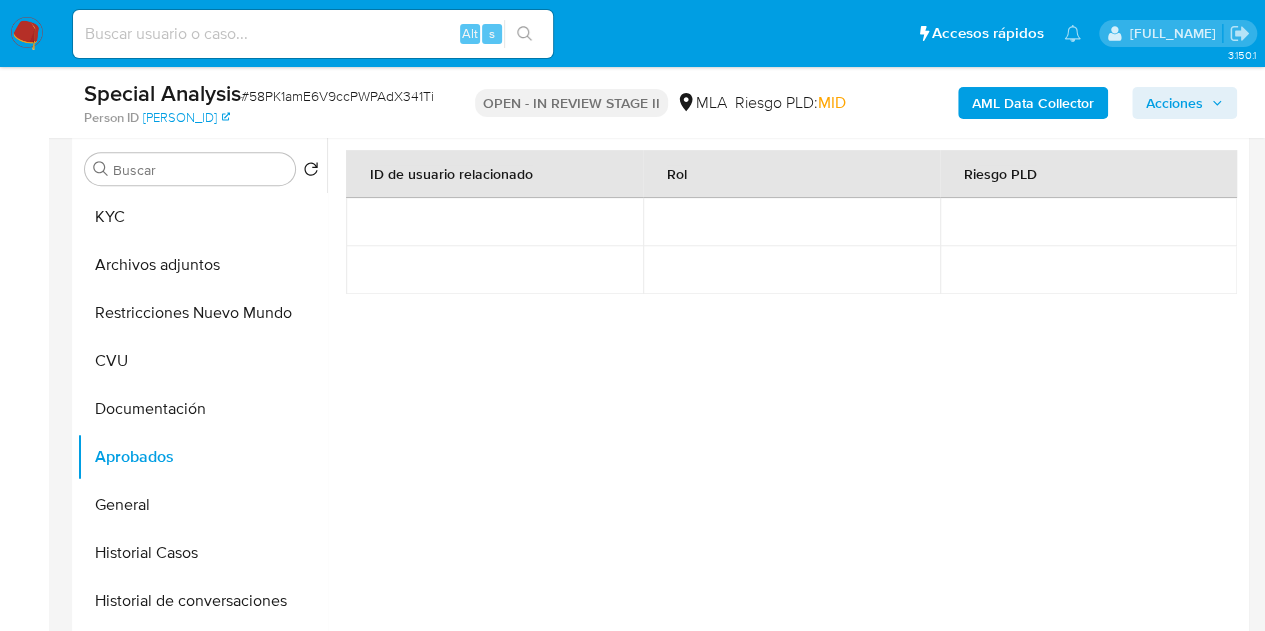 scroll, scrollTop: 350, scrollLeft: 0, axis: vertical 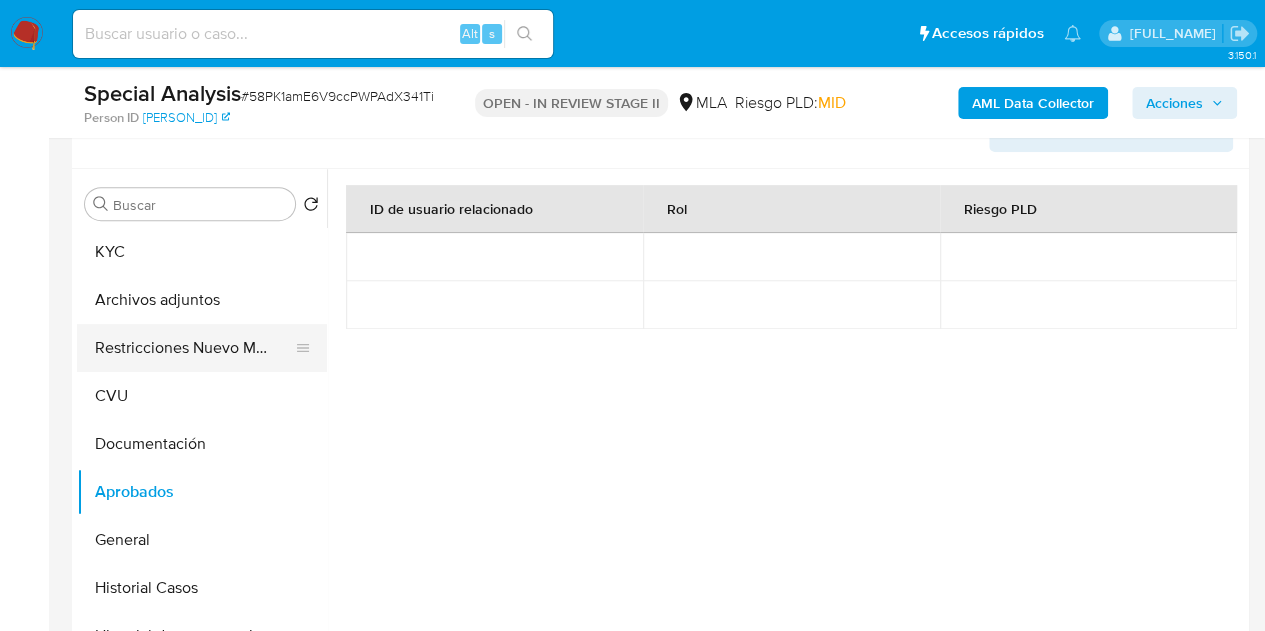 click on "Restricciones Nuevo Mundo" at bounding box center [194, 348] 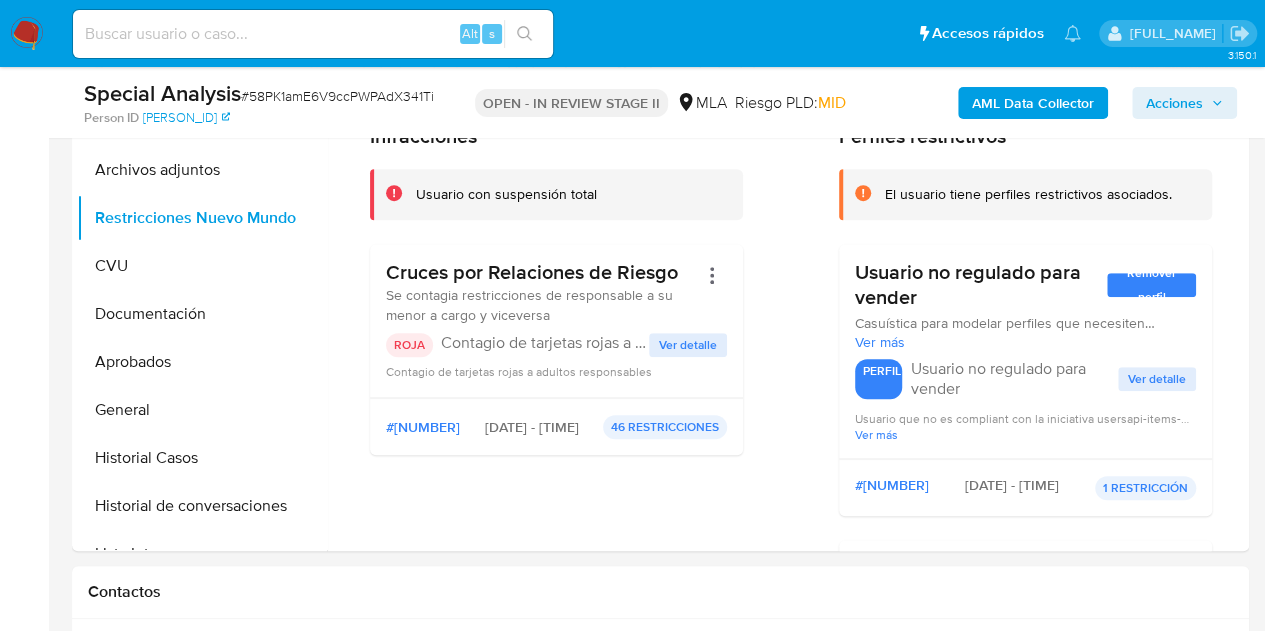 scroll, scrollTop: 440, scrollLeft: 0, axis: vertical 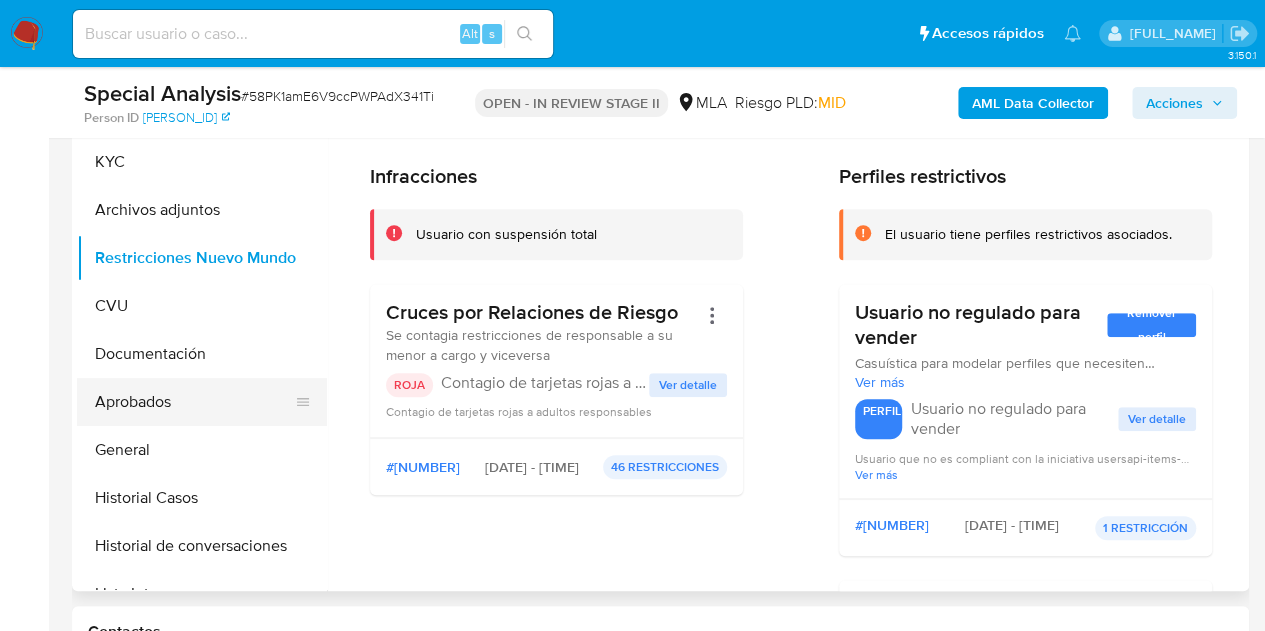 click on "Aprobados" at bounding box center (194, 402) 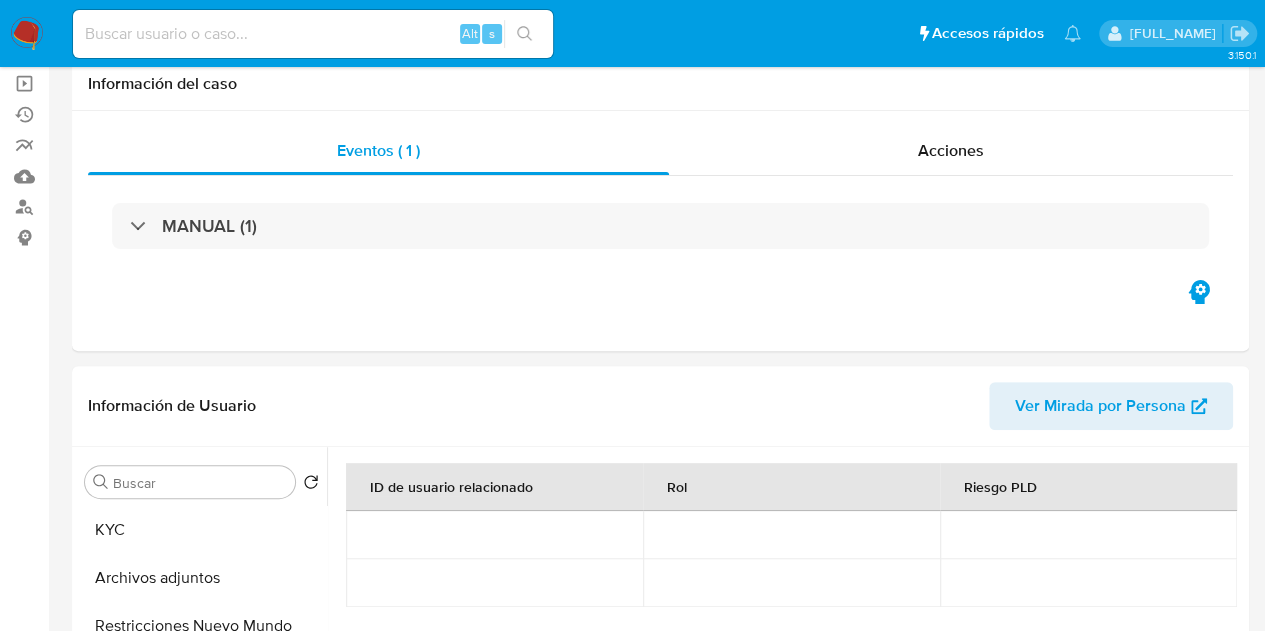 scroll, scrollTop: 0, scrollLeft: 0, axis: both 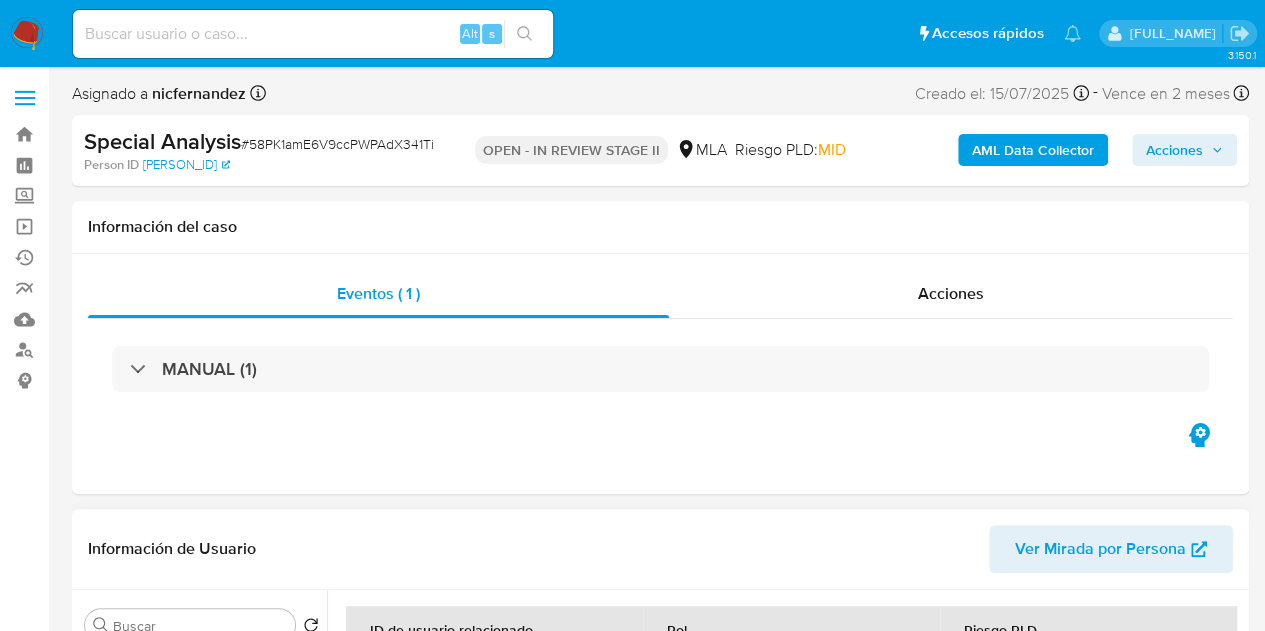 click on "Ver Mirada por Persona" at bounding box center [1100, 549] 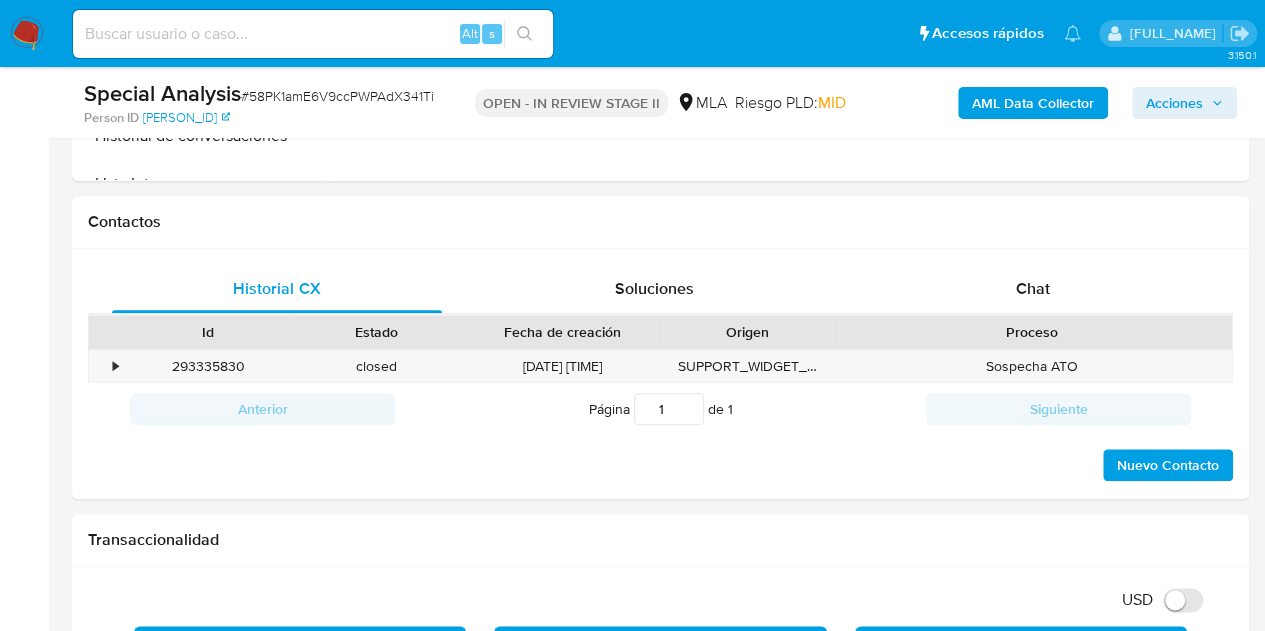 scroll, scrollTop: 767, scrollLeft: 0, axis: vertical 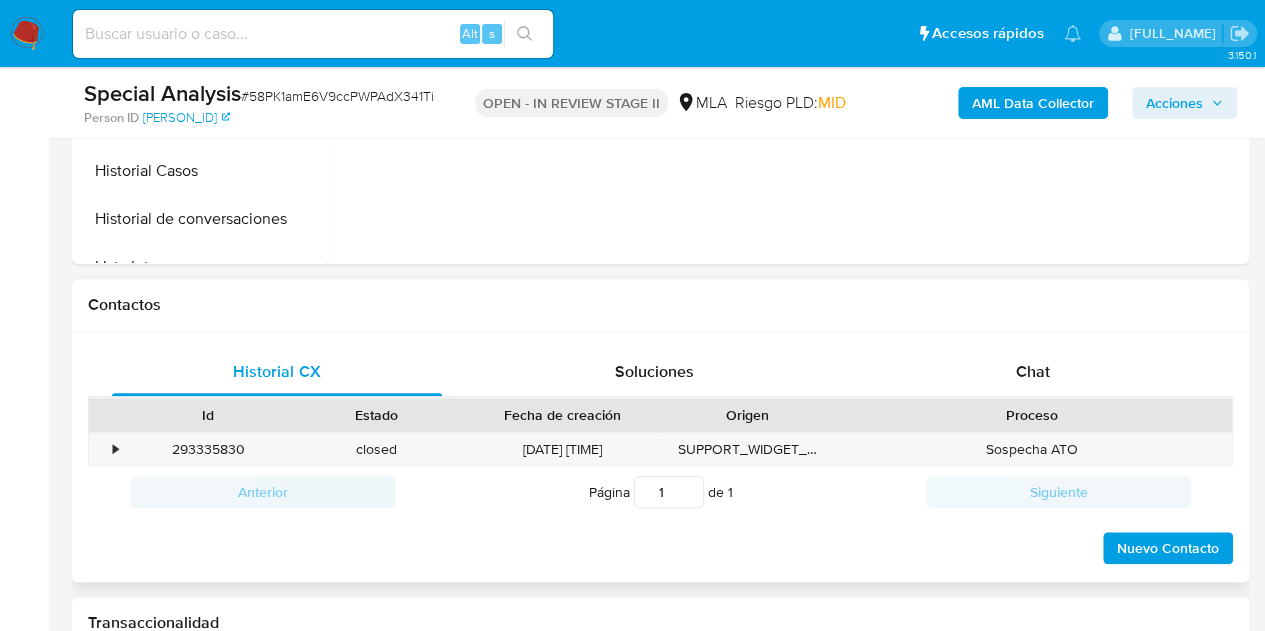 click on "Contactos" at bounding box center (660, 305) 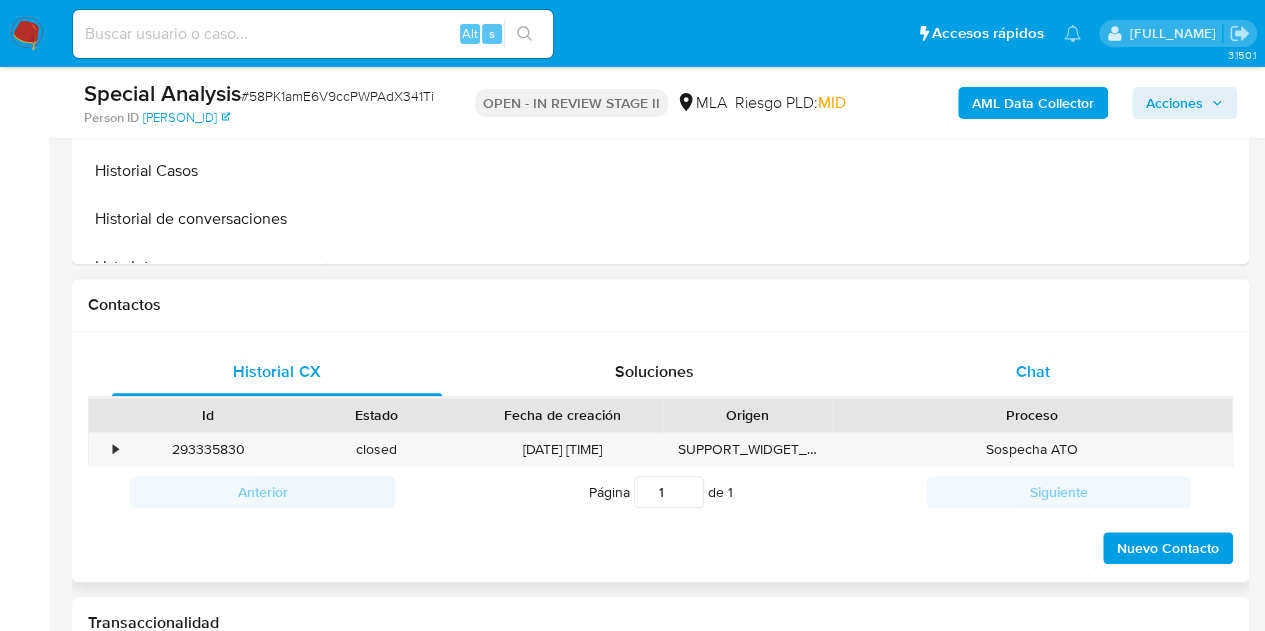 click on "Chat" at bounding box center [1033, 372] 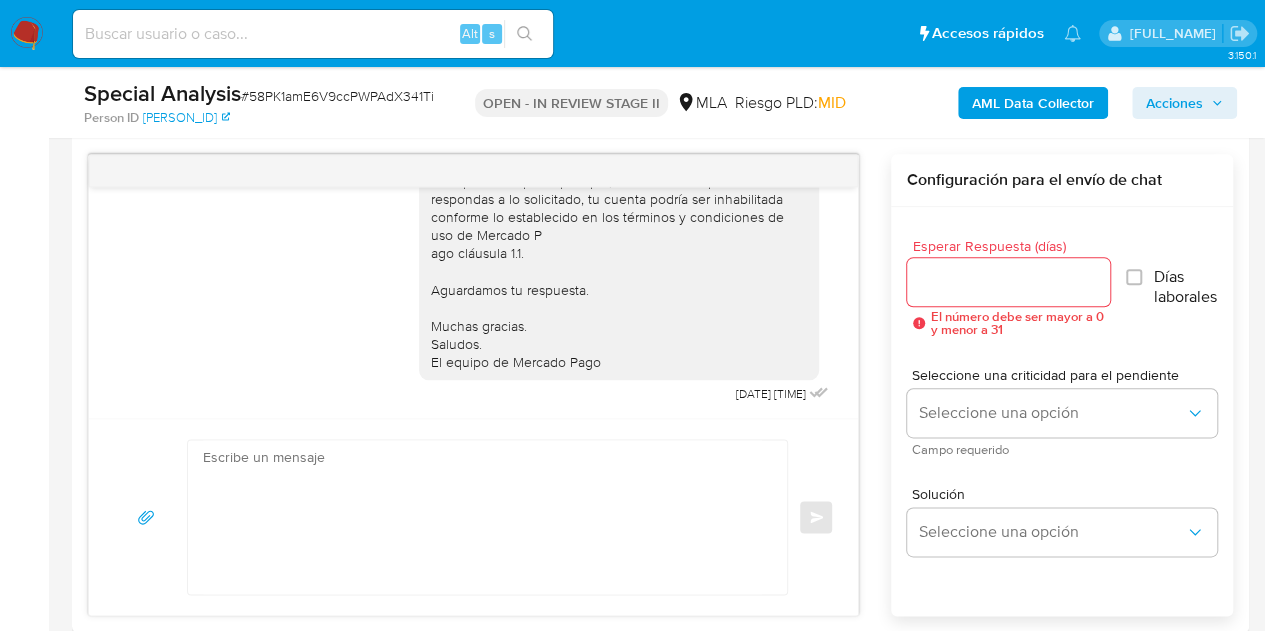 scroll, scrollTop: 1035, scrollLeft: 0, axis: vertical 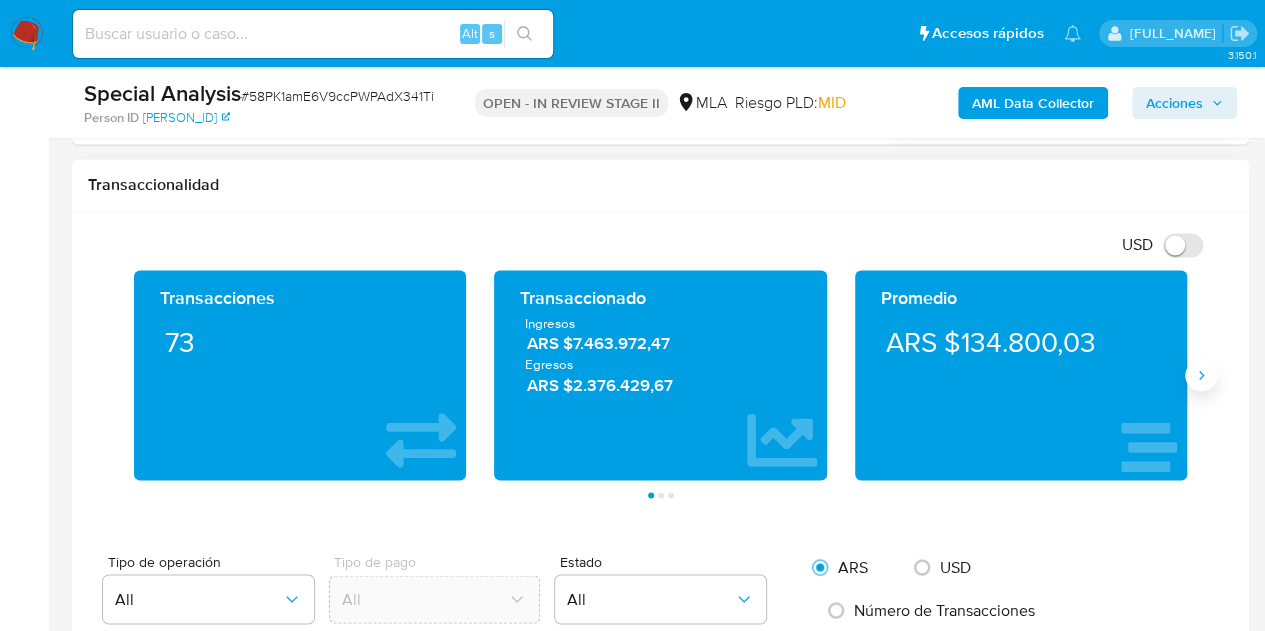 click 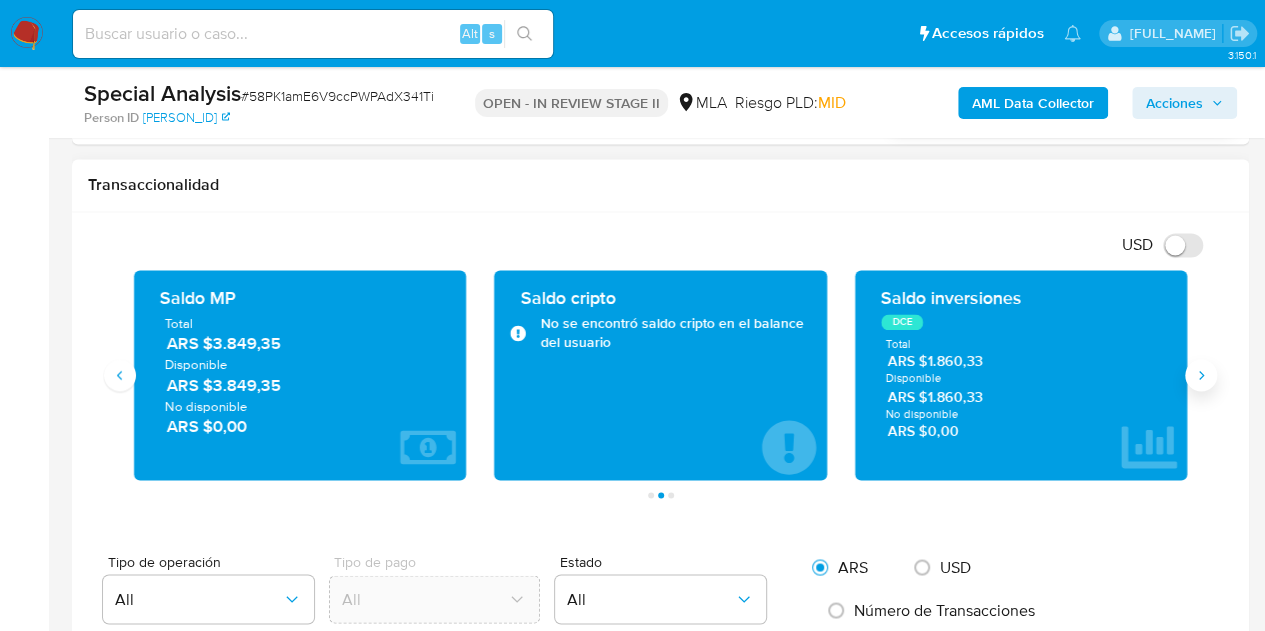 click 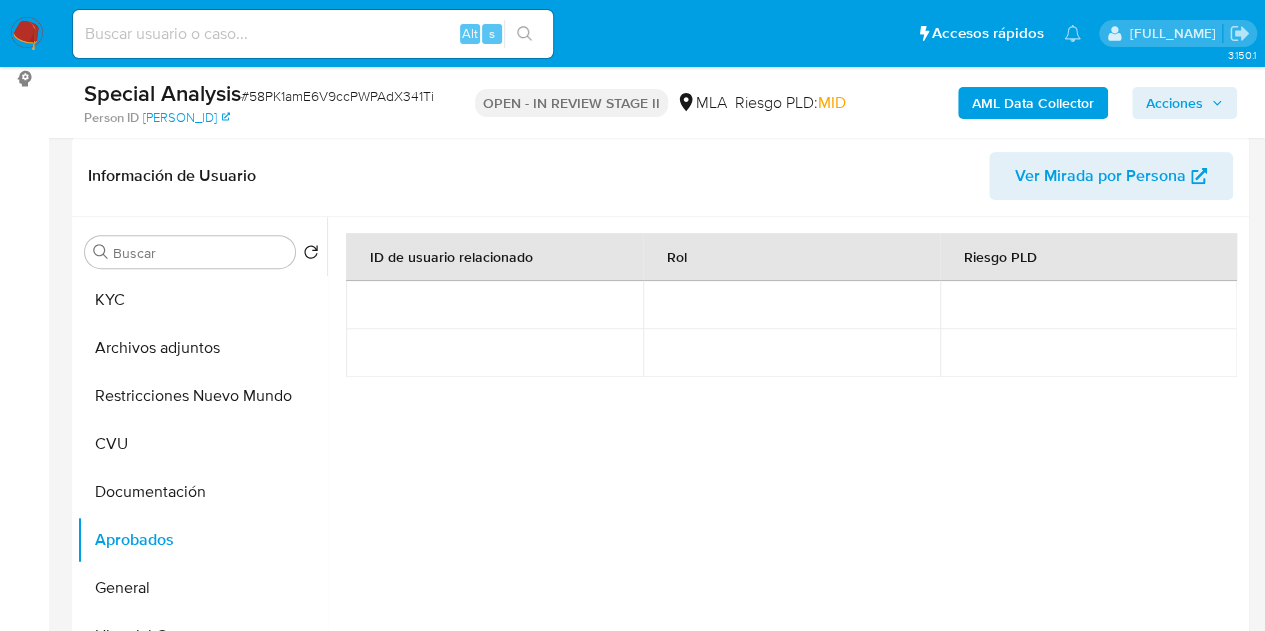 scroll, scrollTop: 231, scrollLeft: 0, axis: vertical 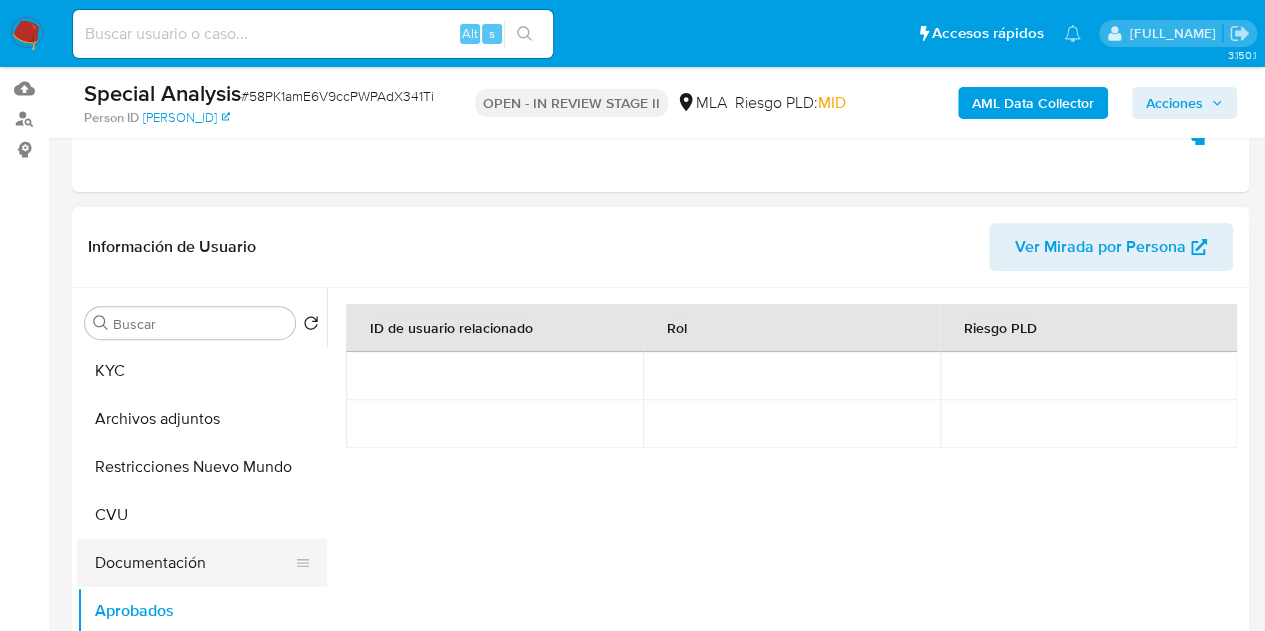 click on "Documentación" at bounding box center (194, 563) 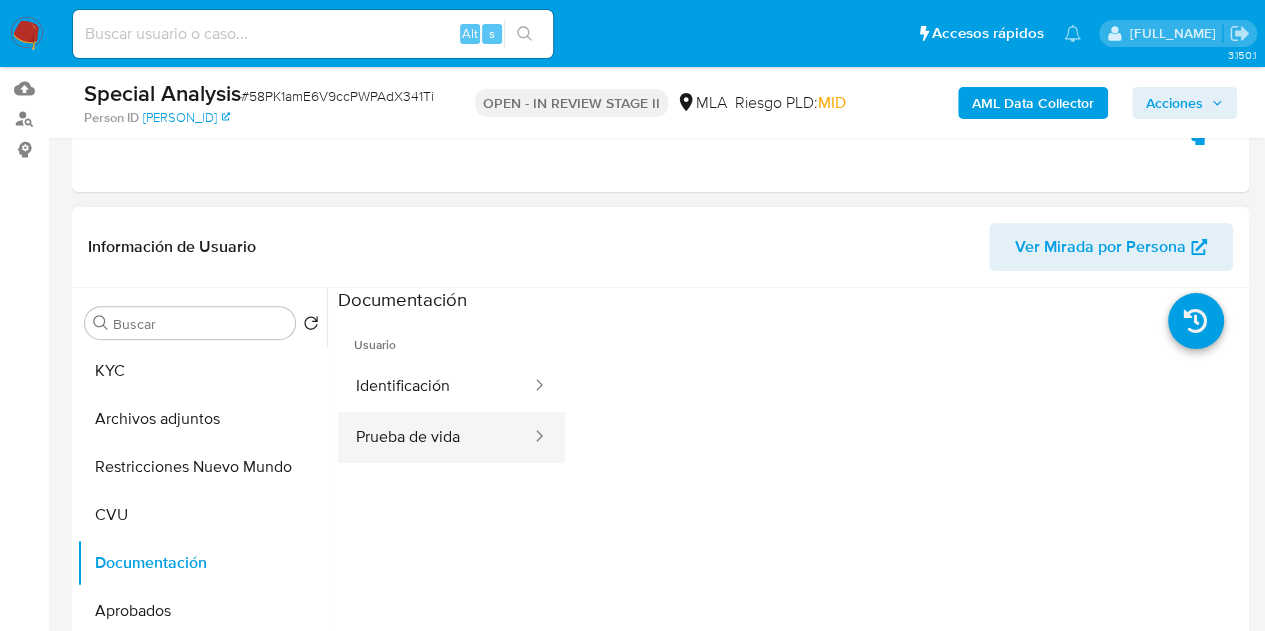 click on "Prueba de vida" at bounding box center (435, 437) 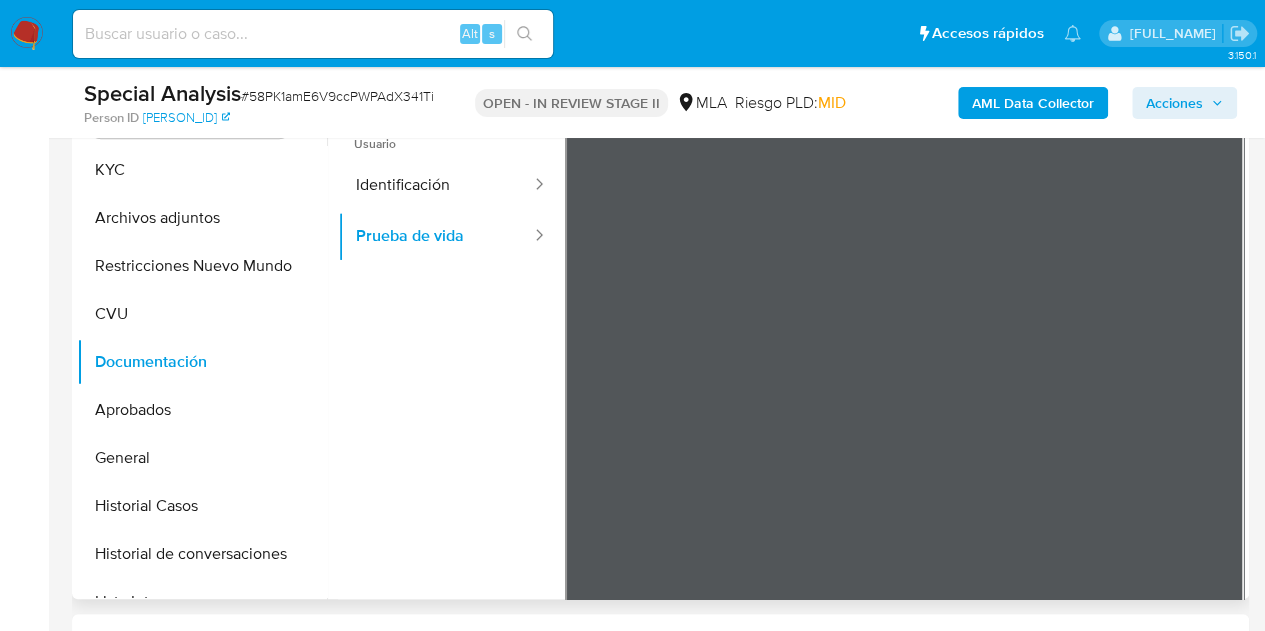 scroll, scrollTop: 442, scrollLeft: 0, axis: vertical 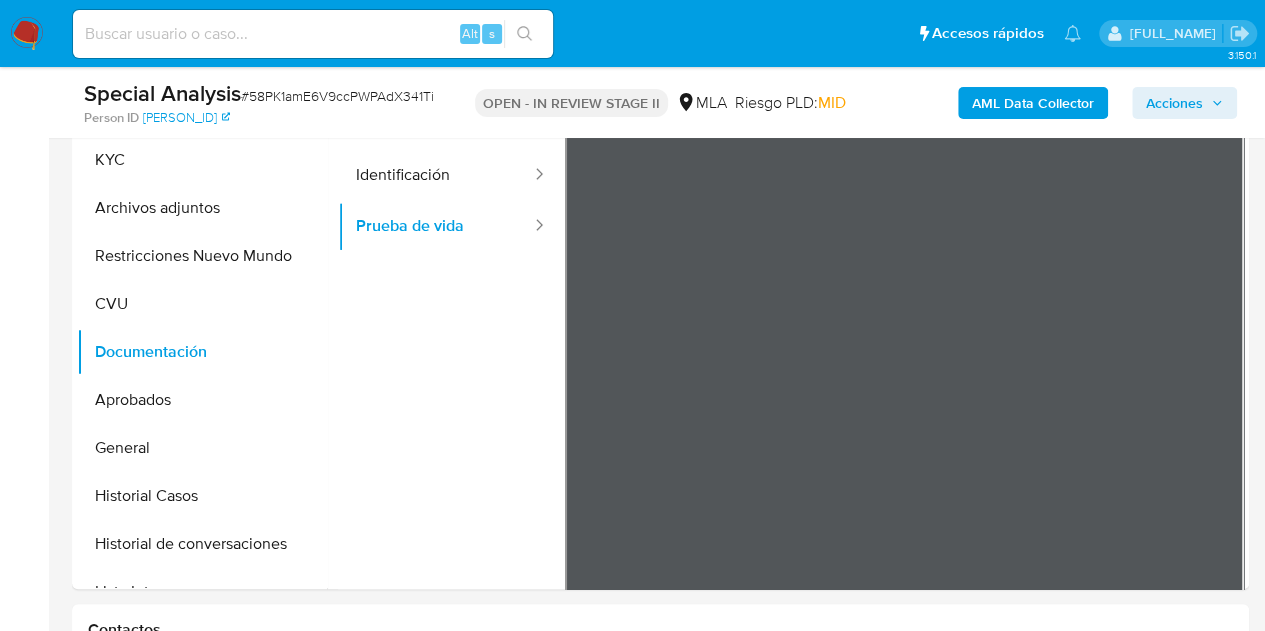click on "Pausado Ver notificaciones Alt s Accesos rápidos   Presiona las siguientes teclas para acceder a algunas de las funciones Buscar caso o usuario Alt s Volver al home Alt h Agregar un comentario Alt c Ir a la resolucion de un caso Alt r Agregar un archivo adjunto Alt a Solicitar KYC challenge Alt 3 Agregar restricción Alt 4 Eliminar restricción Alt 5 Nicolas Fernandez Allen Bandeja Tablero Screening Búsqueda en Listas Watchlist Herramientas Operaciones masivas Ejecuciones automáticas Reportes Mulan Buscador de personas Consolidado 3.150.1 Asignado a   nicfernandez   Asignado el: 15/07/2025 14:30:36 Creado el: 15/07/2025   Creado el: 15/07/2025 14:30:36 - Vence en 2 meses   Vence el 13/10/2025 14:30:37 Special Analysis # 58PK1amE6V9ccPWPAdX341Ti Person ID 457d0d468a13b60a00a6c5c1acd3150f OPEN - IN REVIEW STAGE II  MLA Riesgo PLD:  MID AML Data Collector Acciones Información del caso Eventos ( 1 ) Acciones MANUAL (1) Información de Usuario Ver Mirada por Persona Buscar   Volver al orden por defecto KYC CVU" at bounding box center [632, 1682] 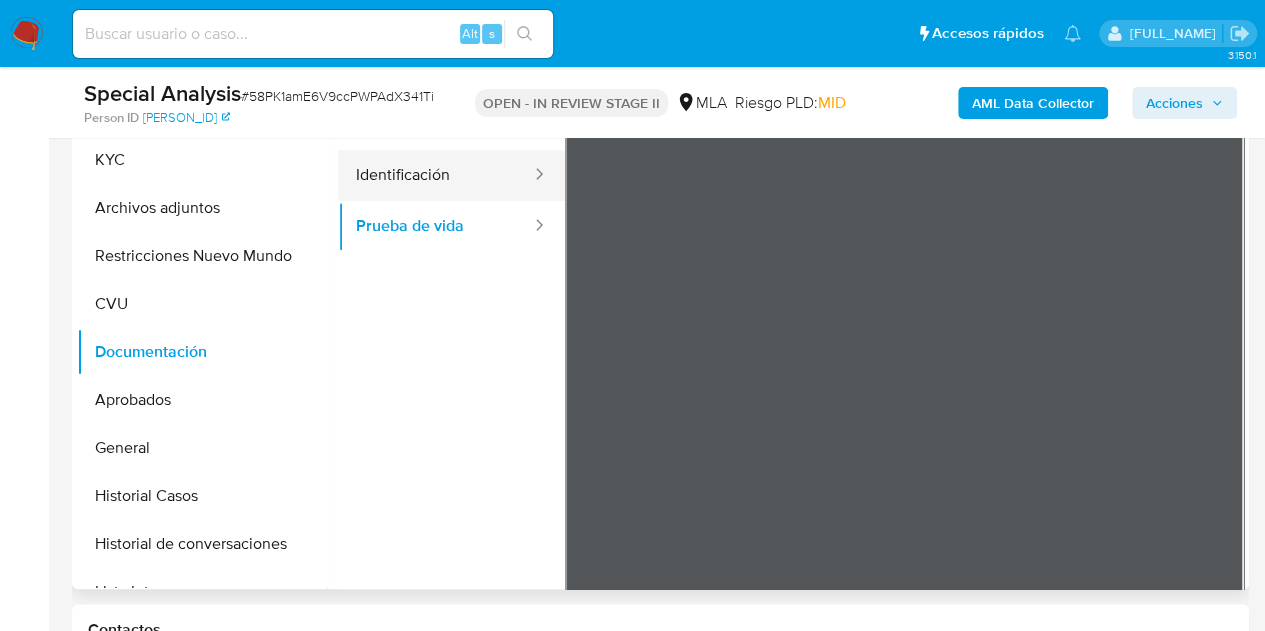 click on "Identificación" at bounding box center [435, 175] 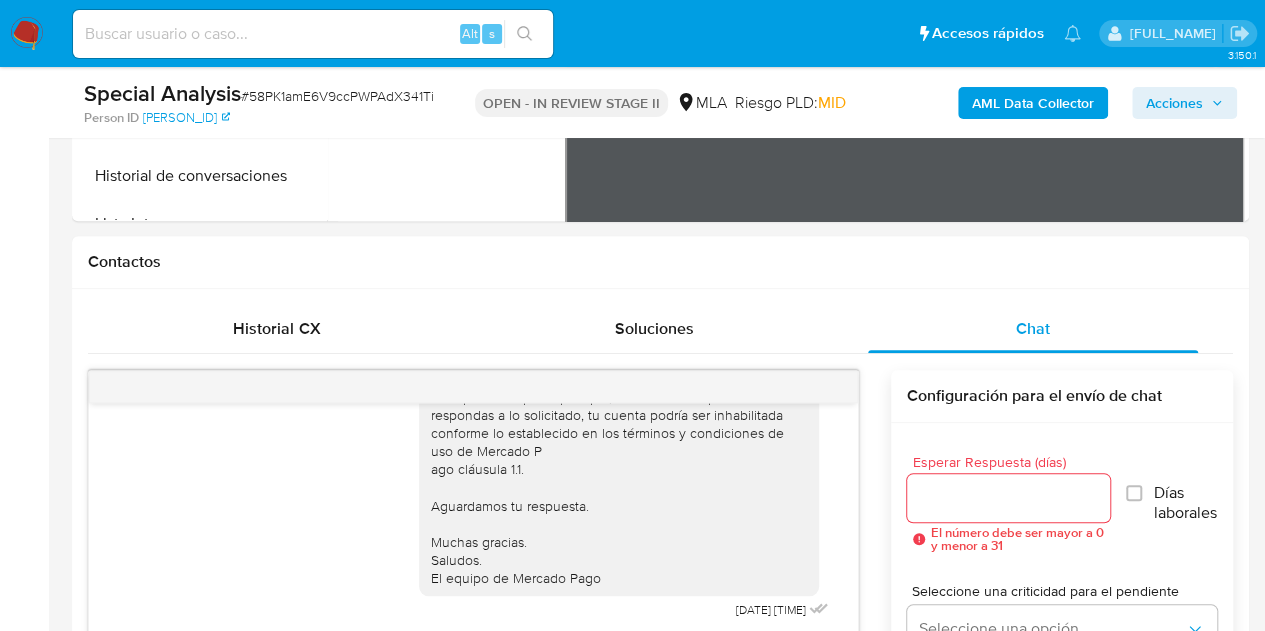 scroll, scrollTop: 786, scrollLeft: 0, axis: vertical 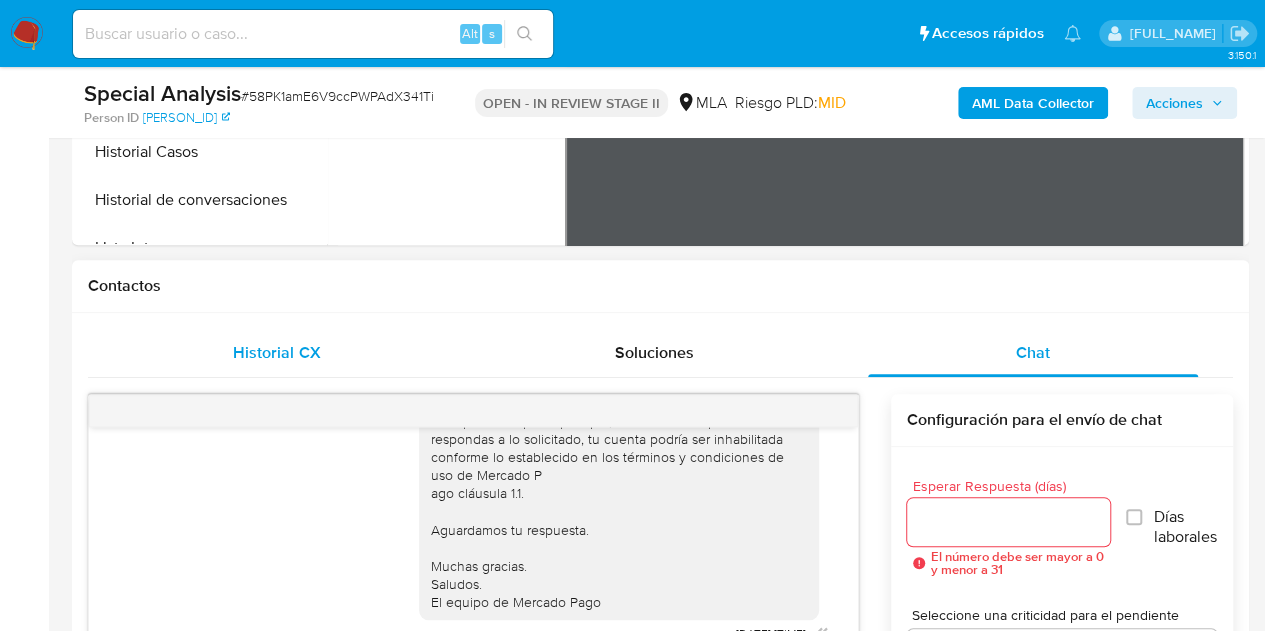 click on "Historial CX" at bounding box center (277, 353) 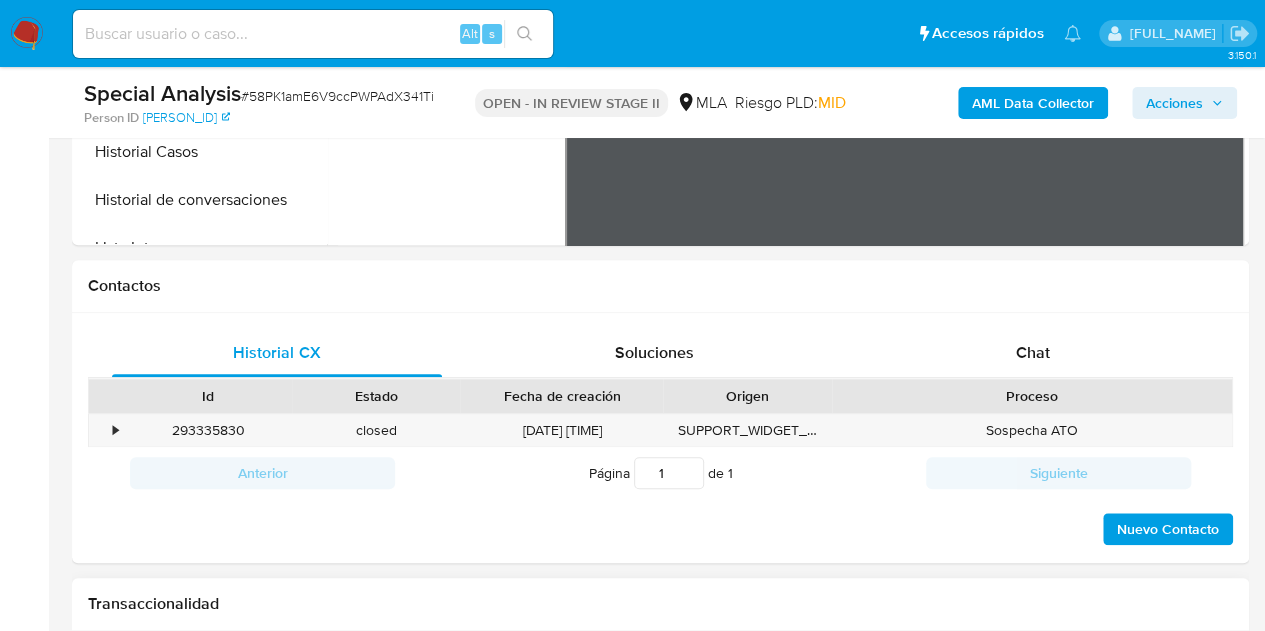 click on "Transaccionalidad" at bounding box center (660, 604) 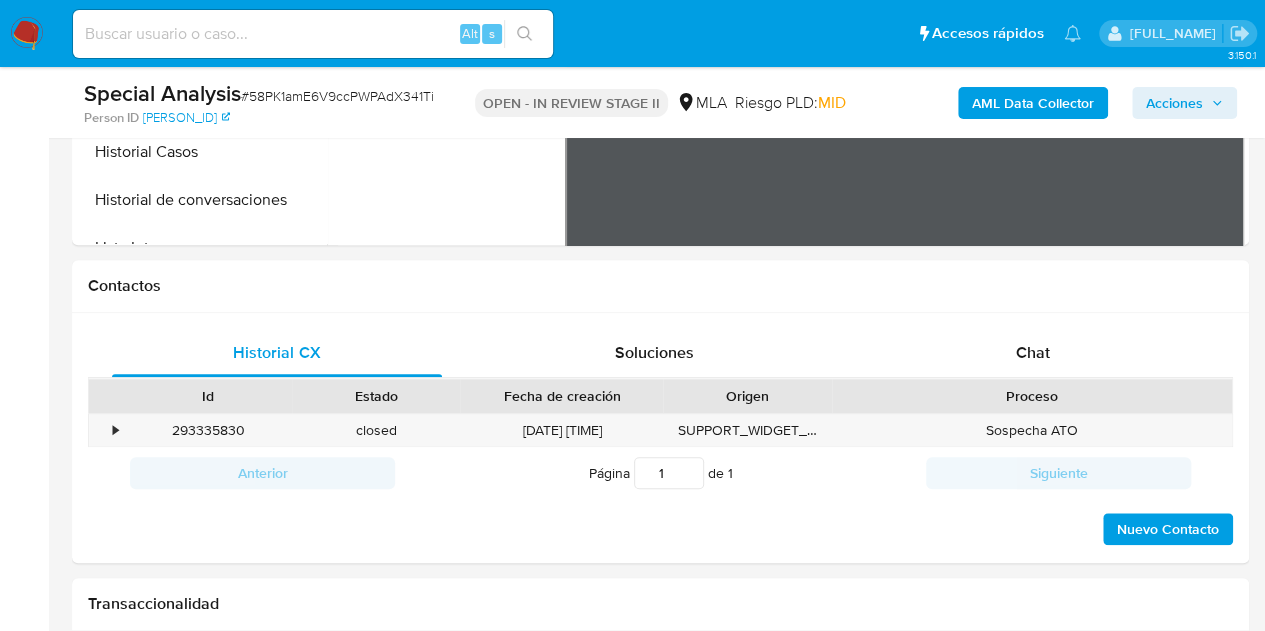 scroll, scrollTop: 287, scrollLeft: 0, axis: vertical 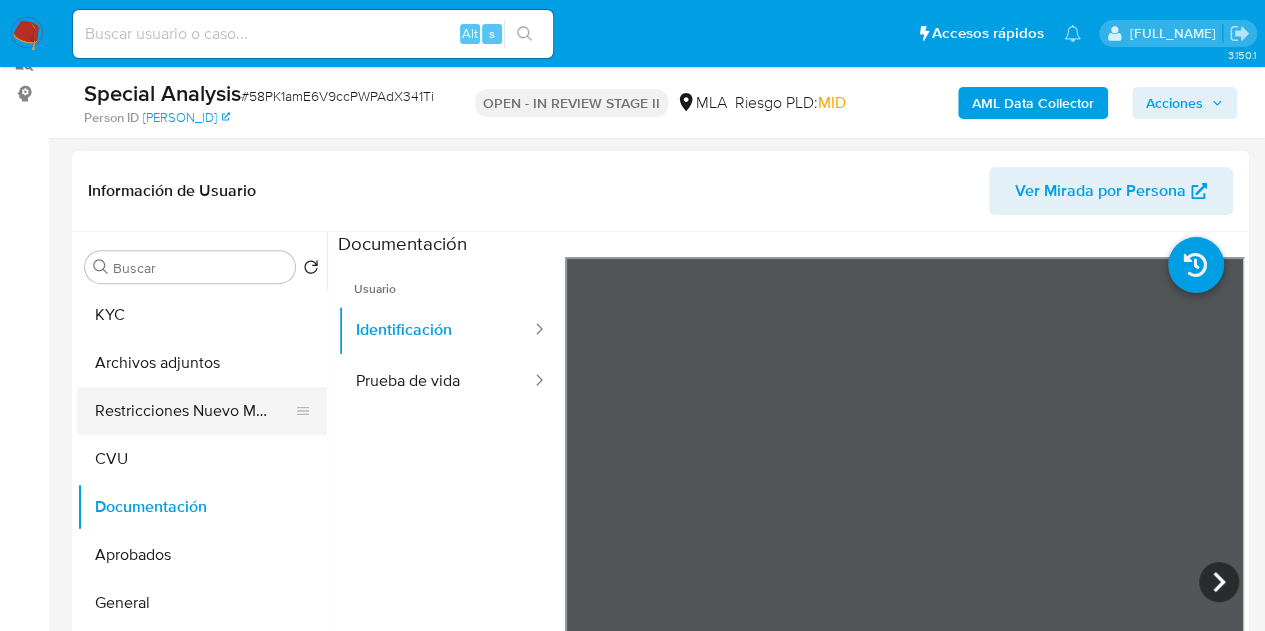click on "Restricciones Nuevo Mundo" at bounding box center [194, 411] 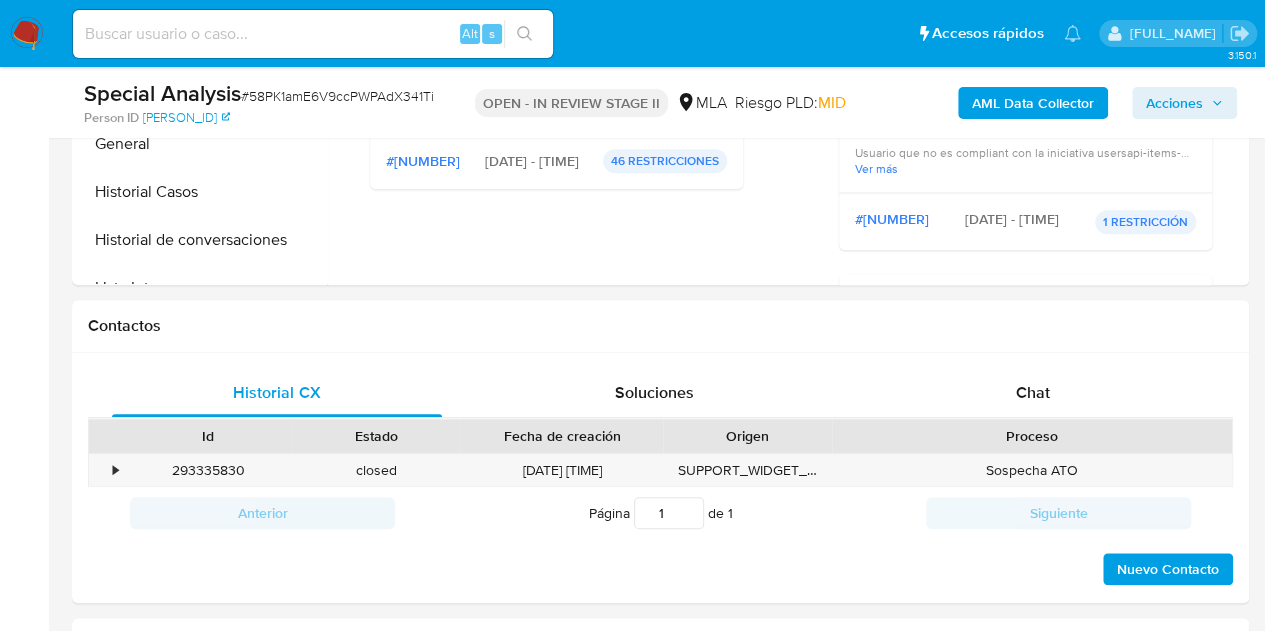 scroll, scrollTop: 399, scrollLeft: 0, axis: vertical 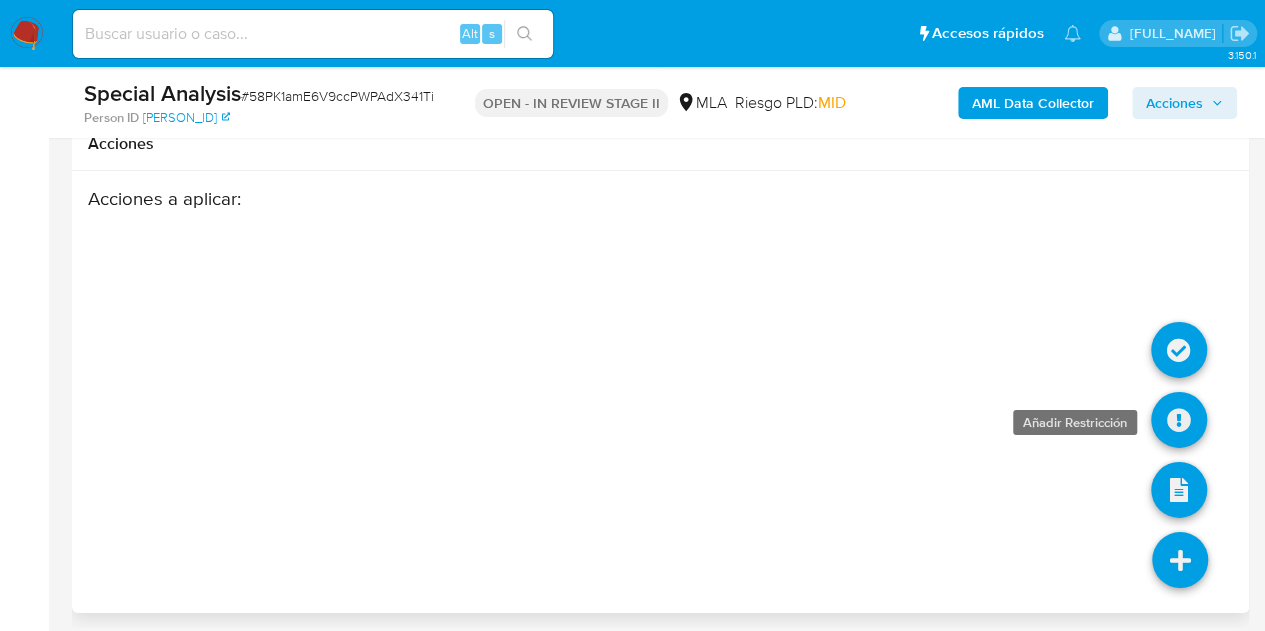 click at bounding box center [1179, 420] 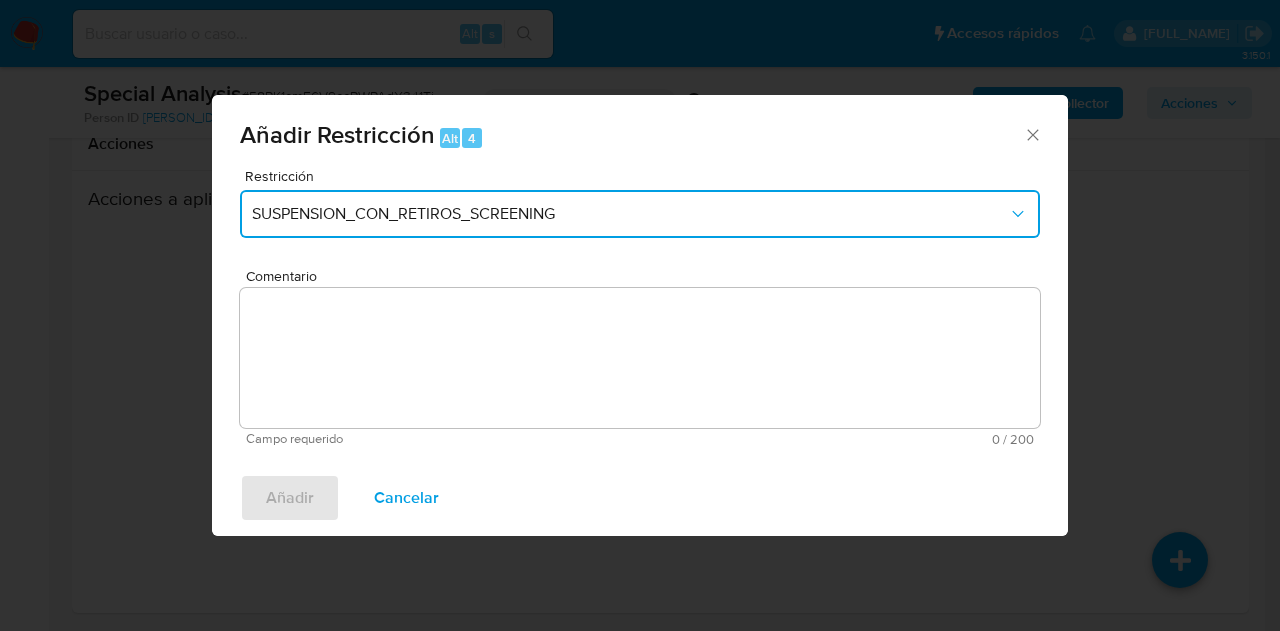 click on "SUSPENSION_CON_RETIROS_SCREENING" at bounding box center [630, 214] 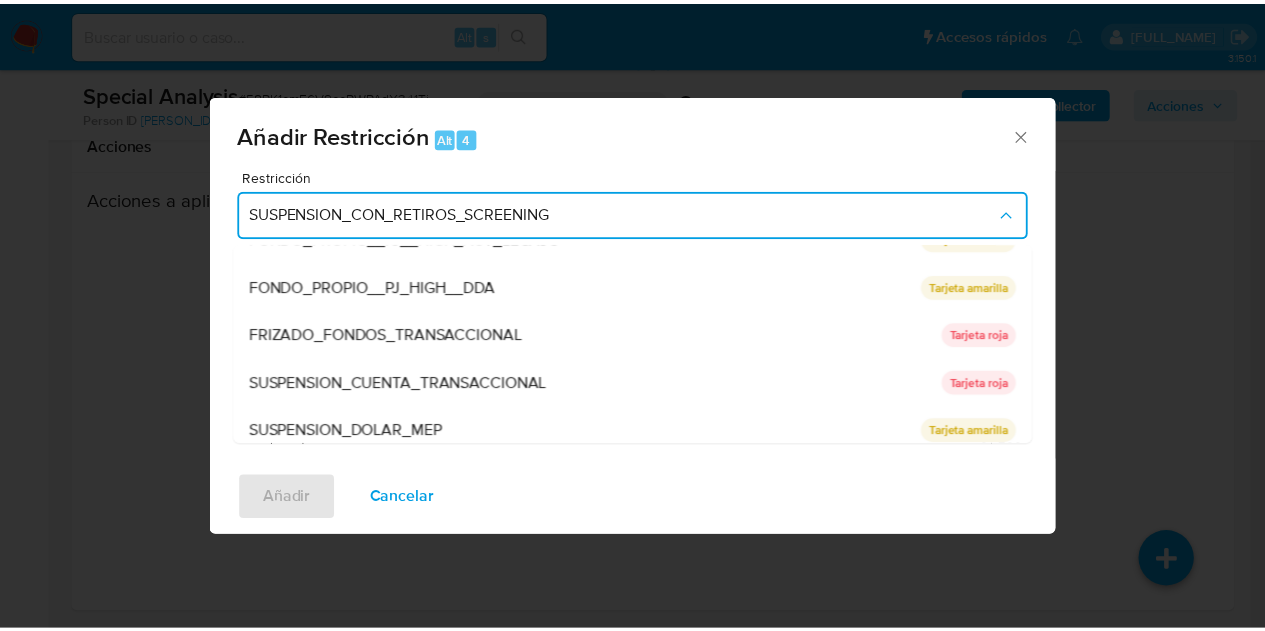scroll, scrollTop: 328, scrollLeft: 0, axis: vertical 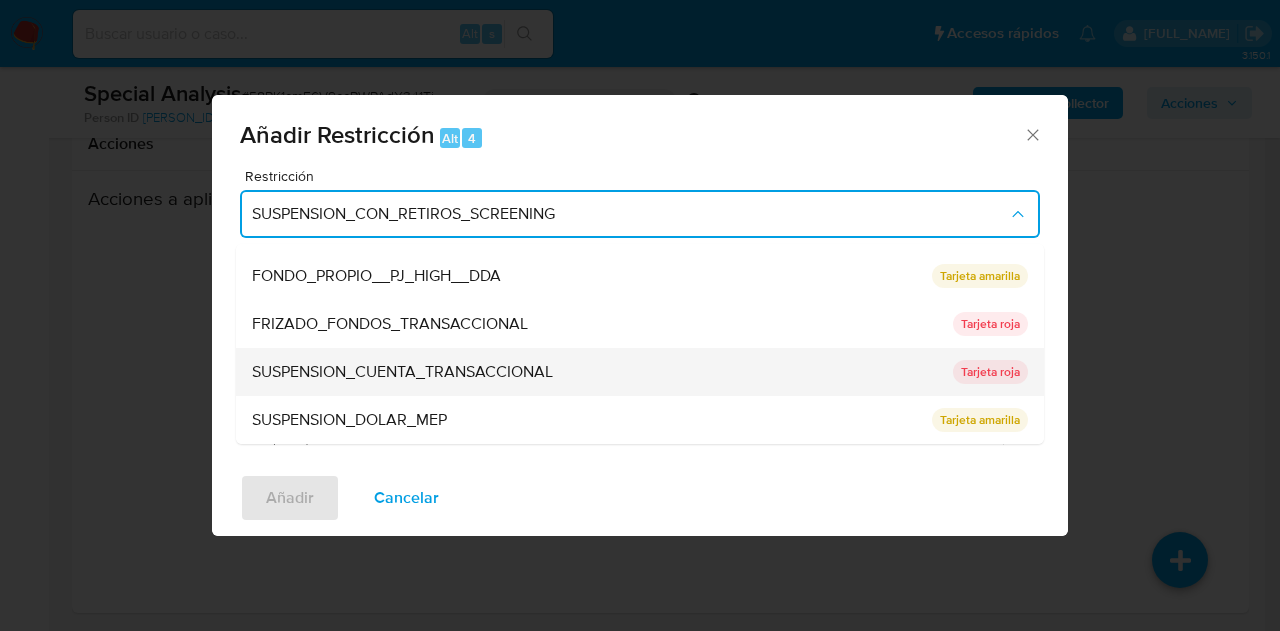 click on "SUSPENSION_CUENTA_TRANSACCIONAL" at bounding box center [596, 372] 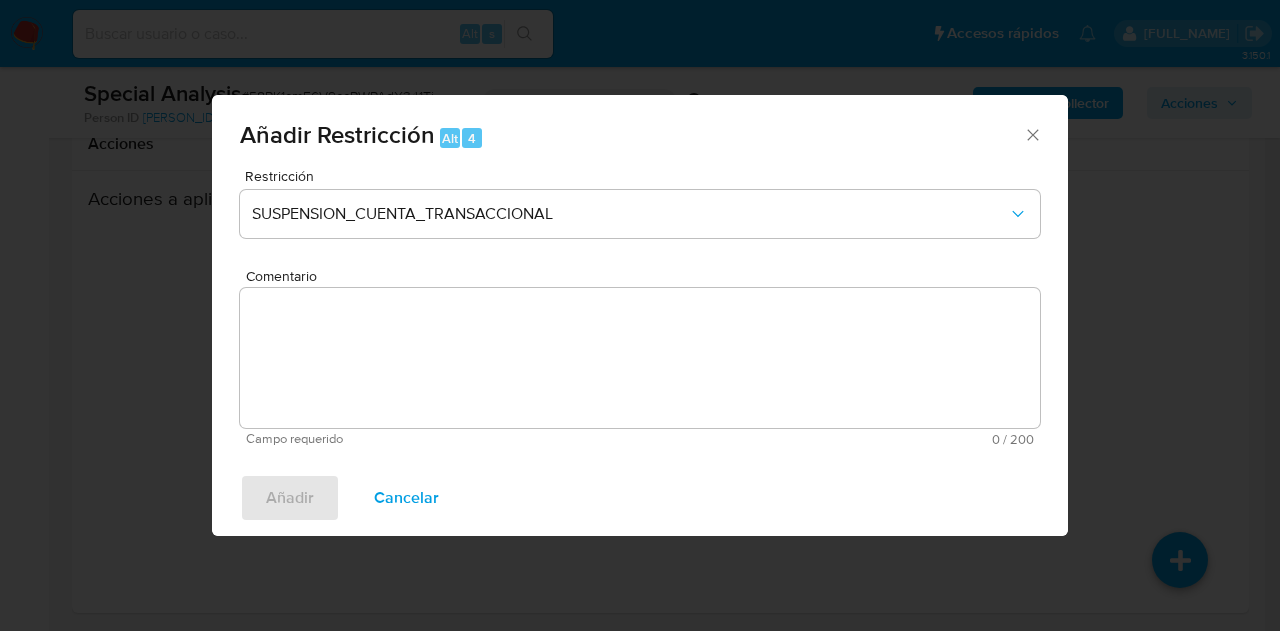 click on "Comentario" at bounding box center (640, 358) 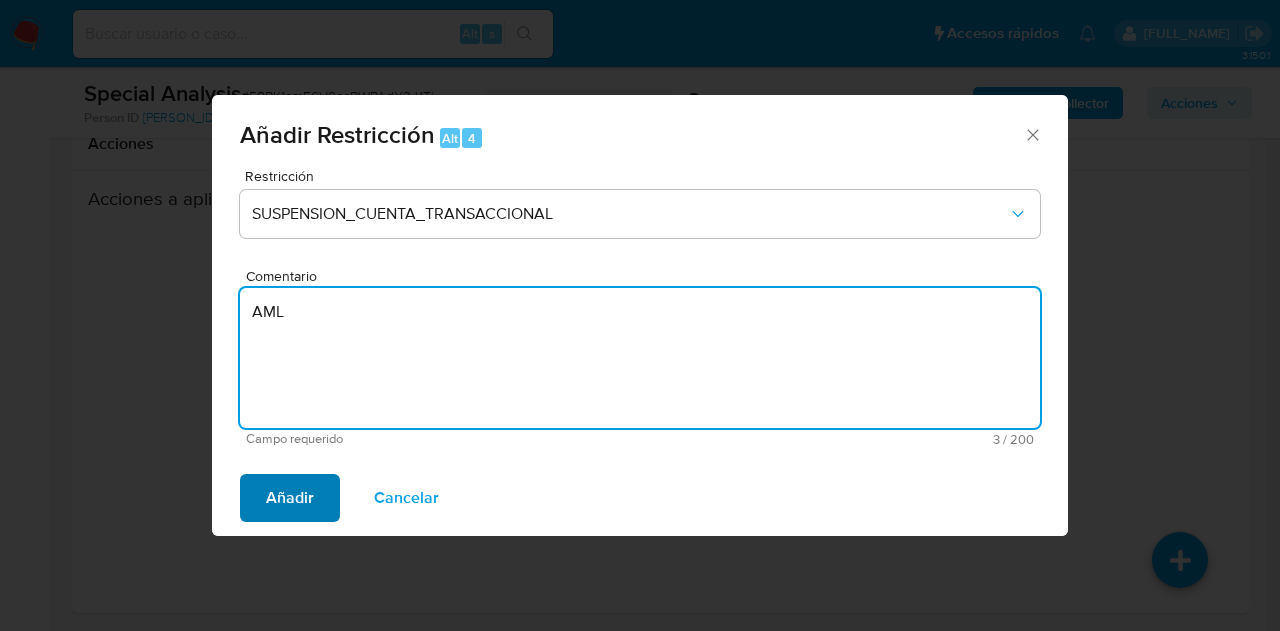 type on "AML" 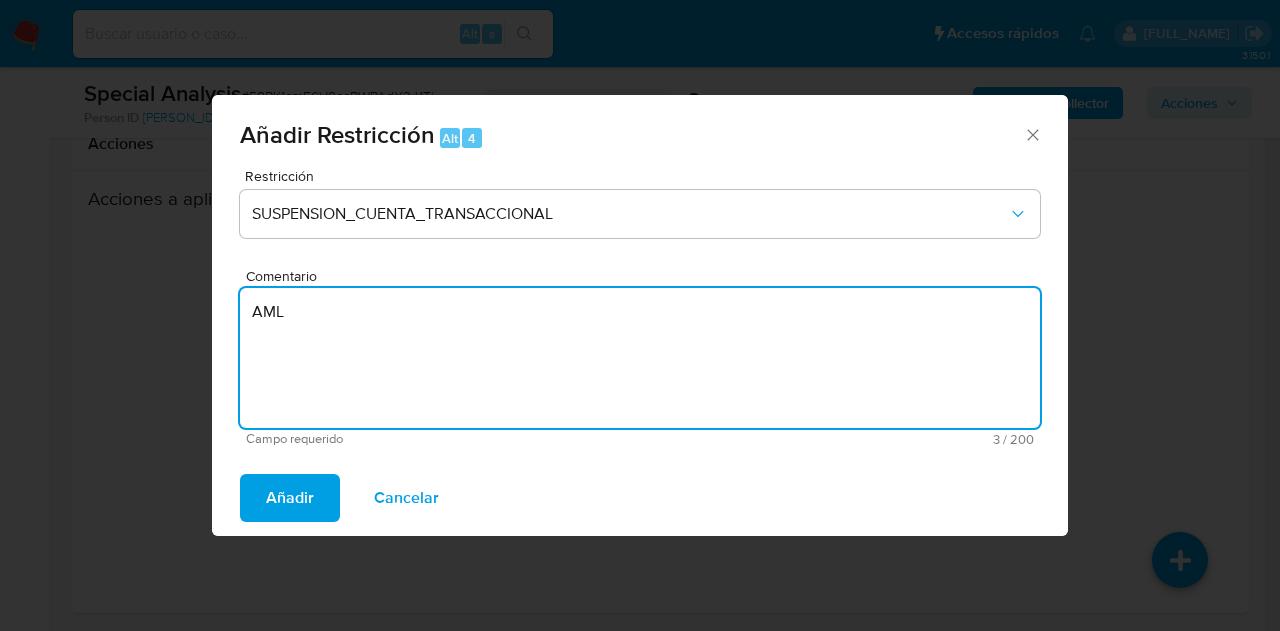 click on "Añadir" at bounding box center (290, 498) 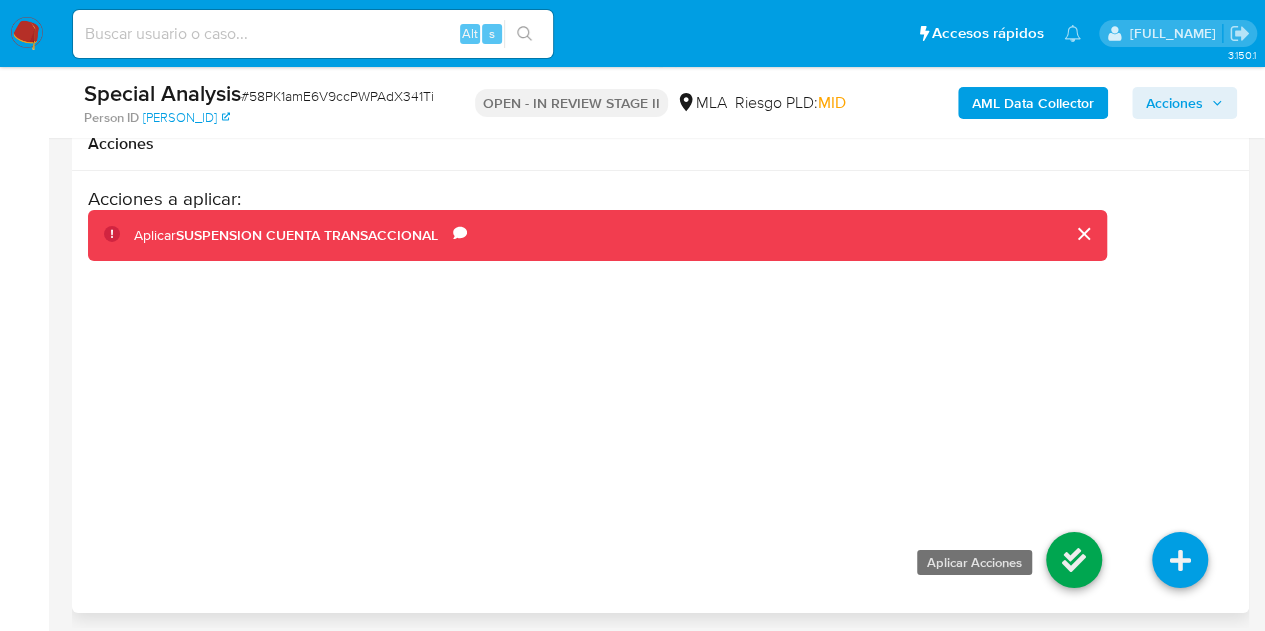 click at bounding box center [1074, 560] 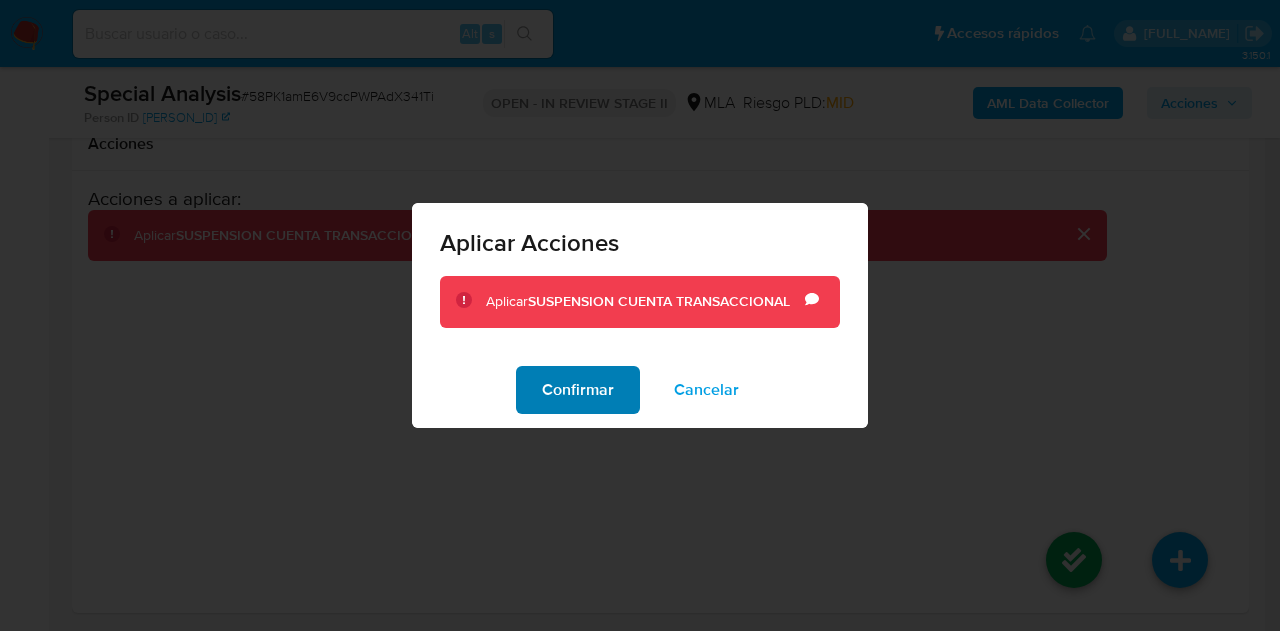 click on "Confirmar" at bounding box center [578, 390] 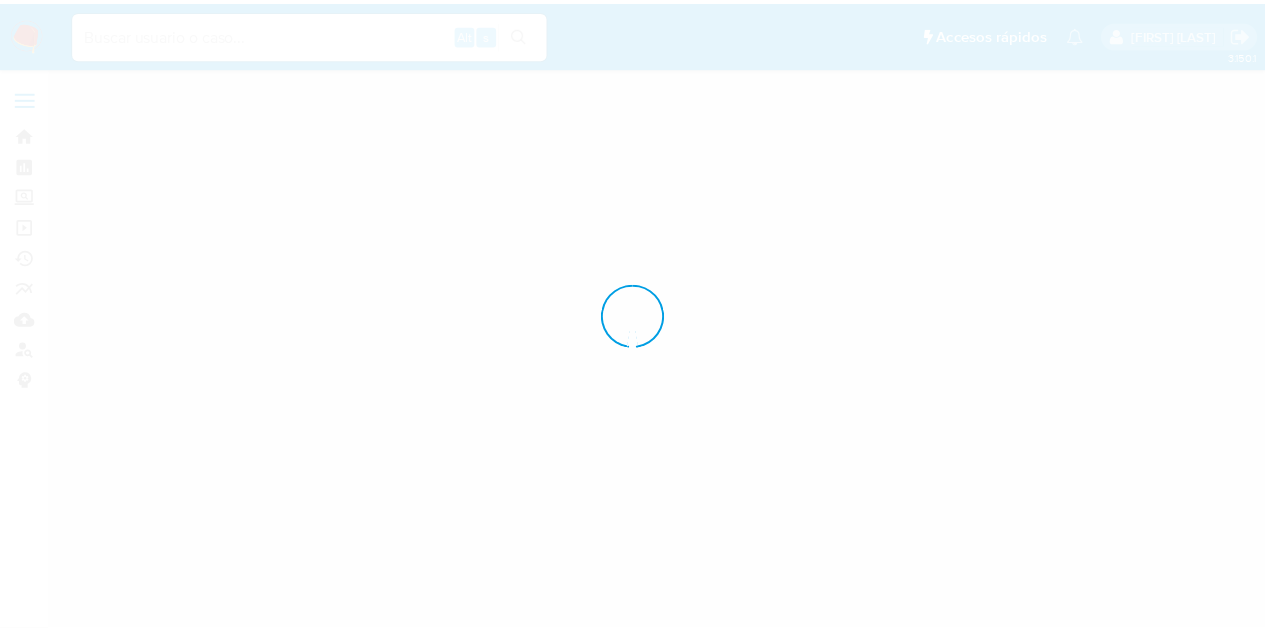 scroll, scrollTop: 0, scrollLeft: 0, axis: both 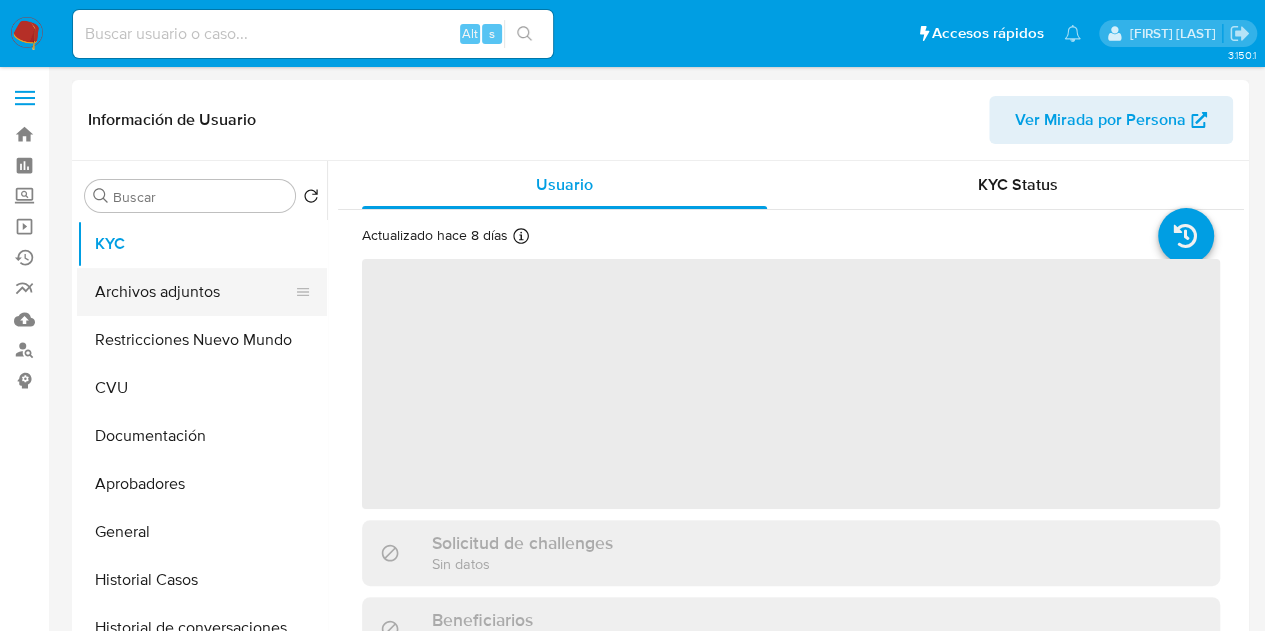 click on "Archivos adjuntos" at bounding box center (194, 292) 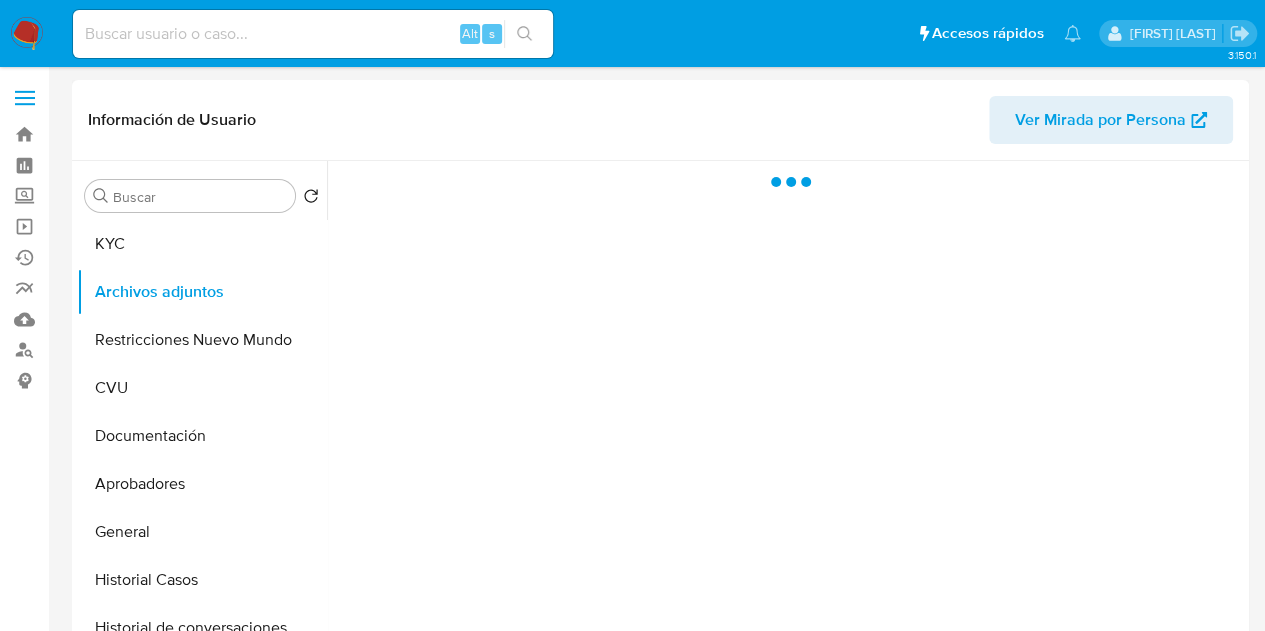 select on "10" 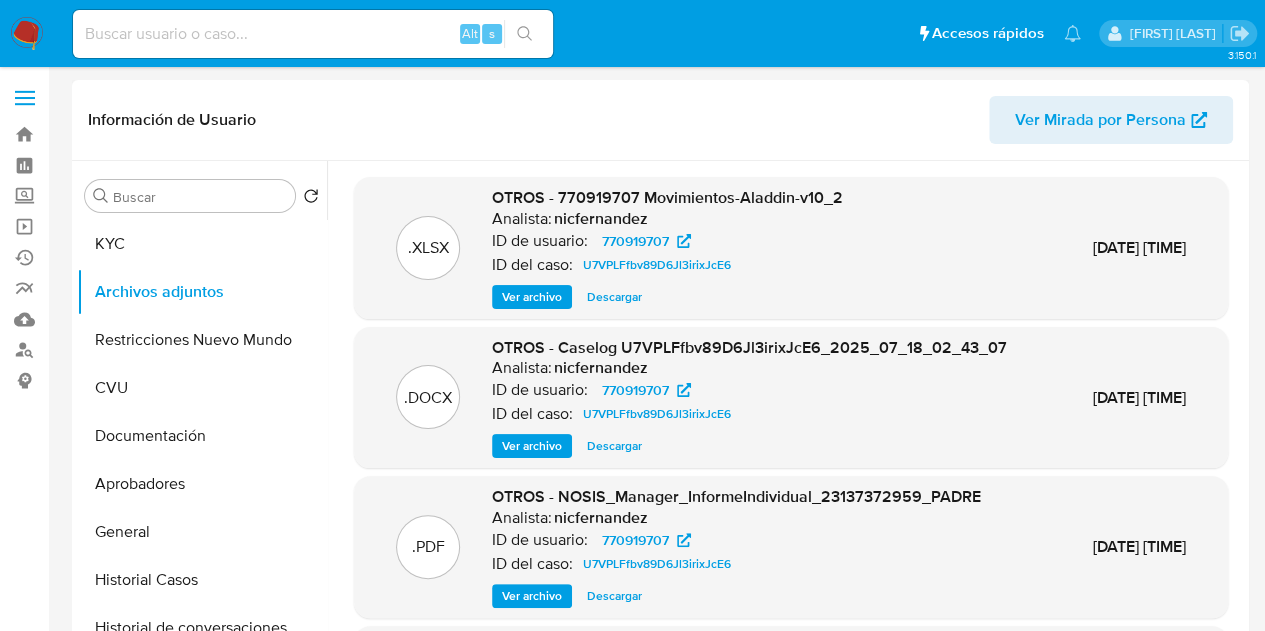 click on "Descargar" at bounding box center [614, 596] 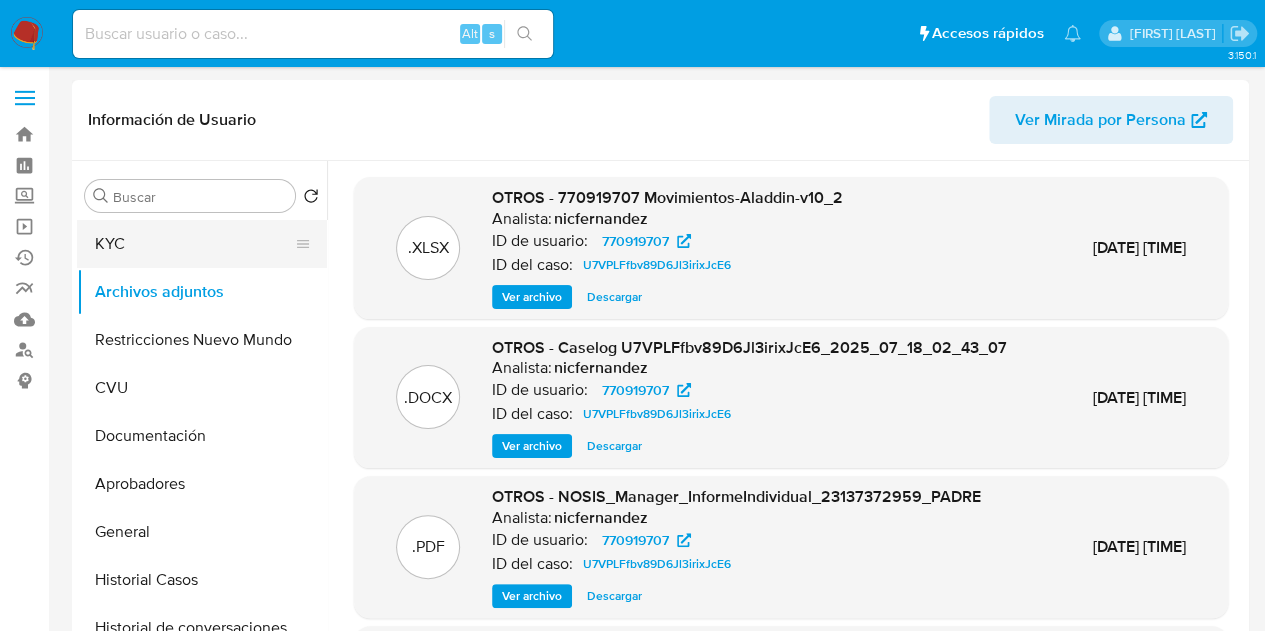 click on "KYC" at bounding box center (194, 244) 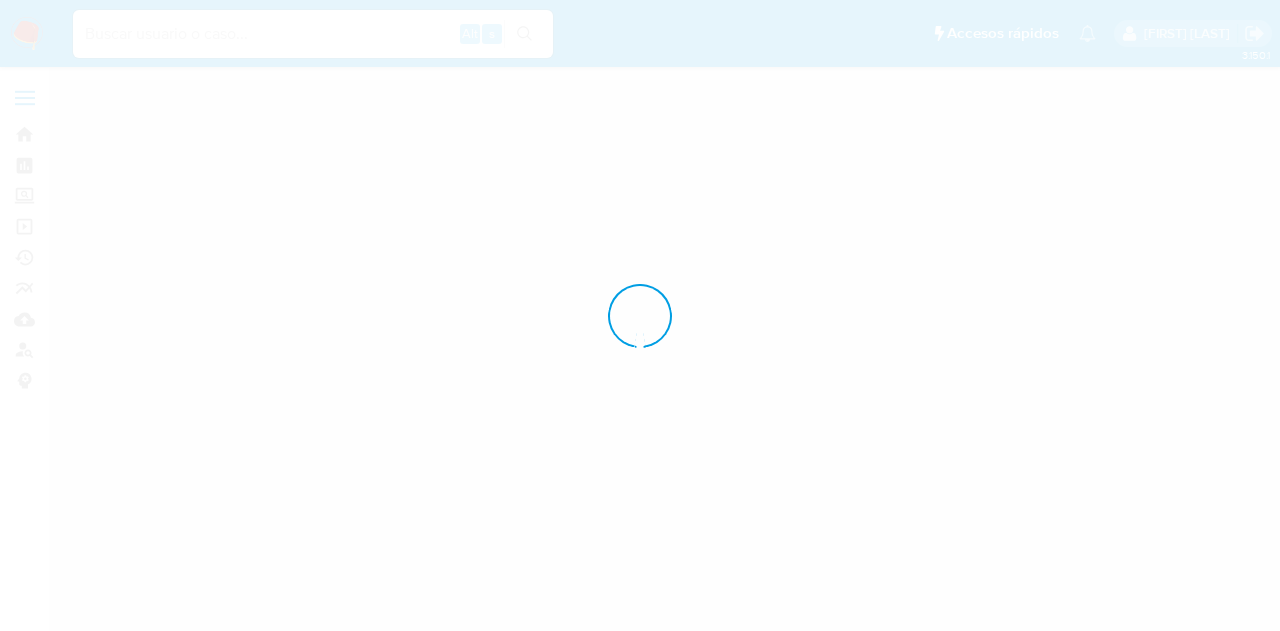 scroll, scrollTop: 0, scrollLeft: 0, axis: both 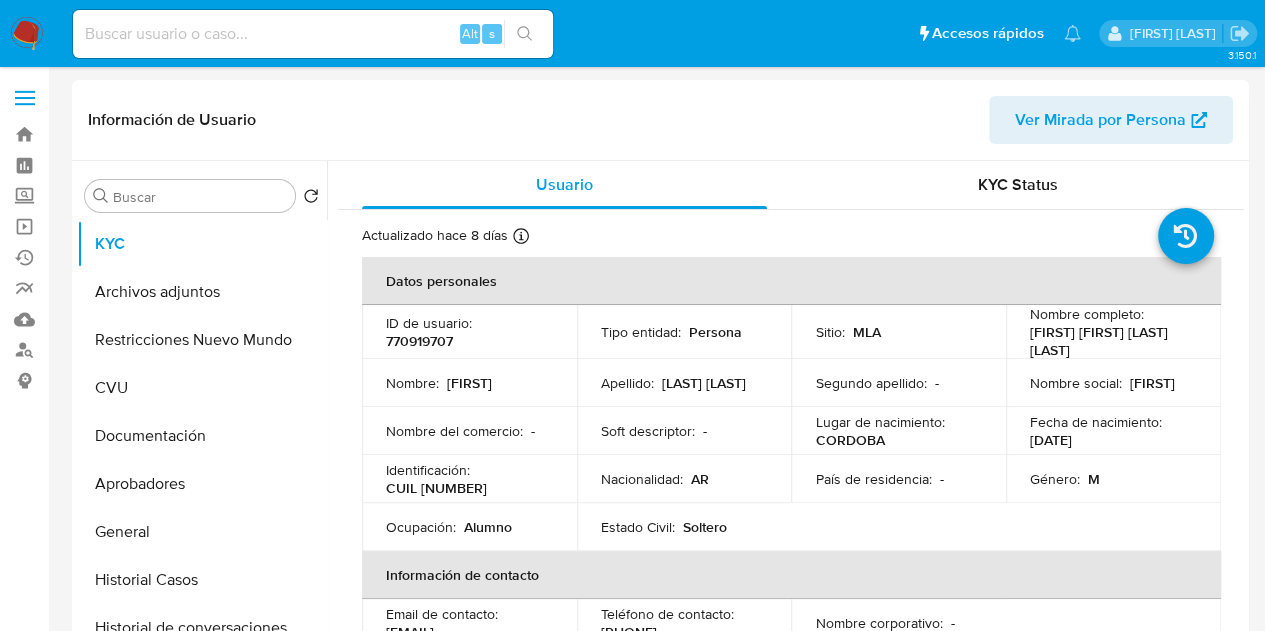 select on "10" 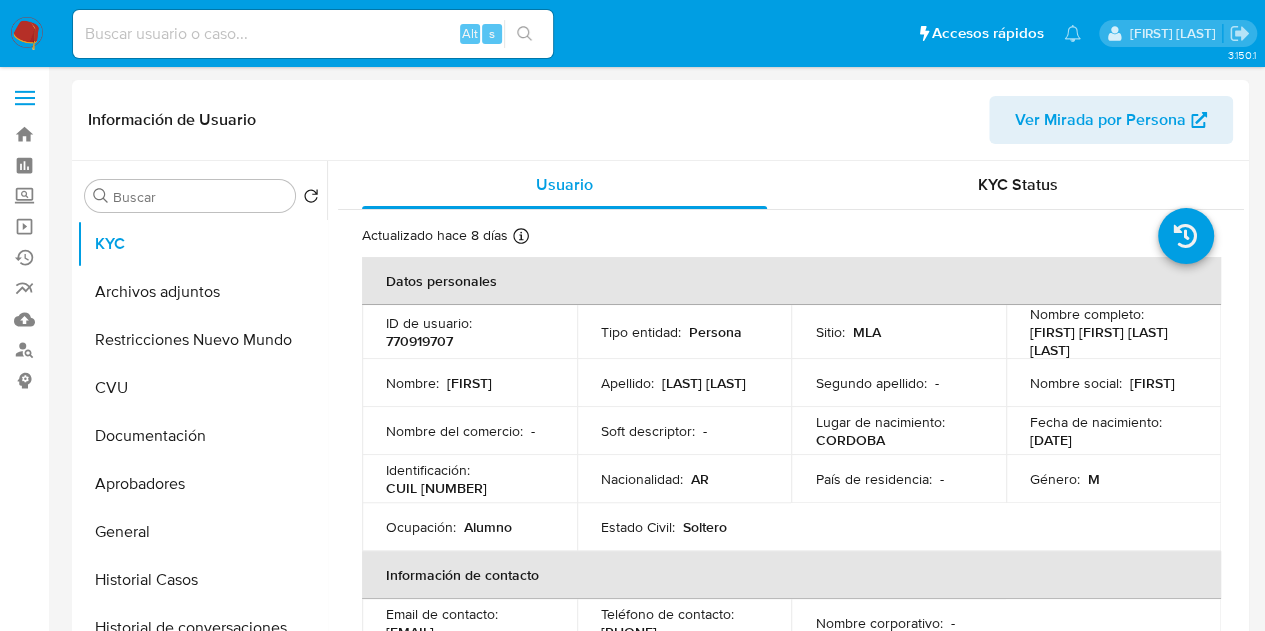 drag, startPoint x: 584, startPoint y: 390, endPoint x: 695, endPoint y: 390, distance: 111 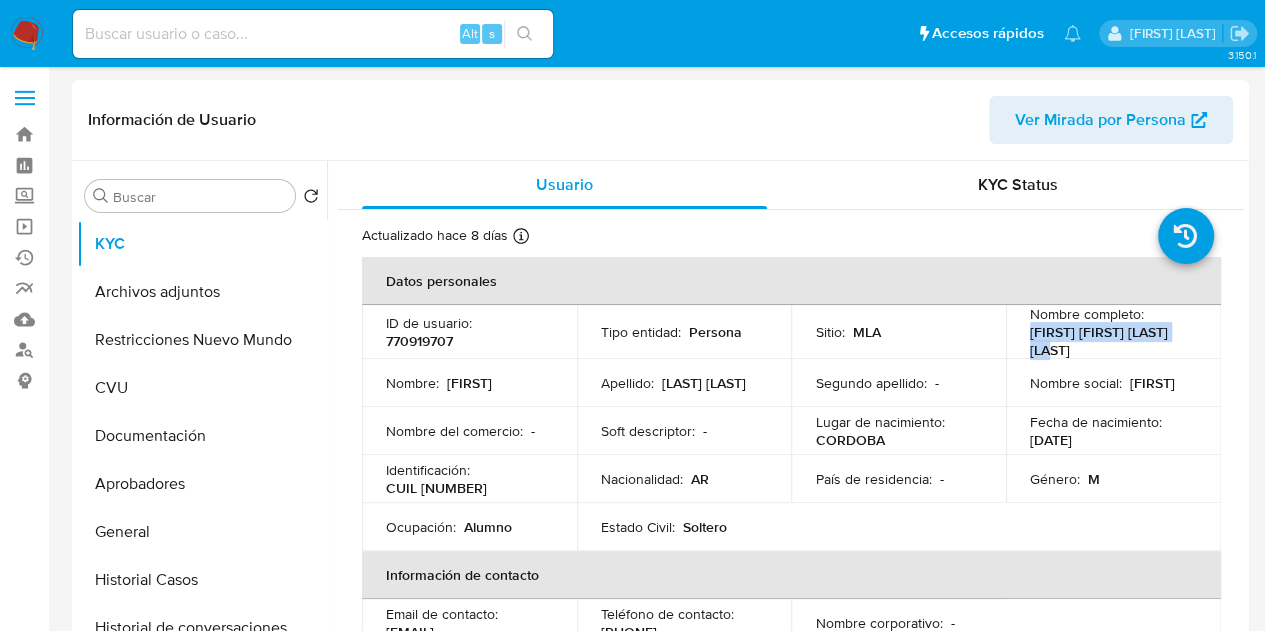 drag, startPoint x: 1023, startPoint y: 334, endPoint x: 1059, endPoint y: 344, distance: 37.363083 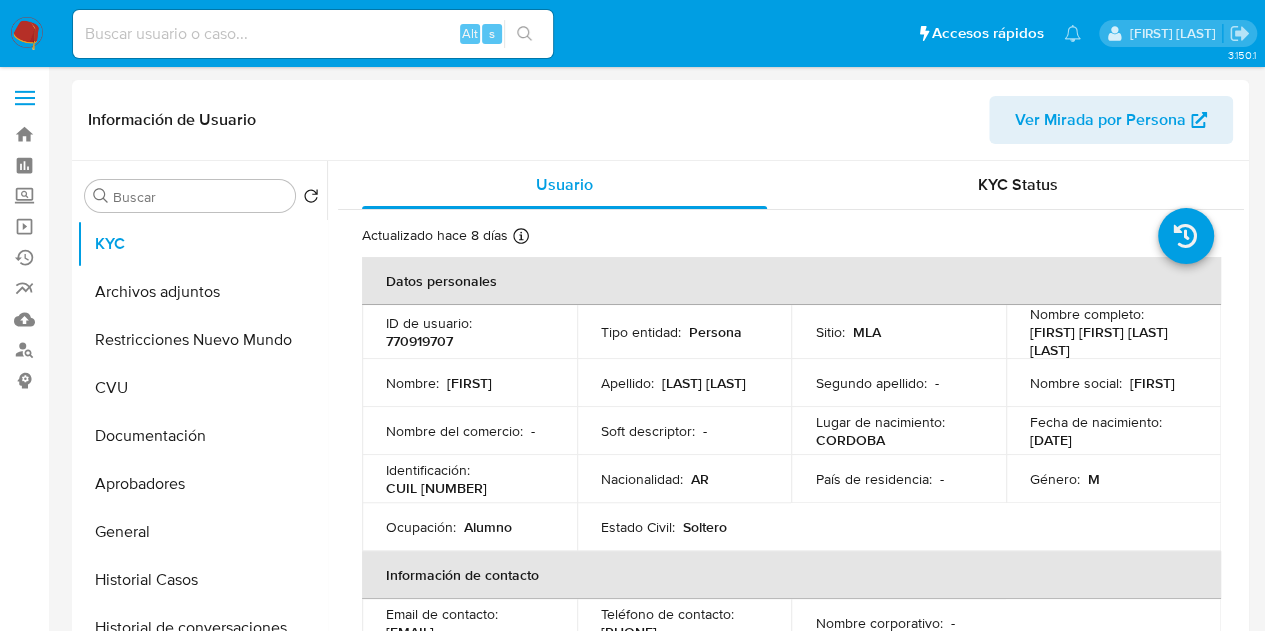 click on "Nombre del comercio :    -" at bounding box center [469, 431] 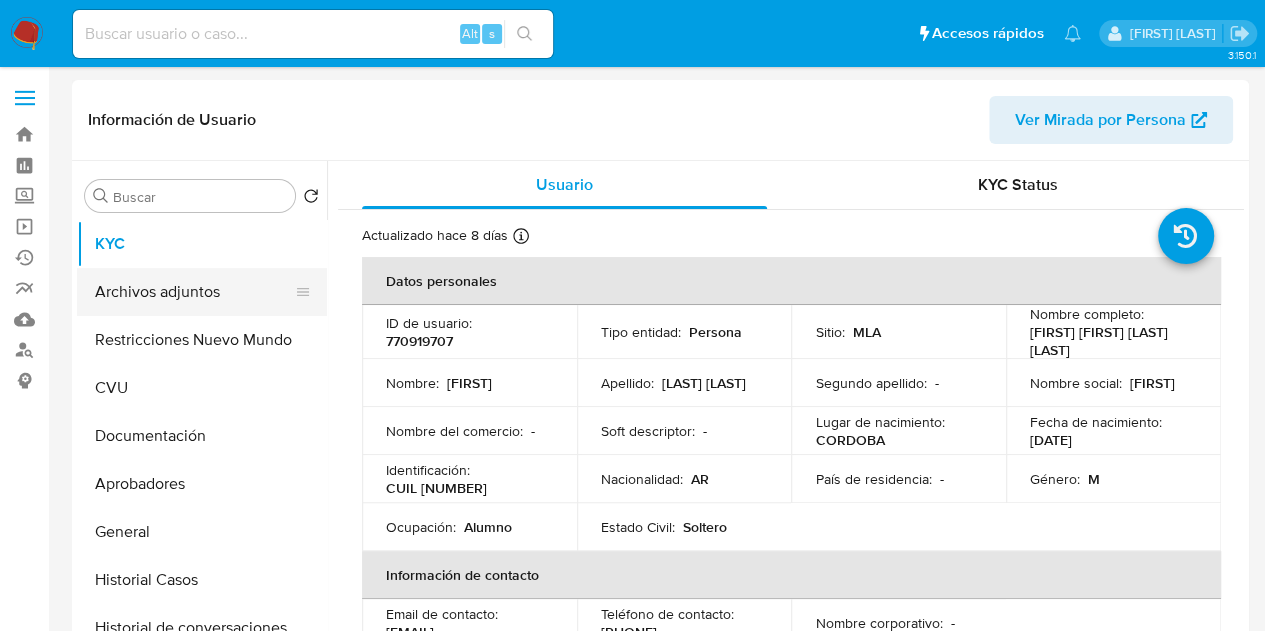 click on "Archivos adjuntos" at bounding box center [194, 292] 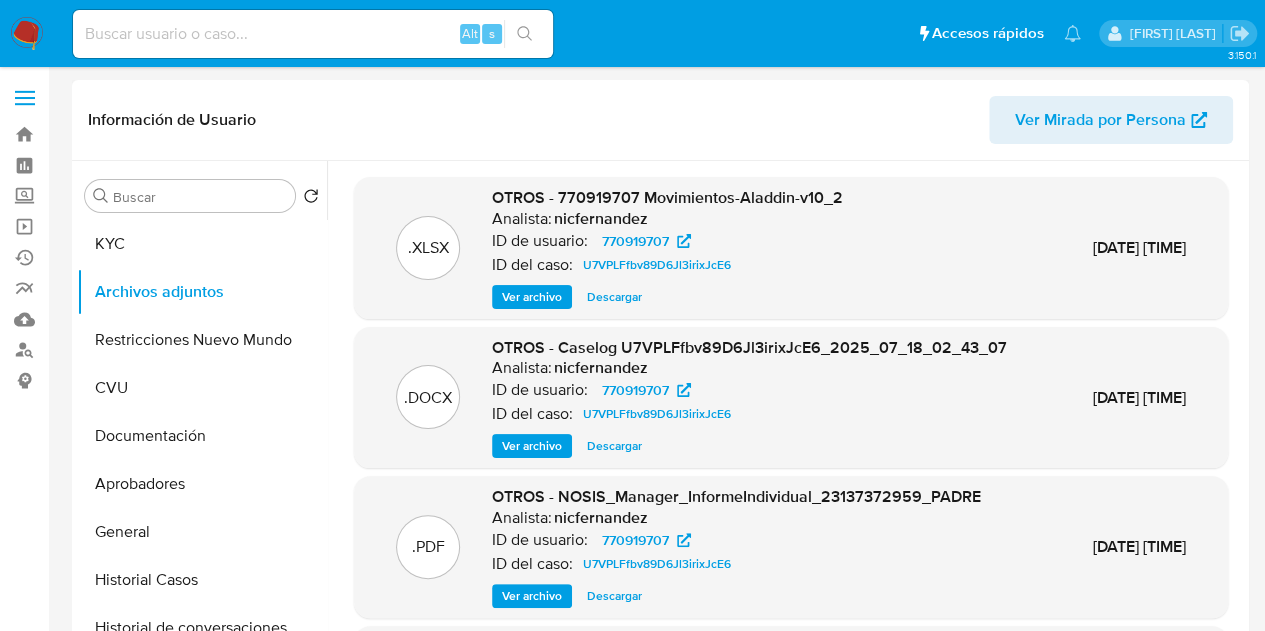 click on "Ver archivo" at bounding box center (532, 446) 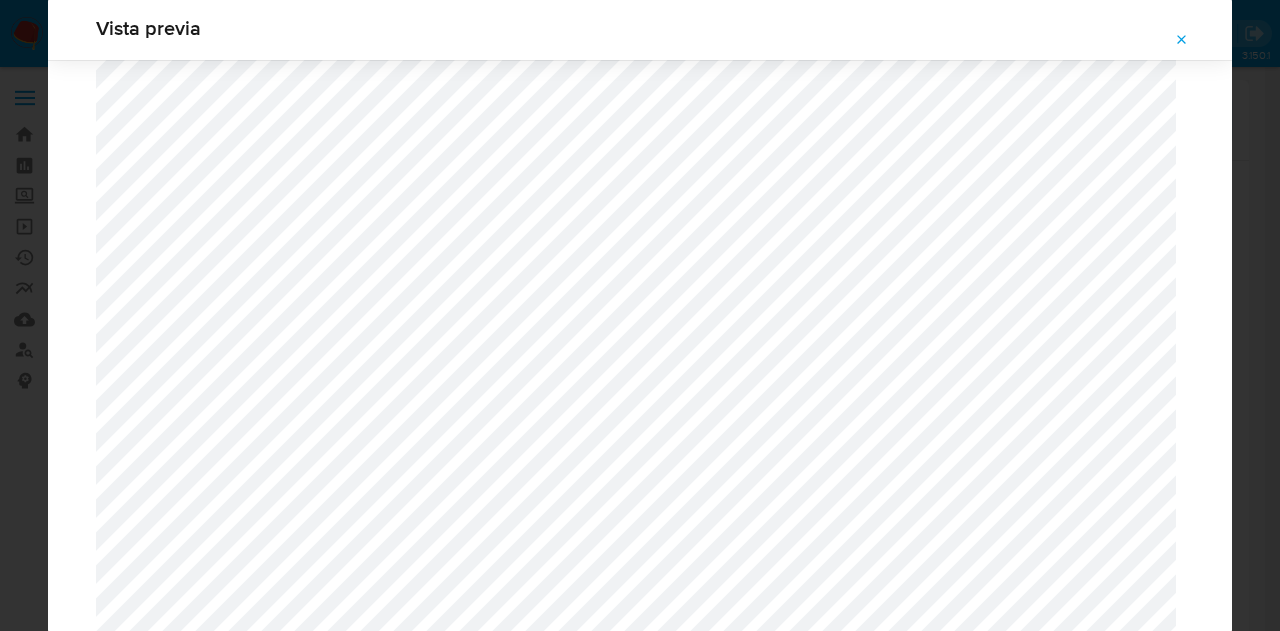 scroll, scrollTop: 1426, scrollLeft: 0, axis: vertical 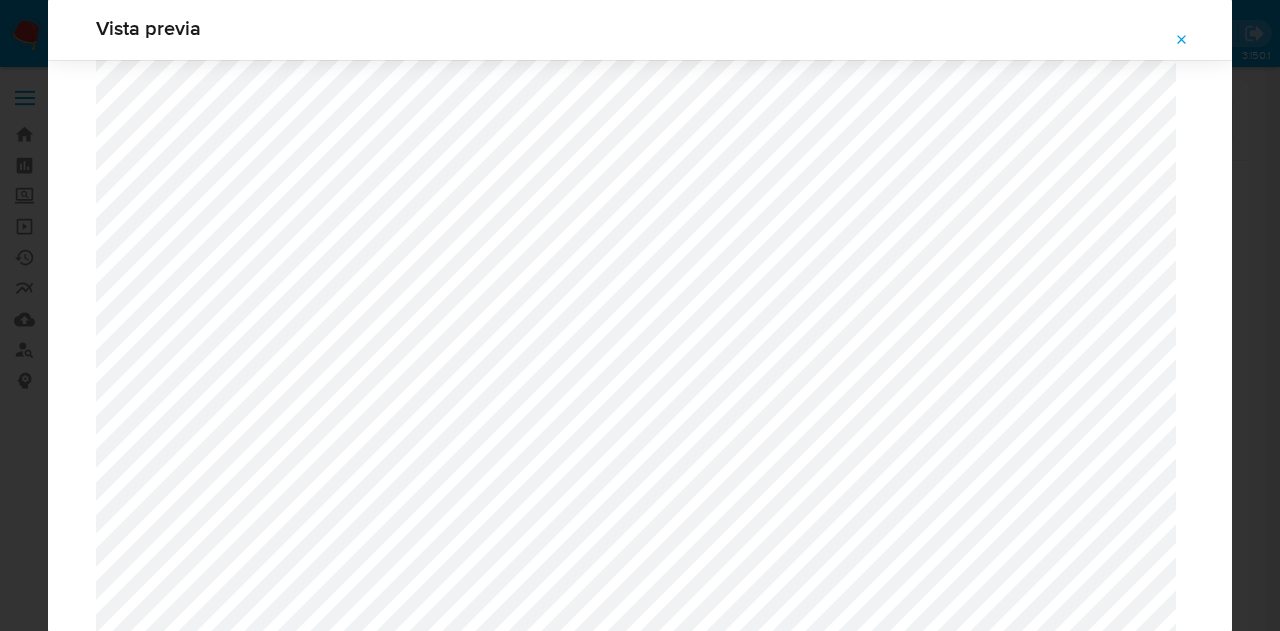 click 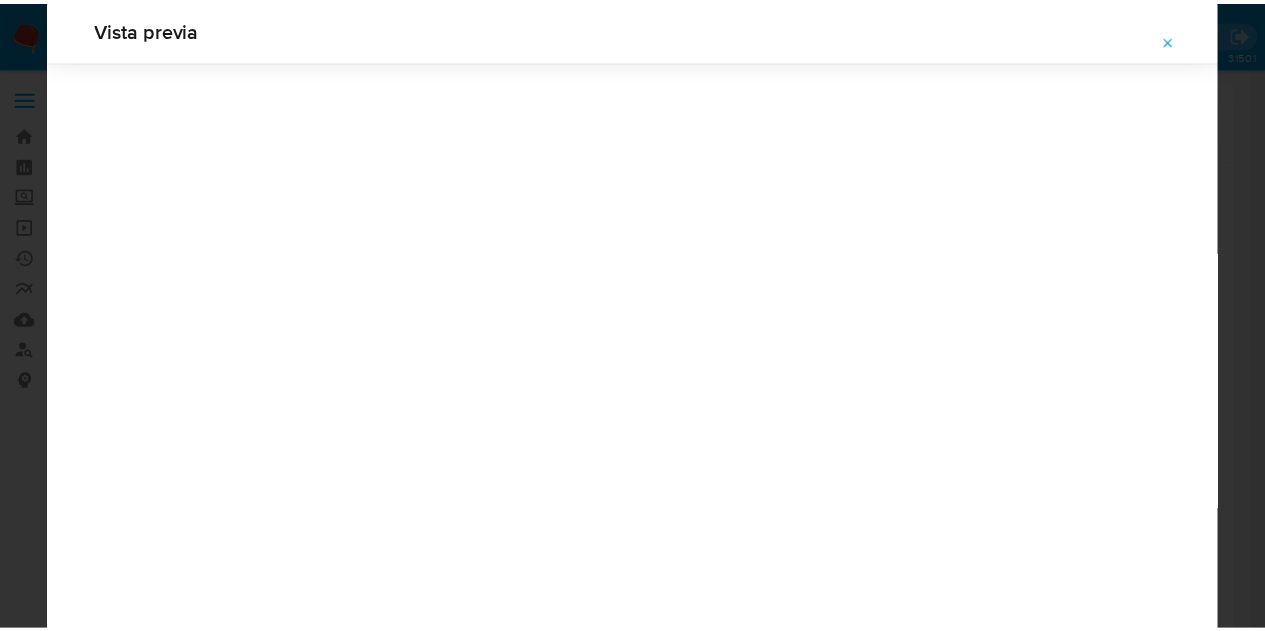 scroll, scrollTop: 64, scrollLeft: 0, axis: vertical 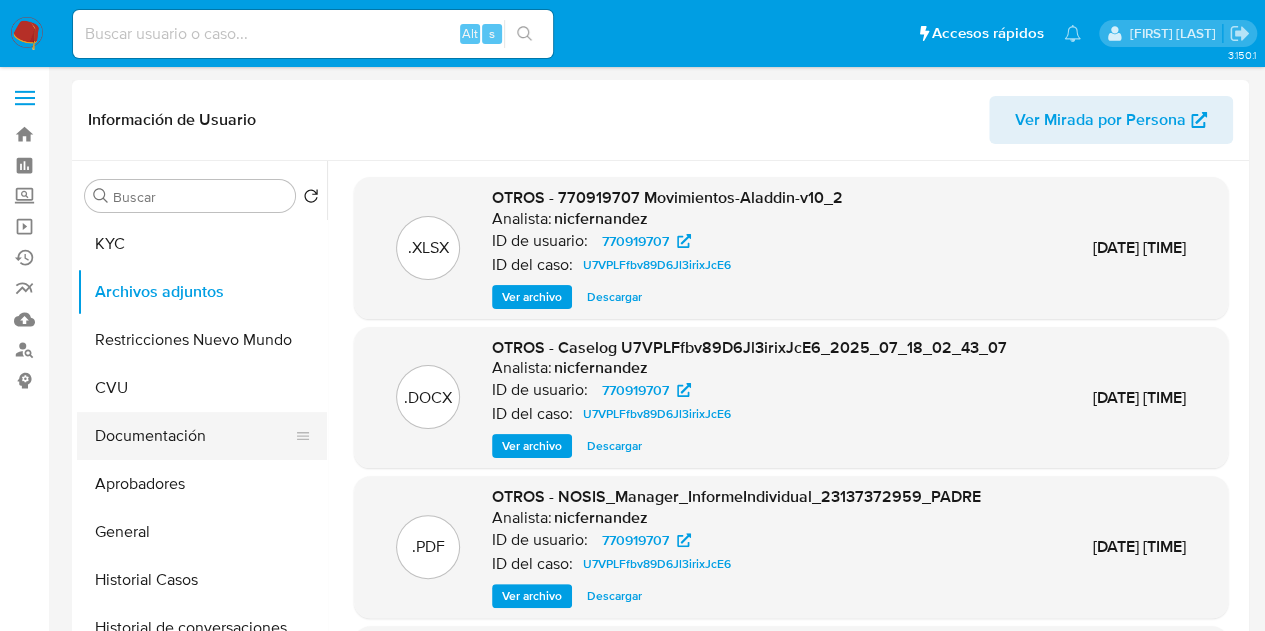 click on "Documentación" at bounding box center (194, 436) 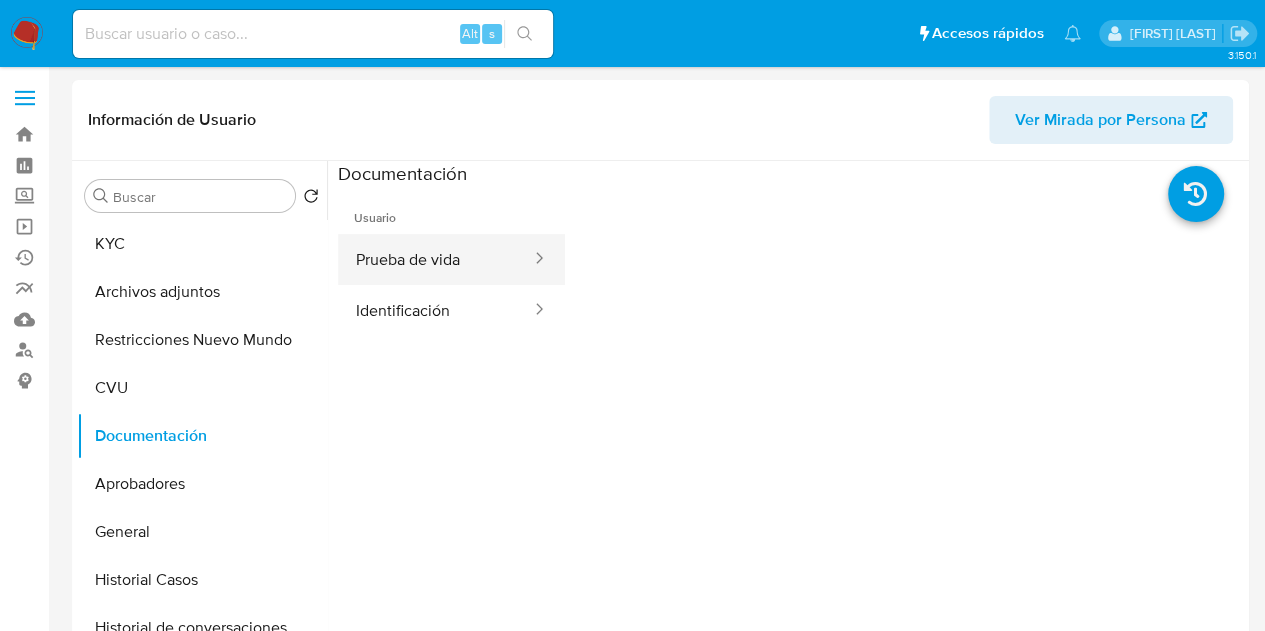 click on "Prueba de vida" at bounding box center (435, 259) 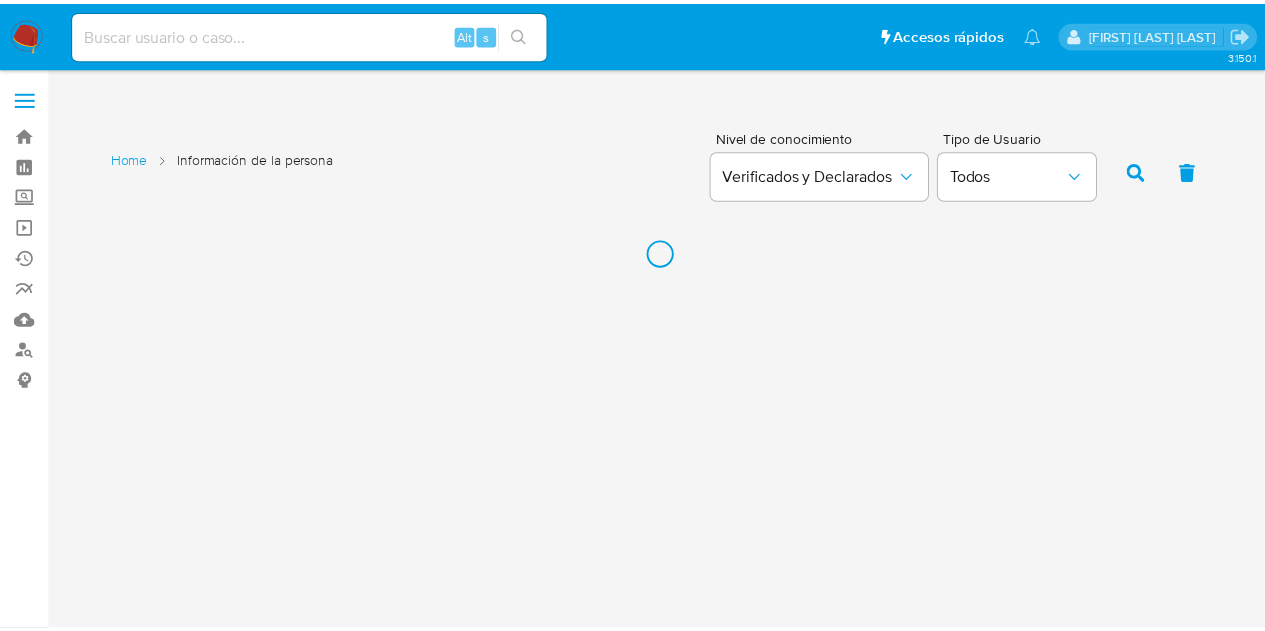 scroll, scrollTop: 0, scrollLeft: 0, axis: both 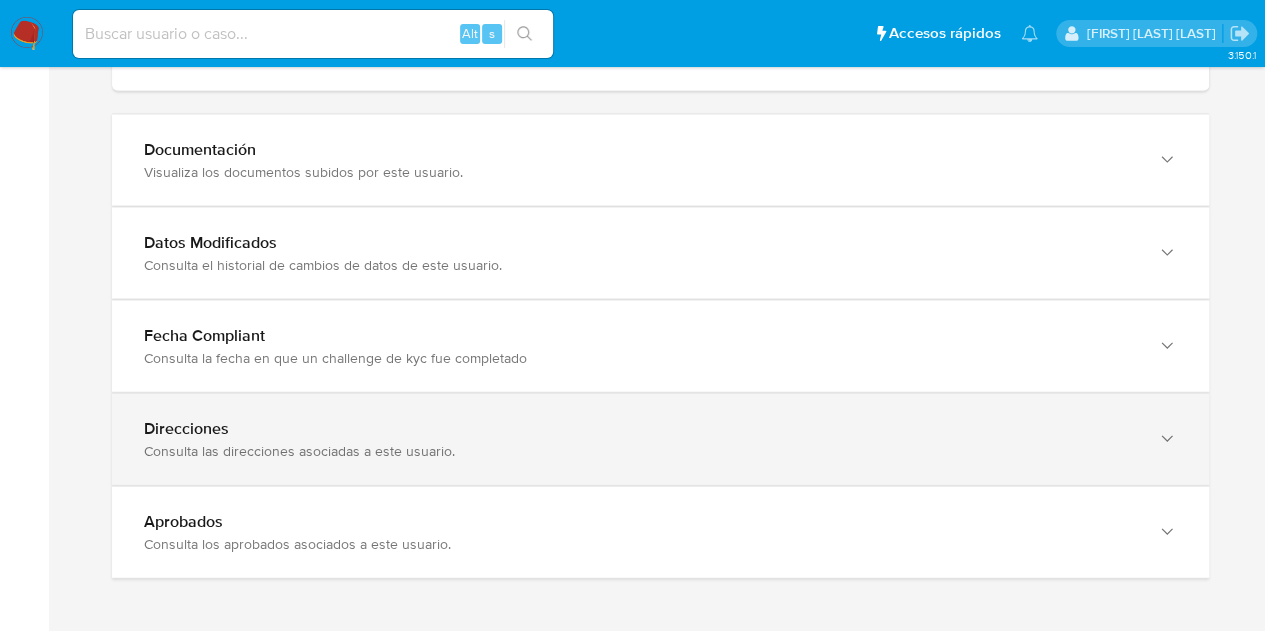 click on "Consulta las direcciones asociadas a este usuario." at bounding box center [640, 451] 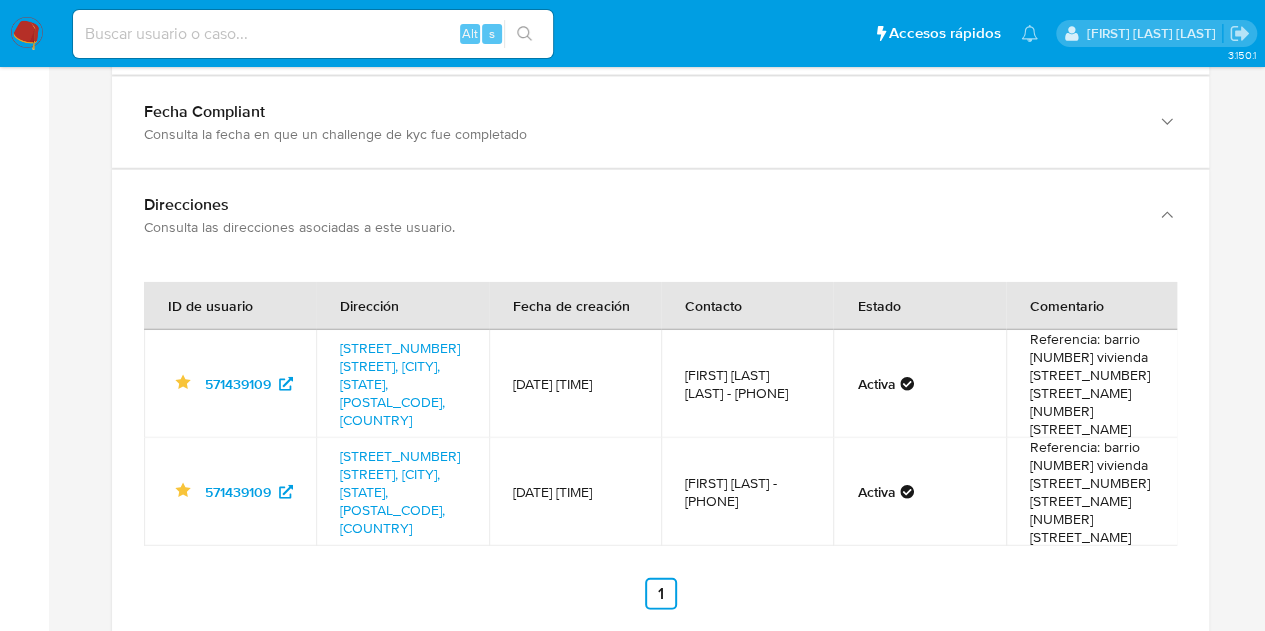scroll, scrollTop: 2284, scrollLeft: 0, axis: vertical 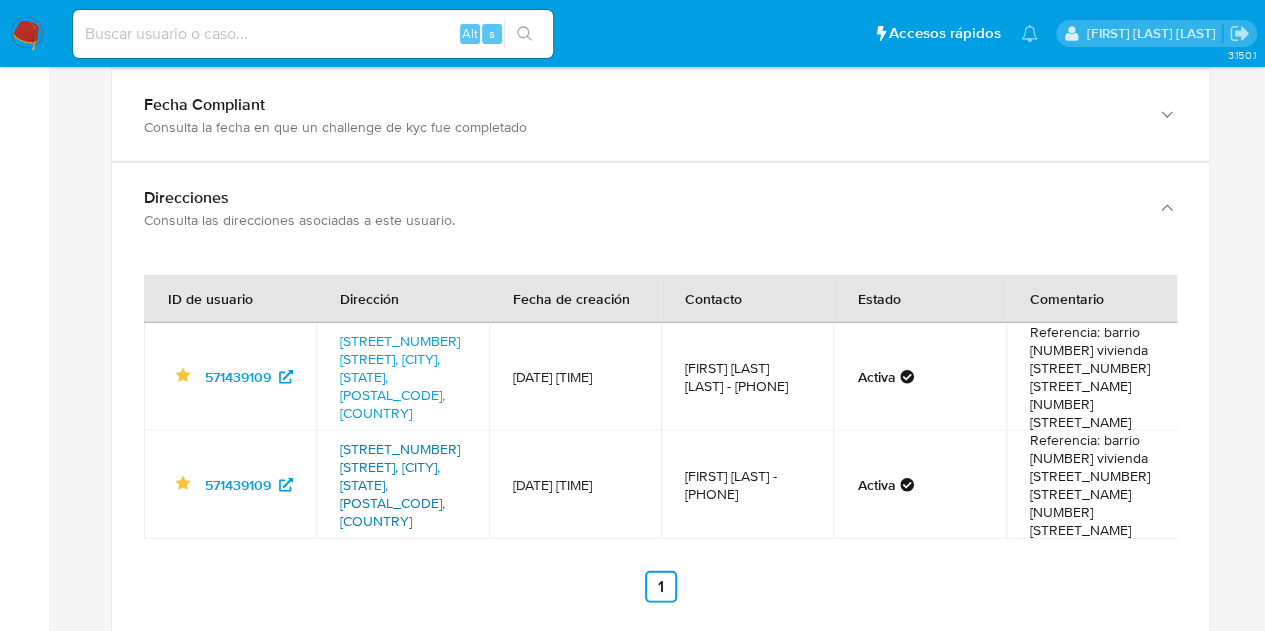 click on "Calle Sn Sn, Candelaria, Misiones, 3308, Argentina SN" at bounding box center (400, 485) 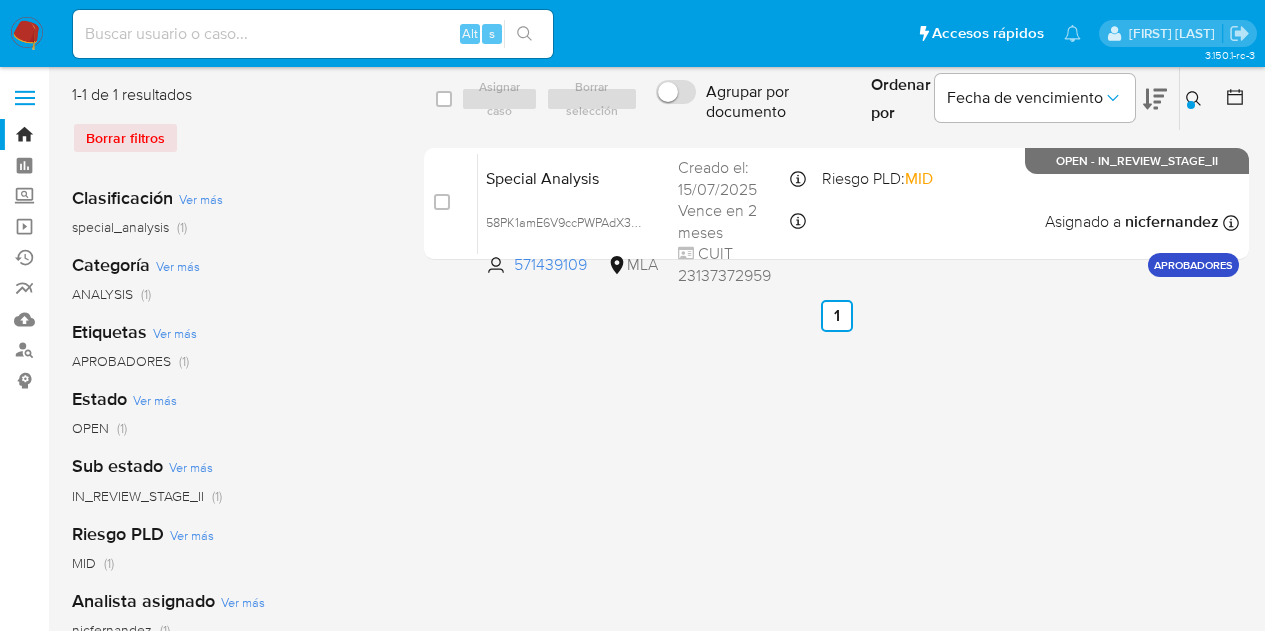 scroll, scrollTop: 0, scrollLeft: 0, axis: both 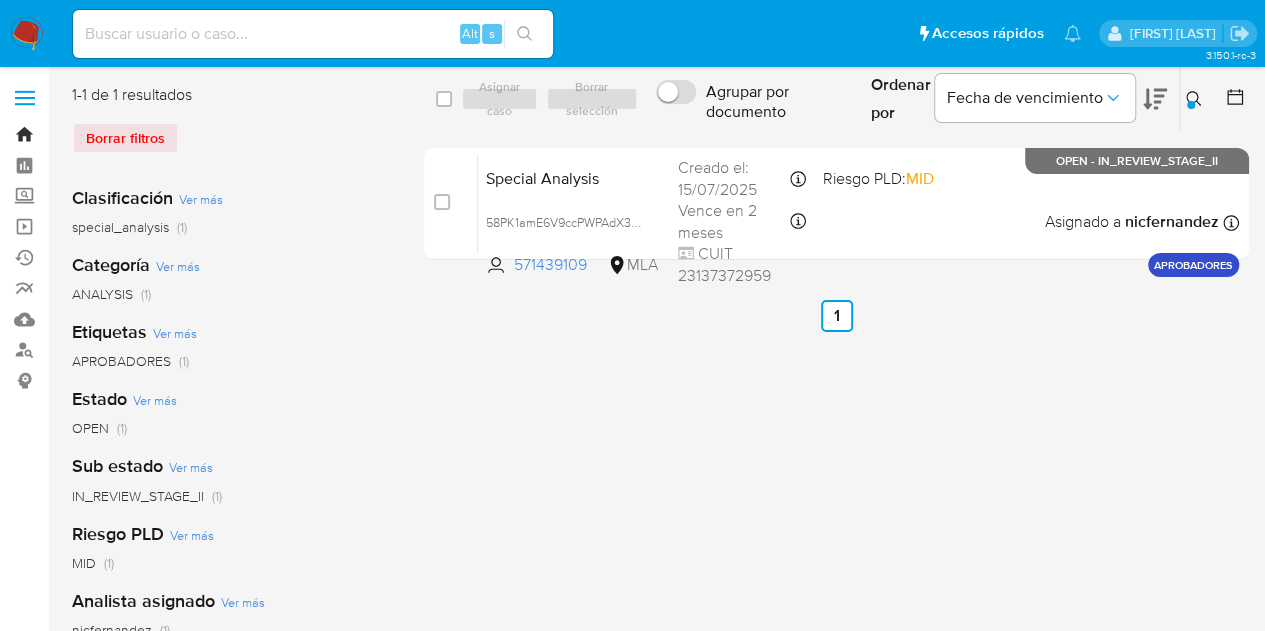 click on "Bandeja" at bounding box center (119, 134) 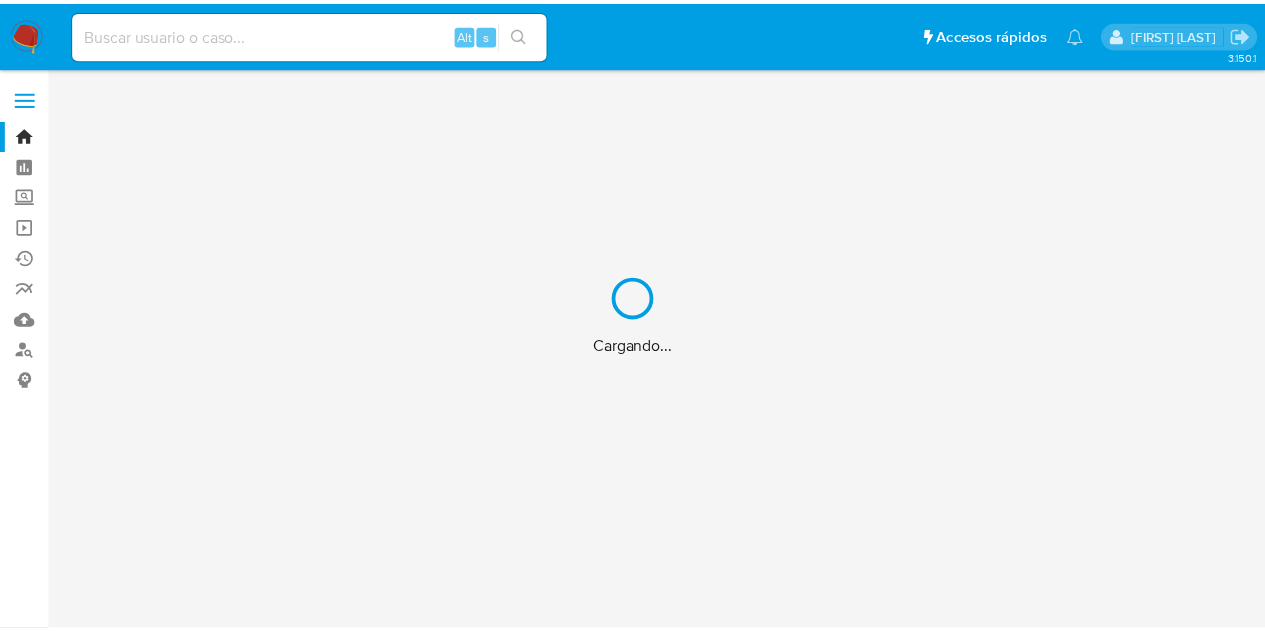 scroll, scrollTop: 0, scrollLeft: 0, axis: both 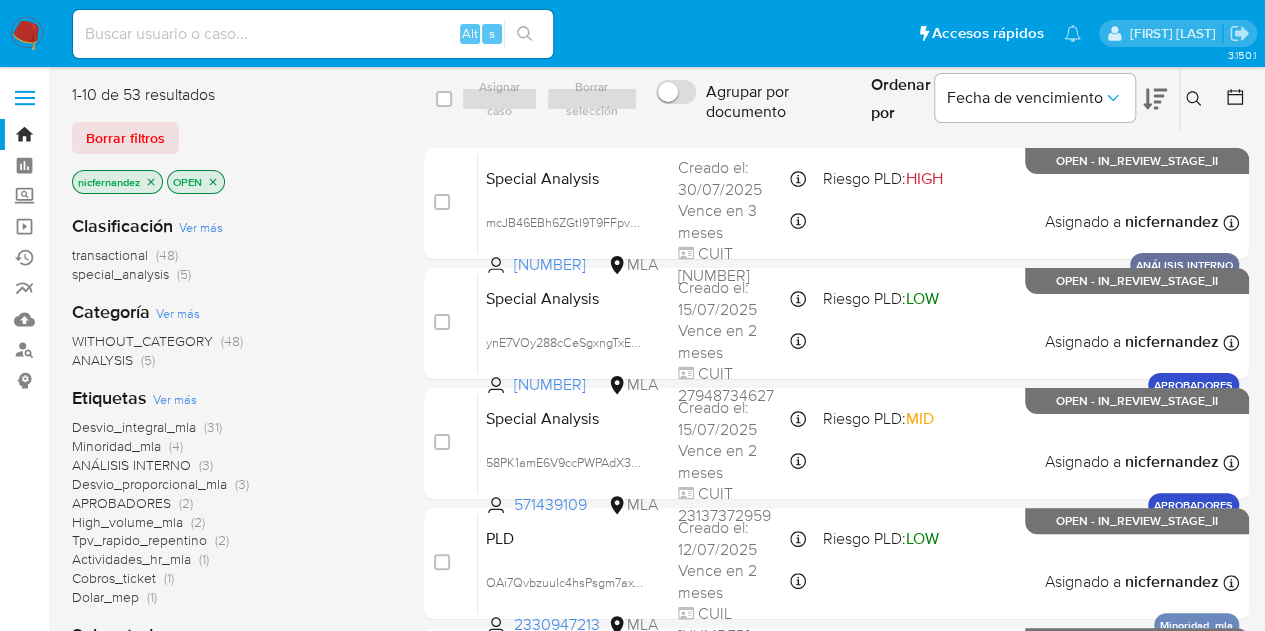 click on "WITHOUT_CATEGORY (48) ANALYSIS (5)" at bounding box center [232, 351] 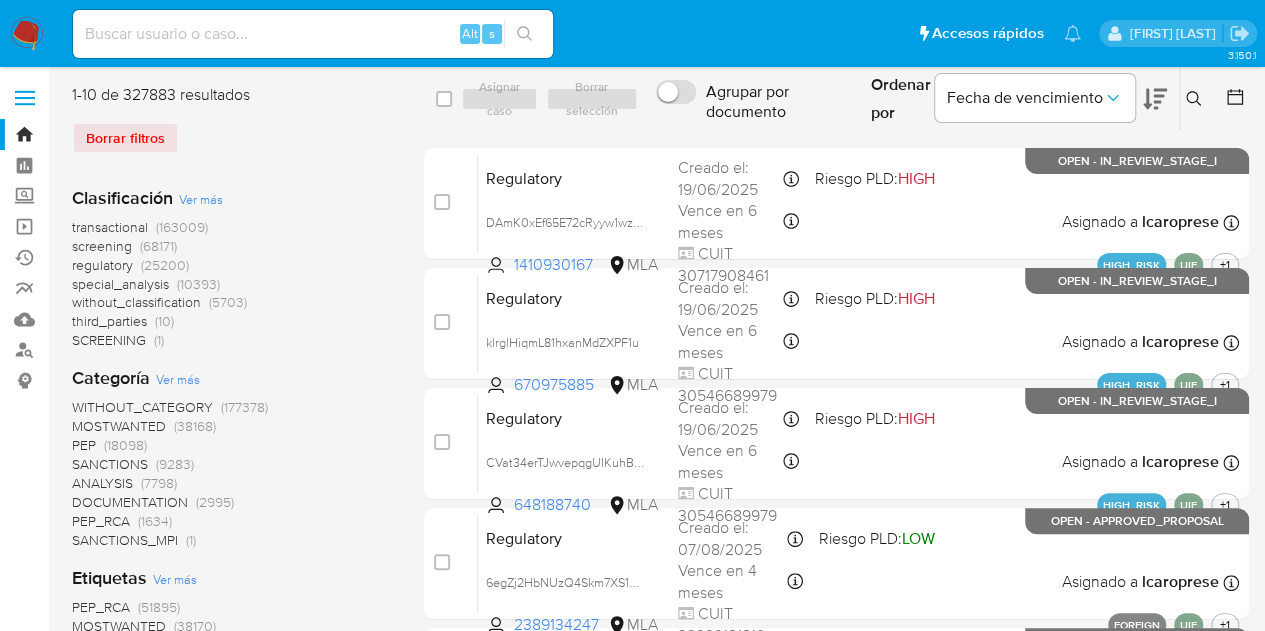 click 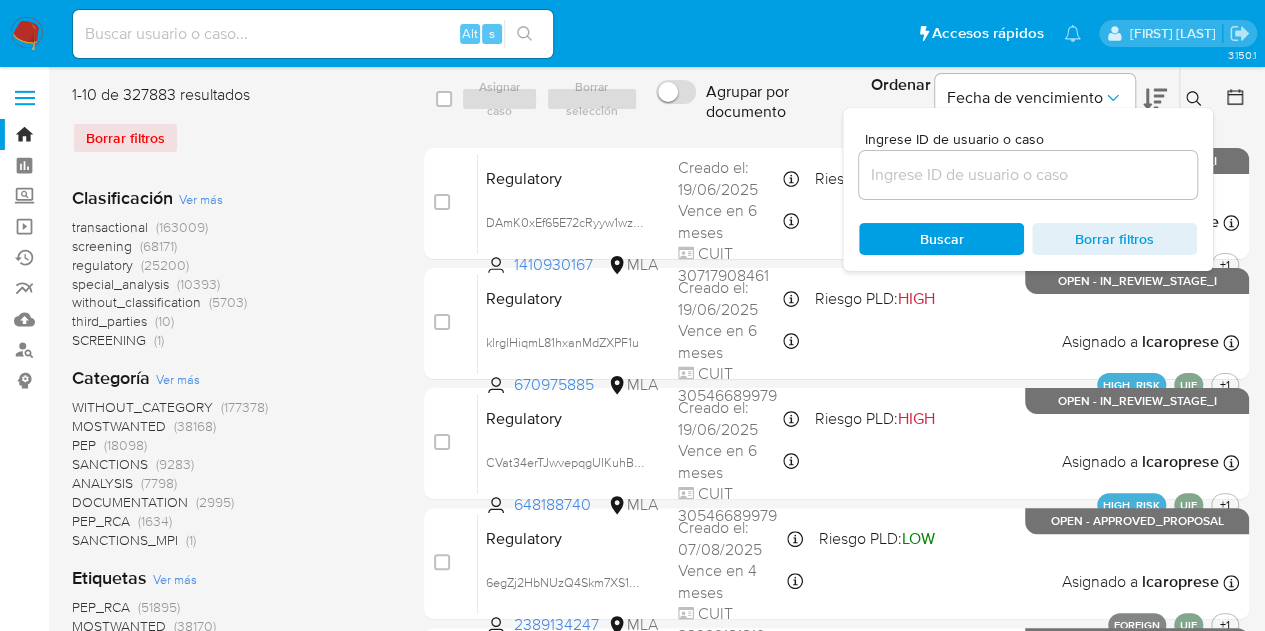 click at bounding box center [1028, 175] 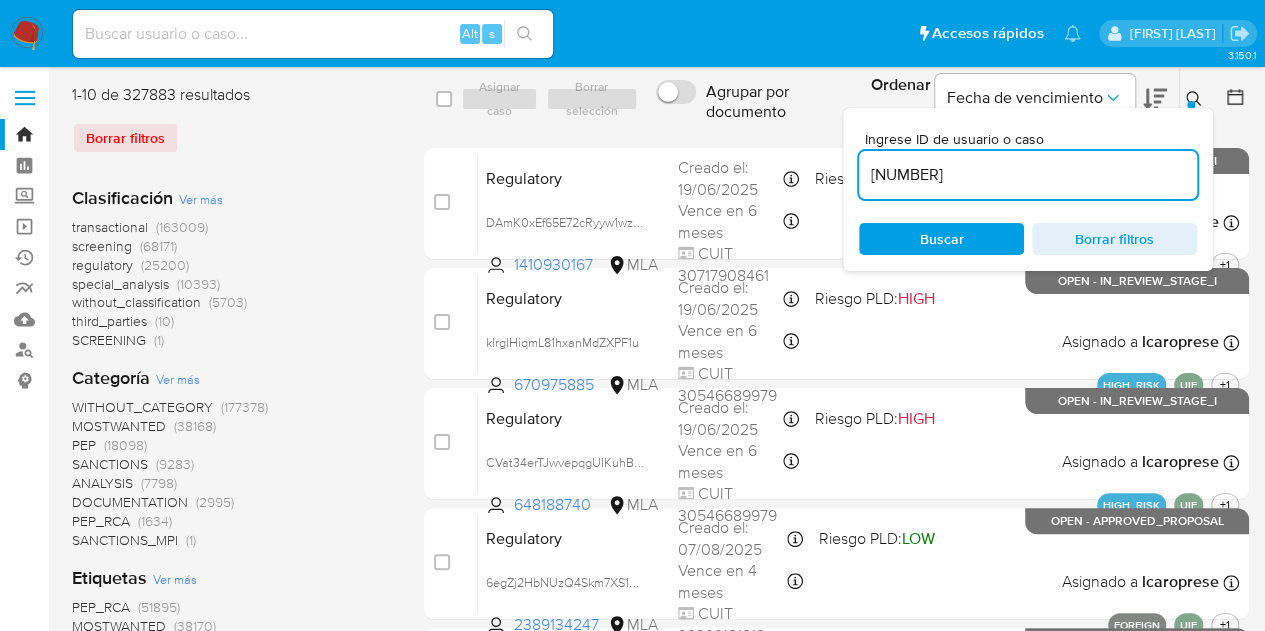 type on "[NUMBER]" 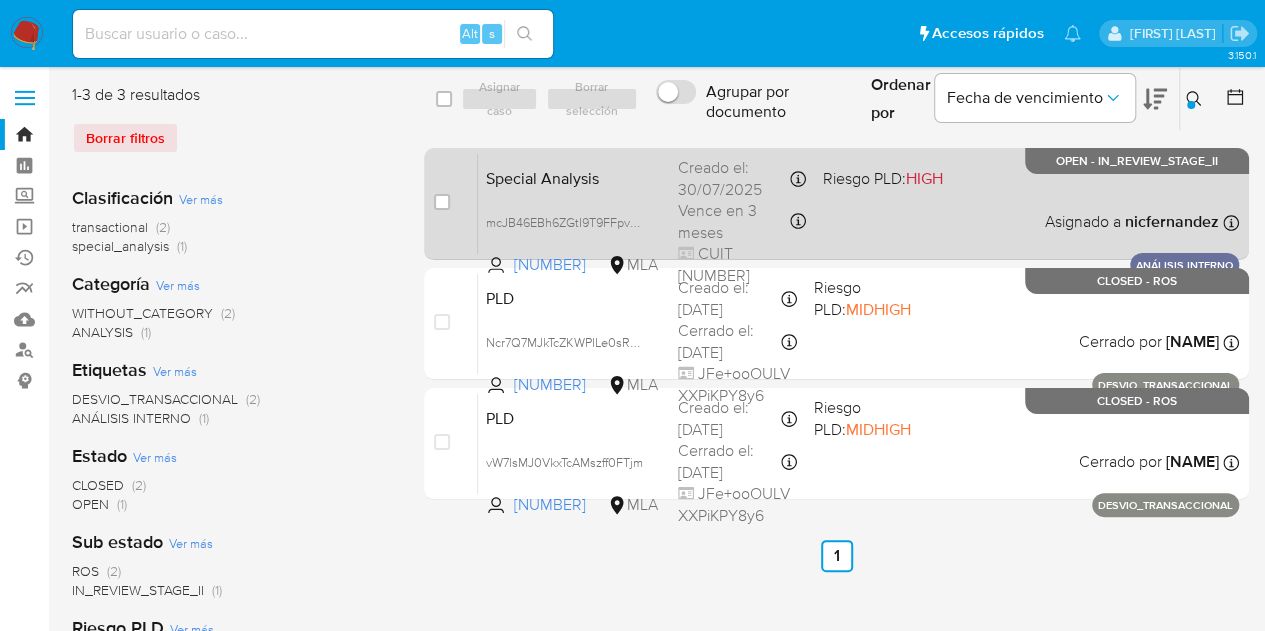 click on "Special Analysis" at bounding box center (574, 177) 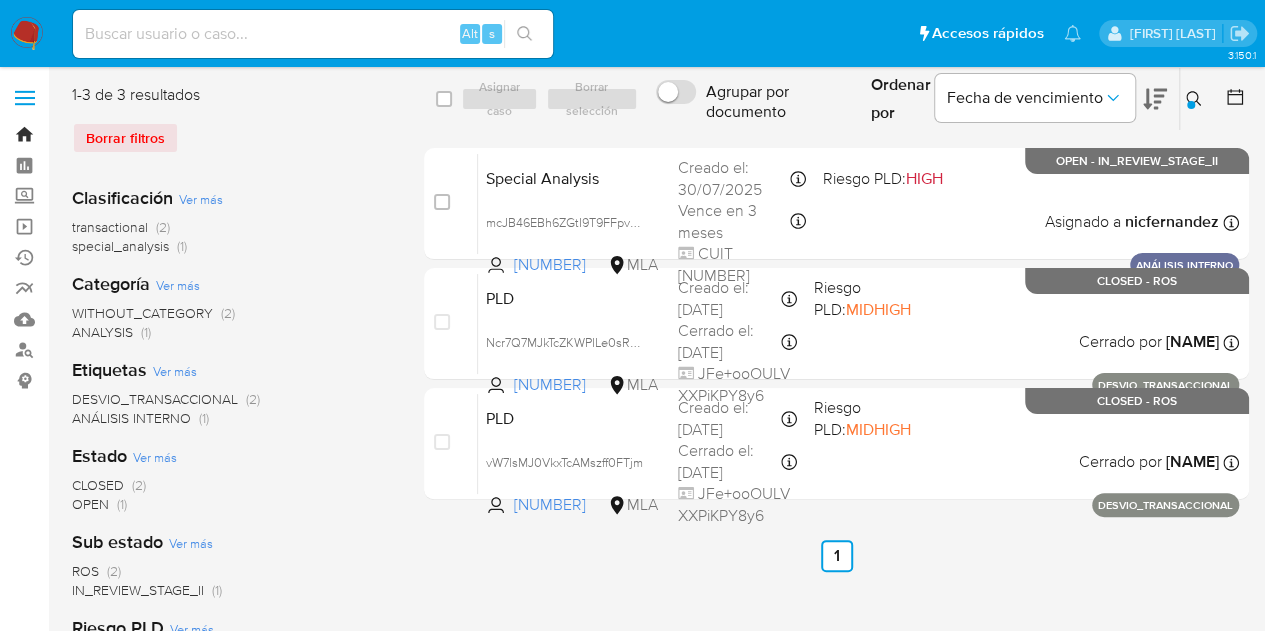 click on "Bandeja" at bounding box center (119, 134) 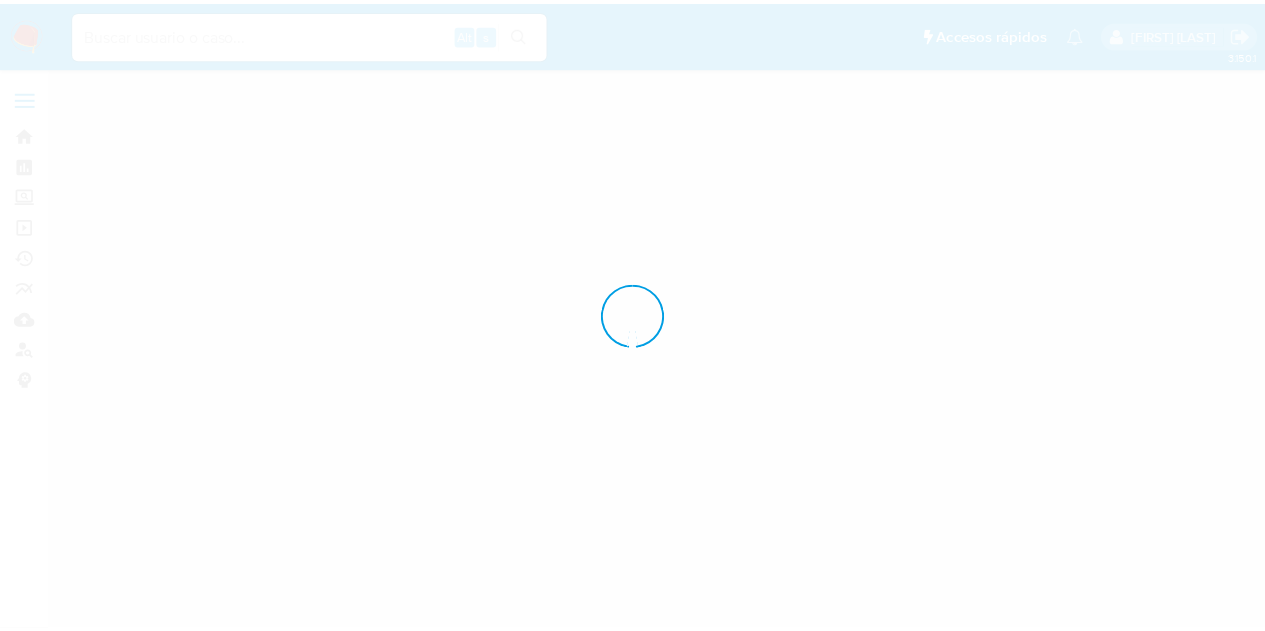 scroll, scrollTop: 0, scrollLeft: 0, axis: both 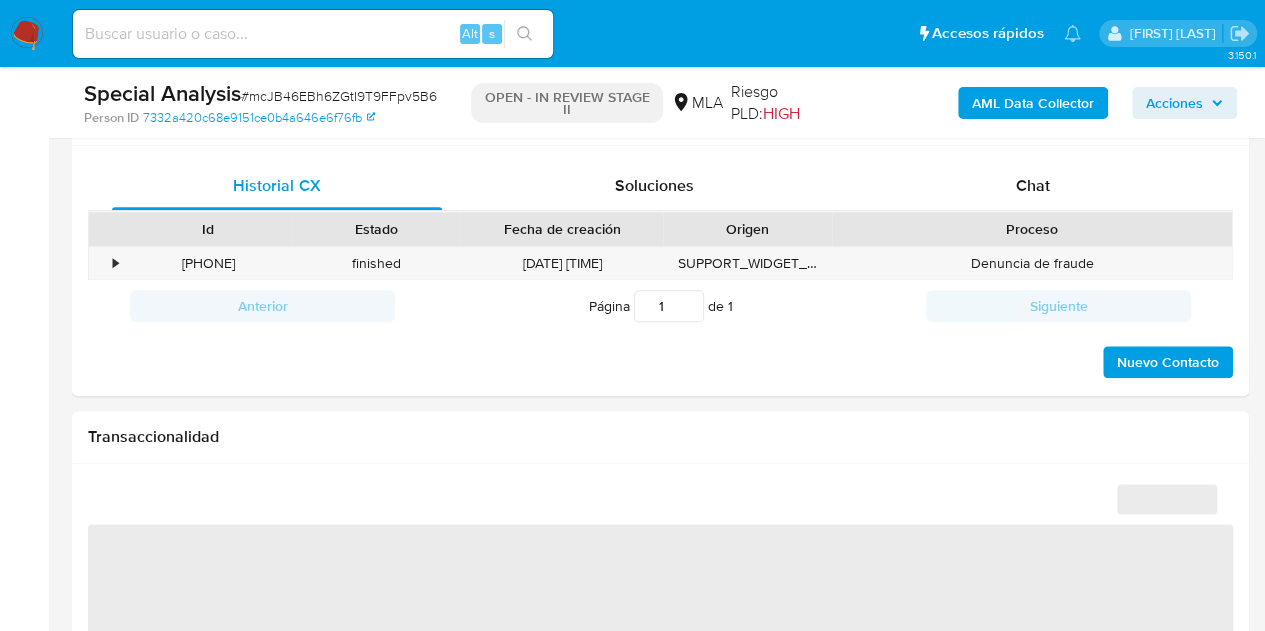 select on "10" 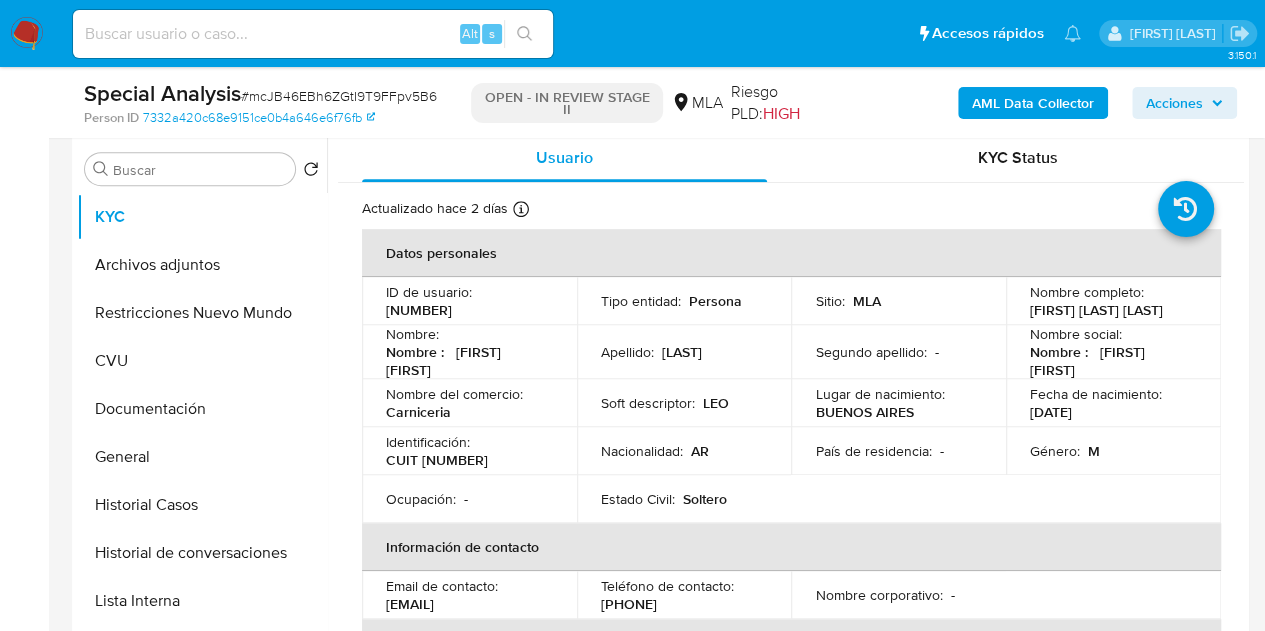 scroll, scrollTop: 339, scrollLeft: 0, axis: vertical 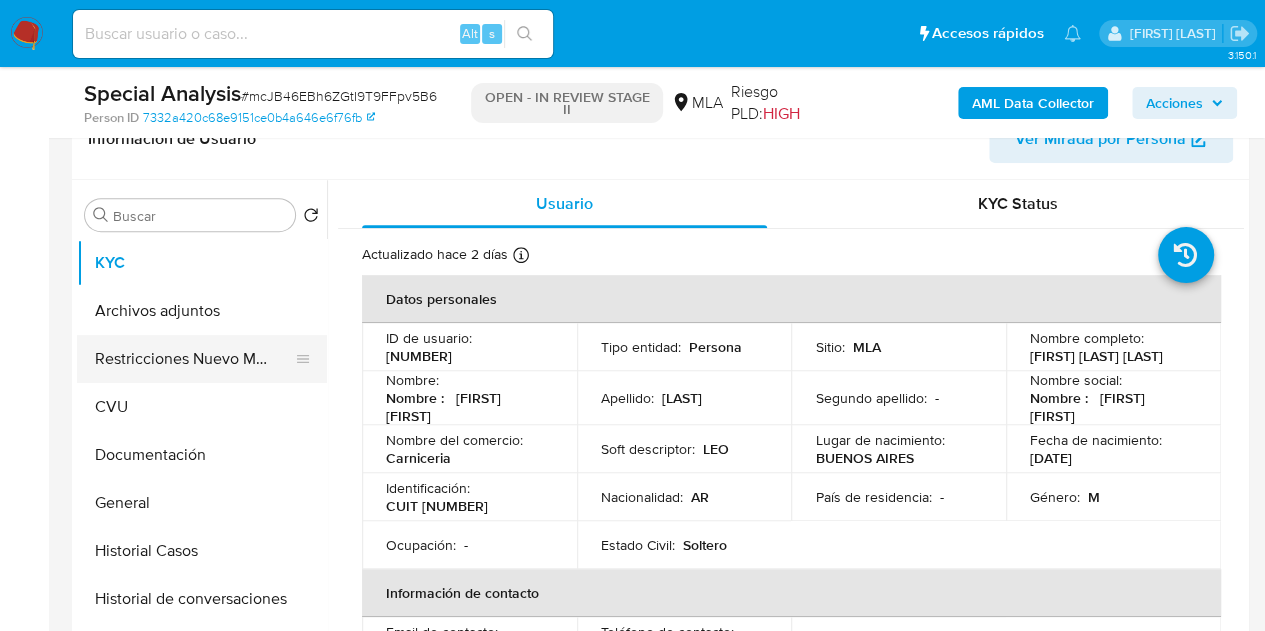 click on "Restricciones Nuevo Mundo" at bounding box center (194, 359) 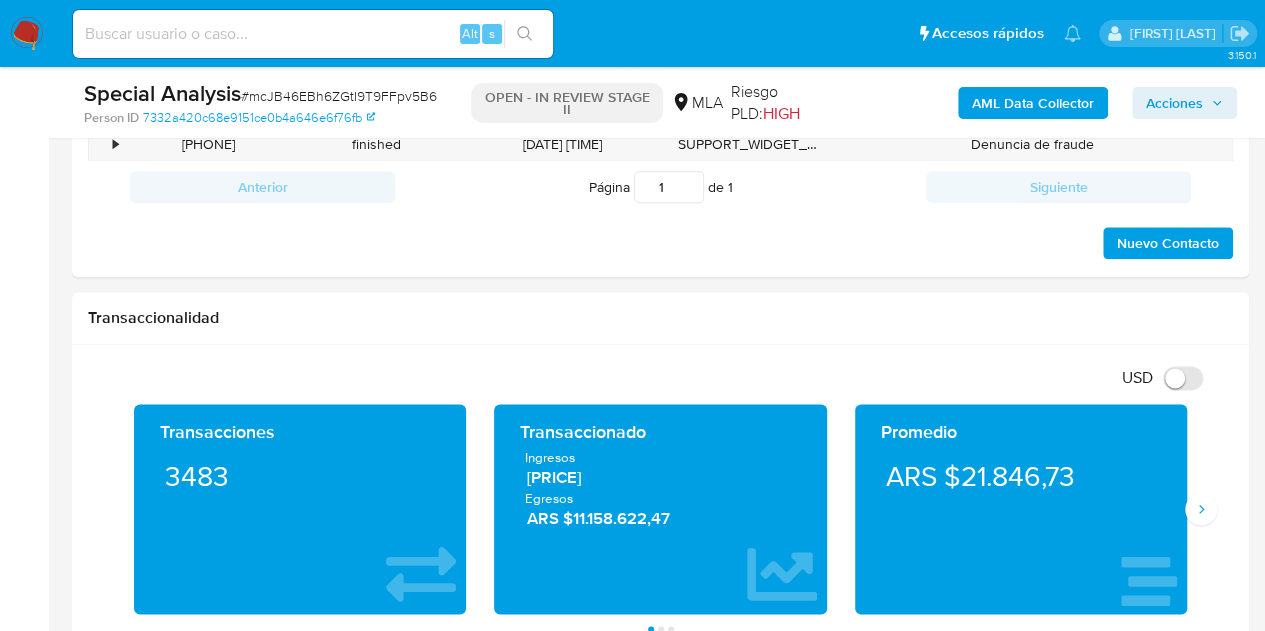 scroll, scrollTop: 764, scrollLeft: 0, axis: vertical 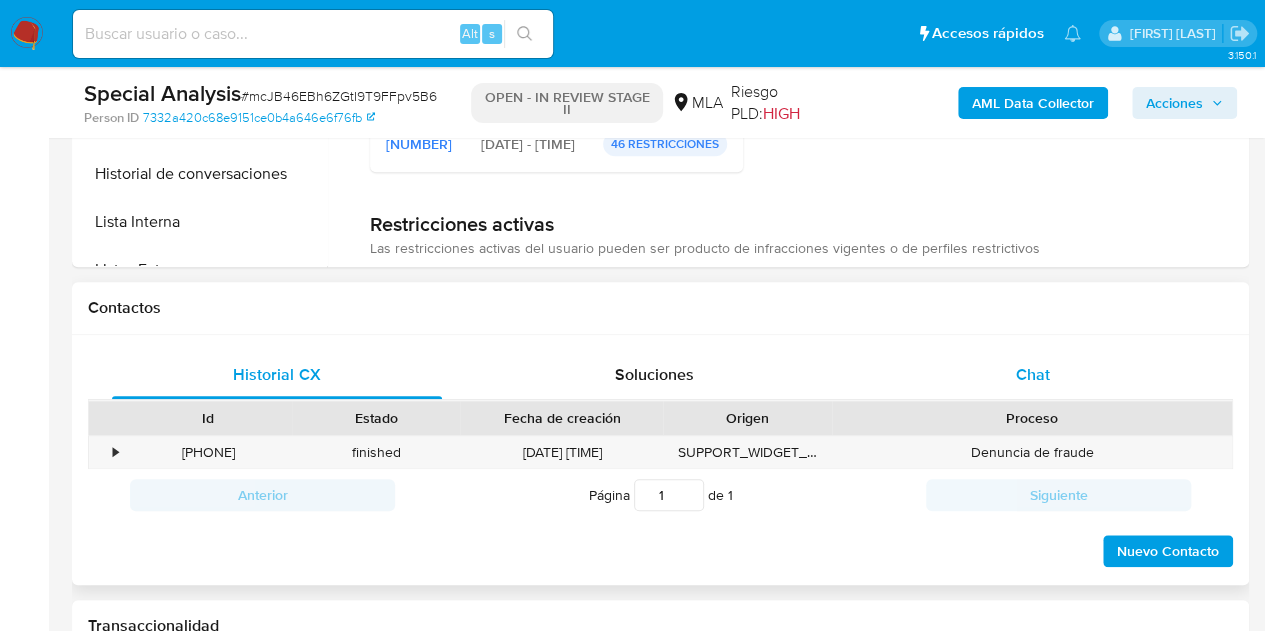 click on "Chat" at bounding box center [1033, 375] 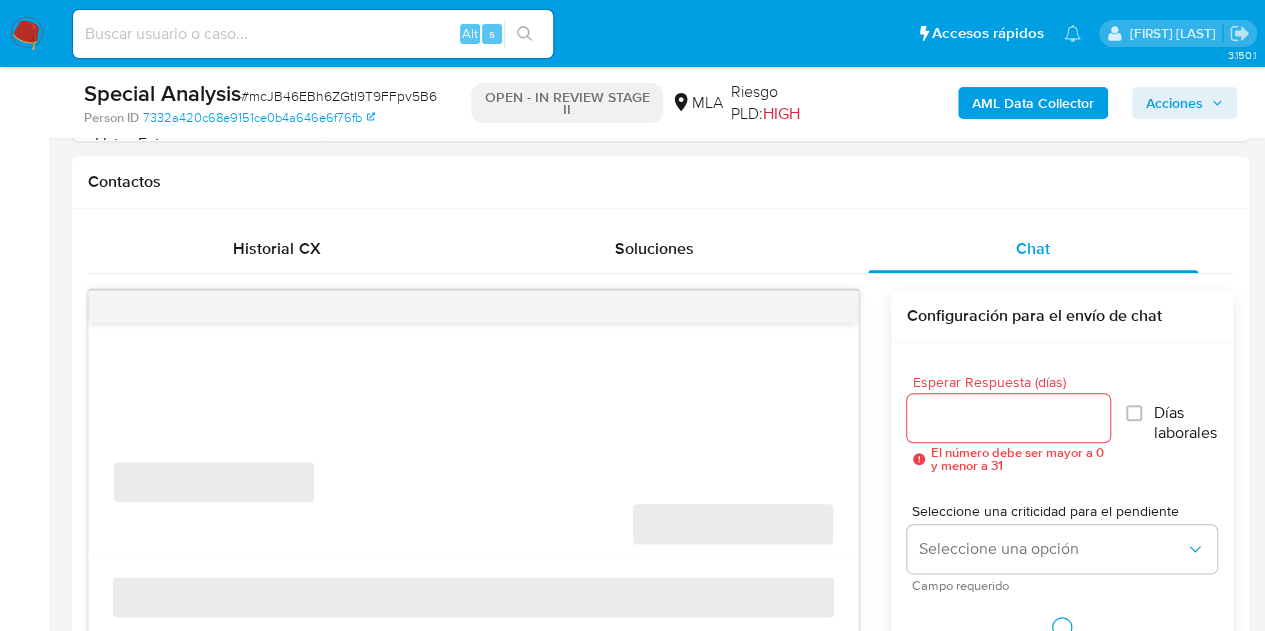 scroll, scrollTop: 949, scrollLeft: 0, axis: vertical 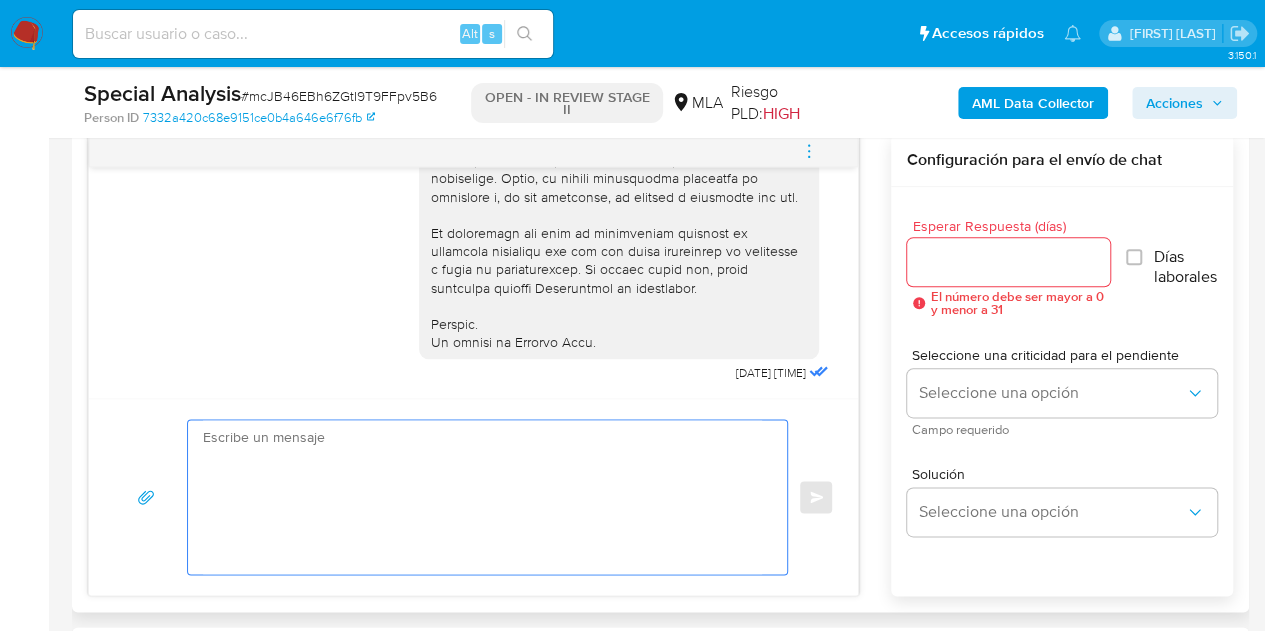 click at bounding box center [482, 497] 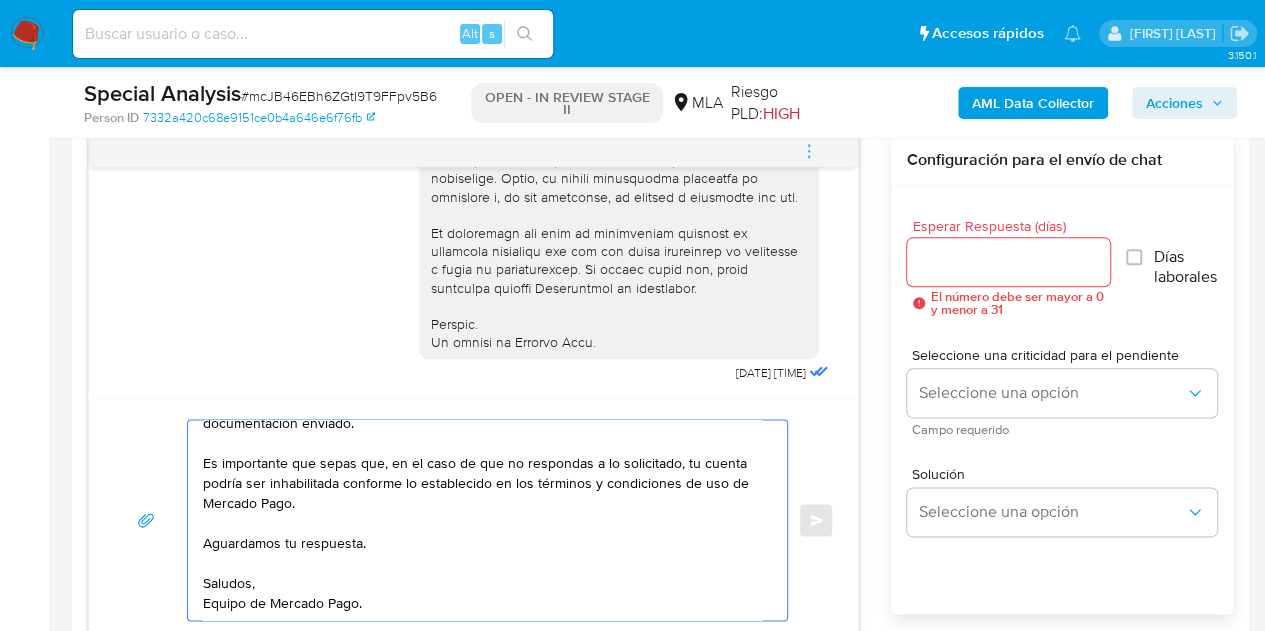 scroll, scrollTop: 114, scrollLeft: 0, axis: vertical 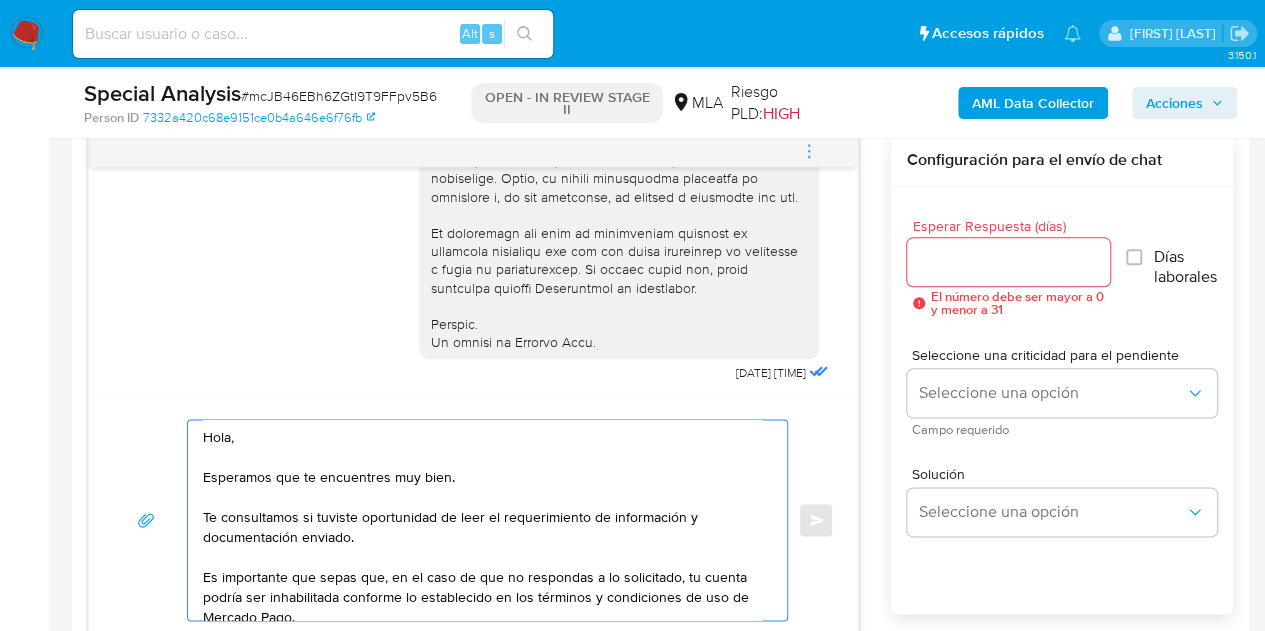 click on "Hola,
Esperamos que te encuentres muy bien.
Te consultamos si tuviste oportunidad de leer el requerimiento de información y documentación enviado.
Es importante que sepas que, en el caso de que no respondas a lo solicitado, tu cuenta podría ser inhabilitada conforme lo establecido en los términos y condiciones de uso de Mercado Pago.
Aguardamos tu respuesta.
Saludos,
Equipo de Mercado Pago." at bounding box center [482, 520] 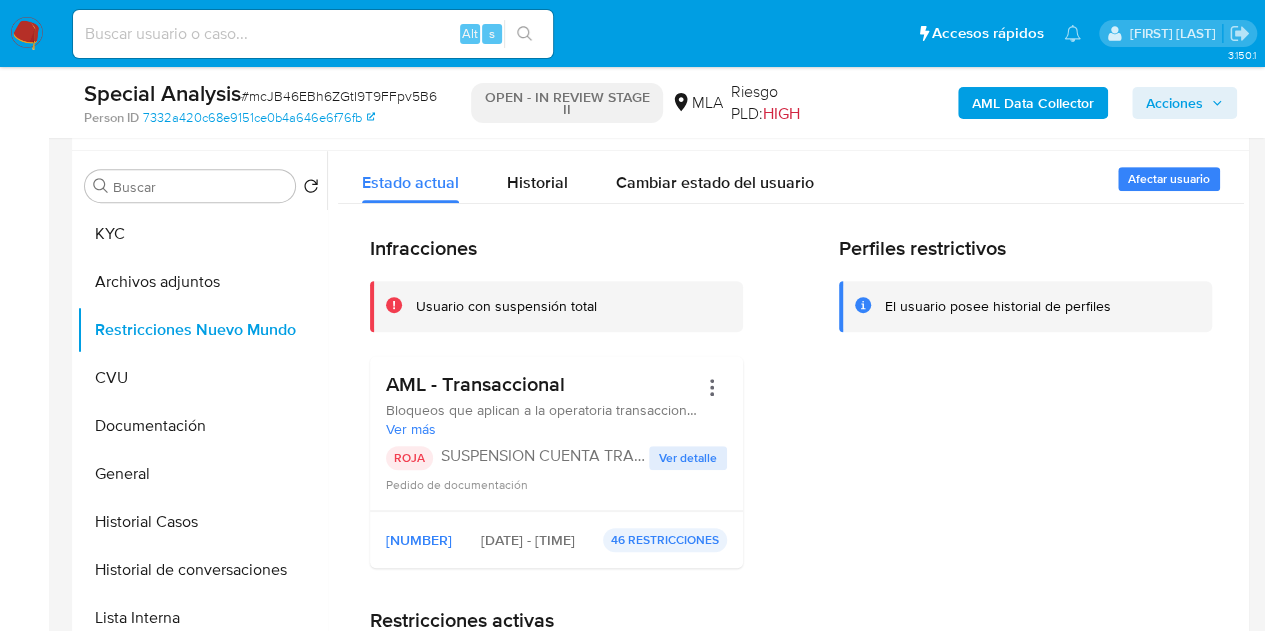 scroll, scrollTop: 328, scrollLeft: 0, axis: vertical 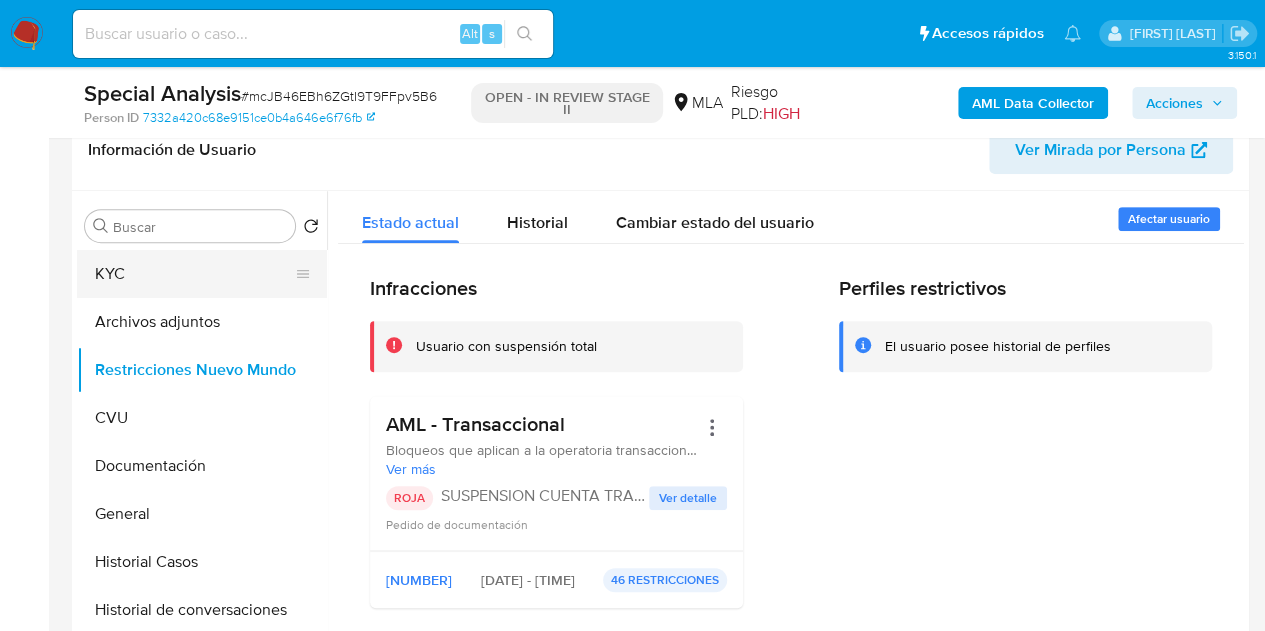 click on "KYC" at bounding box center (194, 274) 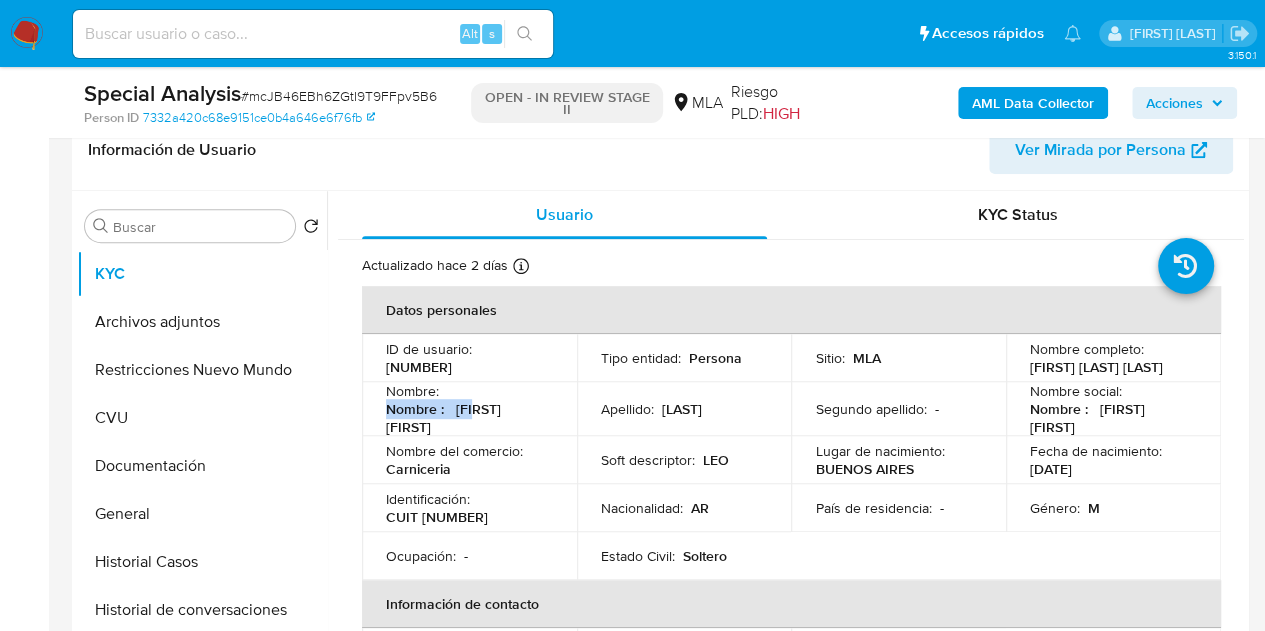 drag, startPoint x: 391, startPoint y: 429, endPoint x: 858, endPoint y: 252, distance: 499.41766 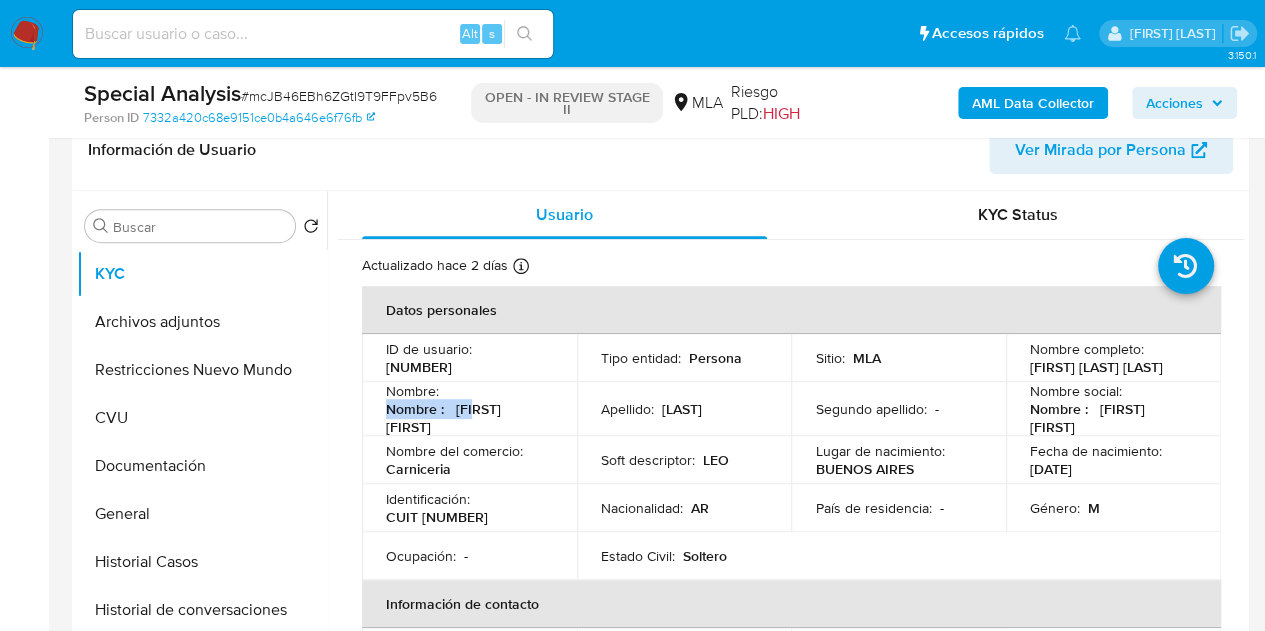 copy on "Leonardo Daniel" 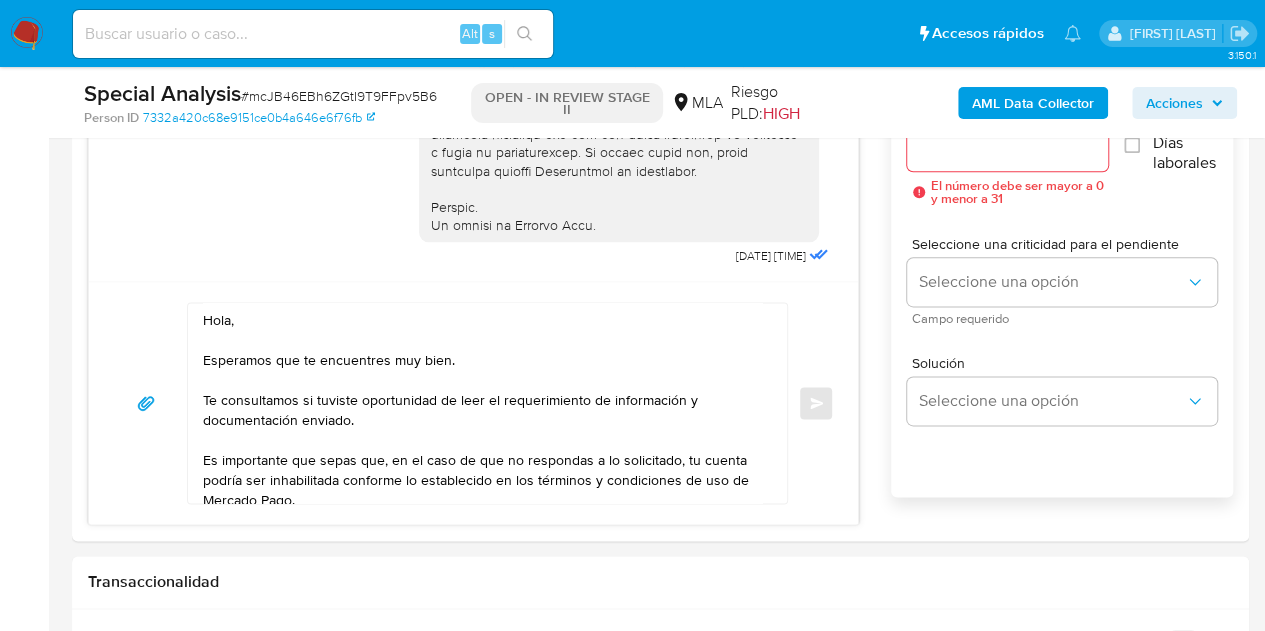 scroll, scrollTop: 1233, scrollLeft: 0, axis: vertical 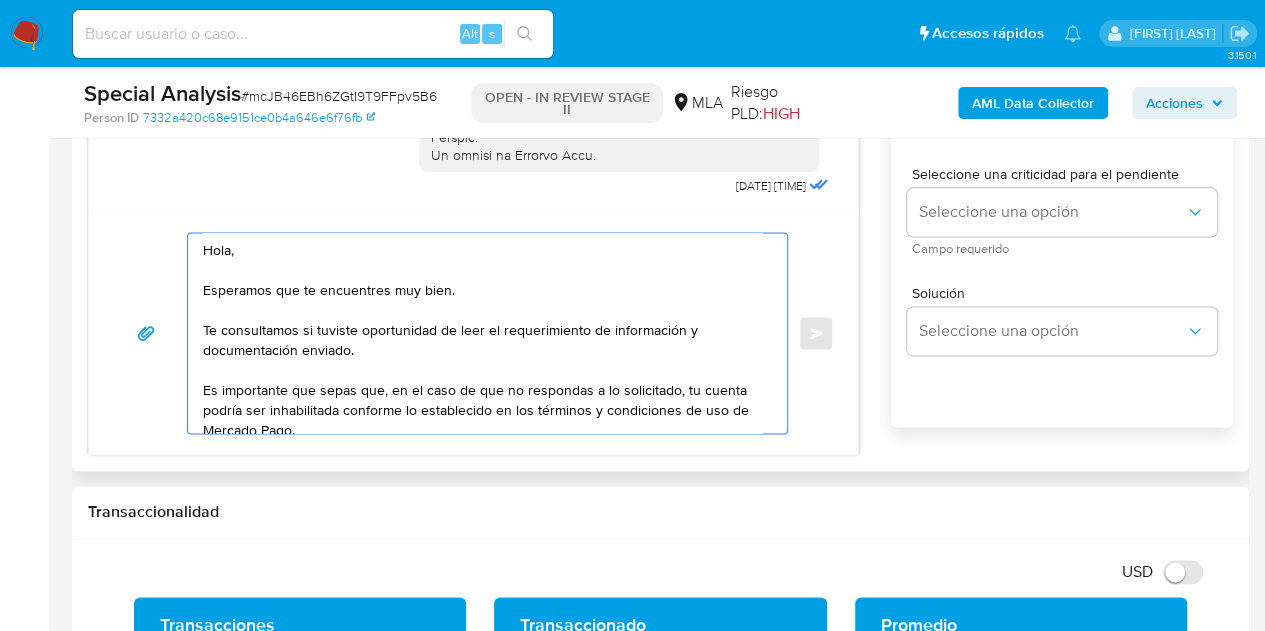 click on "Hola,
Esperamos que te encuentres muy bien.
Te consultamos si tuviste oportunidad de leer el requerimiento de información y documentación enviado.
Es importante que sepas que, en el caso de que no respondas a lo solicitado, tu cuenta podría ser inhabilitada conforme lo establecido en los términos y condiciones de uso de Mercado Pago.
Aguardamos tu respuesta.
Saludos,
Equipo de Mercado Pago." at bounding box center (482, 333) 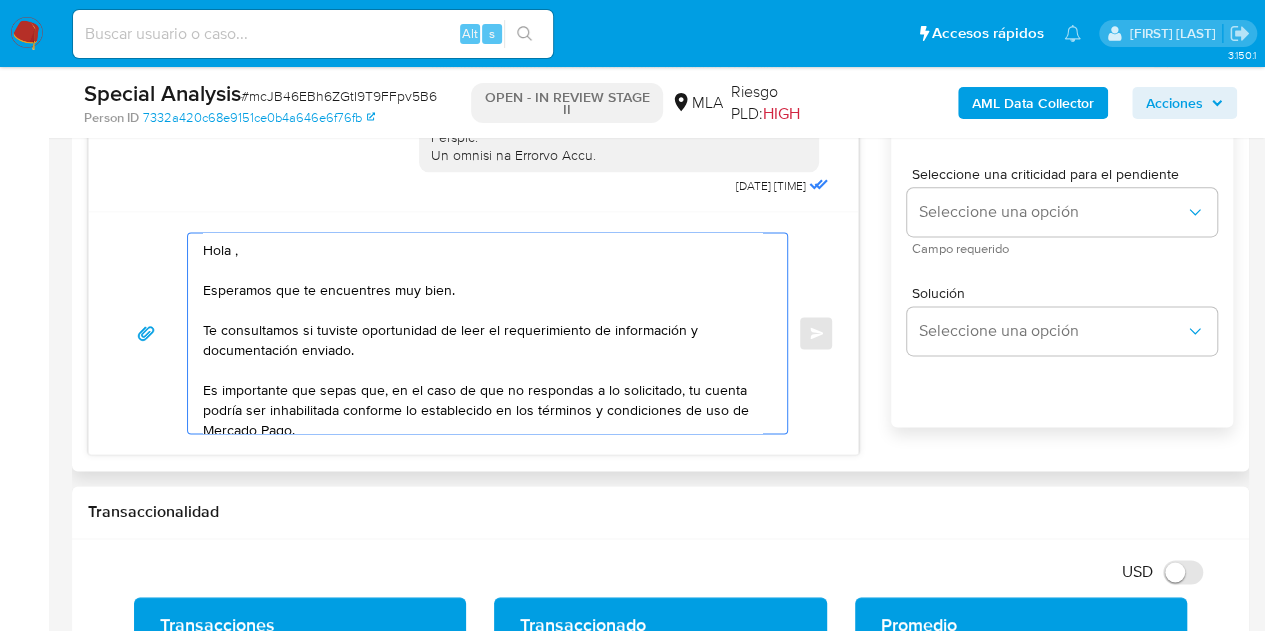 paste on "Leonardo Daniel" 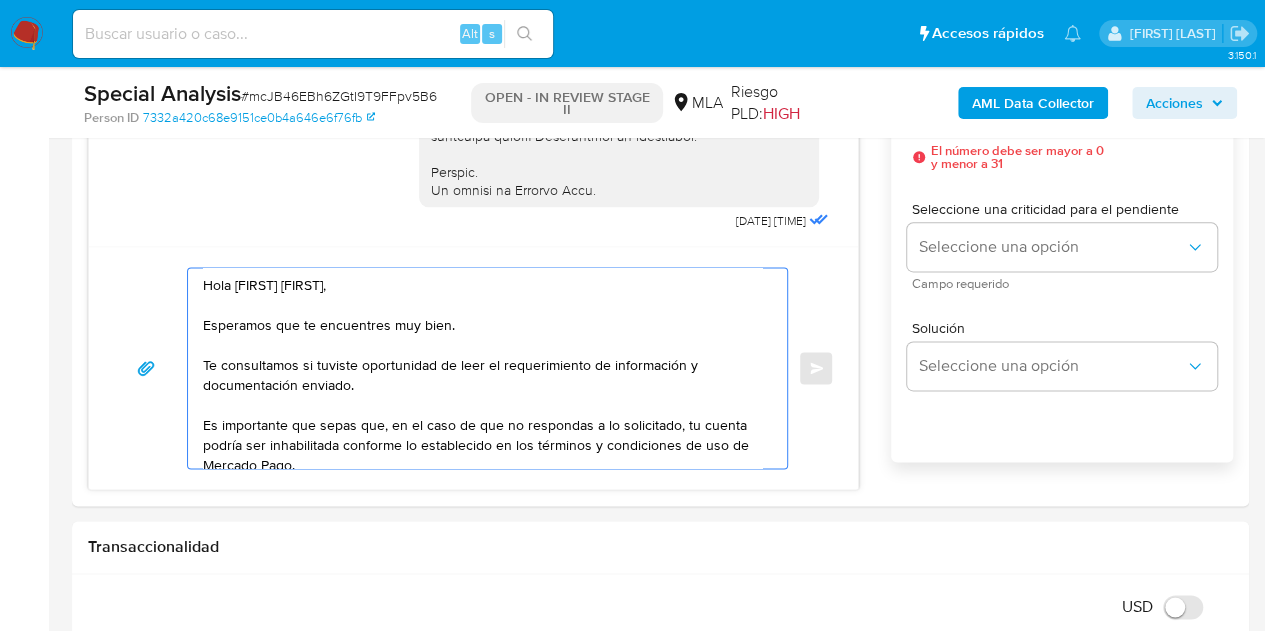 scroll, scrollTop: 1108, scrollLeft: 0, axis: vertical 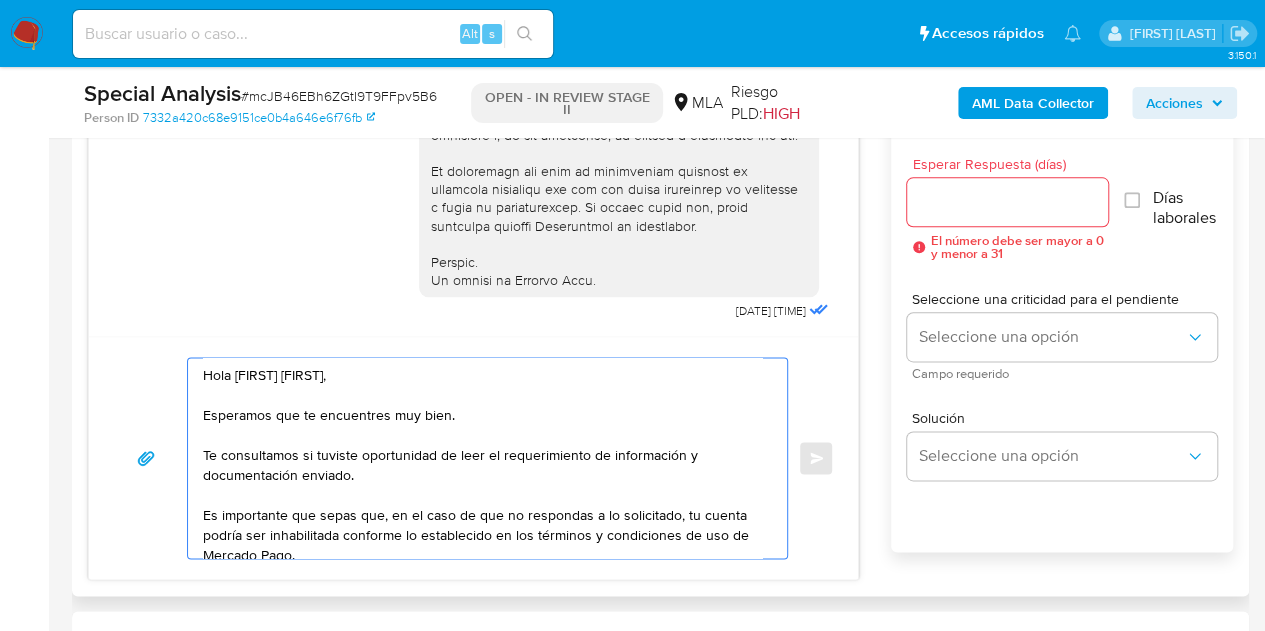 click on "Hola Leonardo Daniel,
Esperamos que te encuentres muy bien.
Te consultamos si tuviste oportunidad de leer el requerimiento de información y documentación enviado.
Es importante que sepas que, en el caso de que no respondas a lo solicitado, tu cuenta podría ser inhabilitada conforme lo establecido en los términos y condiciones de uso de Mercado Pago.
Aguardamos tu respuesta.
Saludos,
Equipo de Mercado Pago." at bounding box center (482, 458) 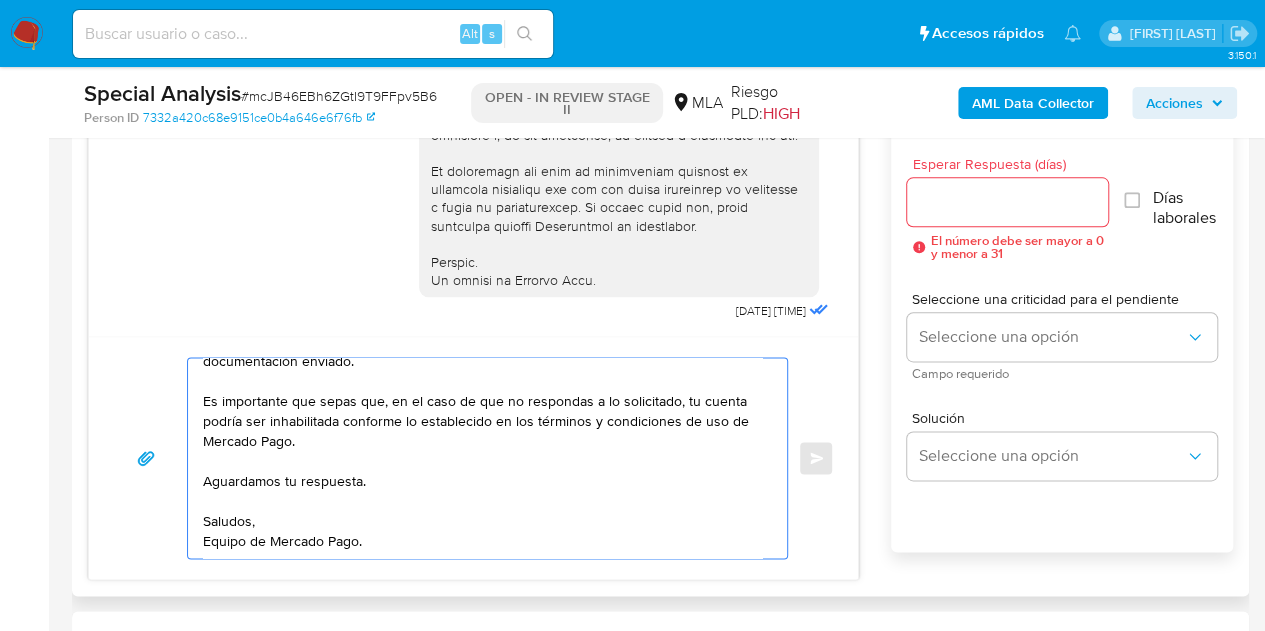scroll, scrollTop: 0, scrollLeft: 0, axis: both 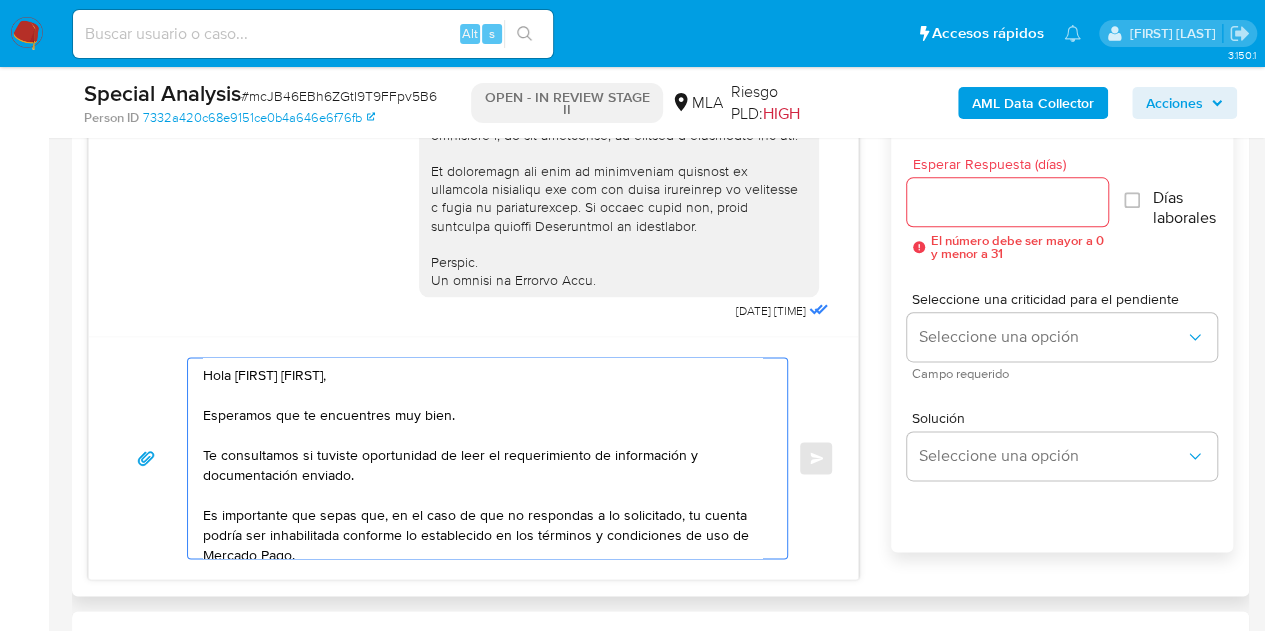 type on "Hola Leonardo Daniel,
Esperamos que te encuentres muy bien.
Te consultamos si tuviste oportunidad de leer el requerimiento de información y documentación enviado.
Es importante que sepas que, en el caso de que no respondas a lo solicitado, tu cuenta podría ser inhabilitada conforme lo establecido en los términos y condiciones de uso de Mercado Pago.
Aguardamos tu respuesta.
Saludos,
Equipo de Mercado Pago." 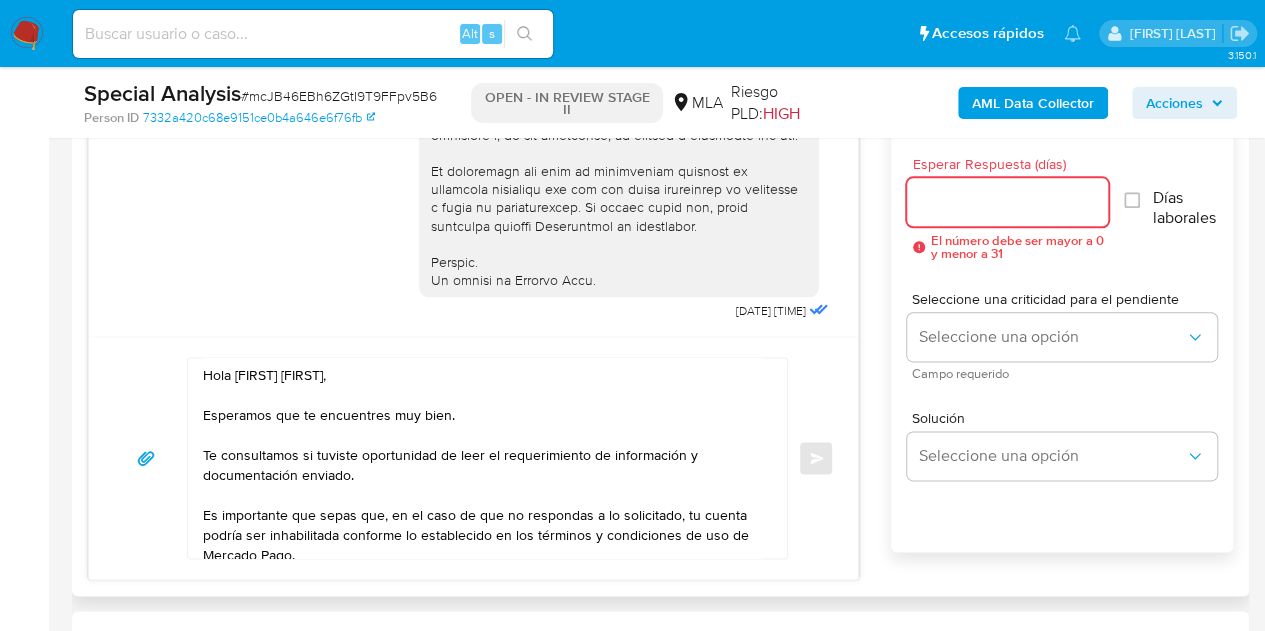 click on "Esperar Respuesta (días)" at bounding box center (1008, 202) 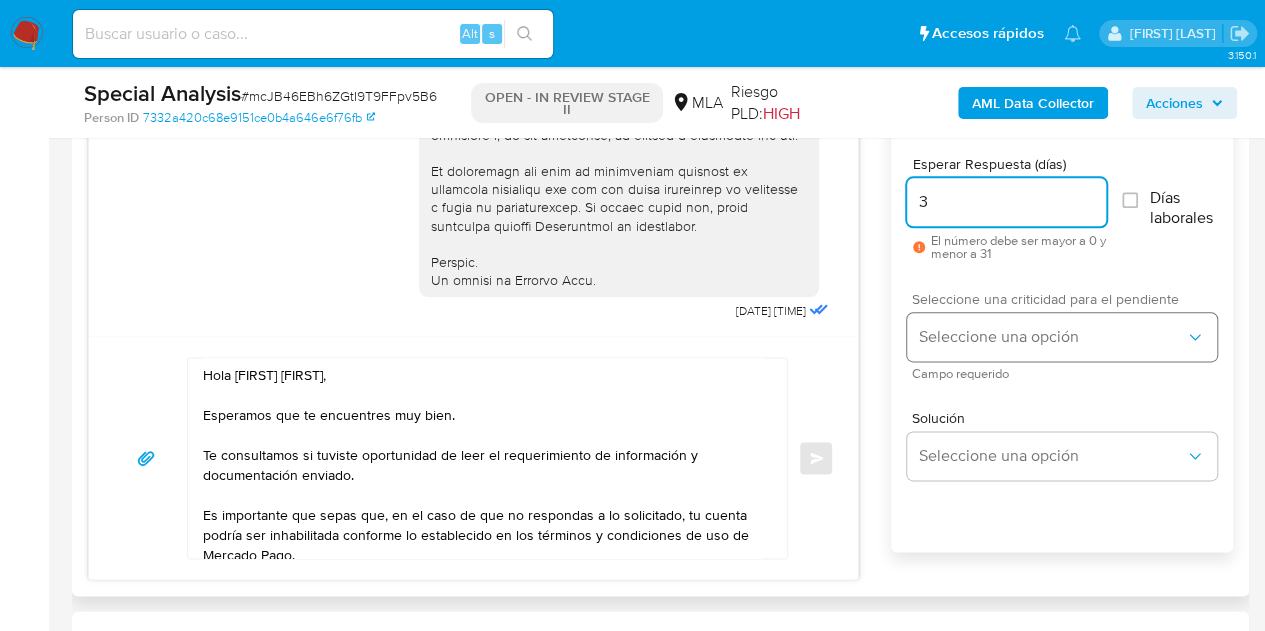 type on "3" 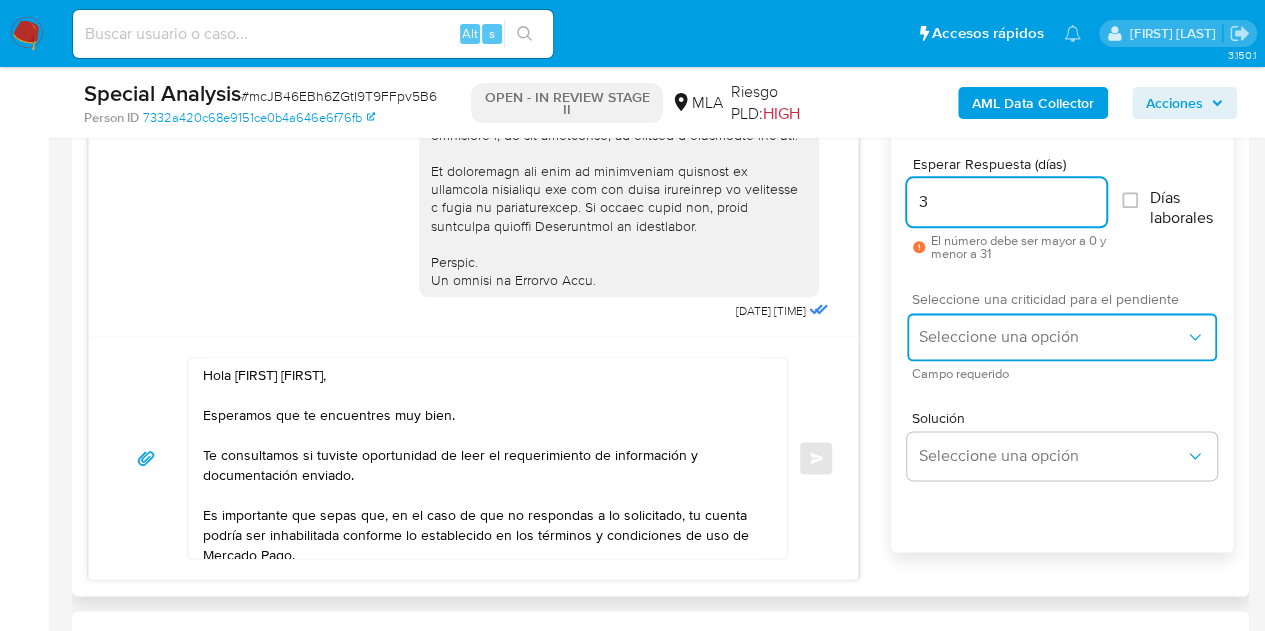 click on "Seleccione una opción" at bounding box center (1052, 337) 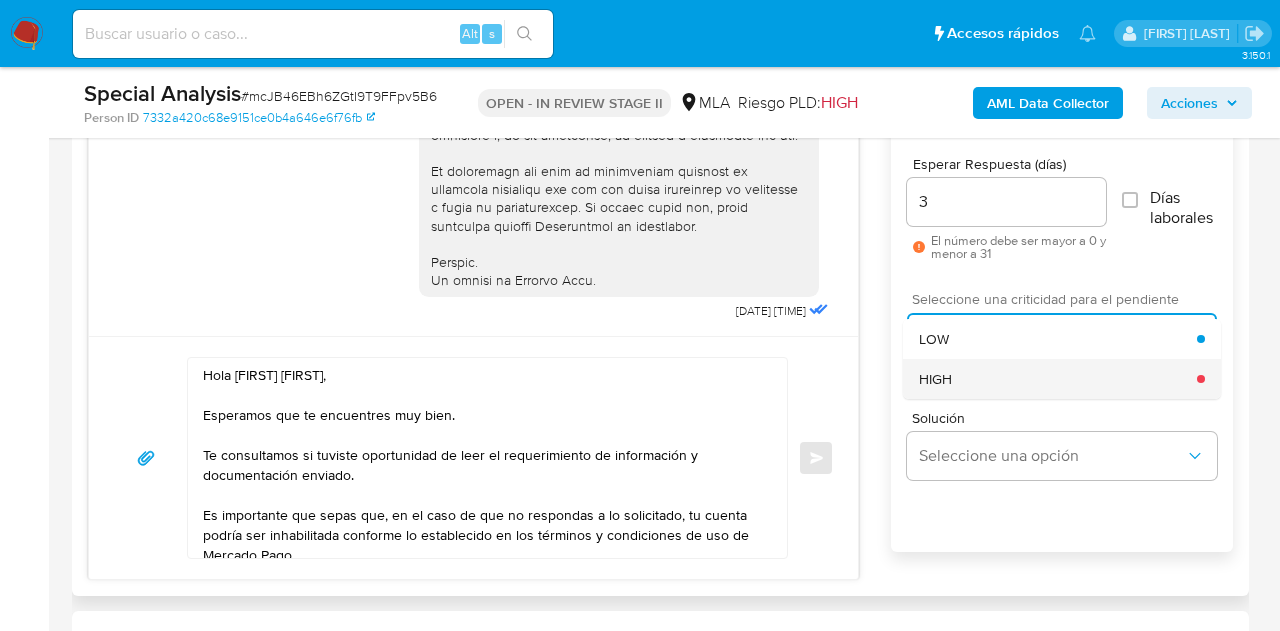 click on "HIGH" at bounding box center (1058, 379) 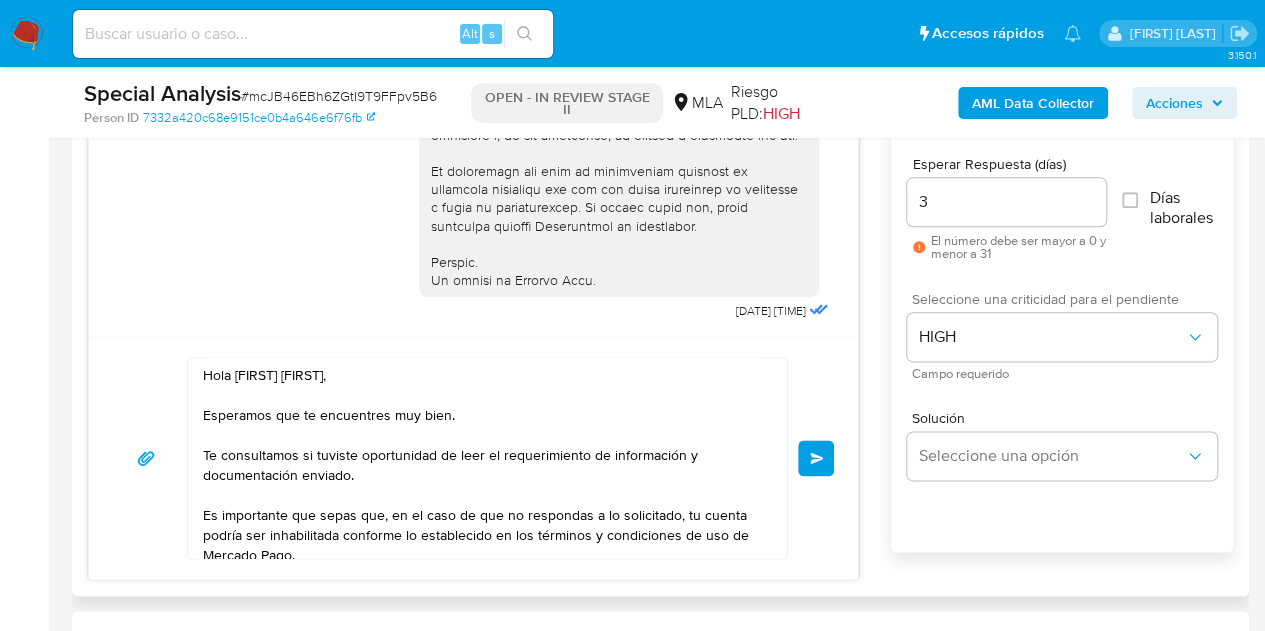 click on "30/07/2025 19:22:59 Hola Leonardo Daniel,
Esperamos que te encuentres muy bien.
Te consultamos si tuviste oportunidad de leer el requerimiento de información y documentación enviado.
Es importante que sepas que, en el caso de que no respondas a lo solicitado, tu cuenta podría ser inhabilitada conforme lo establecido en los términos y condiciones de uso de Mercado Pago.
Aguardamos tu respuesta.
Saludos,
Equipo de Mercado Pago. Enviar Configuración para el envío de chat Esperar Respuesta (días) 3 El número debe ser mayor a 0 y menor a 31 Días laborales Seleccione una criticidad para el pendiente HIGH Campo requerido Solución Seleccione una opción" at bounding box center [660, 326] 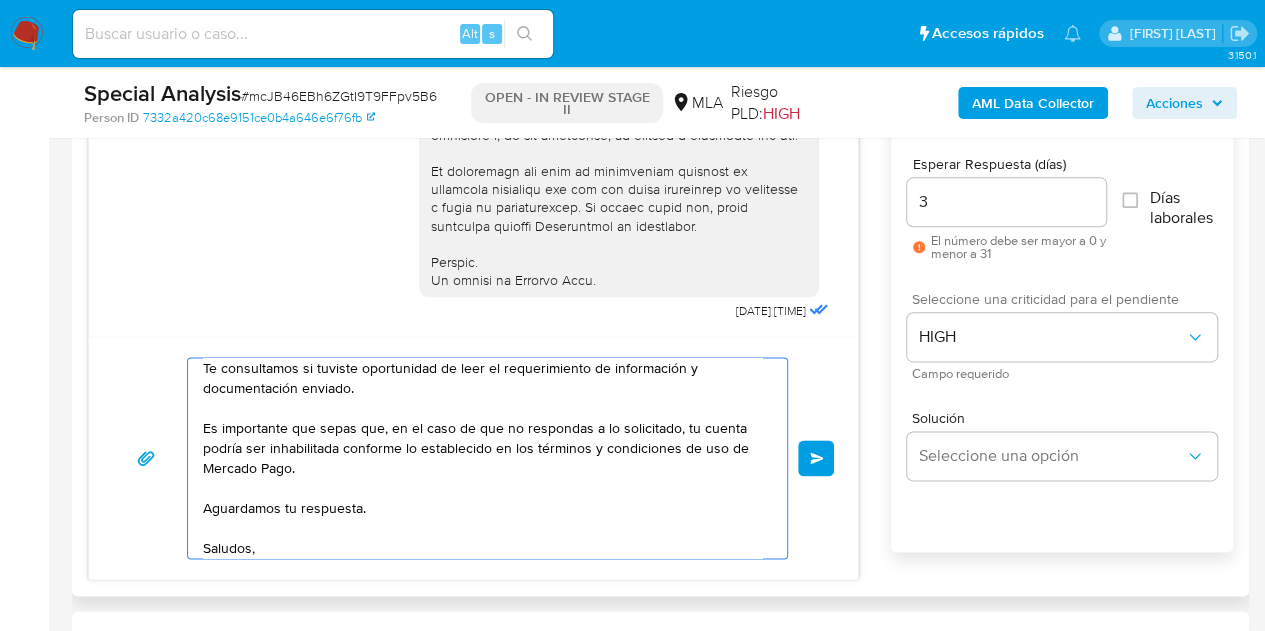 scroll, scrollTop: 114, scrollLeft: 0, axis: vertical 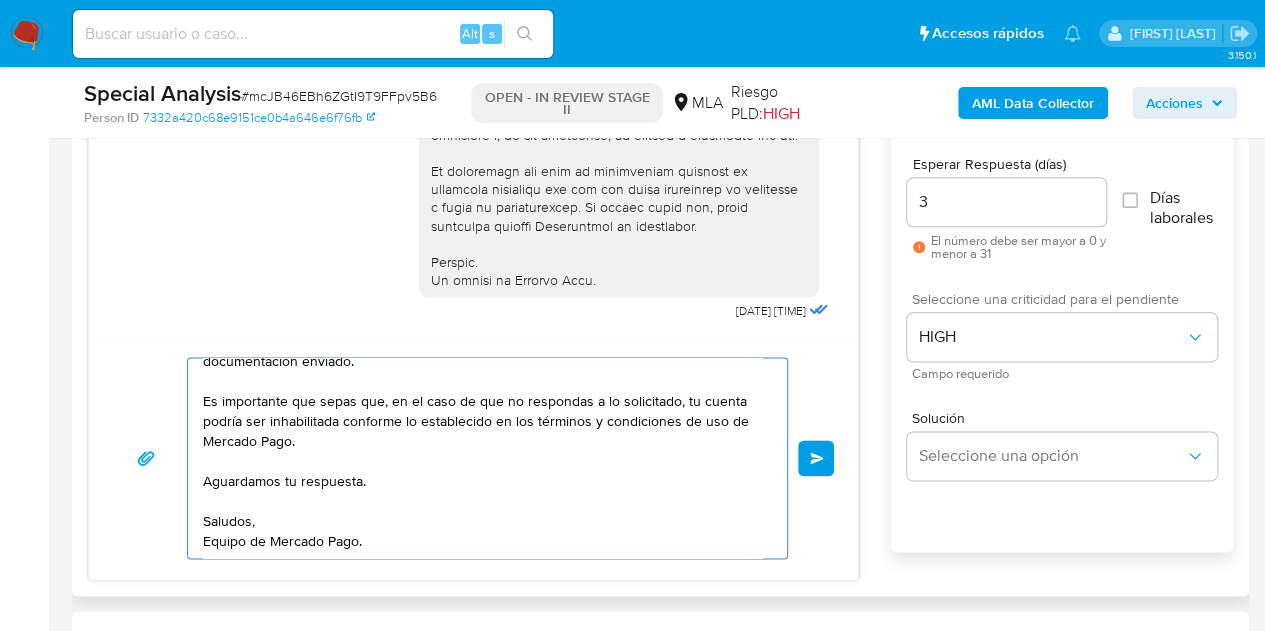 click on "Hola Leonardo Daniel,
Esperamos que te encuentres muy bien.
Te consultamos si tuviste oportunidad de leer el requerimiento de información y documentación enviado.
Es importante que sepas que, en el caso de que no respondas a lo solicitado, tu cuenta podría ser inhabilitada conforme lo establecido en los términos y condiciones de uso de Mercado Pago.
Aguardamos tu respuesta.
Saludos,
Equipo de Mercado Pago." at bounding box center (482, 458) 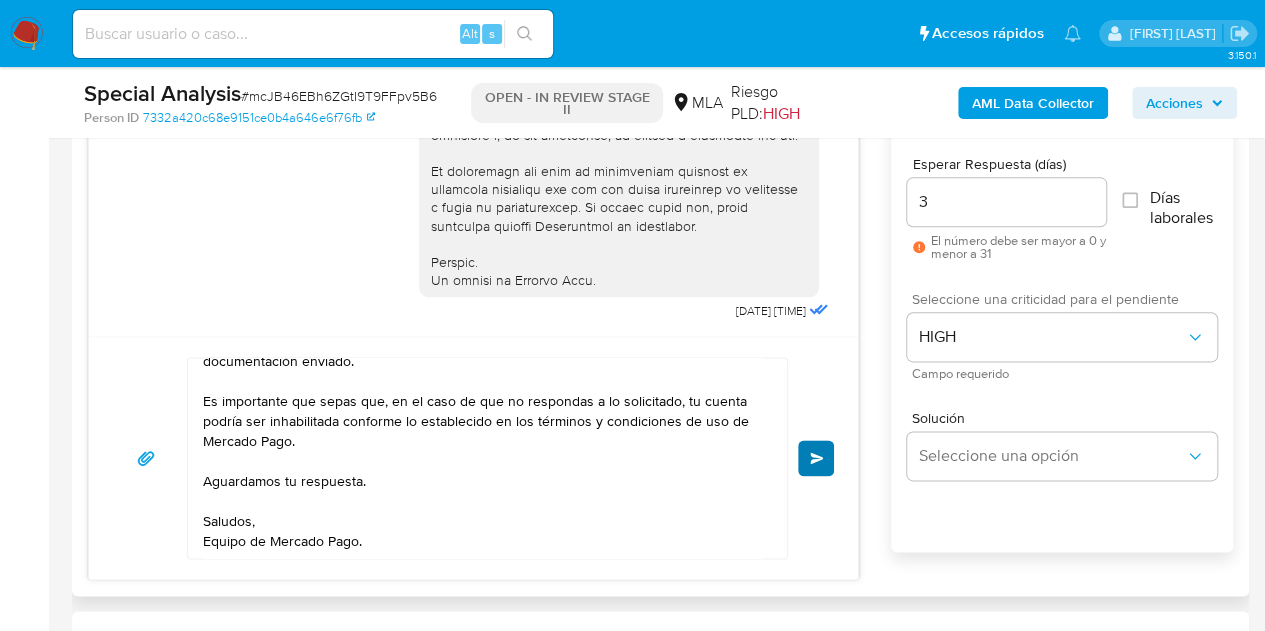type 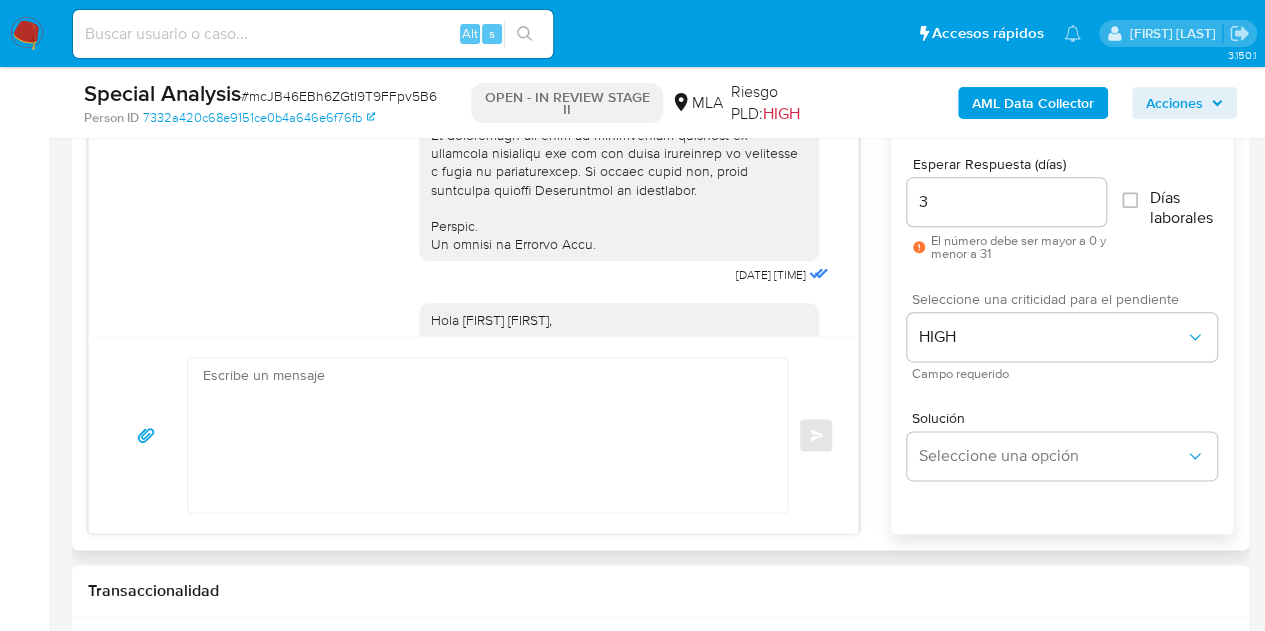 scroll, scrollTop: 0, scrollLeft: 0, axis: both 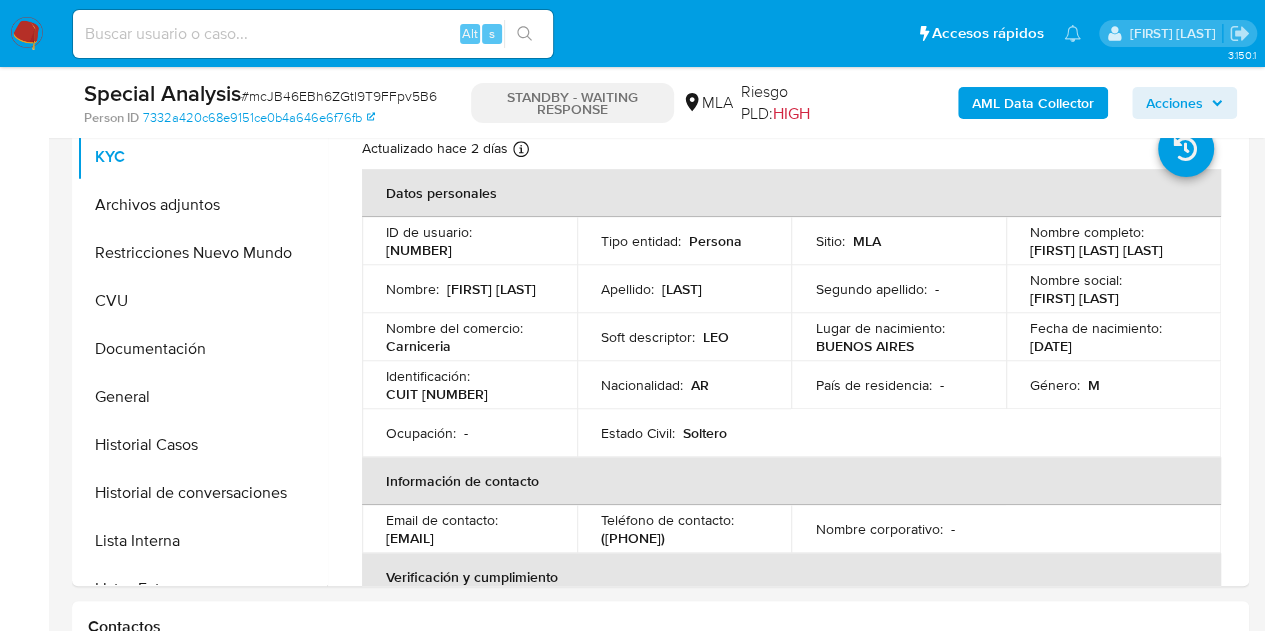 select on "10" 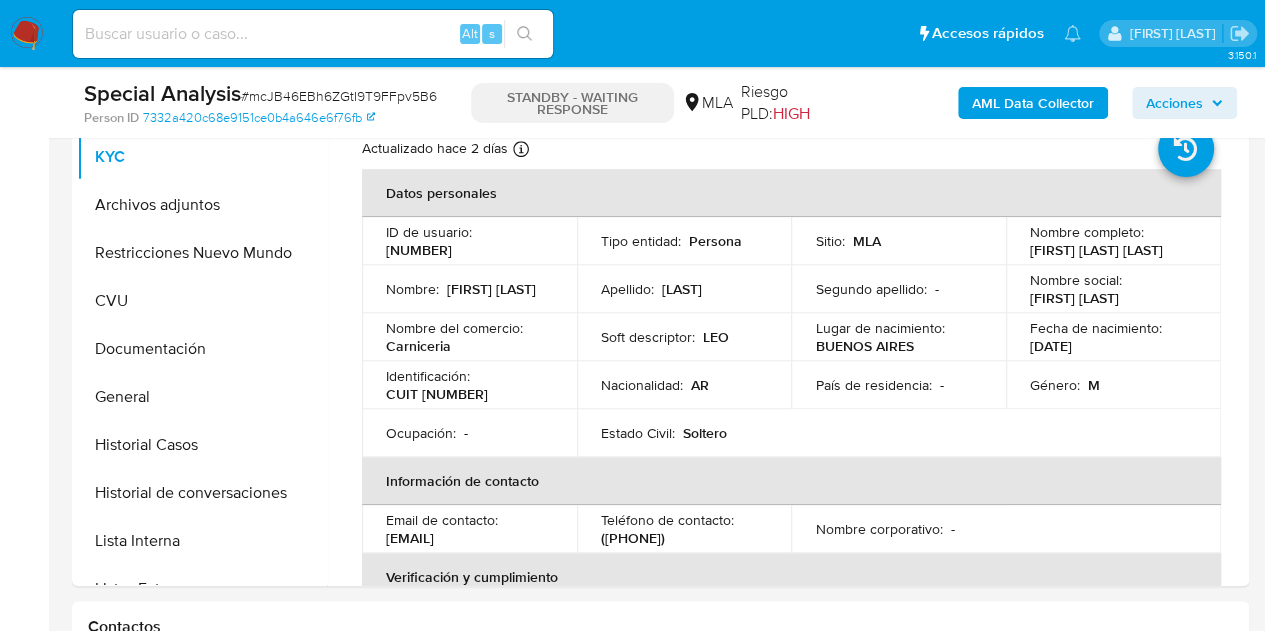 scroll, scrollTop: 778, scrollLeft: 0, axis: vertical 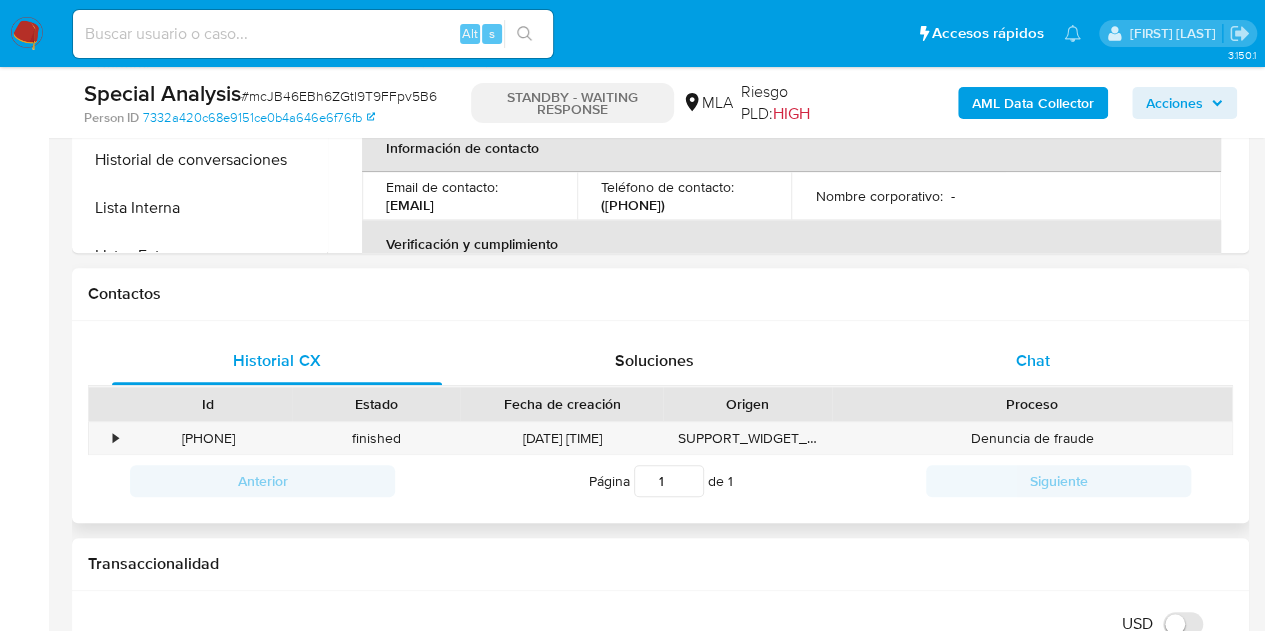click on "Chat" at bounding box center [1033, 361] 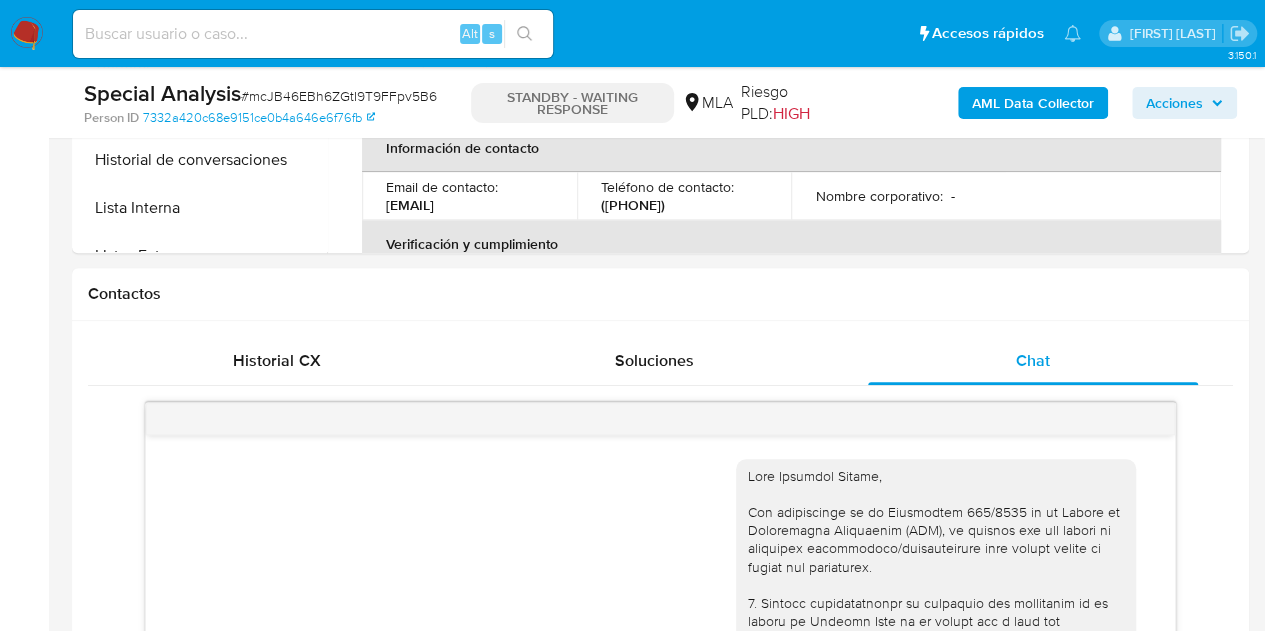 scroll, scrollTop: 1270, scrollLeft: 0, axis: vertical 